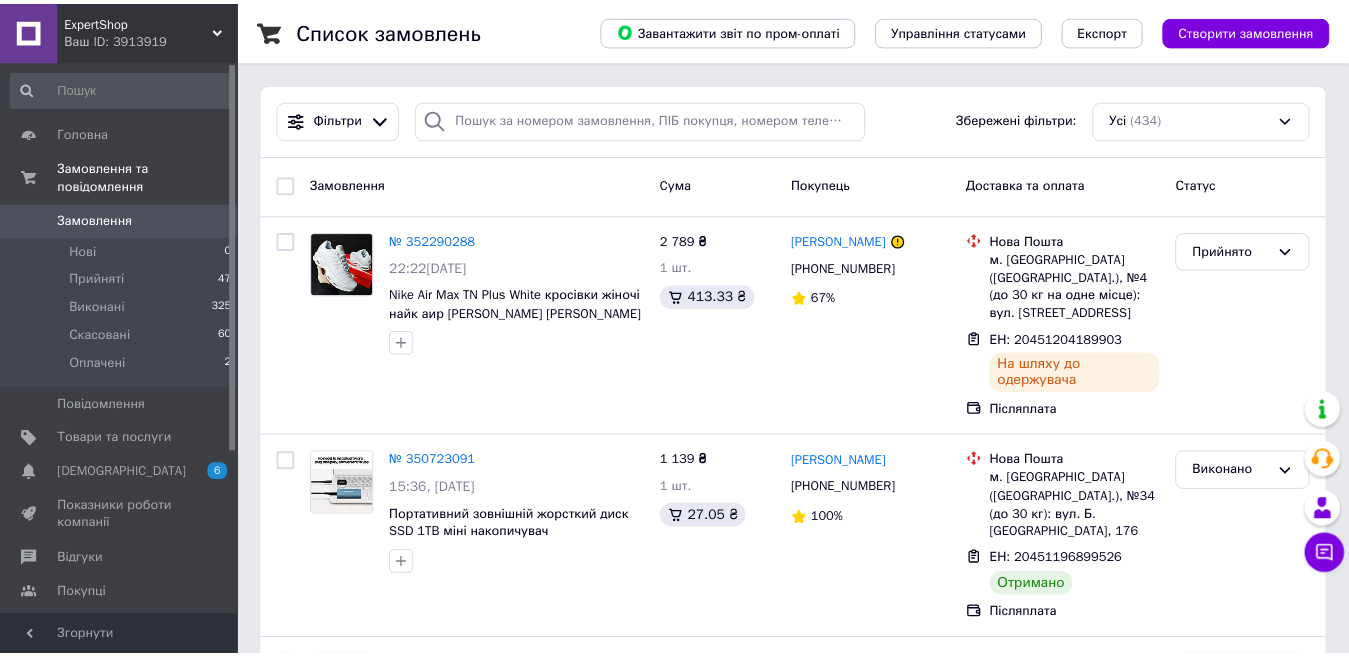 scroll, scrollTop: 0, scrollLeft: 0, axis: both 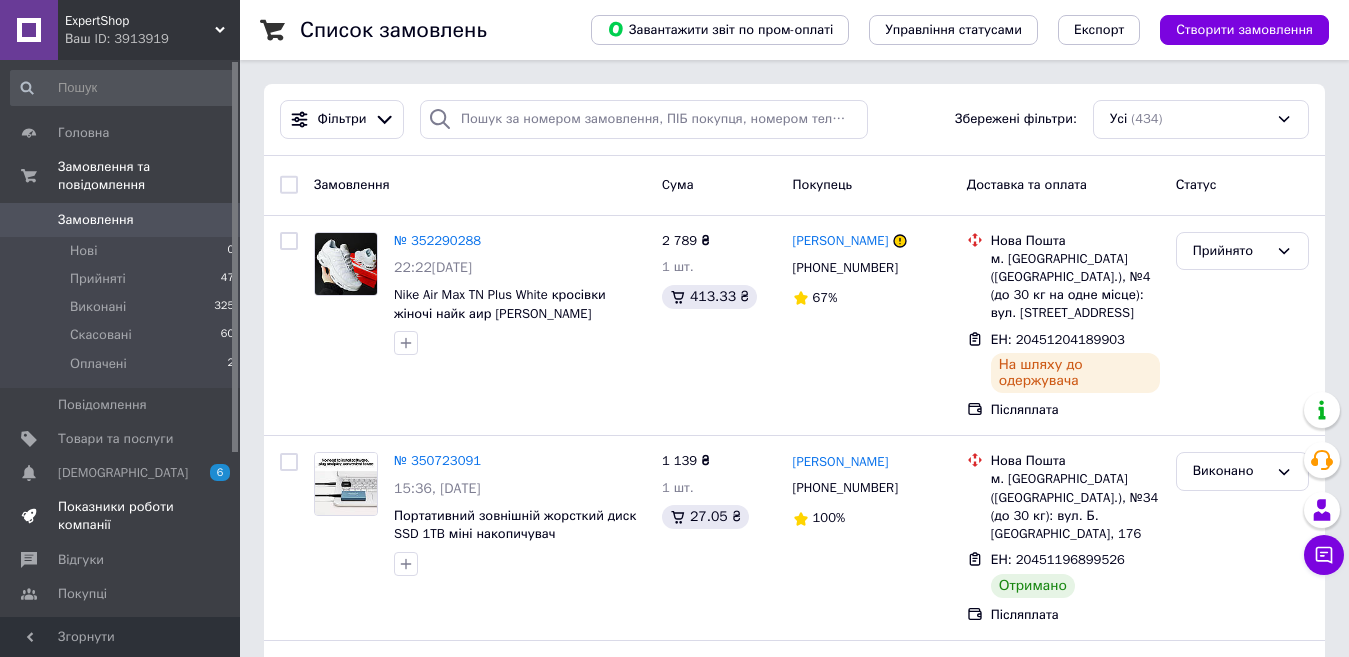 click on "Показники роботи компанії" at bounding box center (121, 516) 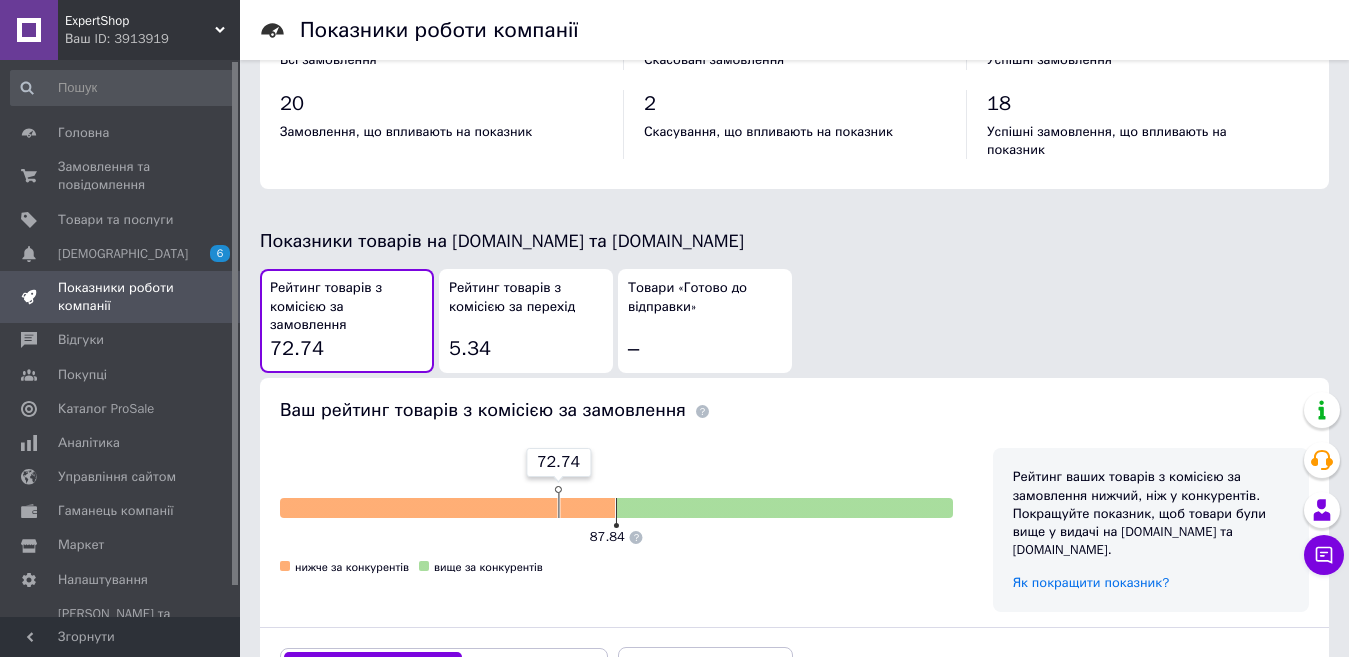 scroll, scrollTop: 931, scrollLeft: 0, axis: vertical 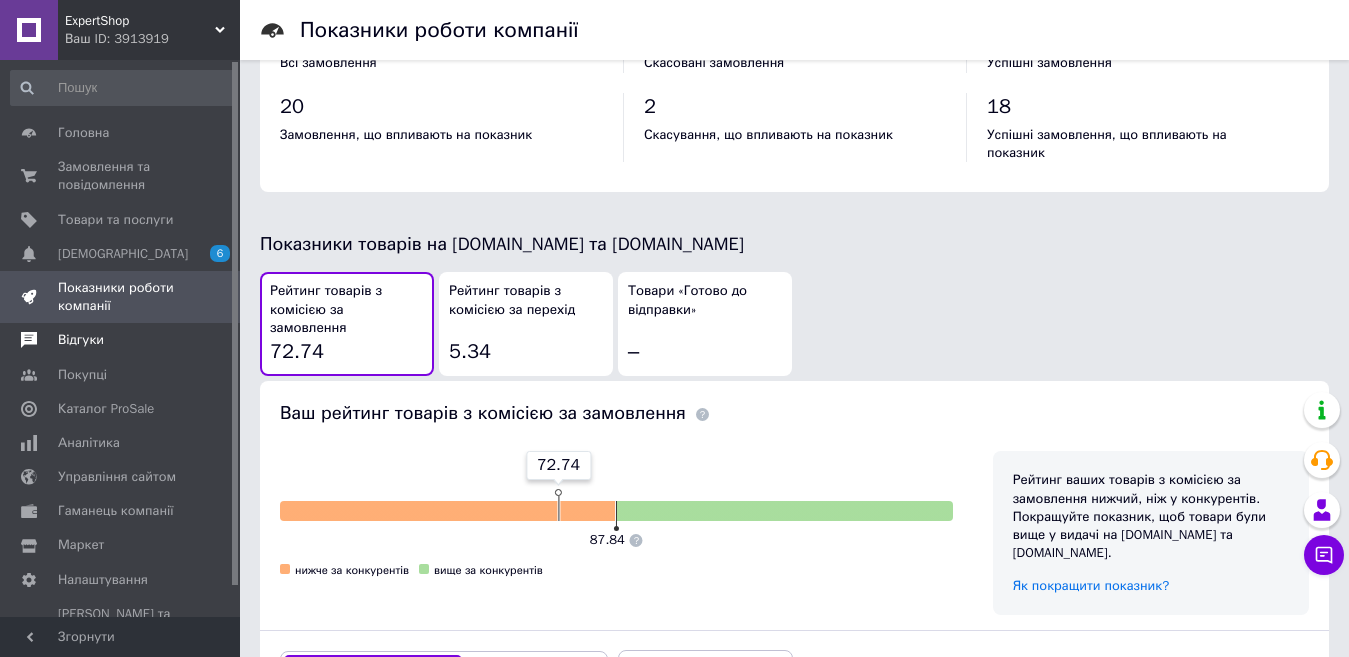 click on "Відгуки" at bounding box center (121, 340) 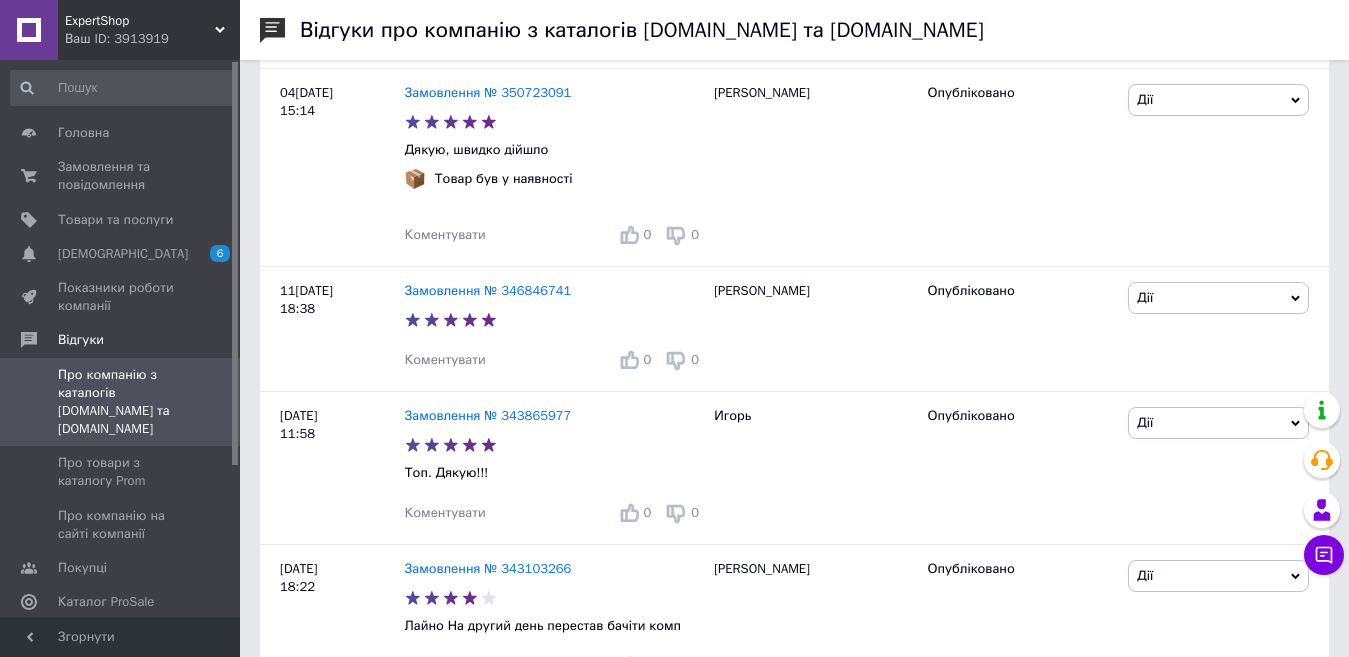 scroll, scrollTop: 0, scrollLeft: 0, axis: both 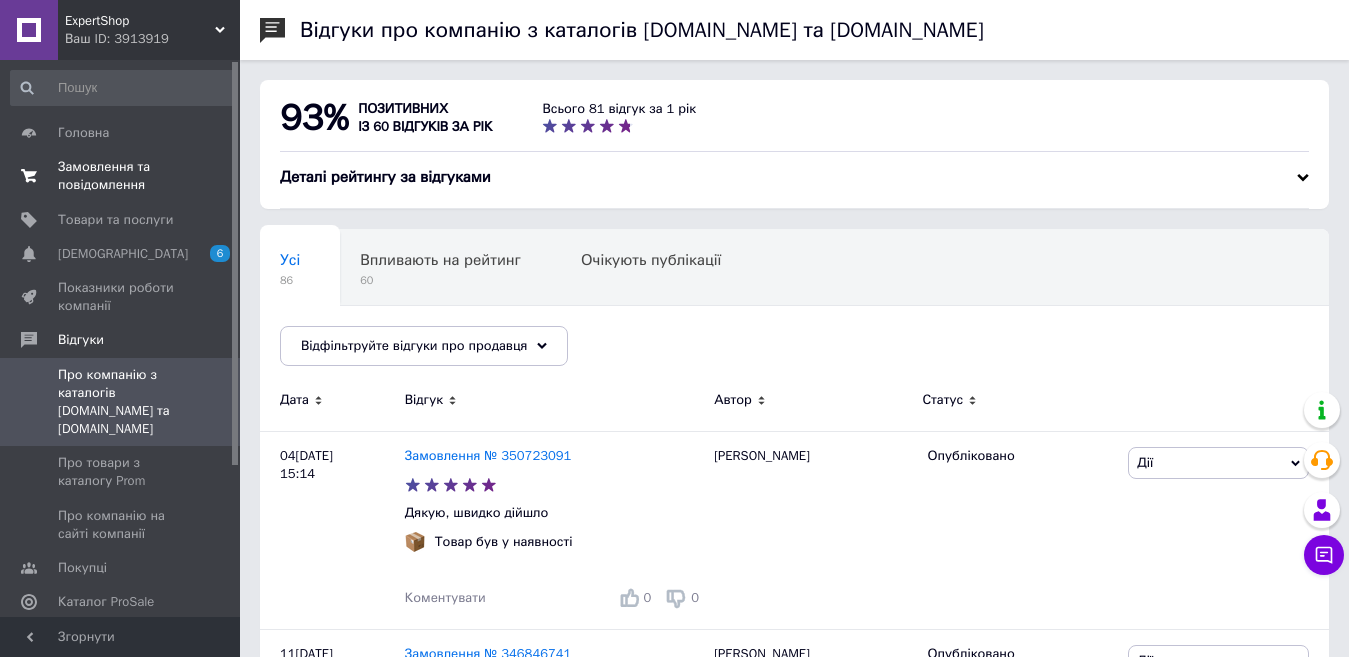 click on "Замовлення та повідомлення" at bounding box center (121, 176) 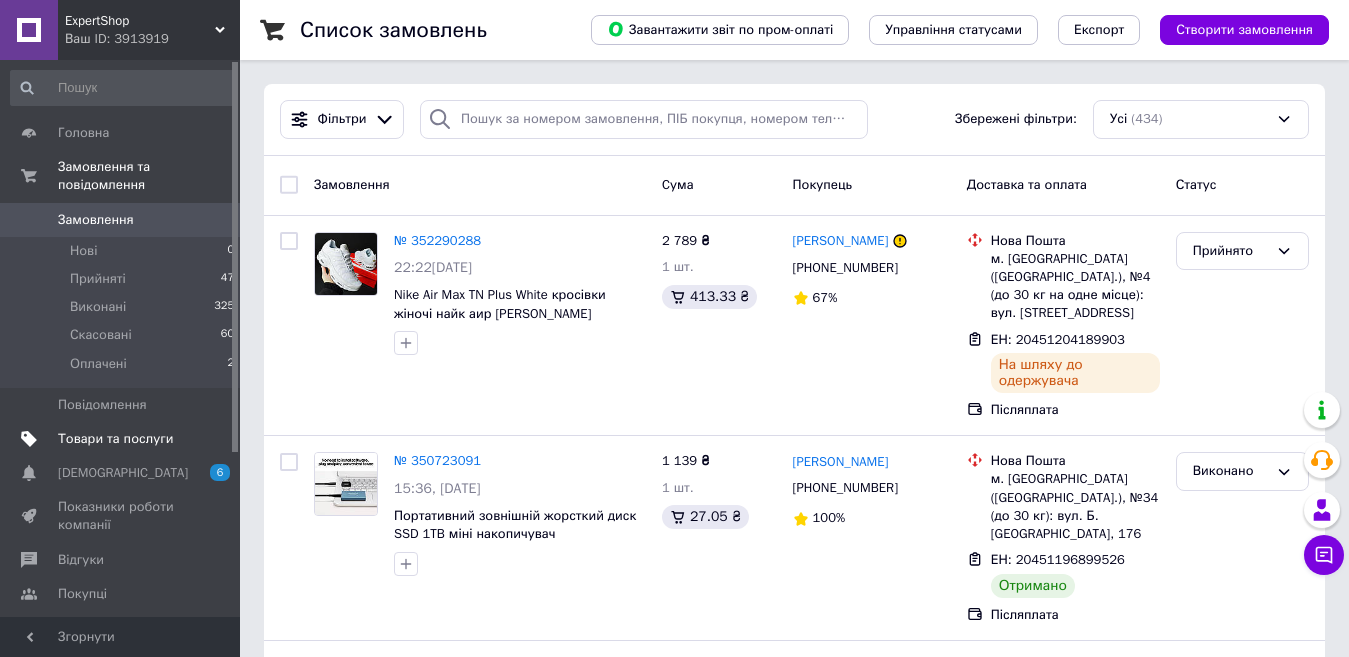 click on "Товари та послуги" at bounding box center [115, 439] 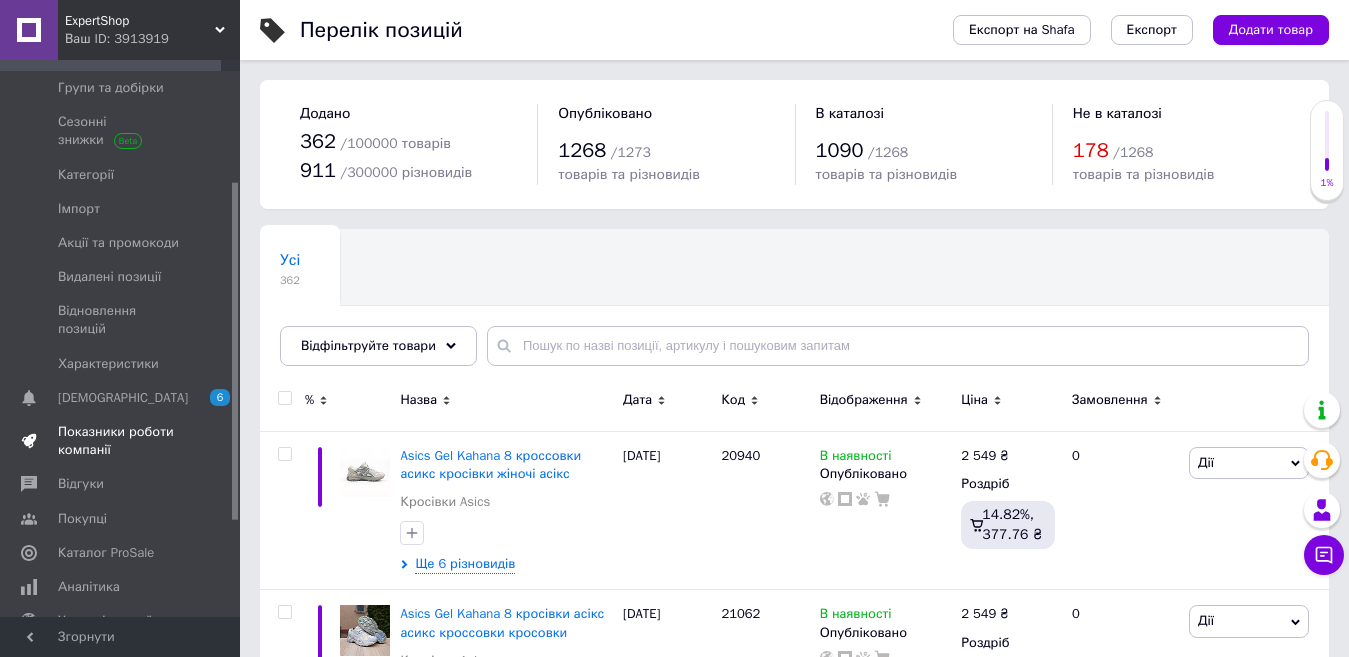 click on "Показники роботи компанії" at bounding box center (121, 441) 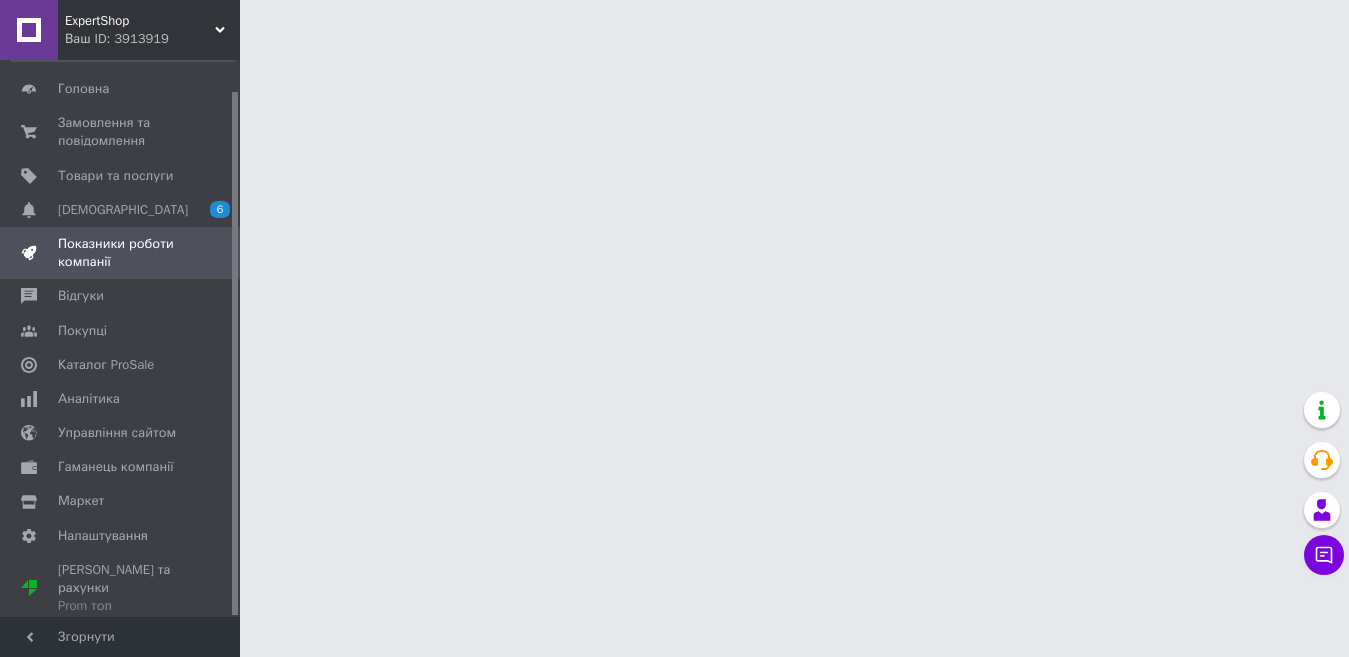 scroll, scrollTop: 32, scrollLeft: 0, axis: vertical 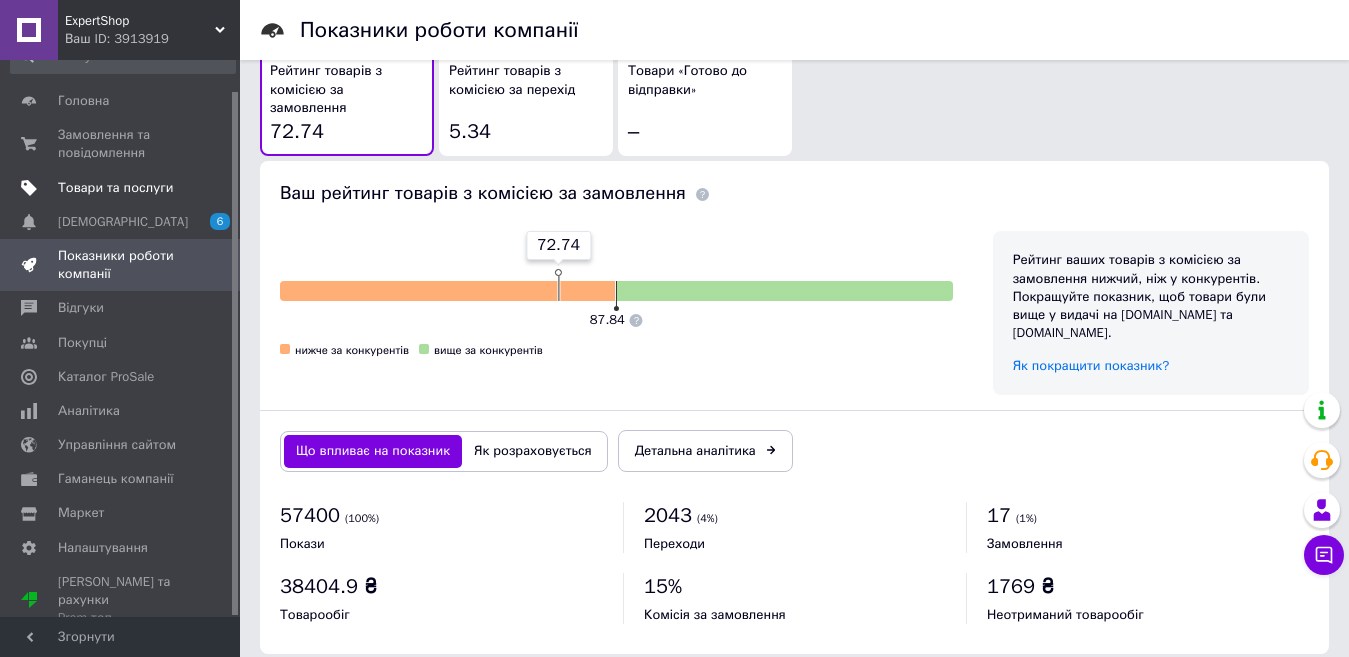 click on "Товари та послуги" at bounding box center [115, 188] 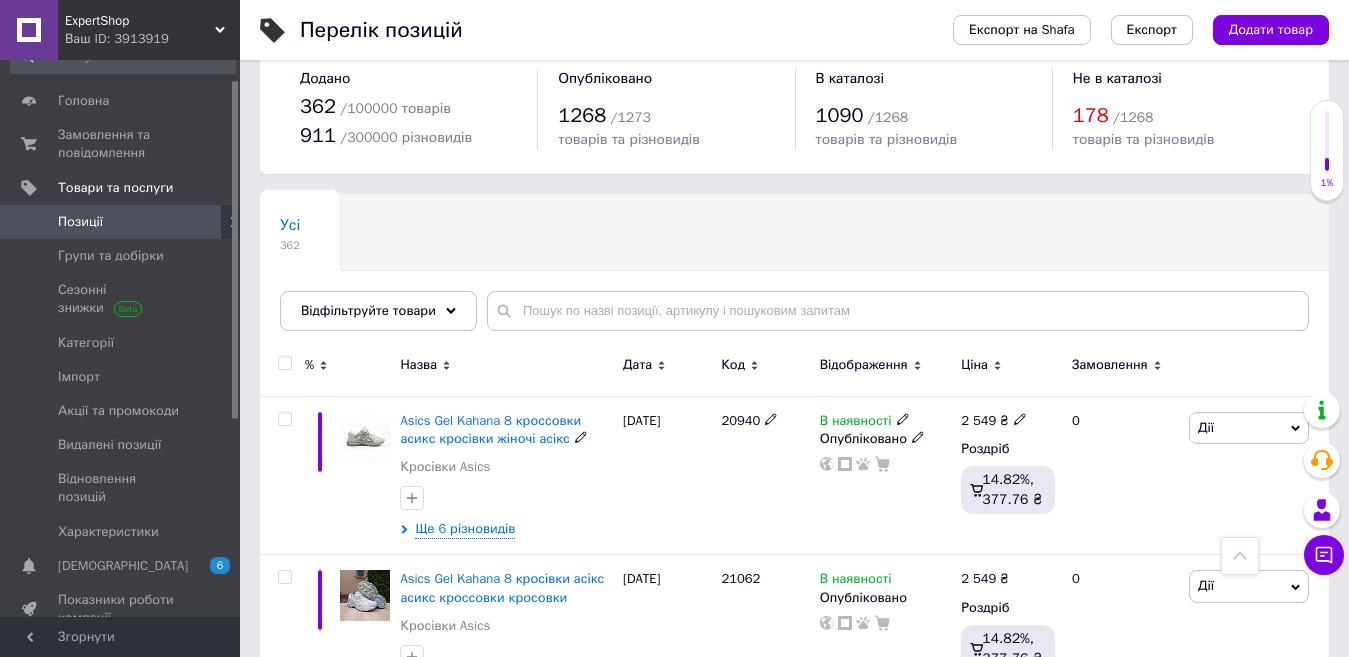 scroll, scrollTop: 0, scrollLeft: 0, axis: both 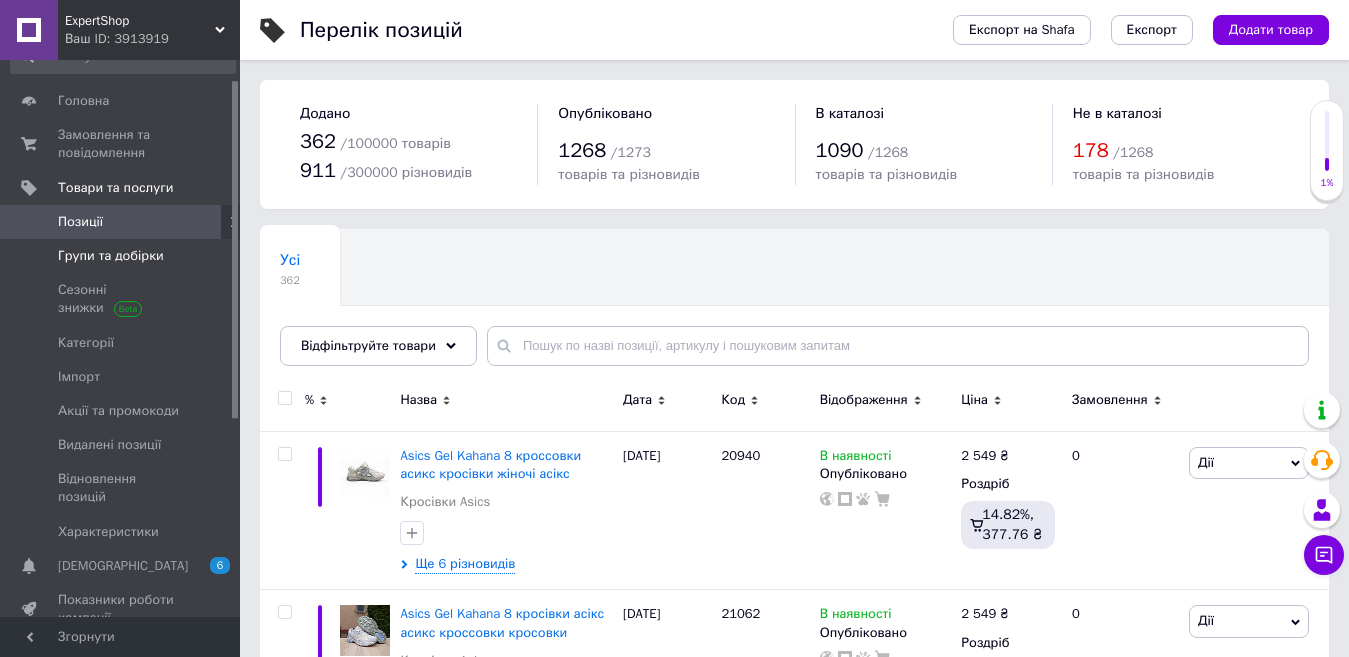 click on "Групи та добірки" at bounding box center [111, 256] 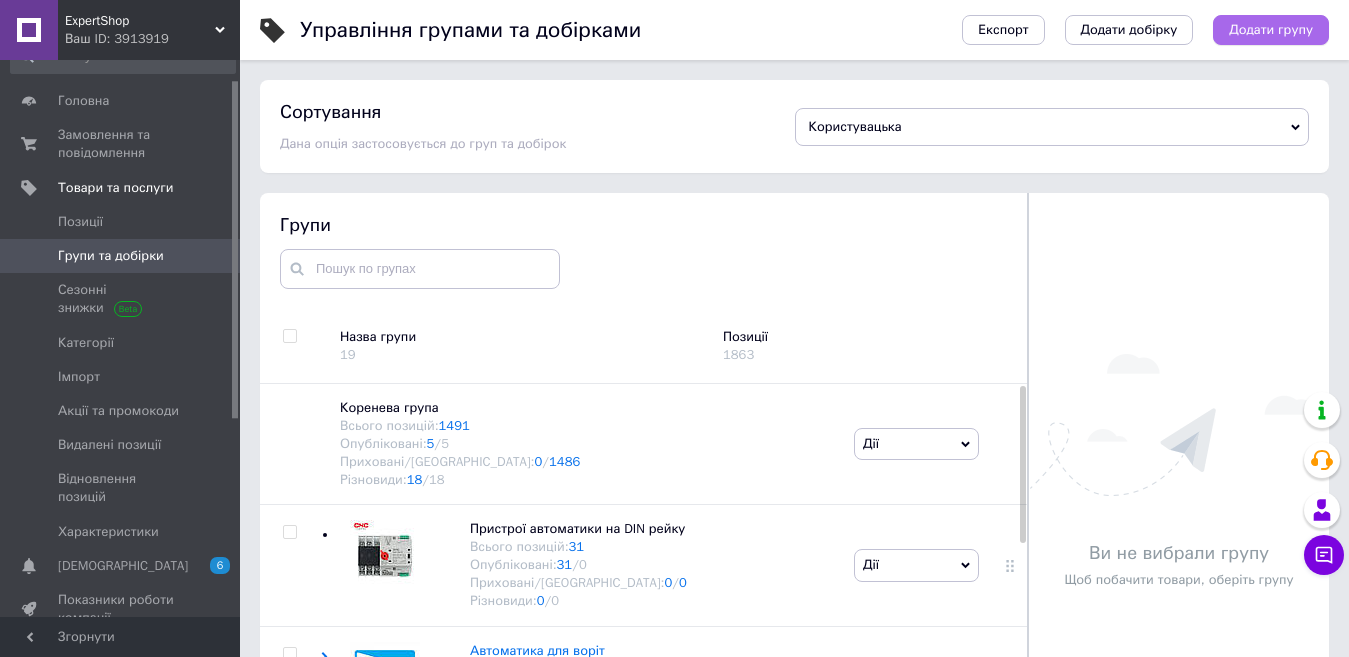 click on "Додати групу" at bounding box center [1271, 30] 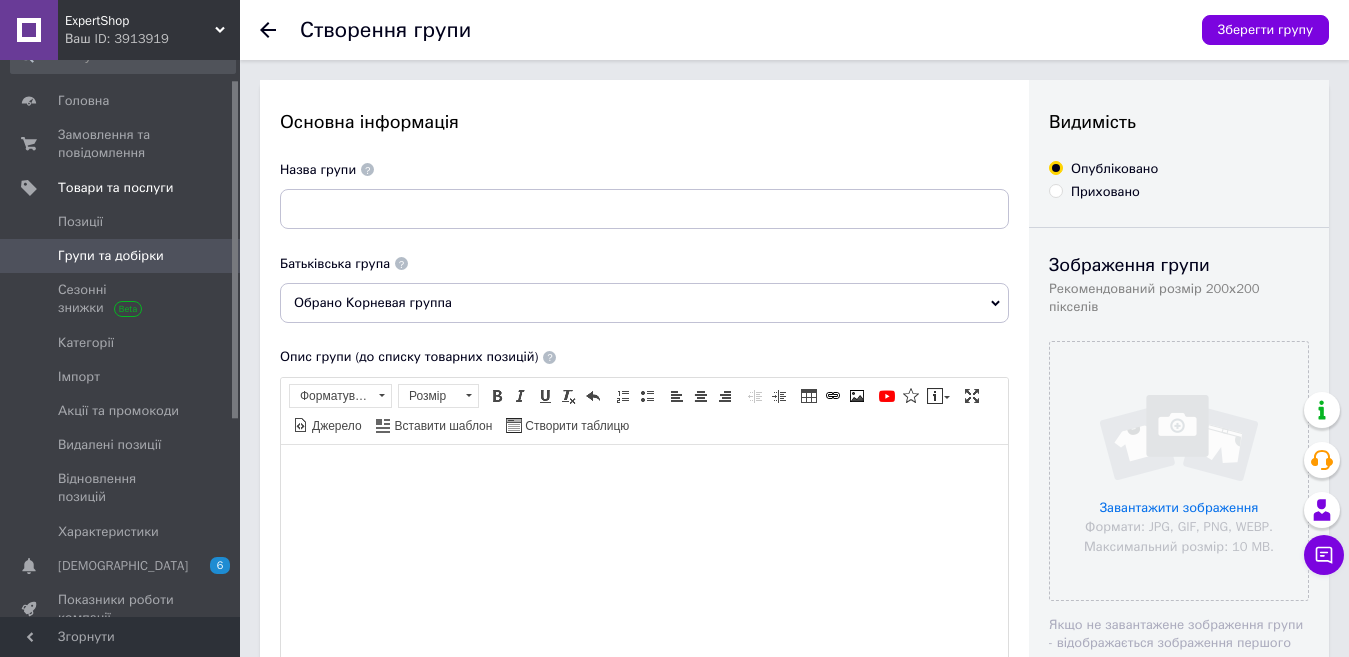 scroll, scrollTop: 0, scrollLeft: 0, axis: both 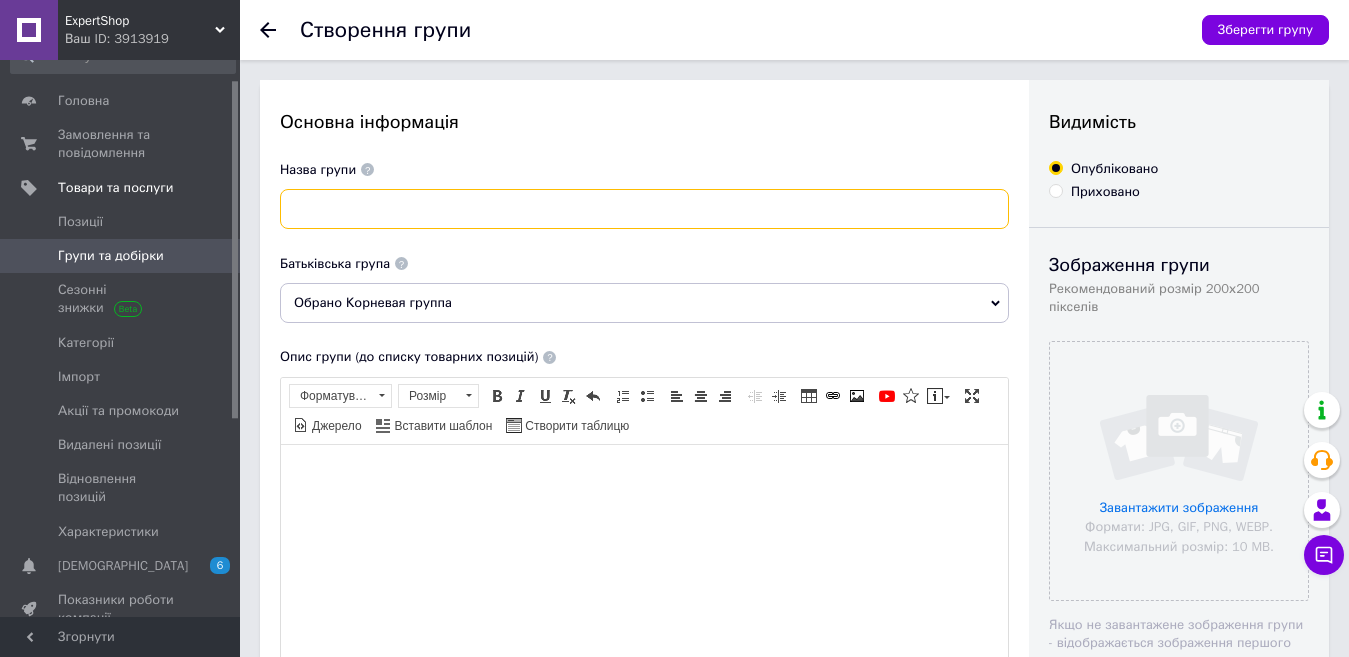 click at bounding box center [644, 209] 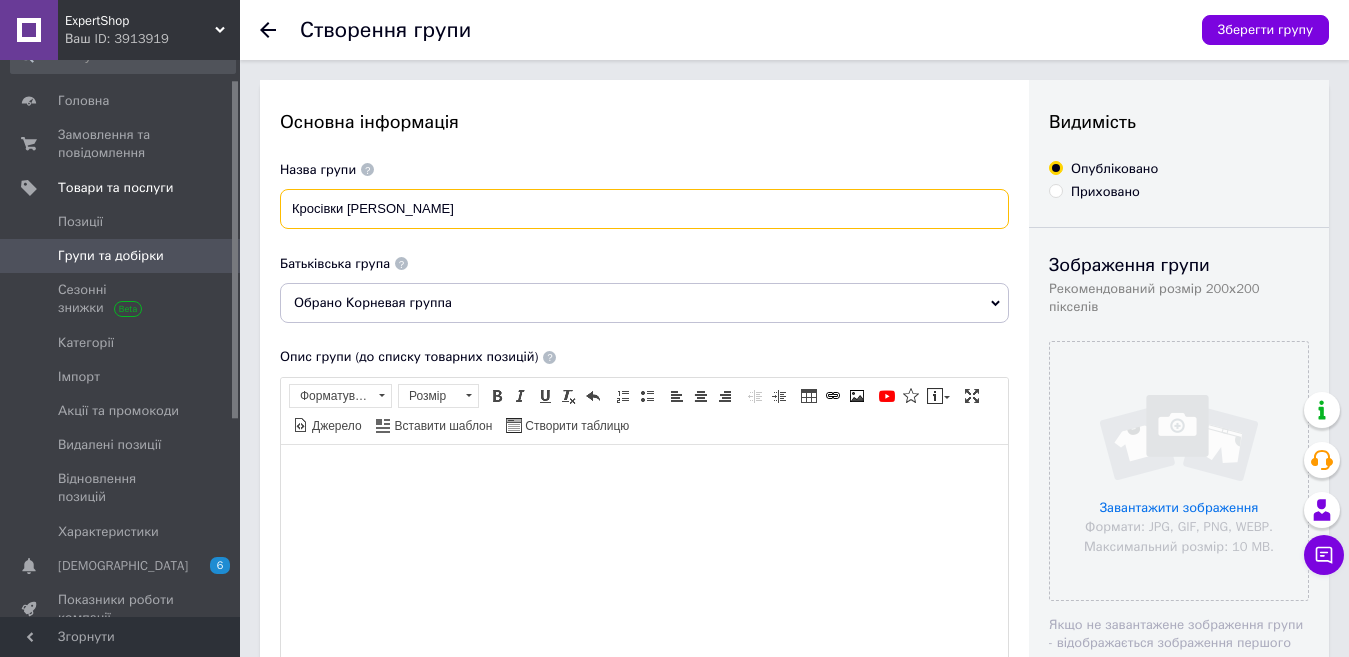 type on "Кросівки [PERSON_NAME]" 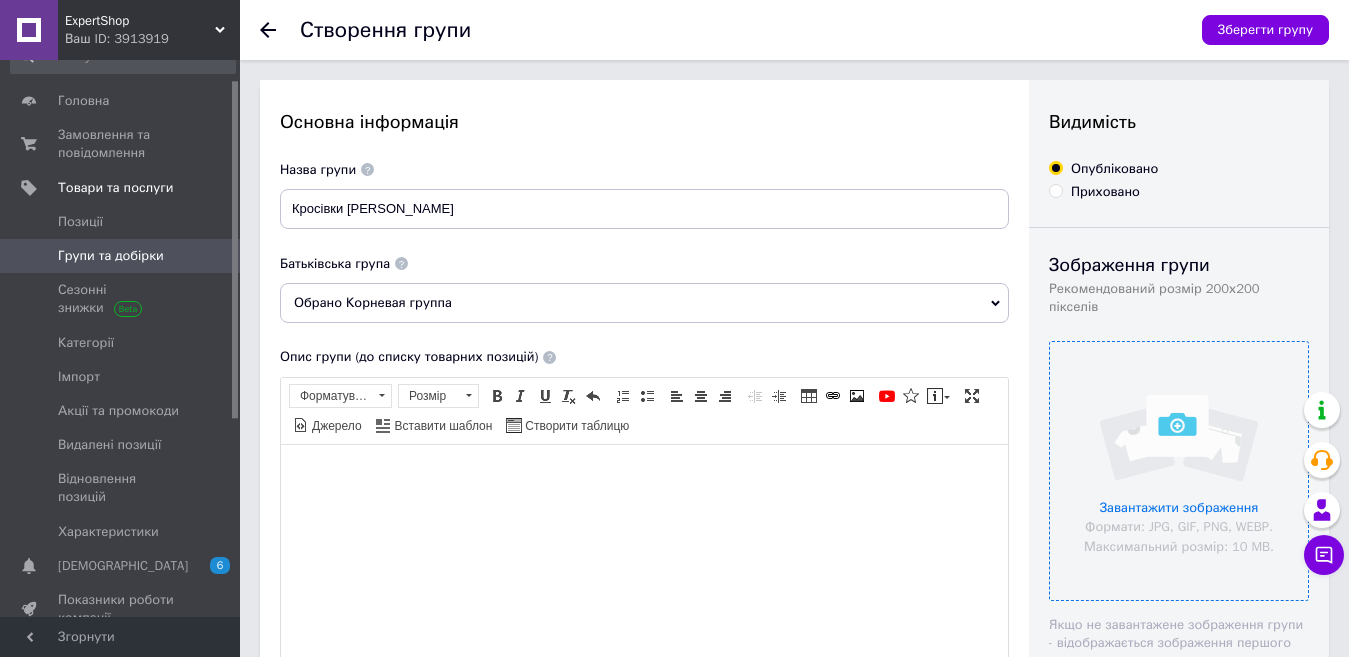 click at bounding box center [1179, 471] 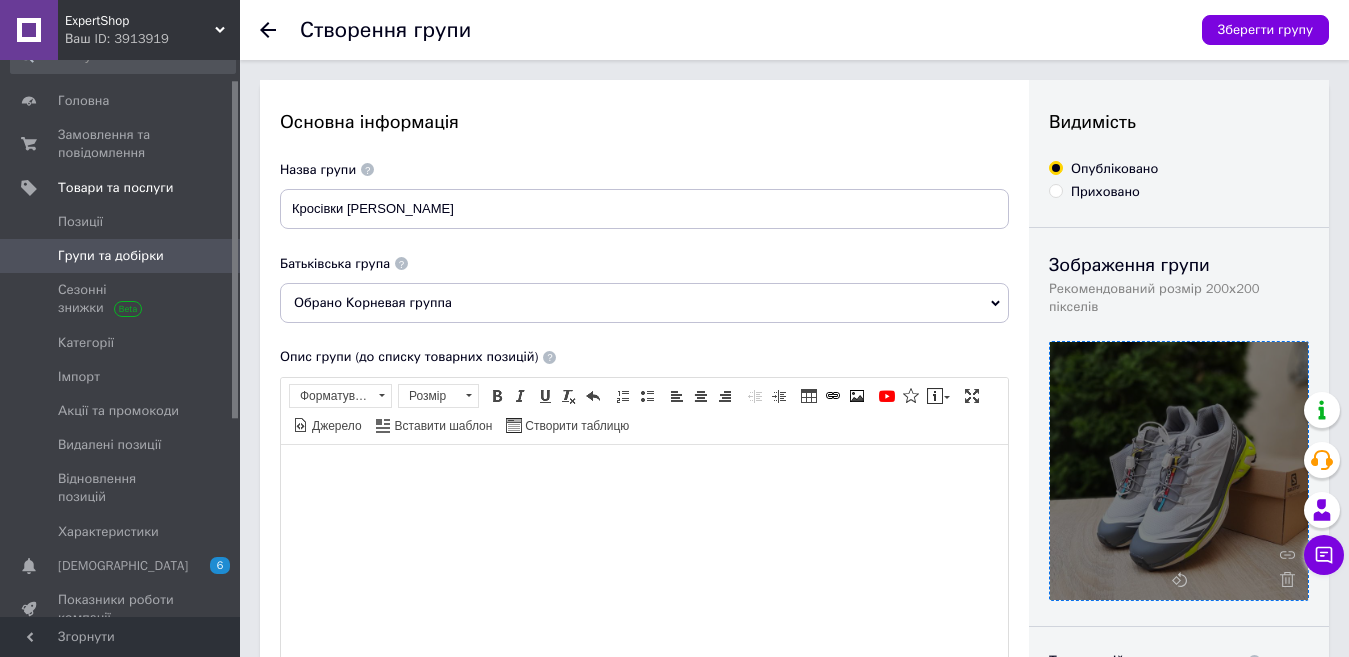 click on "Обрано Корневая группа" at bounding box center [644, 303] 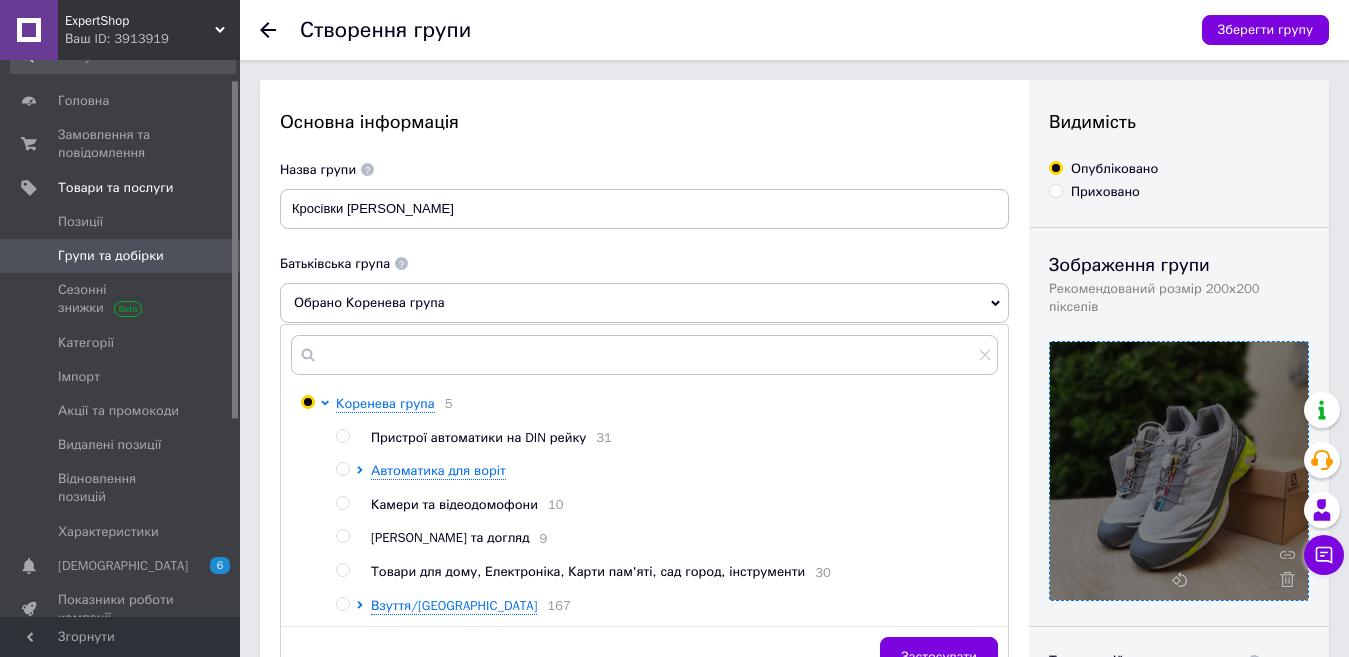click at bounding box center [342, 604] 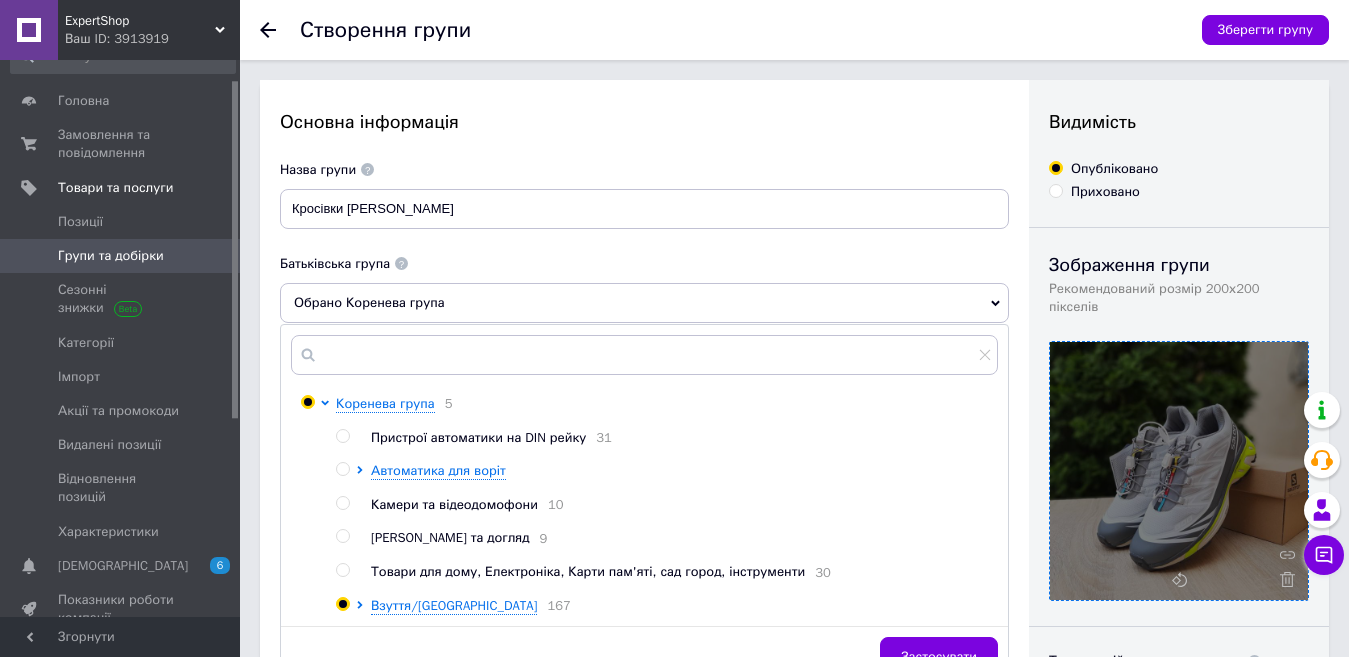 radio on "true" 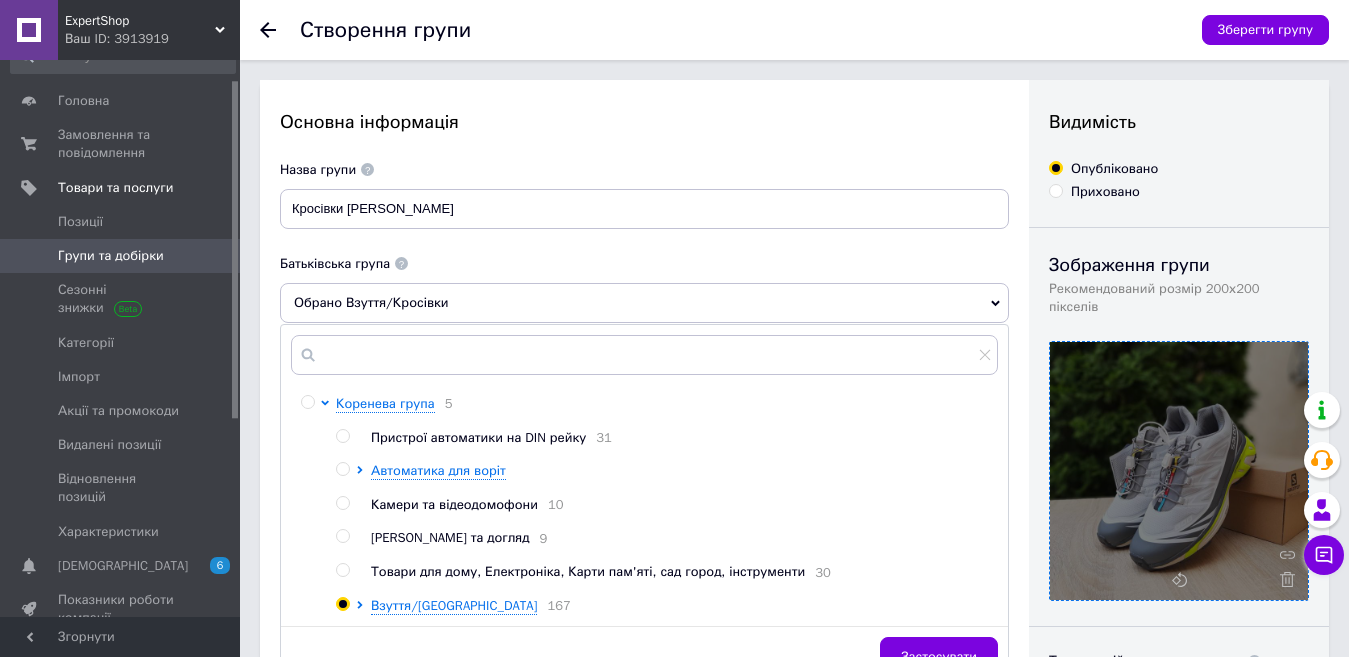 scroll, scrollTop: 300, scrollLeft: 0, axis: vertical 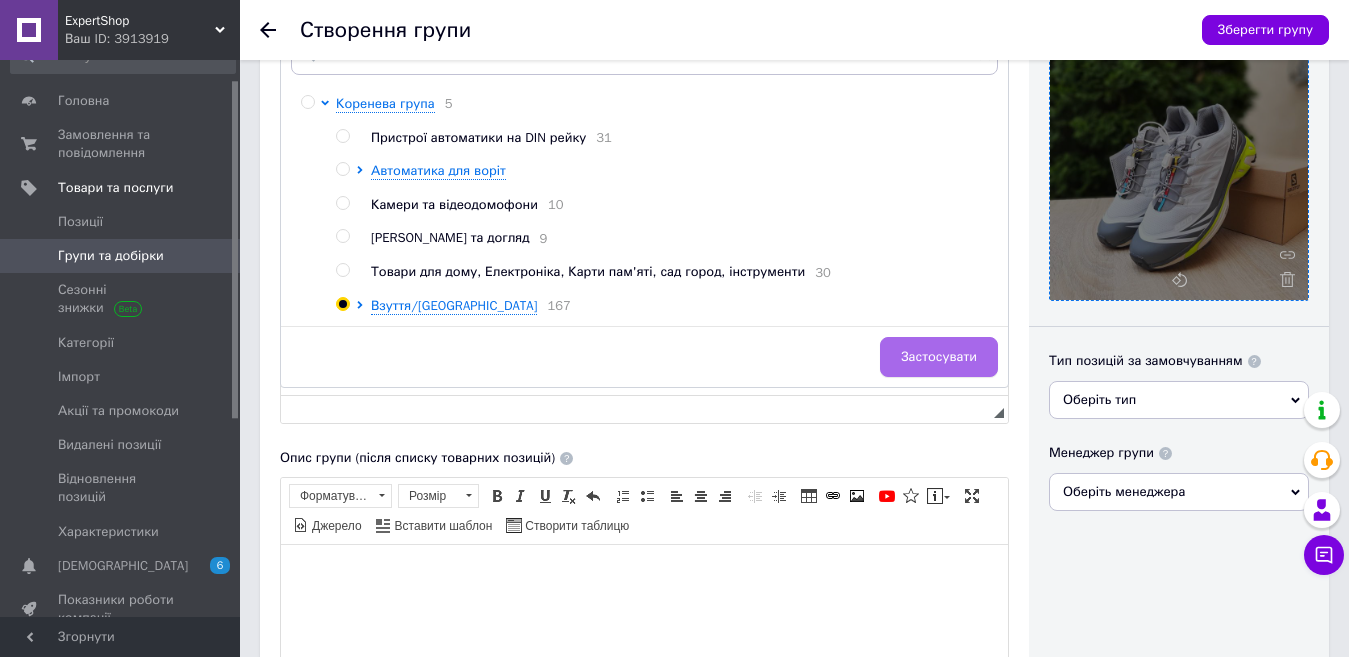 click on "Застосувати" at bounding box center [939, 357] 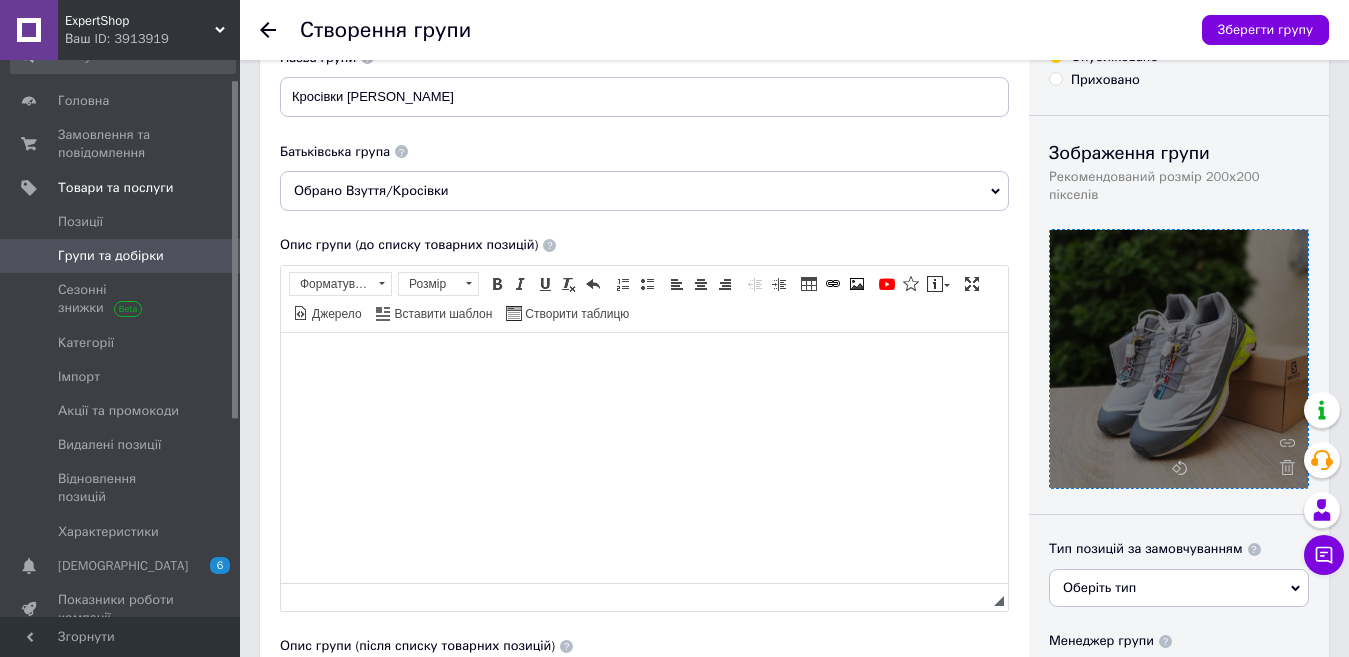 scroll, scrollTop: 0, scrollLeft: 0, axis: both 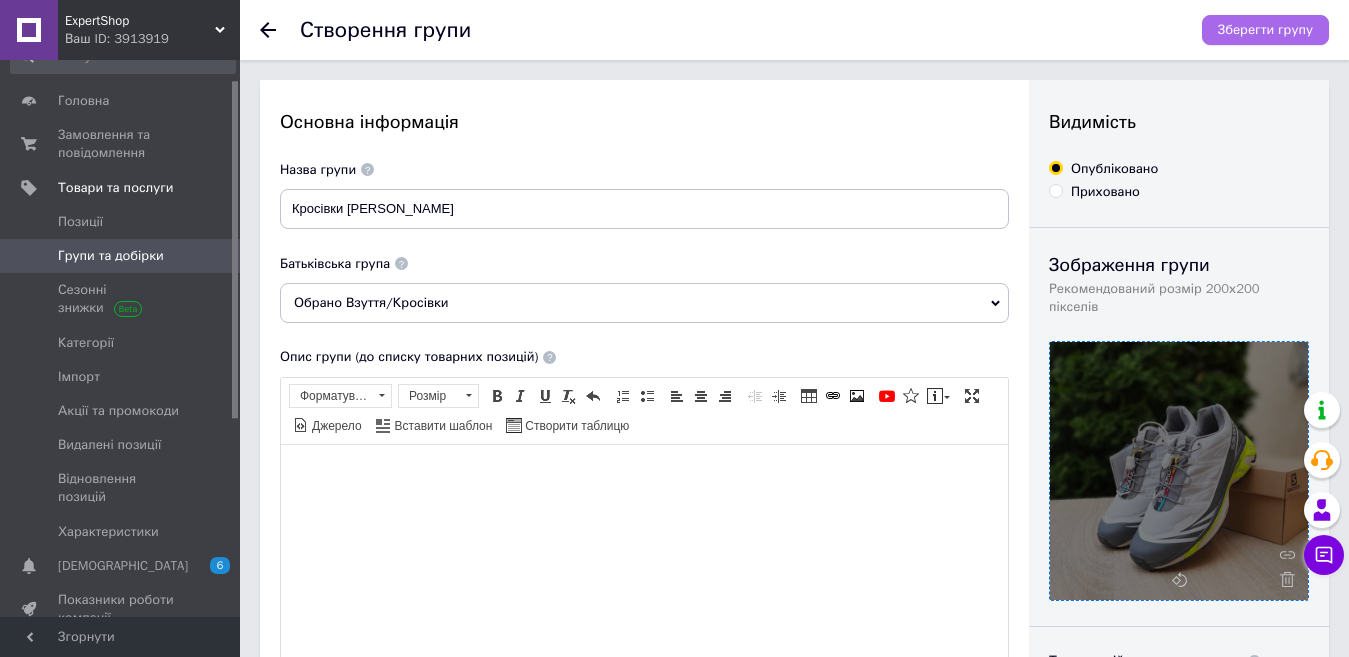 click on "Зберегти групу" at bounding box center [1265, 30] 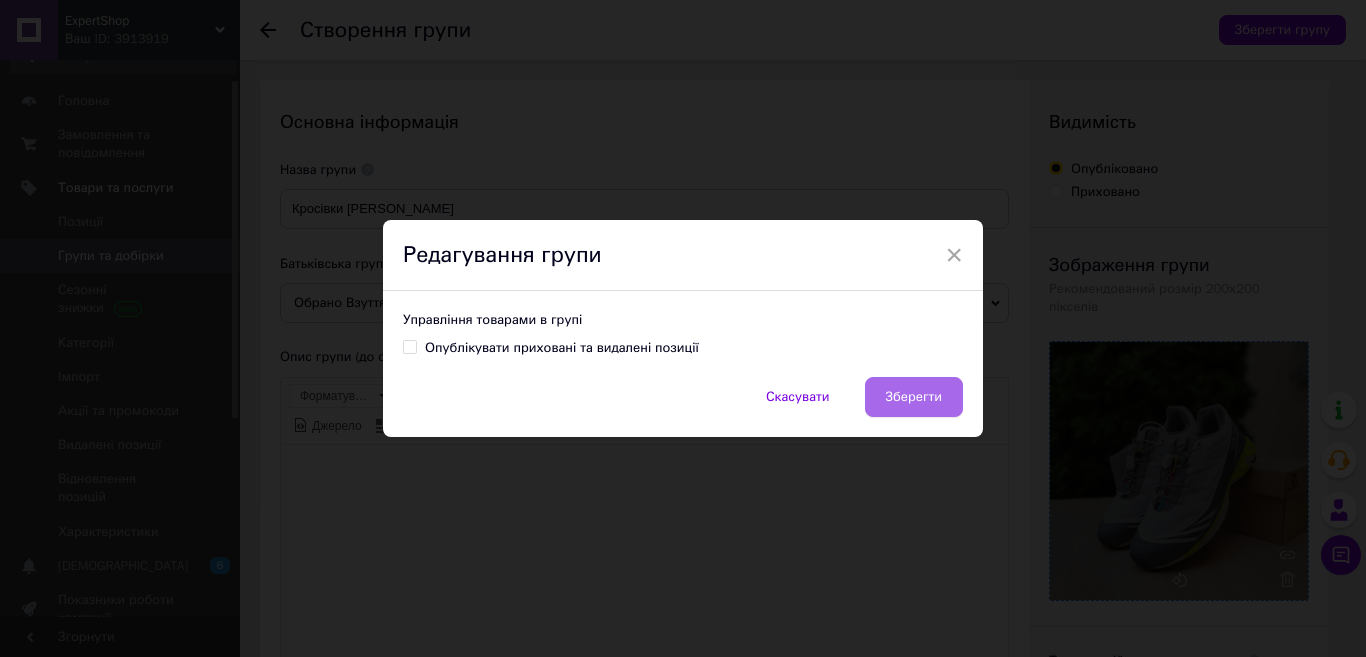 click on "Зберегти" at bounding box center [914, 397] 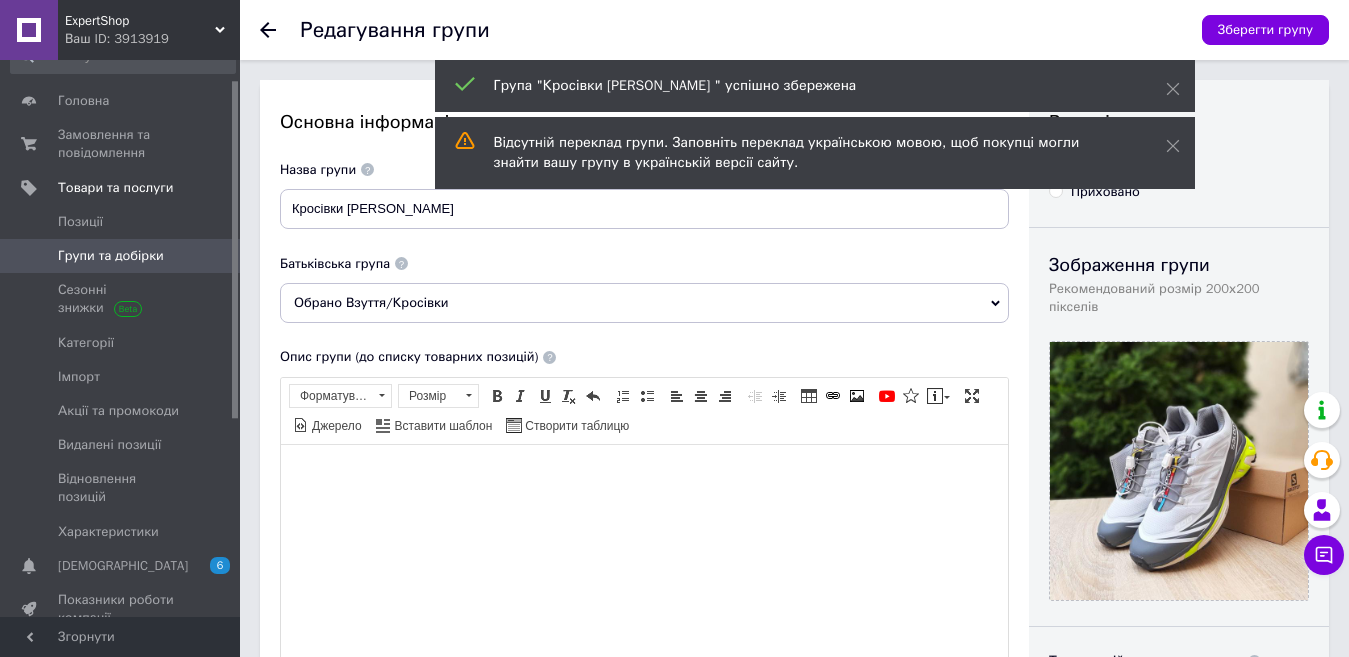 scroll, scrollTop: 0, scrollLeft: 0, axis: both 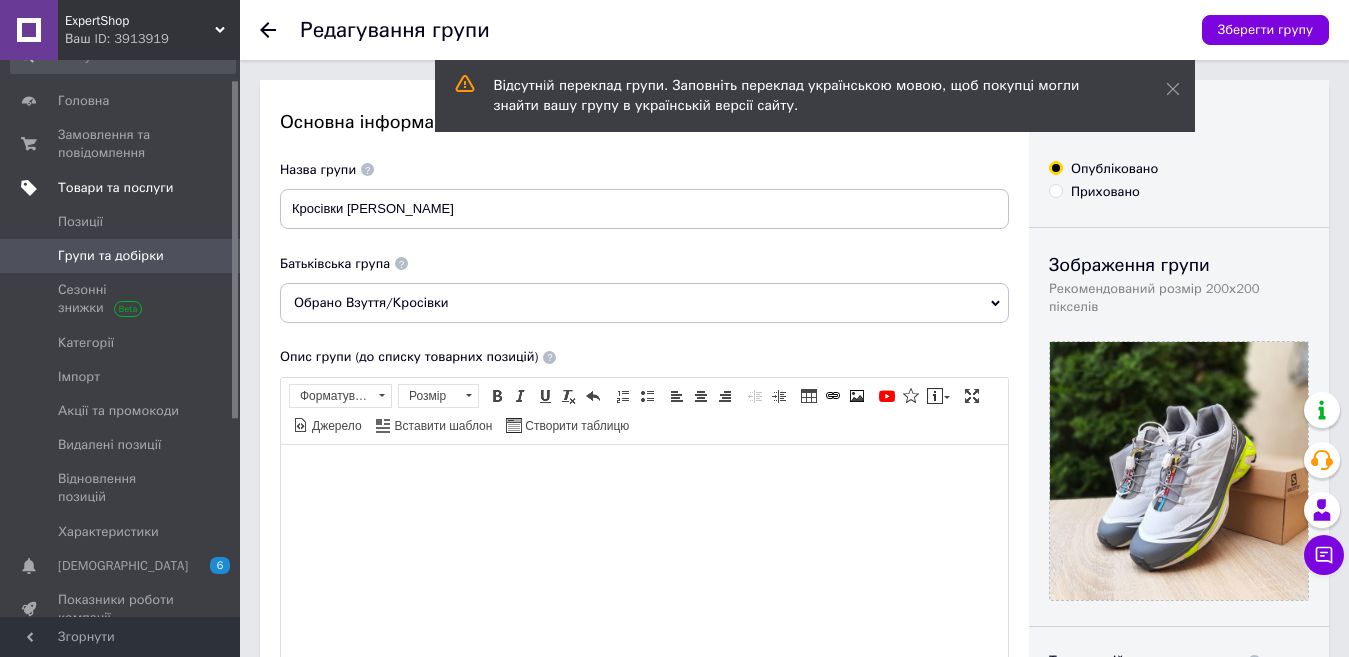 click on "Товари та послуги" at bounding box center [115, 188] 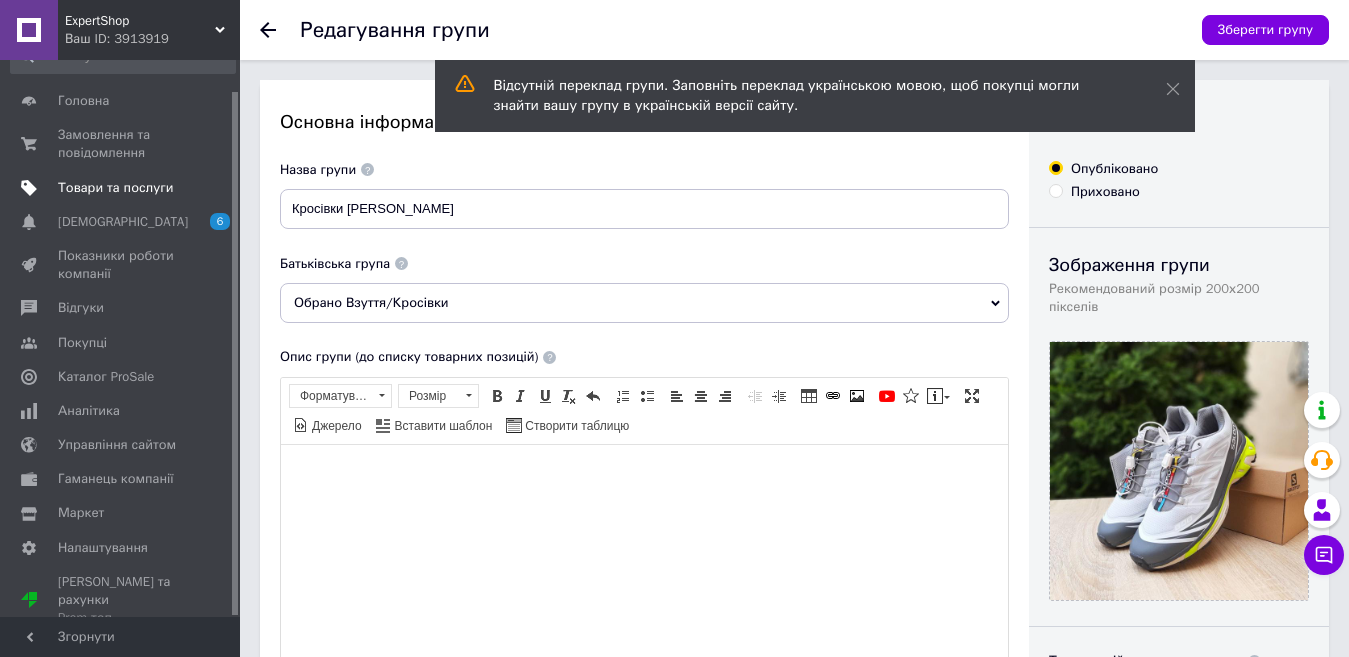 click on "Товари та послуги" at bounding box center (115, 188) 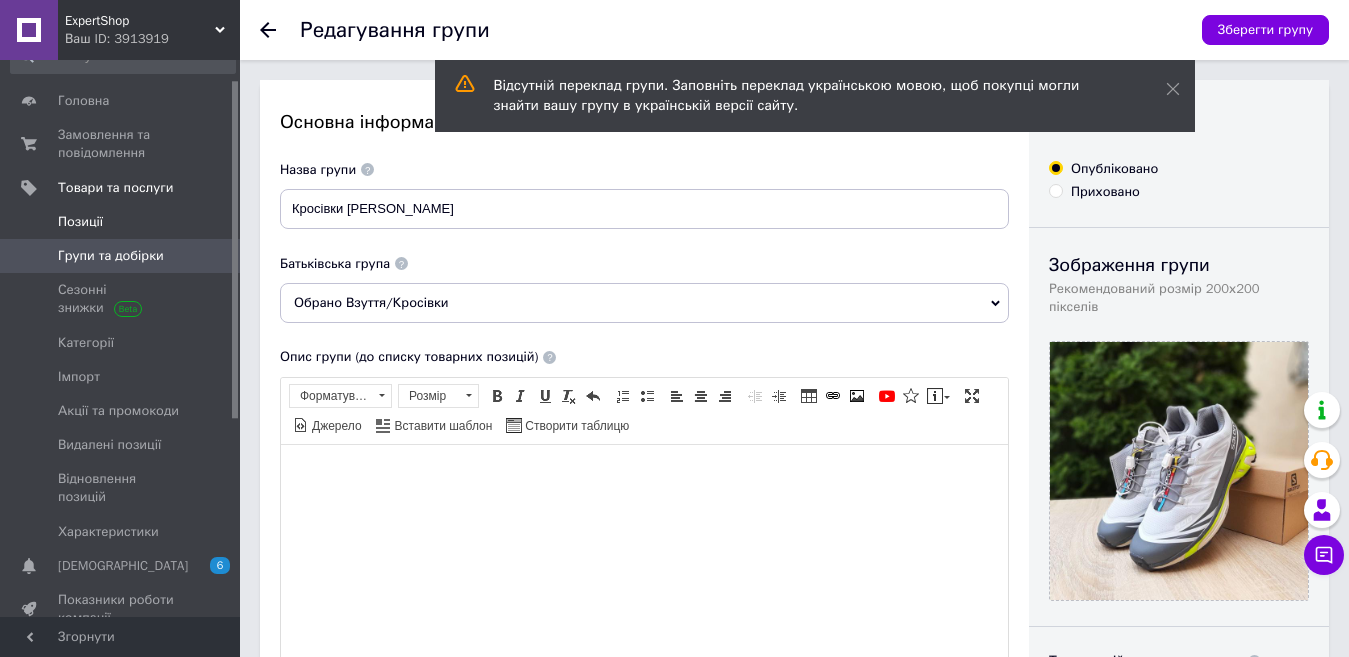 click on "Позиції" at bounding box center [121, 222] 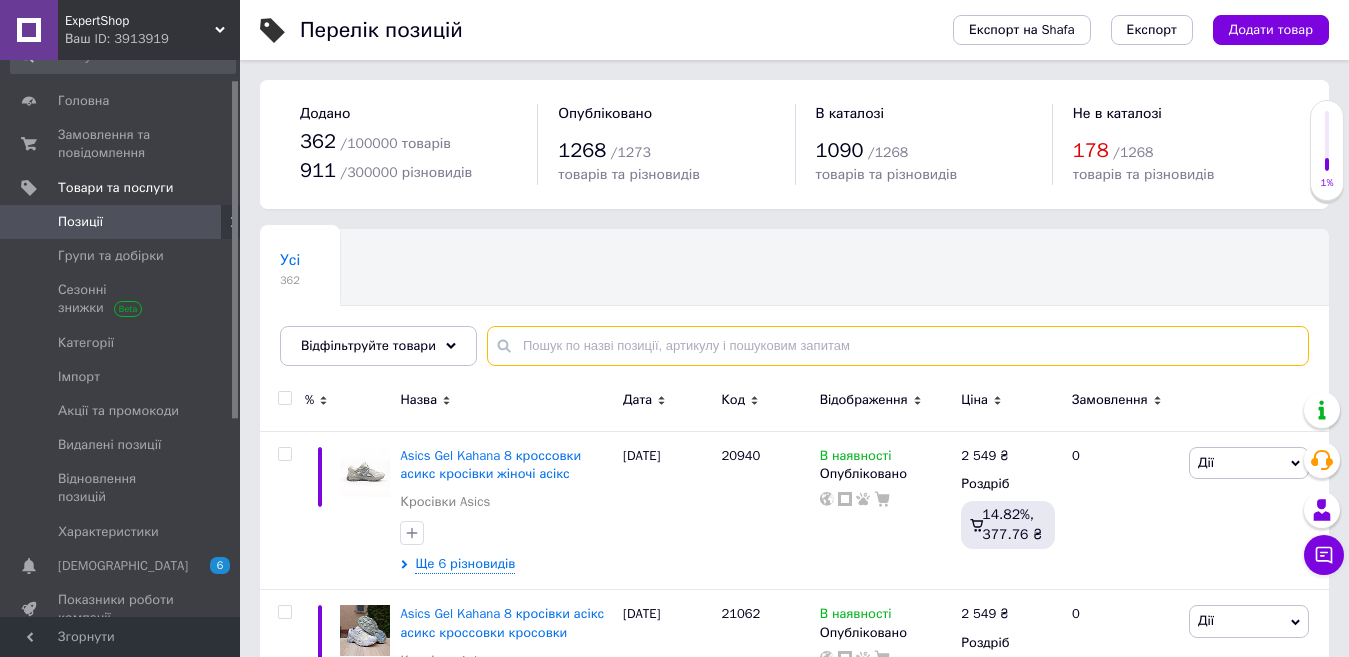 click at bounding box center (898, 346) 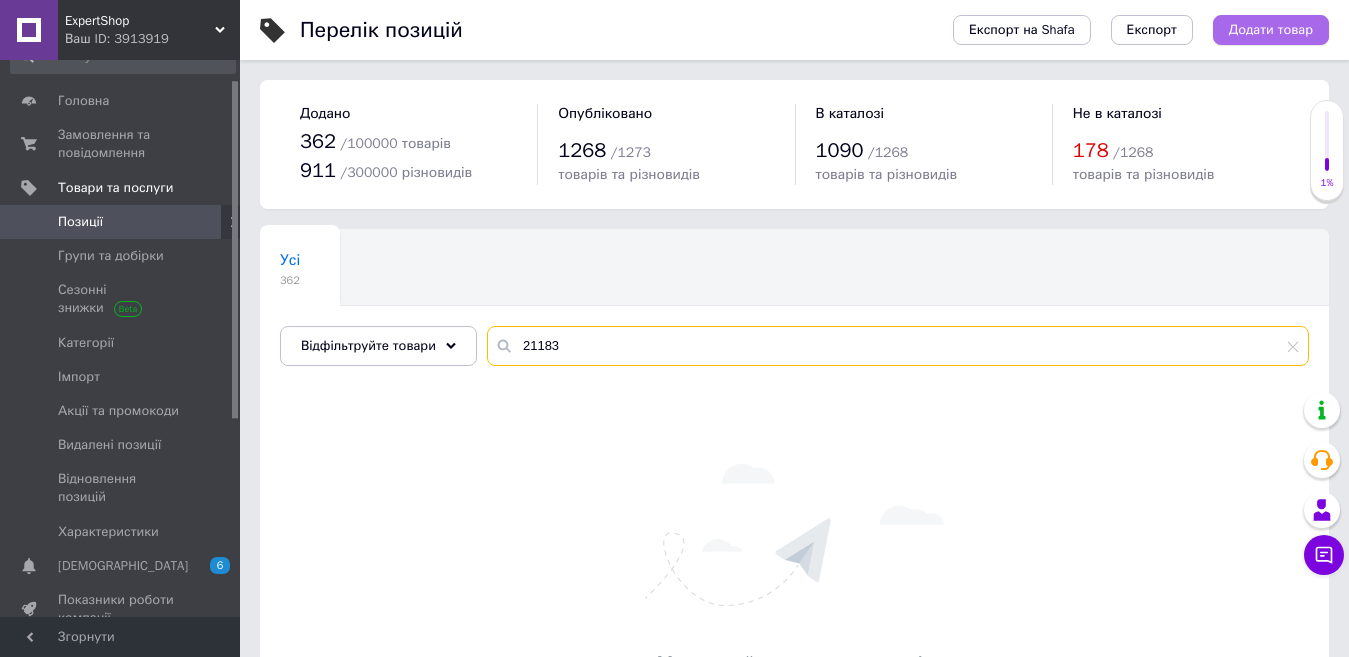 type on "21183" 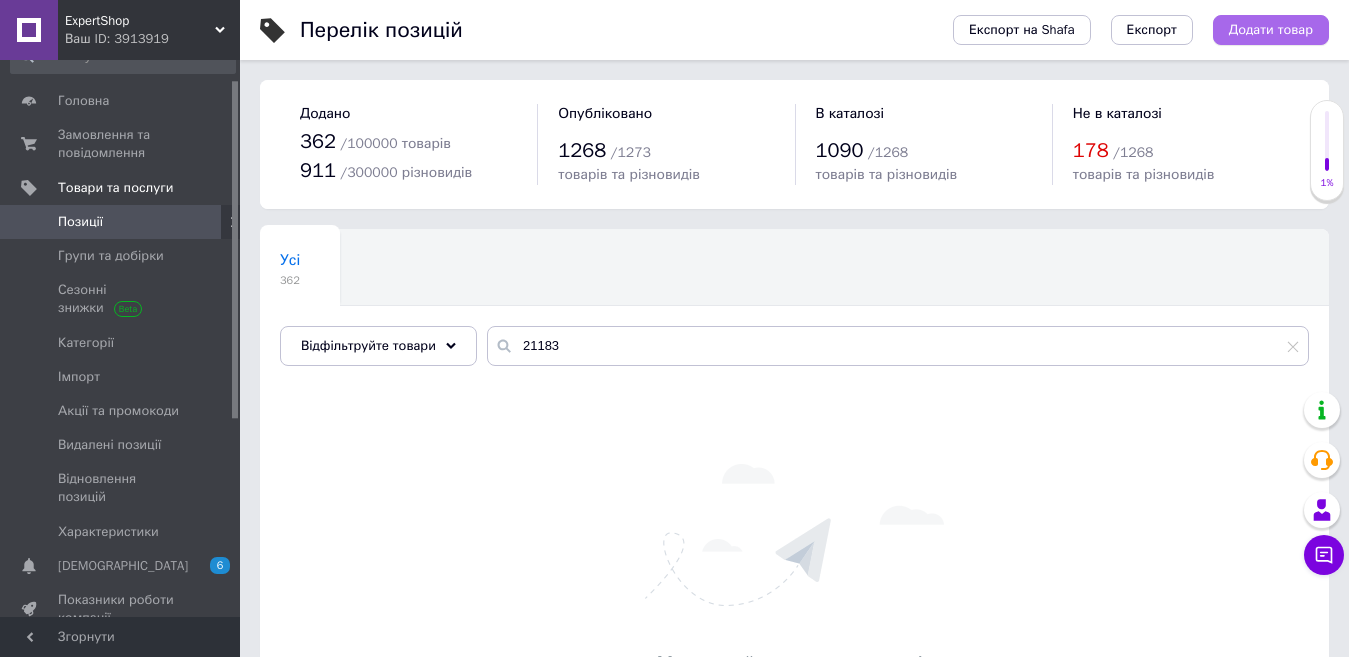 click on "Додати товар" at bounding box center [1271, 30] 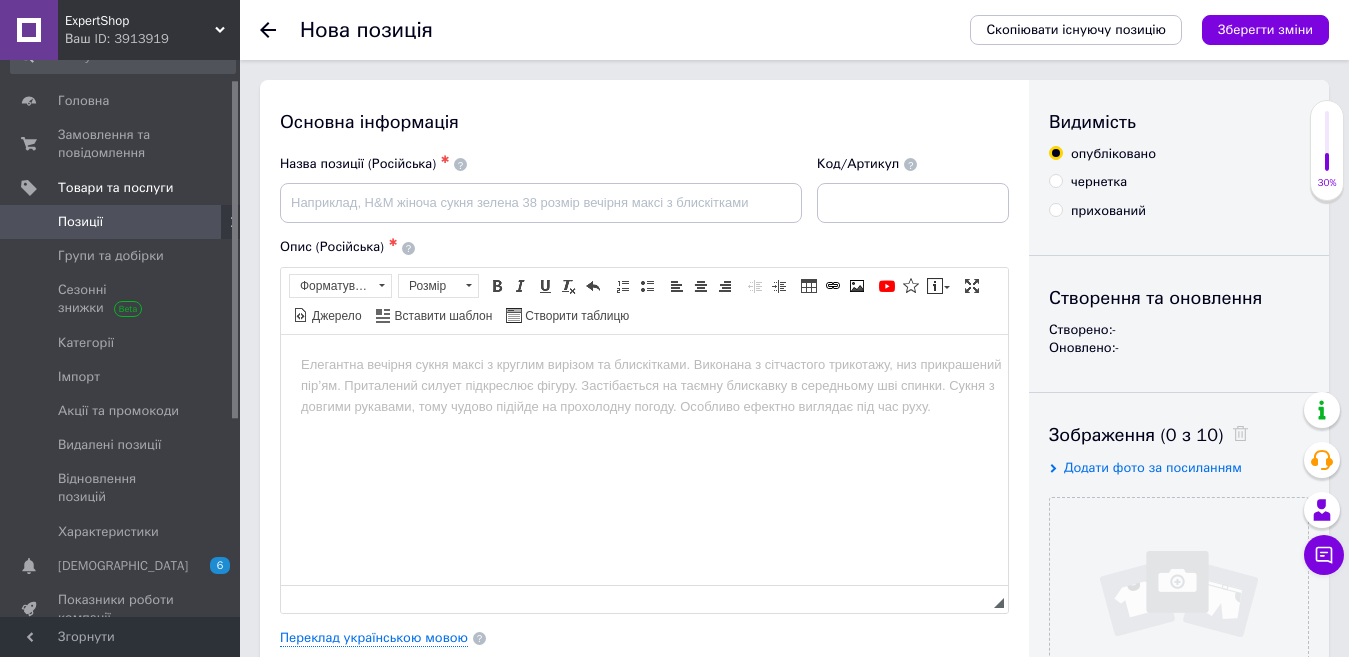 scroll, scrollTop: 0, scrollLeft: 0, axis: both 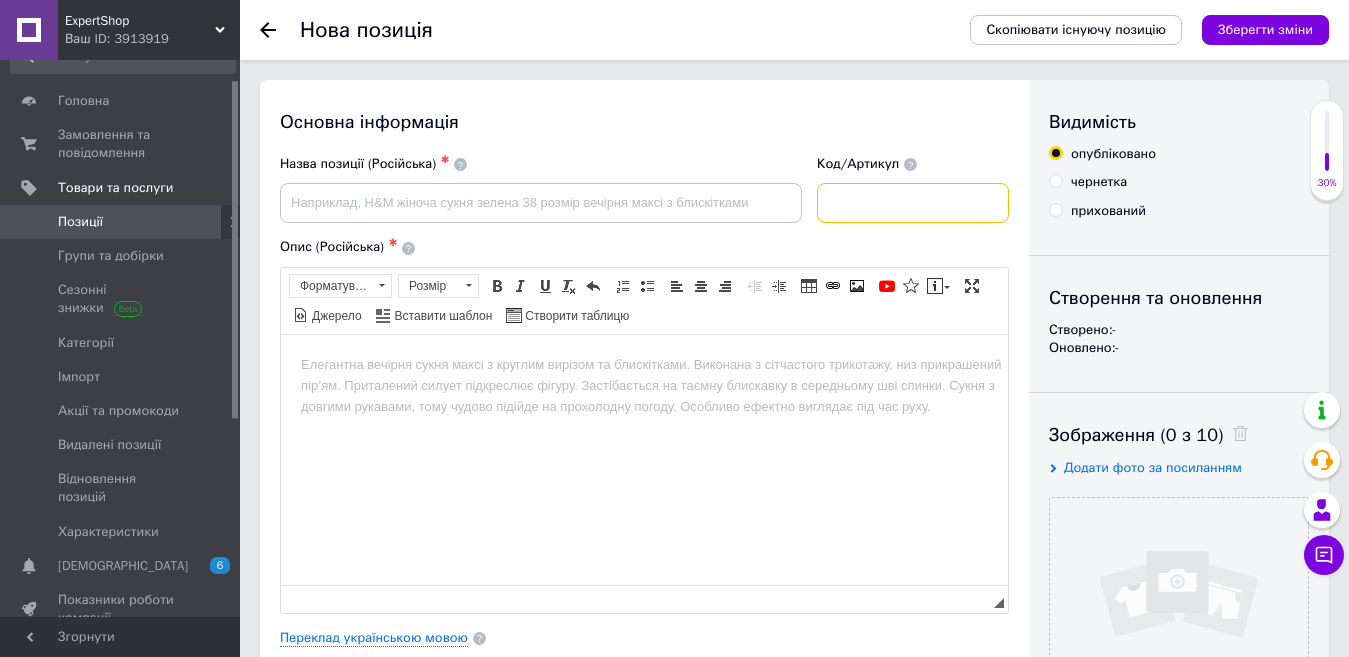 click at bounding box center (913, 203) 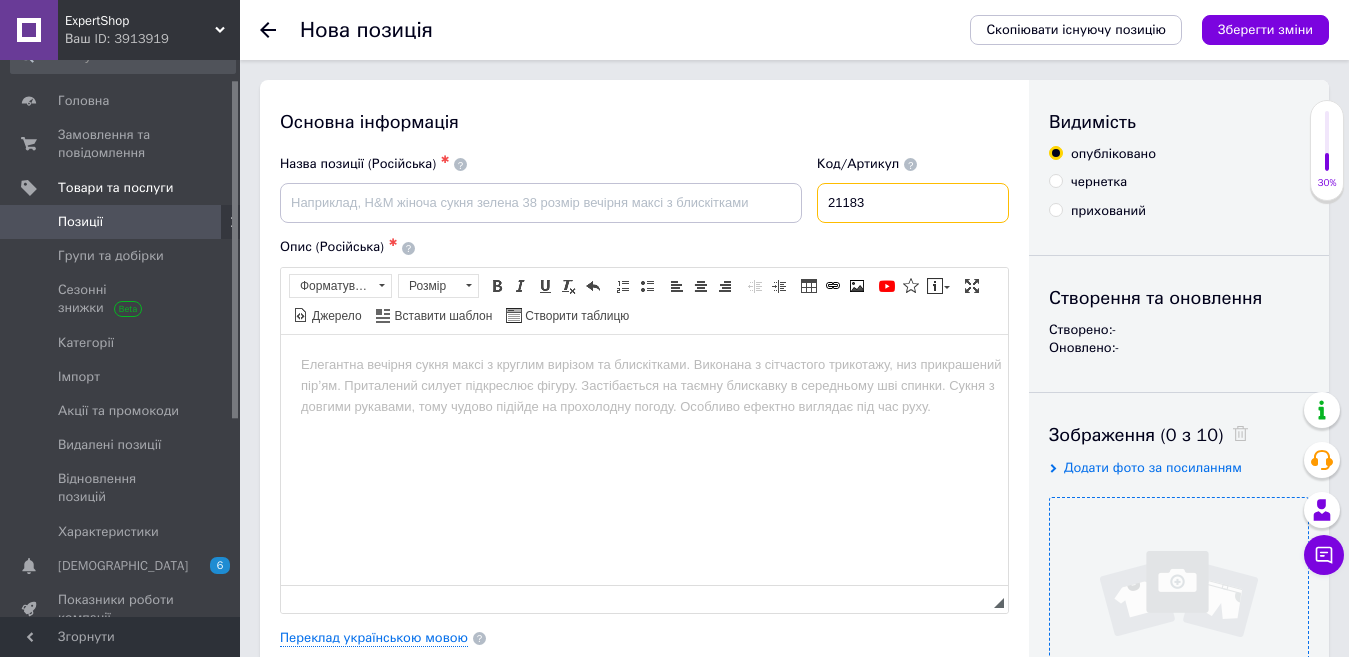 type on "21183" 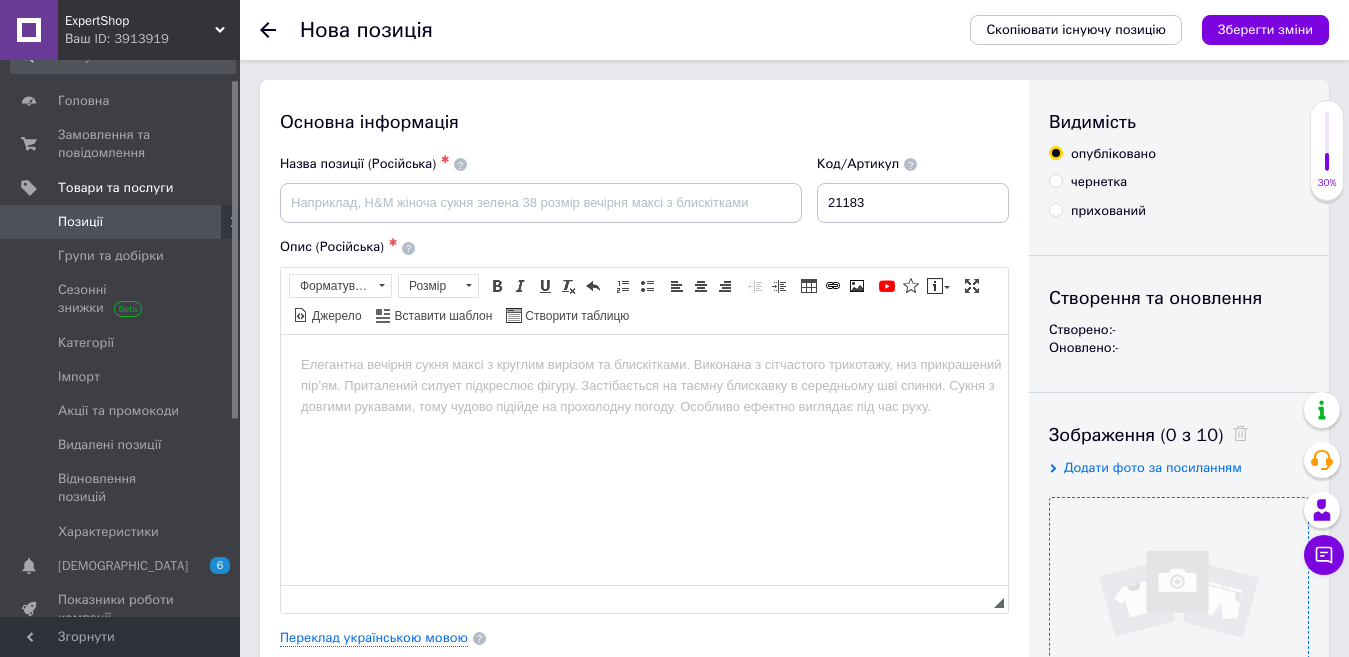 click at bounding box center [1179, 627] 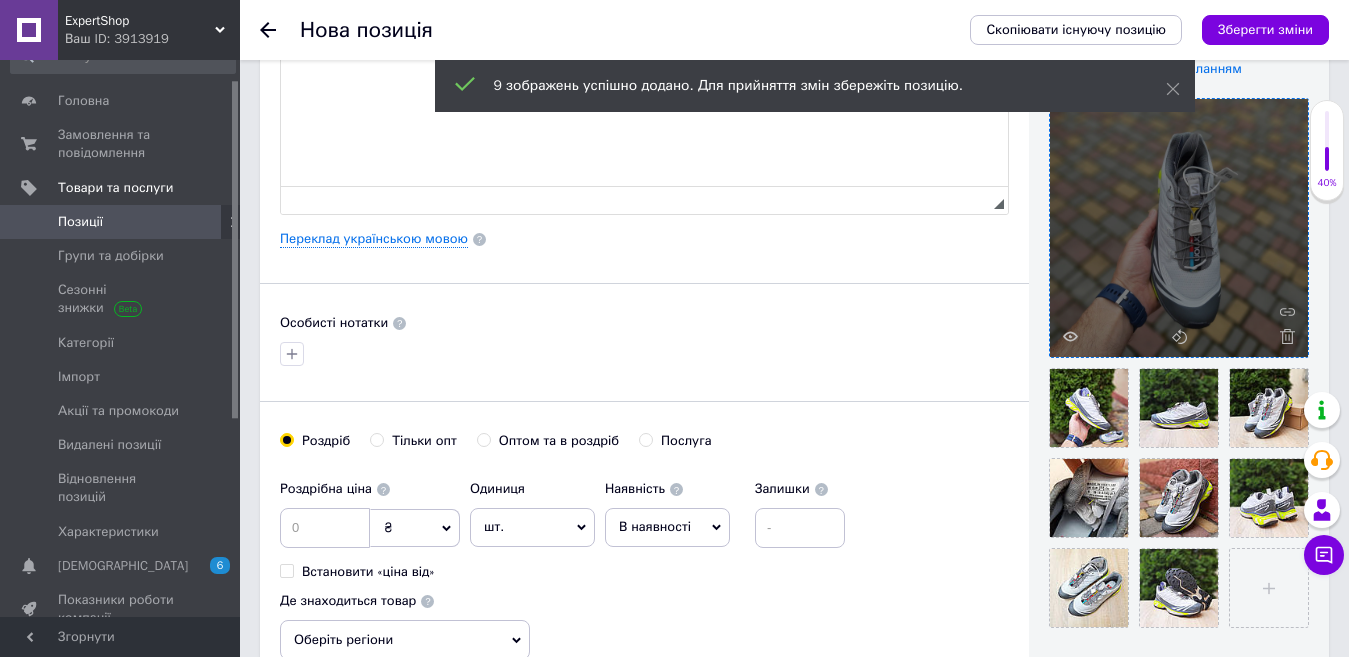 scroll, scrollTop: 400, scrollLeft: 0, axis: vertical 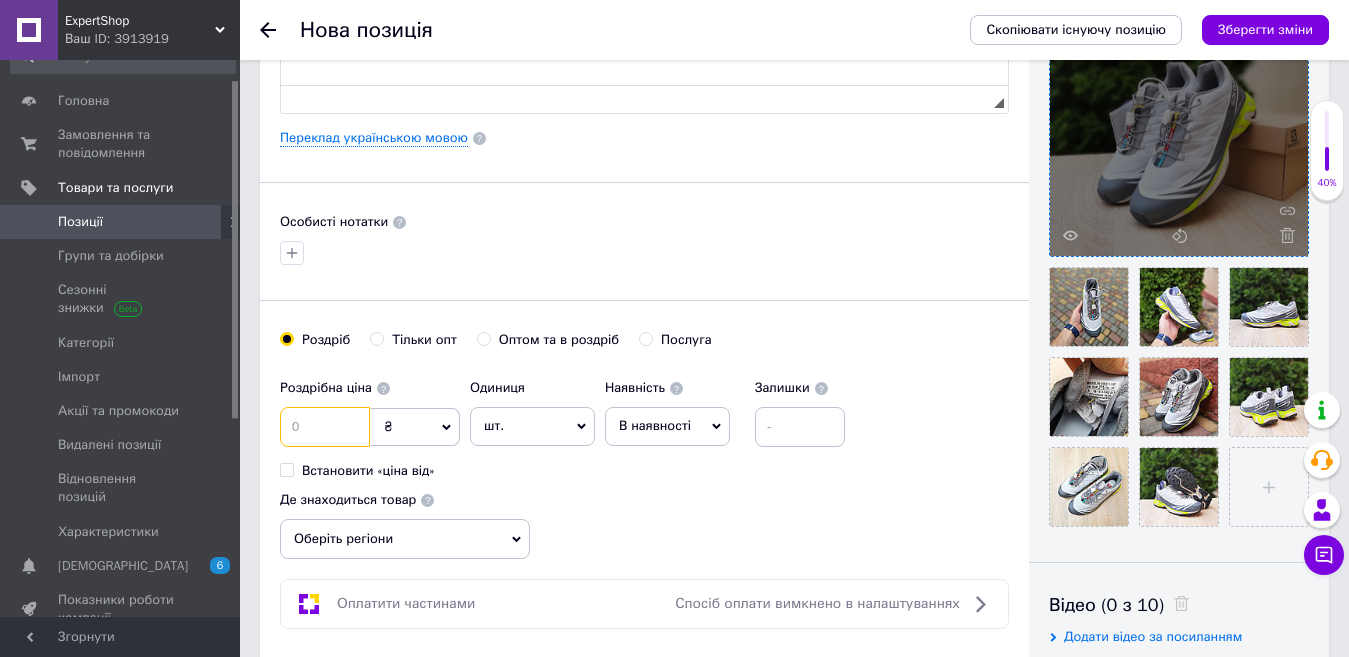 click at bounding box center [325, 427] 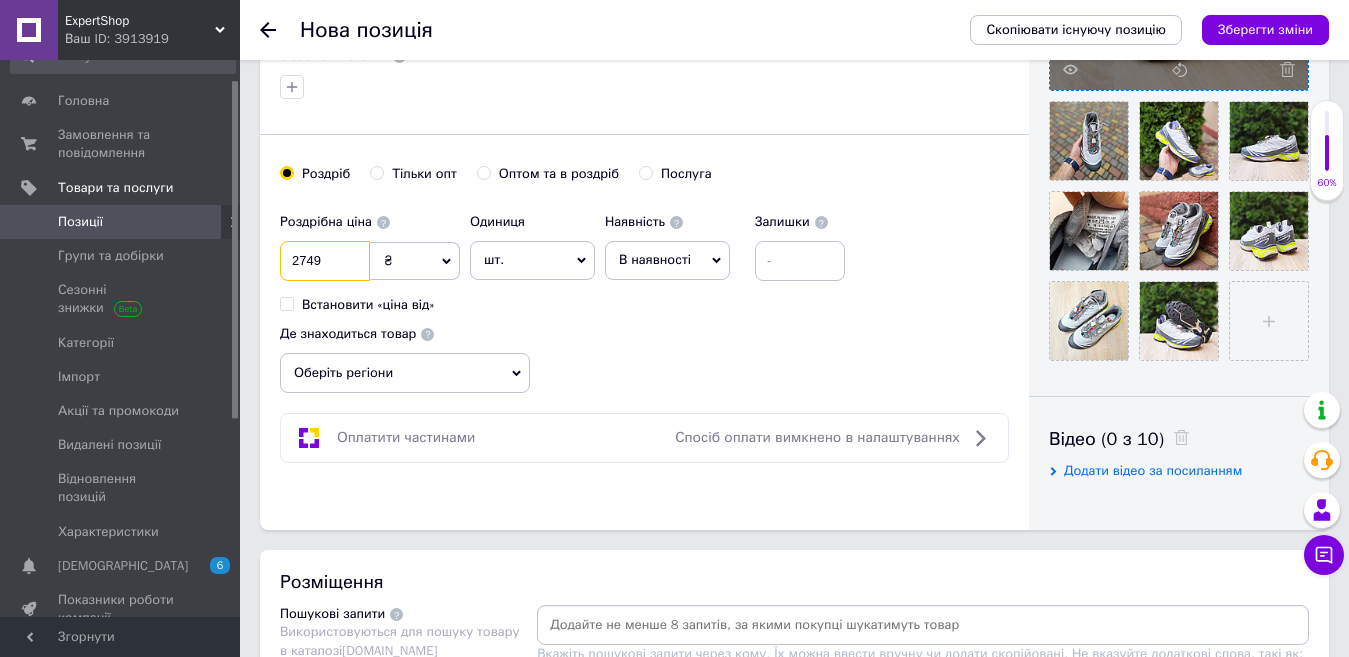 scroll, scrollTop: 700, scrollLeft: 0, axis: vertical 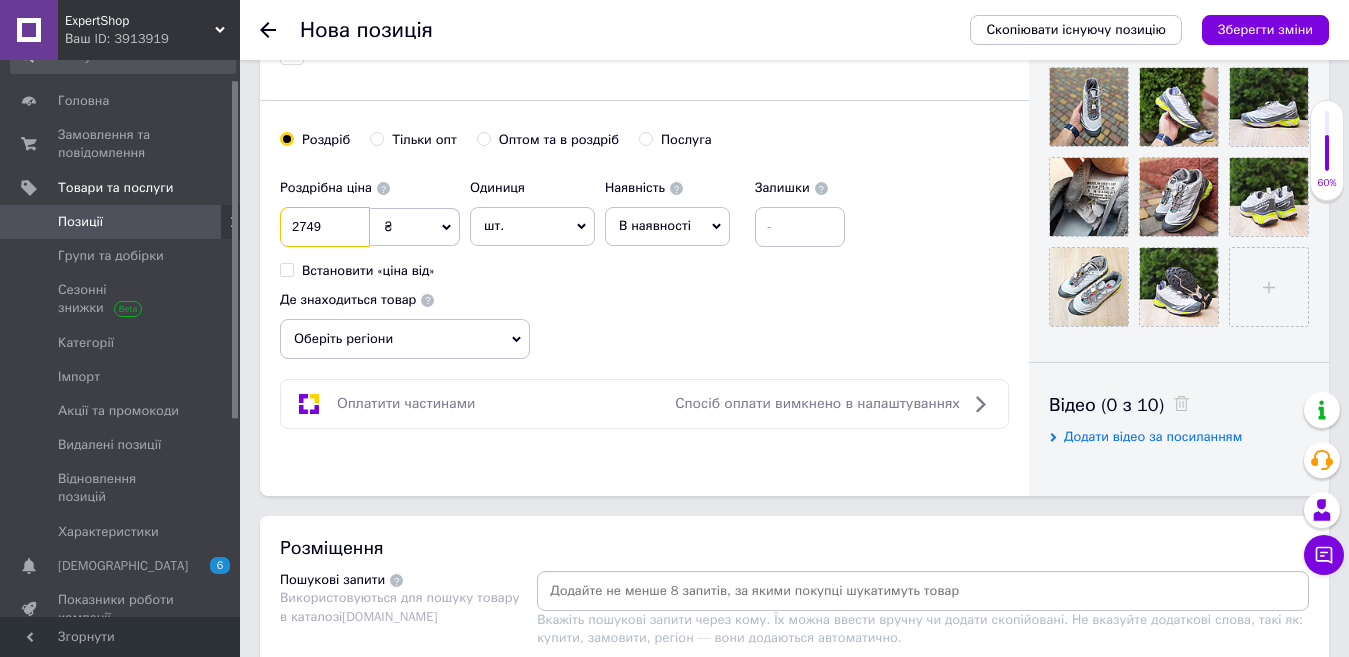 type on "2749" 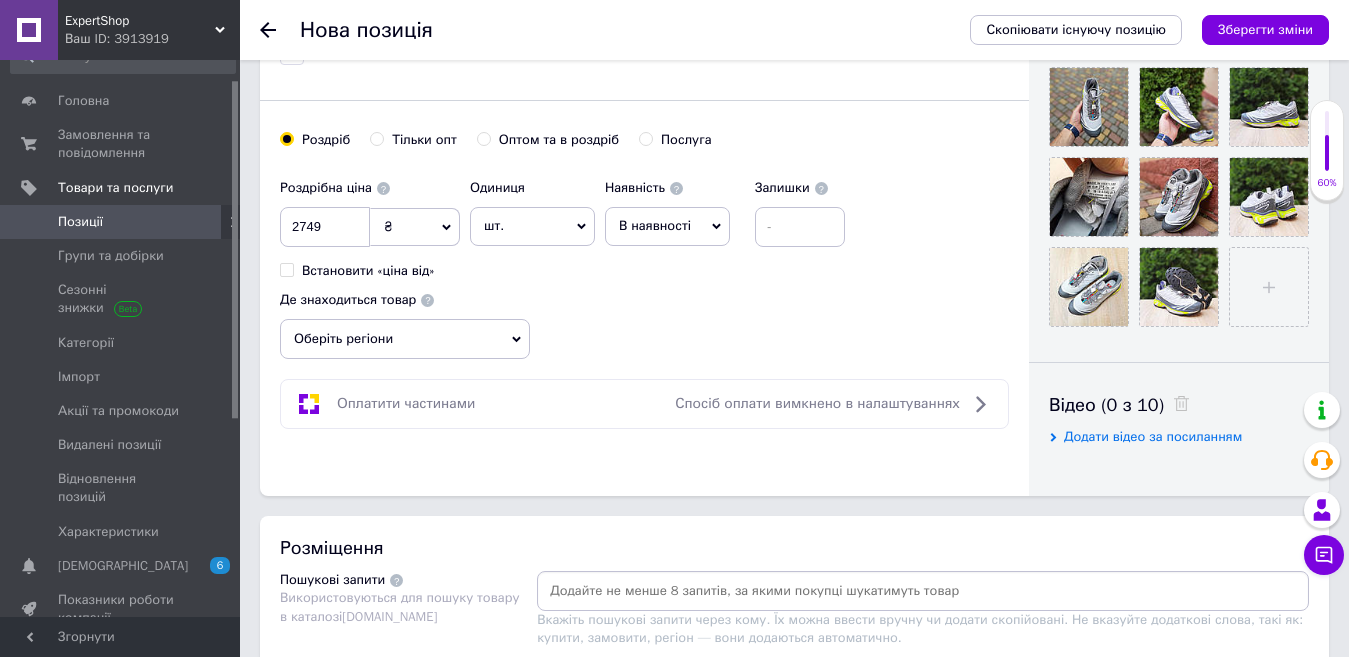 click on "Оберіть регіони" at bounding box center [405, 339] 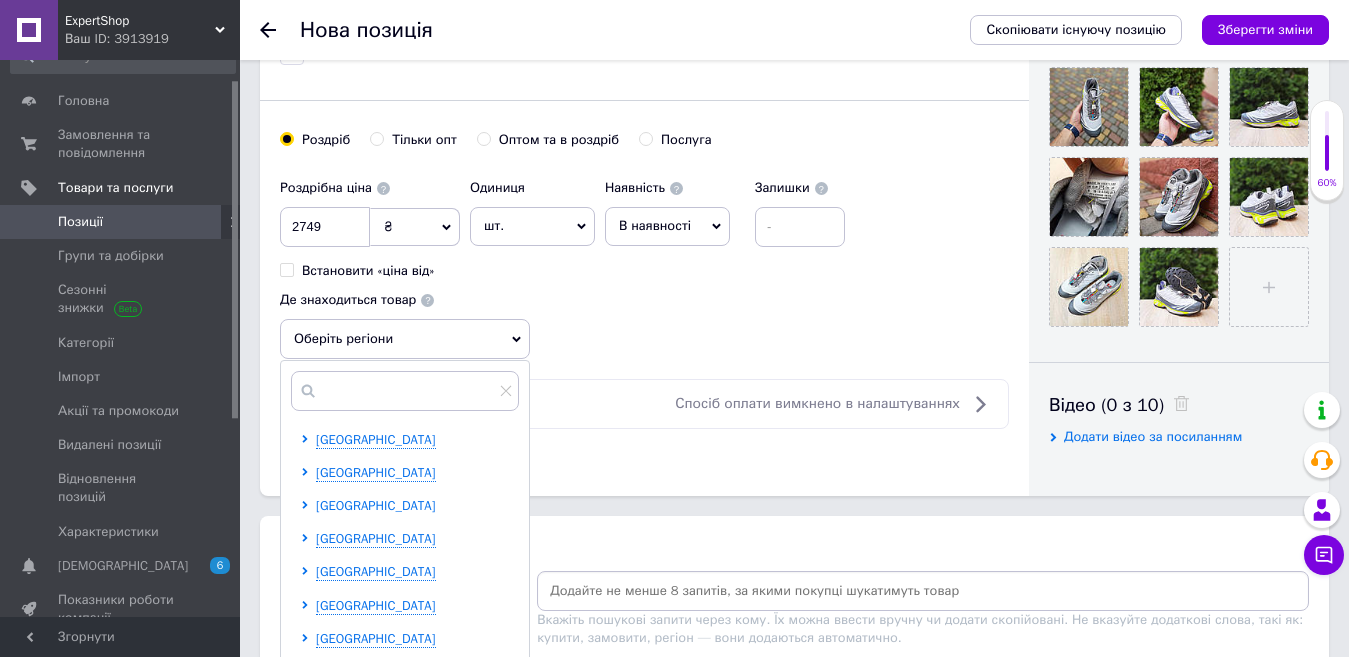 click on "[GEOGRAPHIC_DATA]" at bounding box center [376, 505] 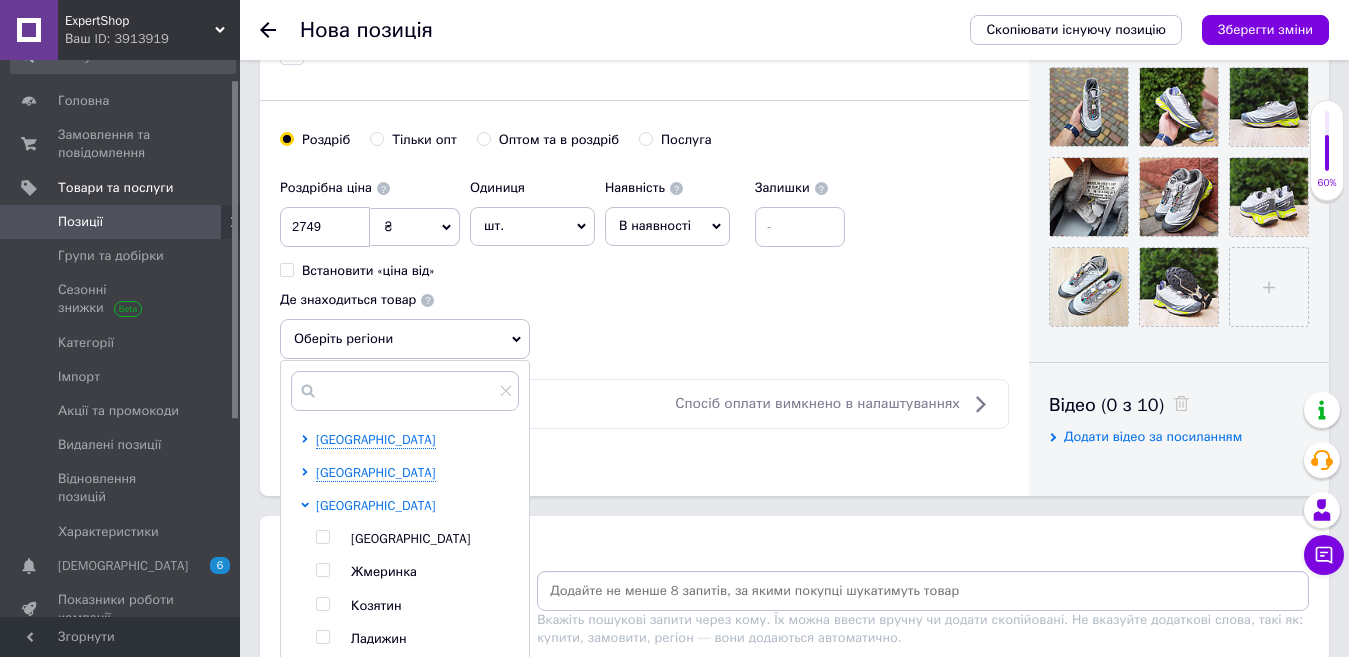click on "[GEOGRAPHIC_DATA]" at bounding box center (376, 505) 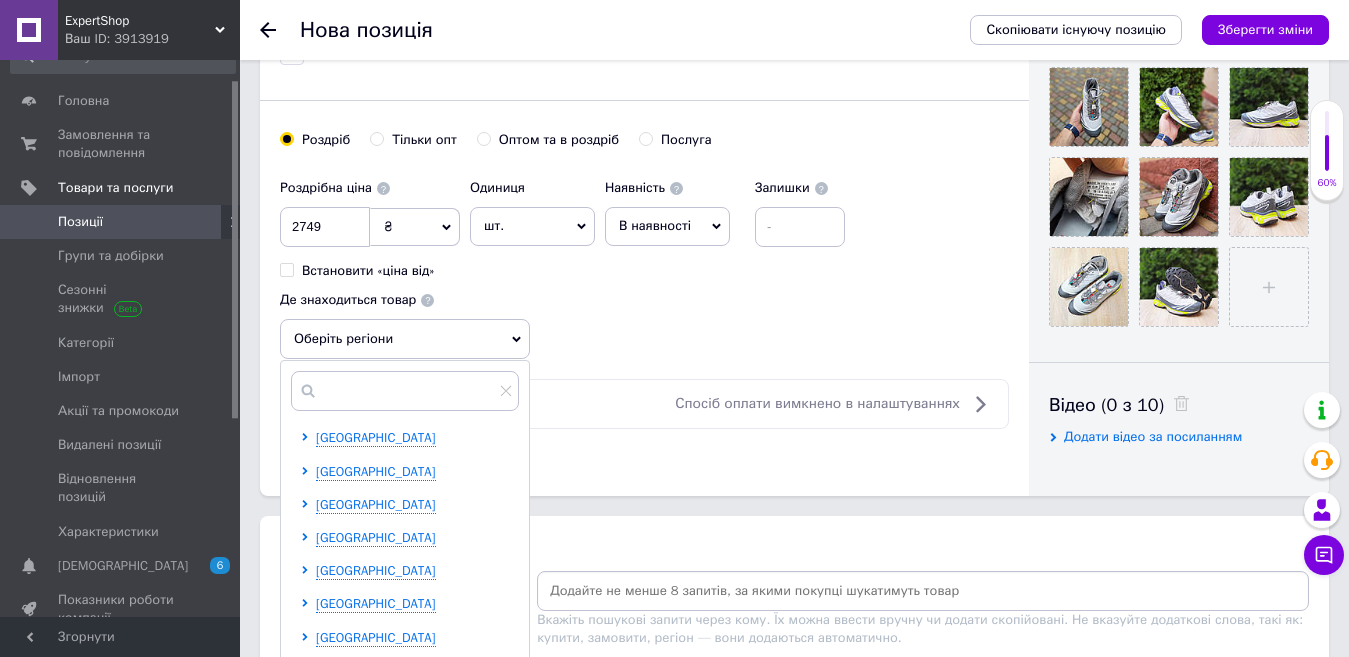 scroll, scrollTop: 400, scrollLeft: 0, axis: vertical 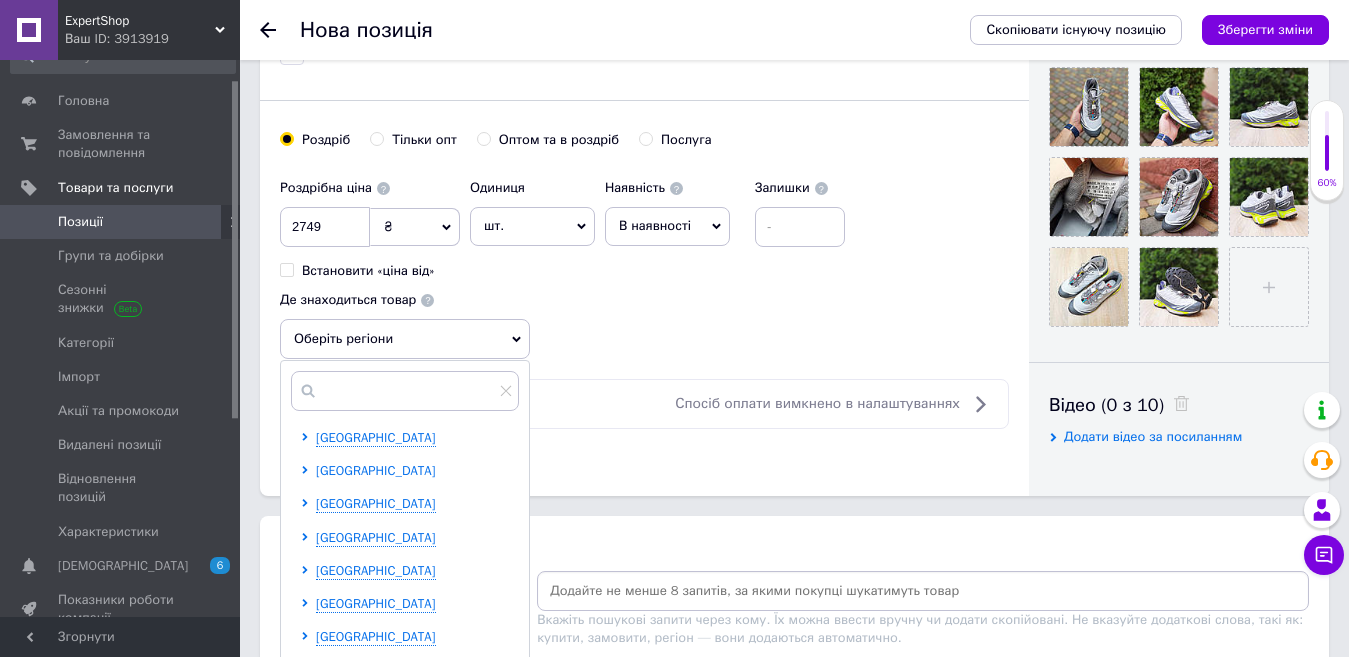 click on "[GEOGRAPHIC_DATA]" at bounding box center (376, 470) 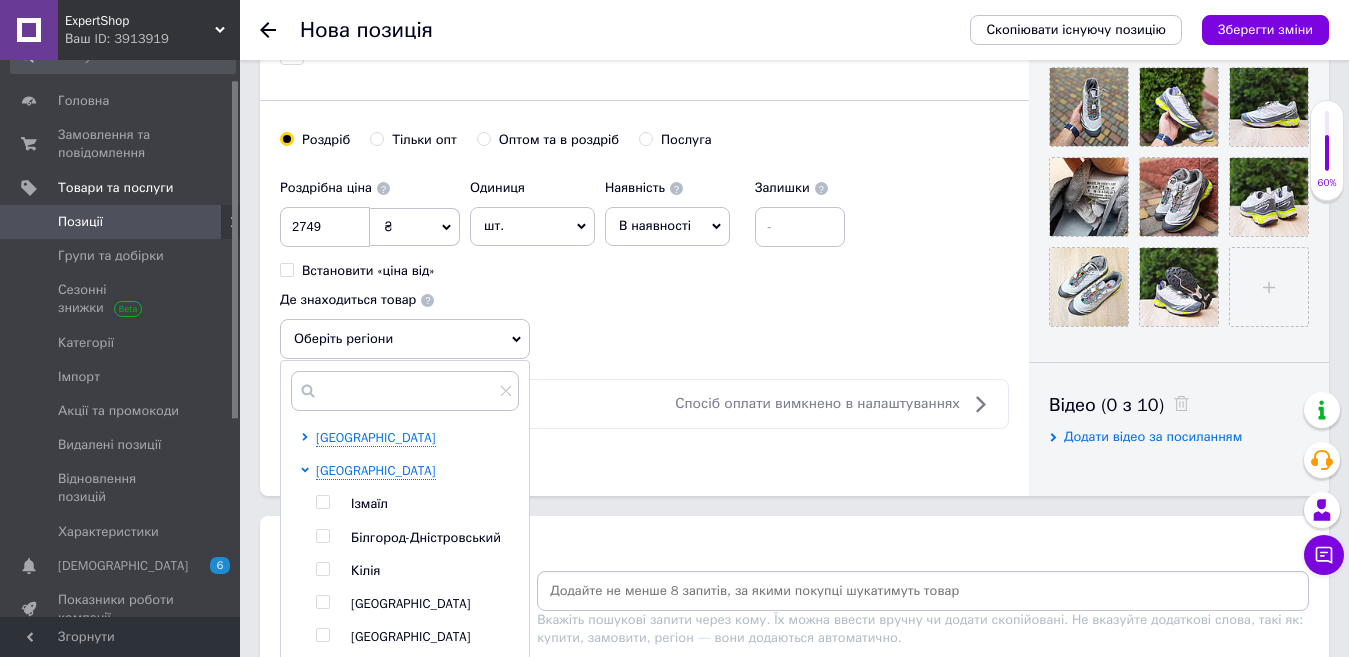 click on "[GEOGRAPHIC_DATA]" at bounding box center [411, 603] 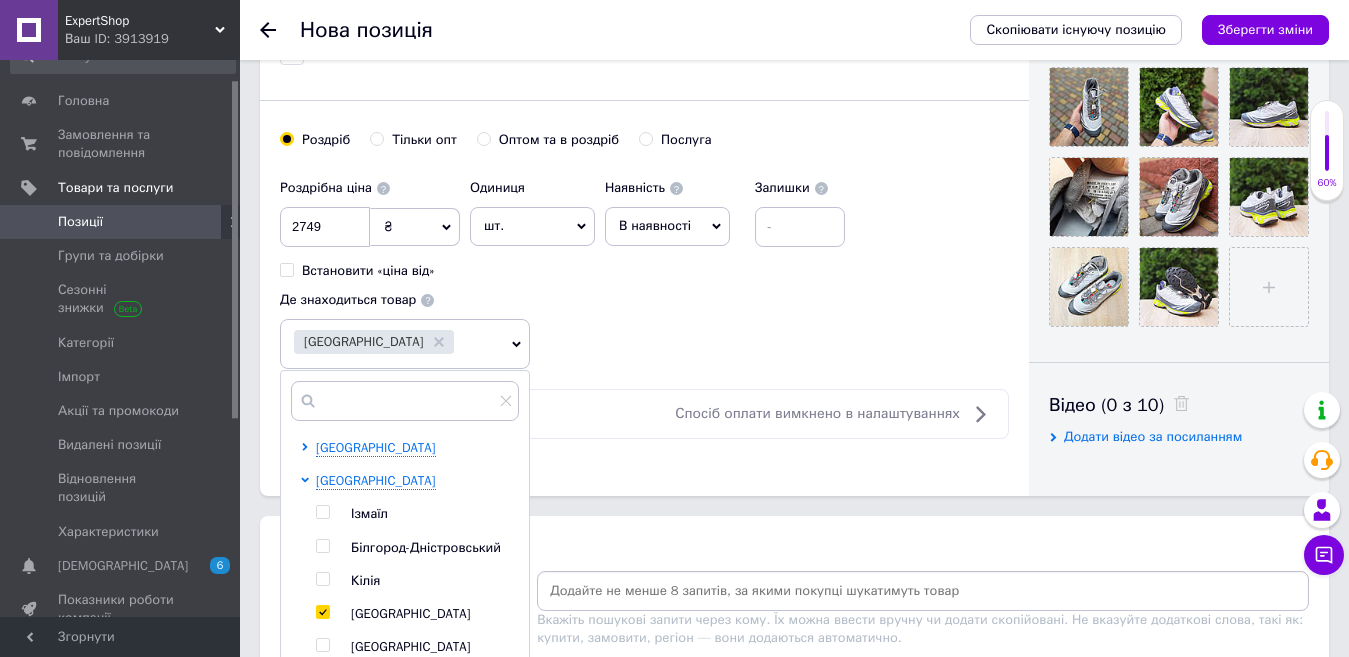 checkbox on "true" 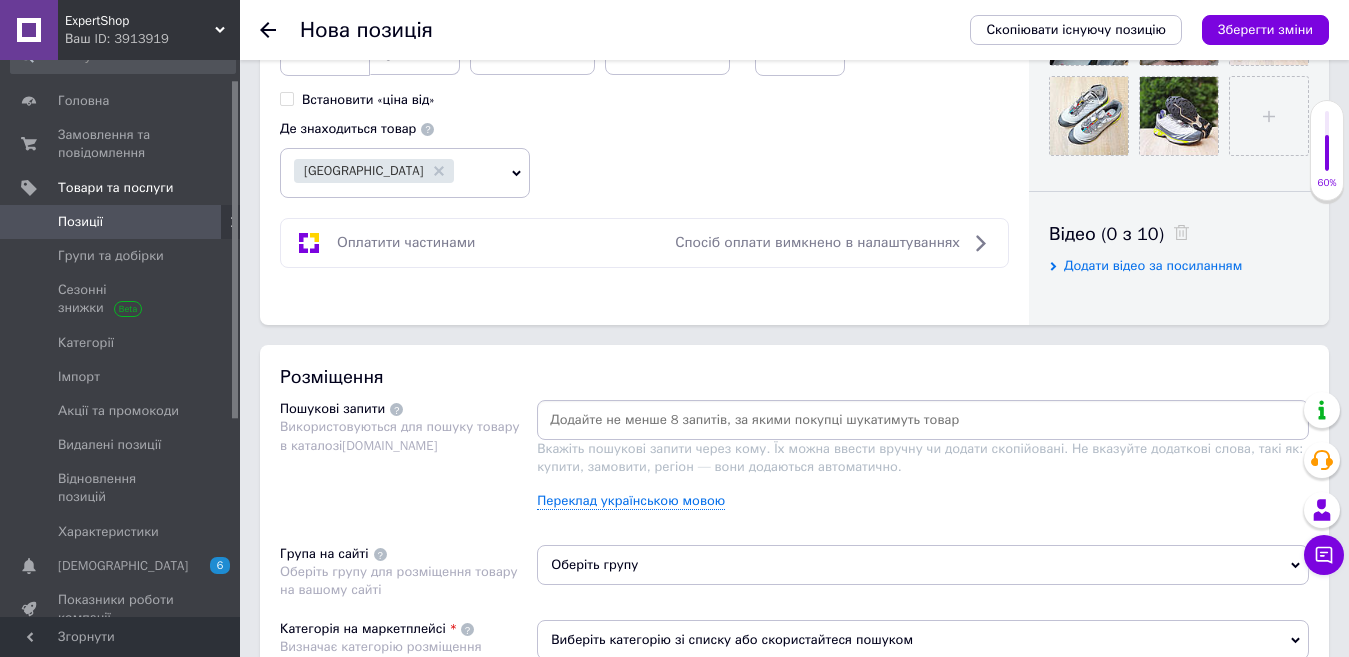 scroll, scrollTop: 900, scrollLeft: 0, axis: vertical 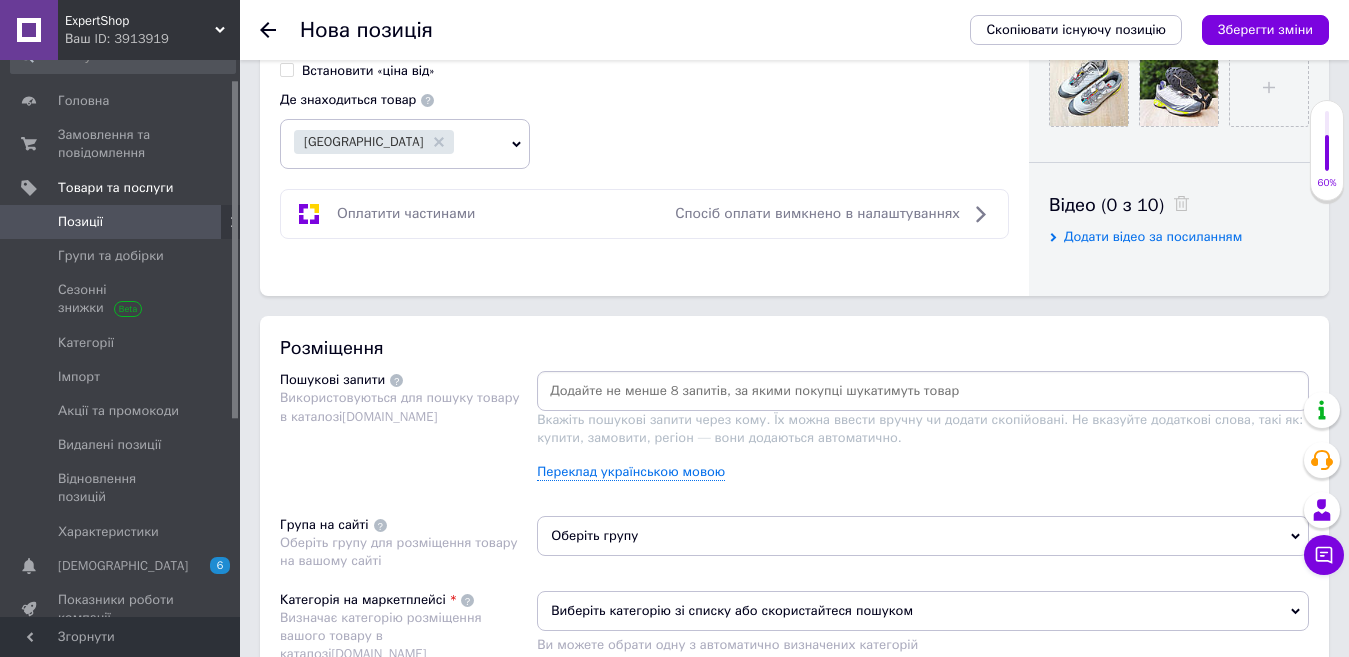 click at bounding box center (923, 391) 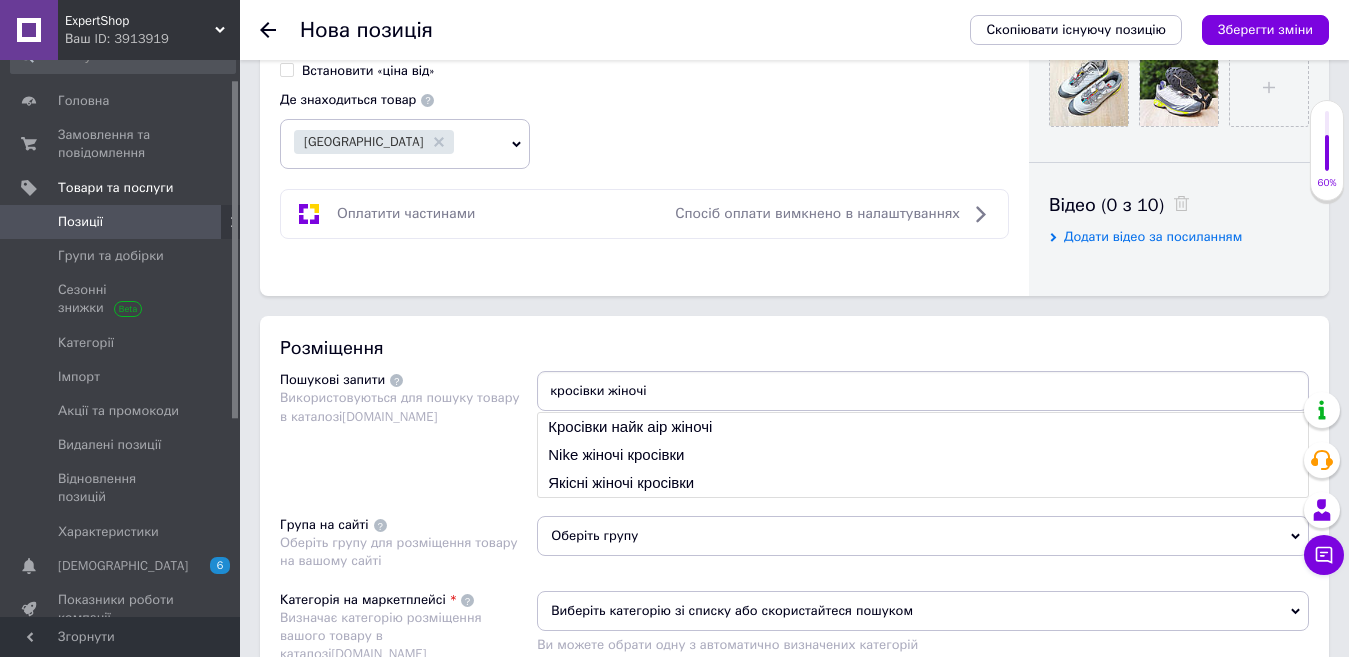 type on "кросівки жіночі" 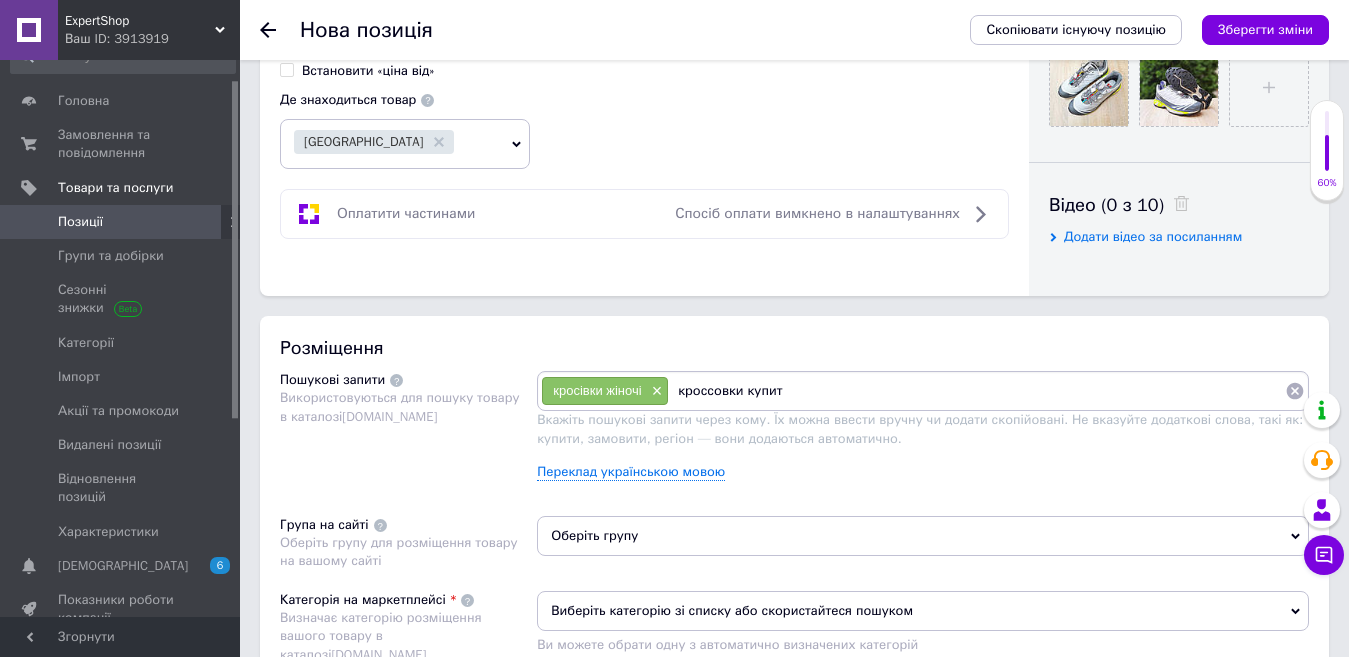 type on "кроссовки купить" 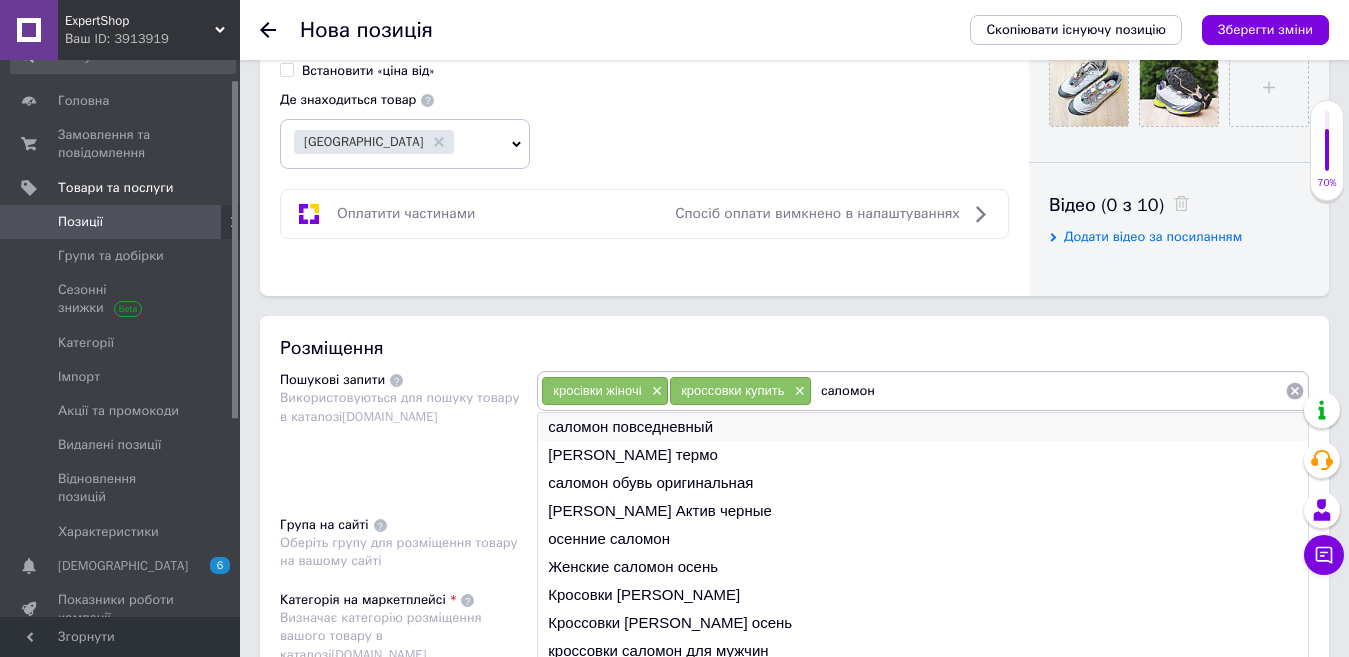 type on "саломон" 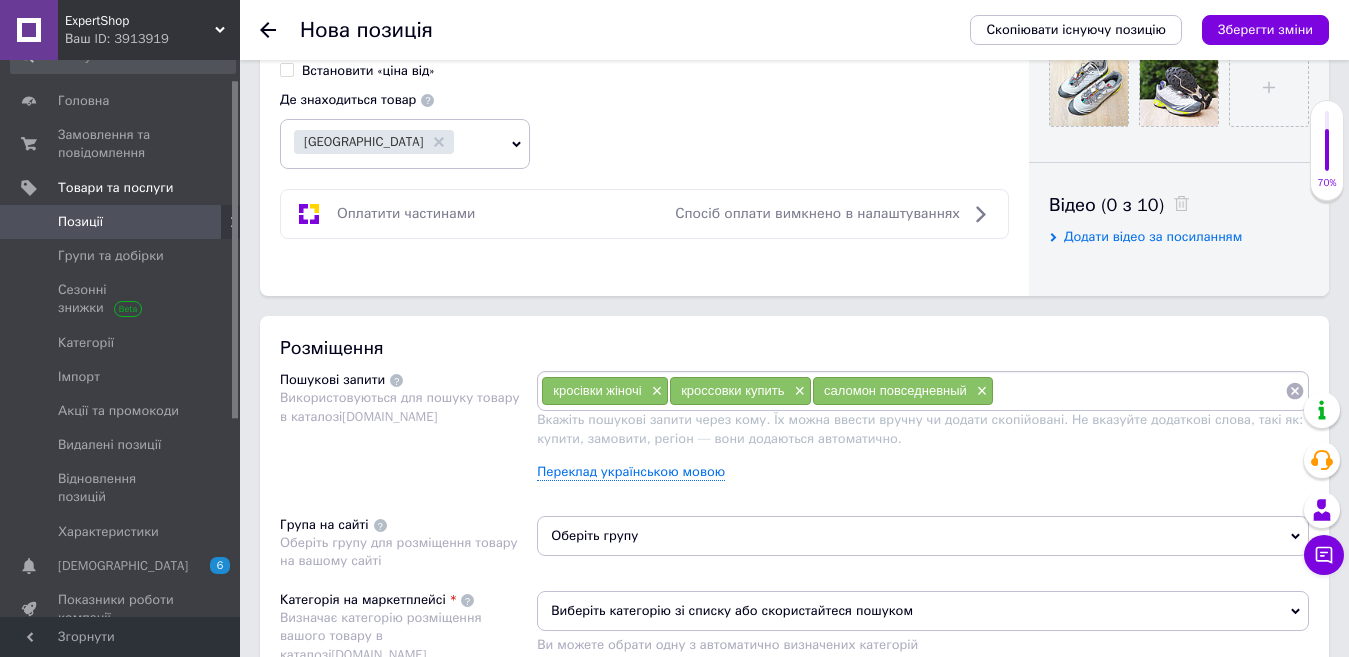 click at bounding box center [1139, 391] 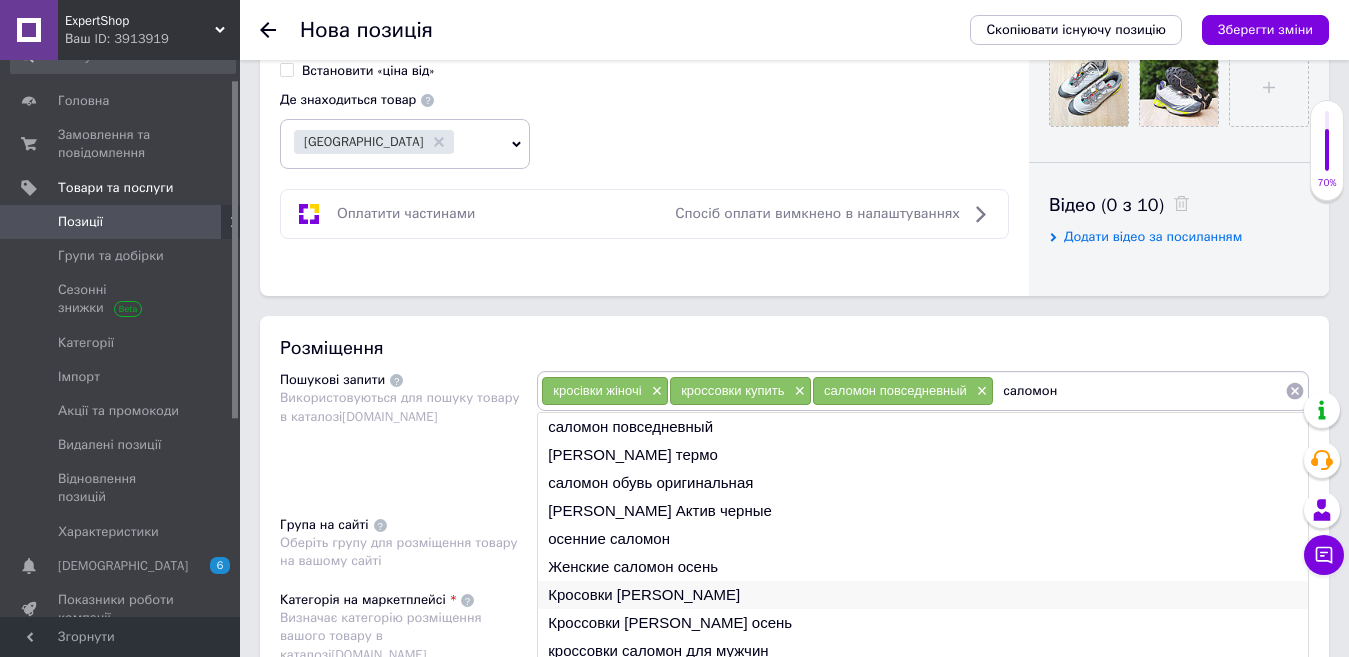 type on "саломон" 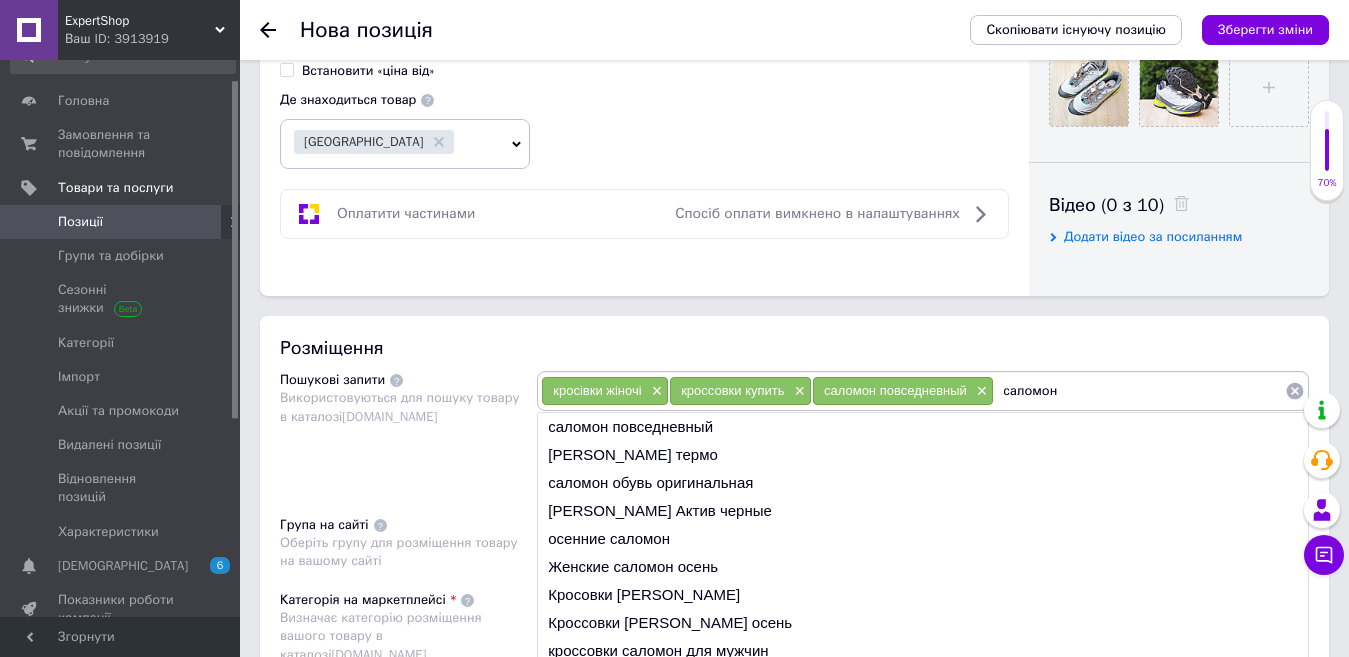 type 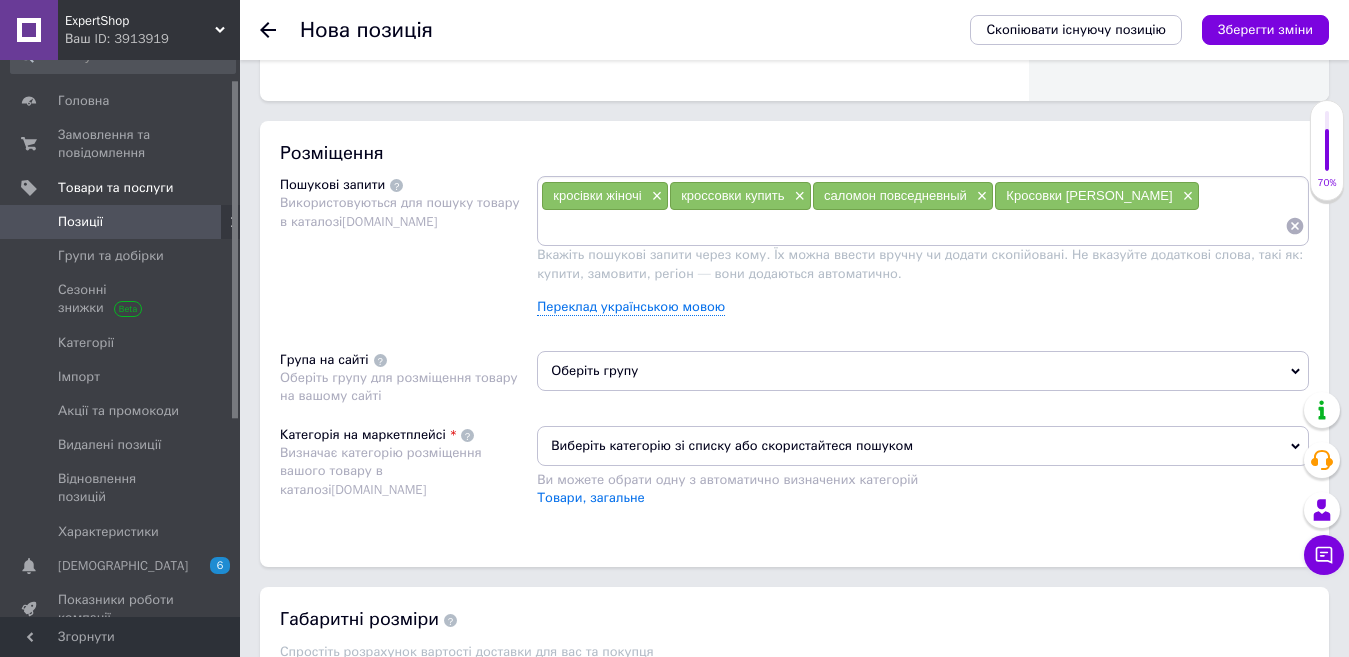 scroll, scrollTop: 1100, scrollLeft: 0, axis: vertical 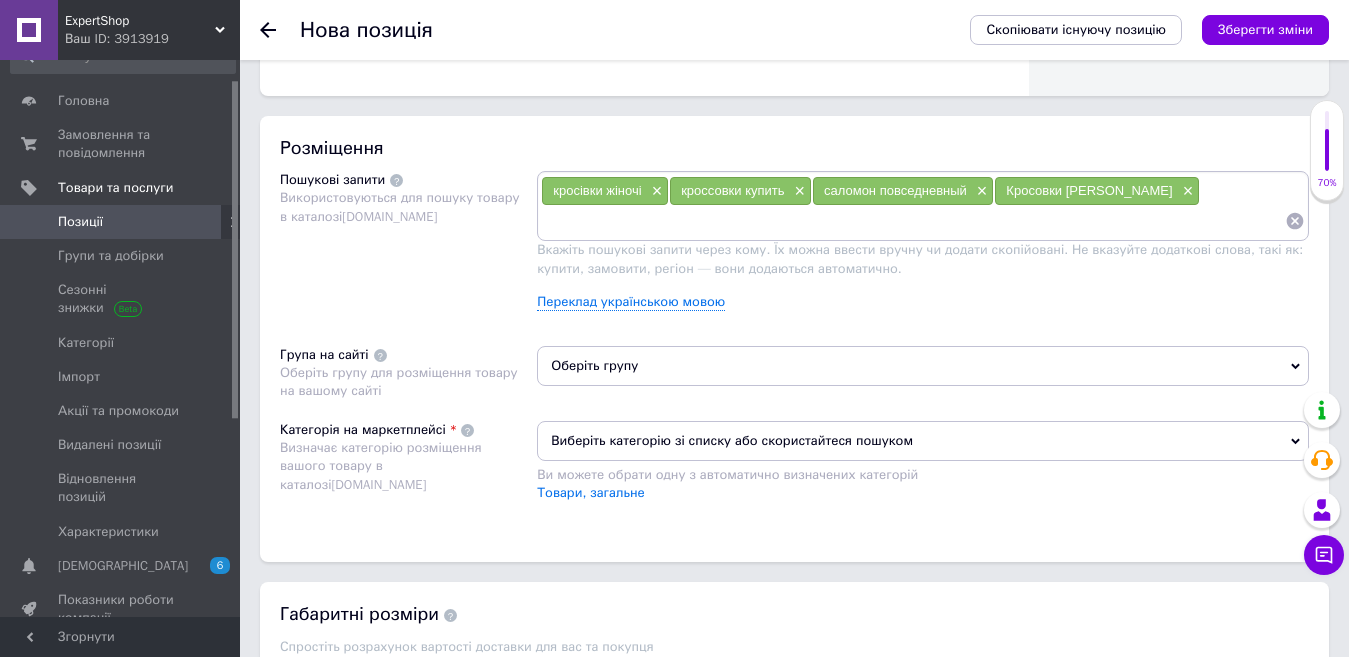 click on "Оберіть групу" at bounding box center [923, 366] 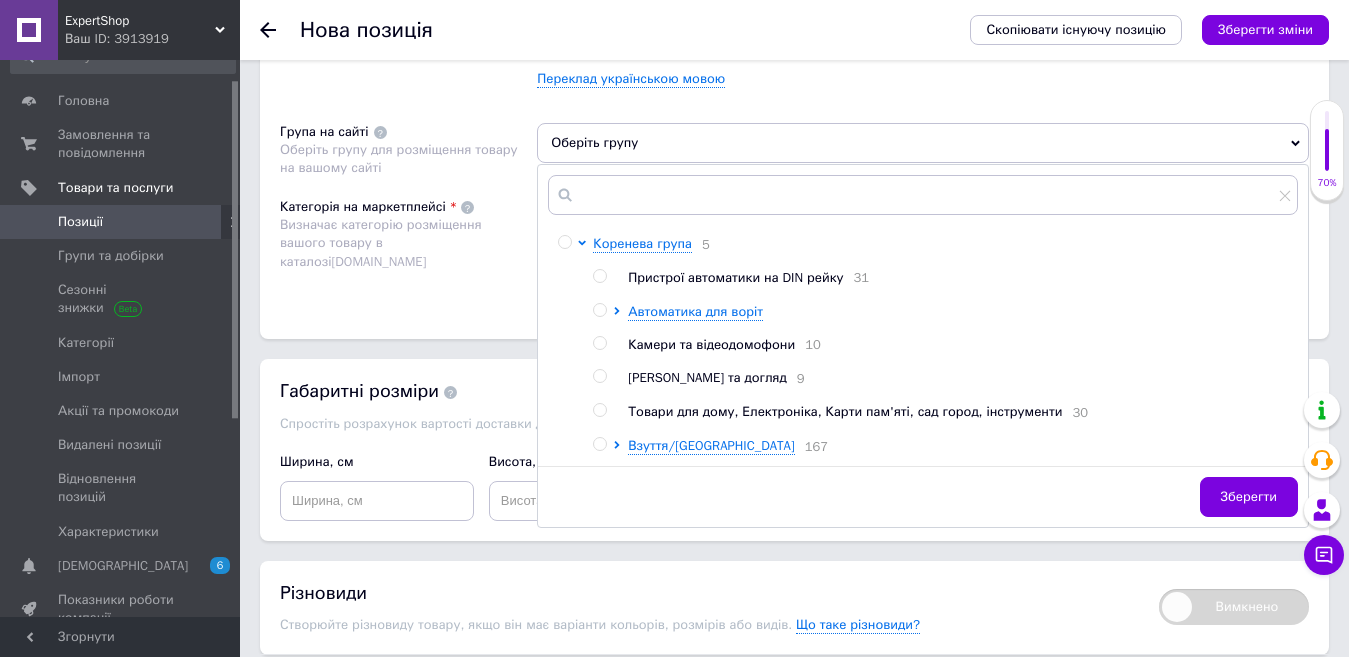 scroll, scrollTop: 1400, scrollLeft: 0, axis: vertical 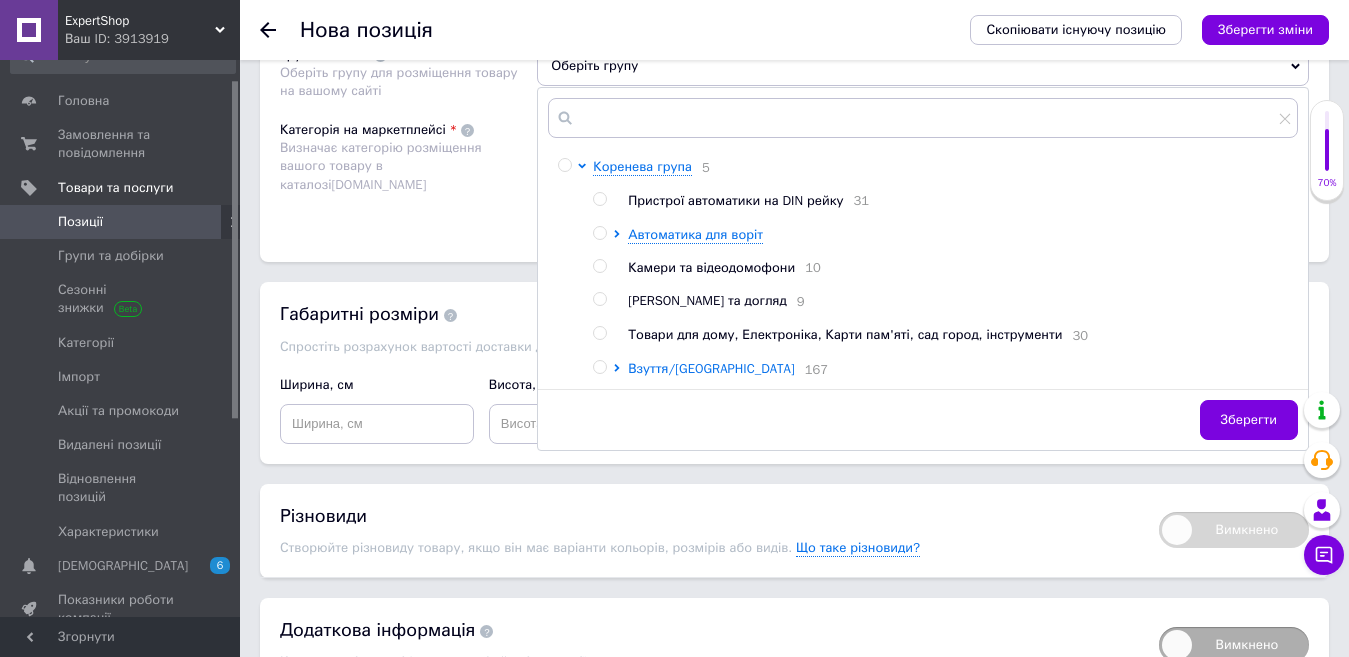 click on "Взуття/[GEOGRAPHIC_DATA]" at bounding box center (711, 368) 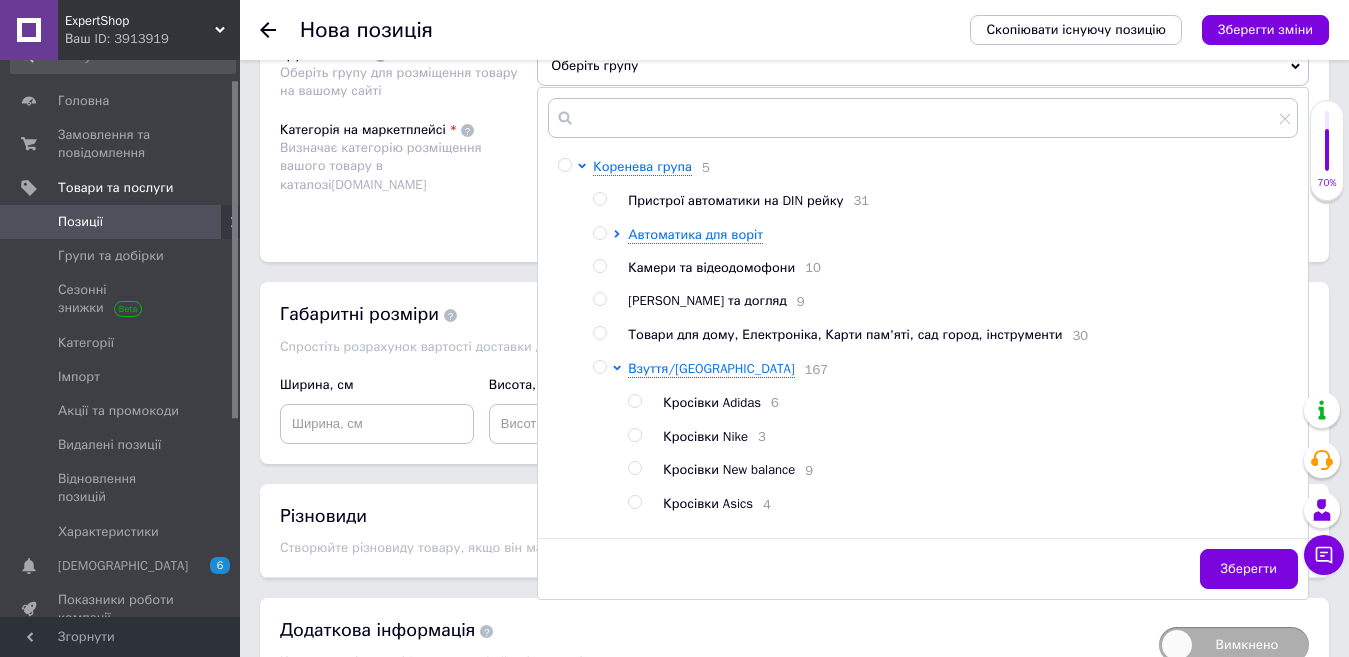 scroll, scrollTop: 30, scrollLeft: 0, axis: vertical 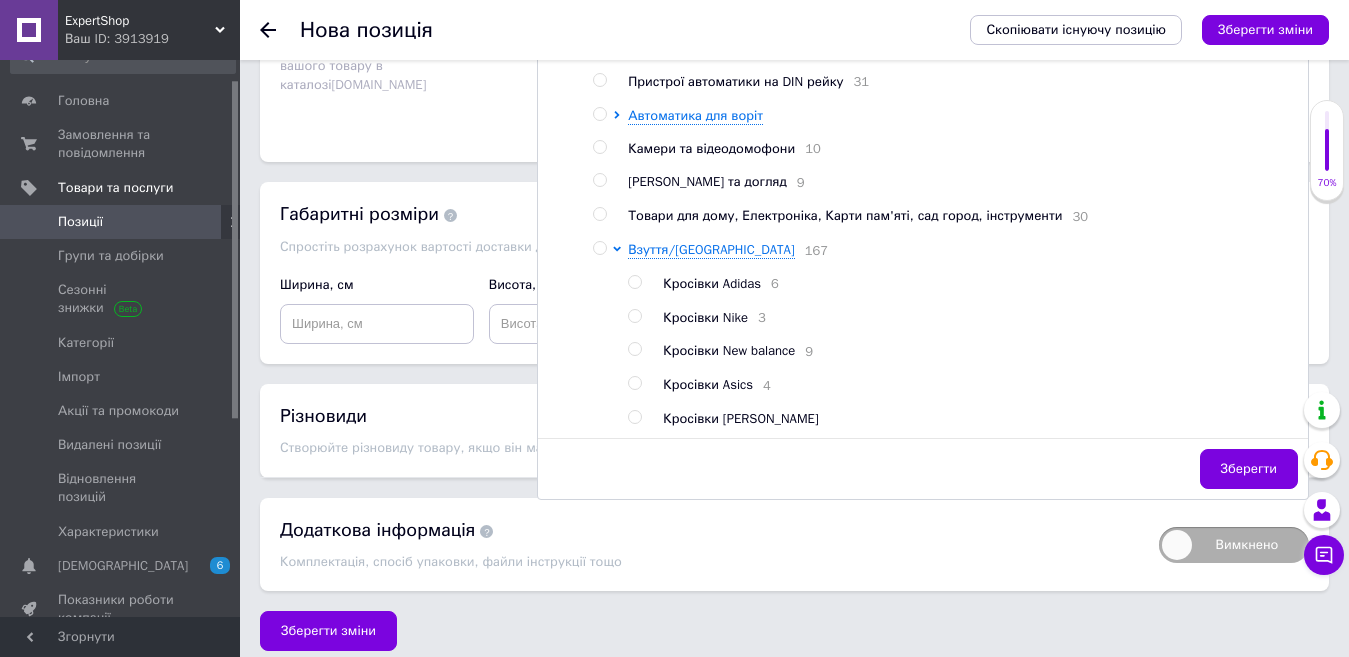 click on "Кросівки [PERSON_NAME]" at bounding box center [740, 418] 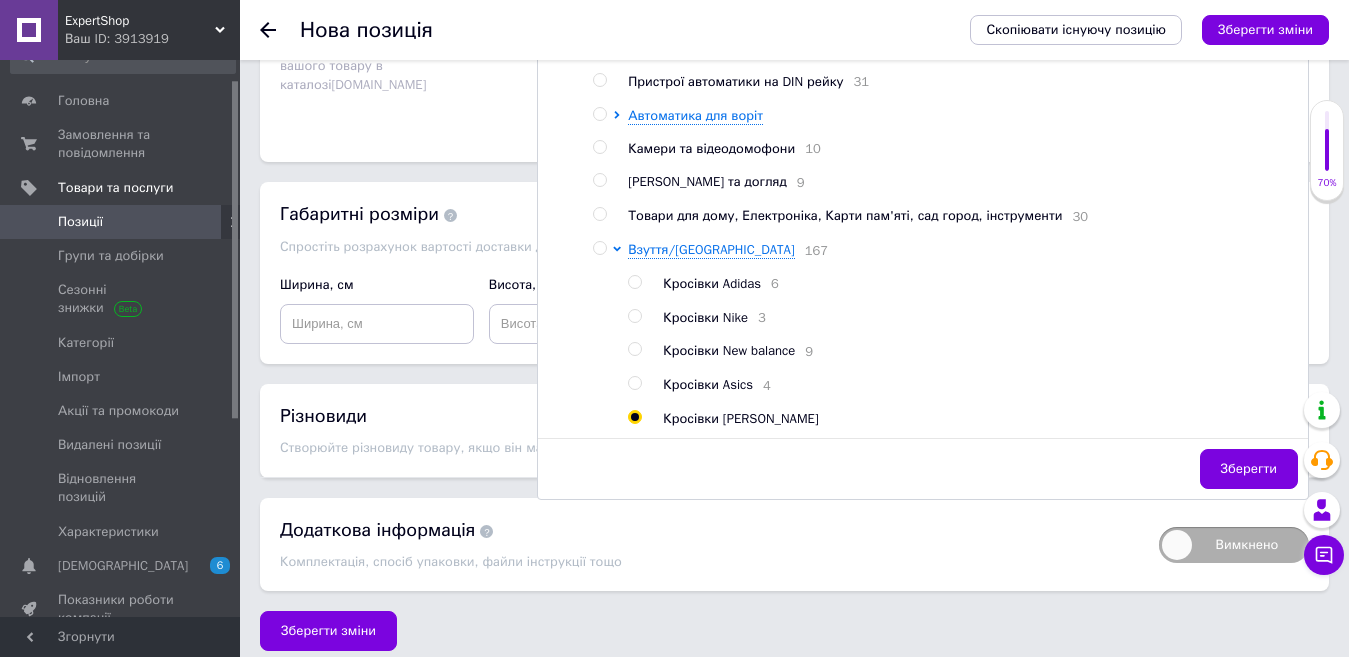 radio on "true" 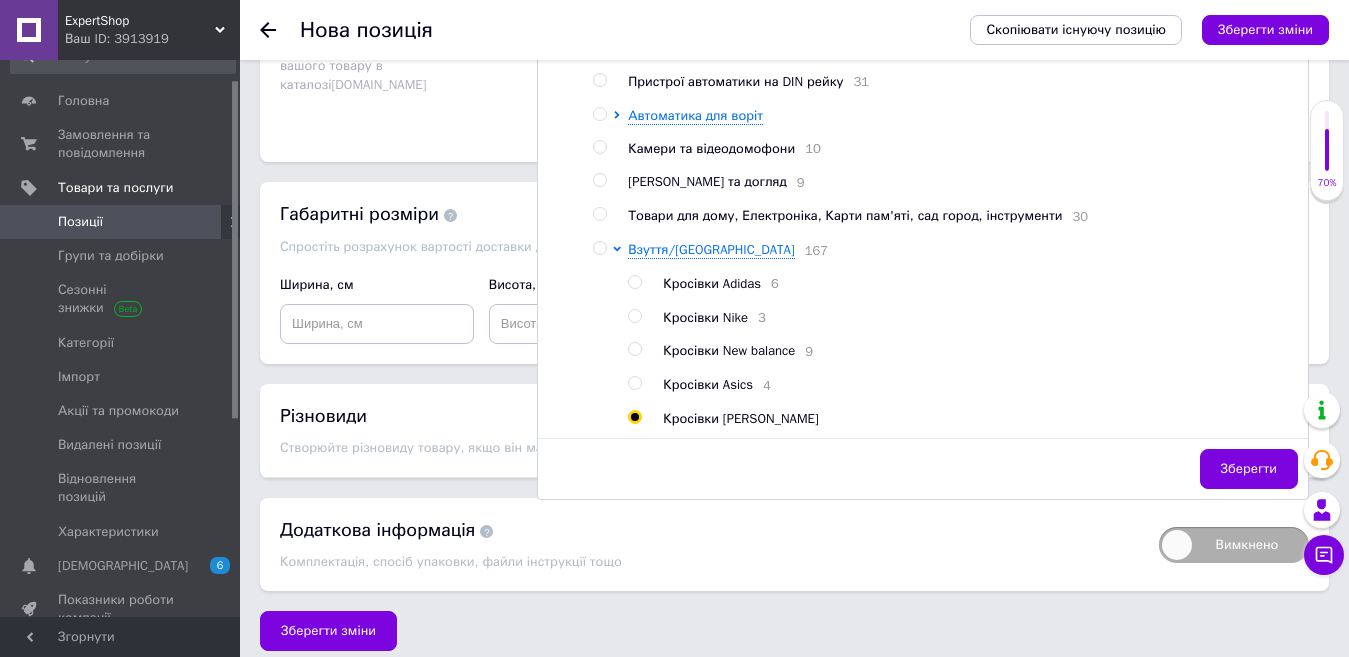 click on "Зберегти" at bounding box center [1249, 469] 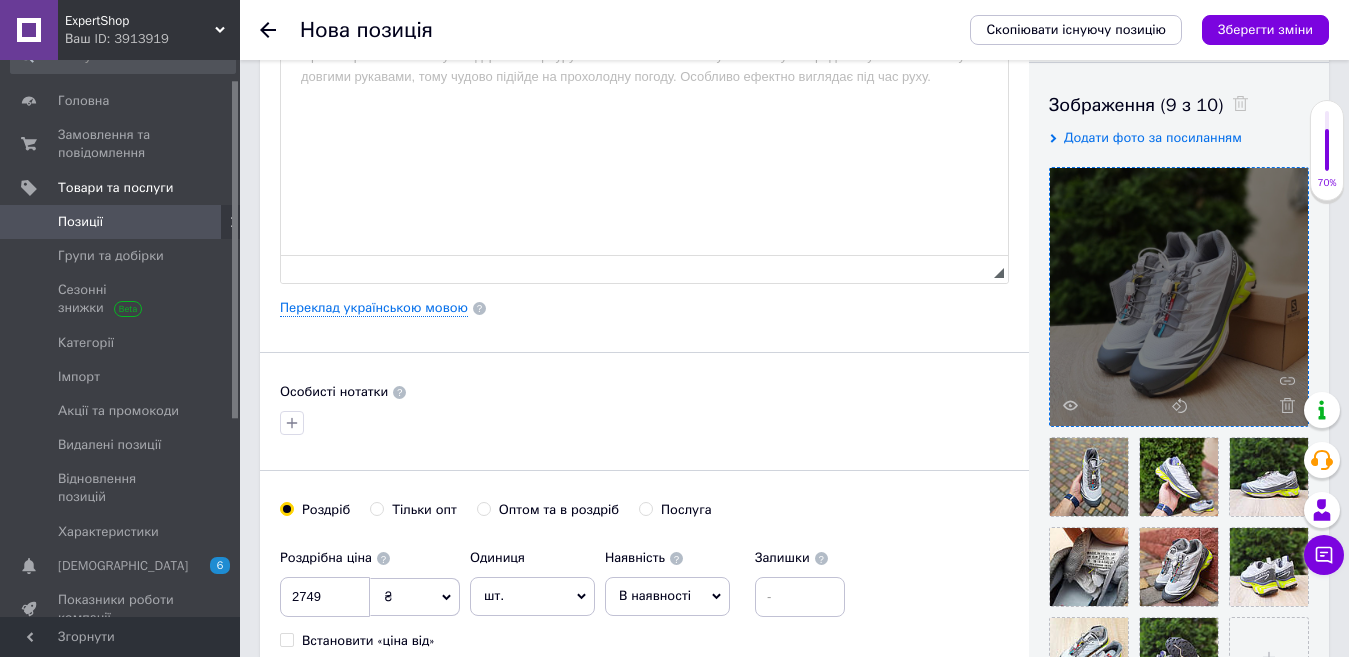scroll, scrollTop: 100, scrollLeft: 0, axis: vertical 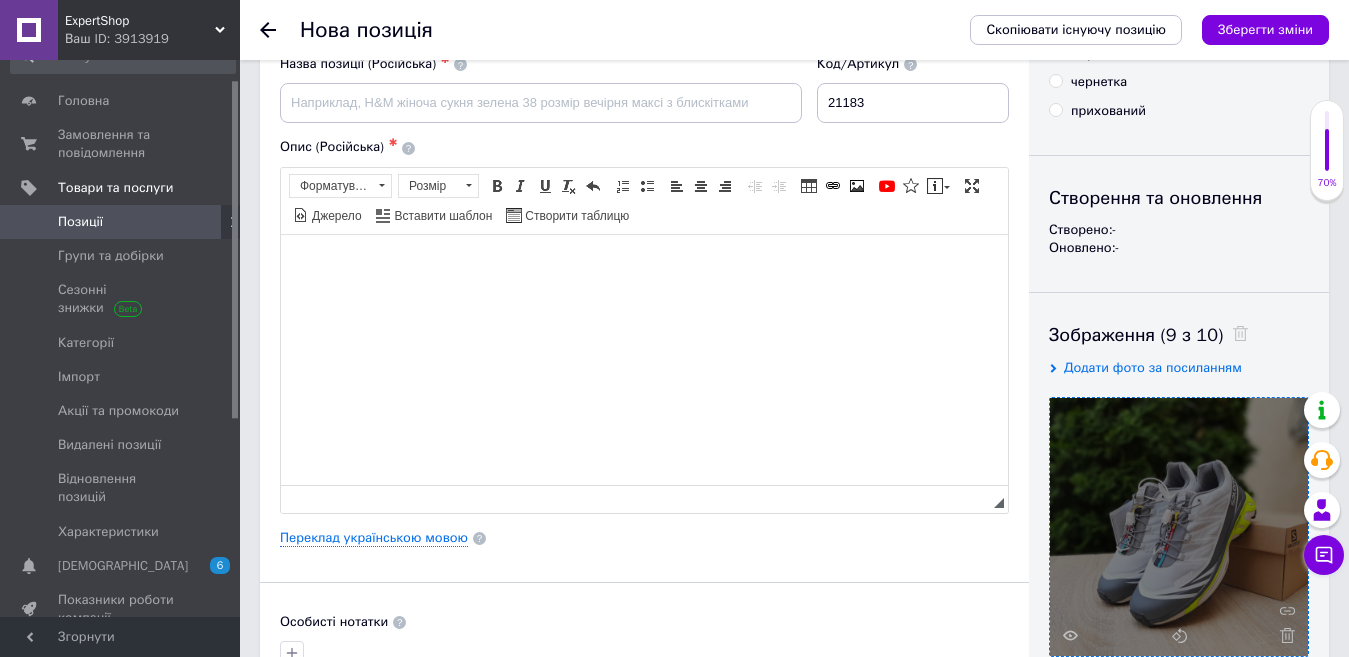 click at bounding box center [644, 264] 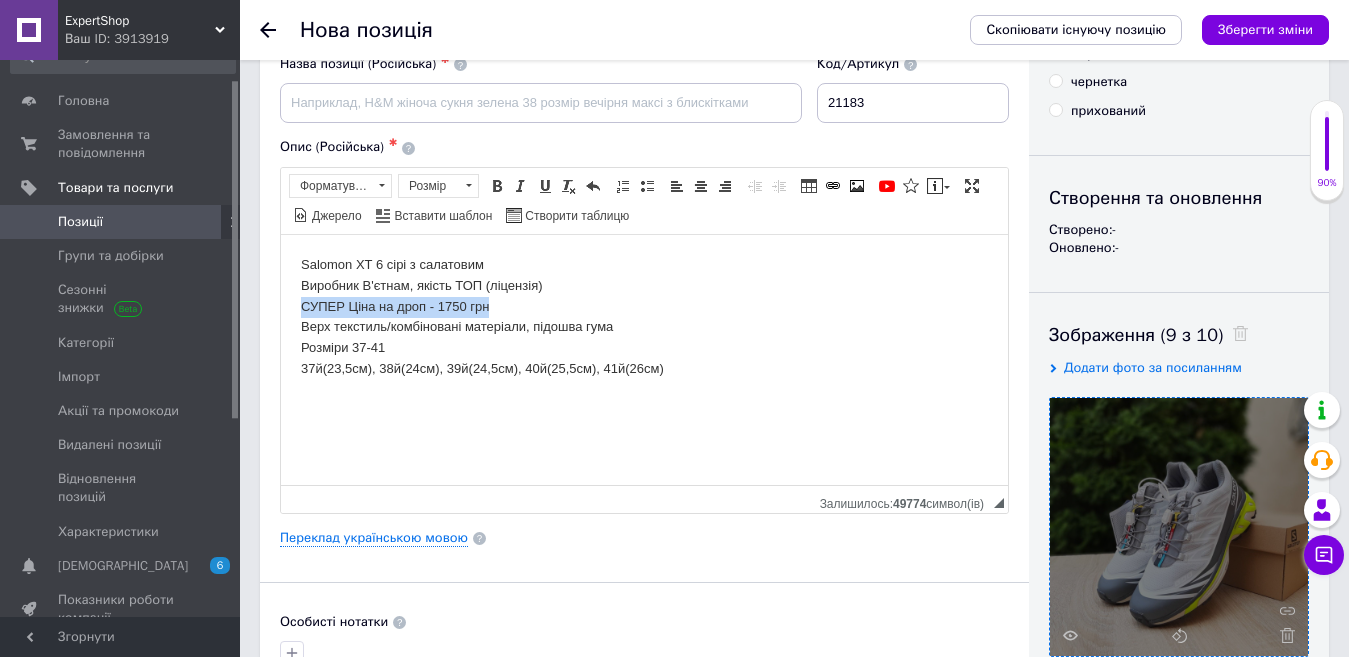 drag, startPoint x: 524, startPoint y: 297, endPoint x: 473, endPoint y: 550, distance: 258.08914 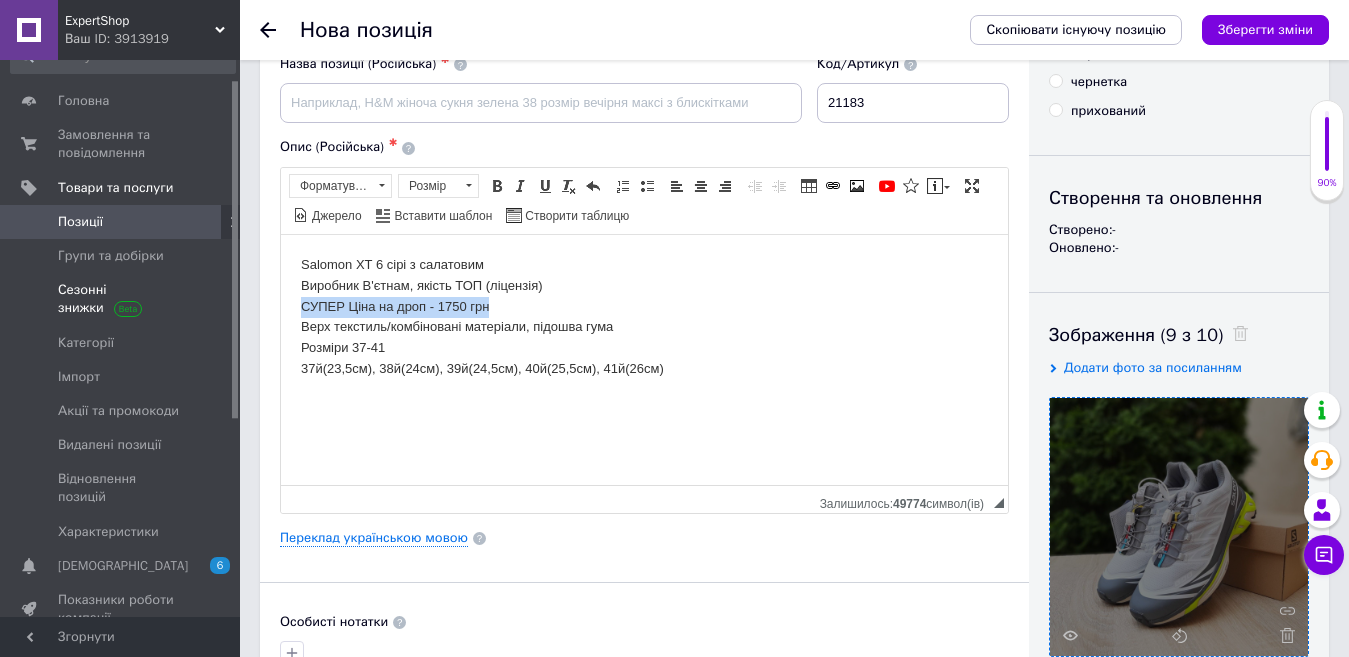 type 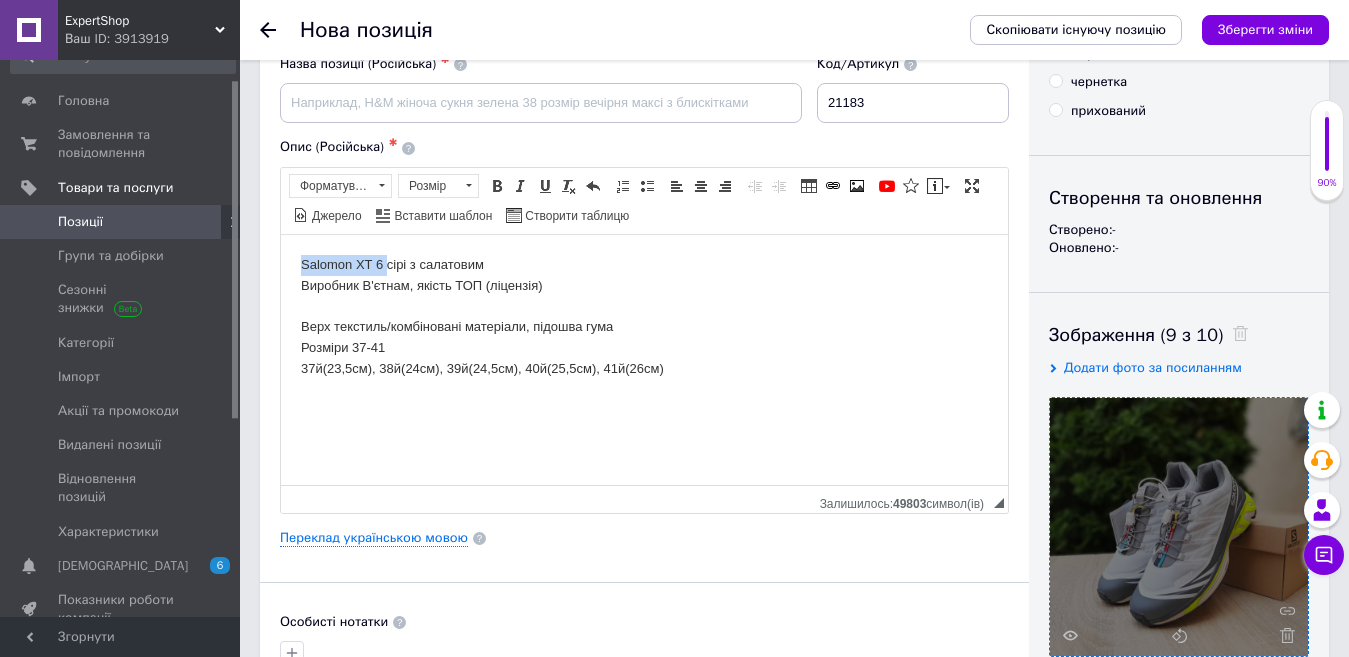 drag, startPoint x: 386, startPoint y: 263, endPoint x: 435, endPoint y: 503, distance: 244.95102 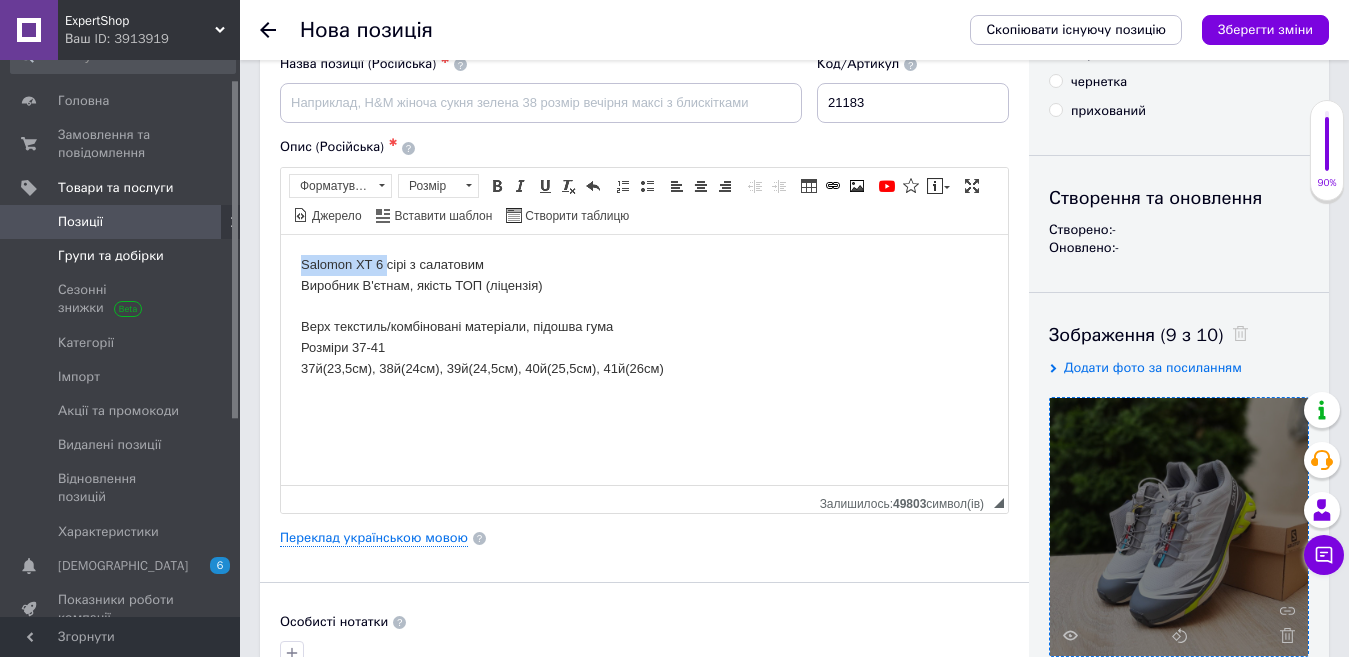 copy on "Salomon XT 6" 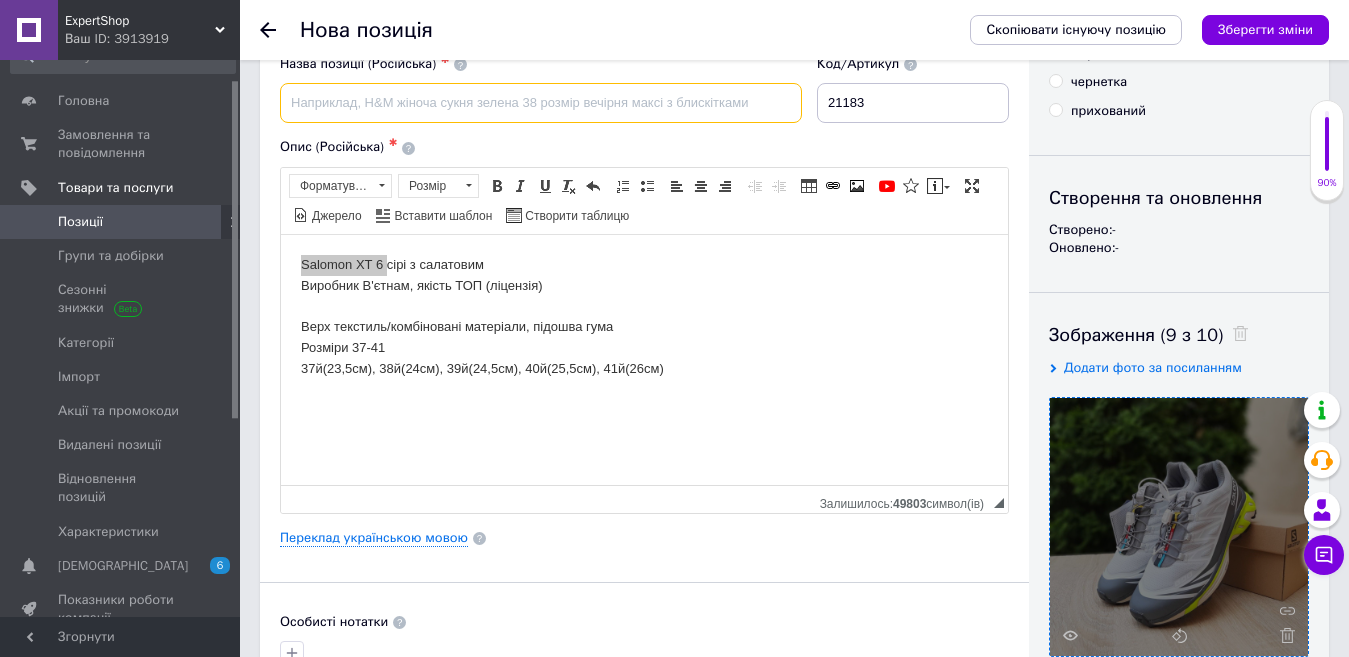 click at bounding box center (541, 103) 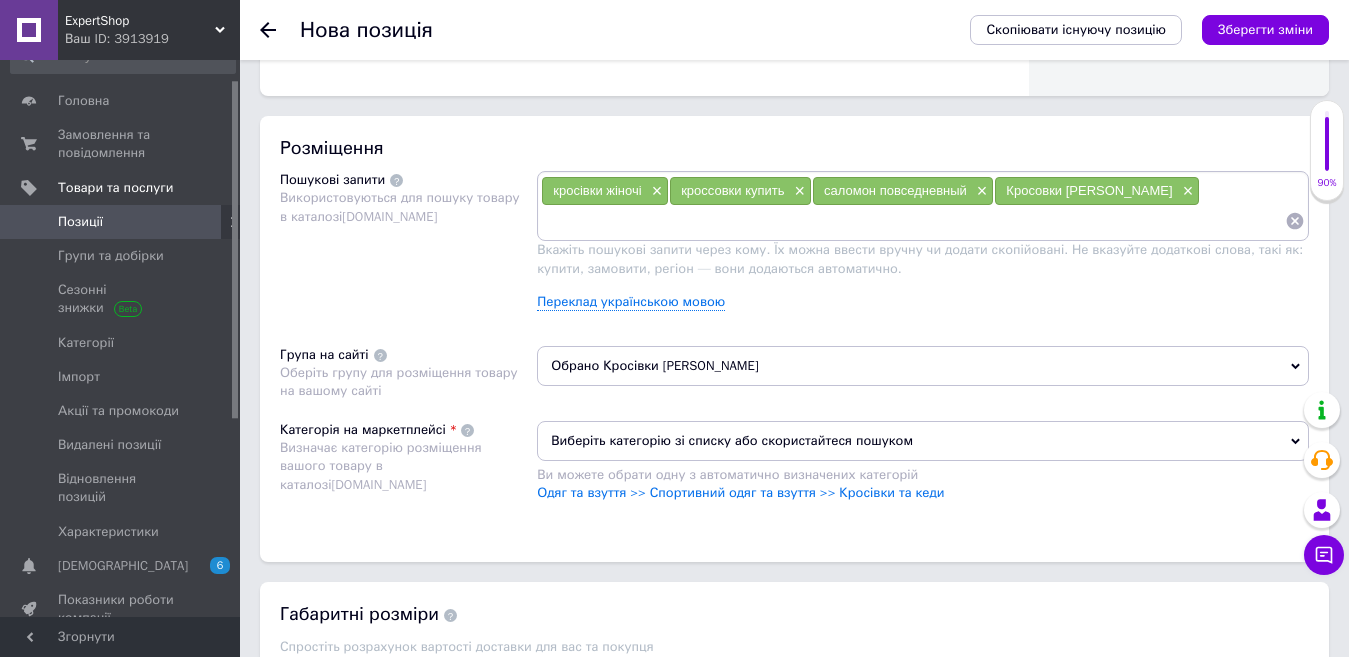 scroll, scrollTop: 1300, scrollLeft: 0, axis: vertical 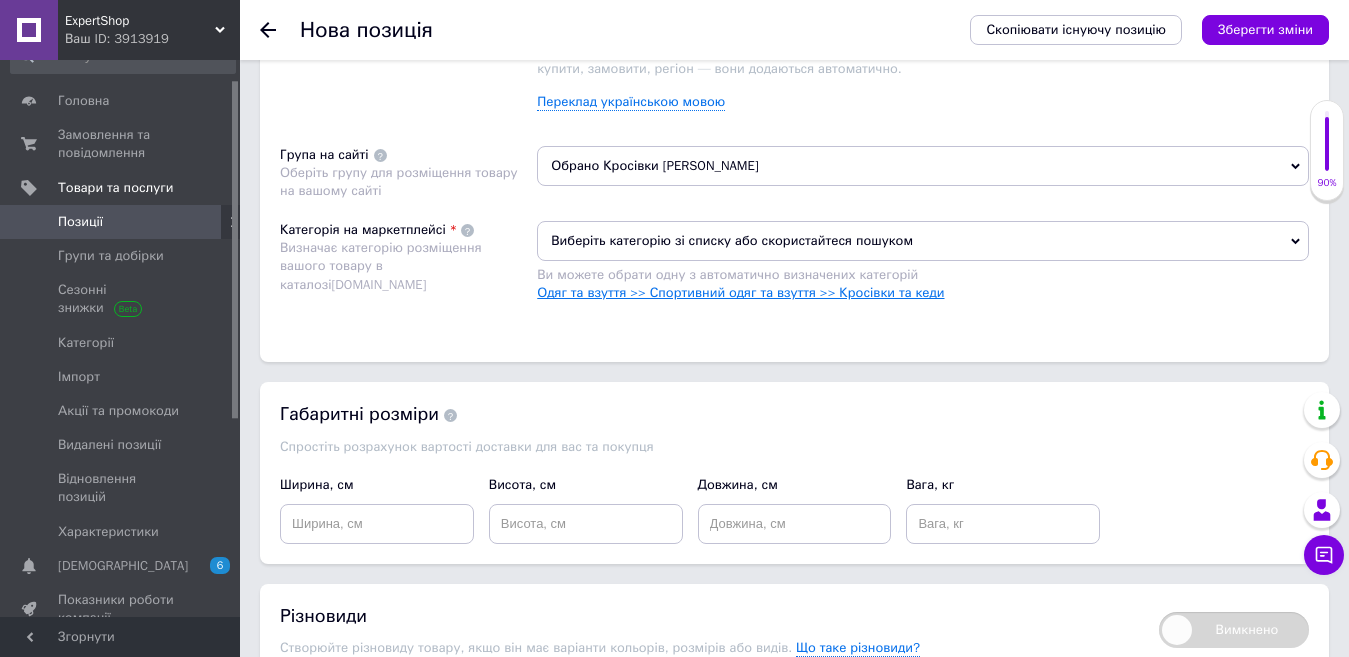 type on "Salomon XT 6 кросівки жіночі [PERSON_NAME] кроссовки кросовки" 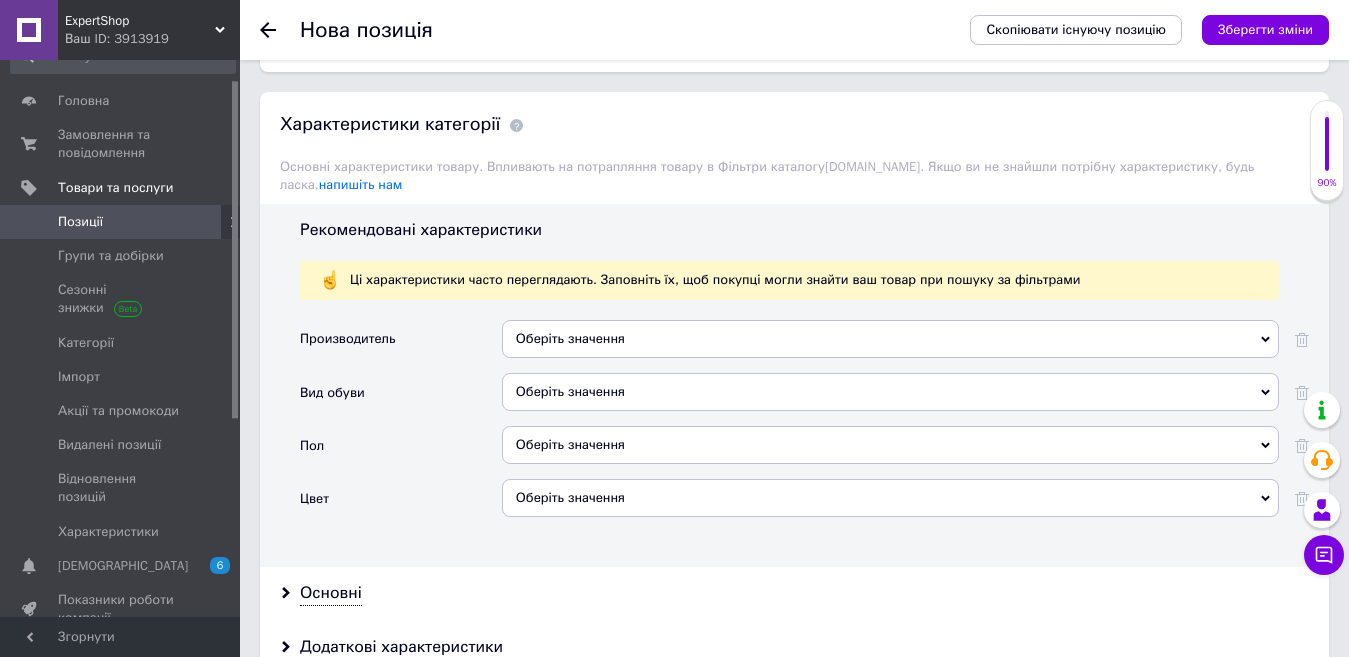 scroll, scrollTop: 1700, scrollLeft: 0, axis: vertical 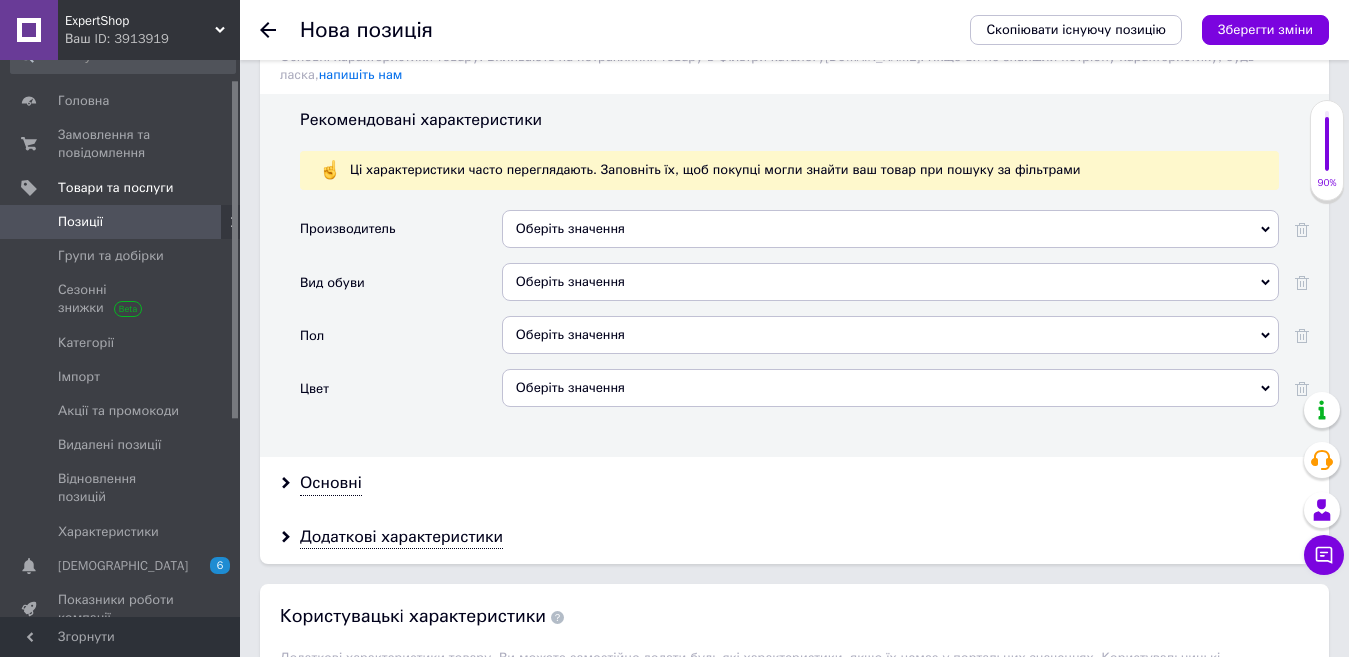 click on "Оберіть значення" at bounding box center (890, 229) 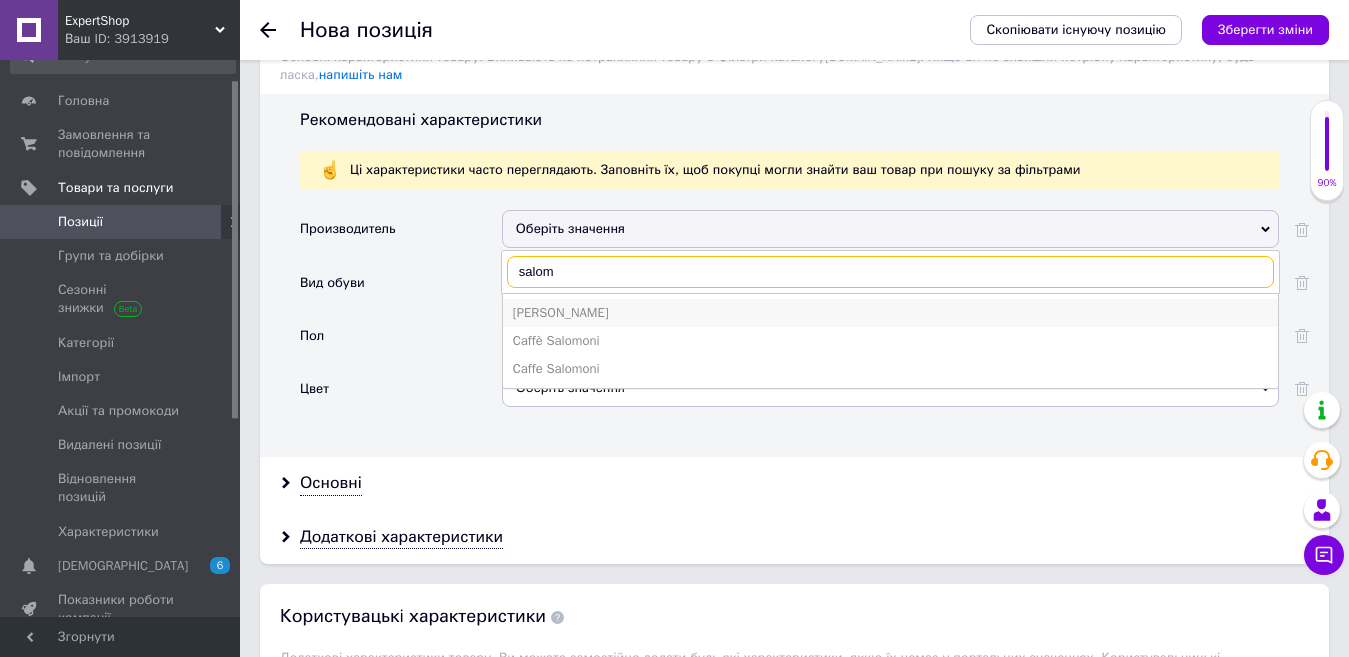 type on "salom" 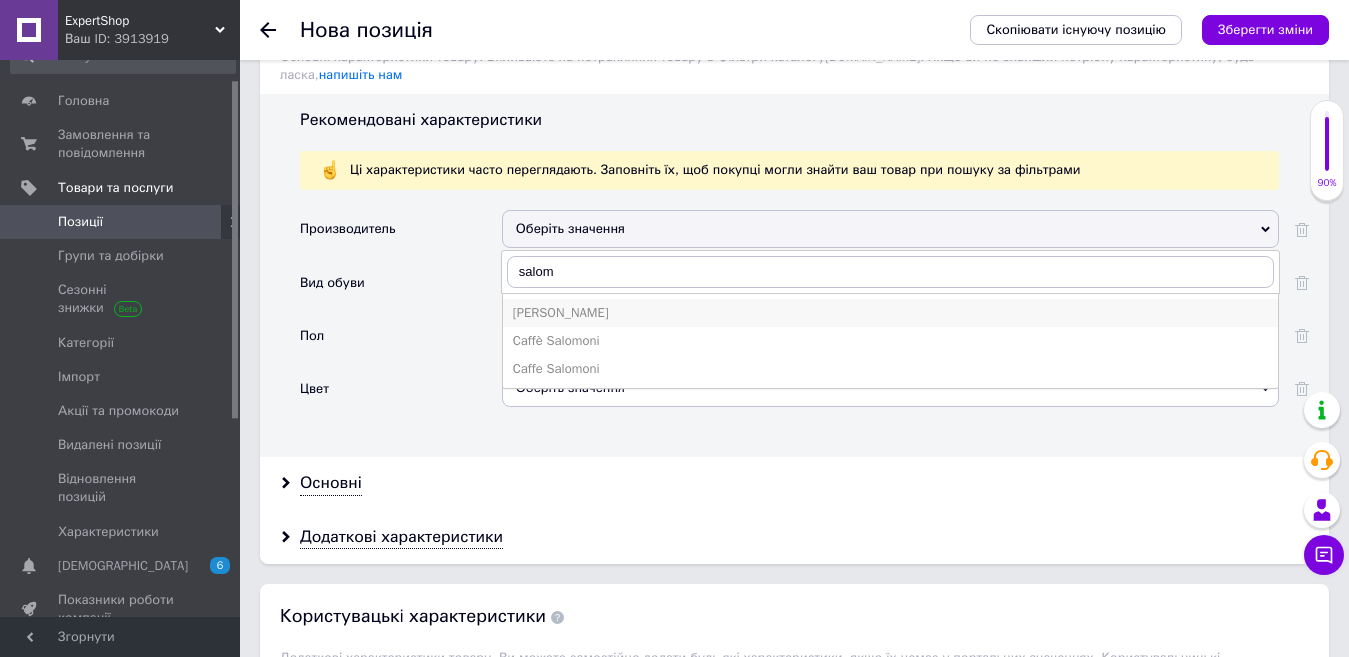 click on "[PERSON_NAME]" at bounding box center (890, 313) 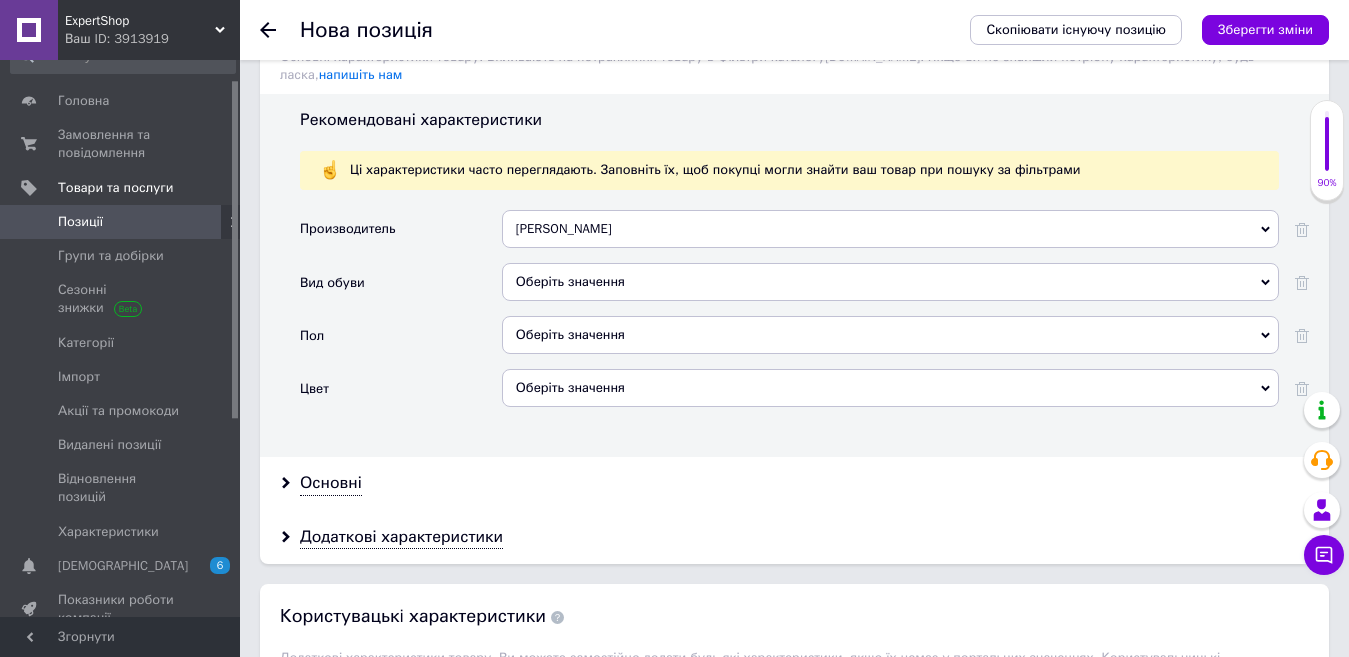 click on "Оберіть значення" at bounding box center [890, 282] 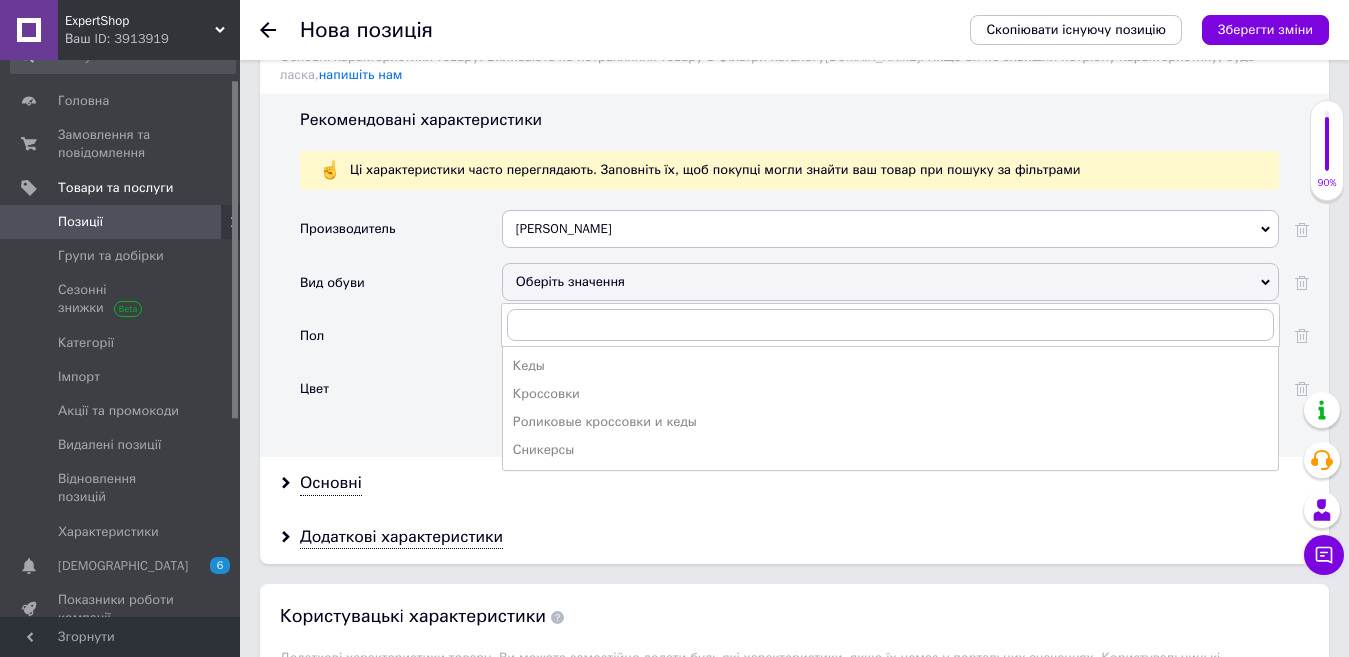 click on "Кроссовки" at bounding box center [890, 394] 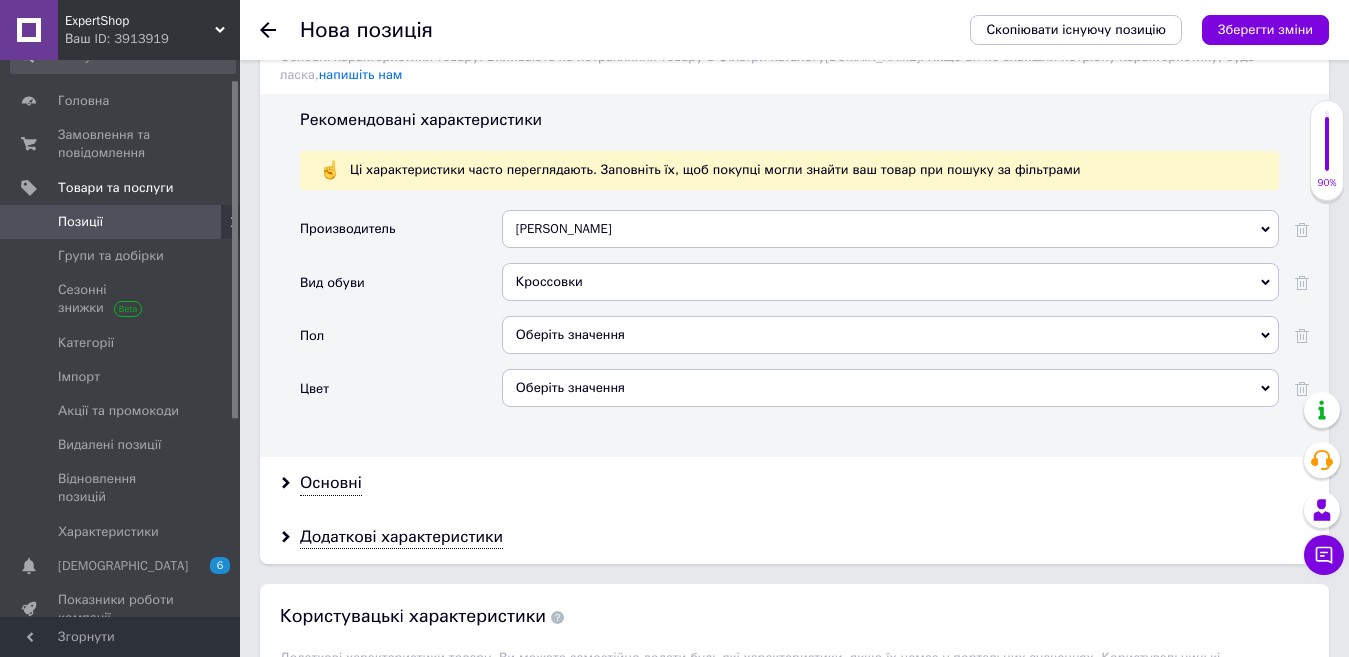 click on "Оберіть значення" at bounding box center (890, 335) 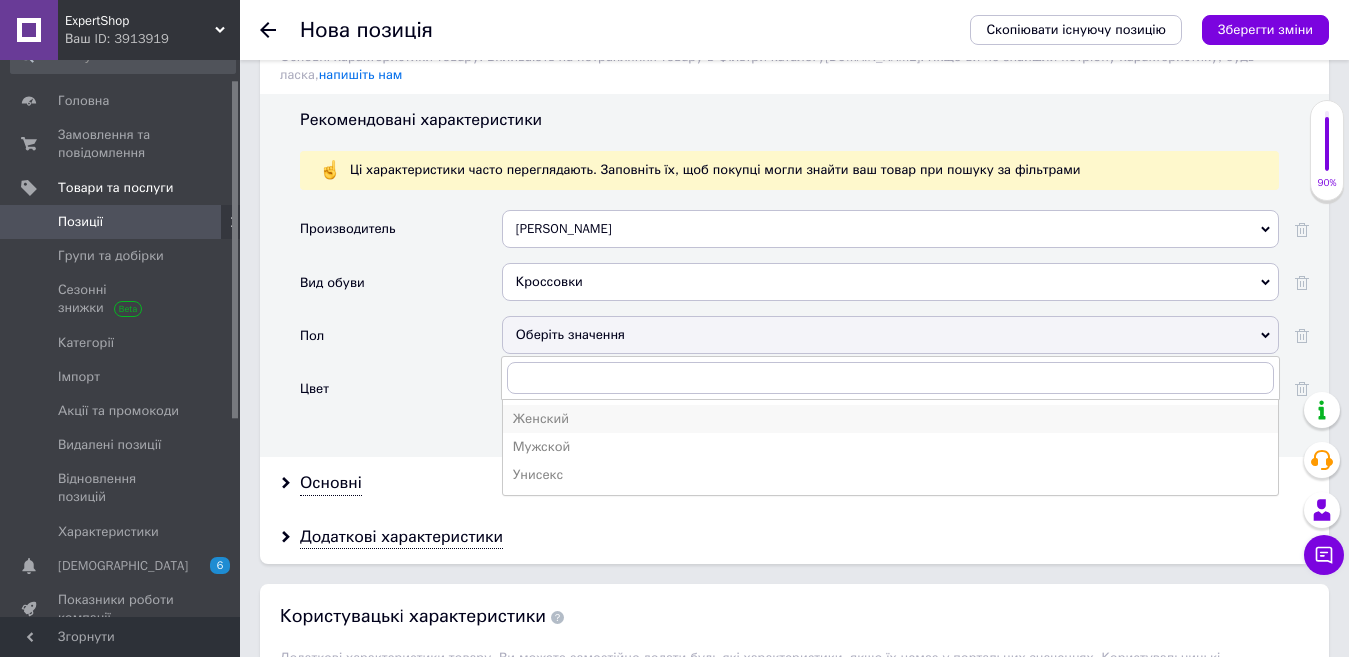 click on "Женский" at bounding box center (890, 419) 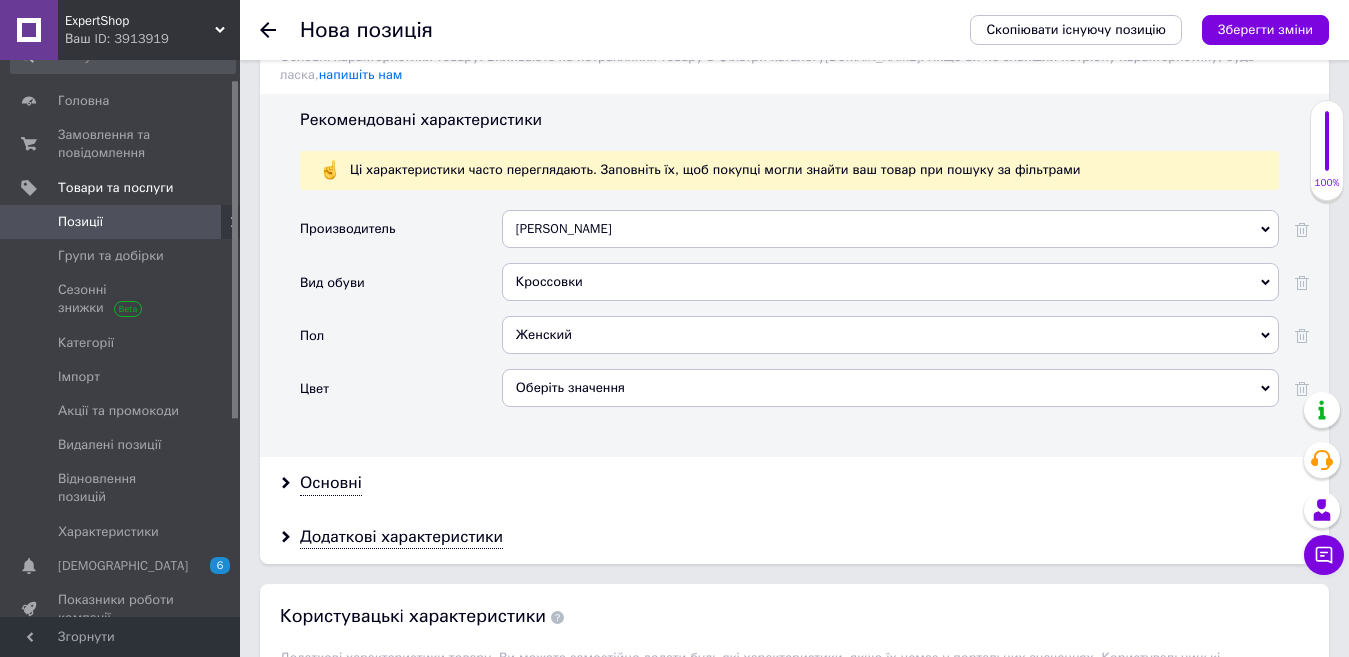 click on "Оберіть значення" at bounding box center [890, 388] 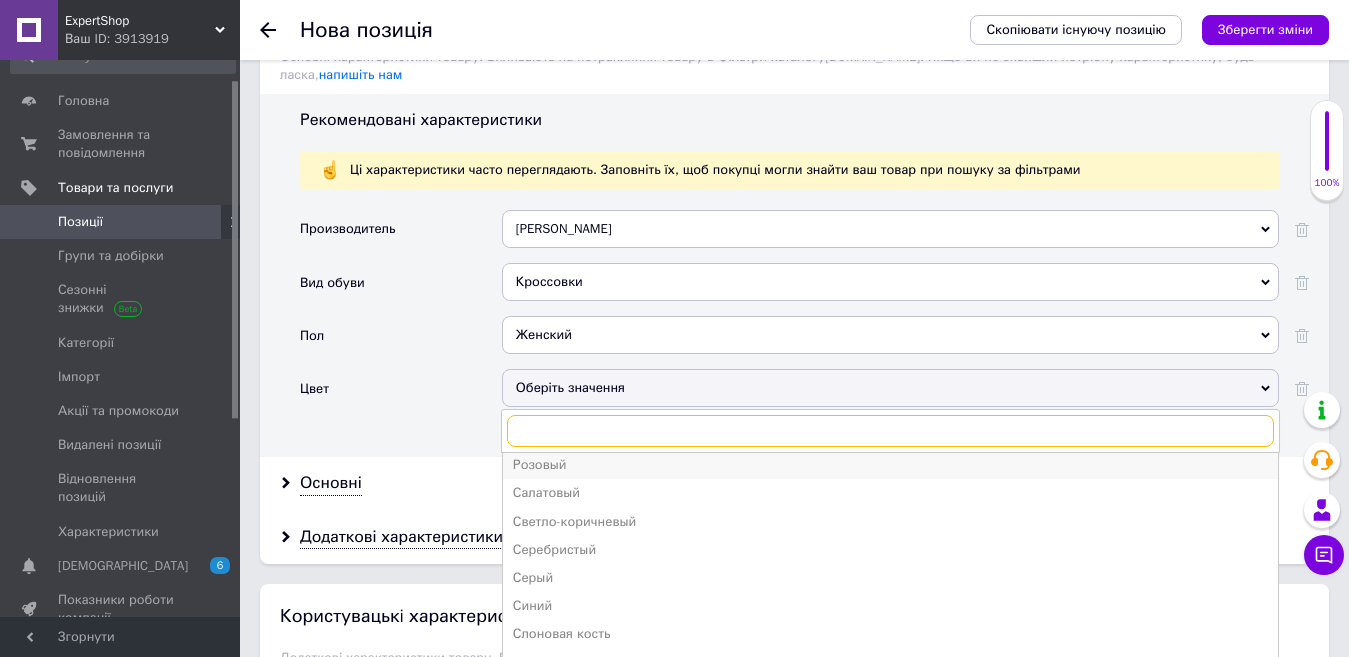 scroll, scrollTop: 600, scrollLeft: 0, axis: vertical 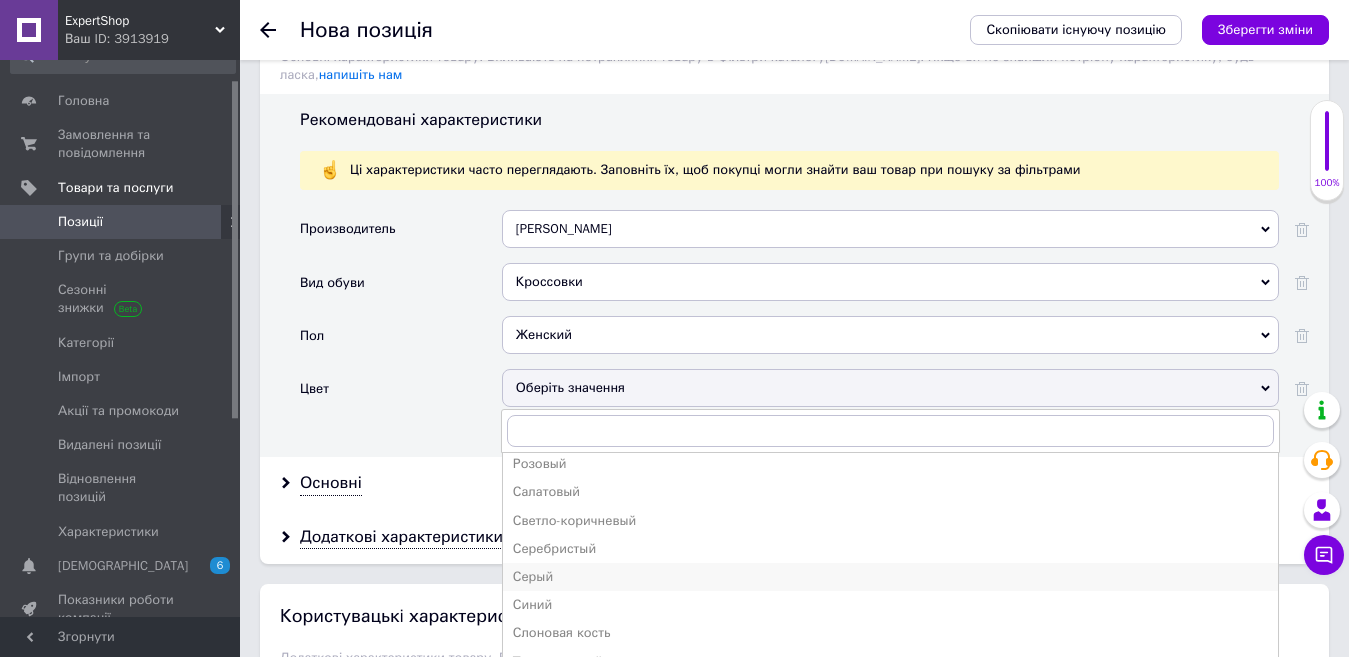 click on "Серый" at bounding box center (890, 577) 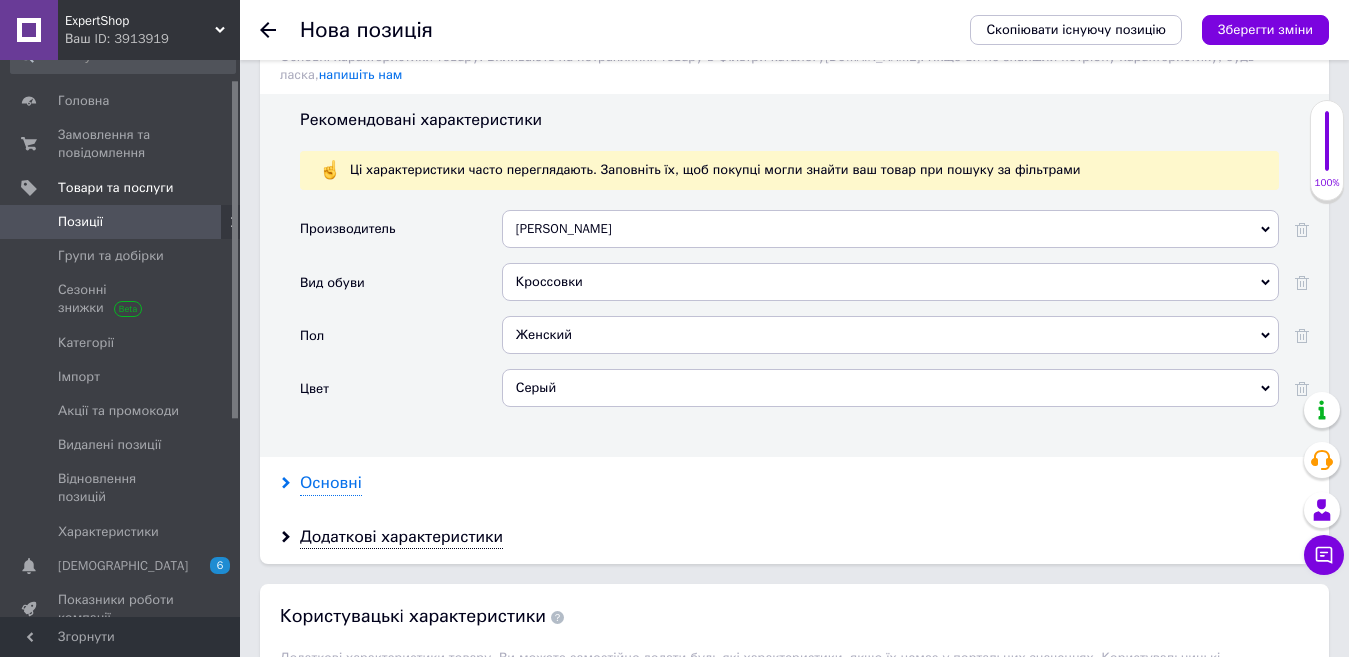 click on "Основні" at bounding box center (331, 483) 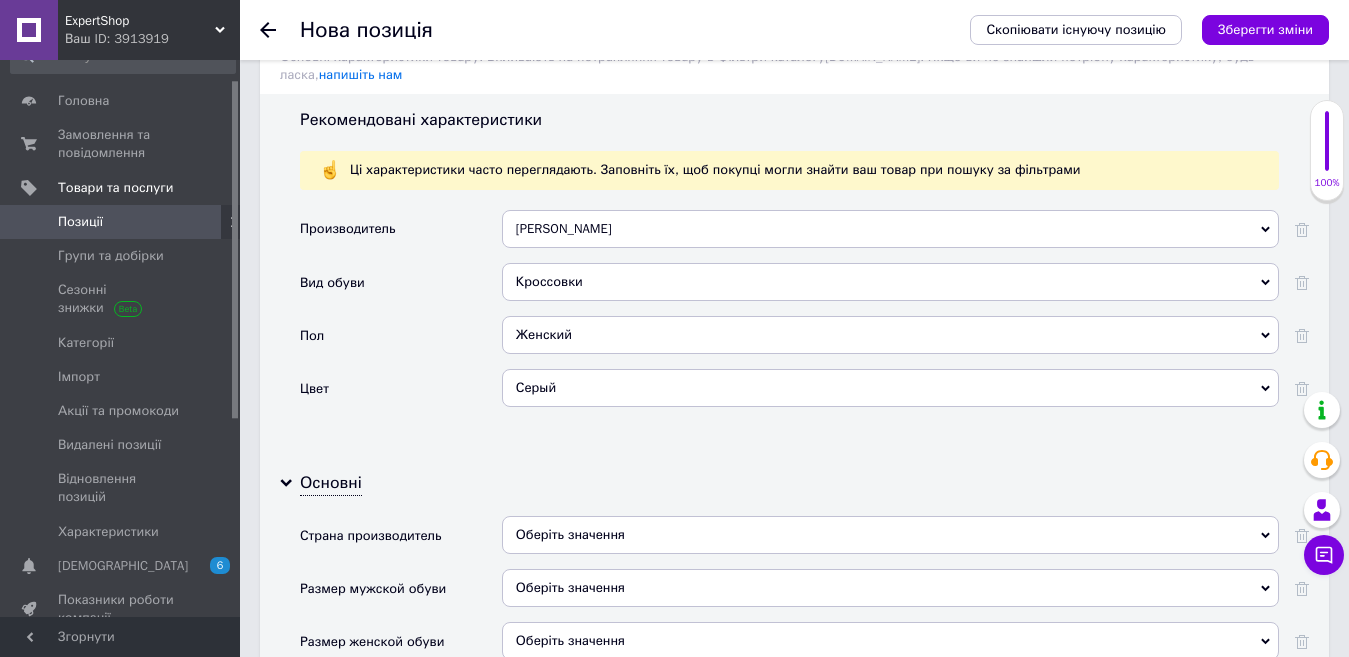 click on "Оберіть значення" at bounding box center (890, 535) 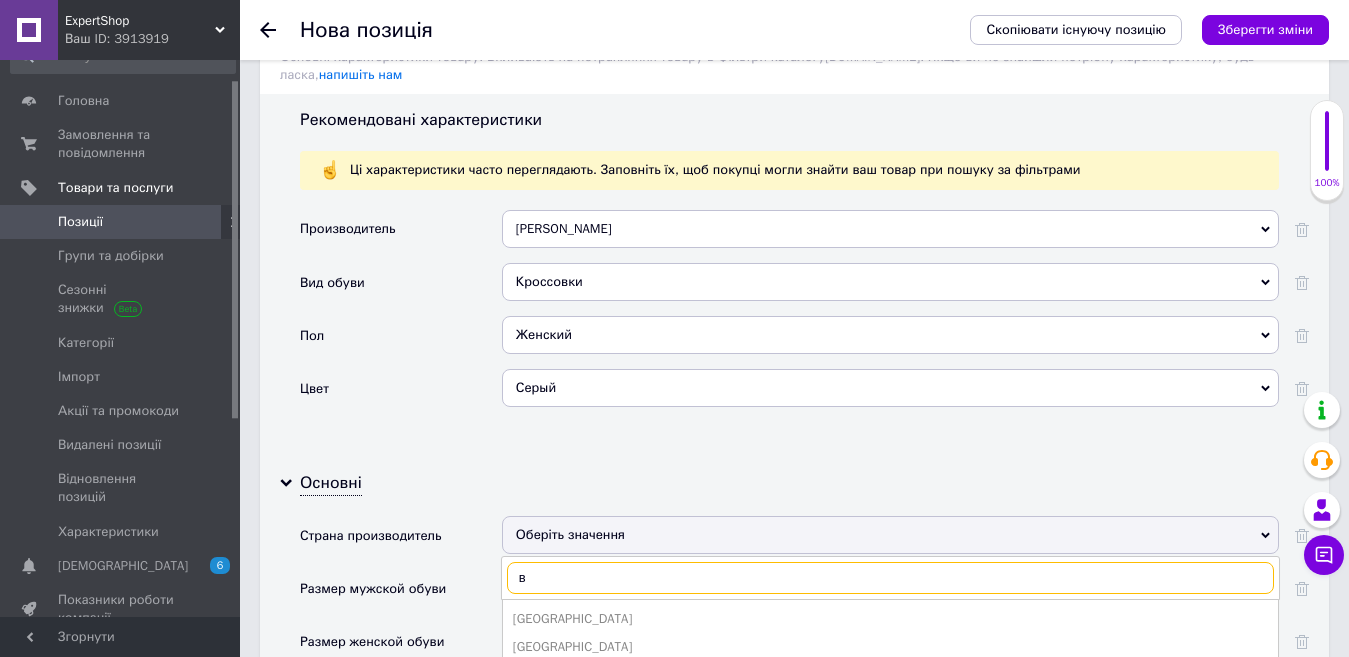 scroll, scrollTop: 1800, scrollLeft: 0, axis: vertical 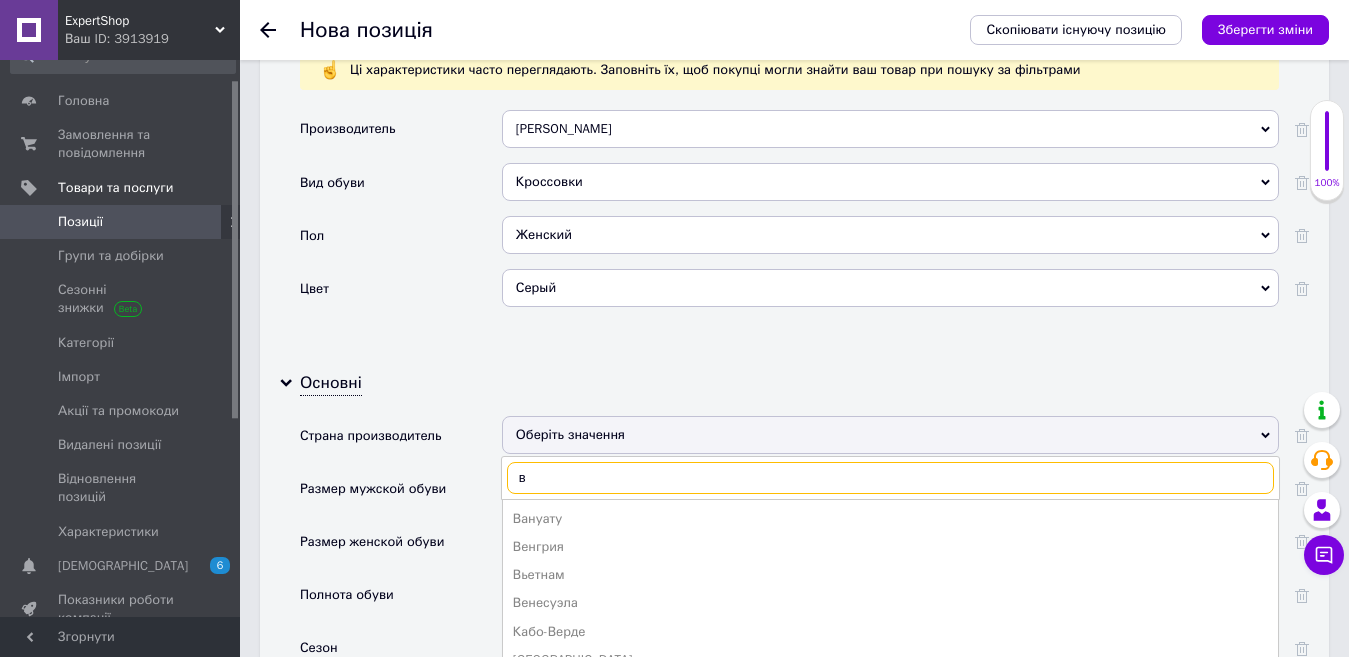 type on "в" 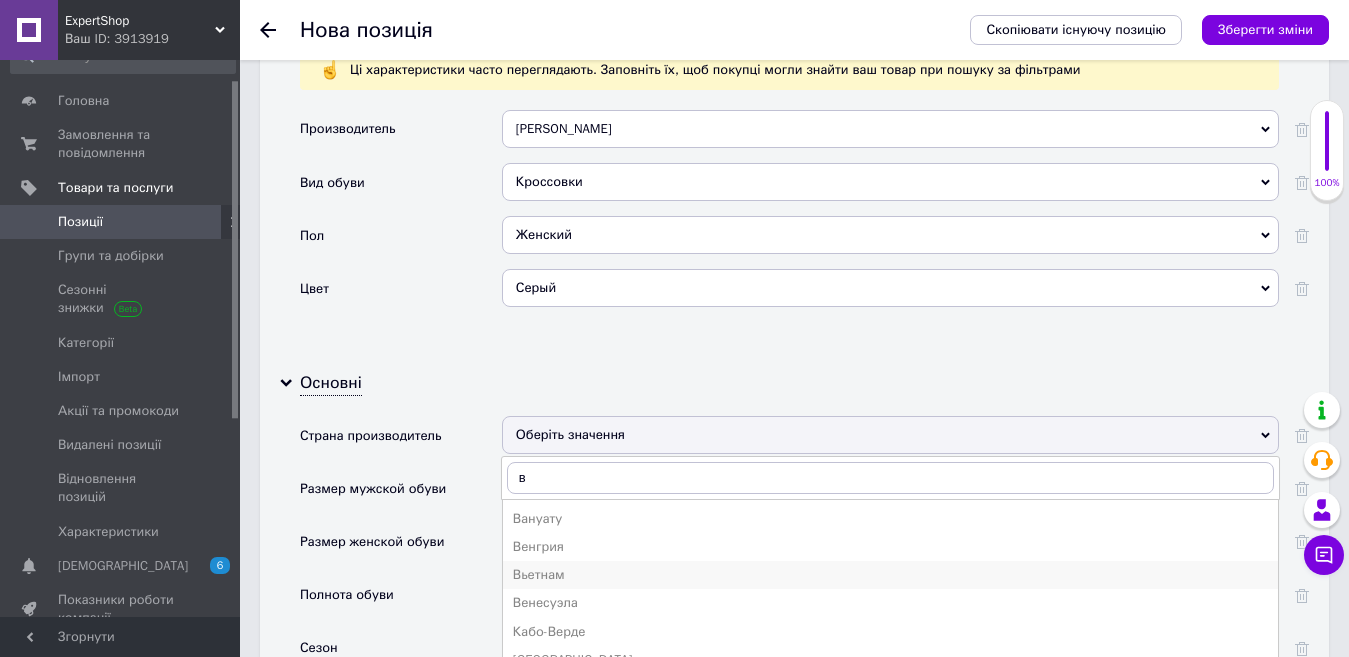 click on "Вьетнам" at bounding box center (890, 575) 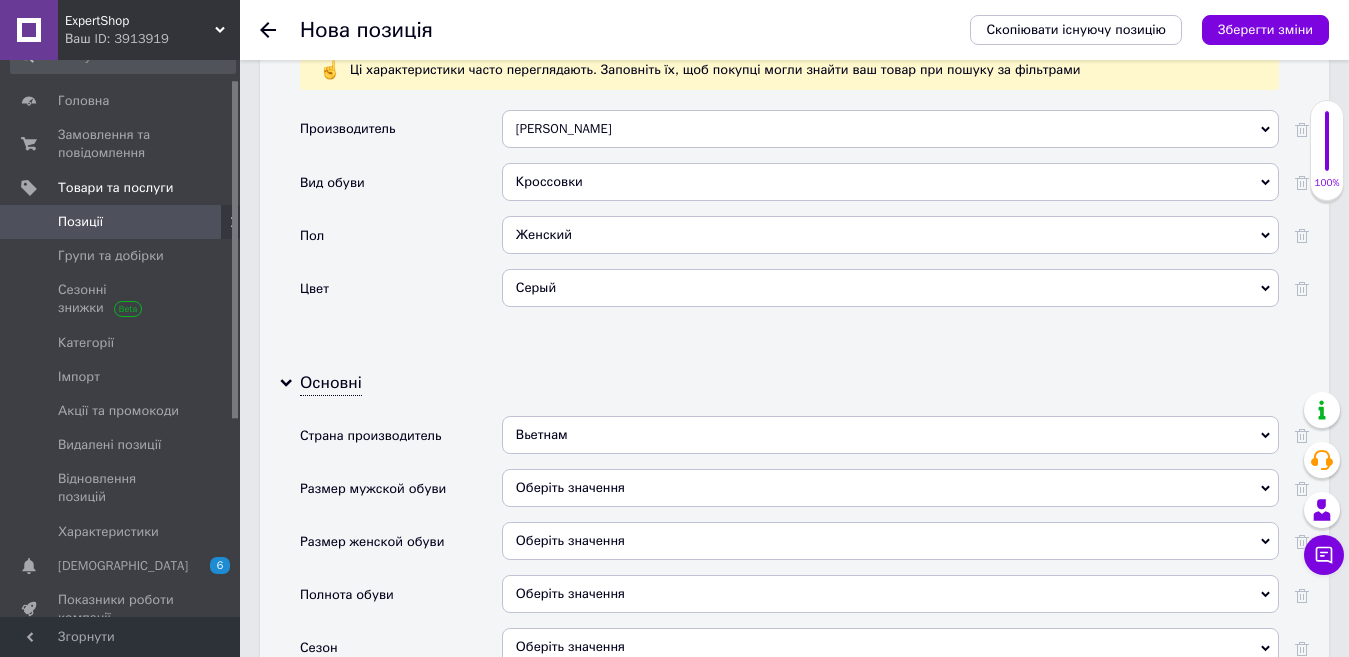 click on "Оберіть значення" at bounding box center [890, 488] 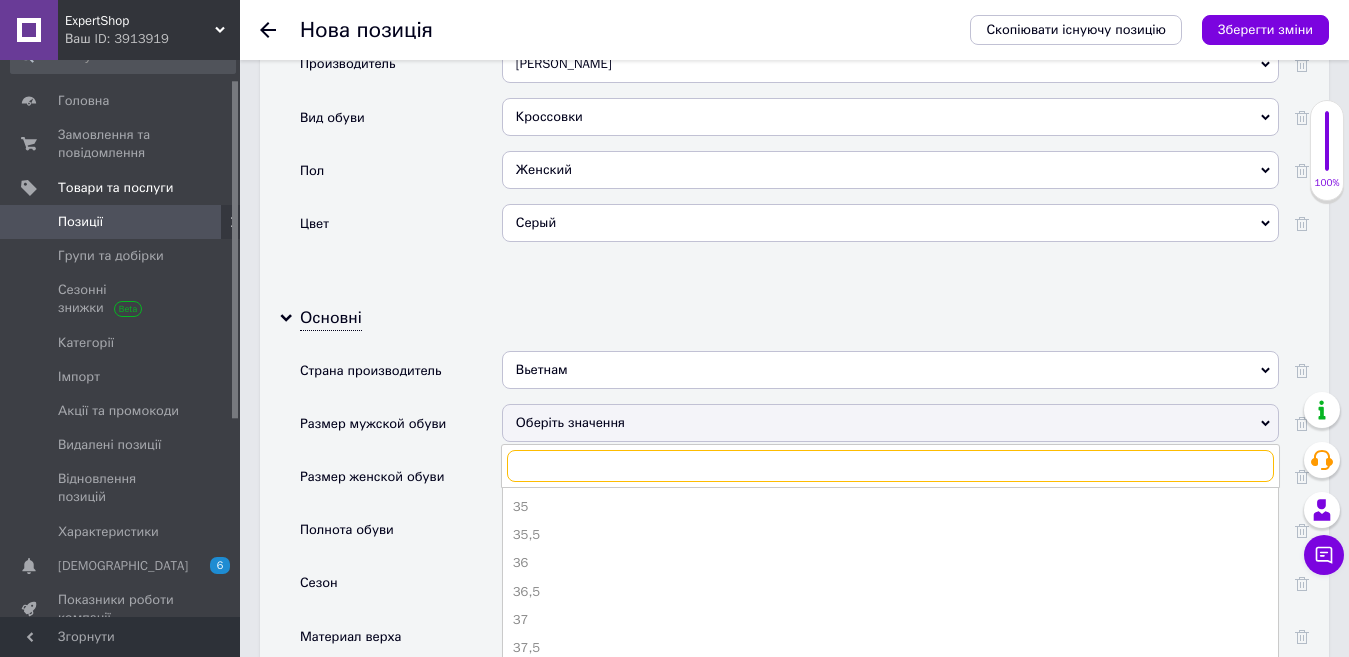scroll, scrollTop: 1900, scrollLeft: 0, axis: vertical 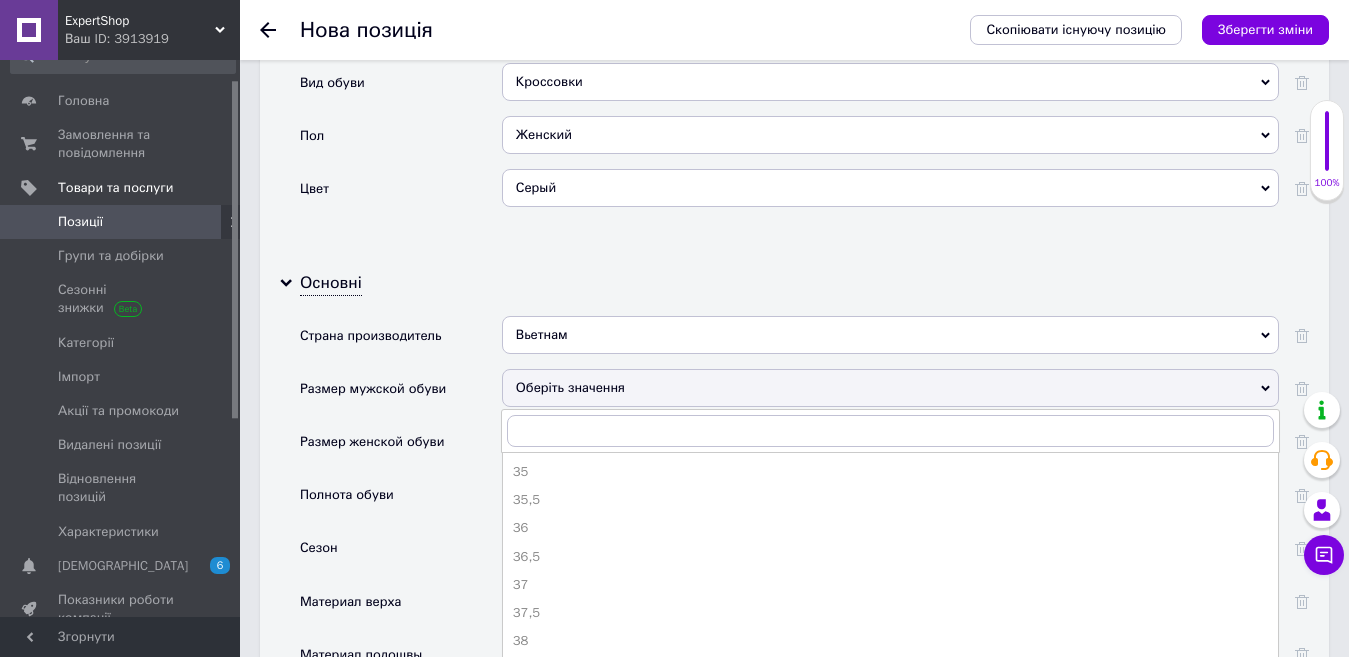 click on "Основні Страна производитель Вьетнам [GEOGRAPHIC_DATA] [GEOGRAPHIC_DATA] [GEOGRAPHIC_DATA] [GEOGRAPHIC_DATA] [GEOGRAPHIC_DATA] [GEOGRAPHIC_DATA] [GEOGRAPHIC_DATA] [GEOGRAPHIC_DATA] [GEOGRAPHIC_DATA] Аомынь [GEOGRAPHIC_DATA] [GEOGRAPHIC_DATA] [GEOGRAPHIC_DATA] [GEOGRAPHIC_DATA] [GEOGRAPHIC_DATA] [GEOGRAPHIC_DATA] [GEOGRAPHIC_DATA] [GEOGRAPHIC_DATA] [GEOGRAPHIC_DATA] [GEOGRAPHIC_DATA] [GEOGRAPHIC_DATA] [GEOGRAPHIC_DATA] [GEOGRAPHIC_DATA] [GEOGRAPHIC_DATA] [GEOGRAPHIC_DATA] [GEOGRAPHIC_DATA] [GEOGRAPHIC_DATA] [GEOGRAPHIC_DATA] [GEOGRAPHIC_DATA] [GEOGRAPHIC_DATA] Восточный Тимор Вьетнам Гавайи [GEOGRAPHIC_DATA] [GEOGRAPHIC_DATA] Гана Гватемала [GEOGRAPHIC_DATA] Голландия Гондурас Гонконг Гренада Греция [GEOGRAPHIC_DATA] [GEOGRAPHIC_DATA] [GEOGRAPHIC_DATA] Доминиканская [GEOGRAPHIC_DATA] [GEOGRAPHIC_DATA] [GEOGRAPHIC_DATA] [GEOGRAPHIC_DATA] 35" at bounding box center [794, 929] 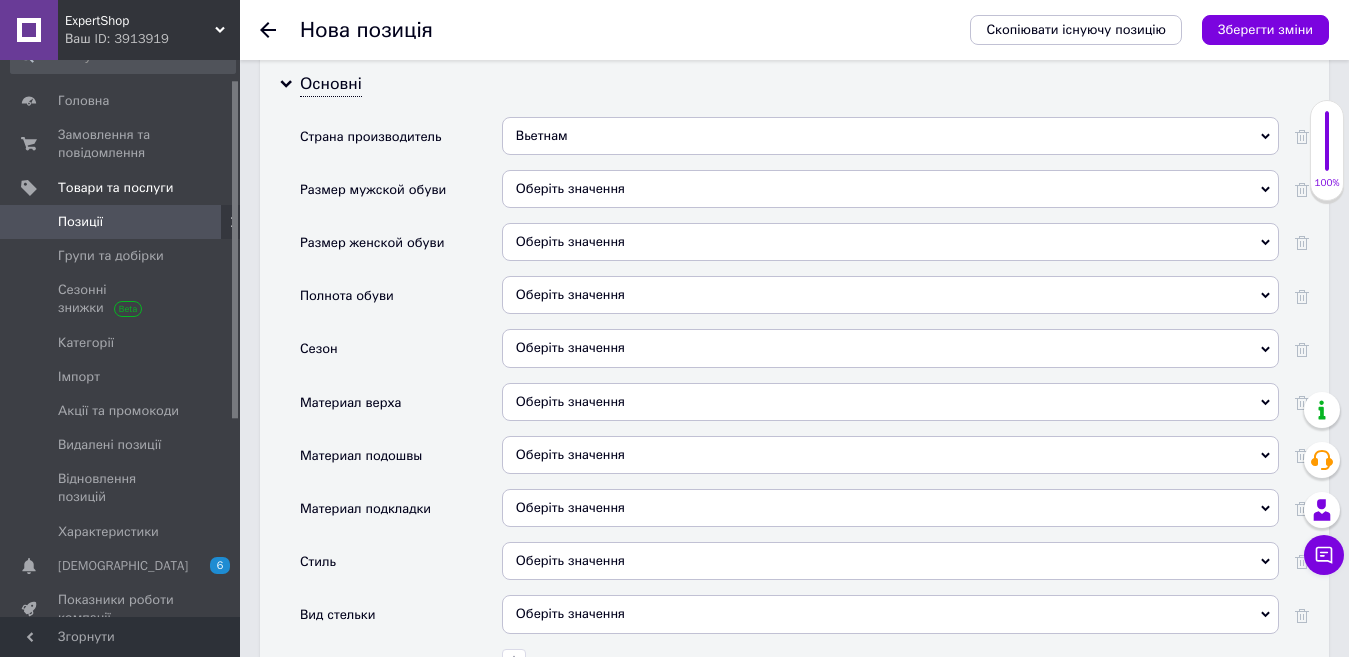 scroll, scrollTop: 2100, scrollLeft: 0, axis: vertical 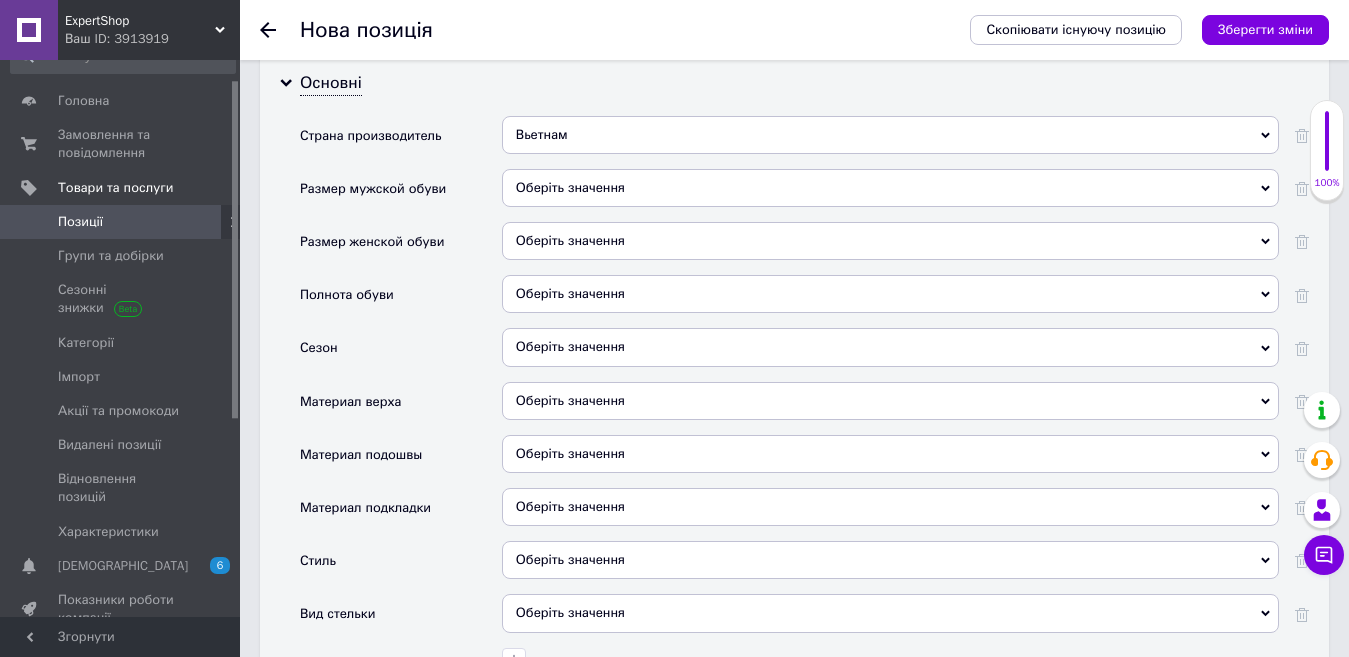 click on "Оберіть значення" at bounding box center (890, 347) 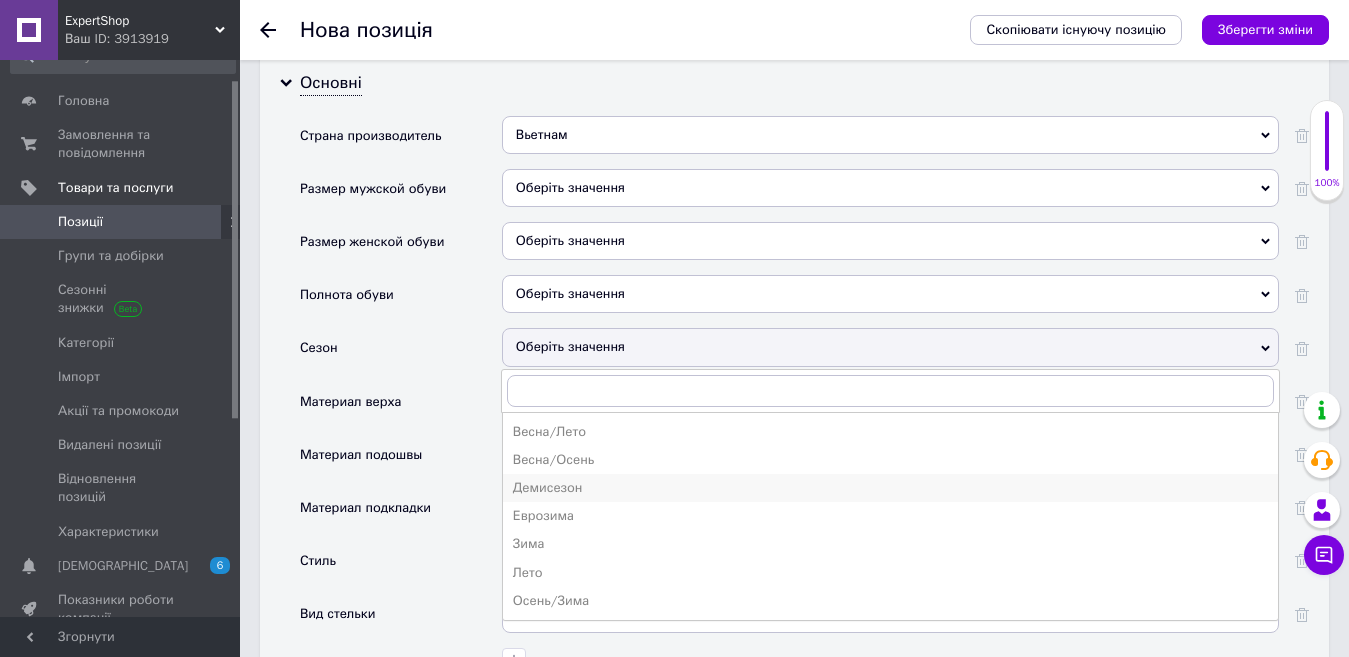 click on "Демисезон" at bounding box center [890, 488] 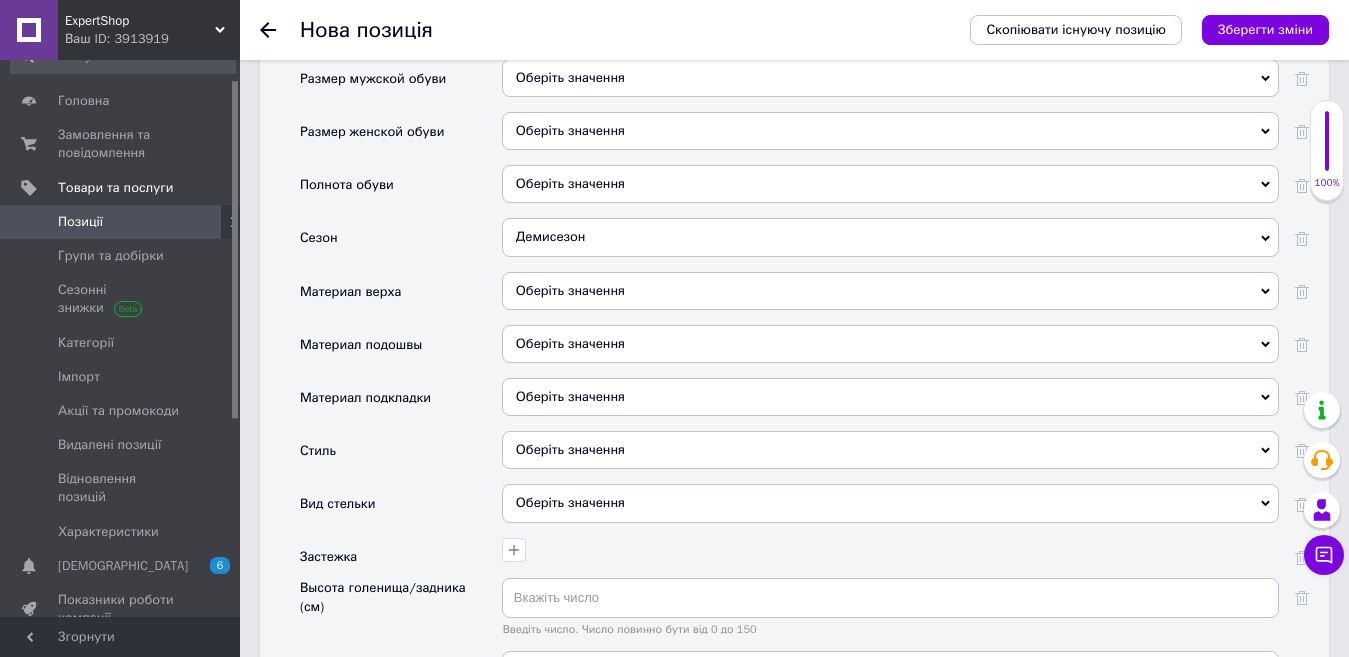 scroll, scrollTop: 2300, scrollLeft: 0, axis: vertical 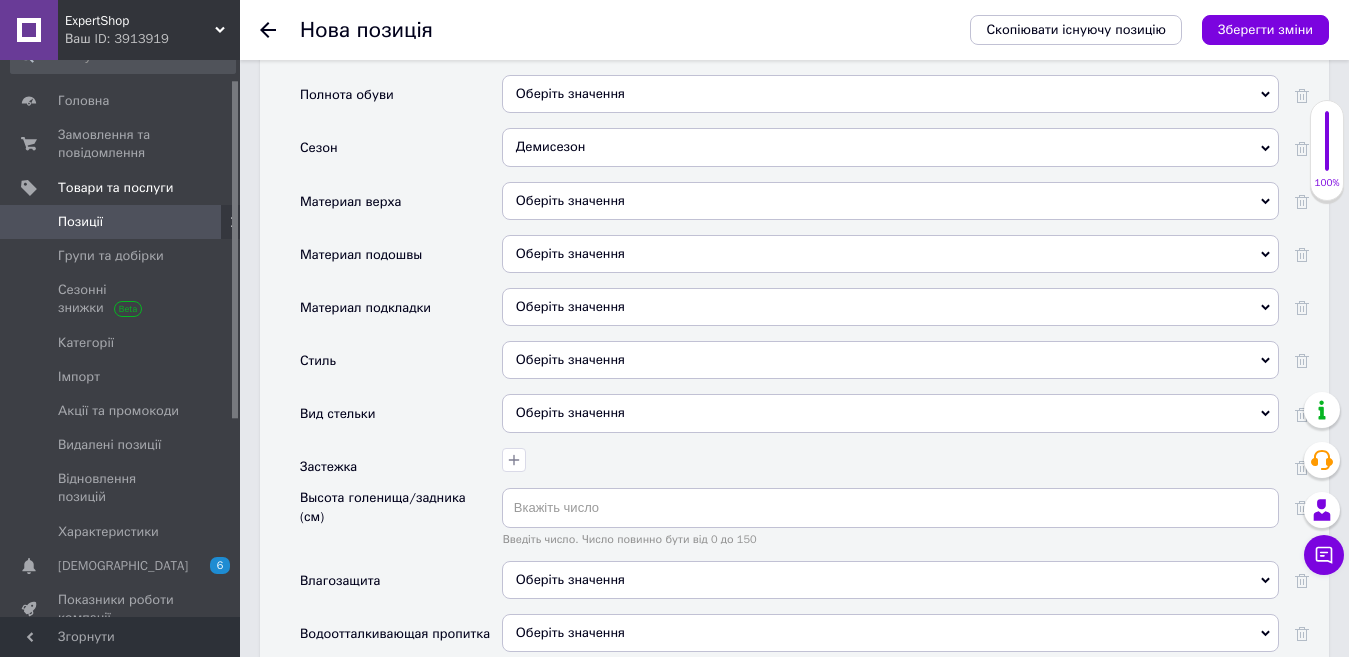 click on "Оберіть значення" at bounding box center (890, 360) 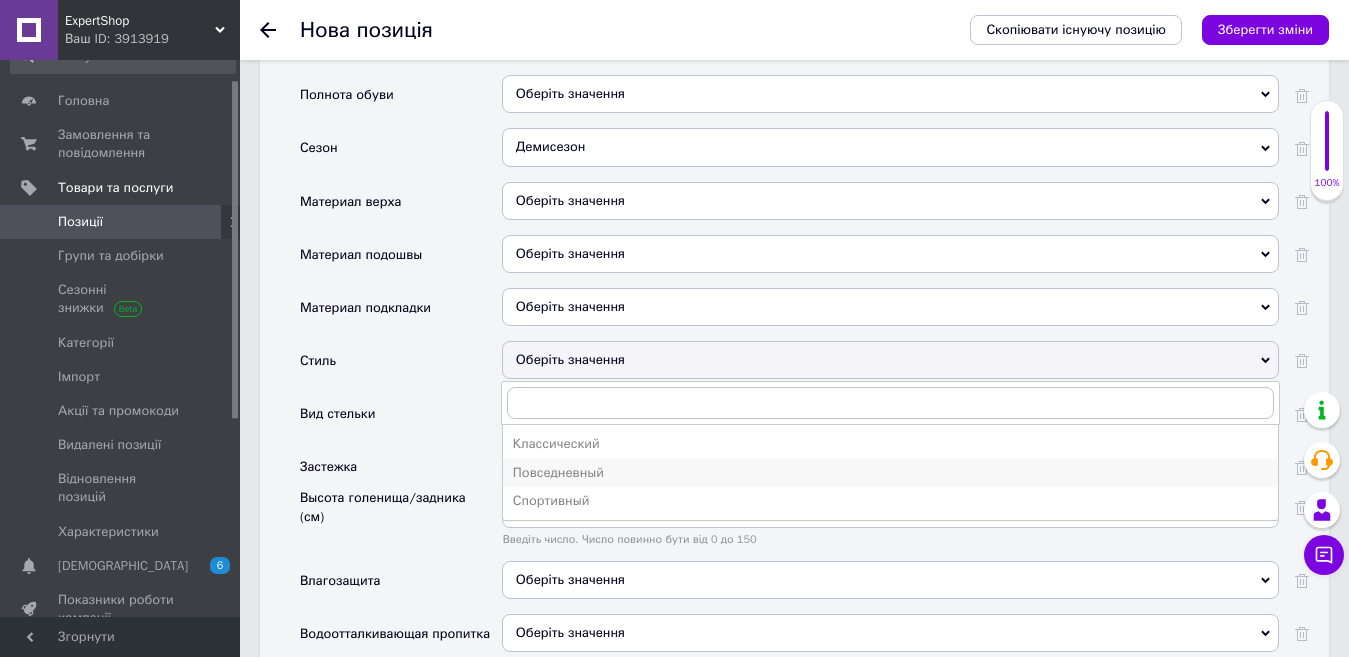 click on "Повседневный" at bounding box center (890, 473) 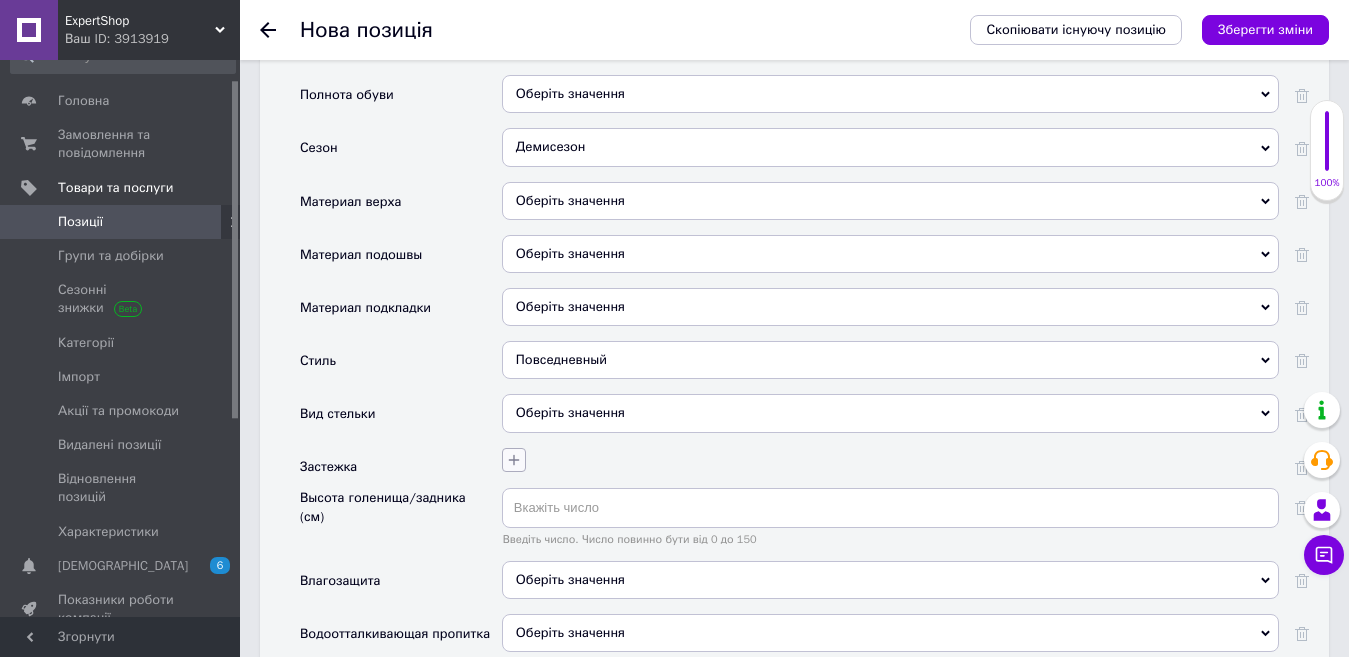 click 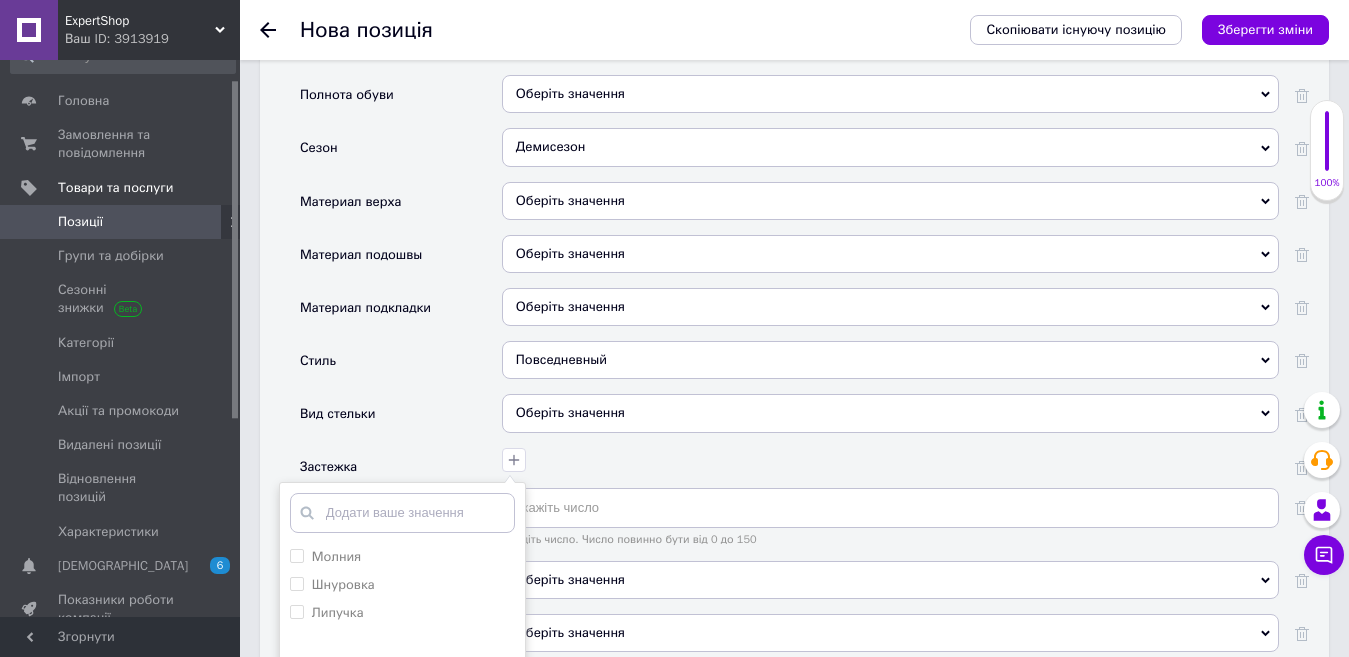 click on "Стиль" at bounding box center [401, 367] 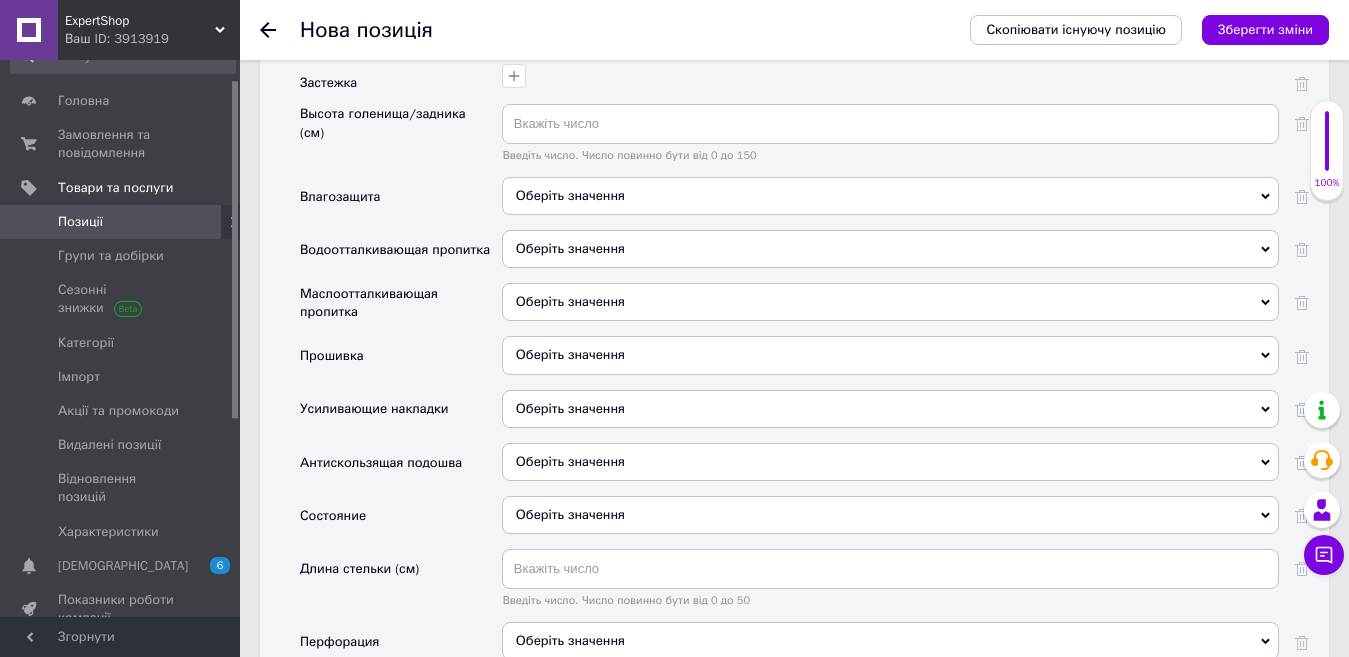 scroll, scrollTop: 2700, scrollLeft: 0, axis: vertical 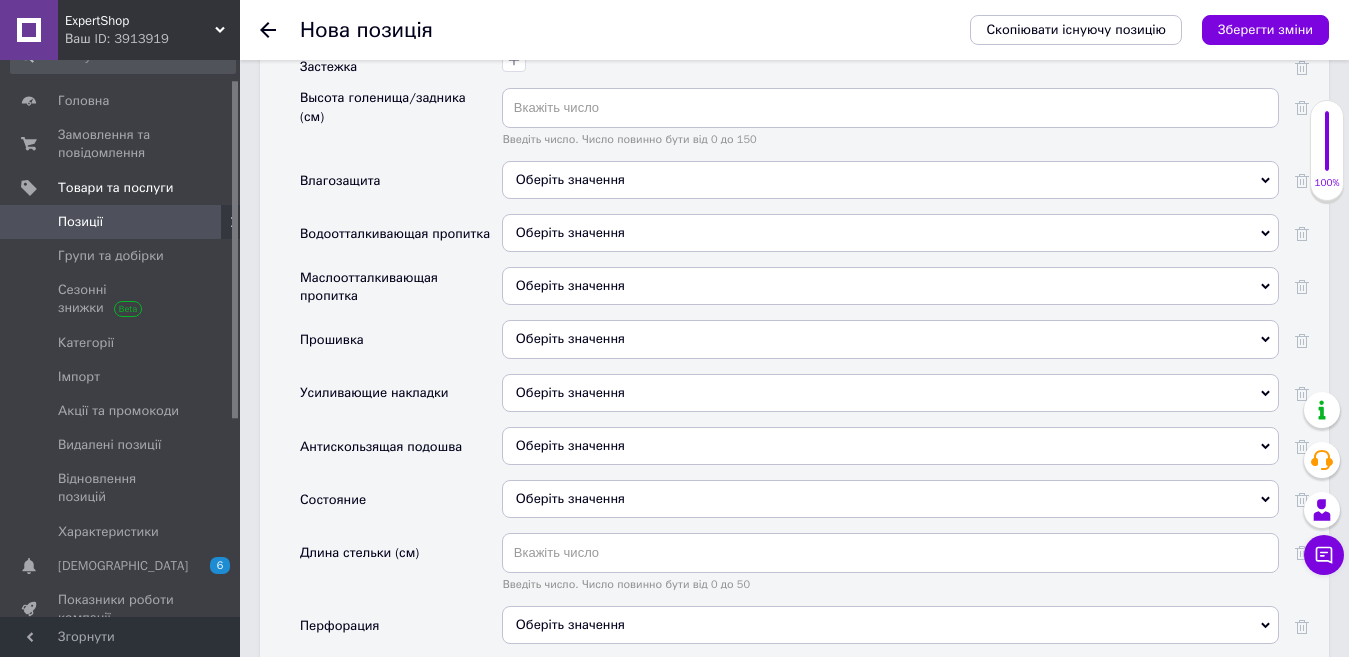 click on "Оберіть значення" at bounding box center [890, 499] 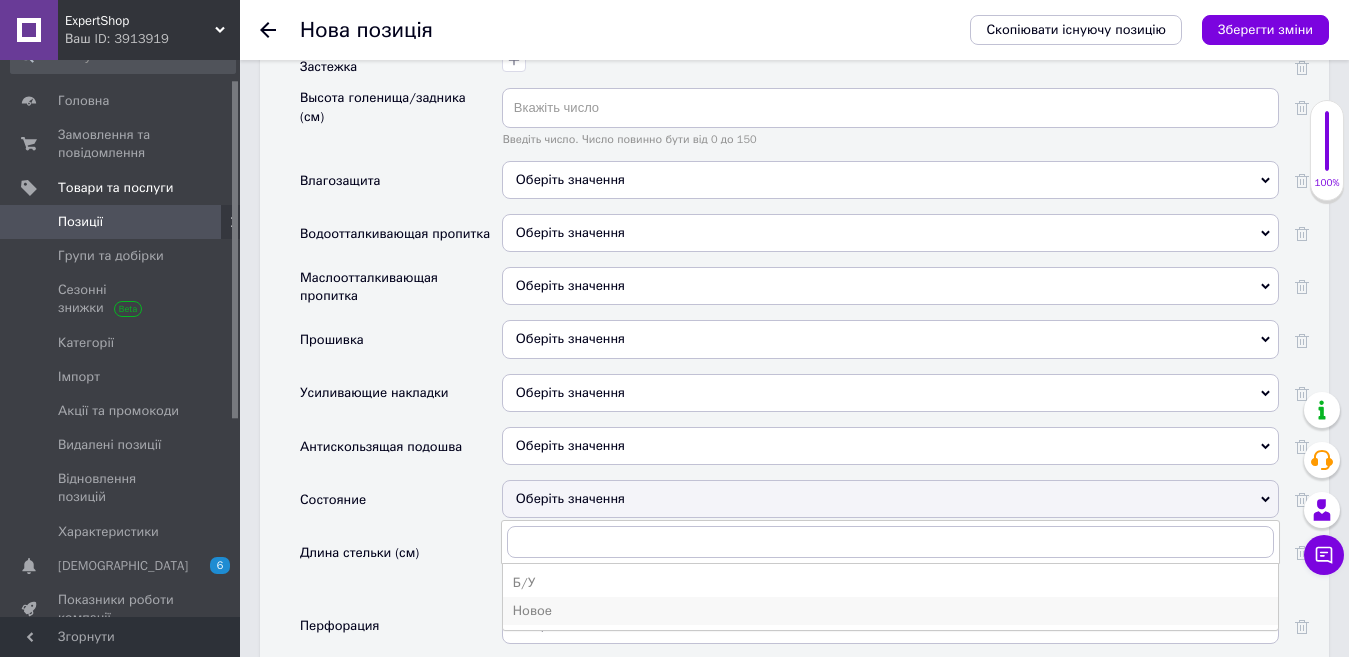 click on "Новое" at bounding box center [890, 611] 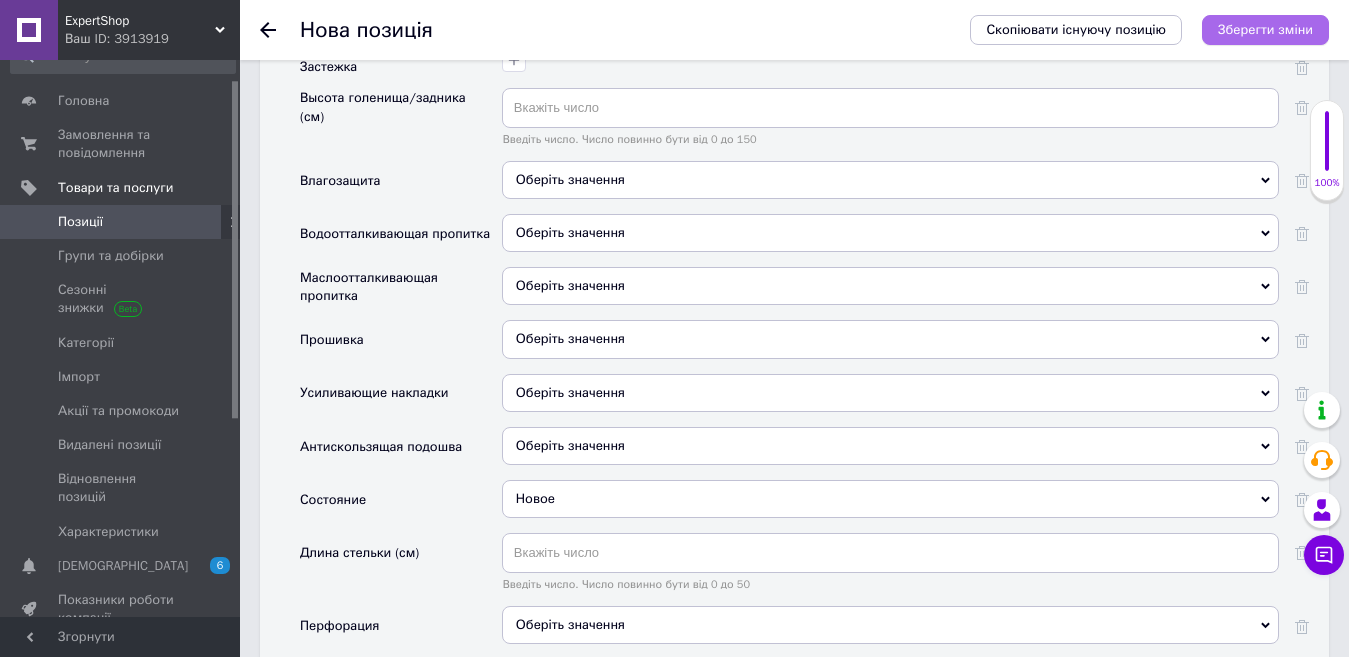 click on "Зберегти зміни" at bounding box center [1265, 29] 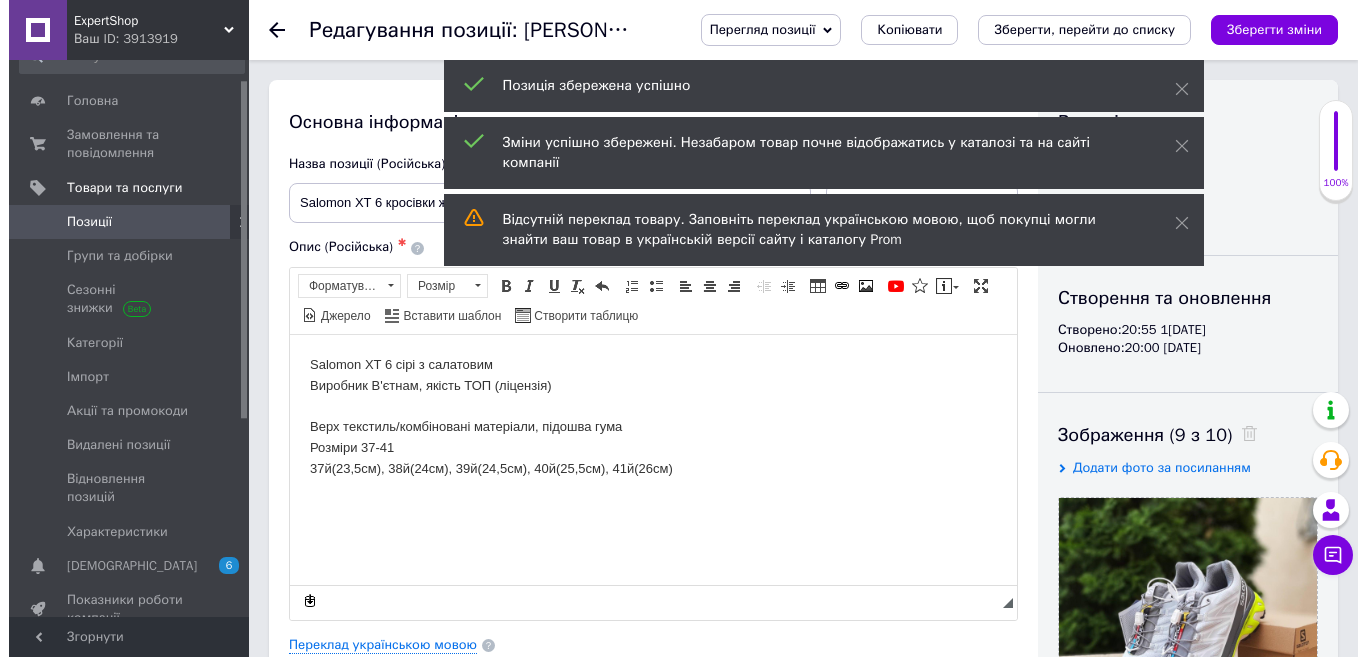 scroll, scrollTop: 0, scrollLeft: 0, axis: both 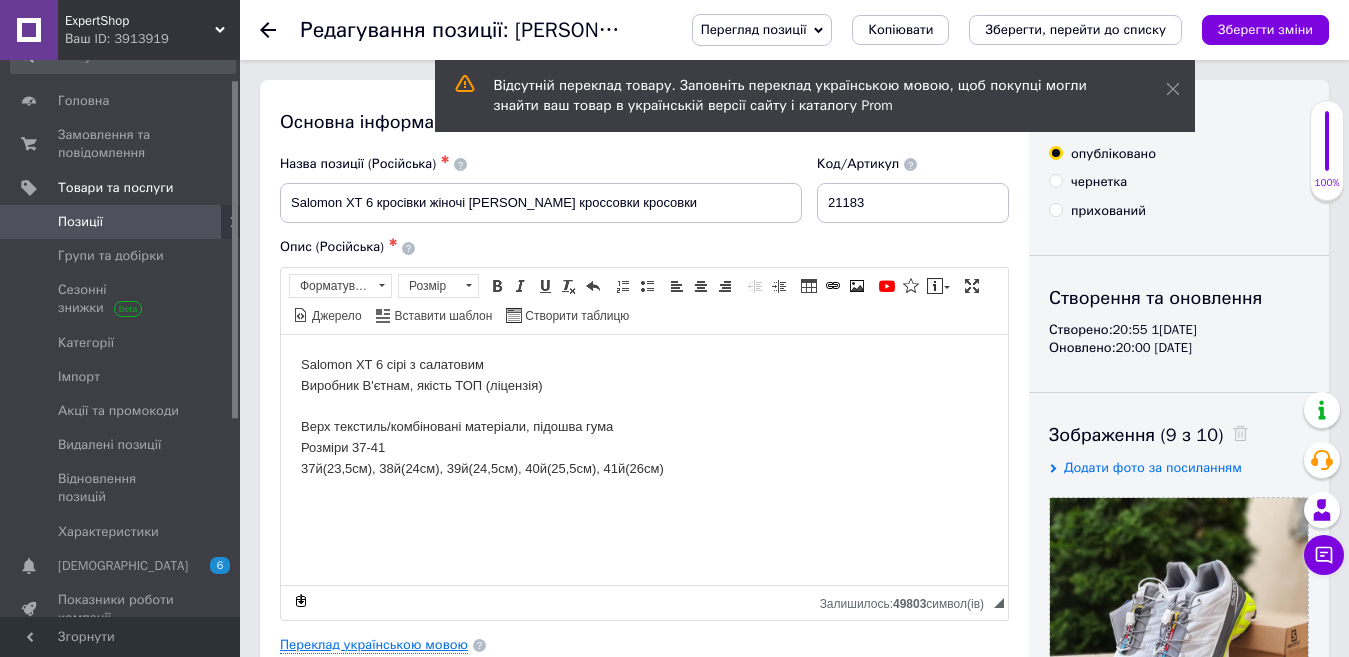 click on "Переклад українською мовою" at bounding box center [374, 645] 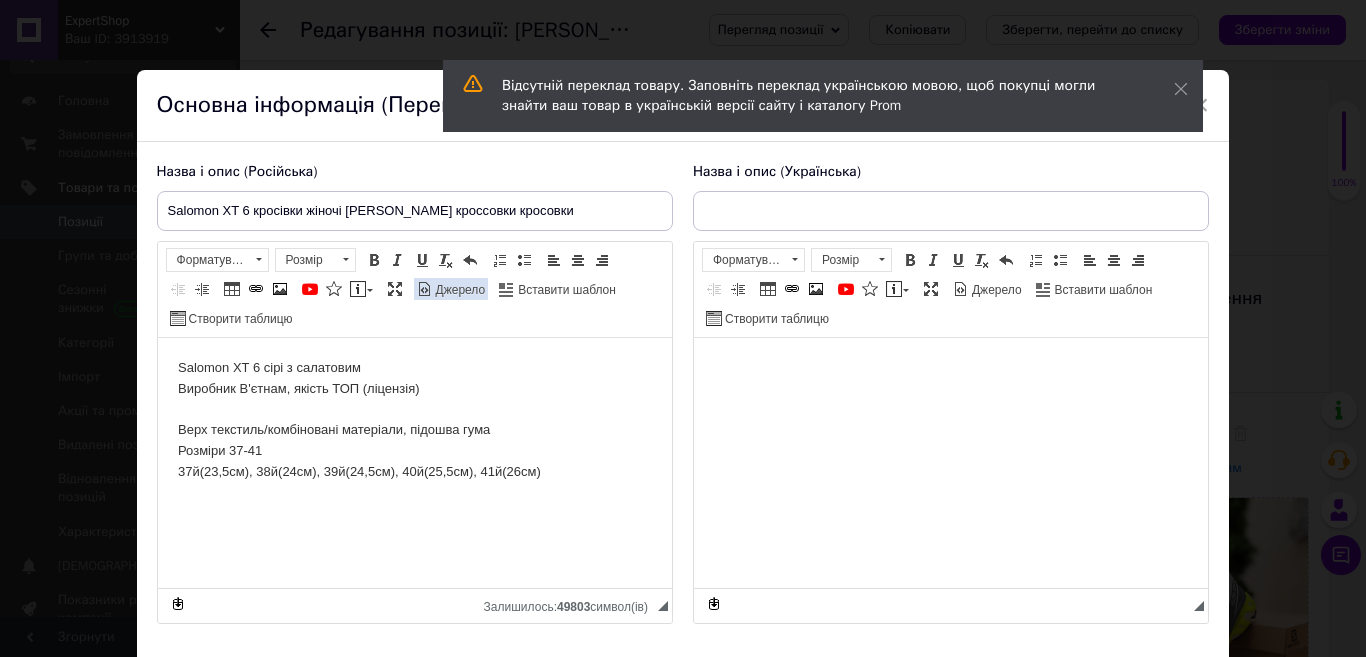 scroll, scrollTop: 0, scrollLeft: 0, axis: both 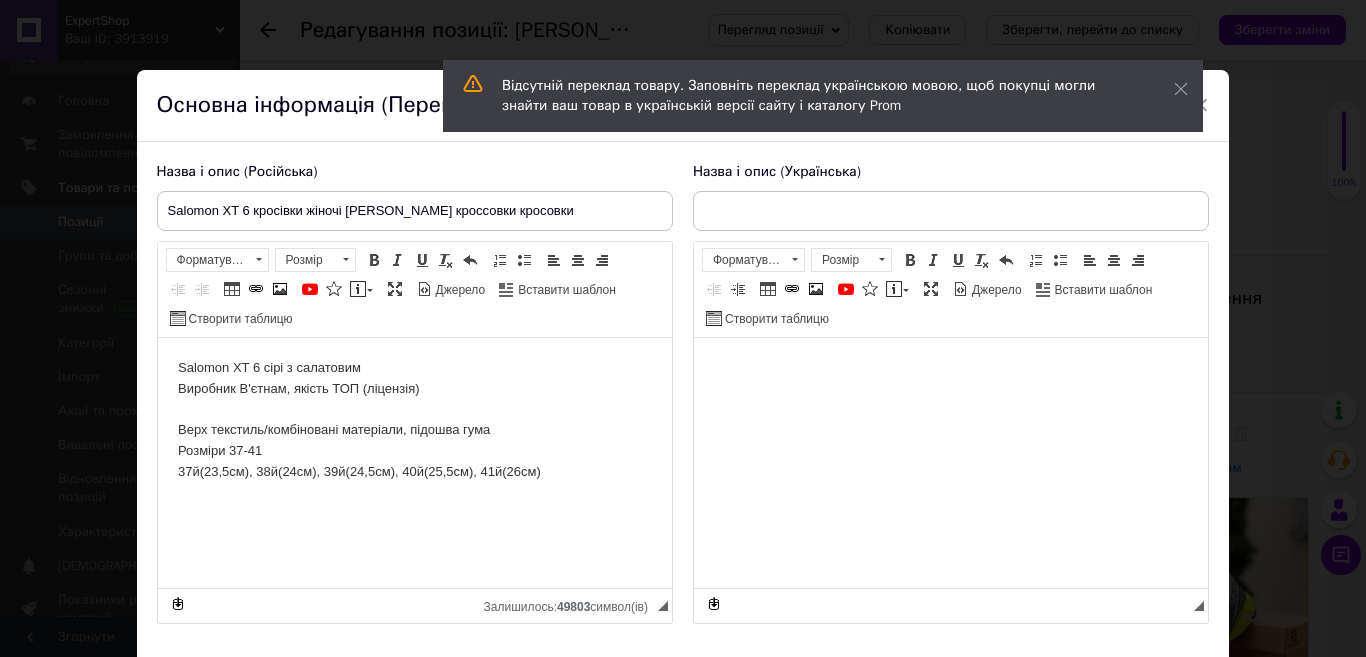 click on "Salomon XT 6 сірі з салатовим  Виробник В'єтнам, якість ТОП (ліцензія) Верх текстиль/комбіновані матеріали, підошва гума Розміри 37-41 37й(23,5см), 38й(24см), 39й(24,5см), 40й(25,5см), 41й(26см)" at bounding box center (414, 431) 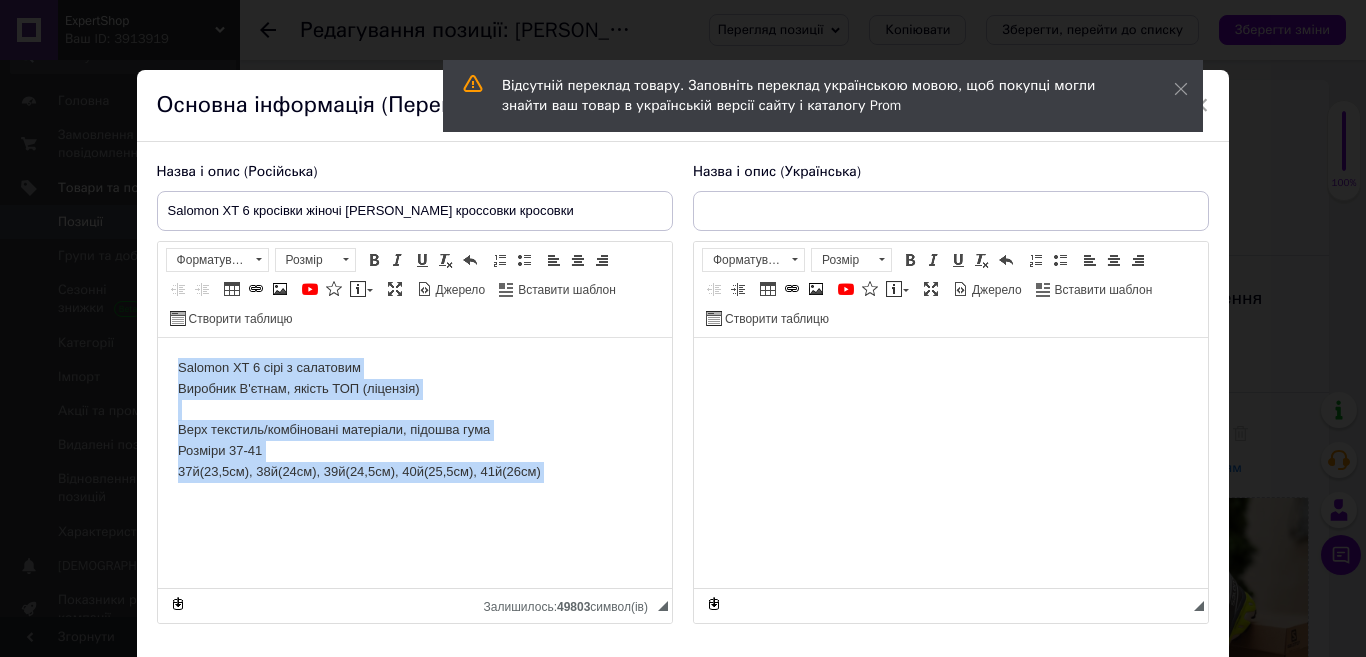 copy on "Salomon XT 6 сірі з салатовим  Виробник В'єтнам, якість ТОП (ліцензія) Верх текстиль/комбіновані матеріали, підошва гума Розміри 37-41 37й(23,5см), 38й(24см), 39й(24,5см), 40й(25,5см), 41й(26см)" 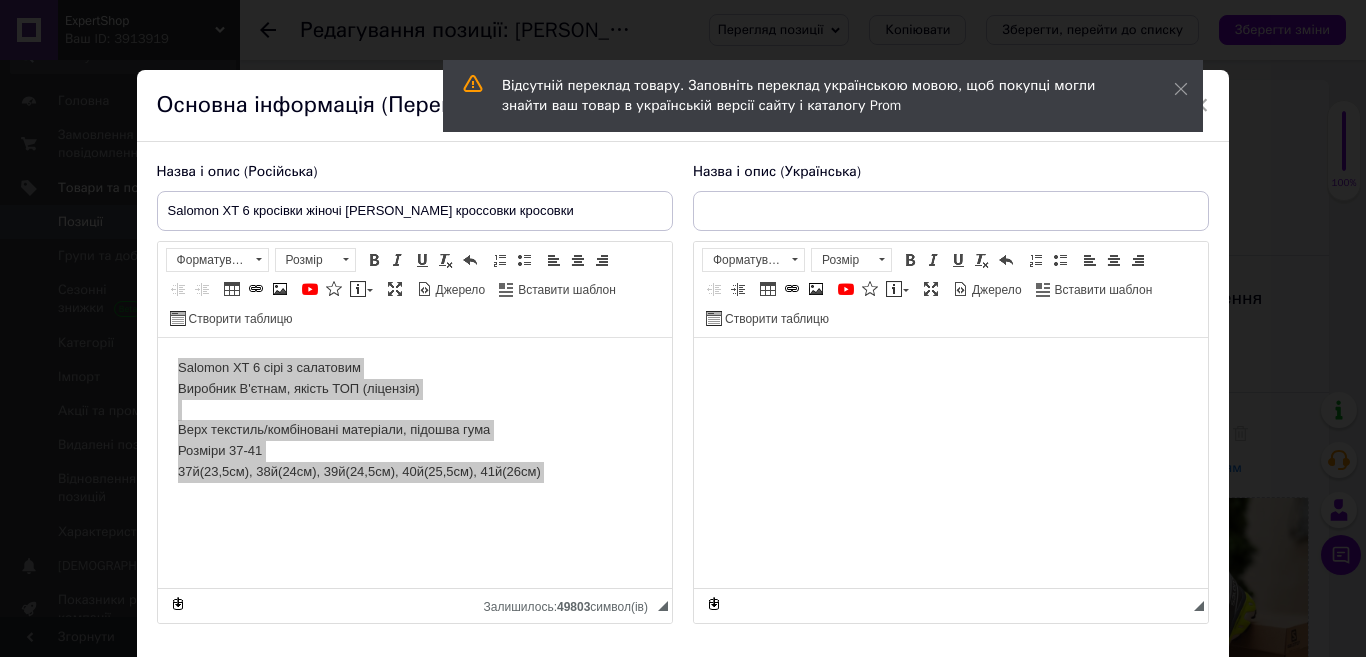 click at bounding box center (950, 368) 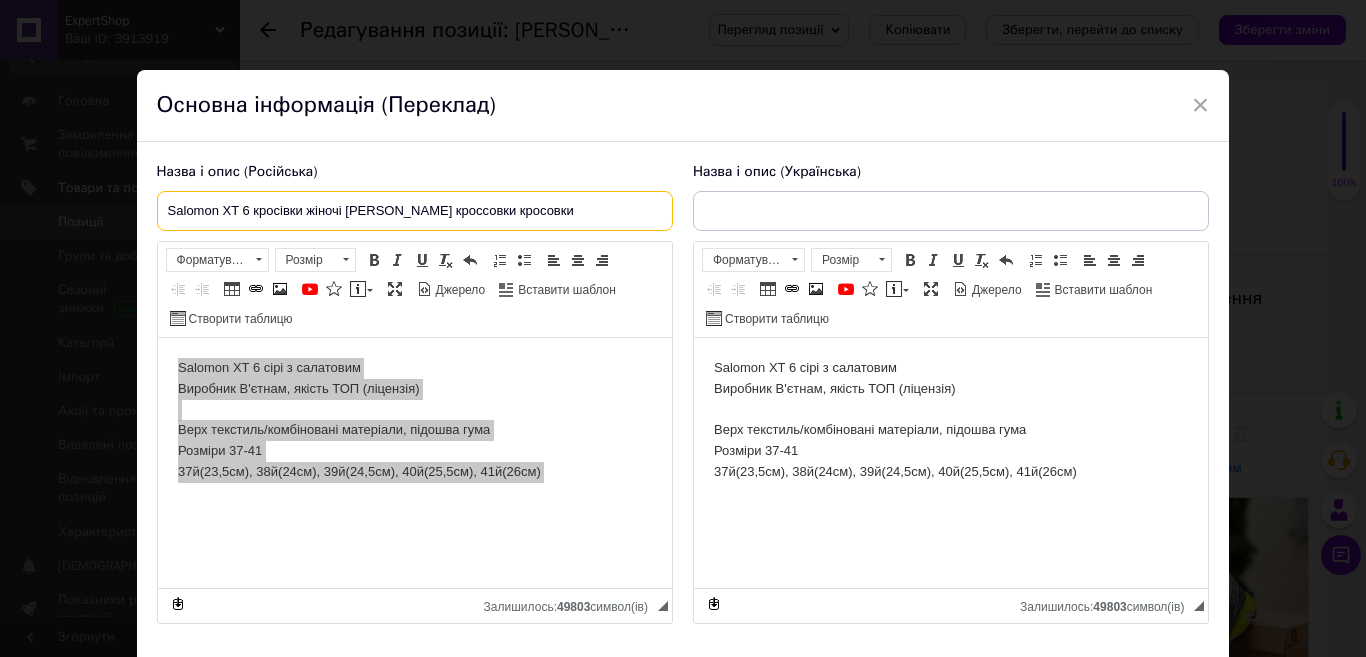 click on "Salomon XT 6 кросівки жіночі [PERSON_NAME] кроссовки кросовки" at bounding box center (415, 211) 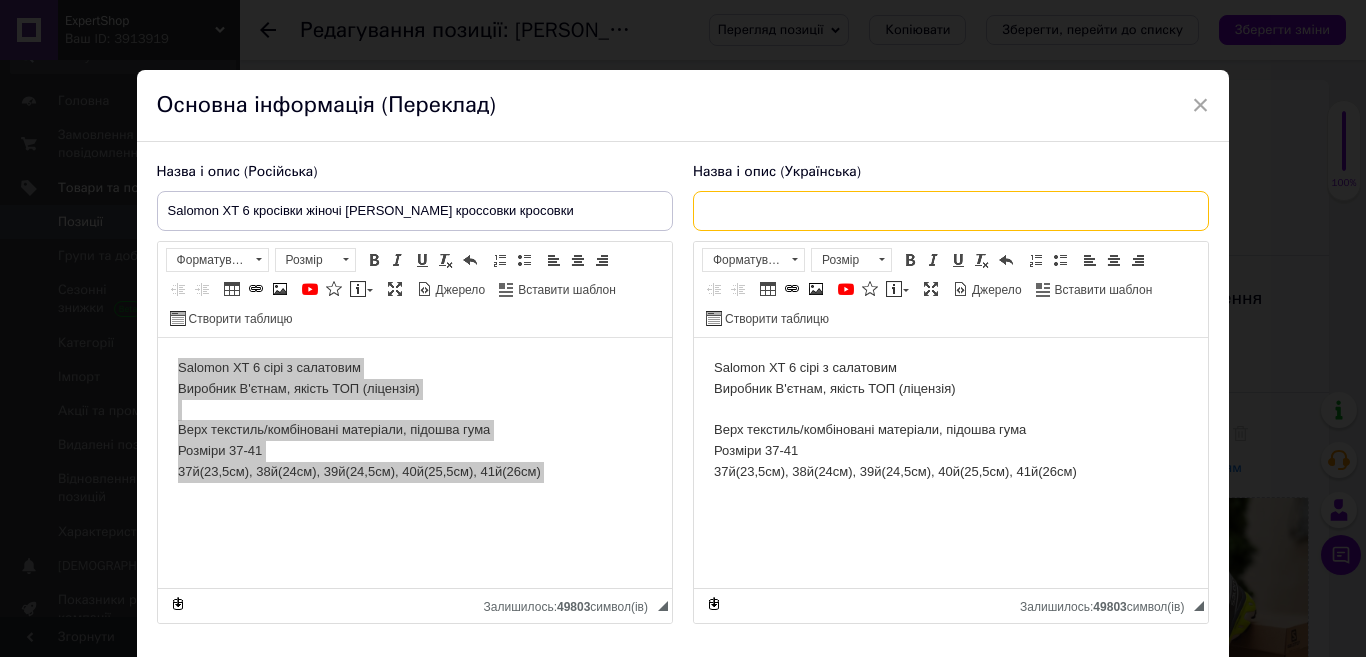 click at bounding box center (951, 211) 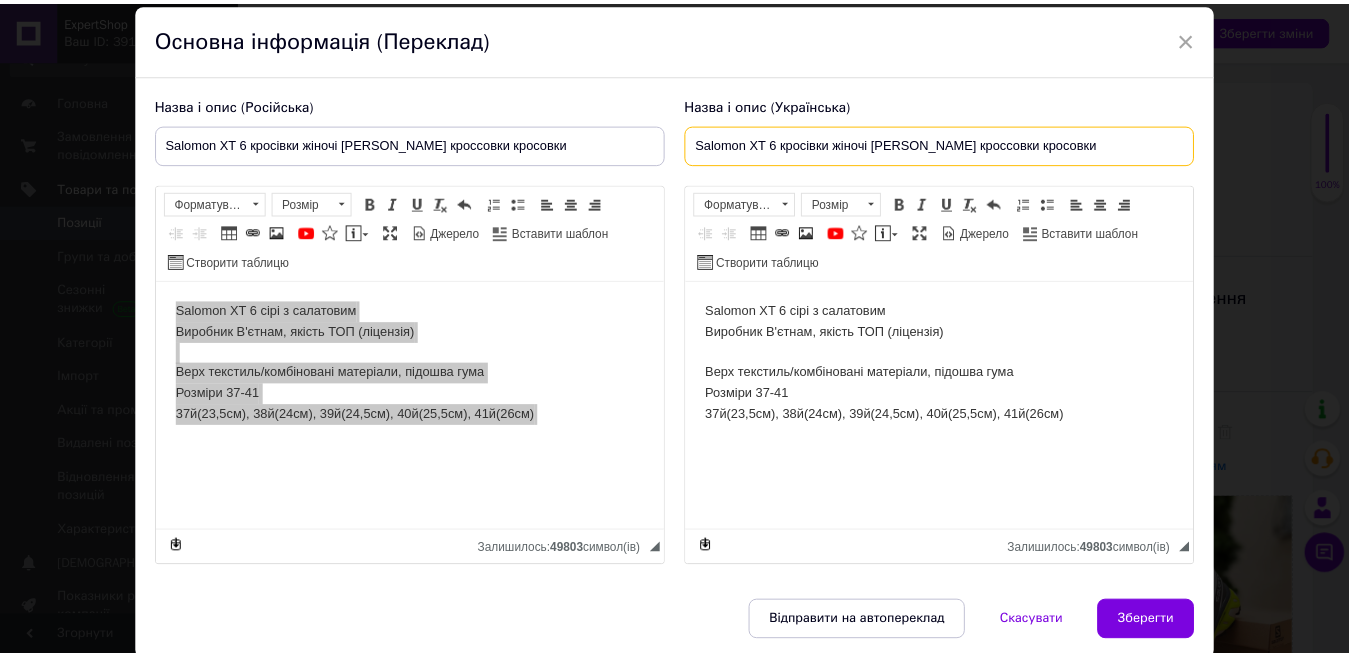 scroll, scrollTop: 142, scrollLeft: 0, axis: vertical 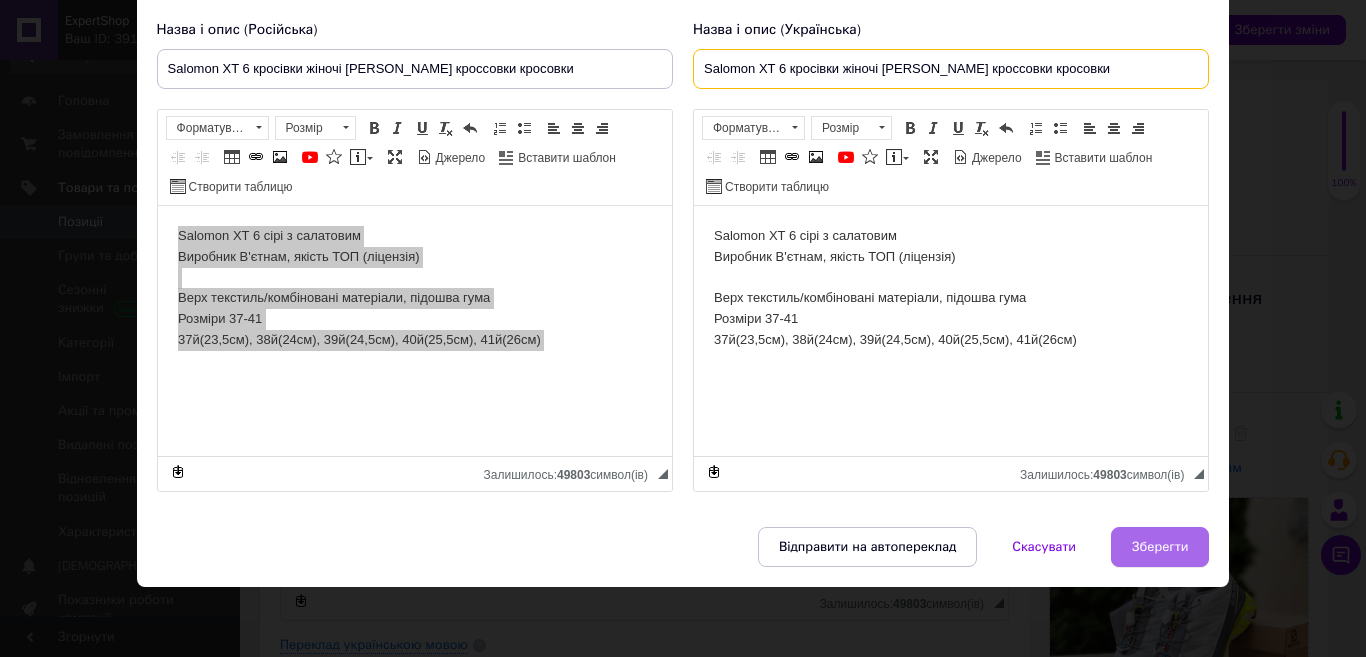 type on "Salomon XT 6 кросівки жіночі [PERSON_NAME] кроссовки кросовки" 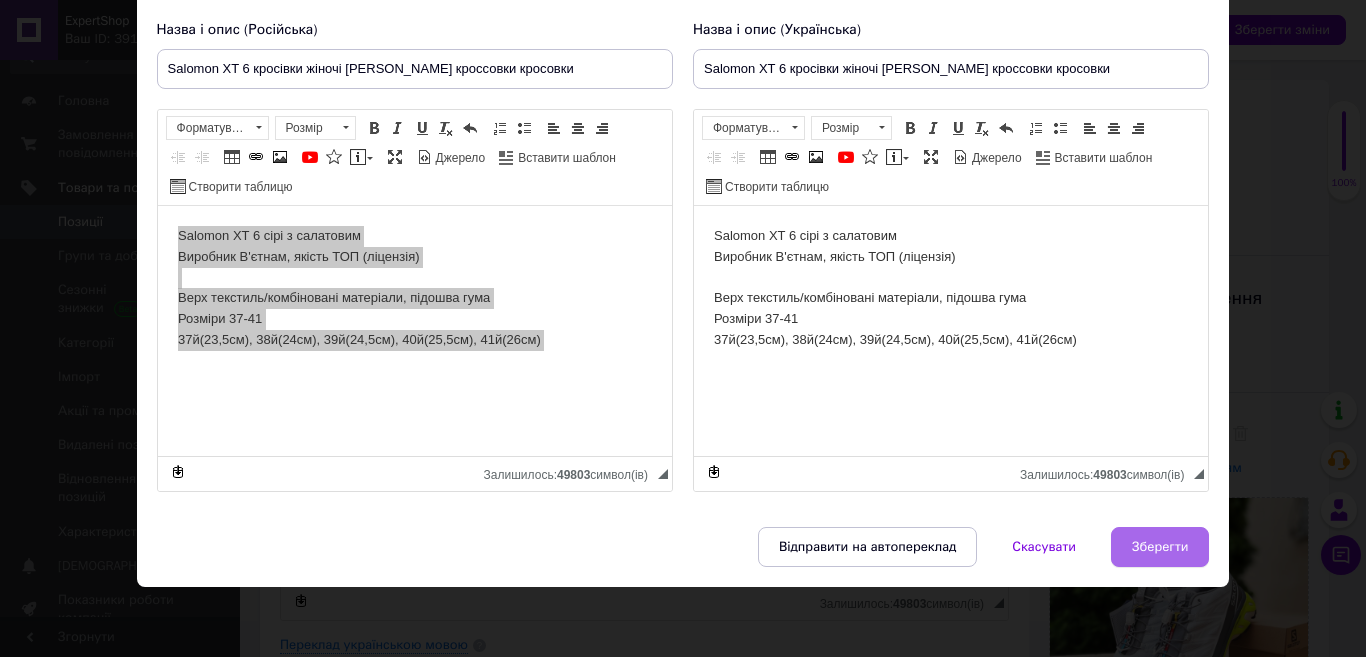 click on "Зберегти" at bounding box center [1160, 547] 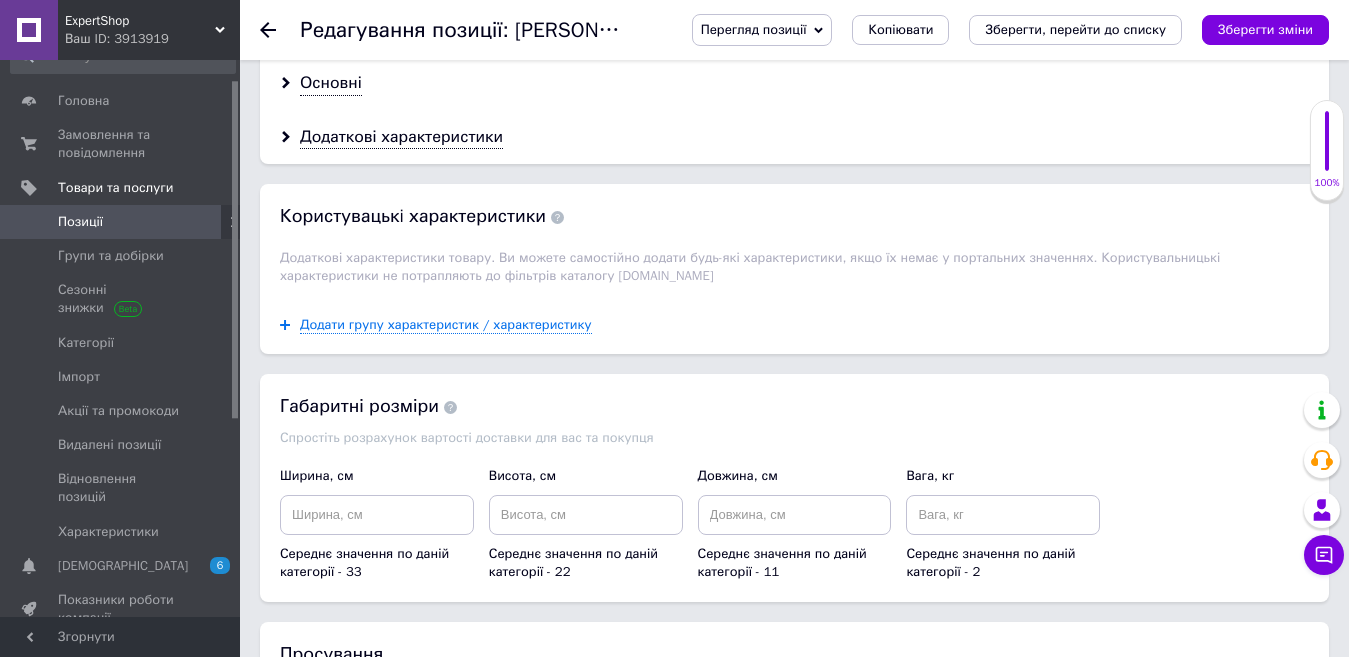 scroll, scrollTop: 2494, scrollLeft: 0, axis: vertical 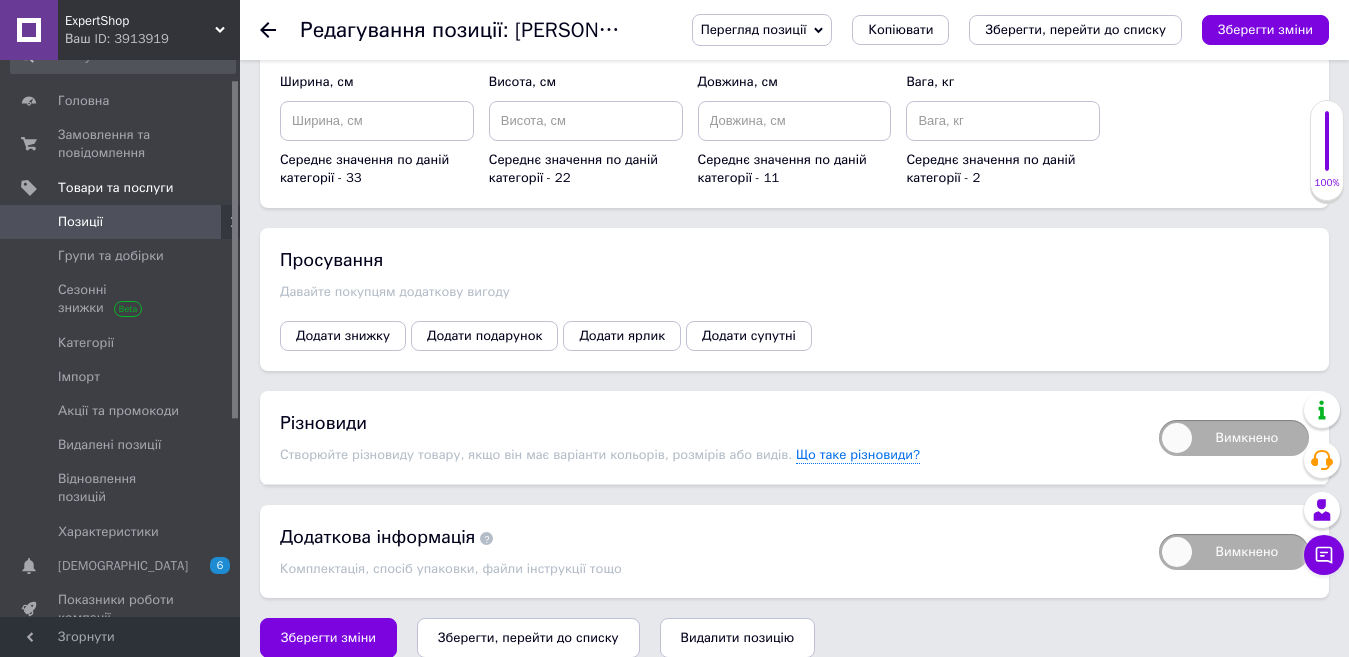 click on "Вимкнено" at bounding box center [1234, 438] 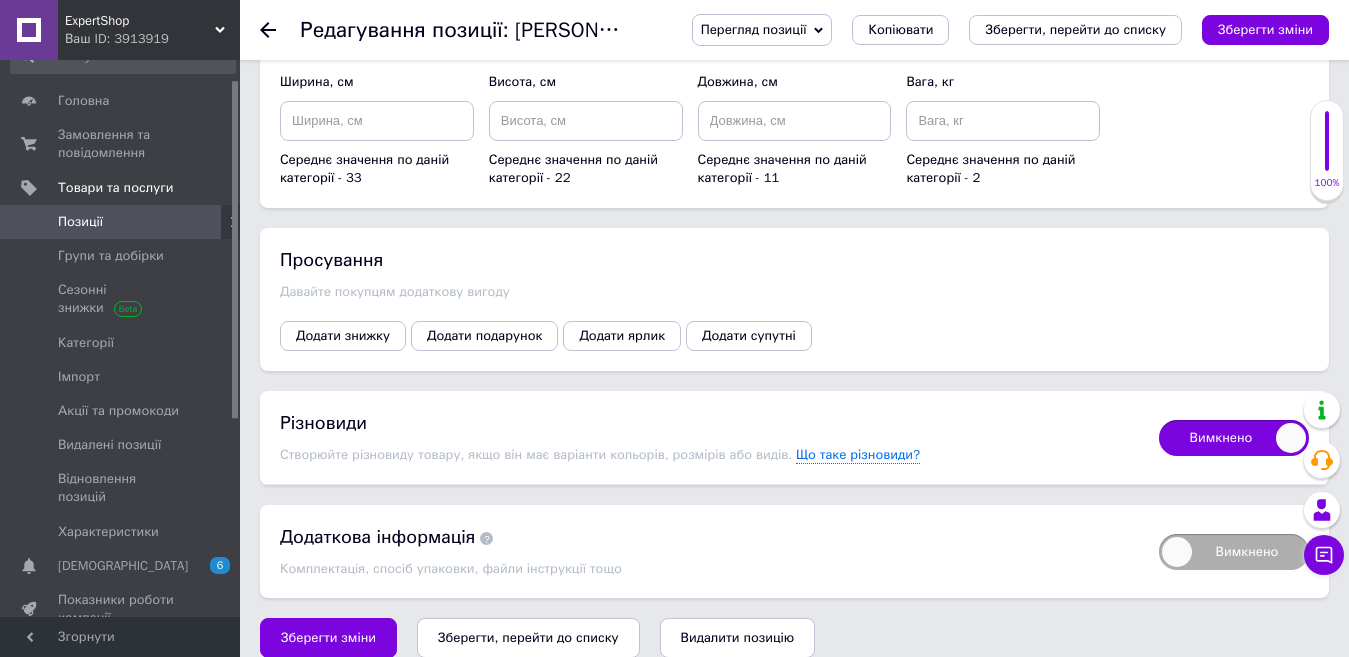 checkbox on "true" 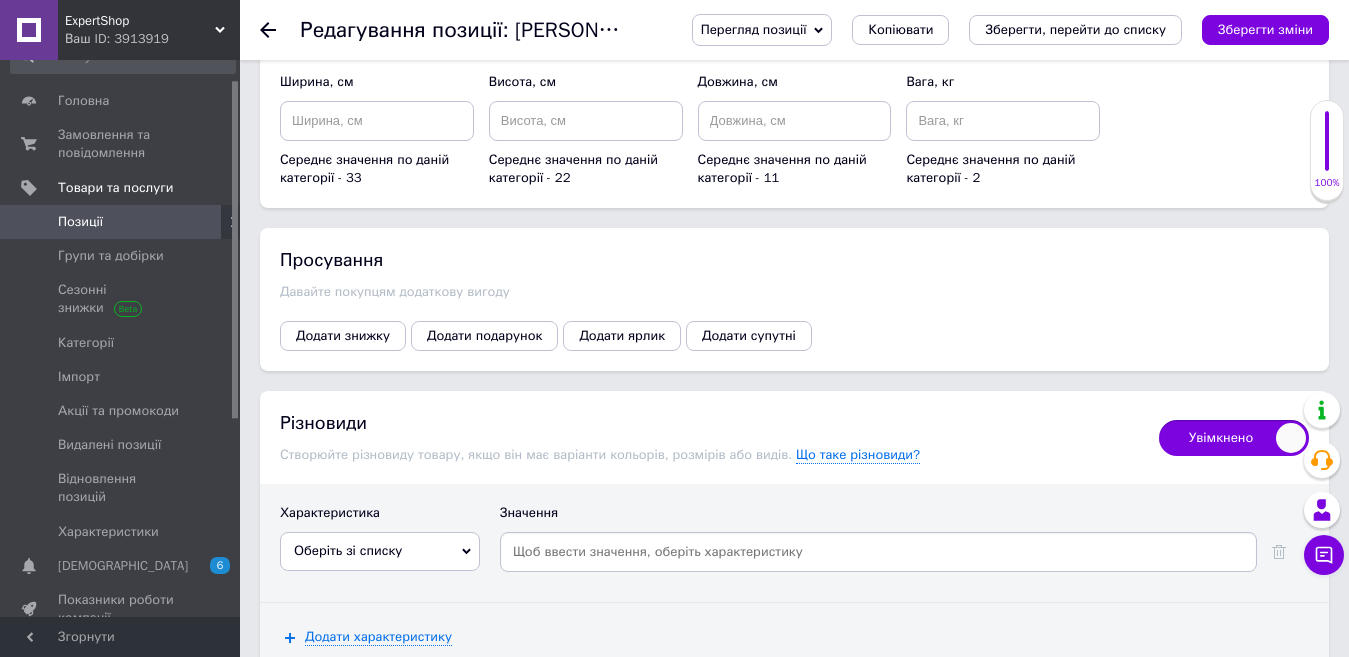 click on "Оберіть зі списку" at bounding box center [380, 551] 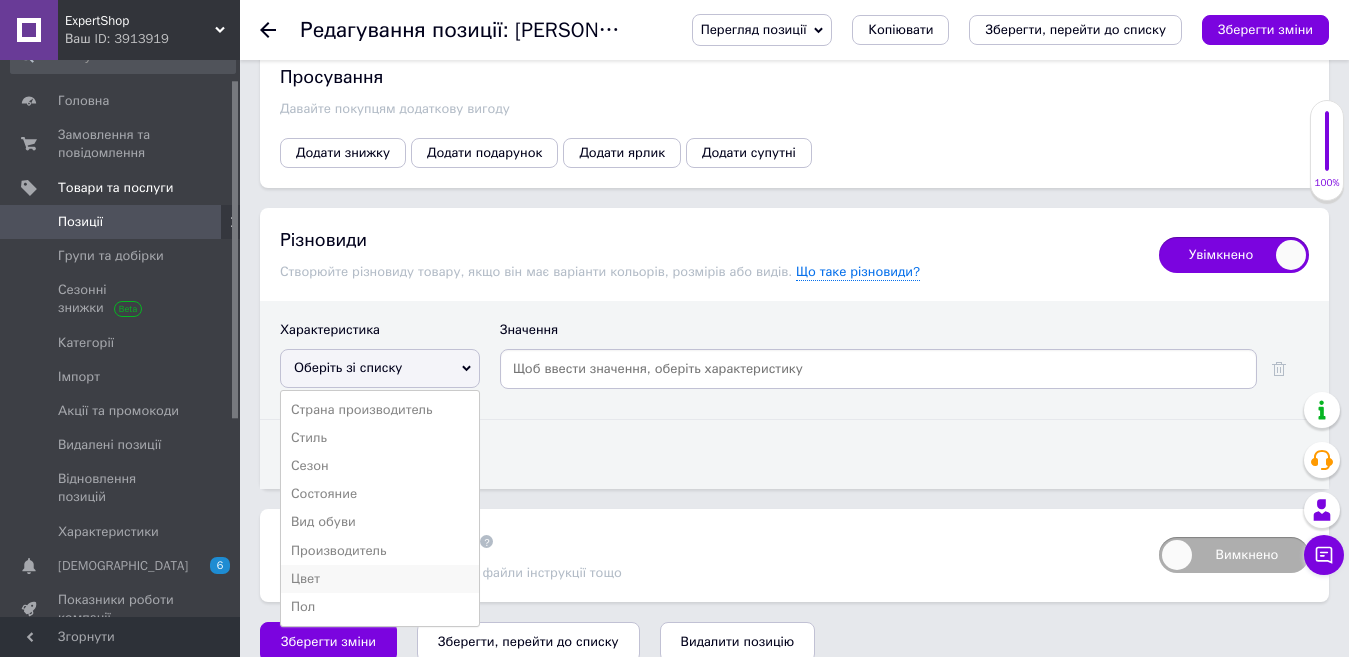 scroll, scrollTop: 2680, scrollLeft: 0, axis: vertical 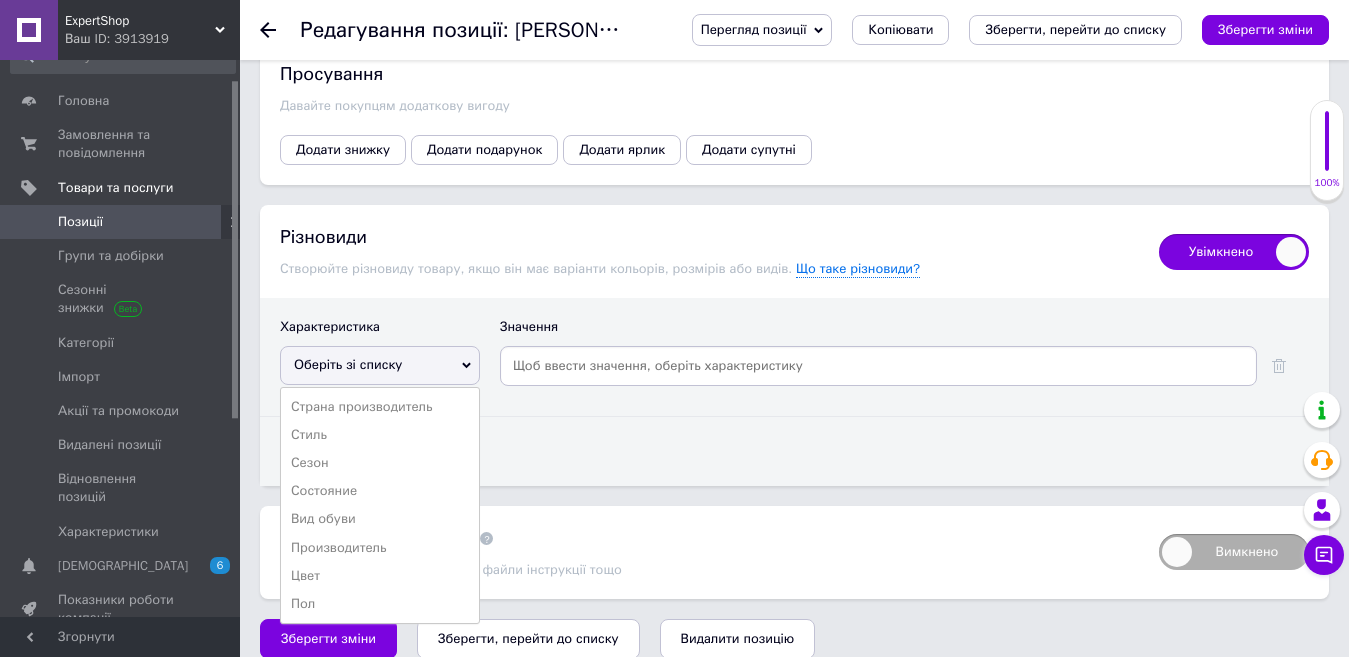 click on "Производитель" at bounding box center (380, 548) 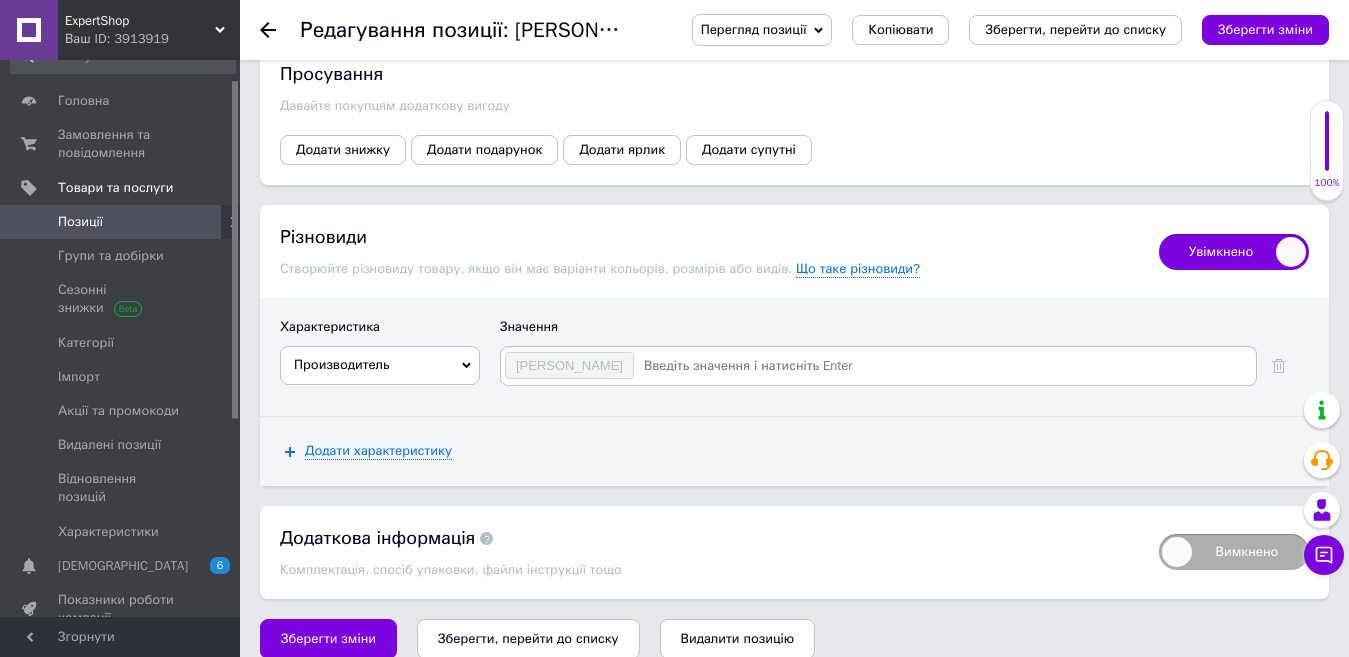click at bounding box center (944, 366) 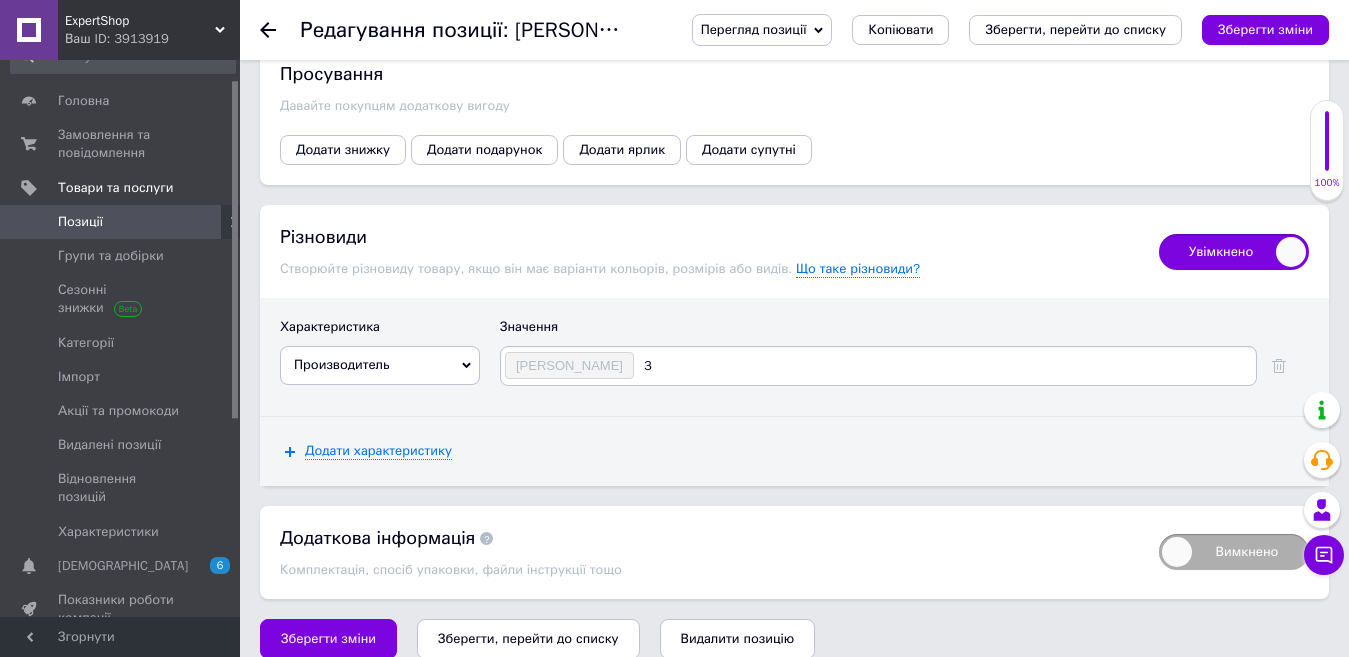 type on "37" 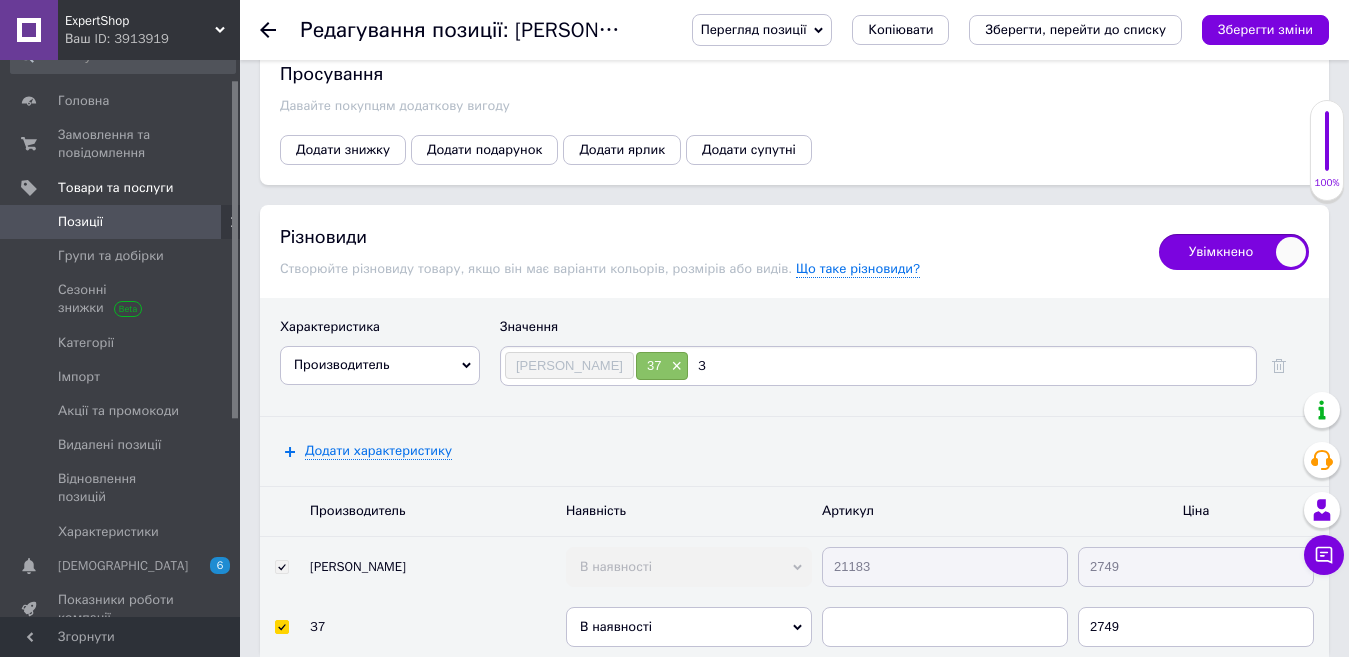 type on "38" 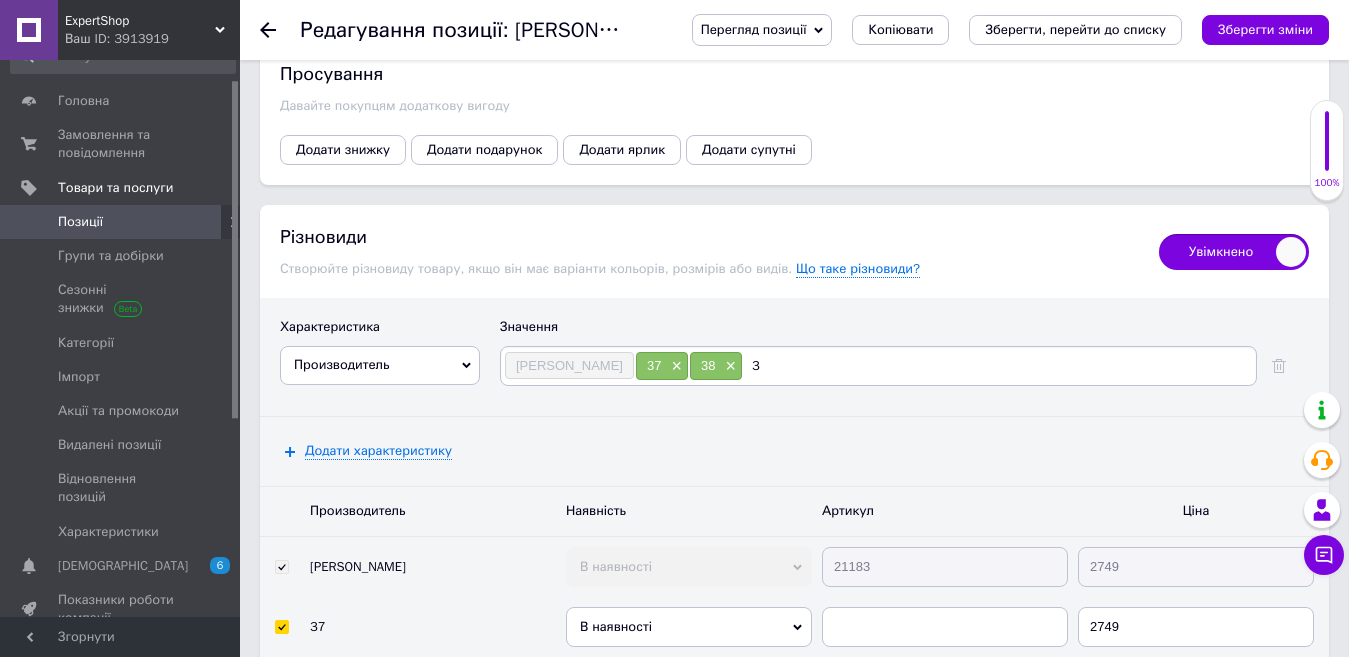 type on "39" 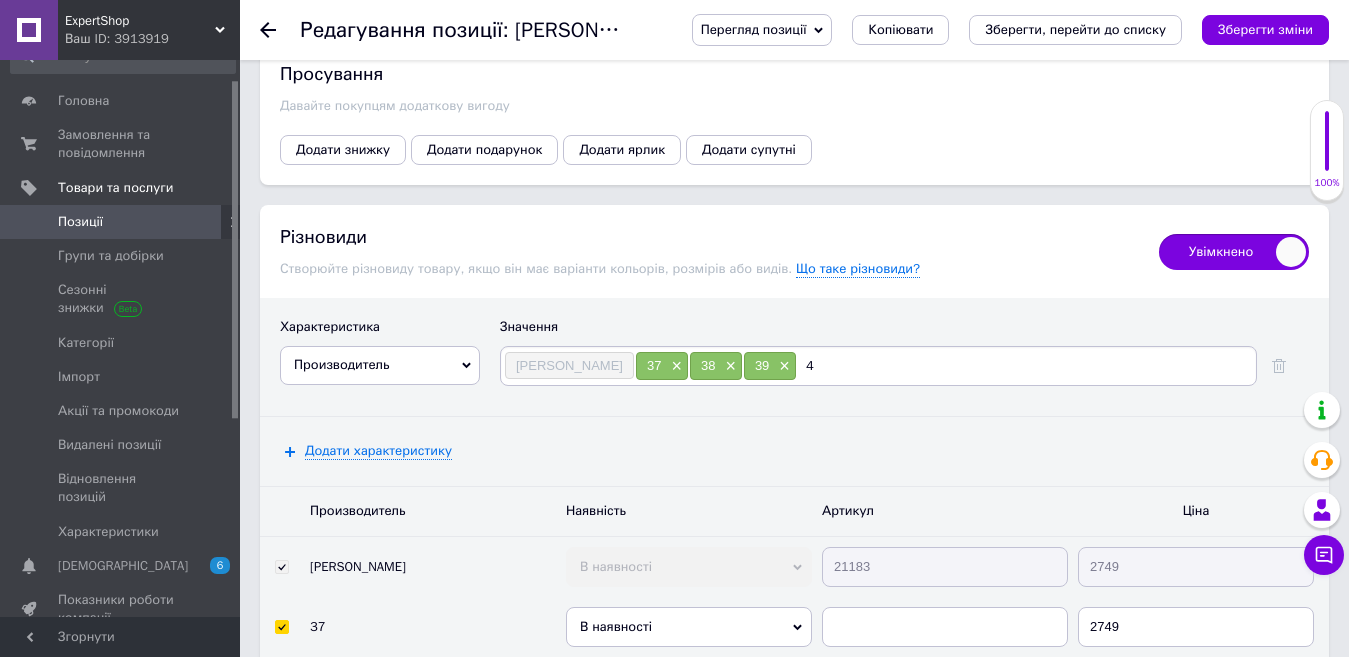 type on "40" 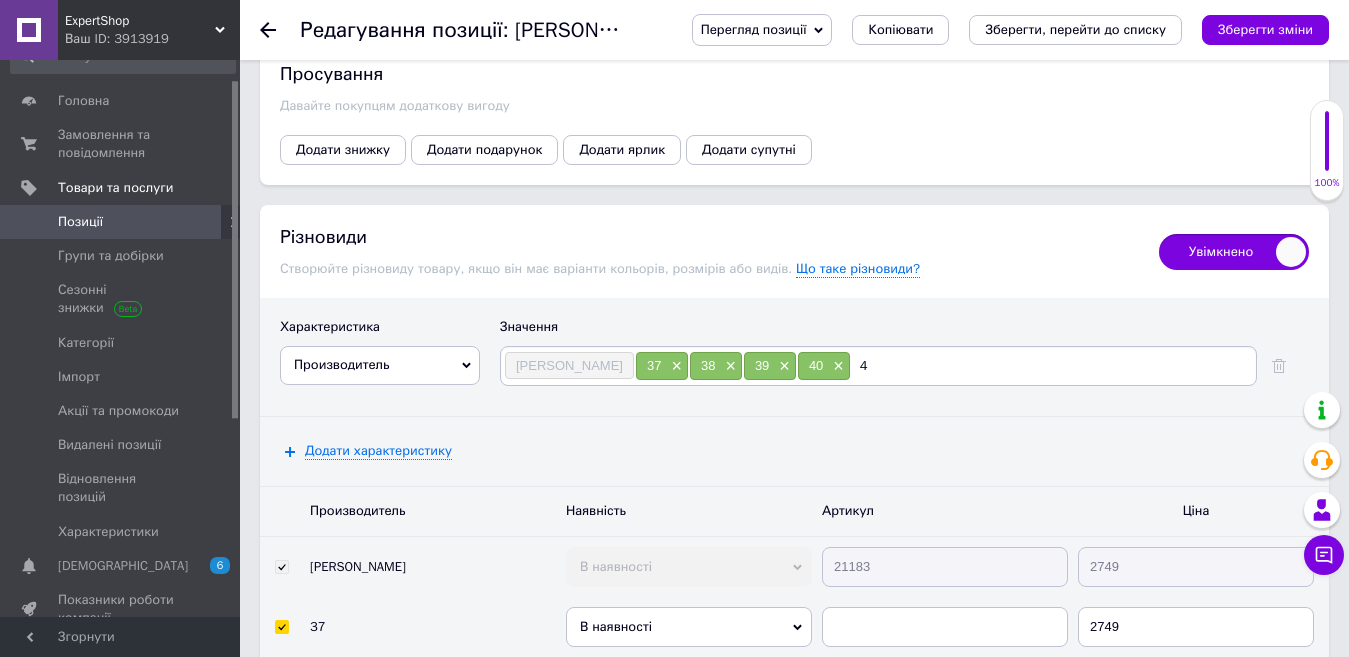 type on "41" 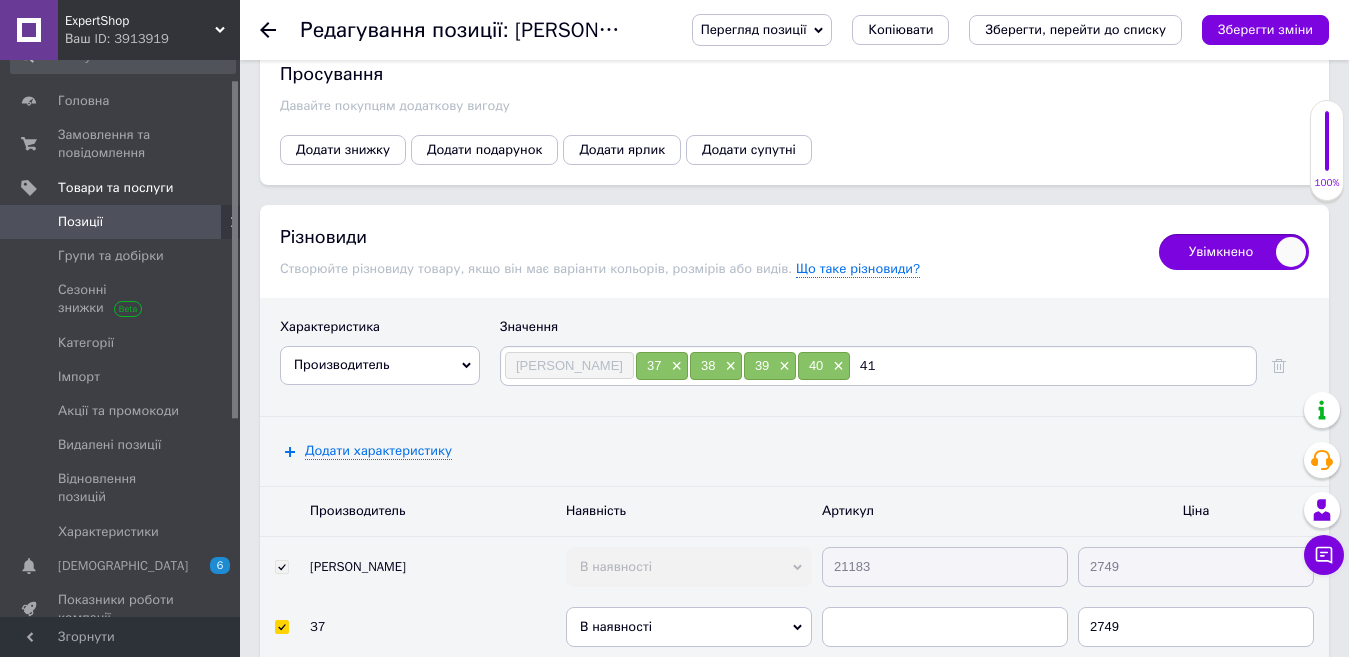 type 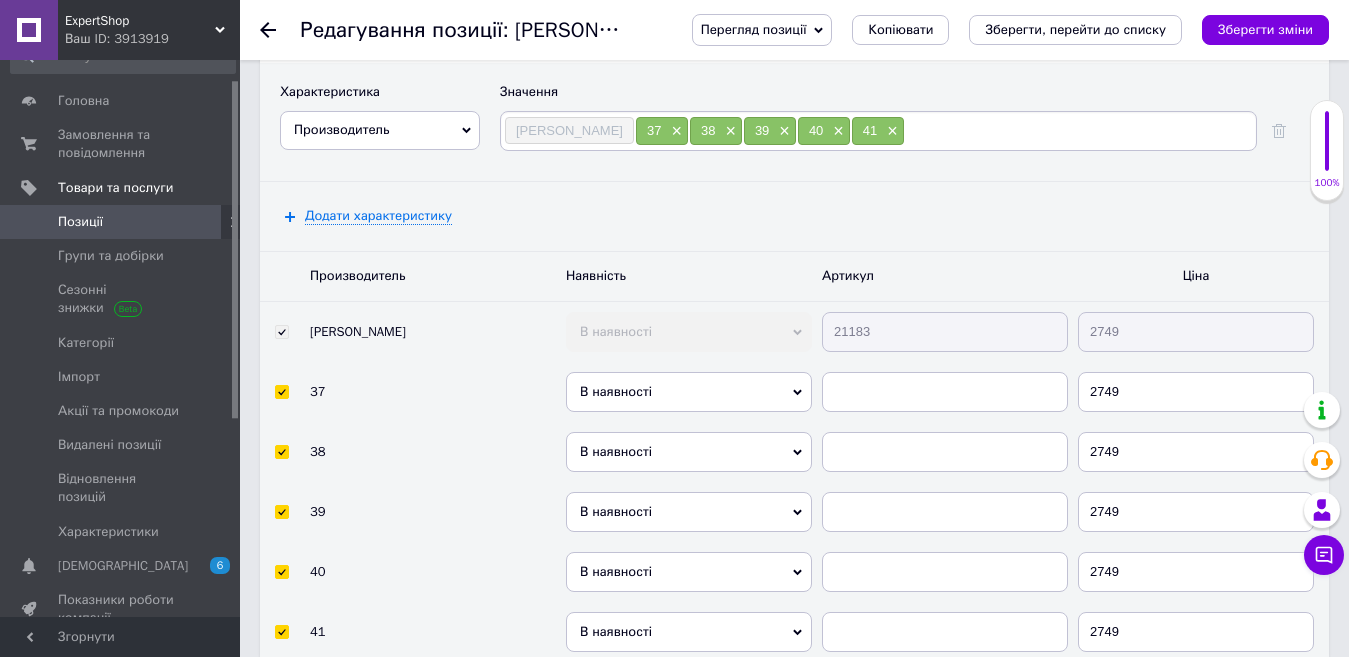 scroll, scrollTop: 2880, scrollLeft: 0, axis: vertical 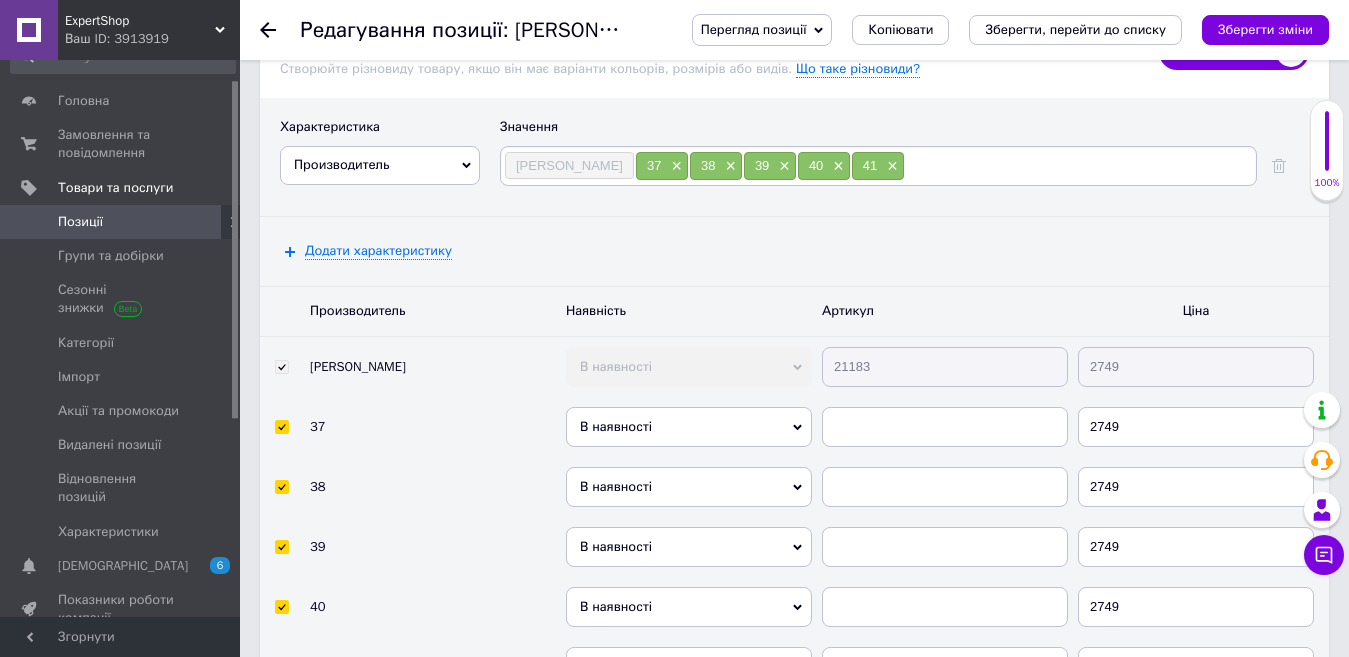 click on "21183" at bounding box center [945, 367] 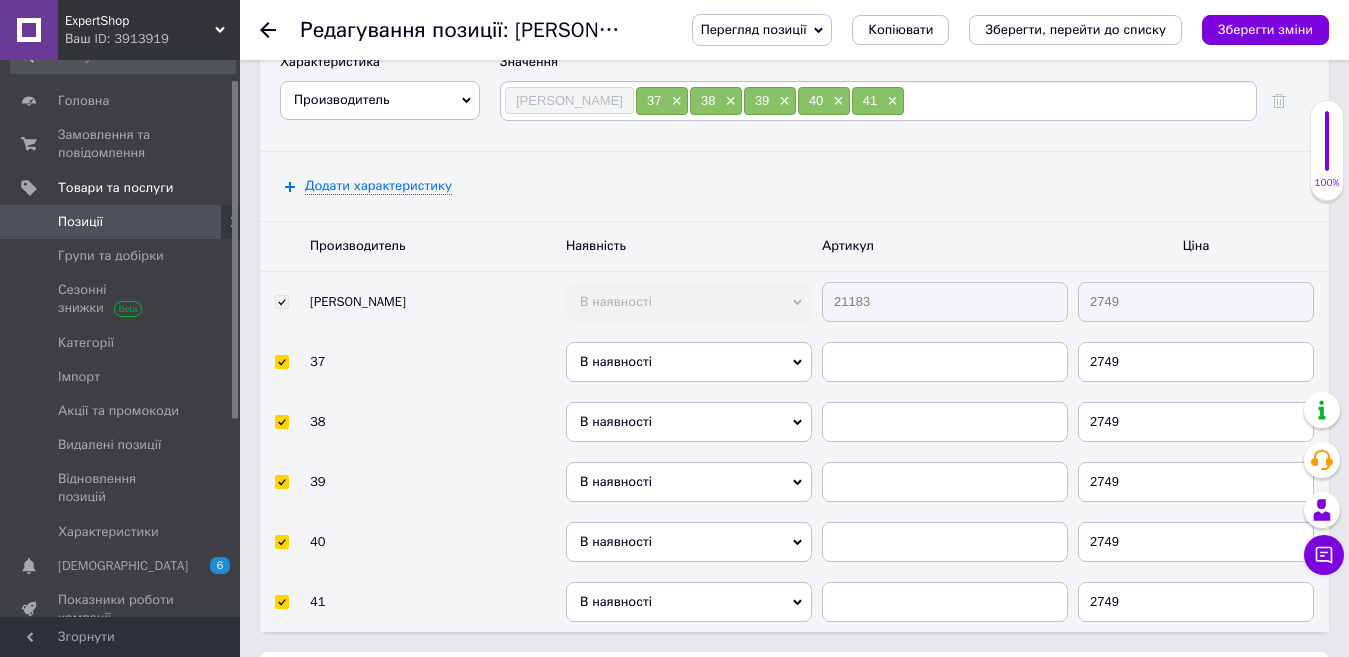 scroll, scrollTop: 2980, scrollLeft: 0, axis: vertical 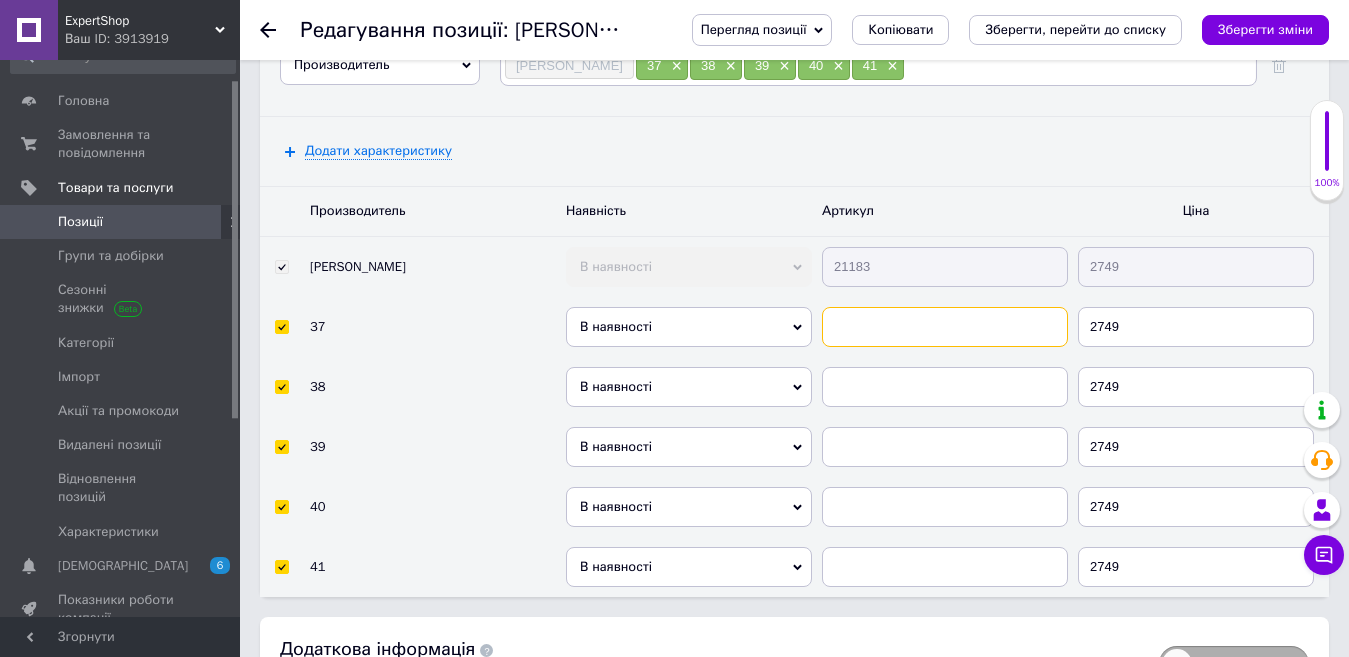 click at bounding box center [945, 327] 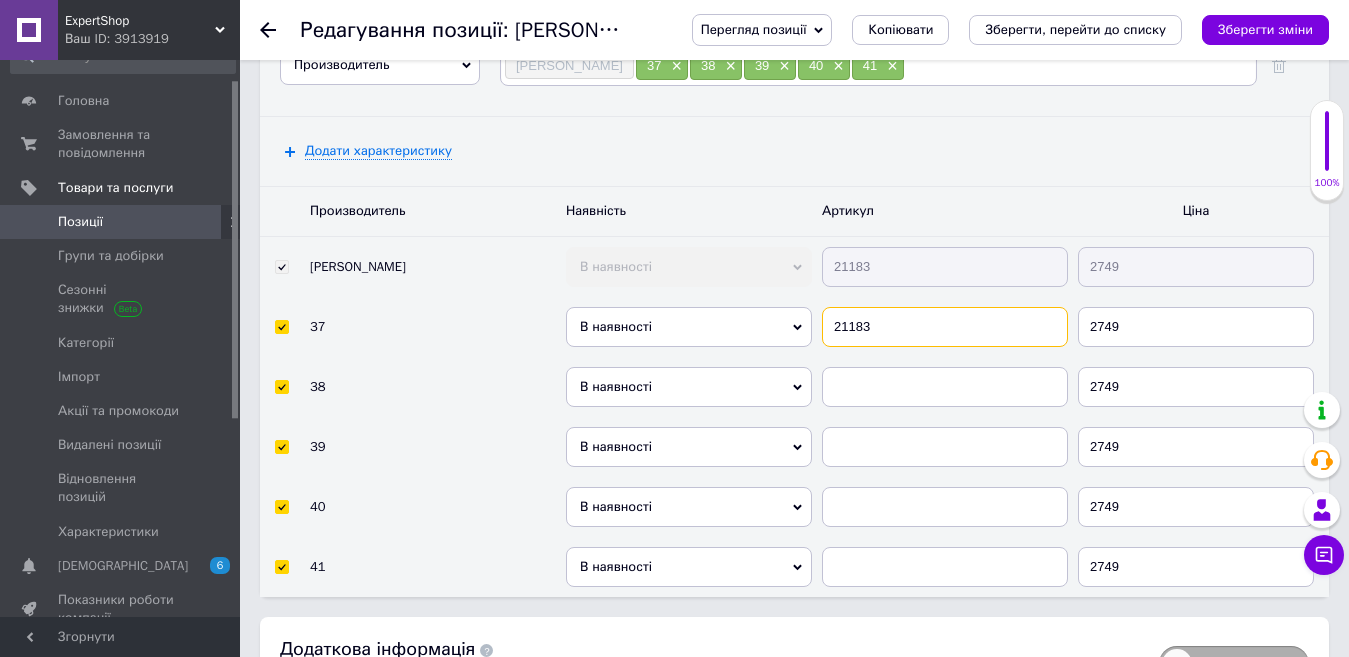 type on "21183" 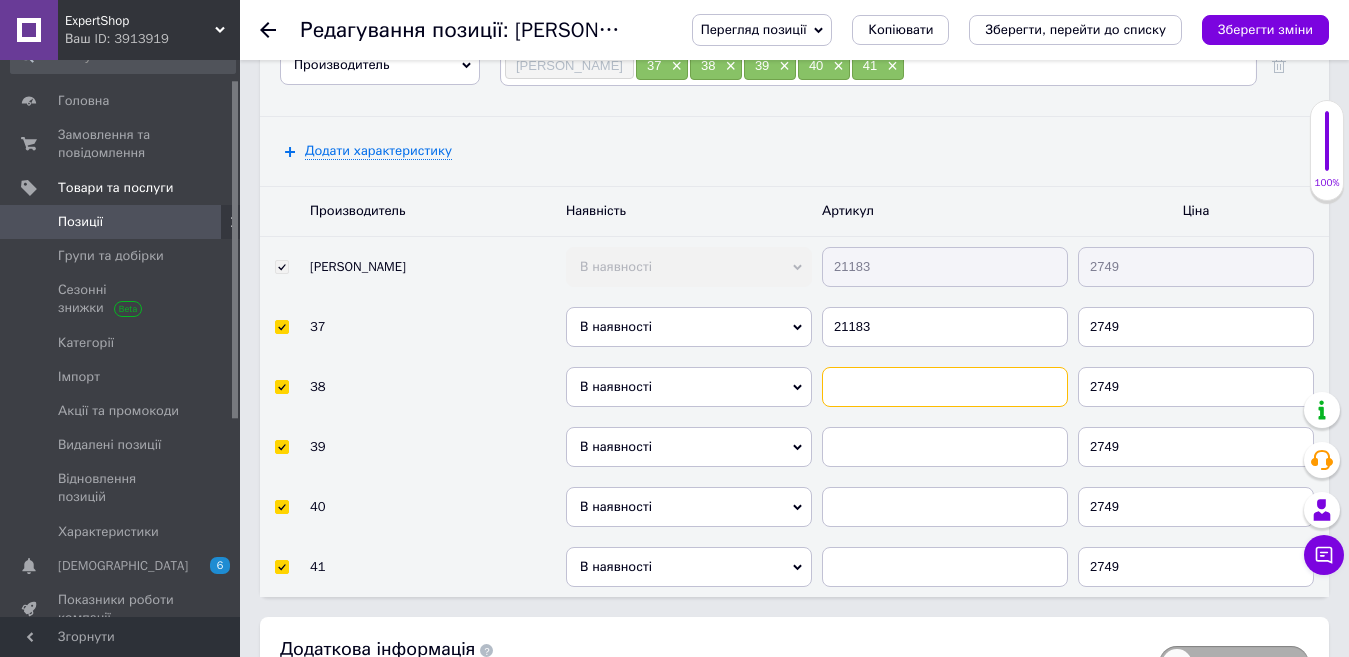 click at bounding box center (945, 387) 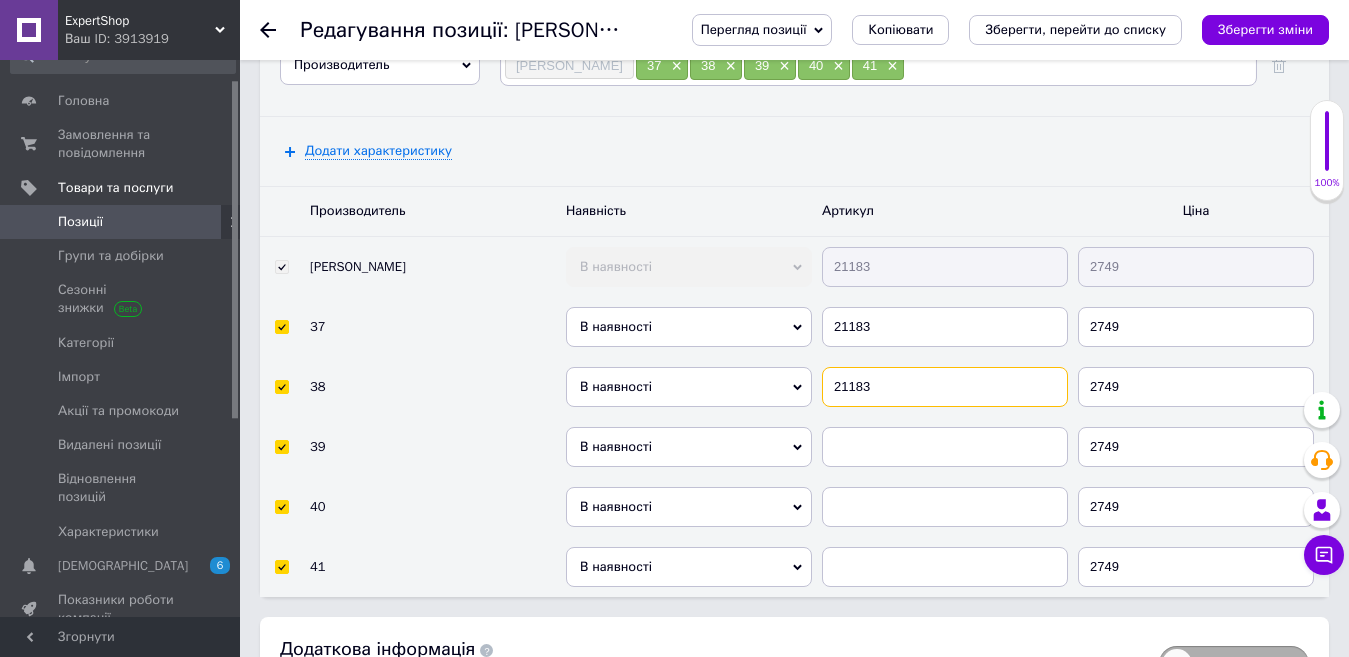 type on "21183" 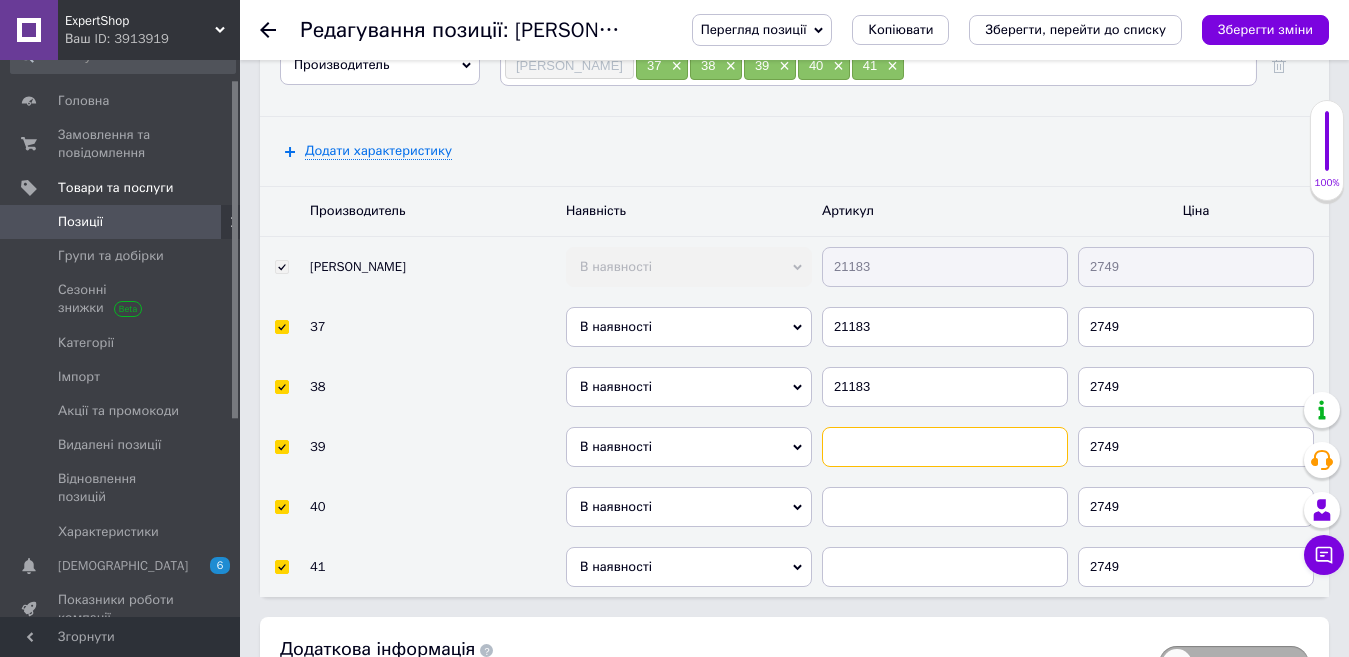 click at bounding box center (945, 447) 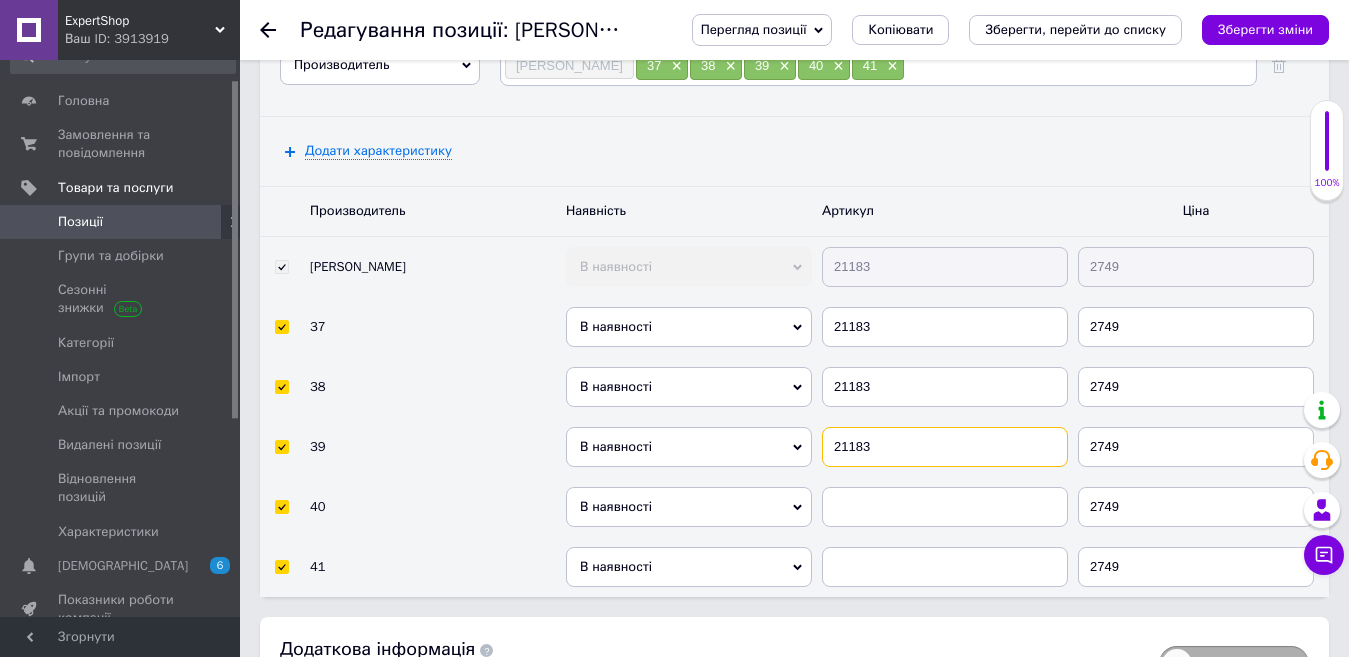 type on "21183" 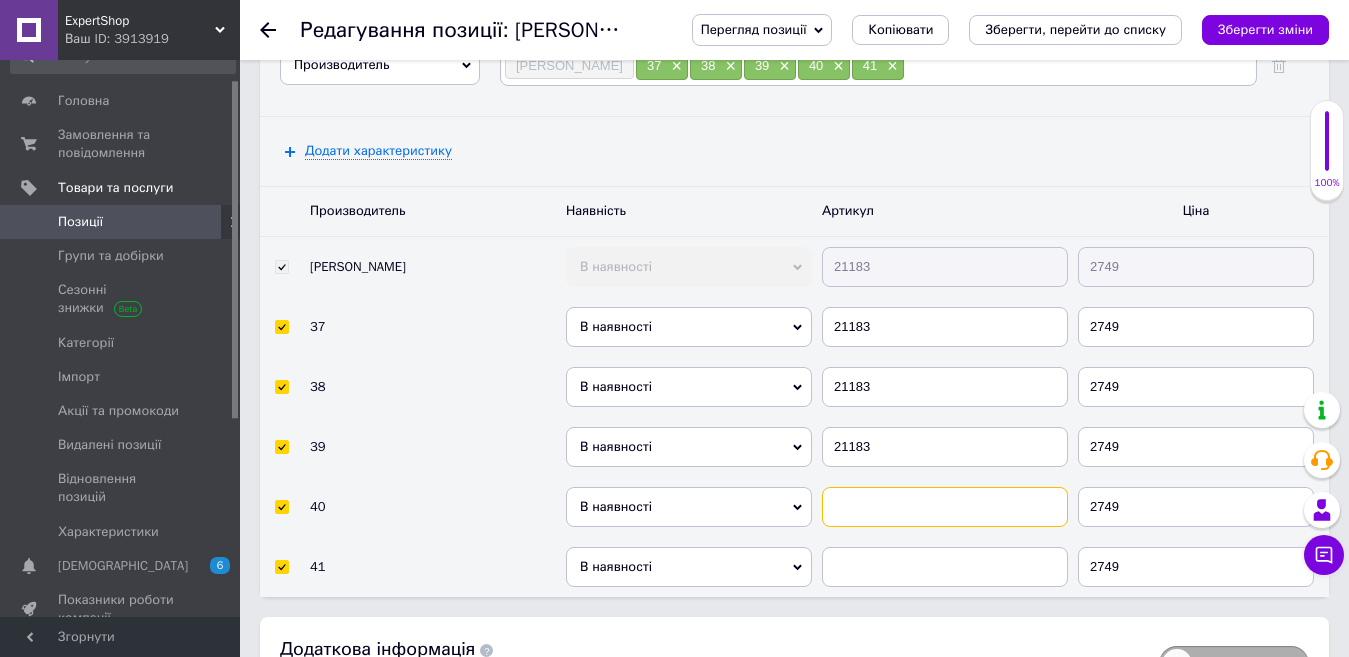 click at bounding box center (945, 507) 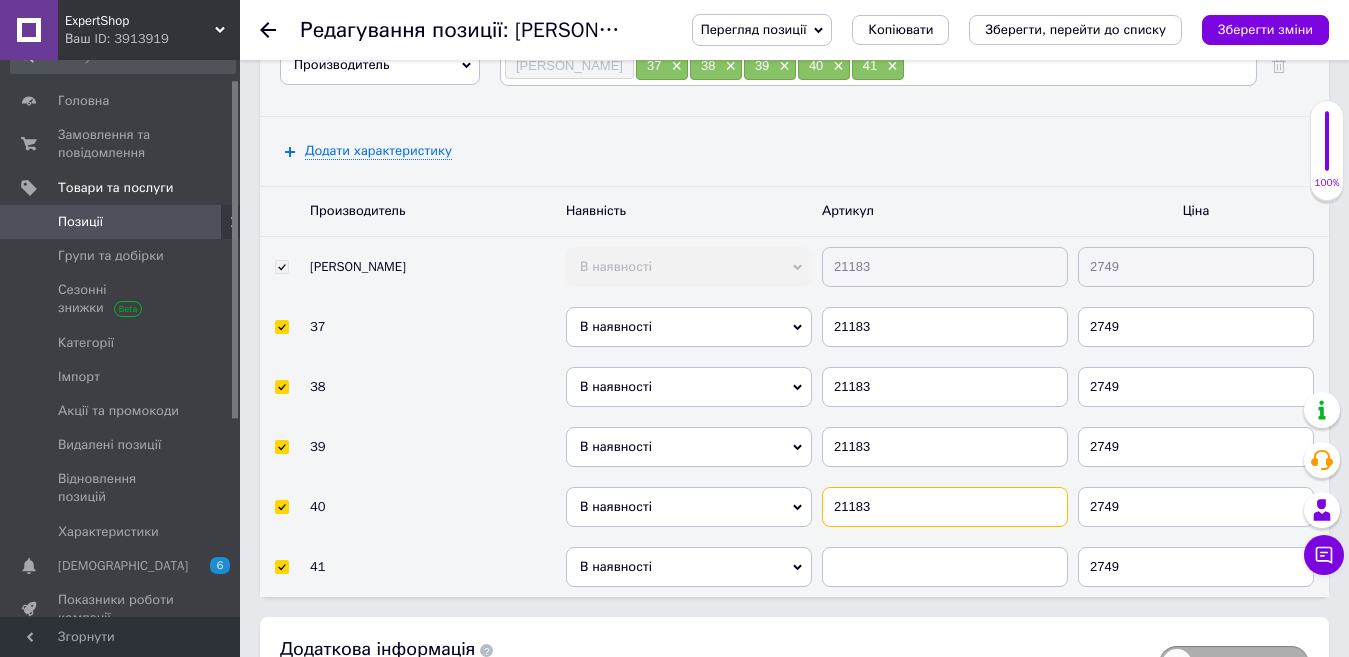 type on "21183" 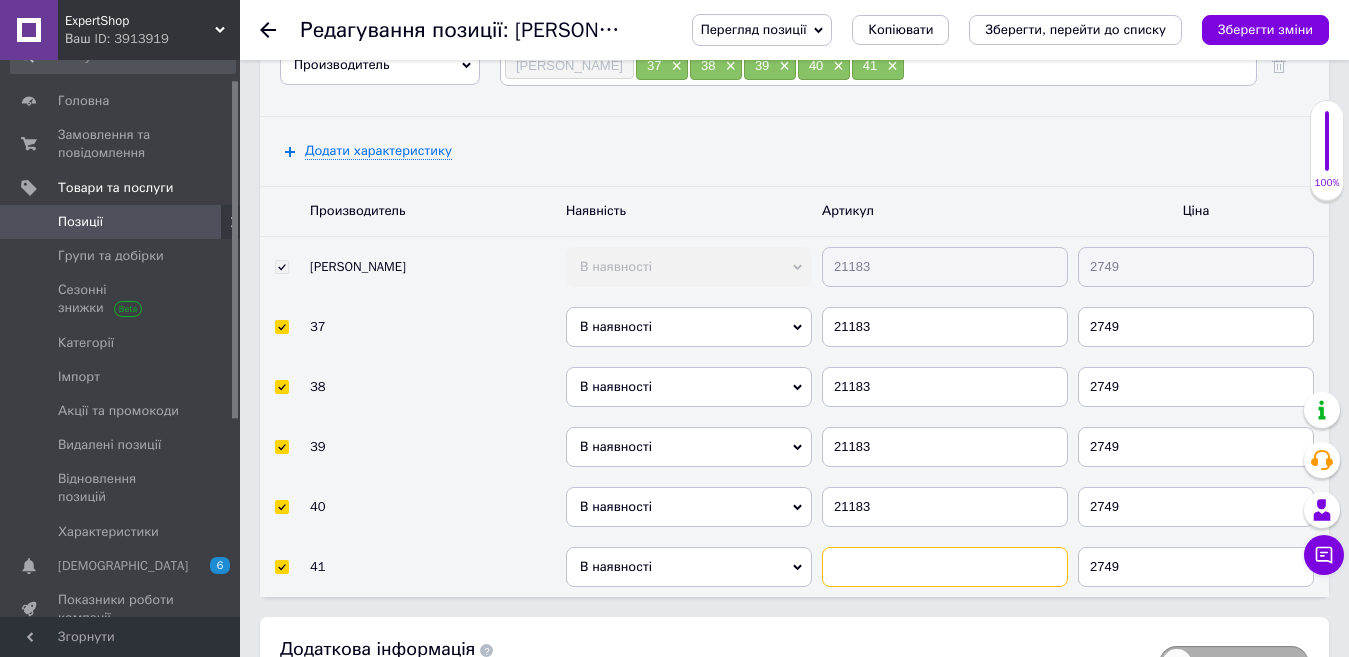 click at bounding box center (945, 567) 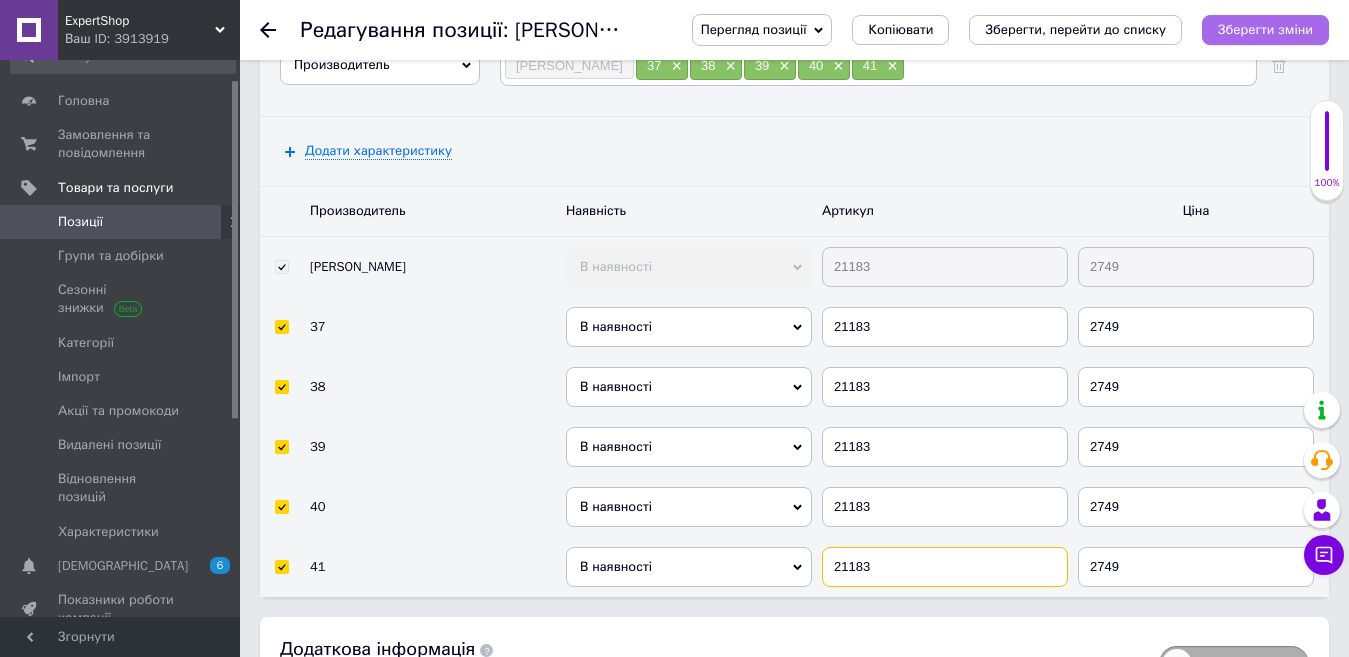 type on "21183" 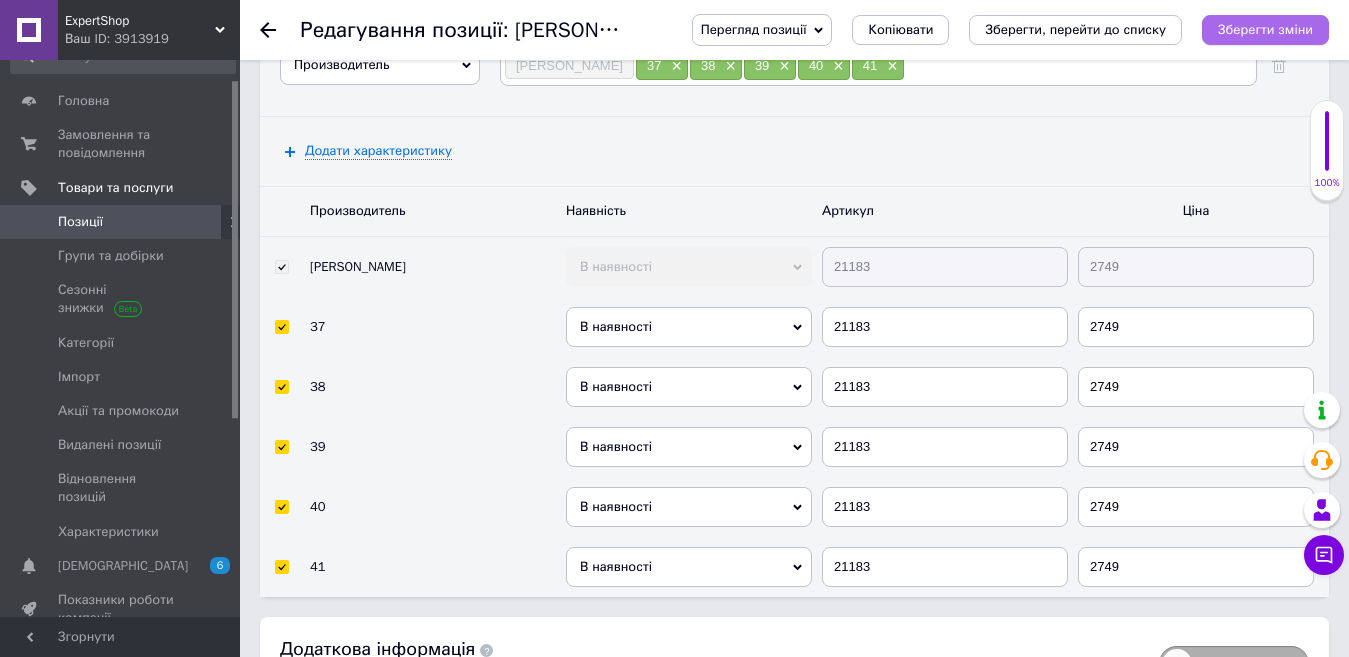 click on "Зберегти зміни" at bounding box center [1265, 29] 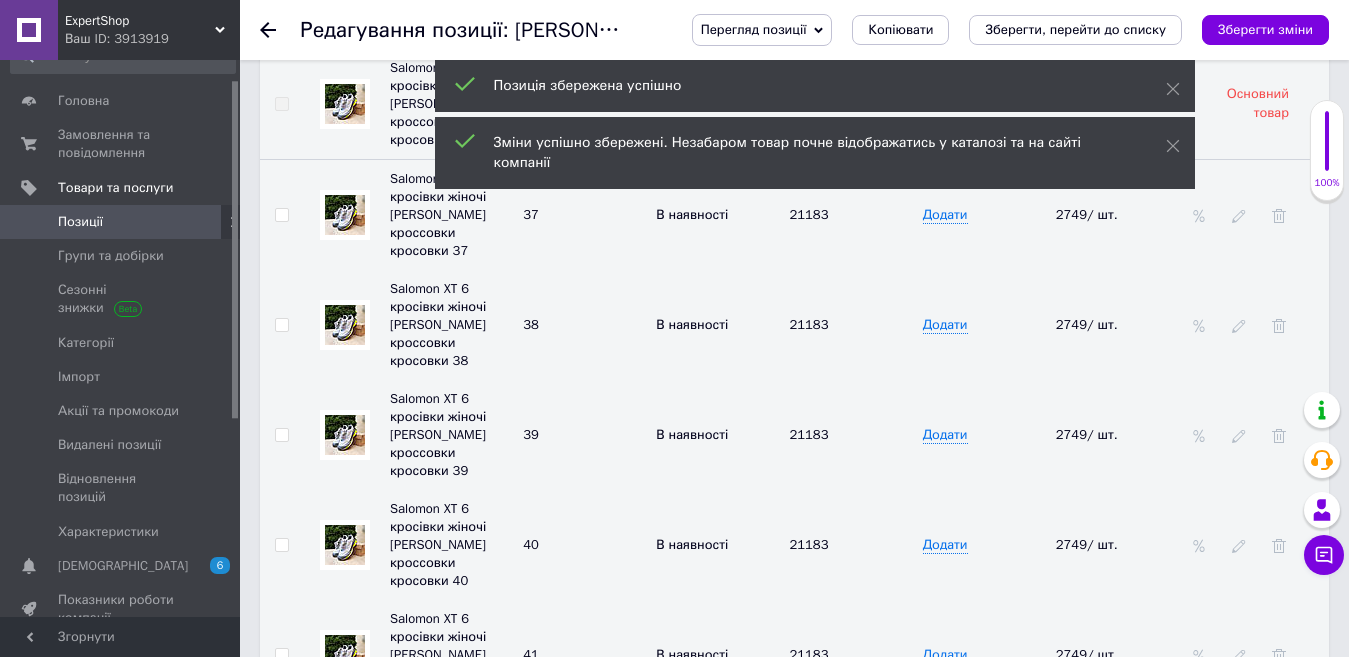 click on "Додати" at bounding box center [945, 655] 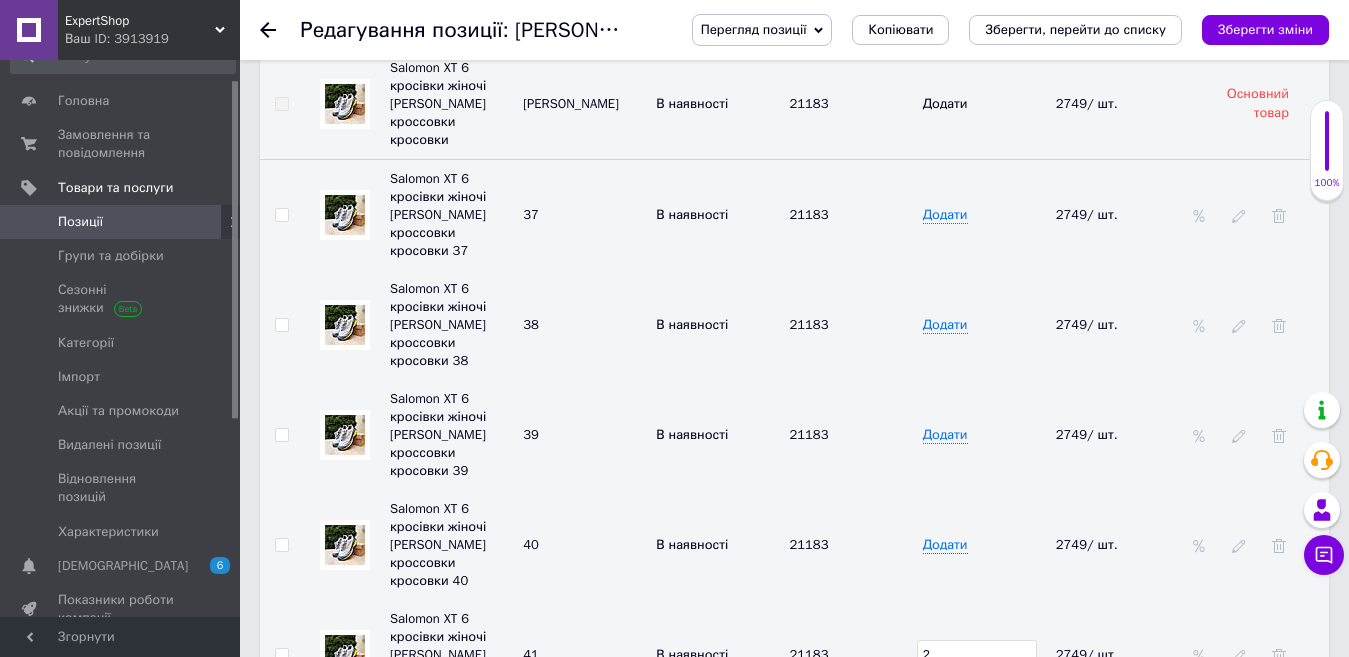 type on "2" 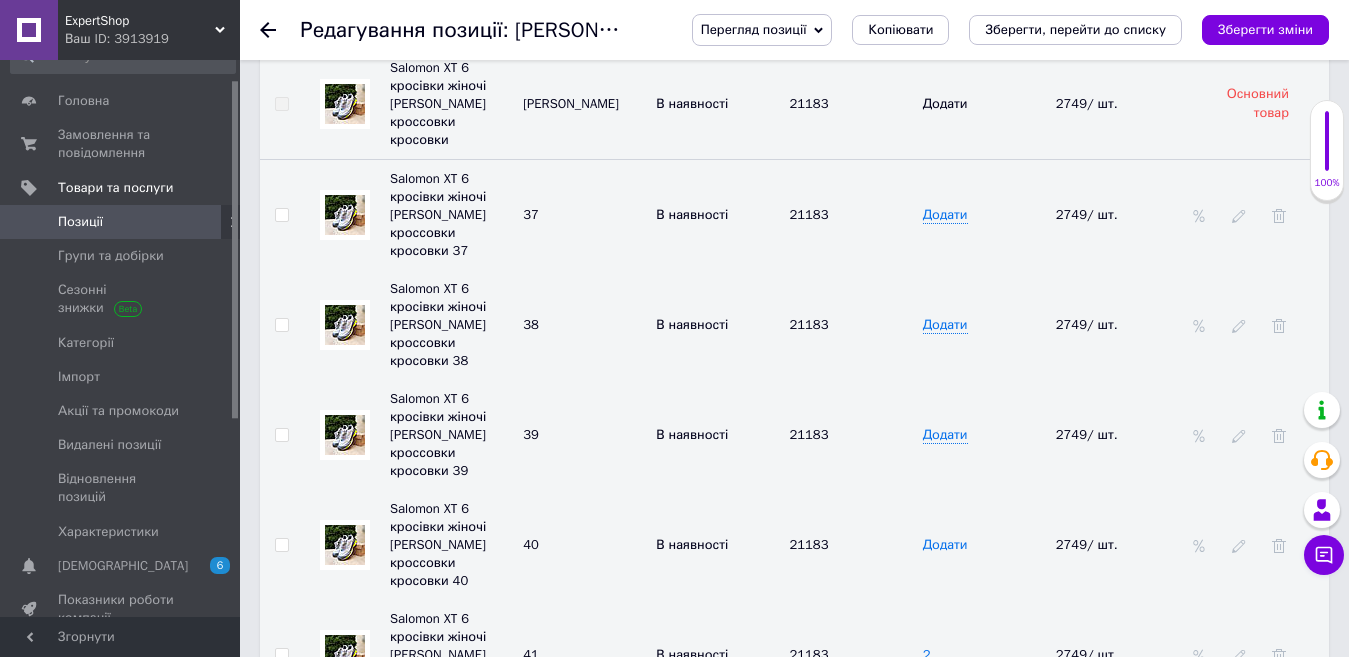 click on "Додати" at bounding box center (945, 545) 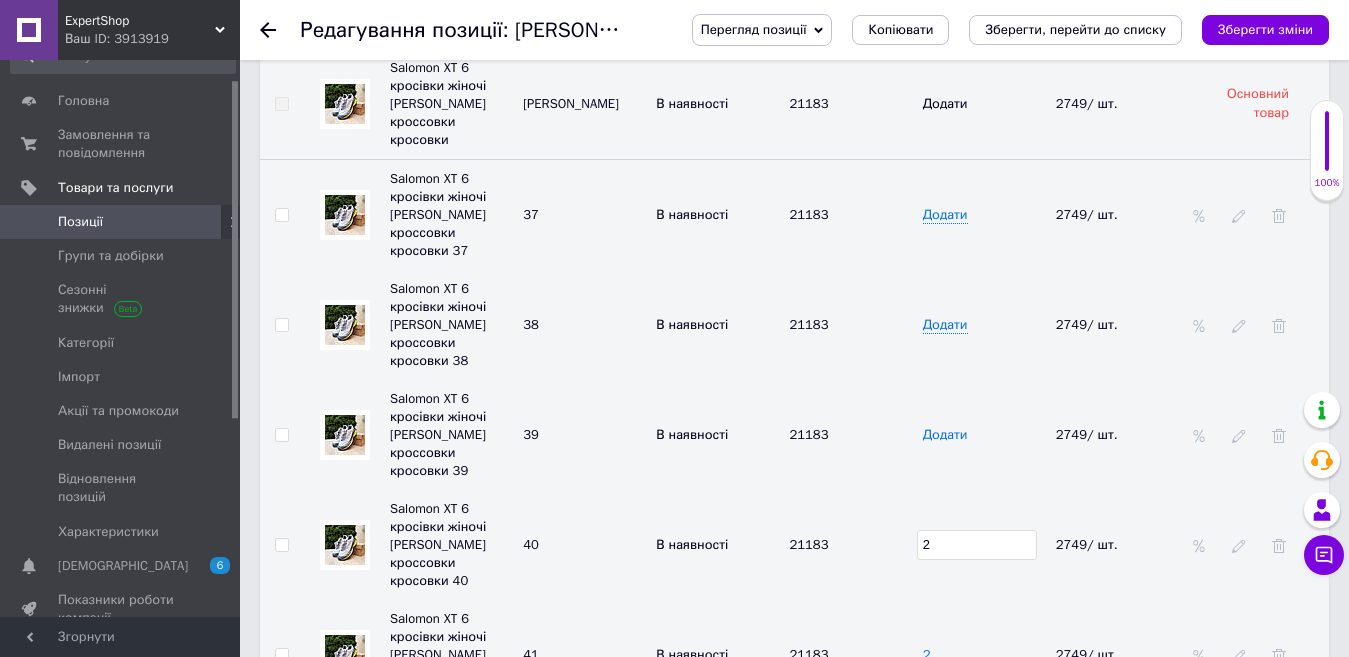 type on "2" 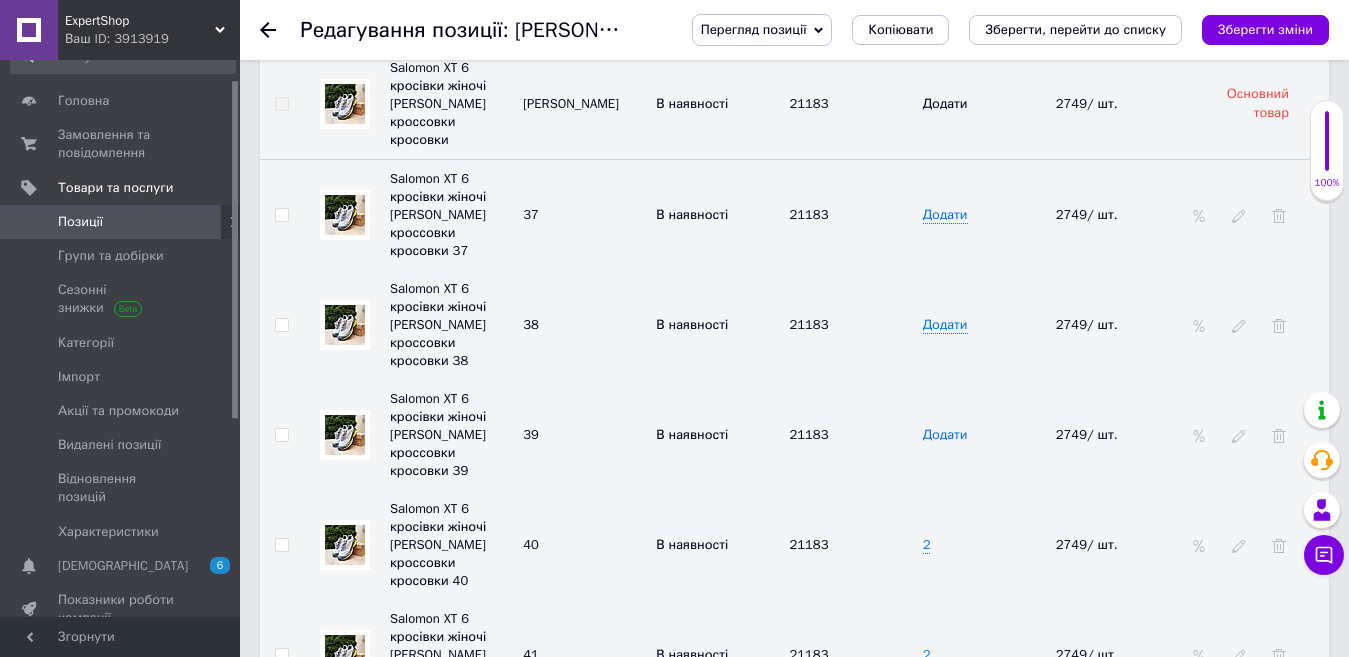 click on "Додати" at bounding box center (945, 435) 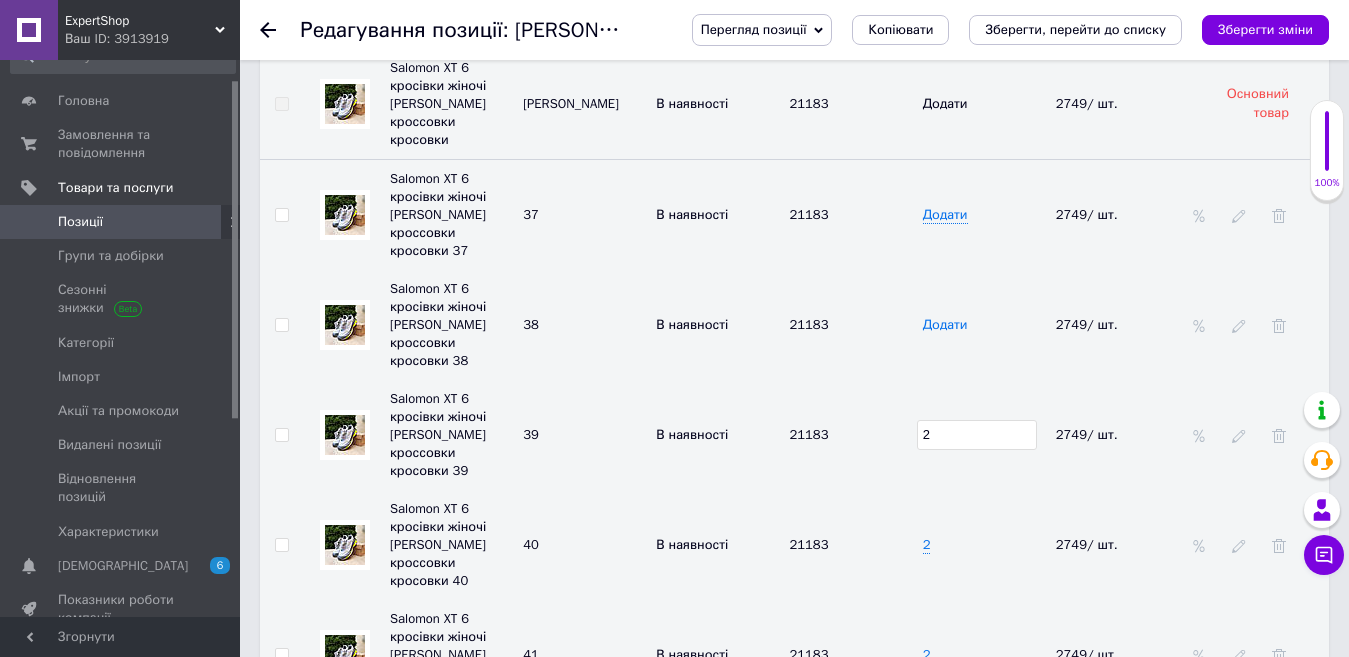 type on "2" 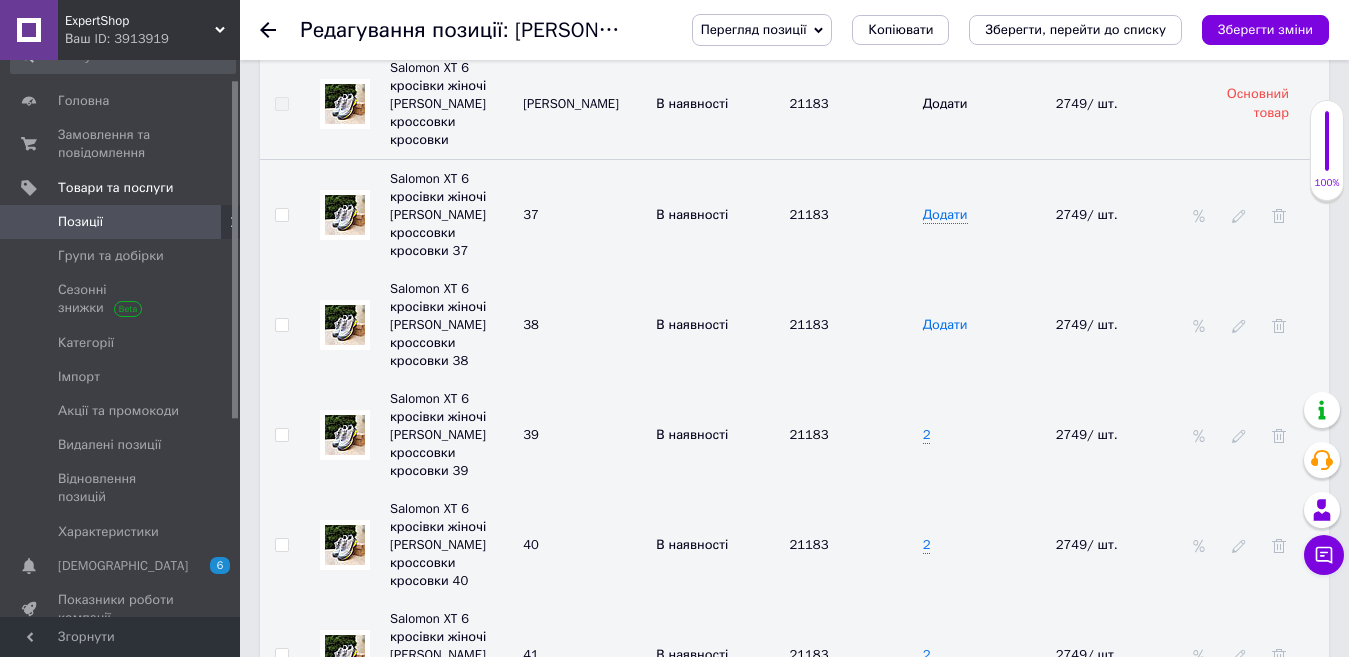 click on "Додати" at bounding box center [945, 325] 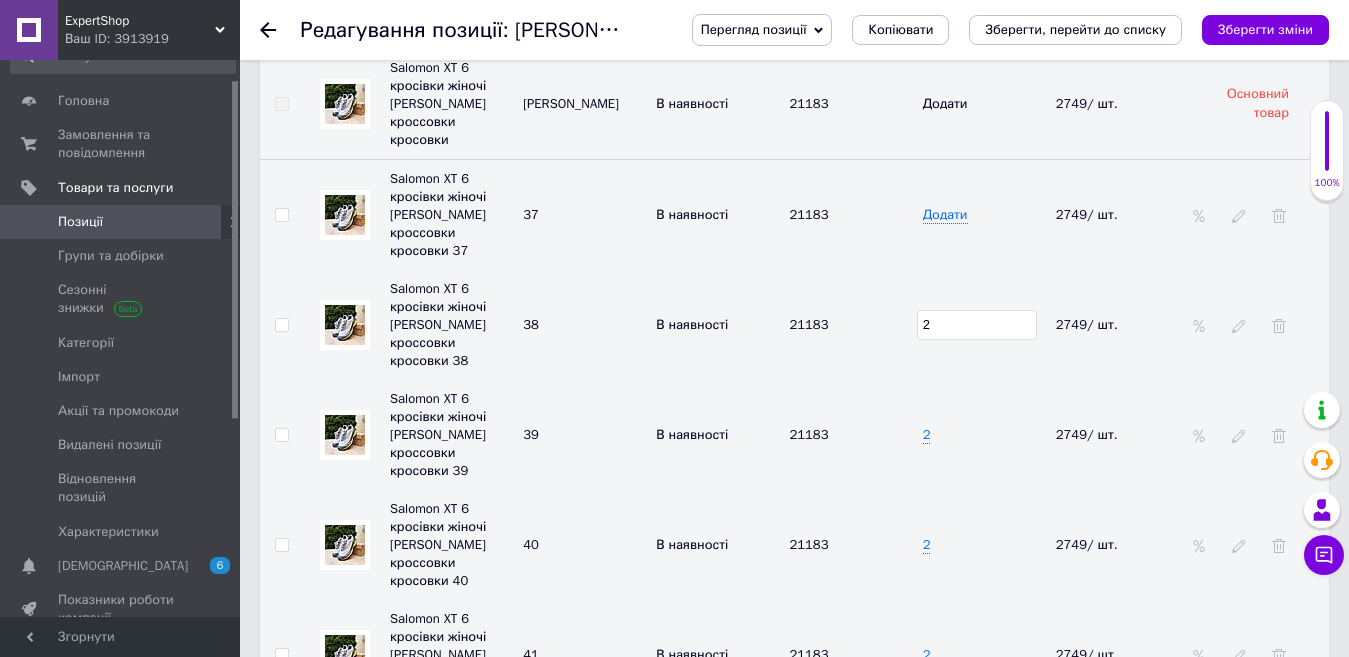 type on "2" 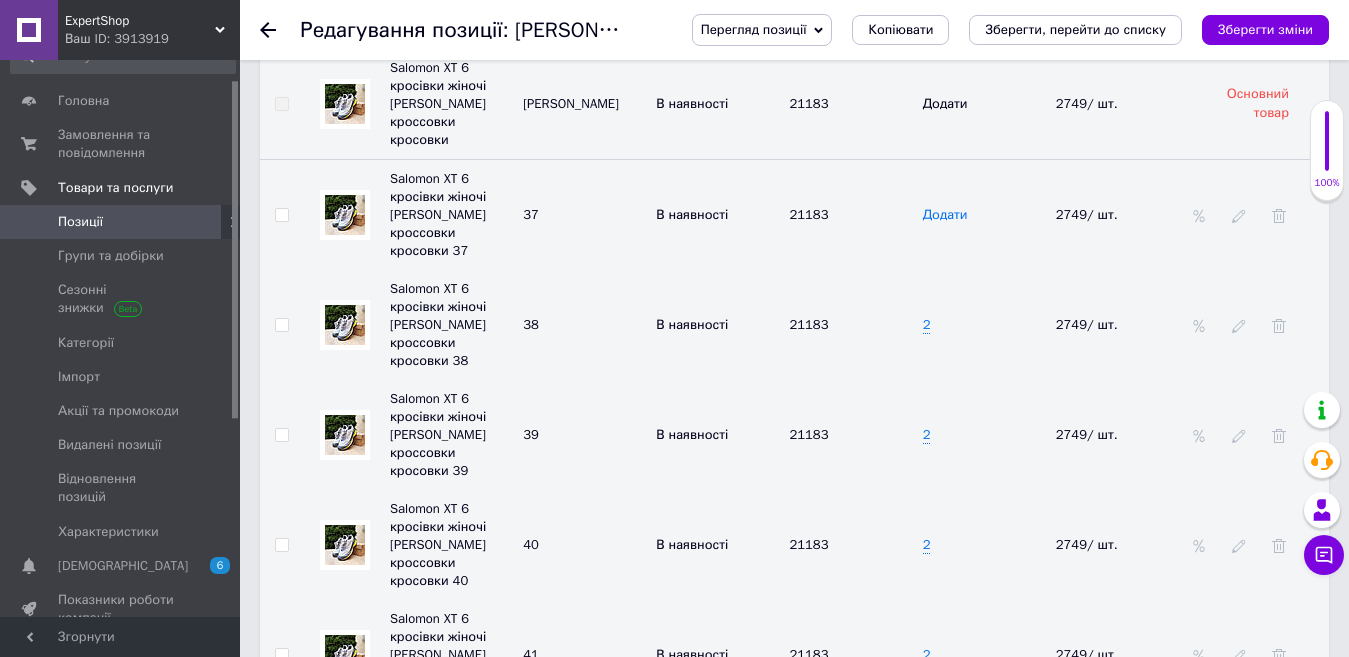click on "Додати" at bounding box center (945, 215) 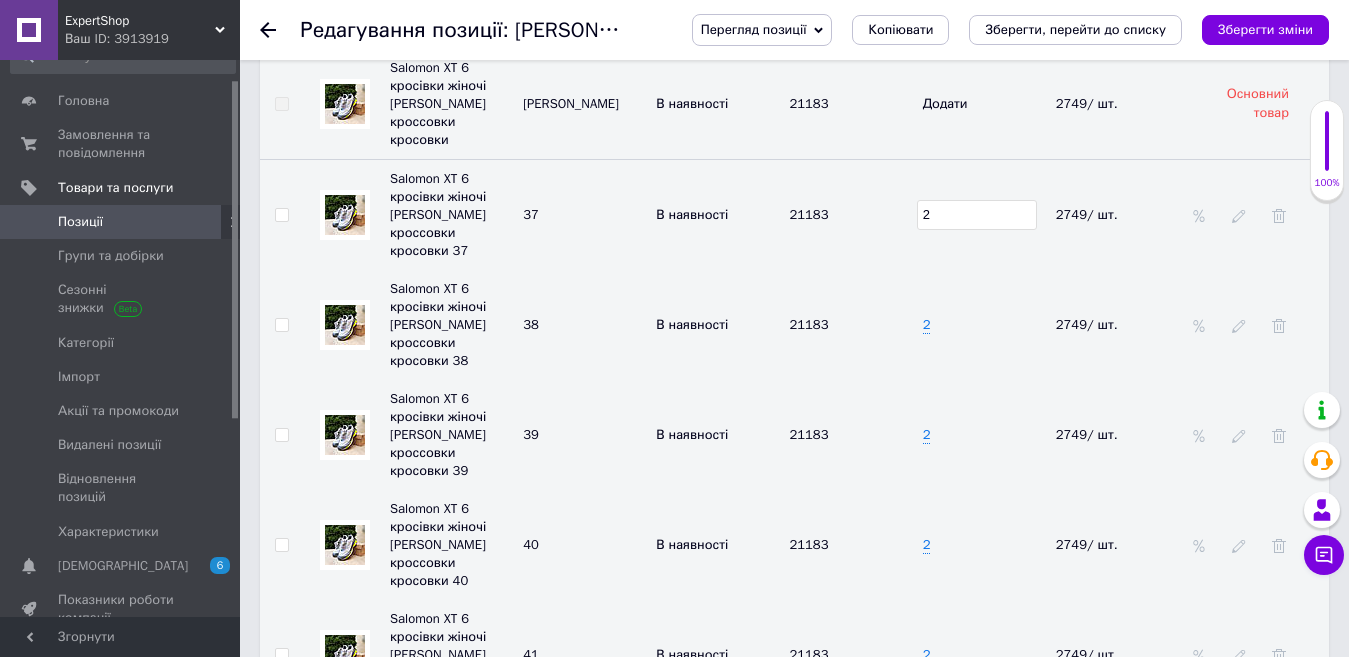 type on "2" 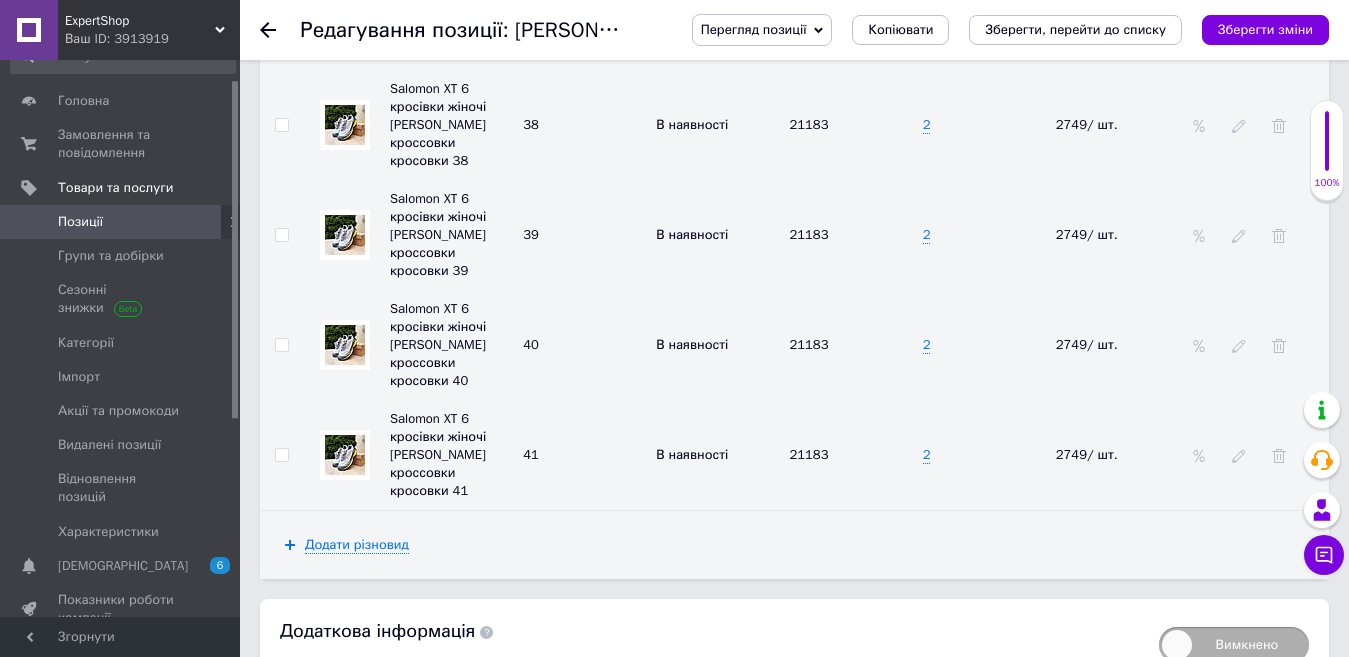 scroll, scrollTop: 3176, scrollLeft: 0, axis: vertical 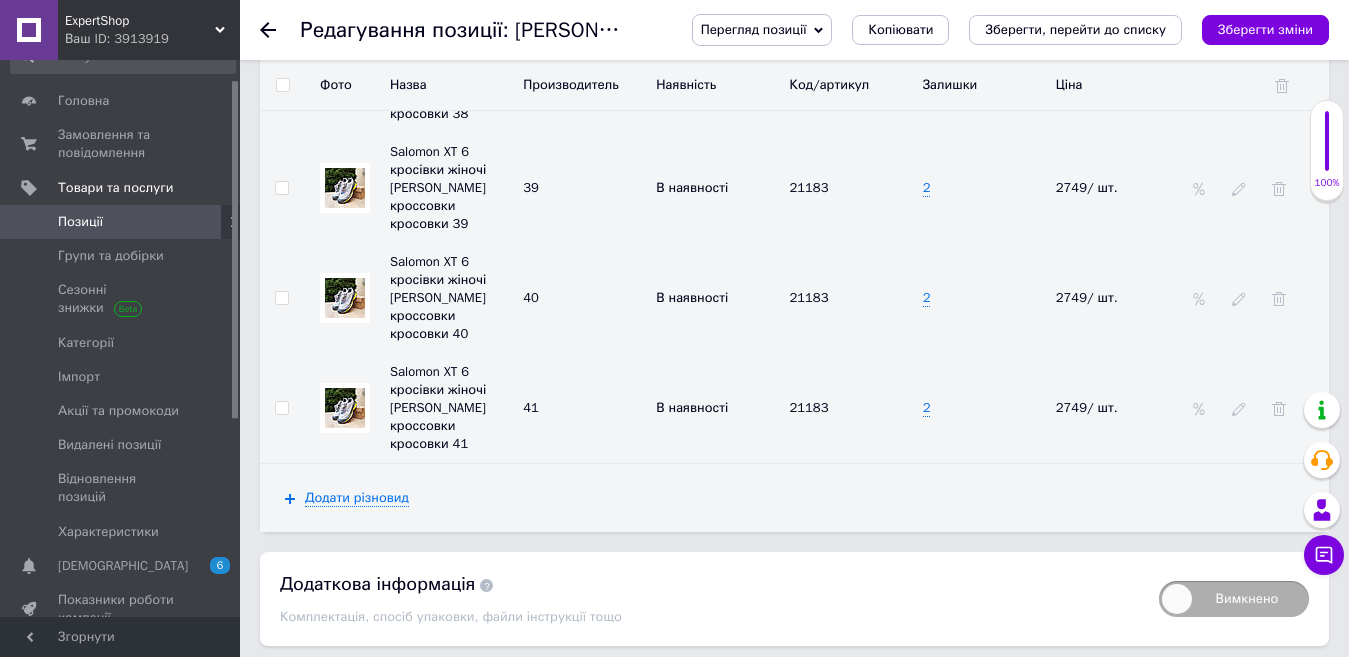 click on "Зберегти зміни" at bounding box center [328, 686] 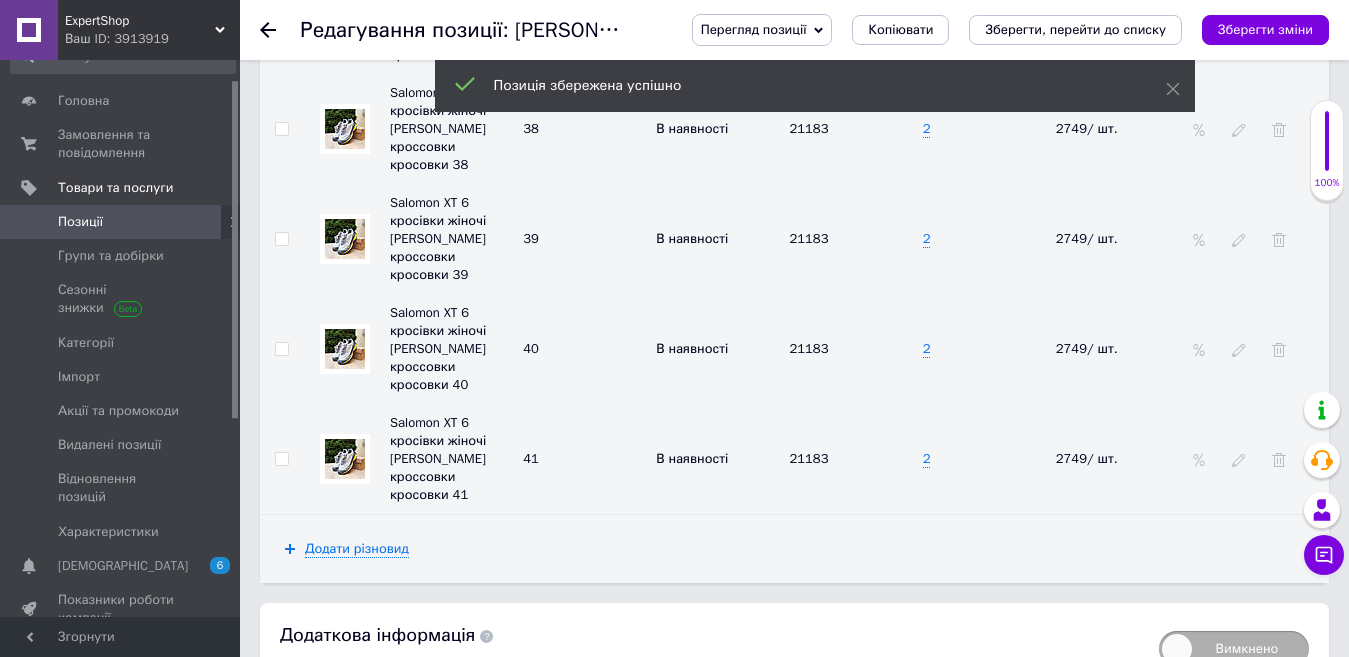 click on "Позиції" at bounding box center [121, 222] 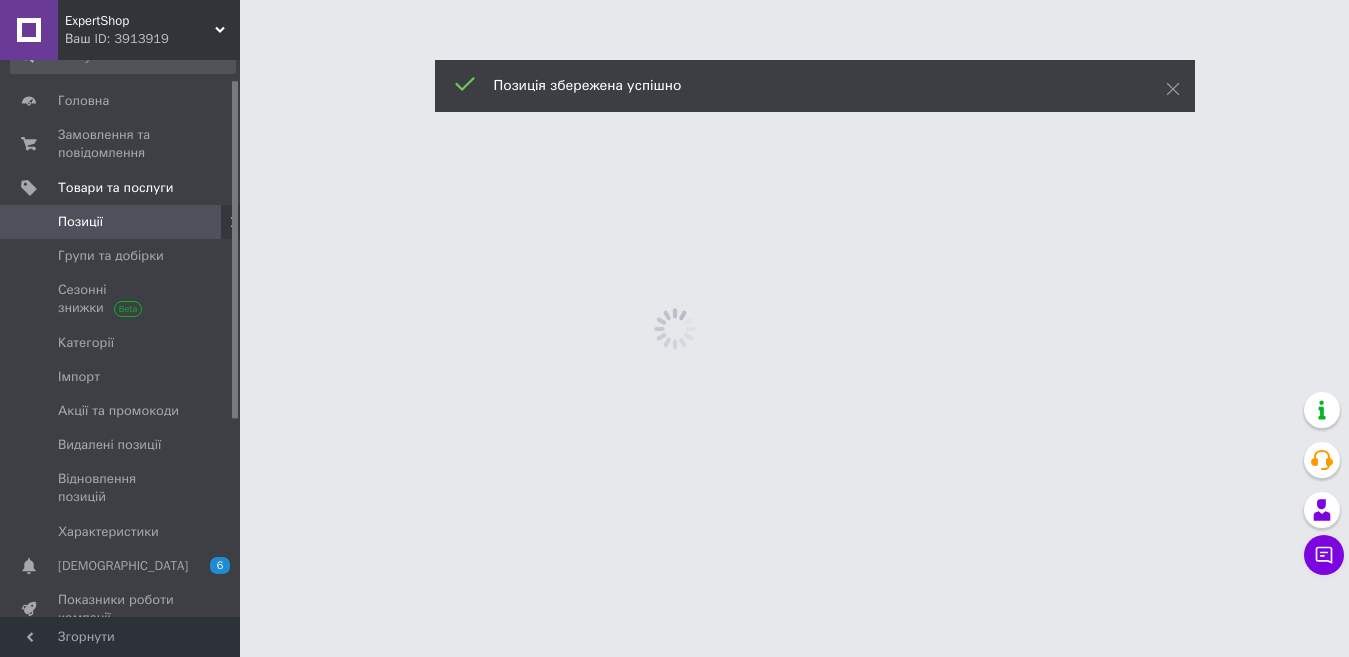 scroll, scrollTop: 0, scrollLeft: 0, axis: both 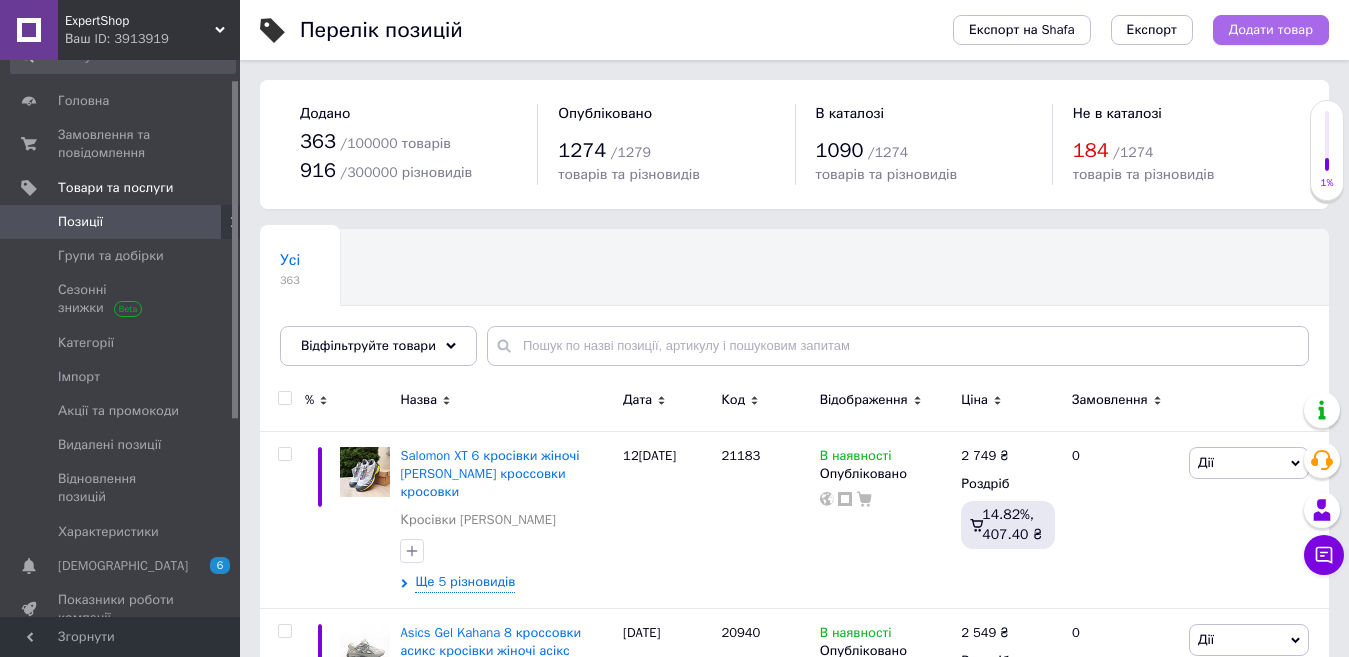 click on "Додати товар" at bounding box center [1271, 30] 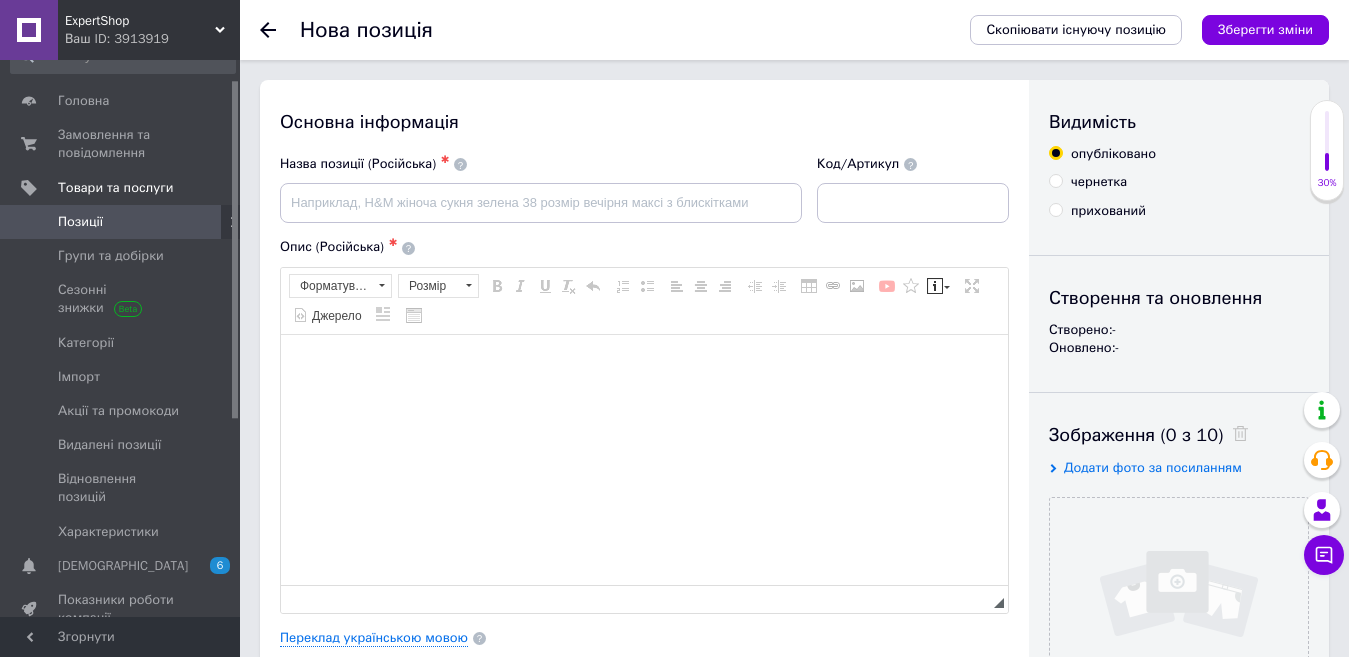 scroll, scrollTop: 0, scrollLeft: 0, axis: both 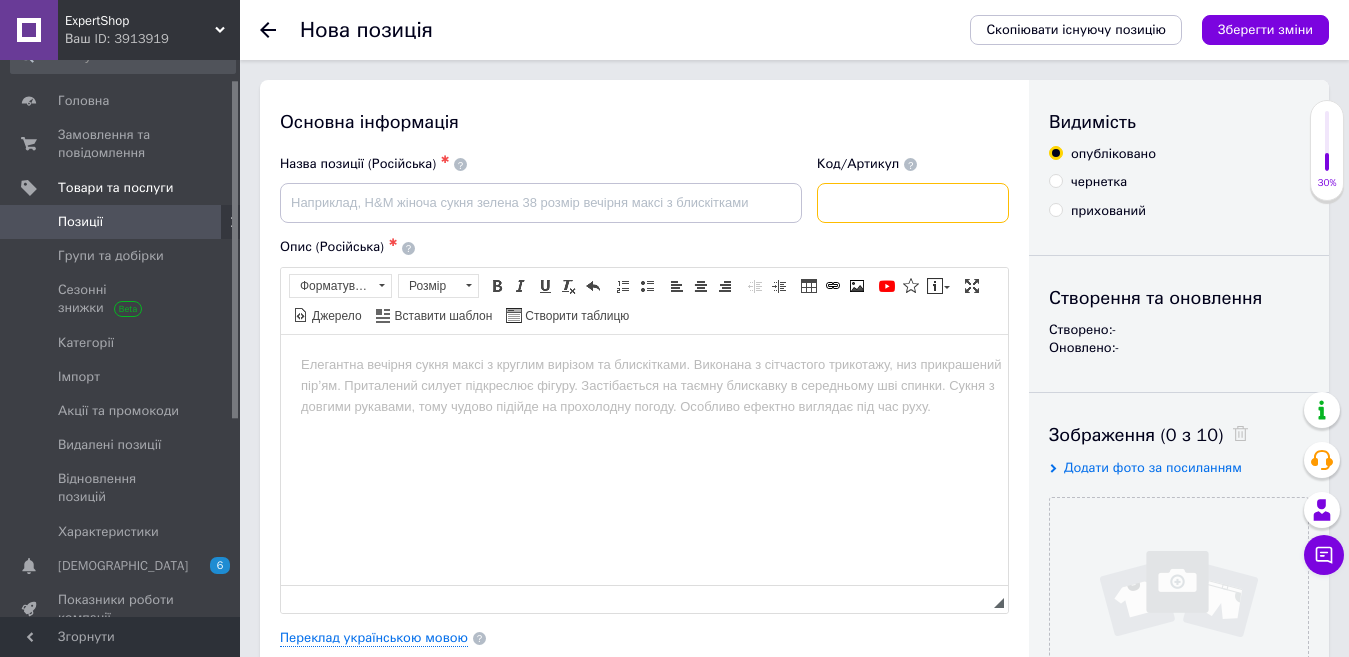 click at bounding box center (913, 203) 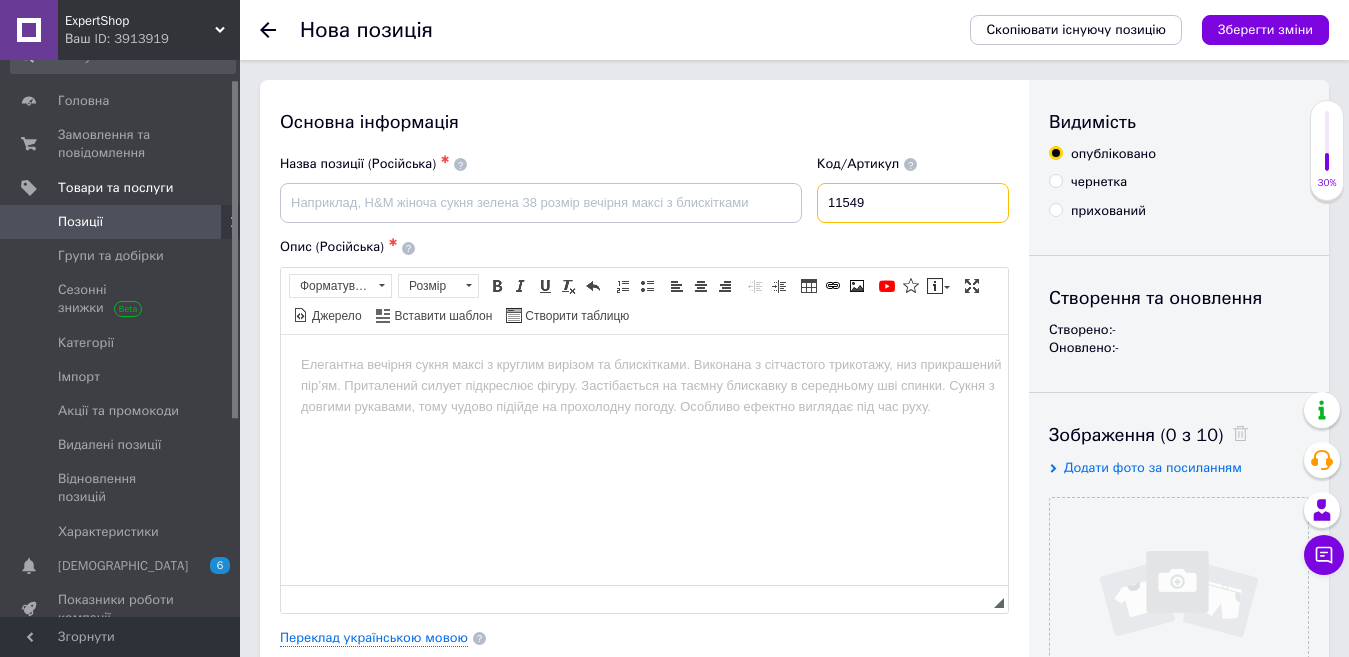 type on "11549" 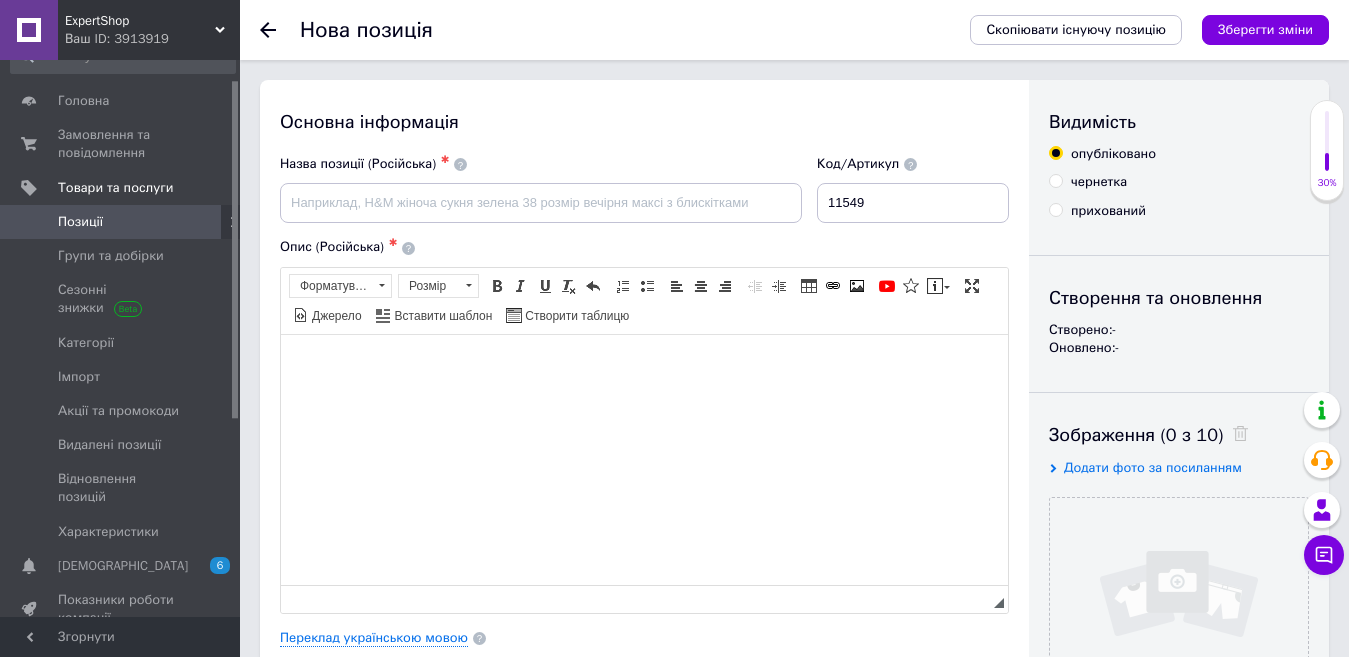 click at bounding box center [644, 364] 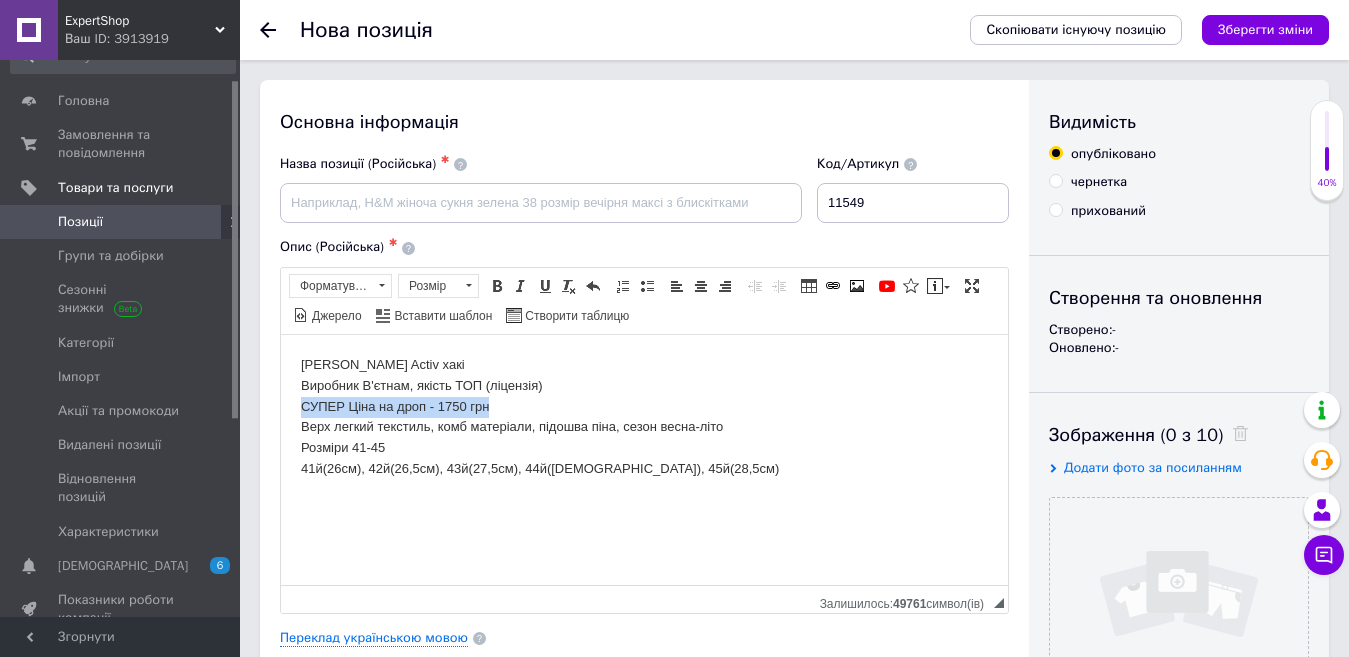 drag, startPoint x: 313, startPoint y: 395, endPoint x: 531, endPoint y: 734, distance: 403.04468 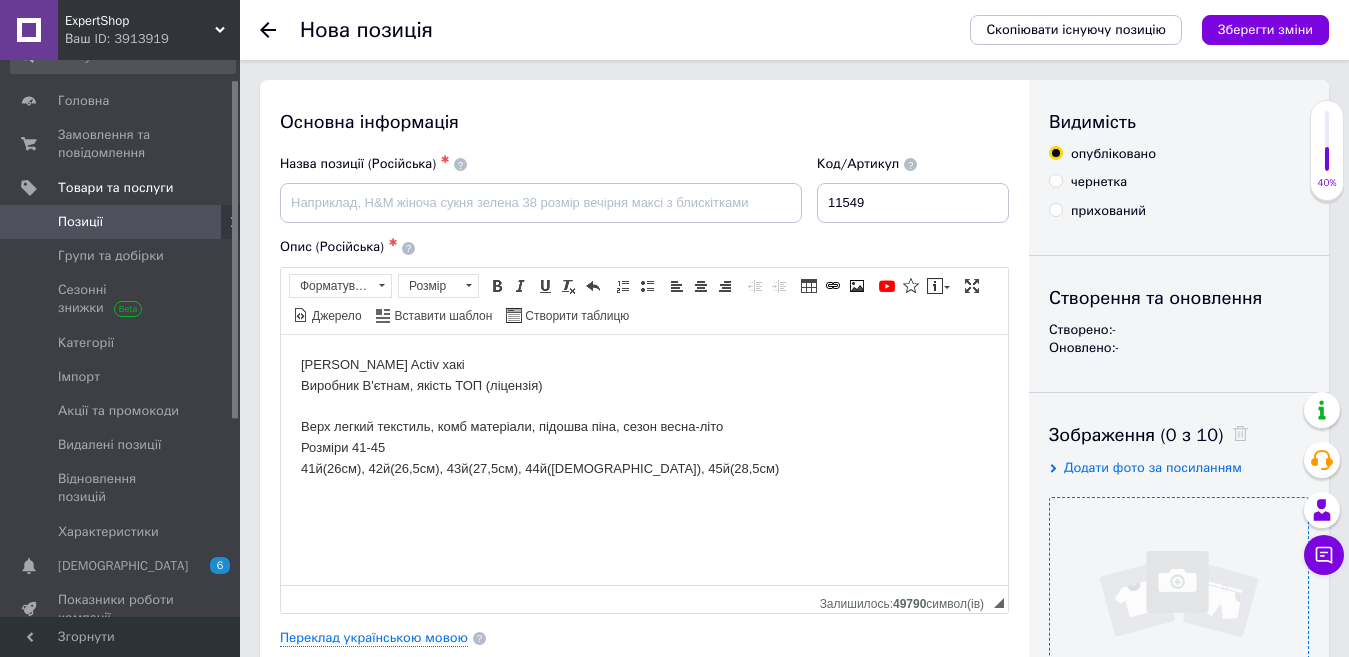 click at bounding box center [1179, 627] 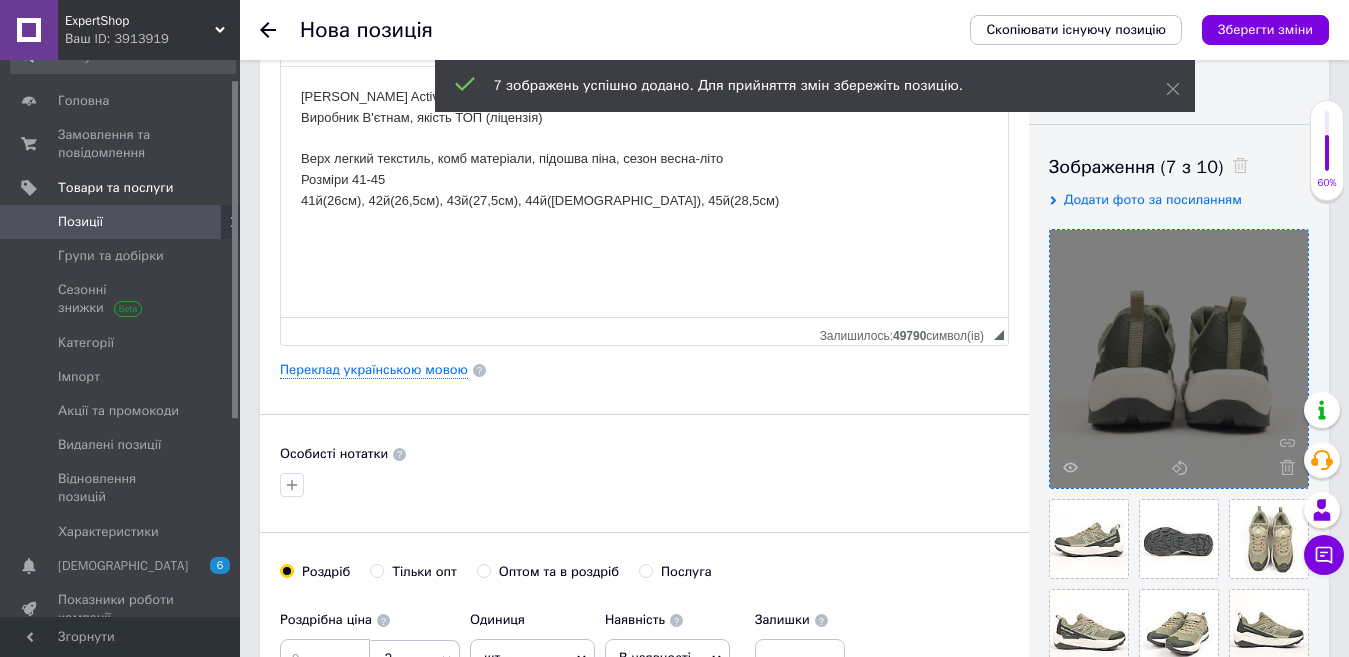 scroll, scrollTop: 300, scrollLeft: 0, axis: vertical 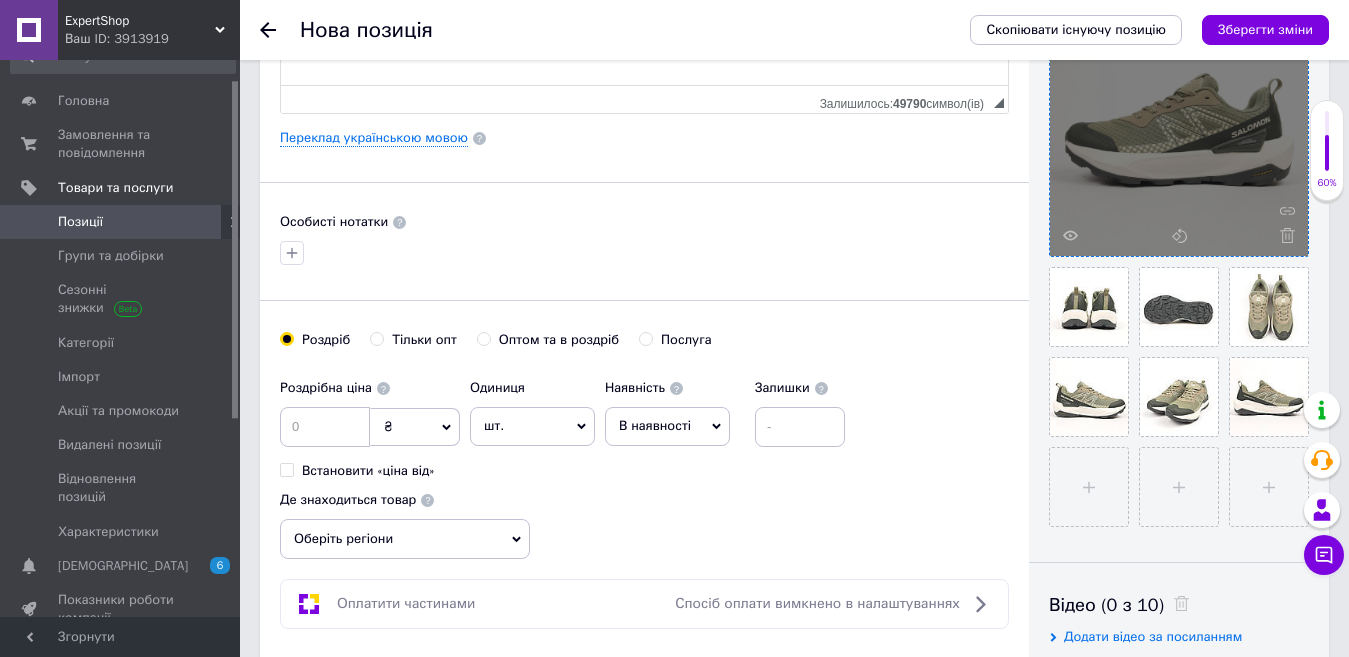 click on "Оберіть регіони" at bounding box center (405, 539) 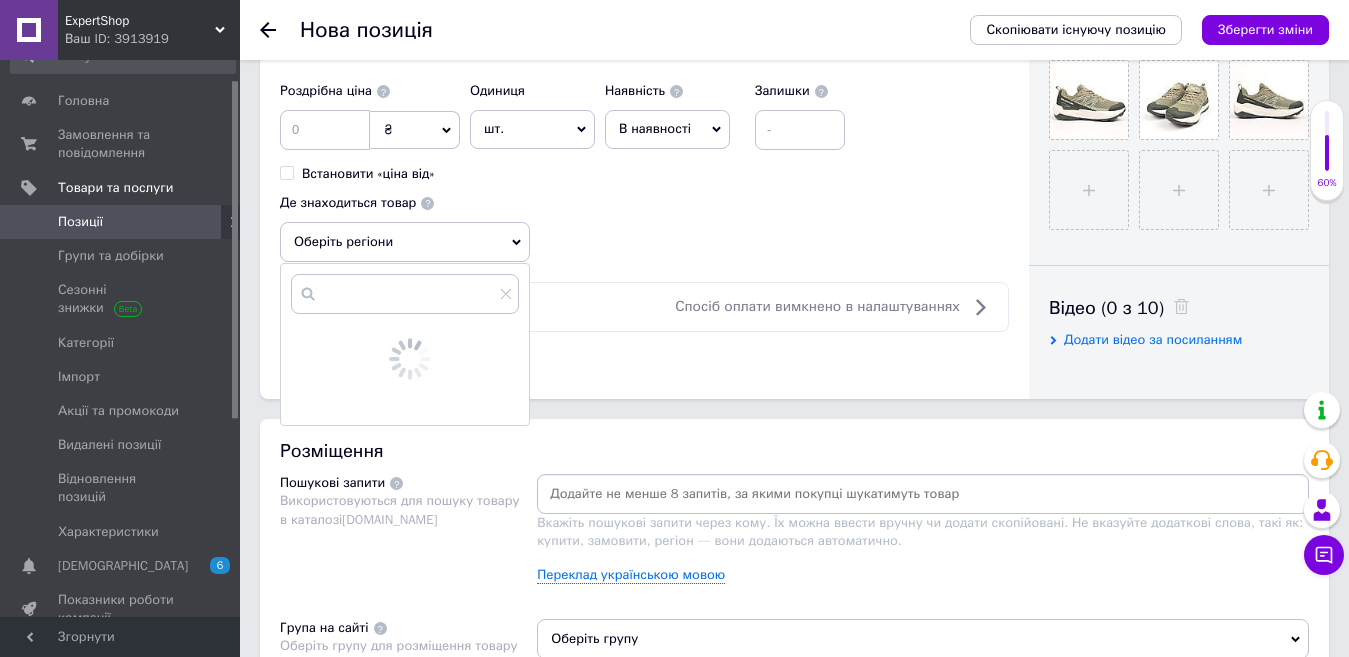 scroll, scrollTop: 800, scrollLeft: 0, axis: vertical 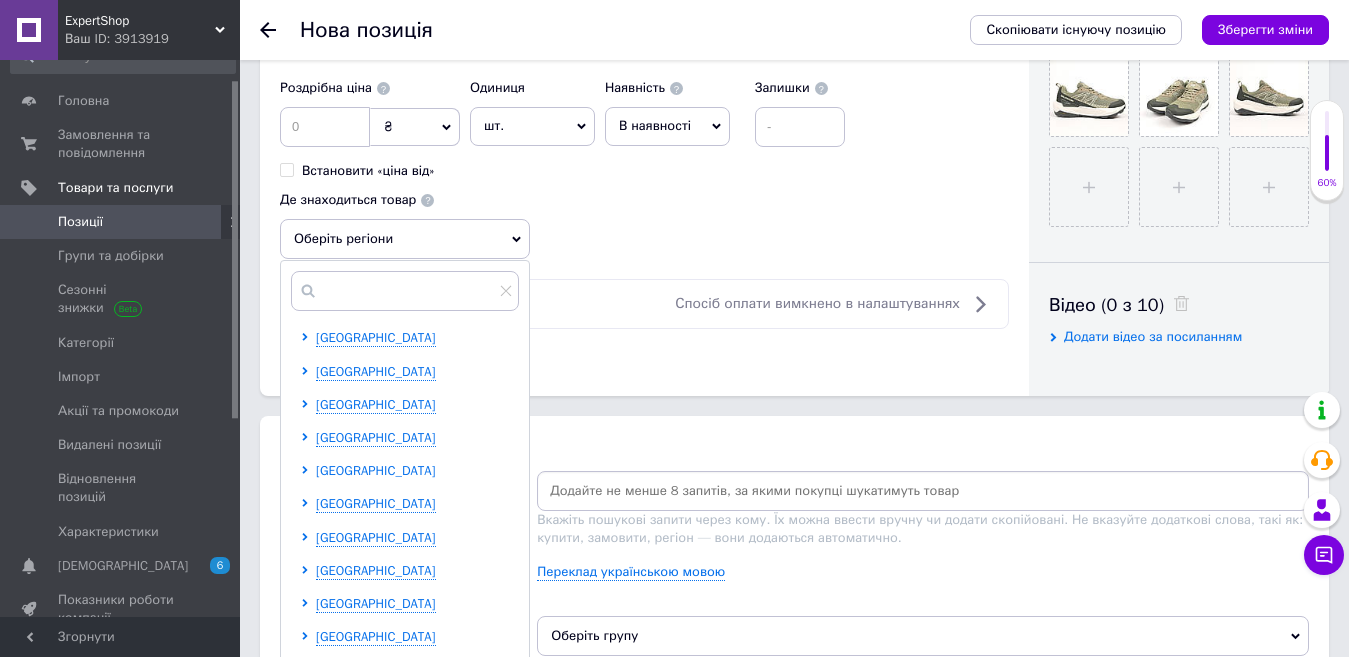 click on "[GEOGRAPHIC_DATA]" at bounding box center [376, 470] 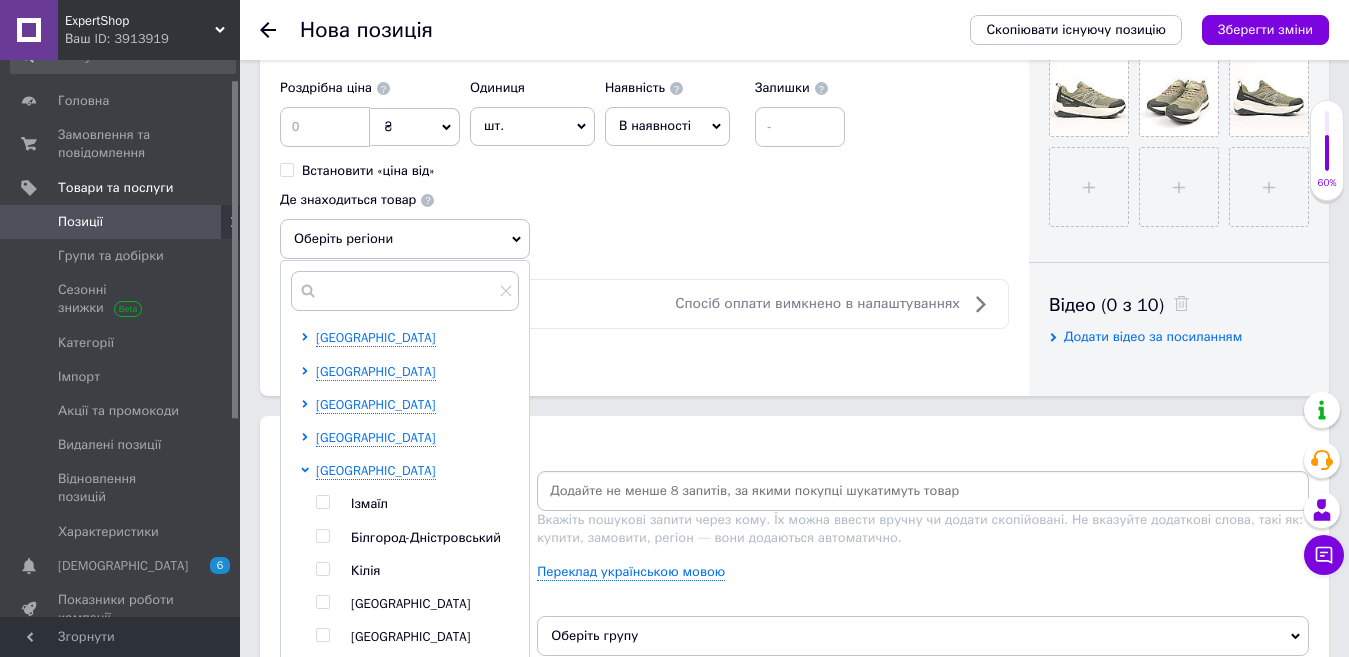 click on "[GEOGRAPHIC_DATA]" at bounding box center [411, 603] 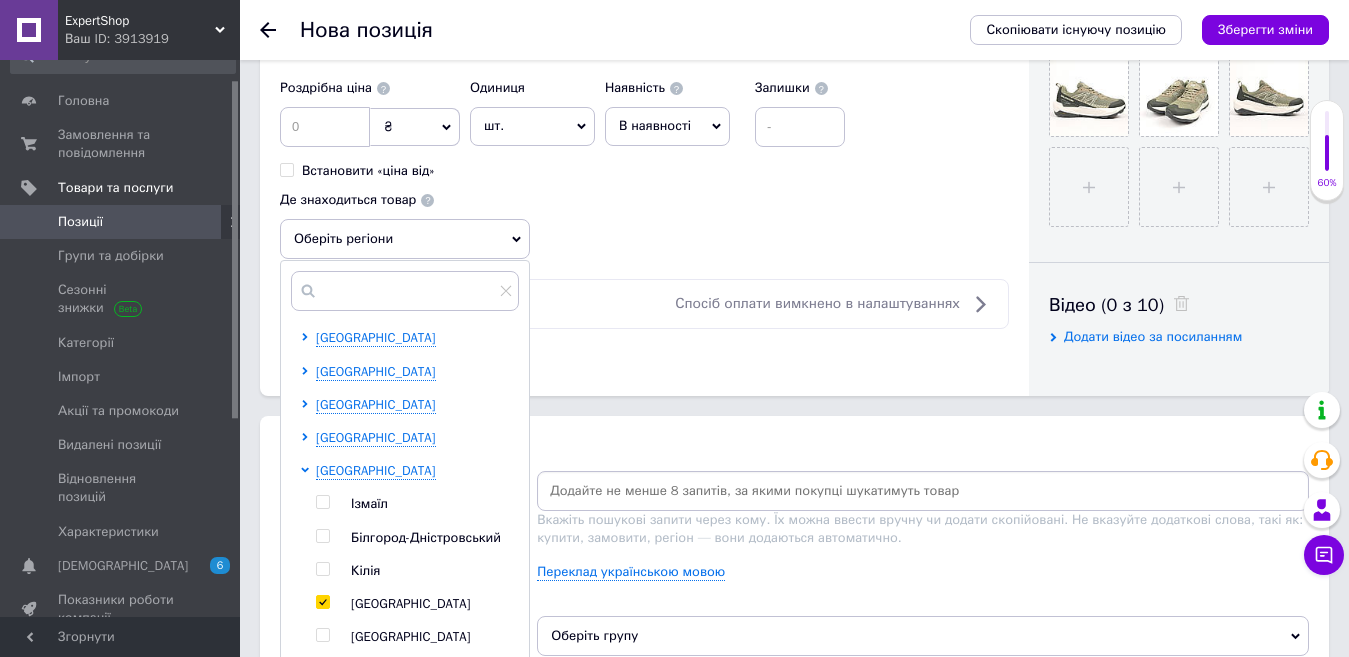 checkbox on "true" 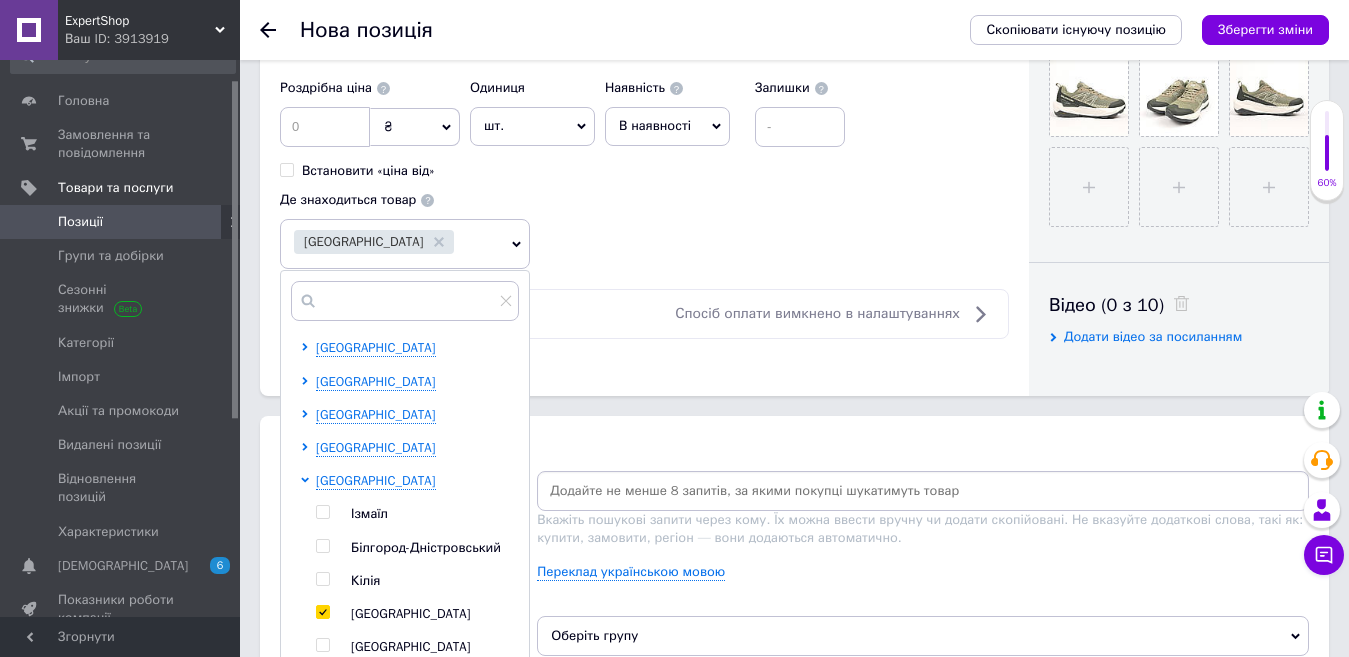 click on "Роздрібна ціна ₴ $ EUR CHF GBP ¥ PLN ₸ MDL HUF KGS CNY TRY KRW lei Встановити «ціна від» Одиниця шт. Популярне комплект упаковка кв.м пара м кг пог.м послуга т а автоцистерна ампула б балон банка блістер бобіна бочка бут бухта в ват виїзд відро г г га година гр/кв.м гігакалорія д дав два місяці день доба доза є єврокуб з зміна к кВт каністра карат кв.дм кв.м кв.см кв.фут квартал кг кг/кв.м км колесо комплект коробка куб.дм куб.м л л лист м м мВт мл мм моток місяць мішок н набір номер о об'єкт од. п палетомісце пара партія пач пог.м послуга посівна одиниця птахомісце півроку пігулка р 1" at bounding box center [644, 169] 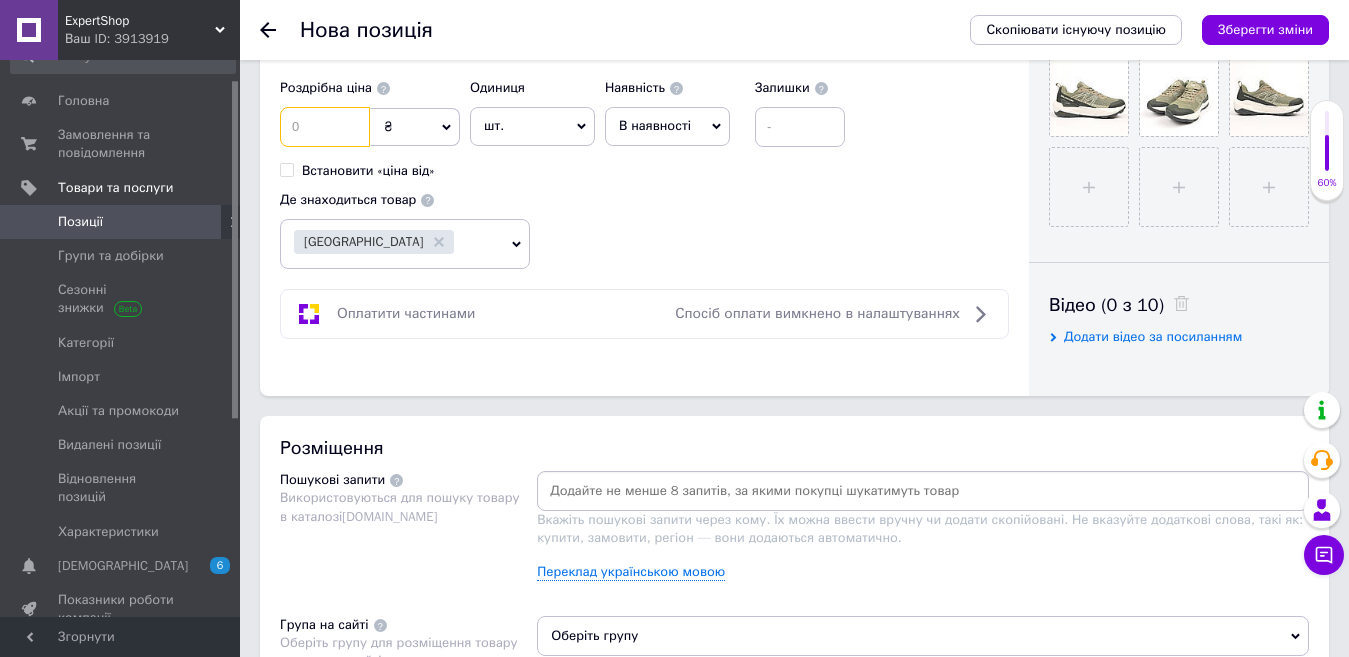 click at bounding box center [325, 127] 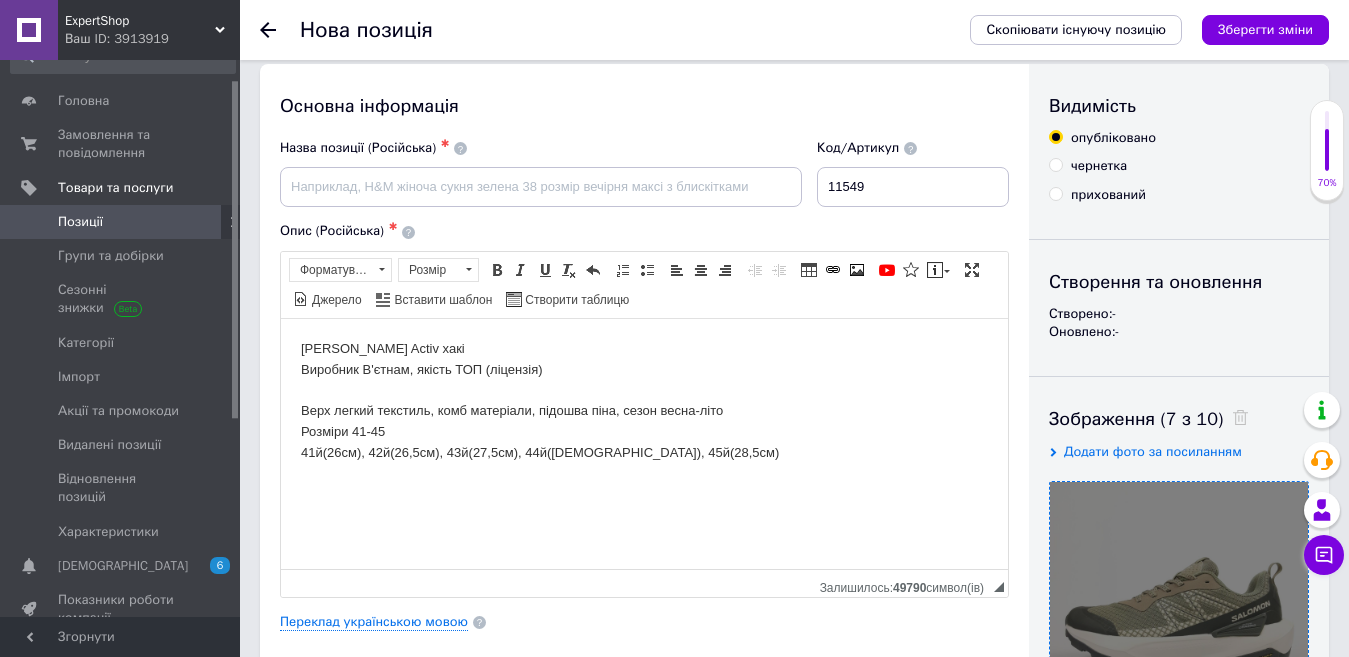 scroll, scrollTop: 0, scrollLeft: 0, axis: both 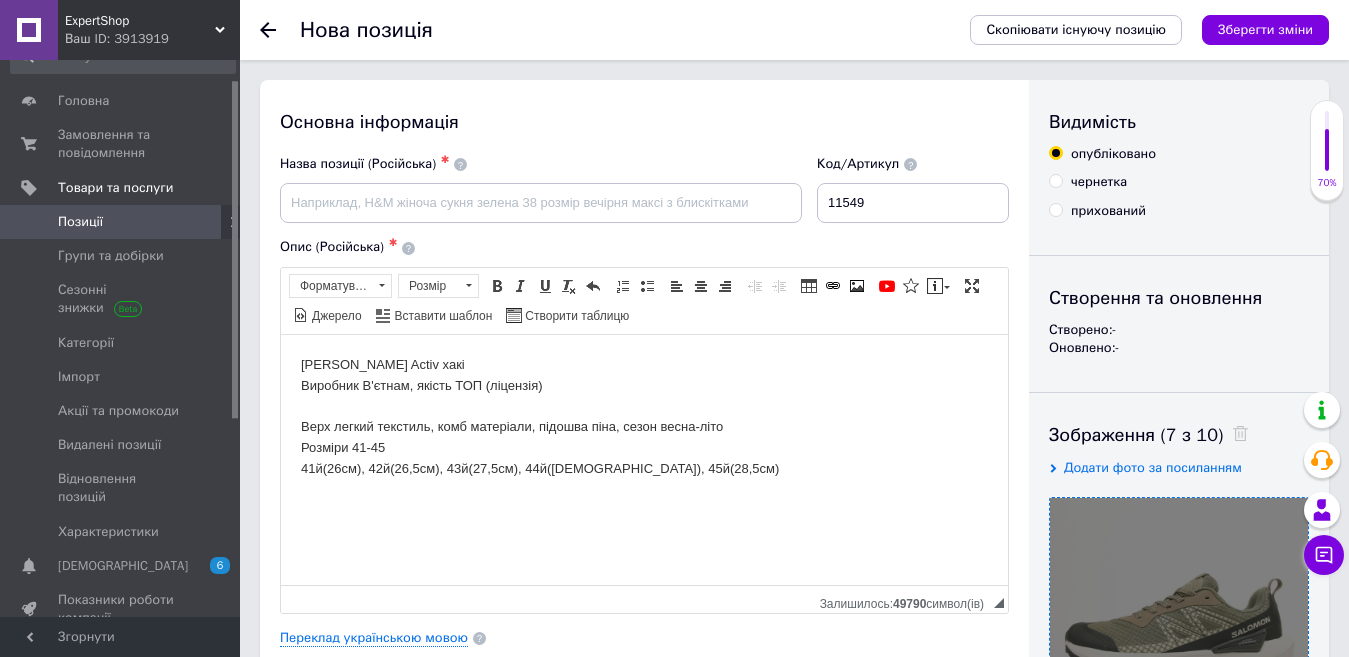 type on "2749" 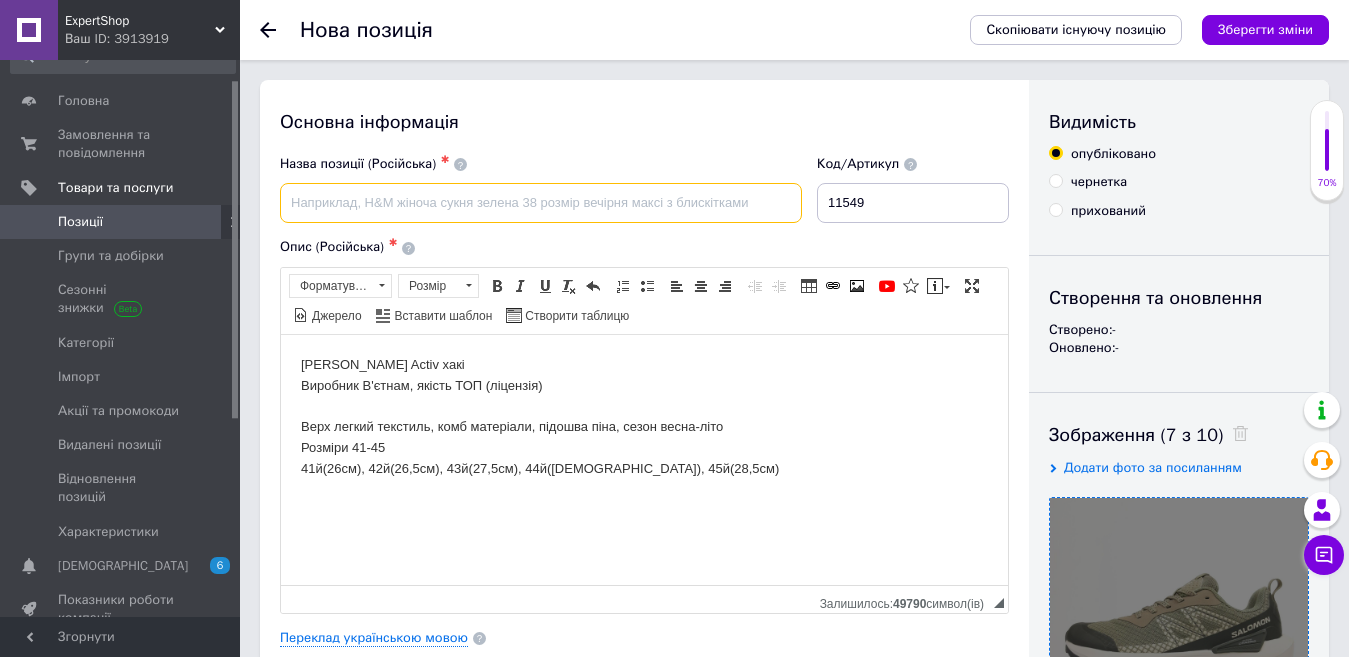 click at bounding box center (541, 203) 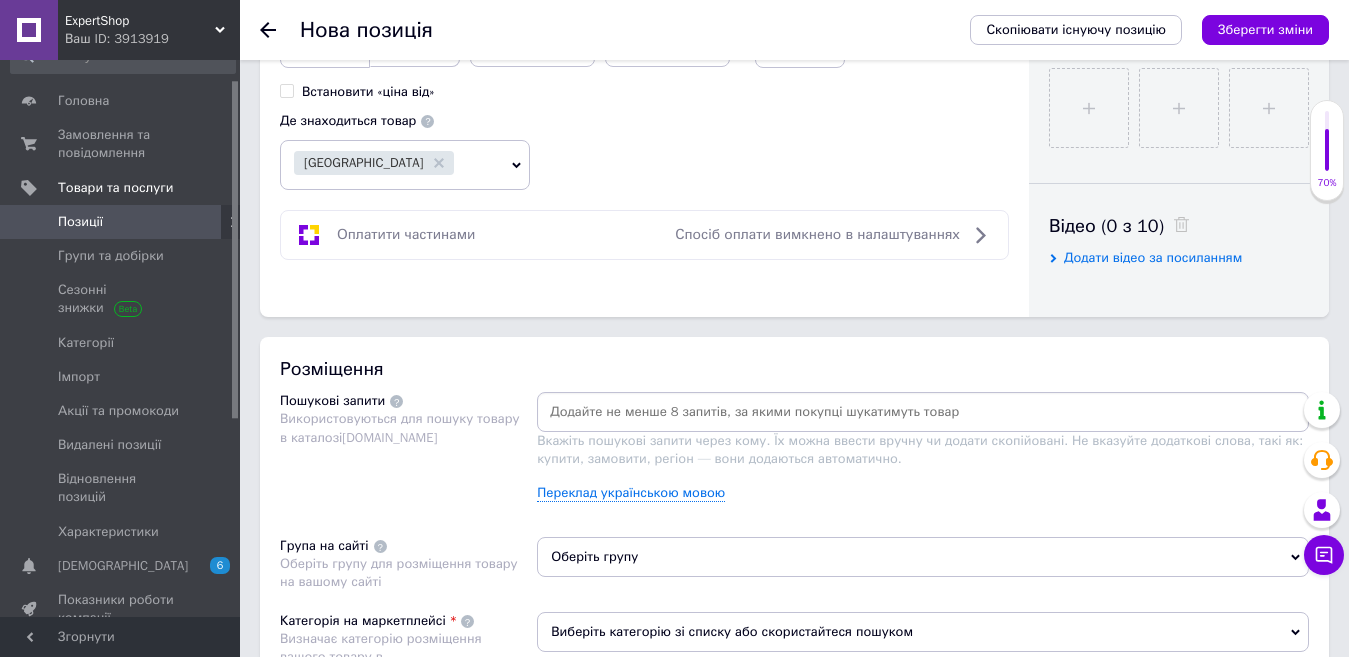 scroll, scrollTop: 900, scrollLeft: 0, axis: vertical 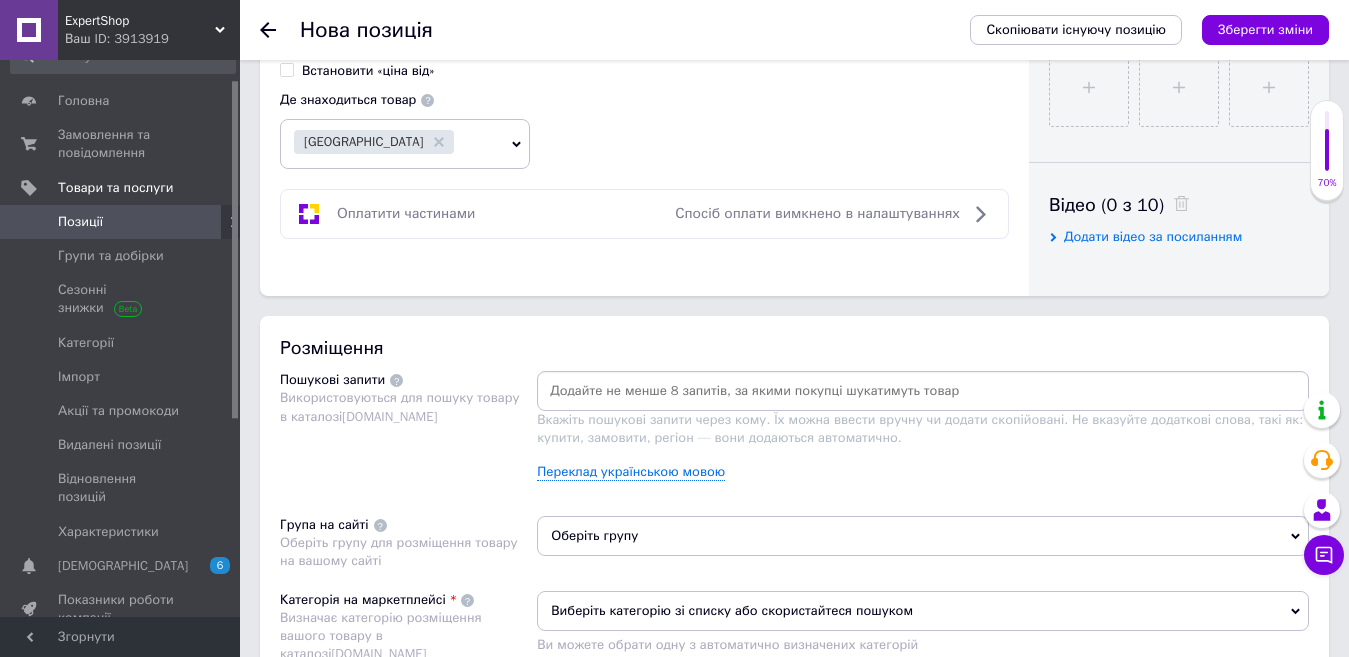 type on "[PERSON_NAME] Activ хакі кросівки чоловічі [PERSON_NAME] кроссовки кросовки" 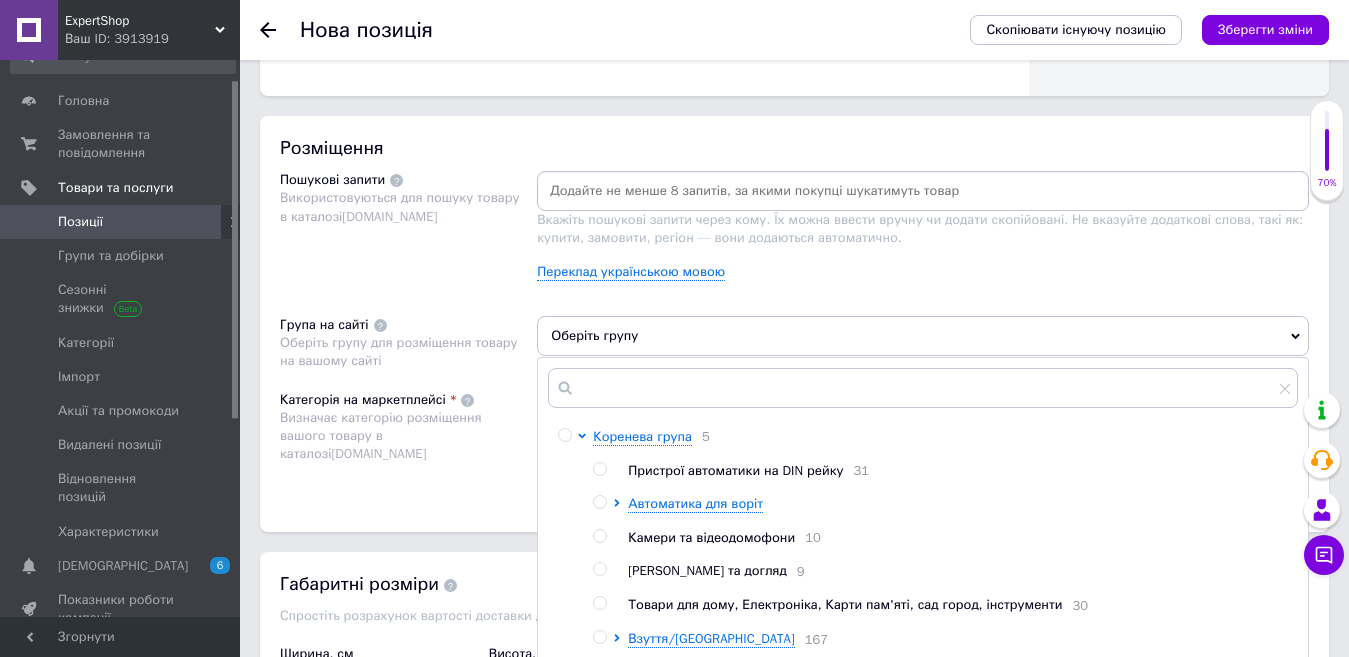 scroll, scrollTop: 1200, scrollLeft: 0, axis: vertical 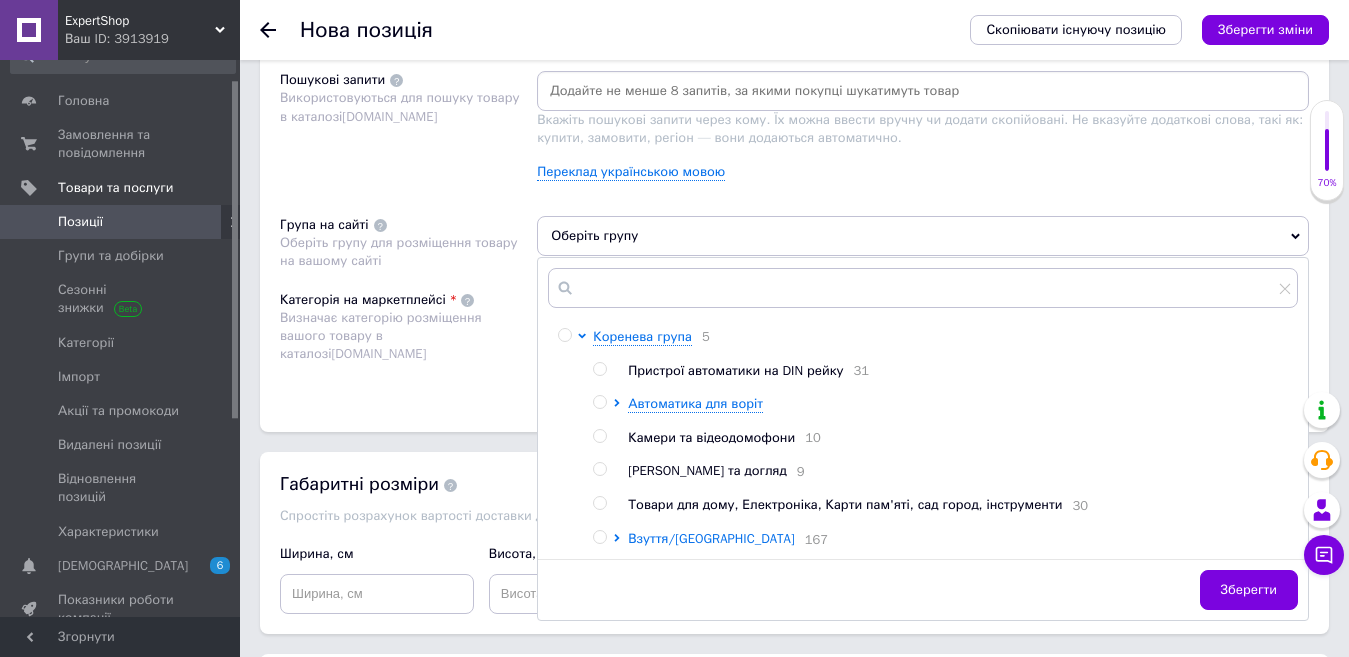 click on "Взуття/[GEOGRAPHIC_DATA]" at bounding box center [711, 538] 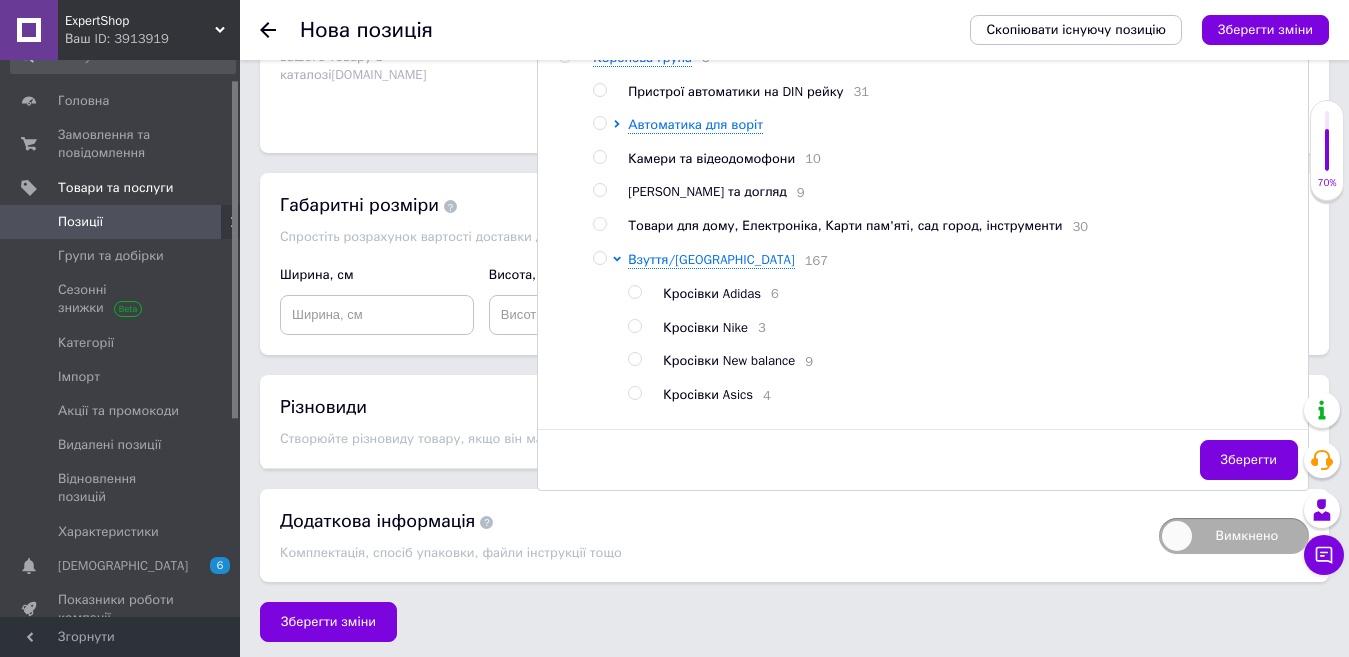 scroll, scrollTop: 1482, scrollLeft: 0, axis: vertical 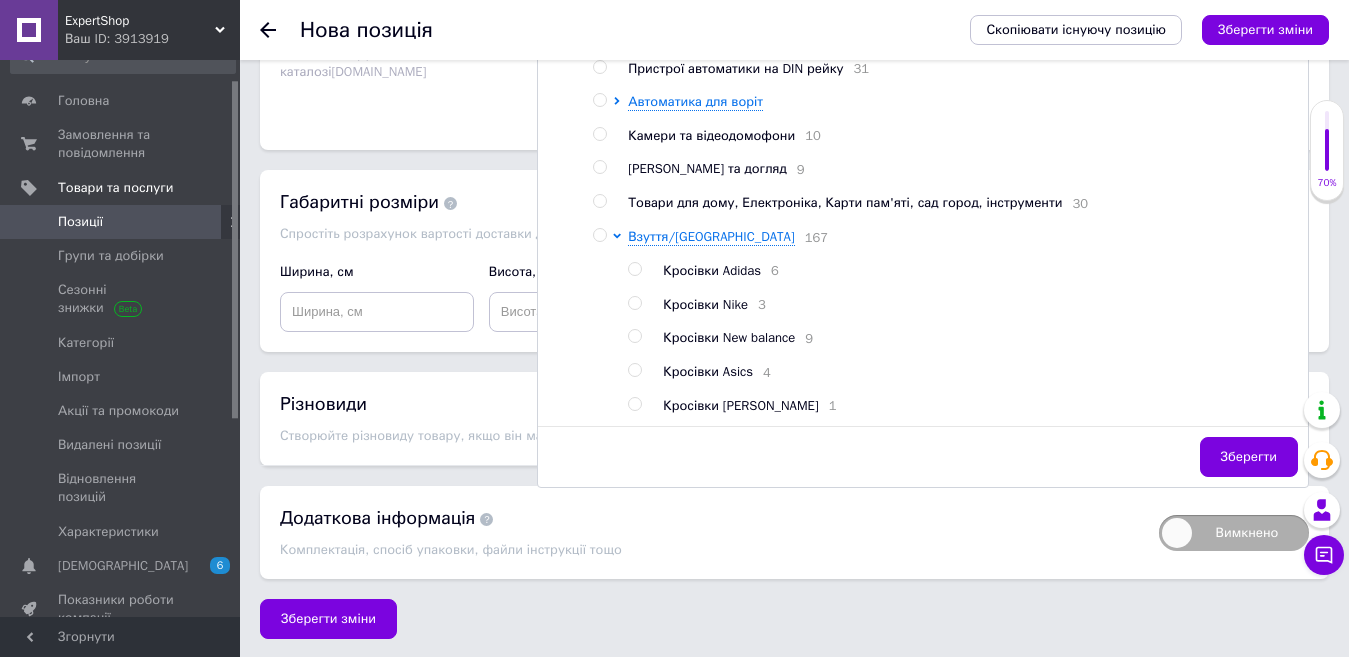 click on "Кросівки [PERSON_NAME]" at bounding box center (740, 405) 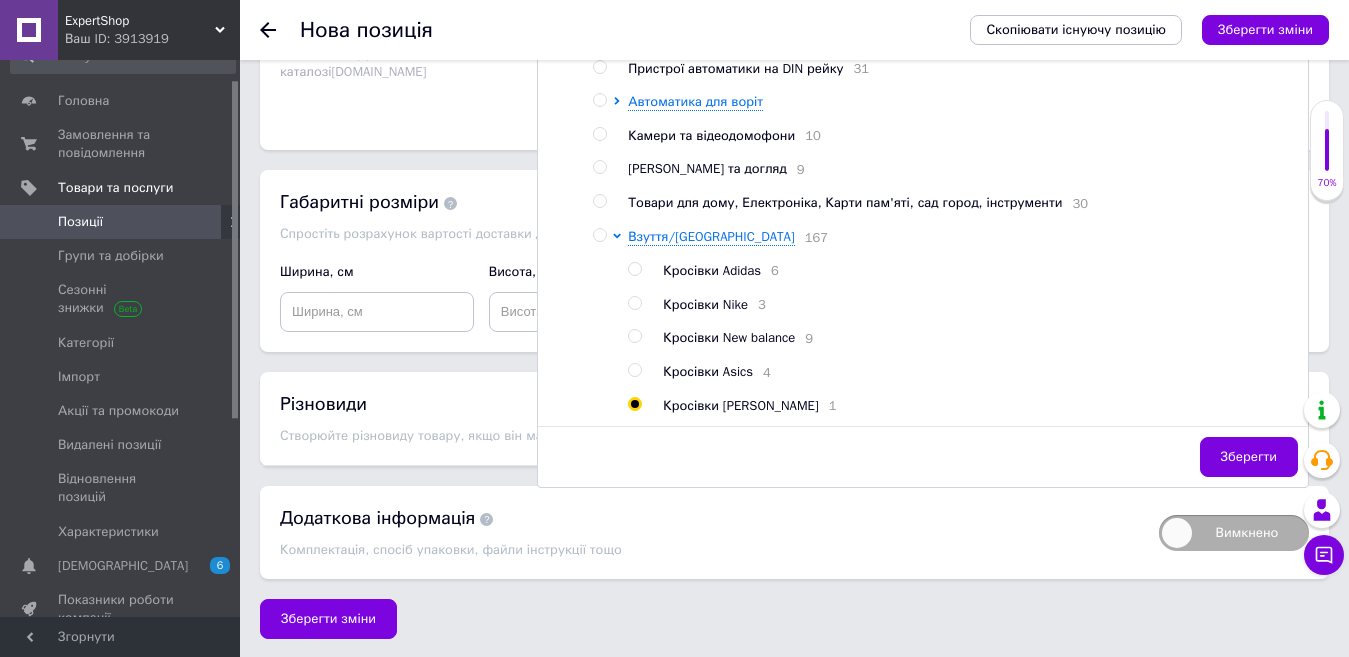 radio on "true" 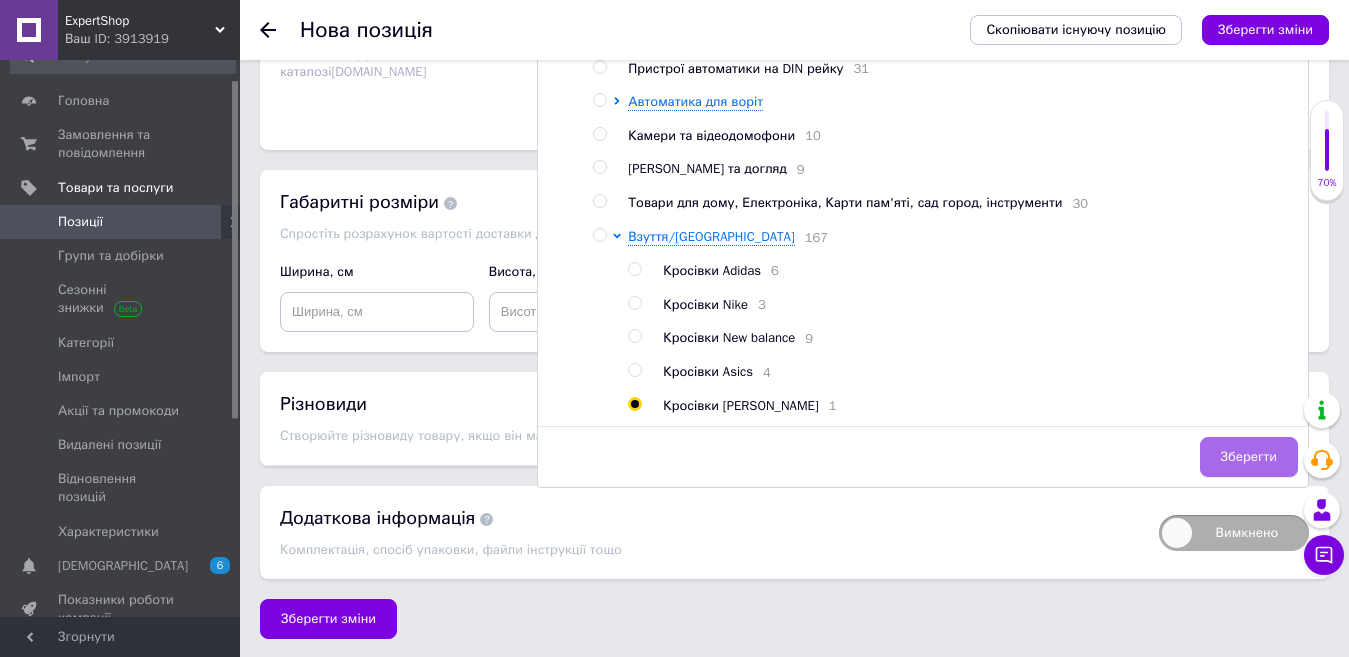 click on "Зберегти" at bounding box center [1249, 457] 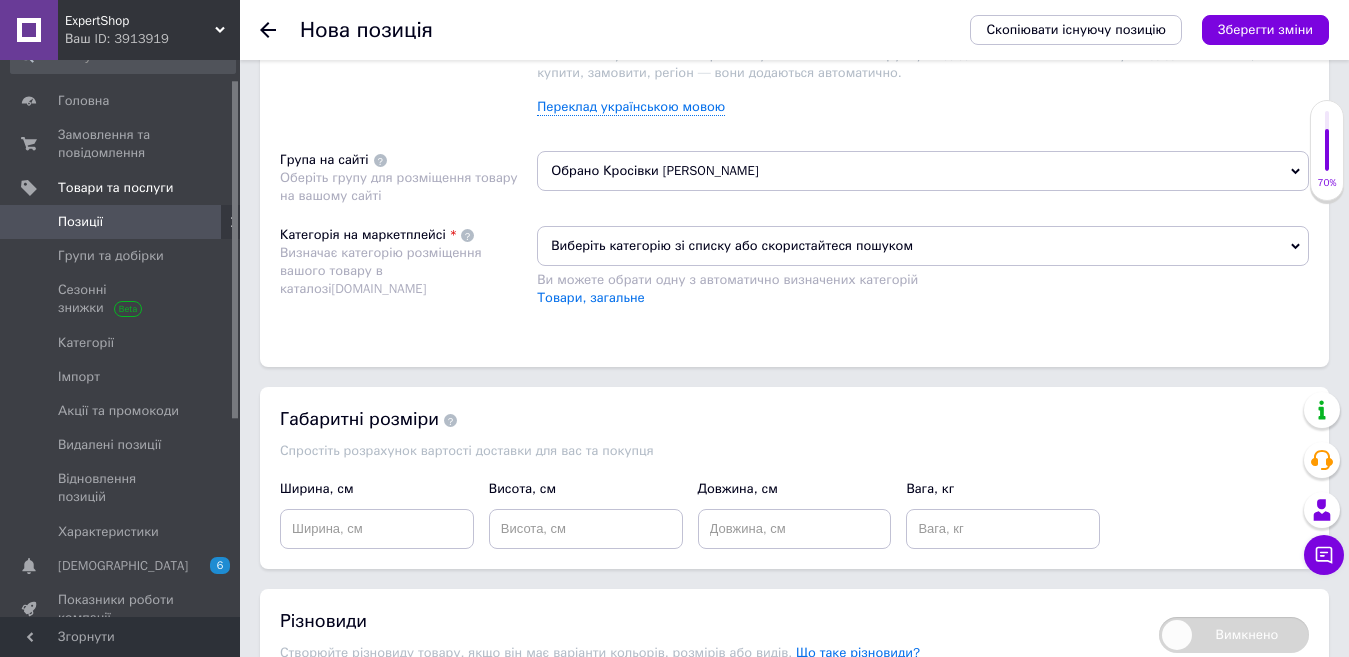 scroll, scrollTop: 982, scrollLeft: 0, axis: vertical 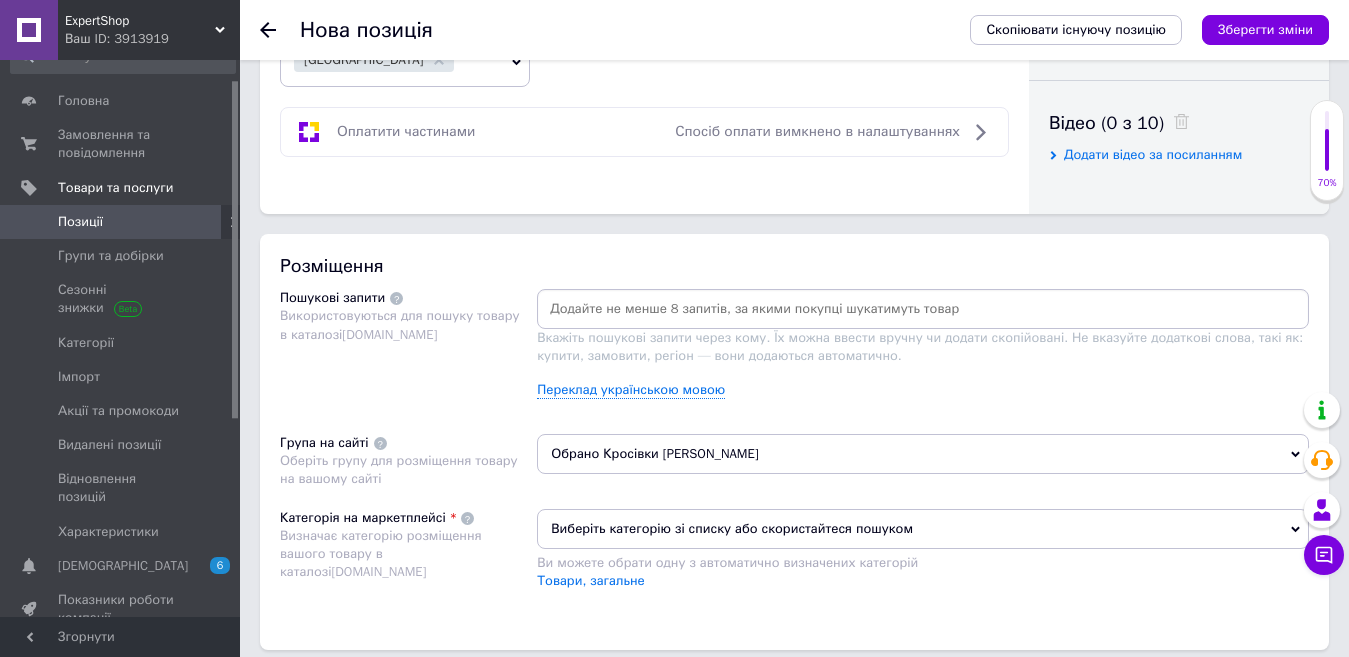 click at bounding box center [923, 309] 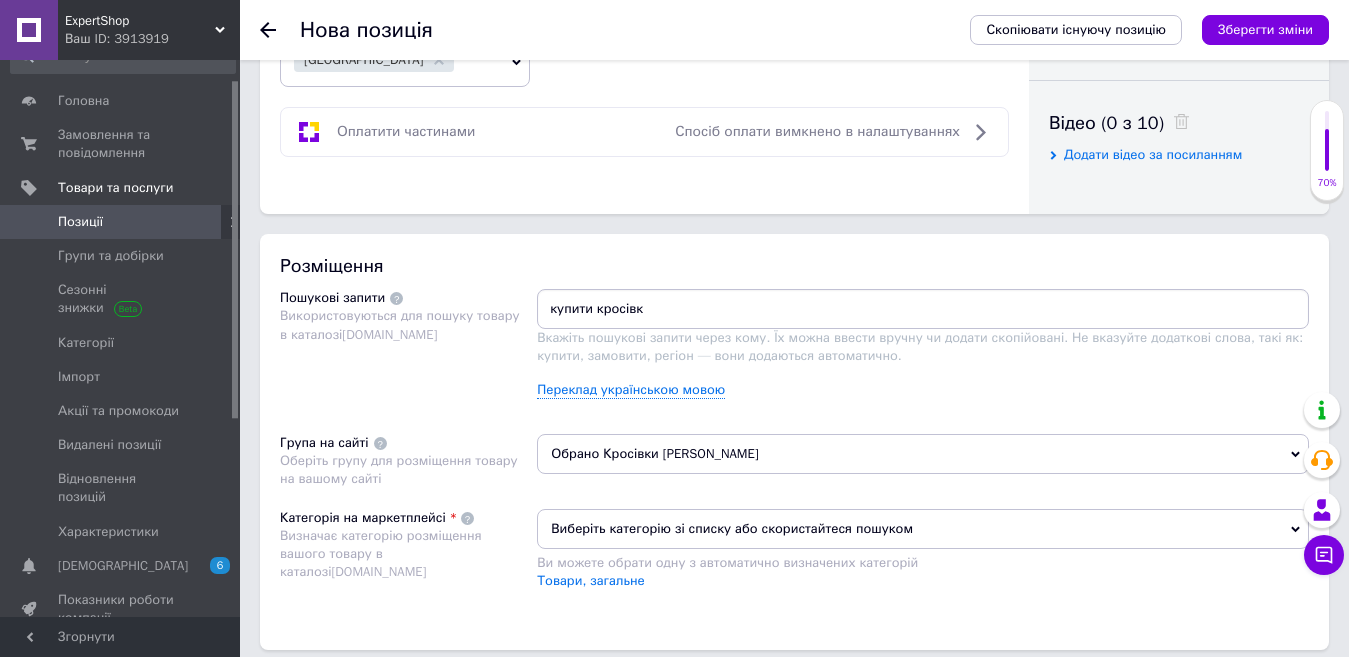 type on "купити кросівки" 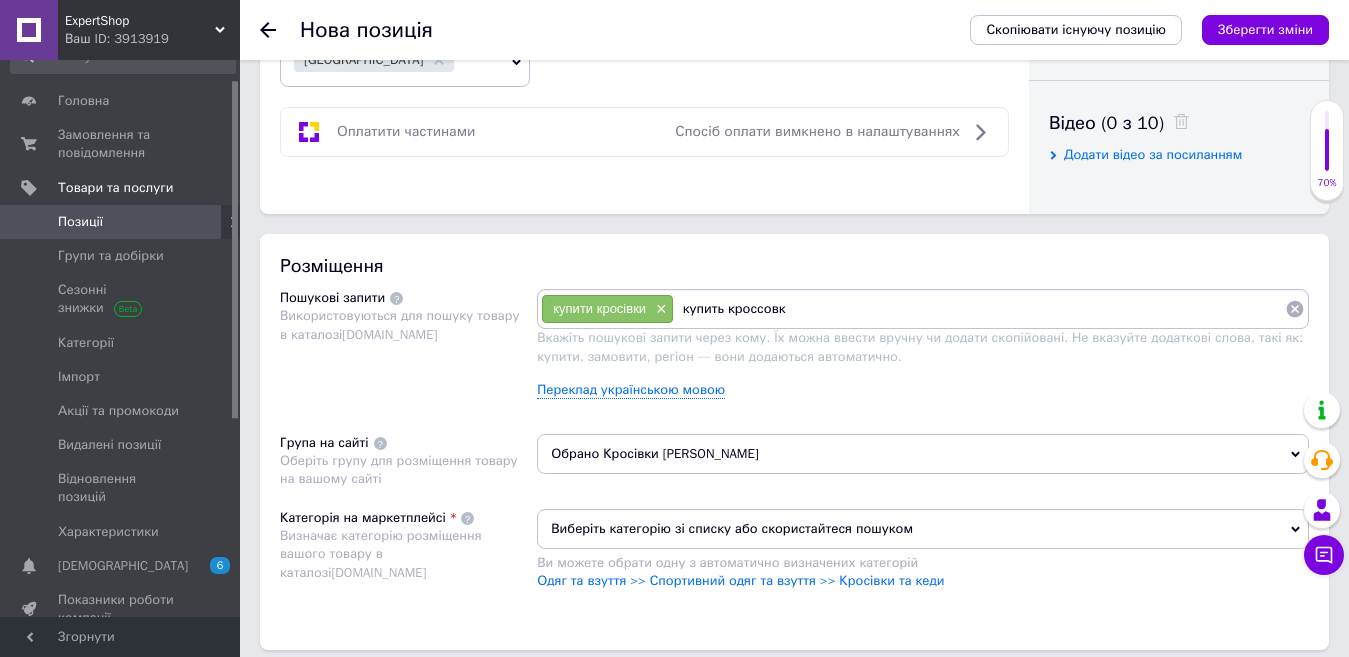 type on "купить кроссовки" 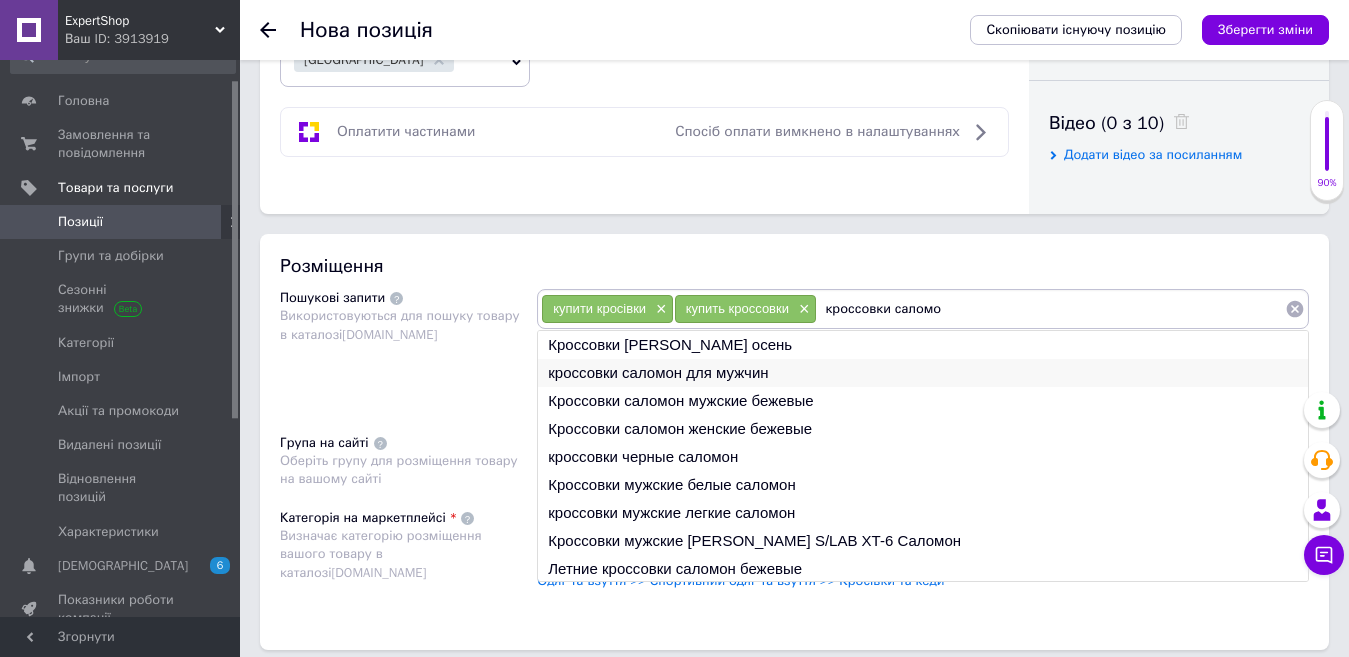 type on "кроссовки саломо" 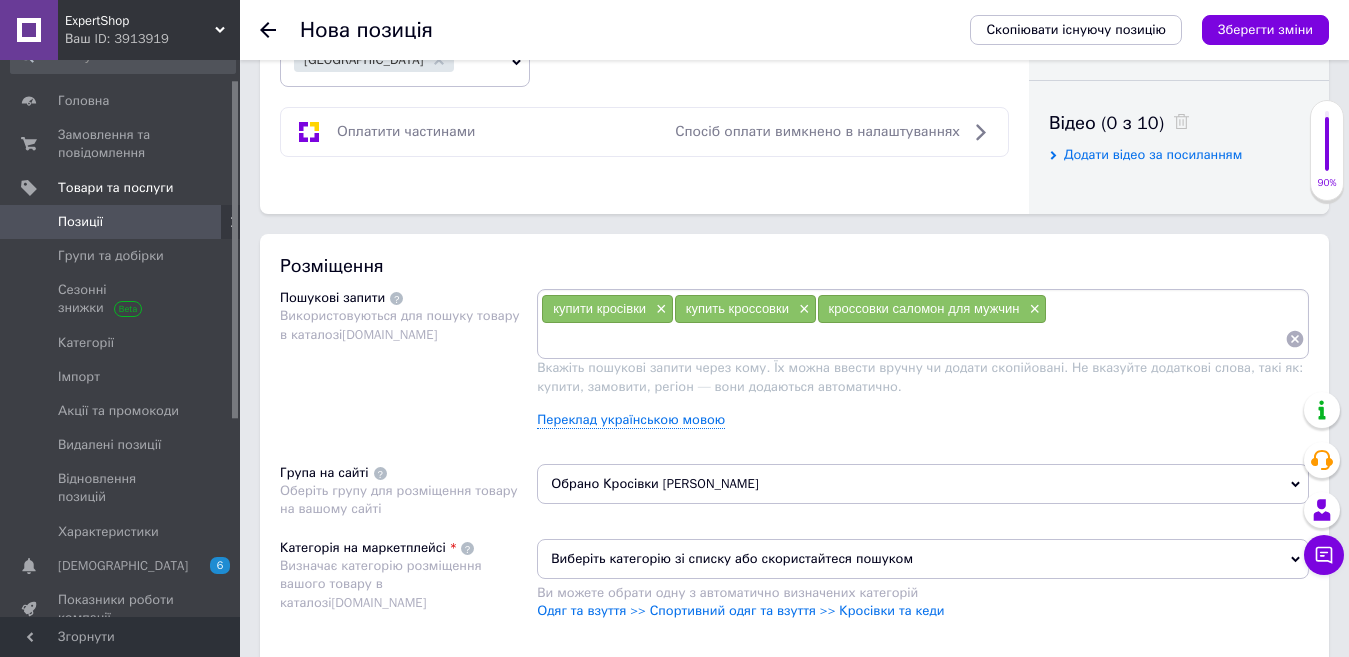 click at bounding box center (913, 339) 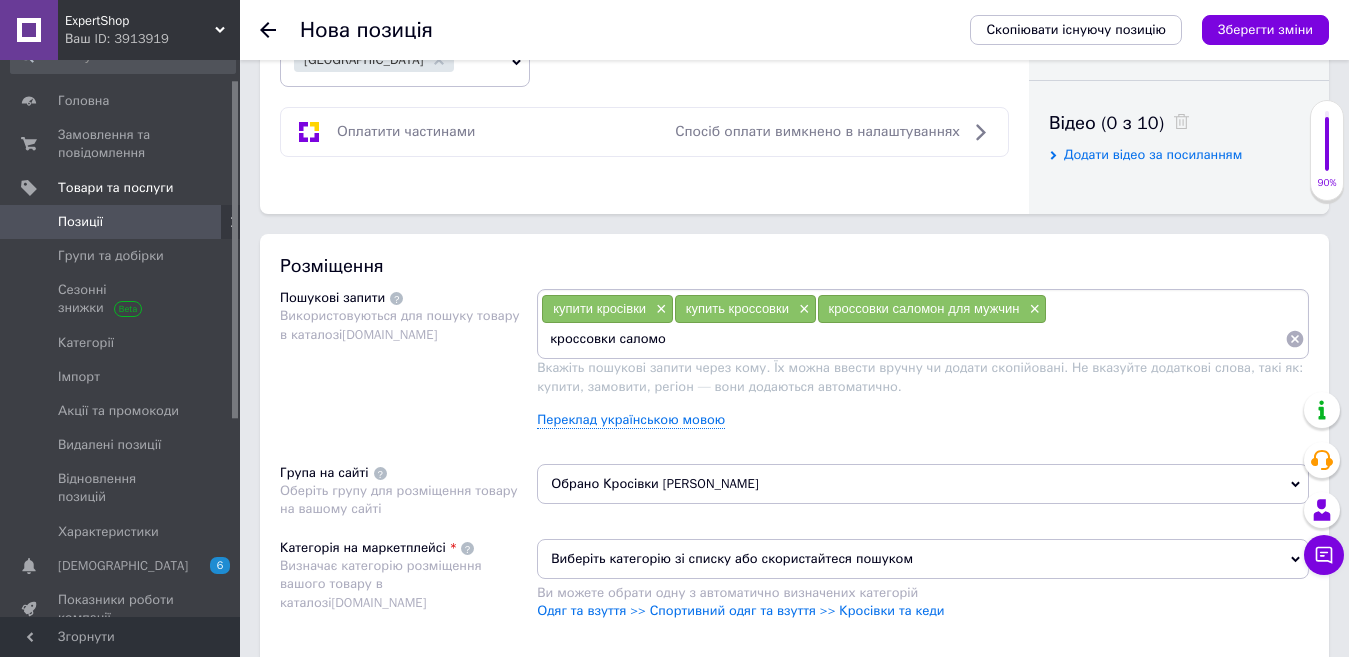 type on "кроссовки саломон" 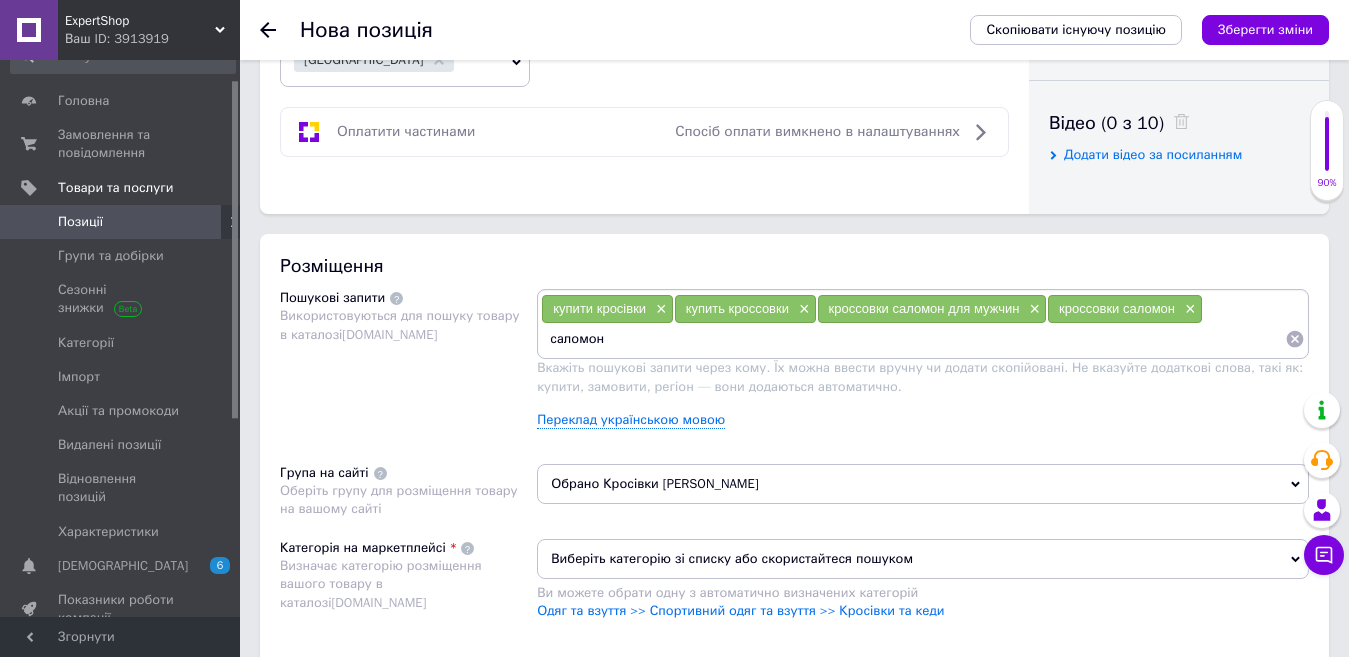 type on "саломоны" 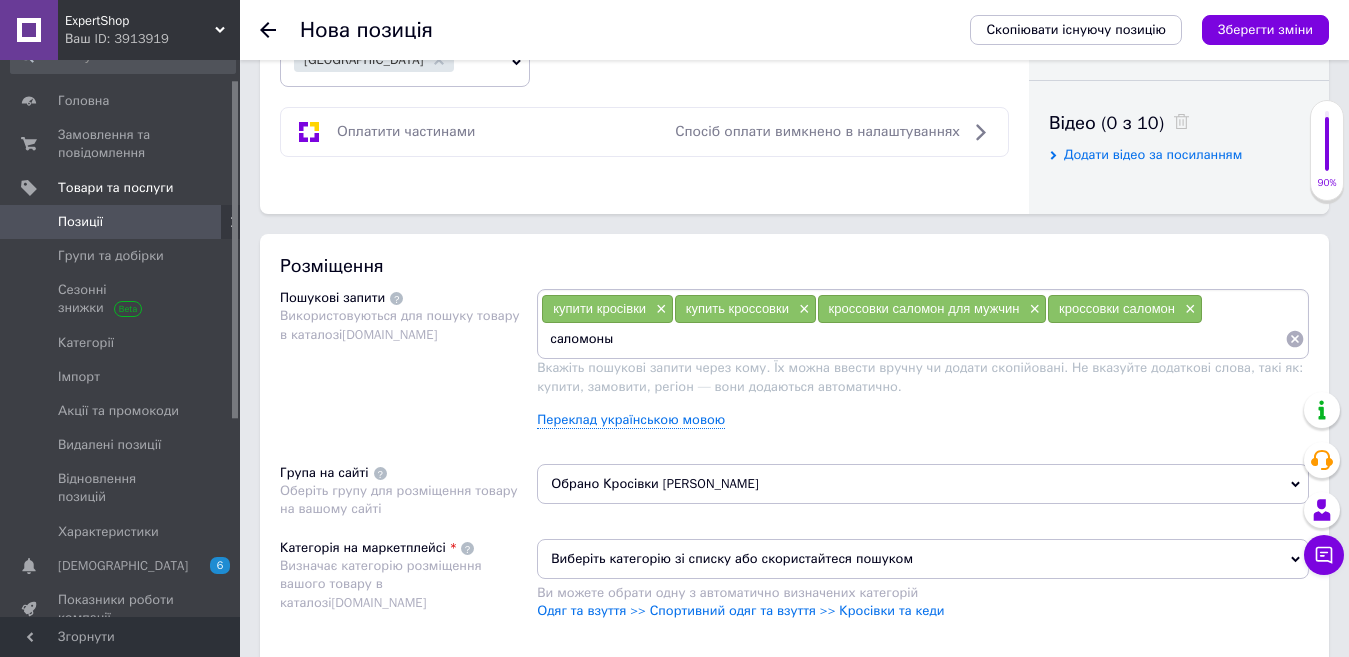 type 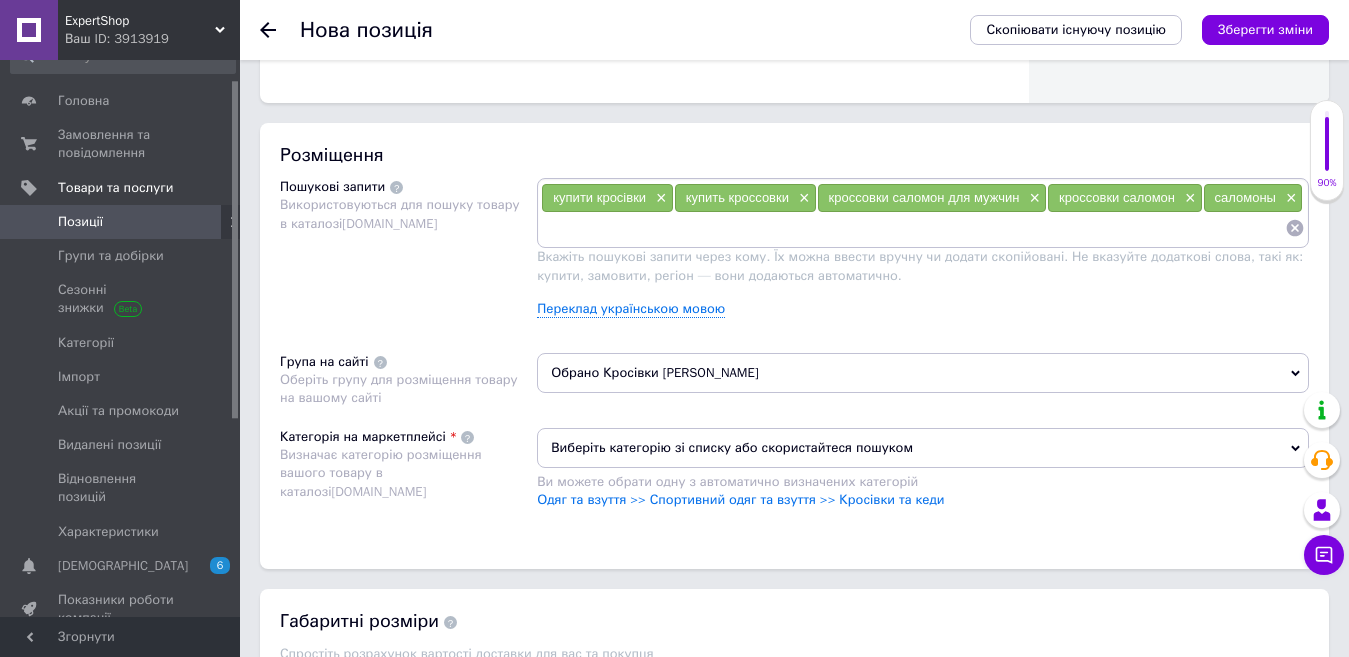 scroll, scrollTop: 1182, scrollLeft: 0, axis: vertical 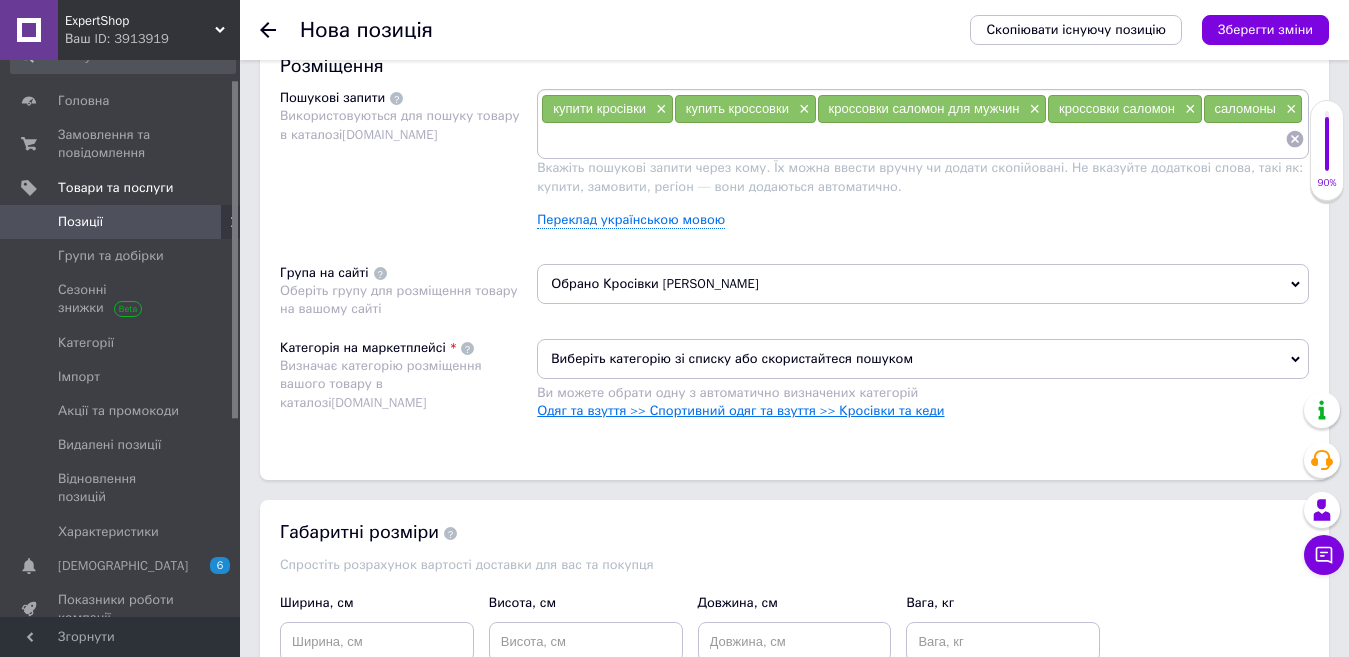 click on "Одяг та взуття >> Спортивний одяг та взуття >> Кросівки та кеди" at bounding box center (740, 410) 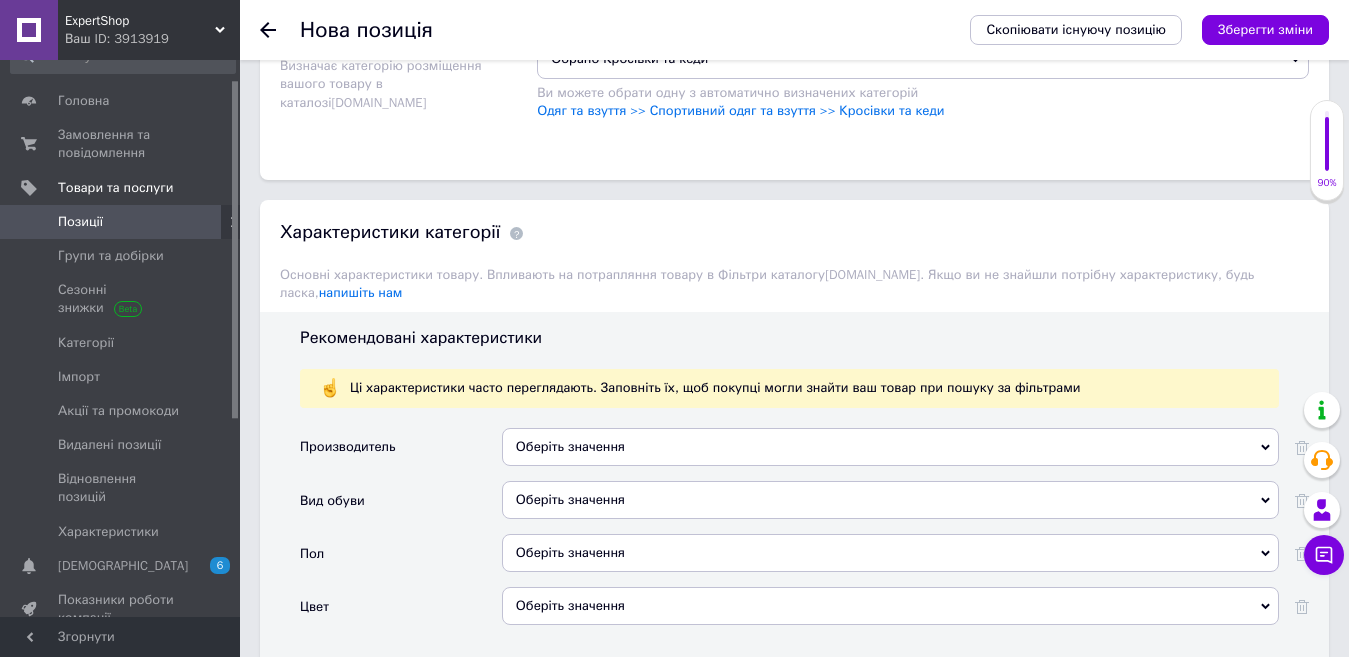 scroll, scrollTop: 1582, scrollLeft: 0, axis: vertical 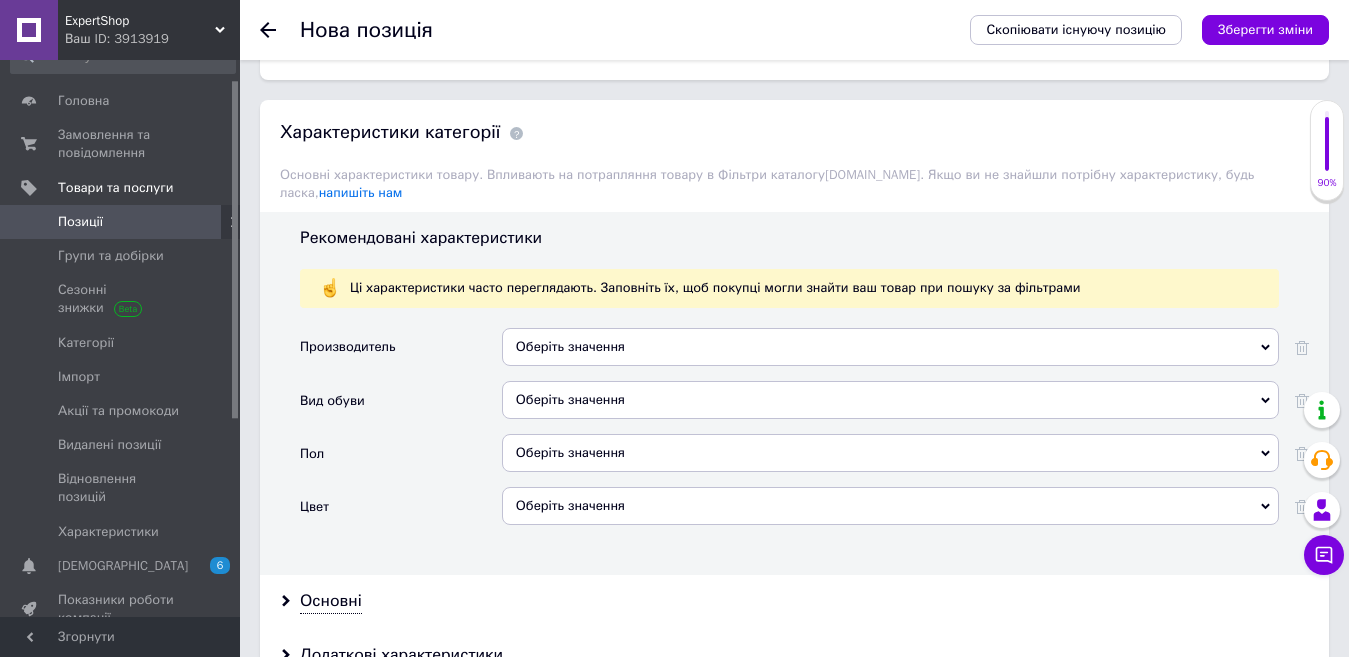click on "Оберіть значення" at bounding box center [890, 347] 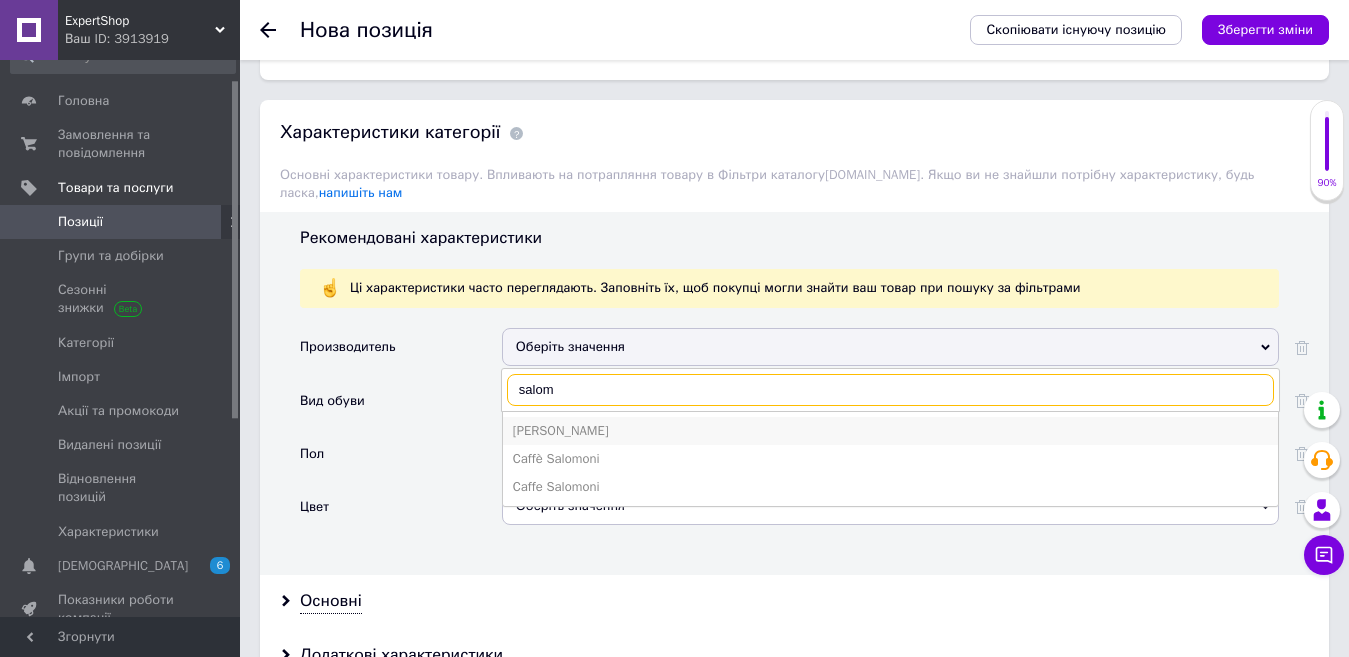 type on "salom" 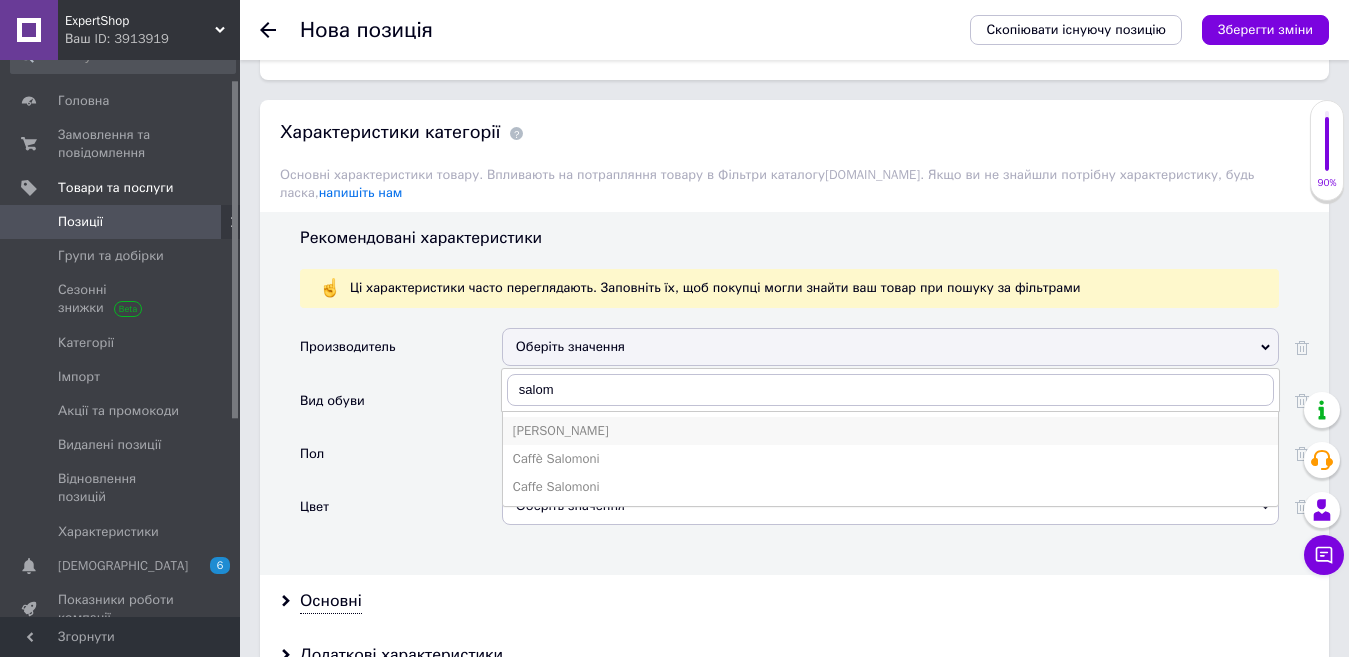 click on "[PERSON_NAME]" at bounding box center (890, 431) 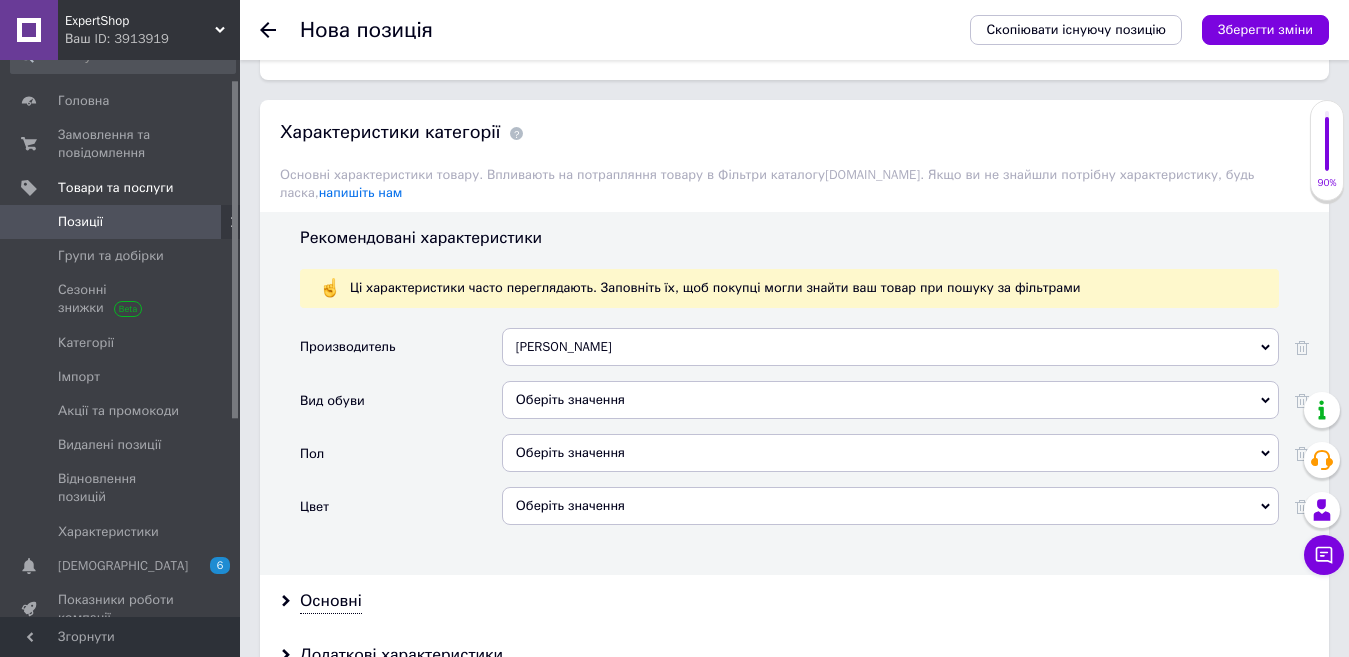 click on "Оберіть значення" at bounding box center [890, 400] 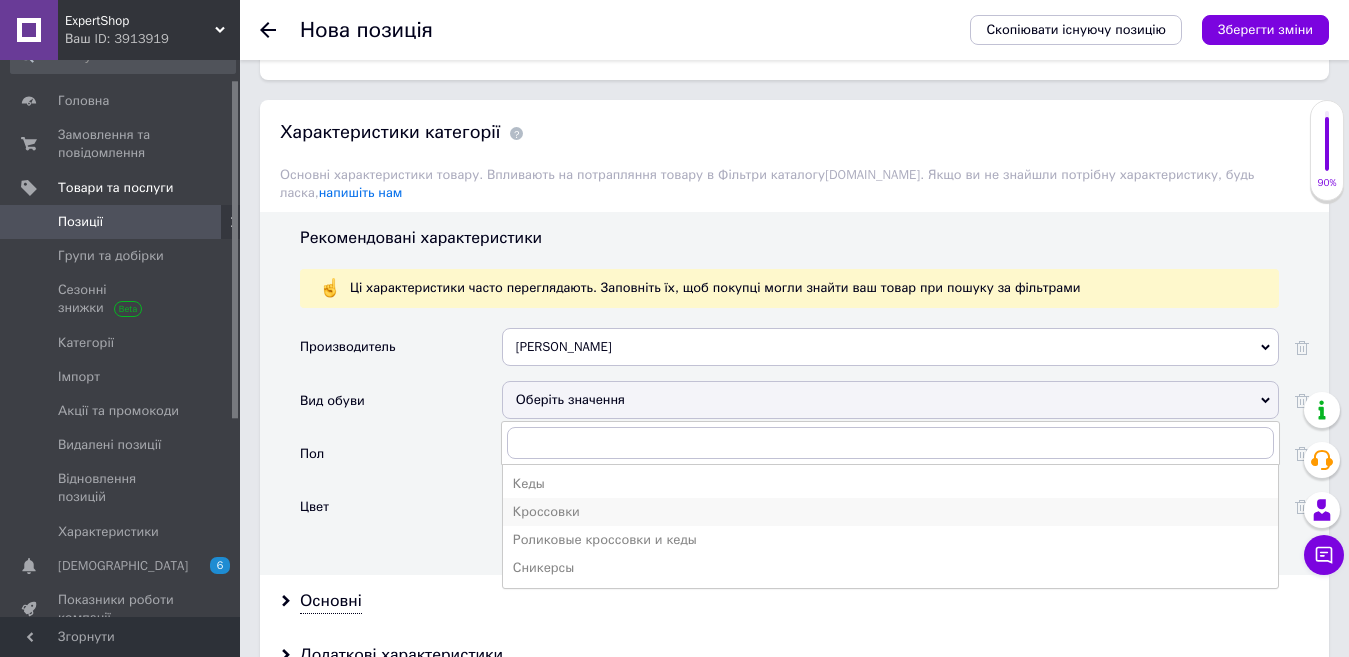click on "Кроссовки" at bounding box center (890, 512) 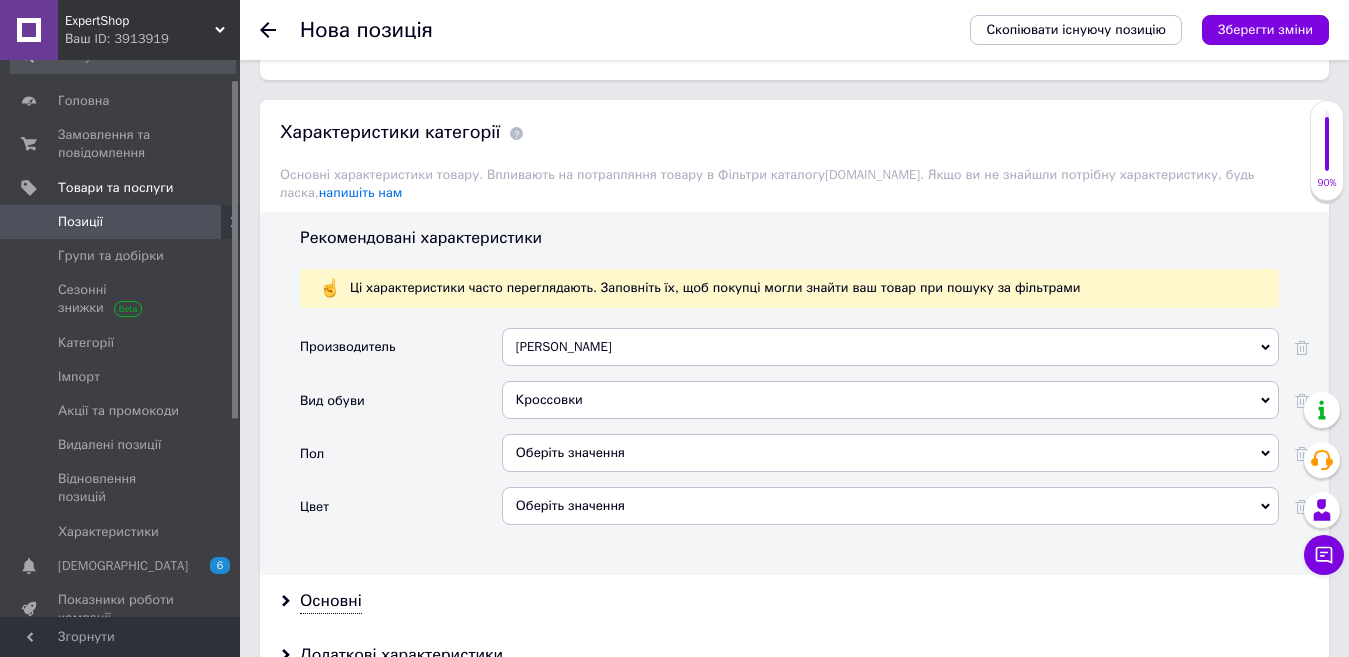 click on "Оберіть значення" at bounding box center [890, 453] 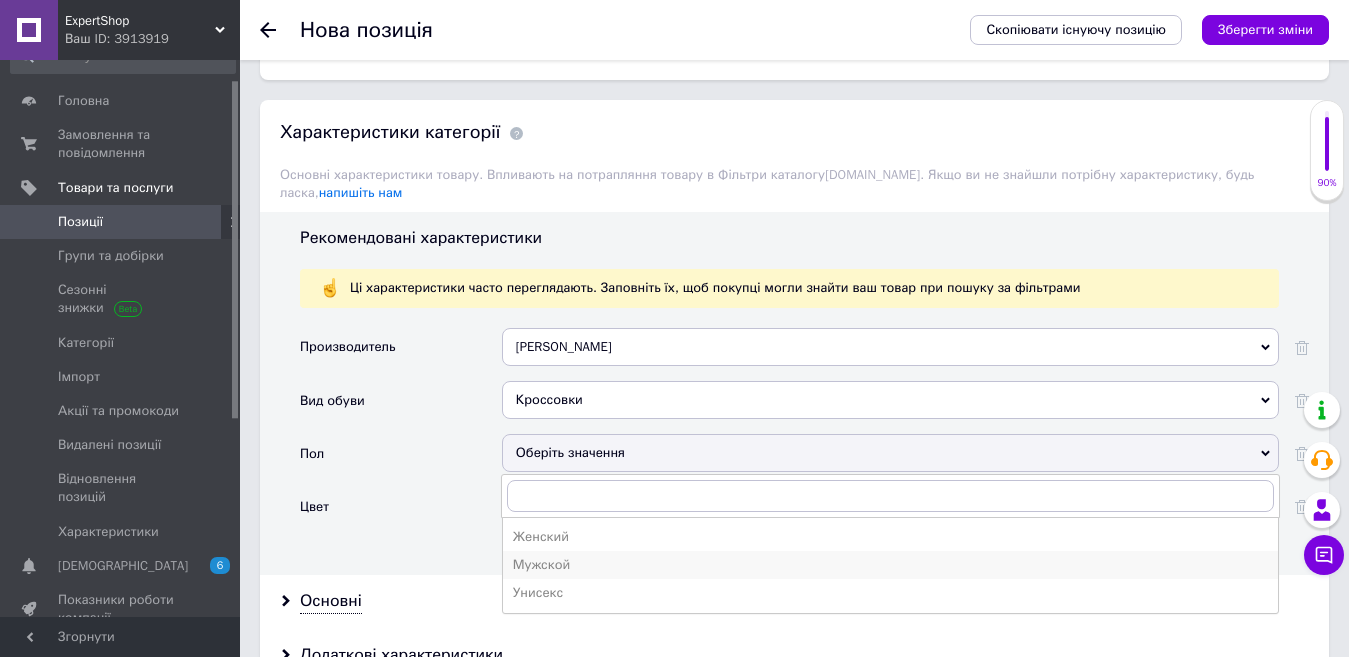 click on "Мужской" at bounding box center (890, 565) 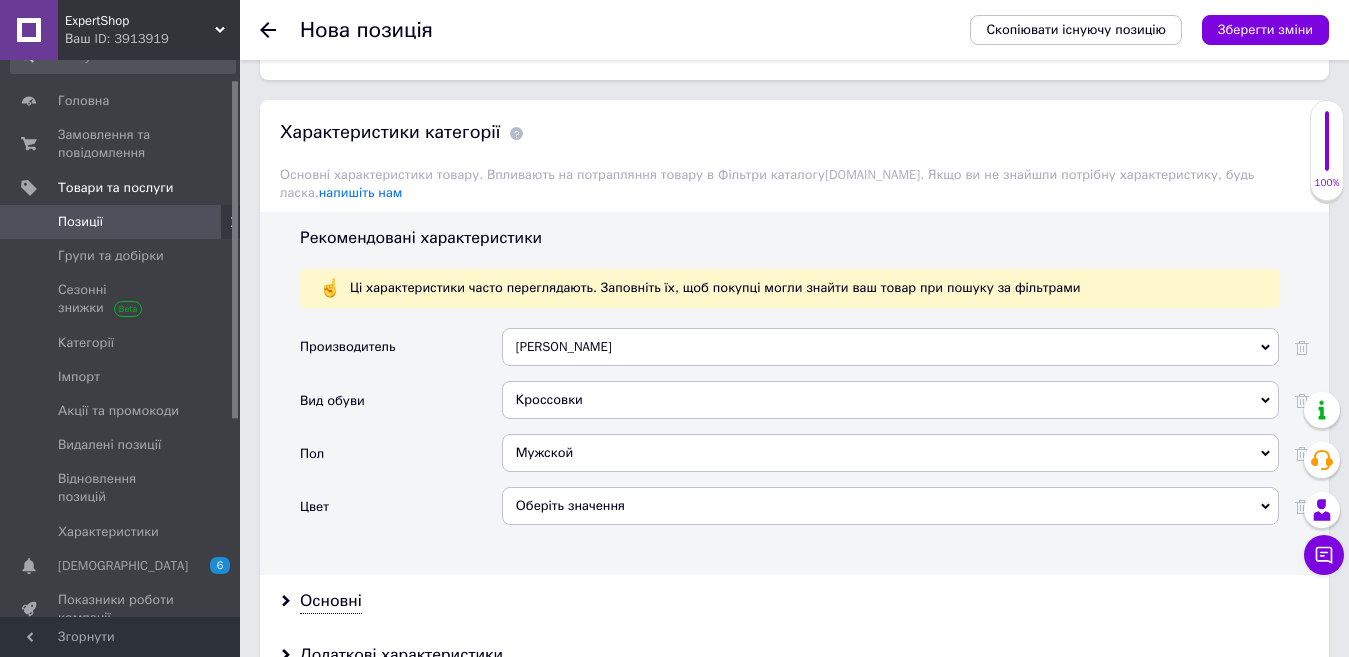 click on "Оберіть значення" at bounding box center [890, 506] 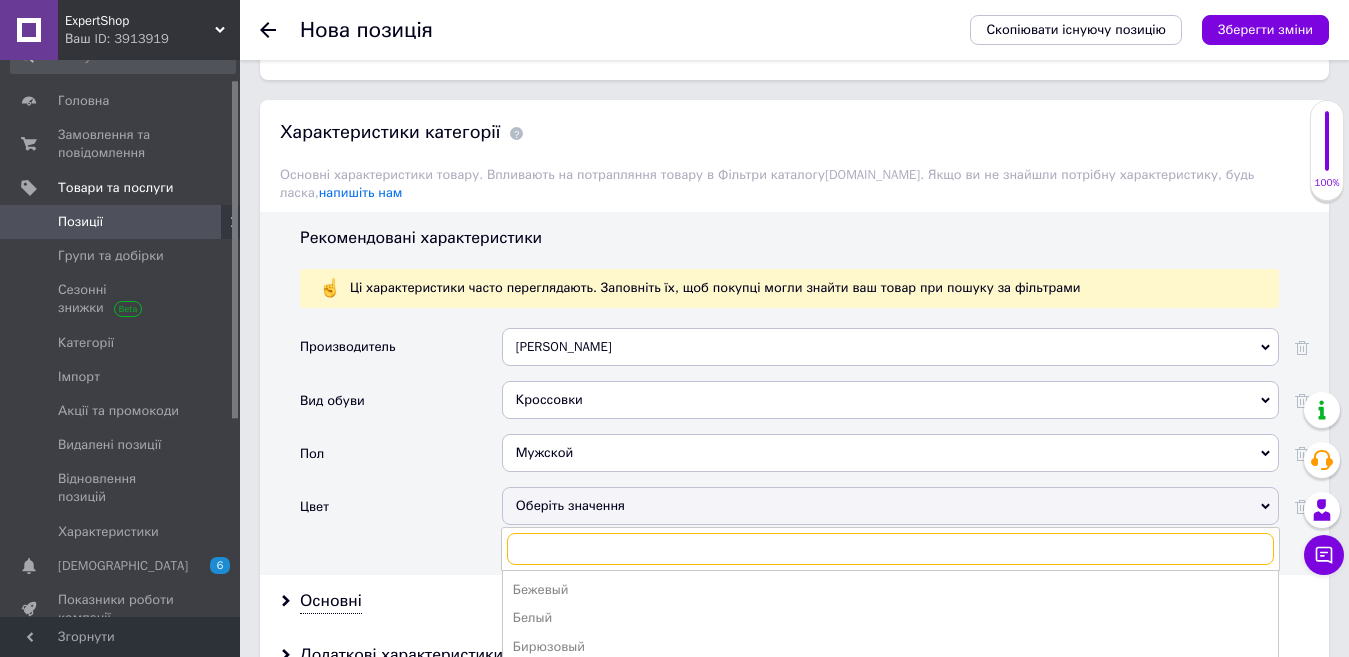 scroll, scrollTop: 1682, scrollLeft: 0, axis: vertical 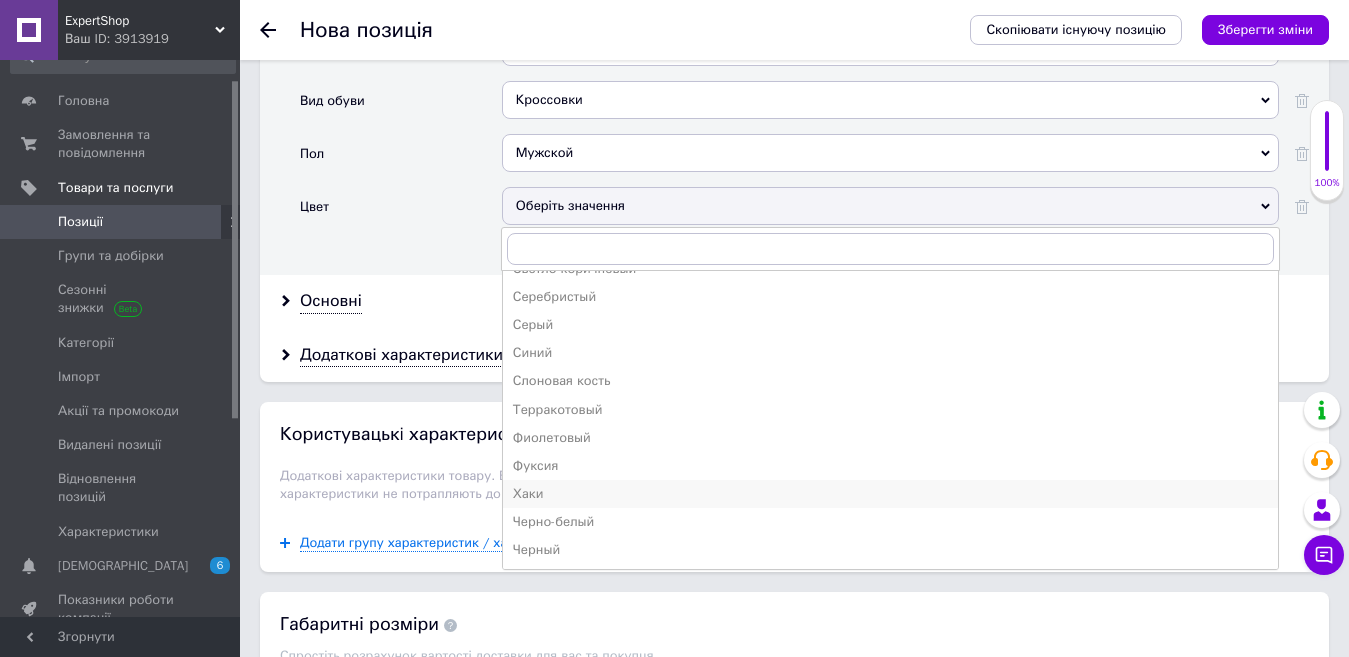 click on "Хаки" at bounding box center (890, 494) 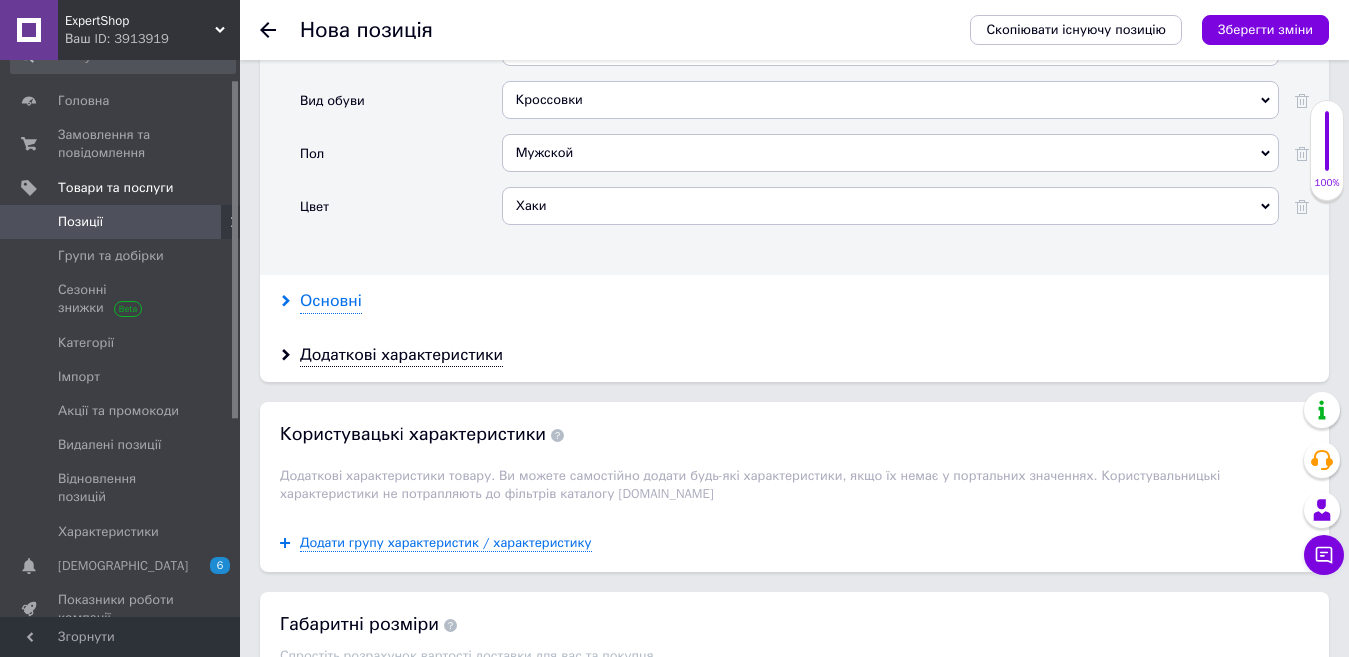 click on "Основні" at bounding box center (331, 301) 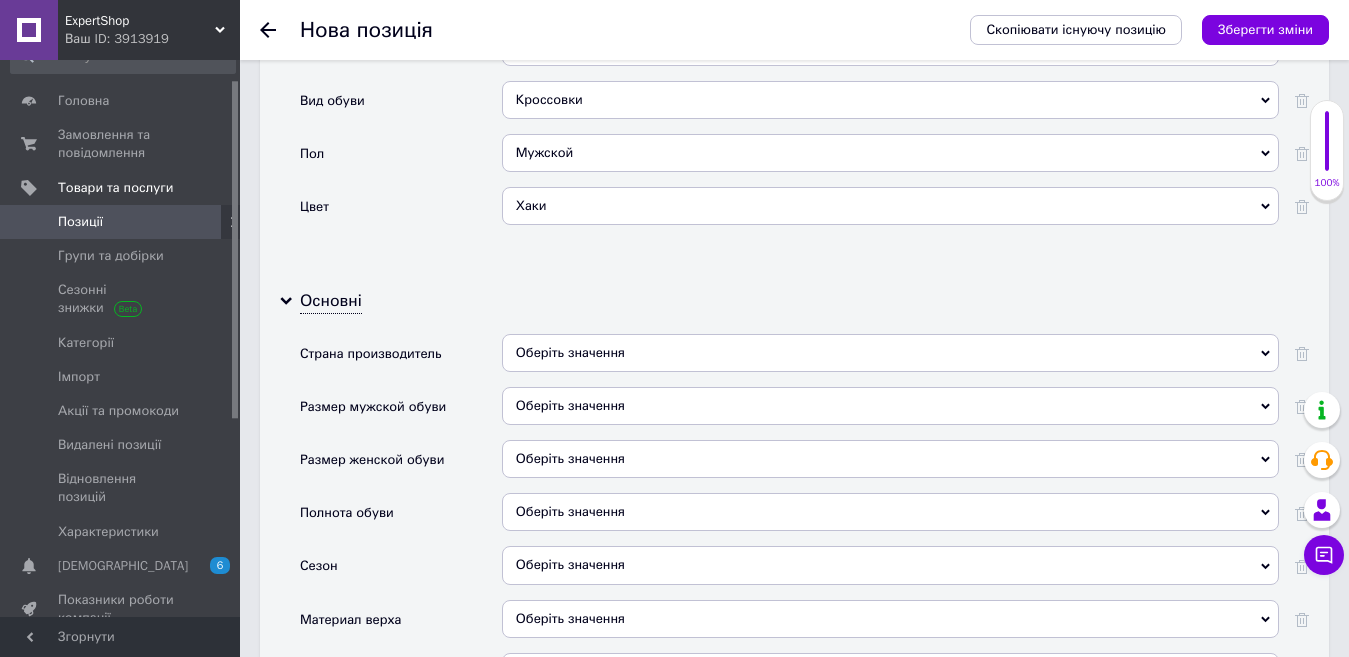 click on "Оберіть значення" at bounding box center [890, 353] 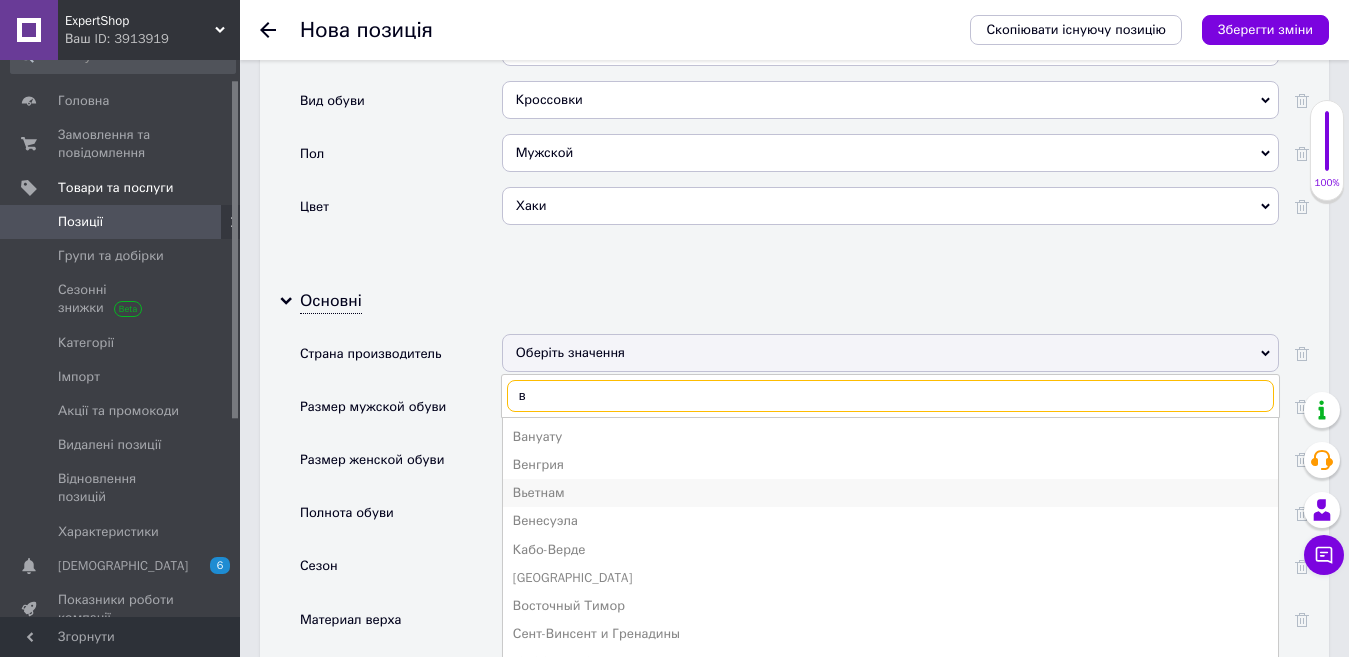 type on "в" 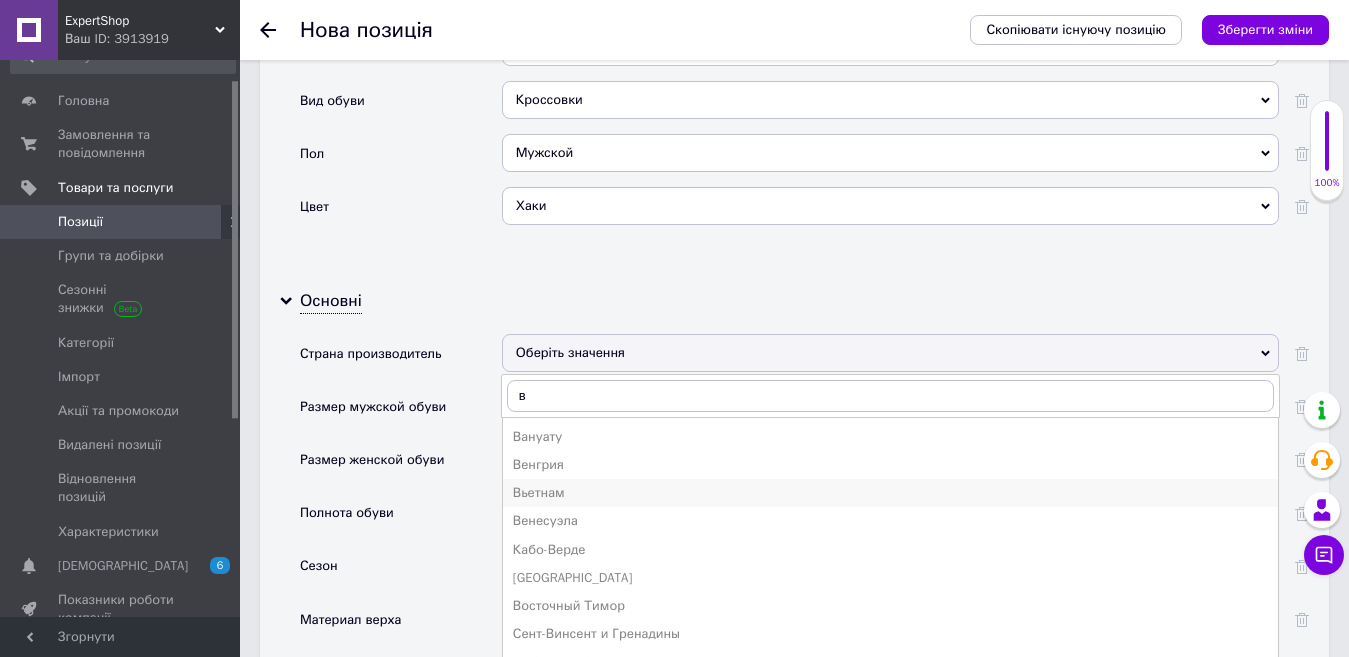 click on "Вьетнам" at bounding box center (890, 493) 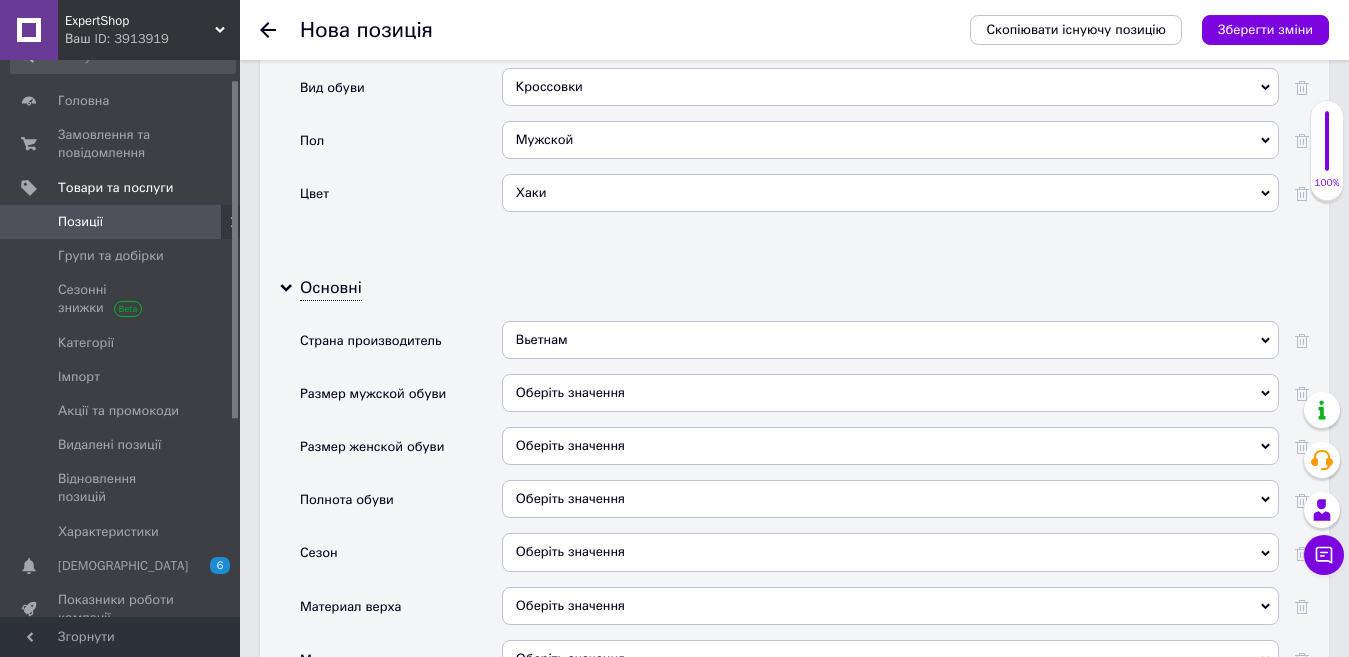 scroll, scrollTop: 1982, scrollLeft: 0, axis: vertical 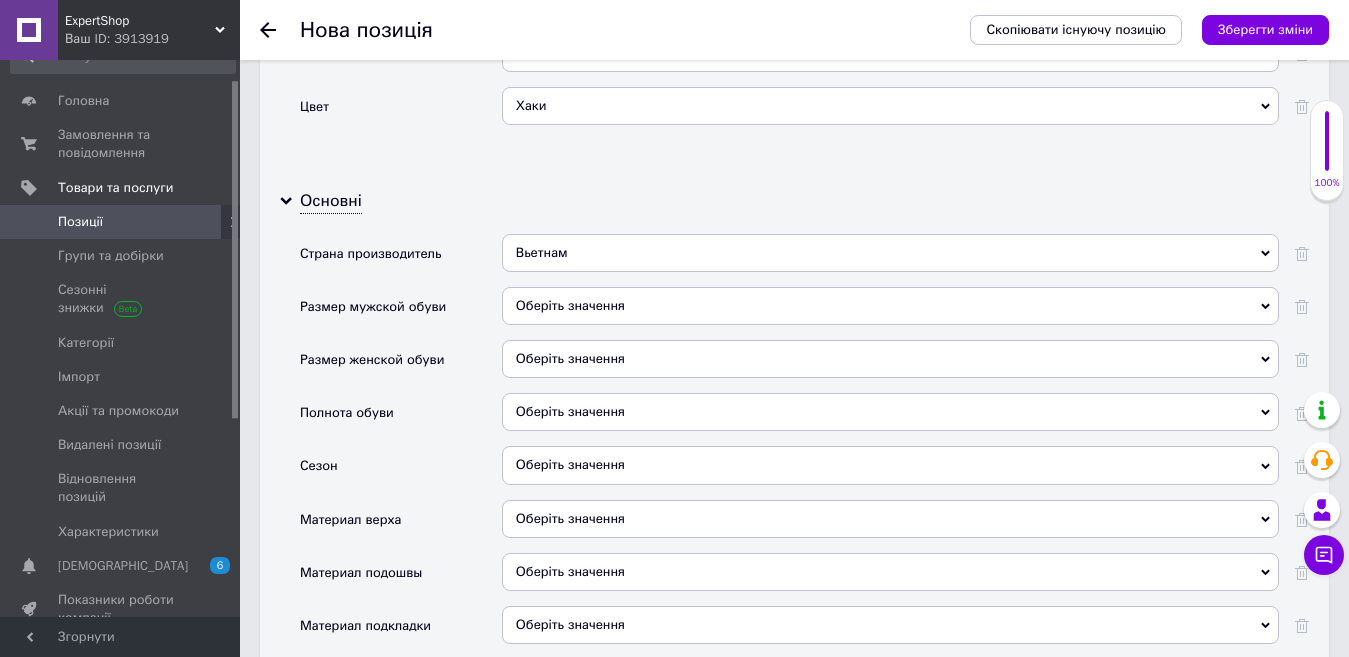 click on "Оберіть значення" at bounding box center (890, 465) 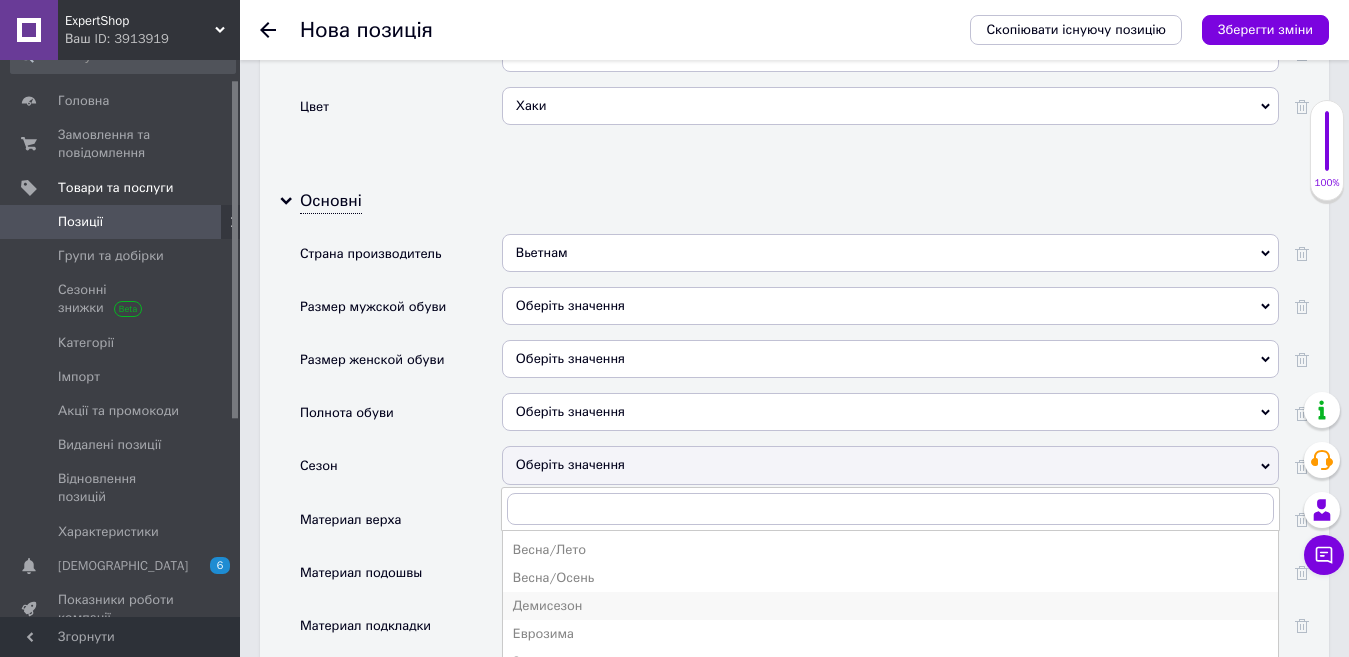 click on "Демисезон" at bounding box center (890, 606) 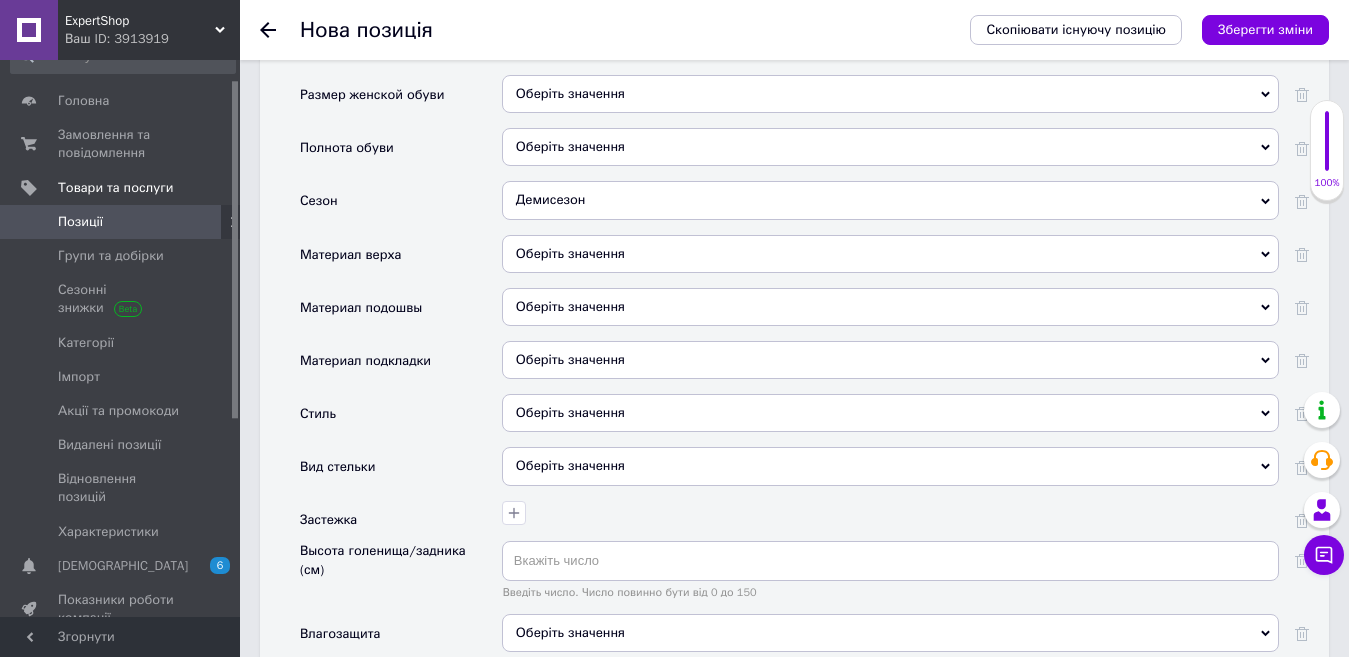 scroll, scrollTop: 2282, scrollLeft: 0, axis: vertical 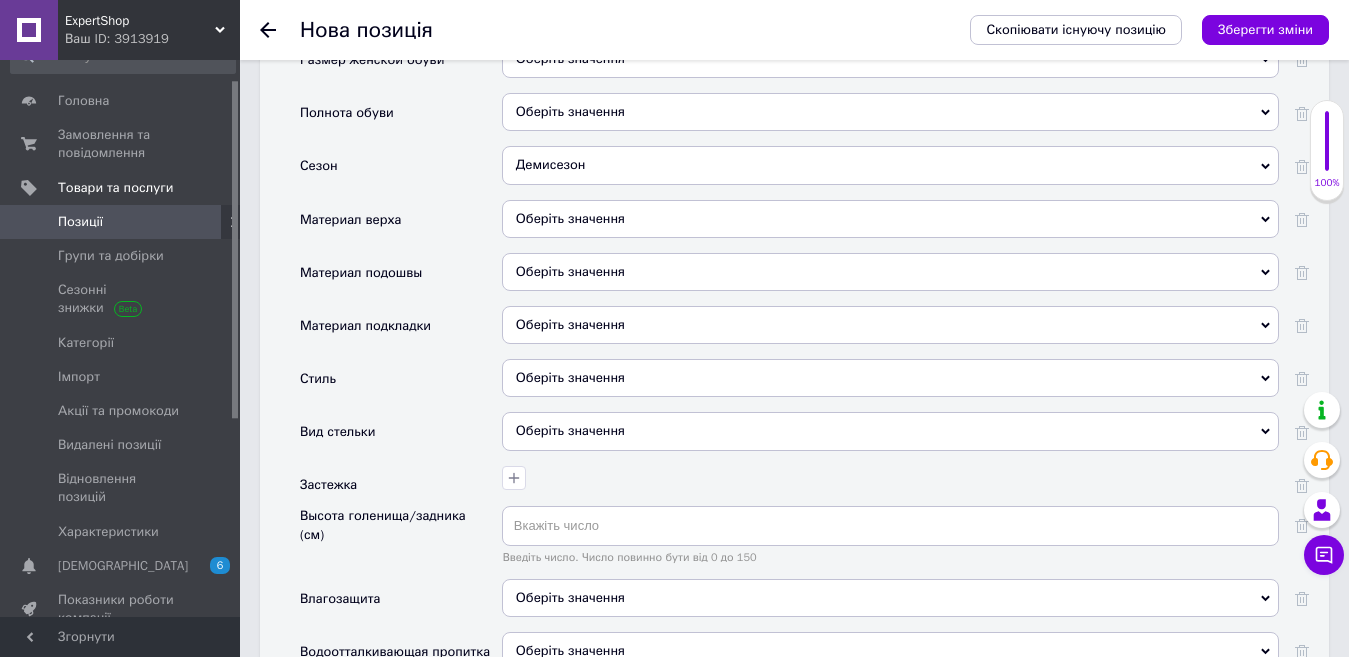 click on "Оберіть значення" at bounding box center (890, 378) 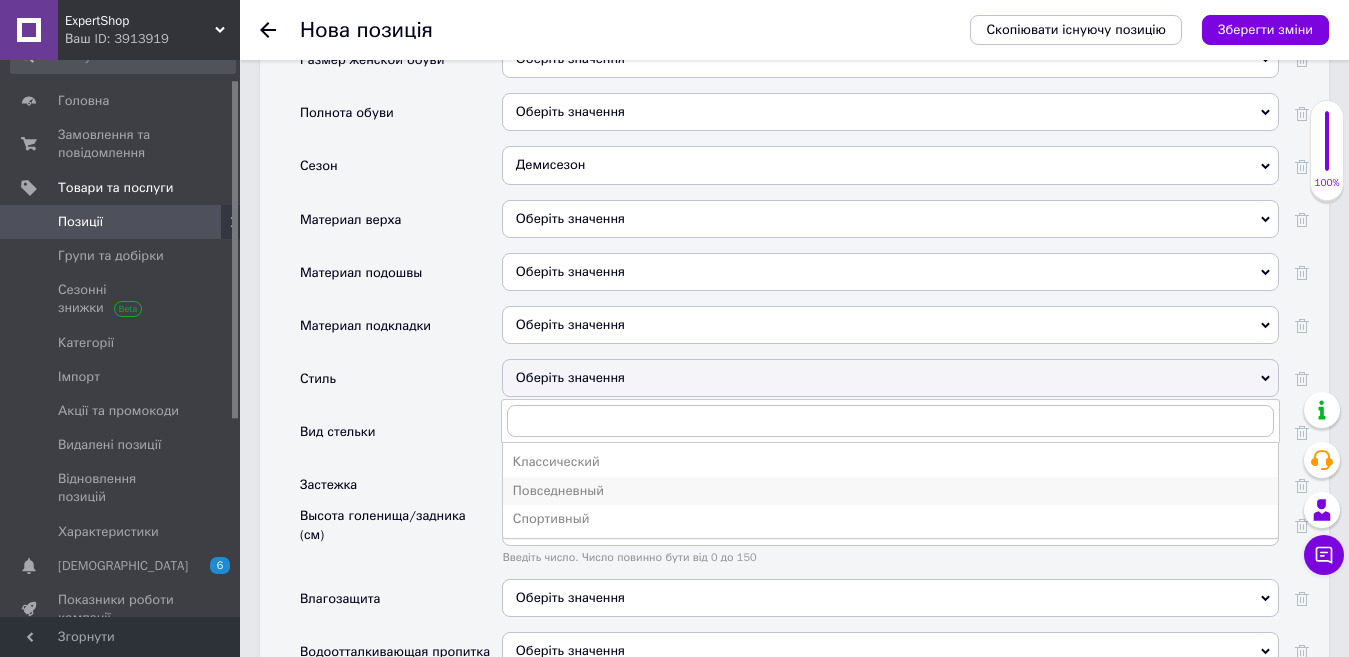 click on "Повседневный" at bounding box center (890, 491) 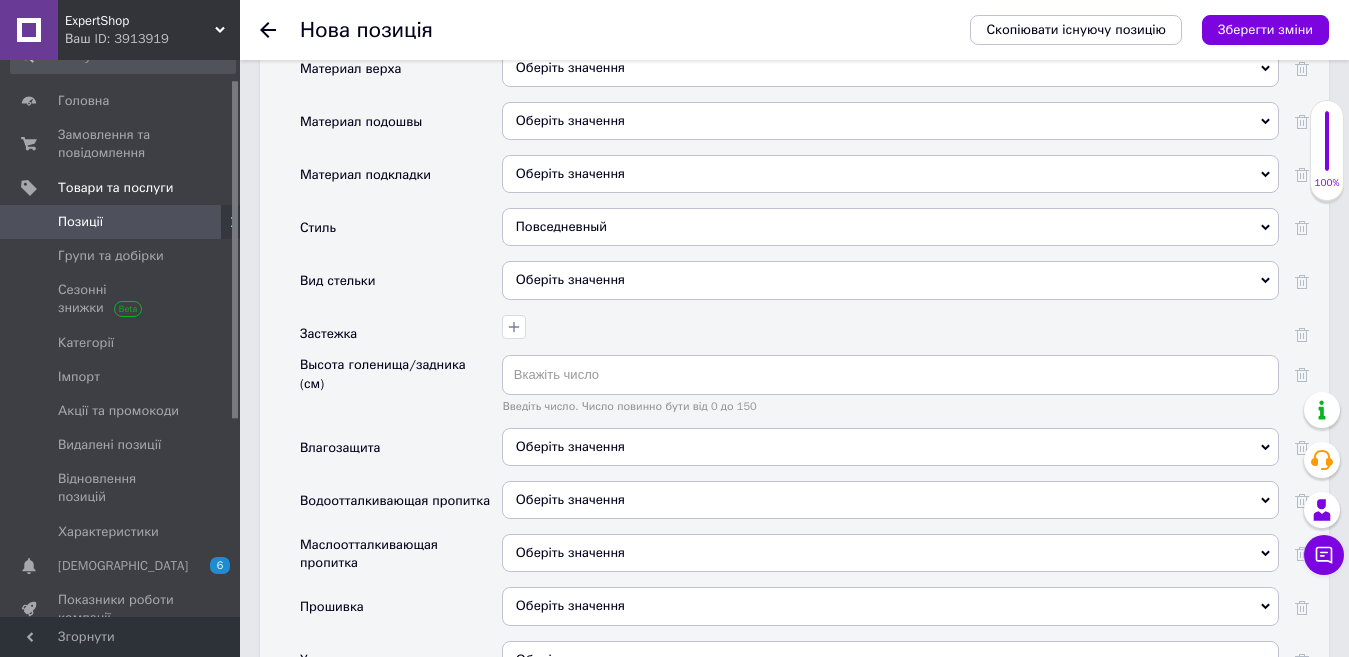 scroll, scrollTop: 2400, scrollLeft: 0, axis: vertical 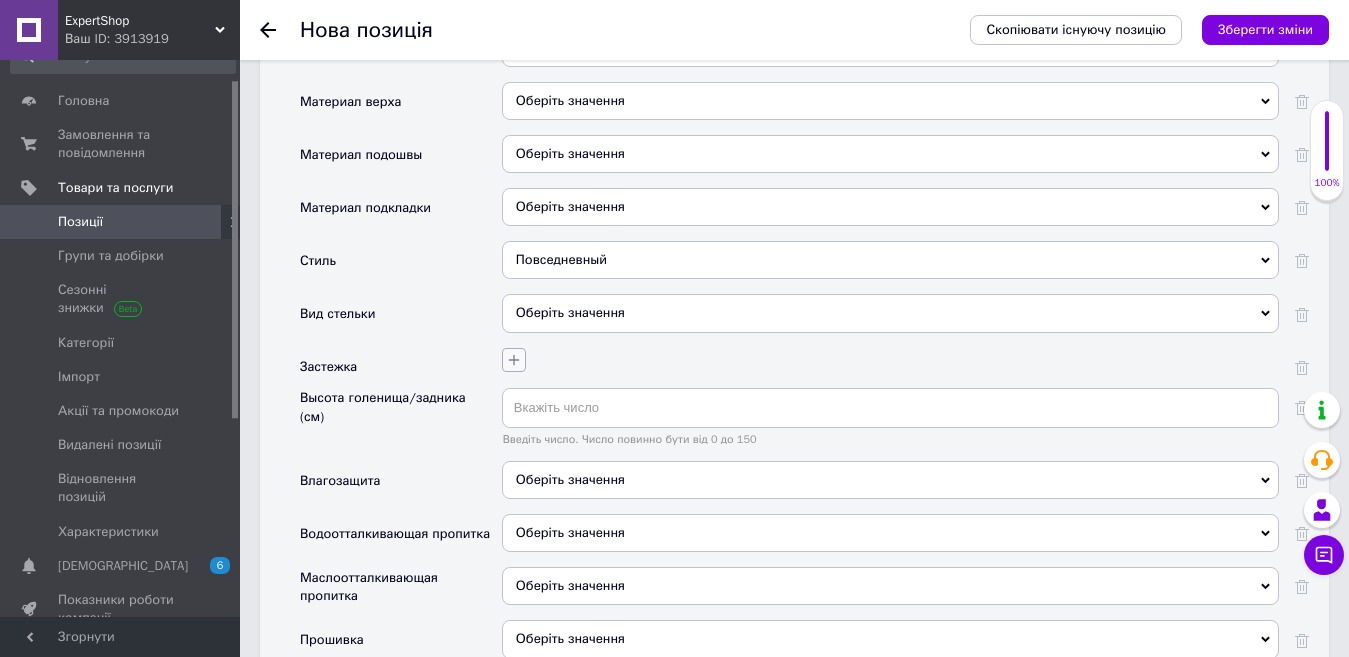 click 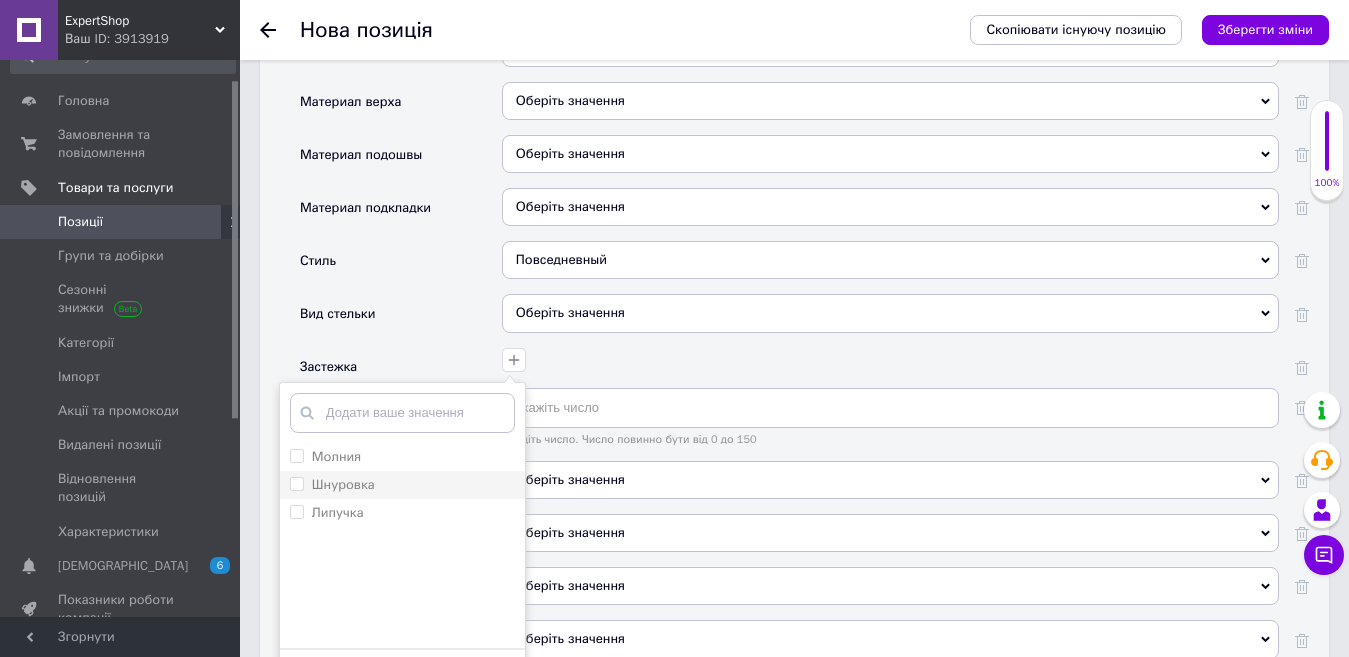 click on "Шнуровка" at bounding box center (343, 484) 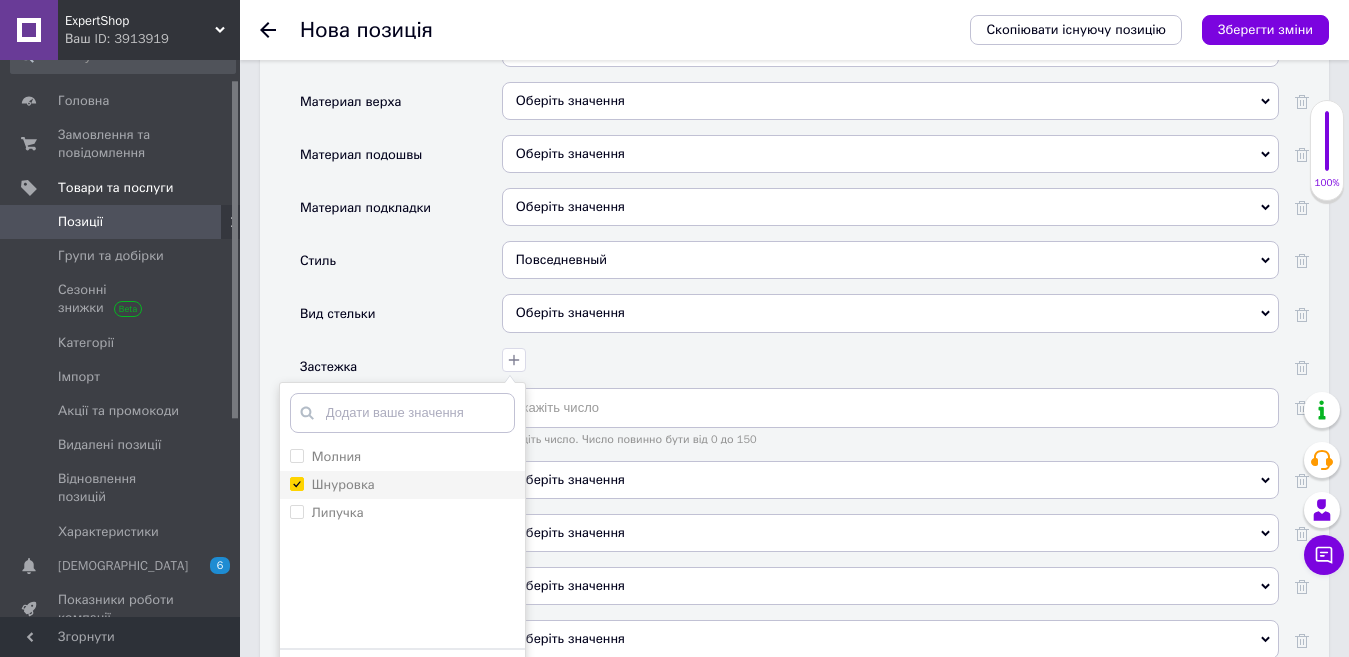 checkbox on "true" 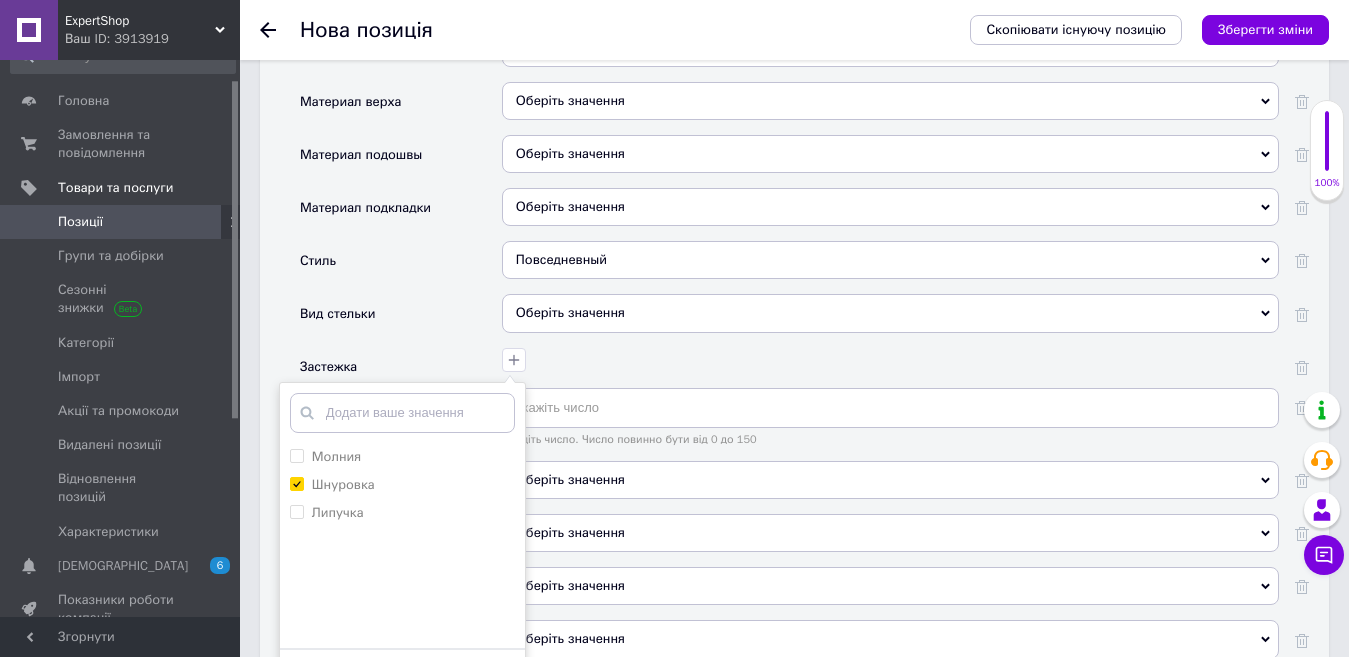 click on "Зберегти" at bounding box center (402, 679) 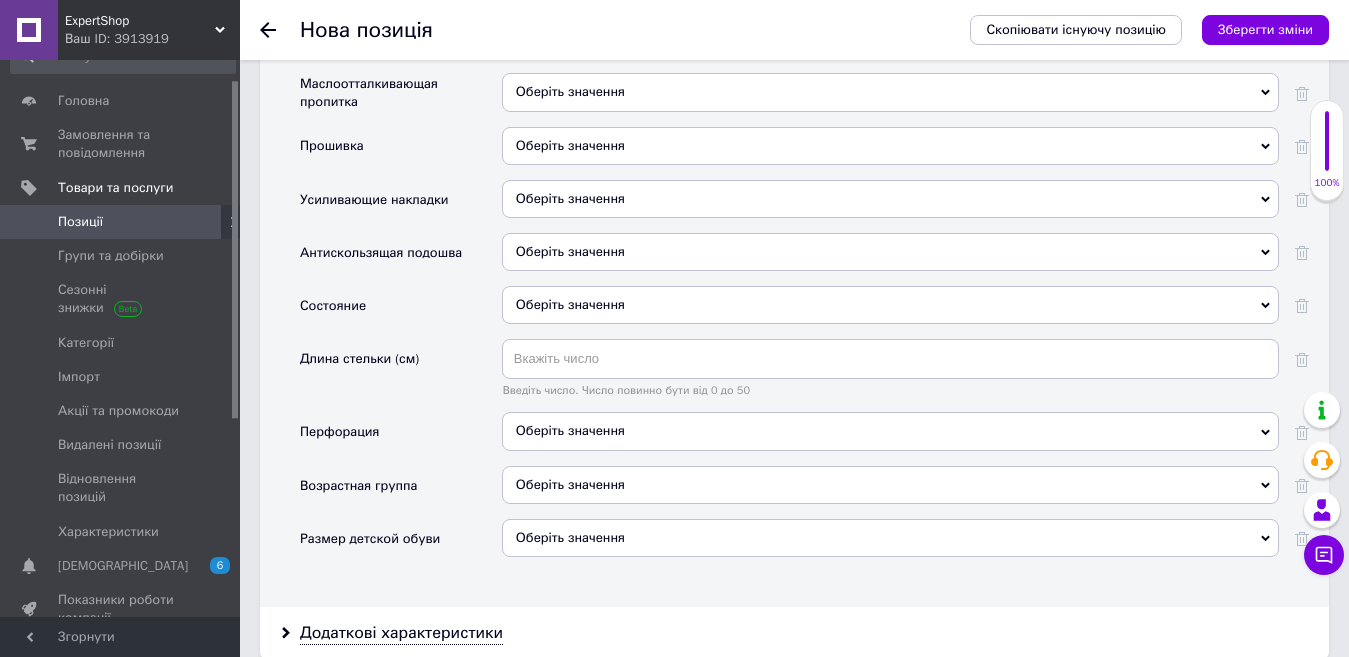 scroll, scrollTop: 2900, scrollLeft: 0, axis: vertical 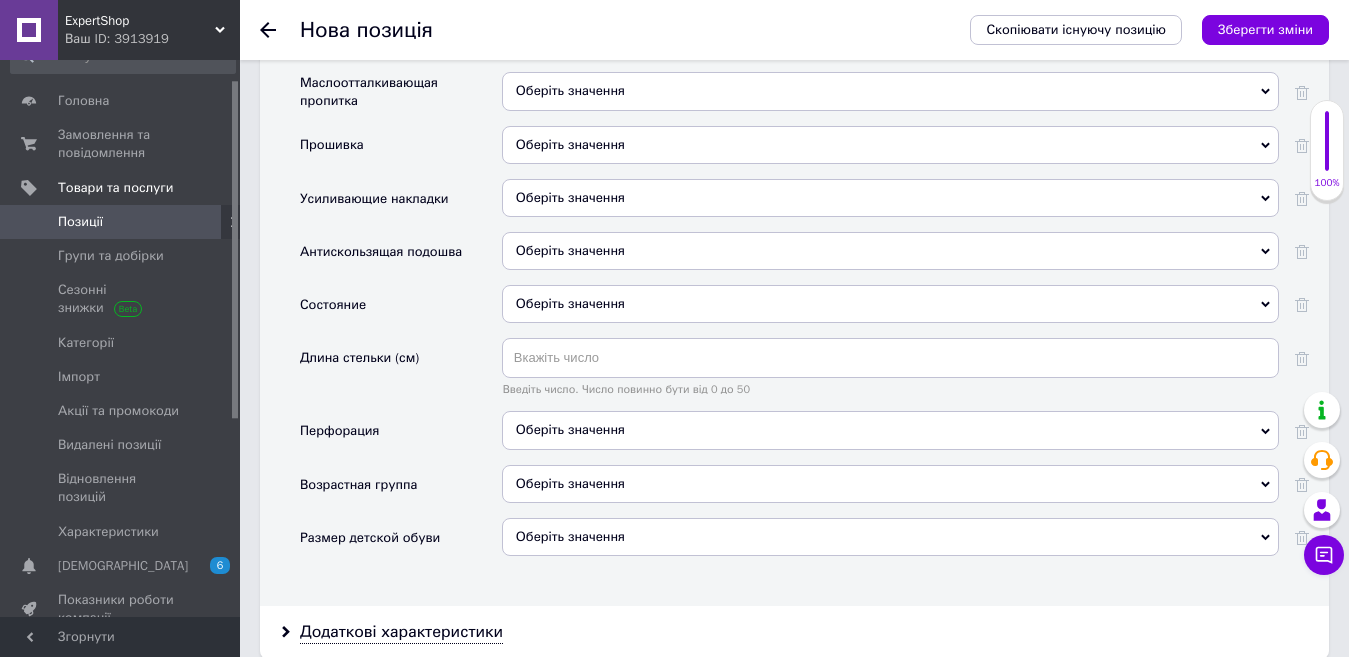 click on "Оберіть значення" at bounding box center [890, 304] 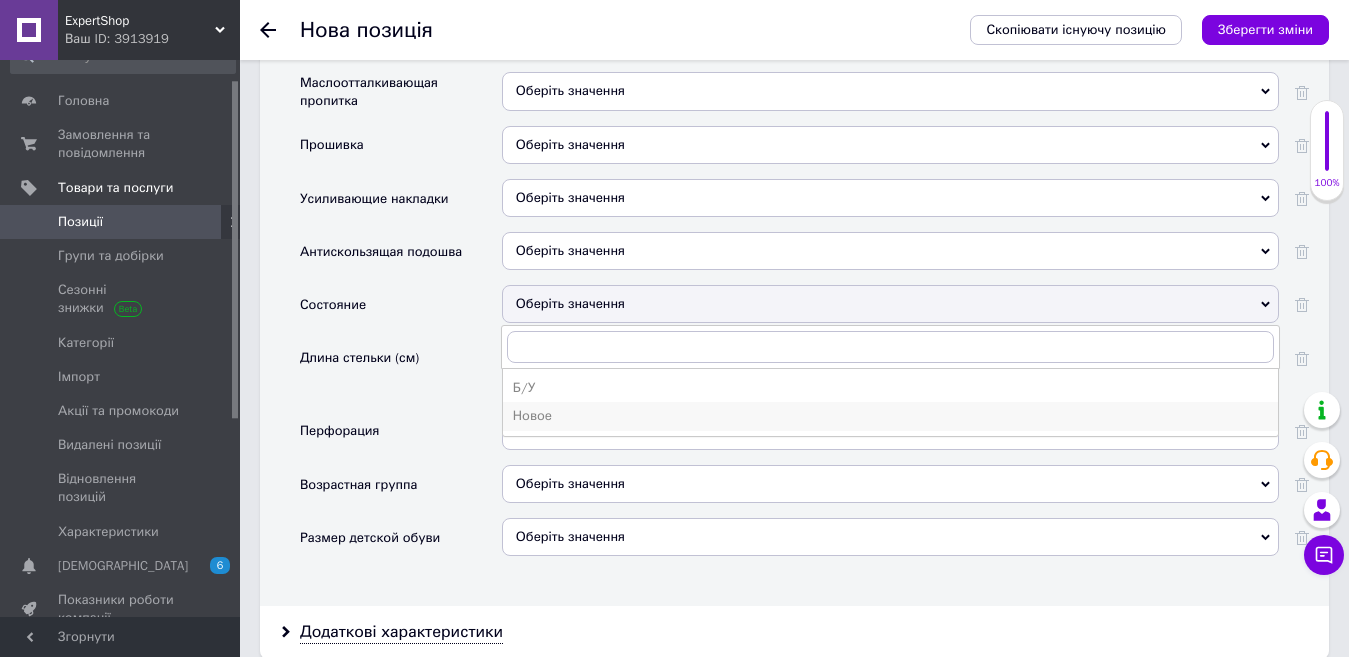 click on "Новое" at bounding box center [890, 416] 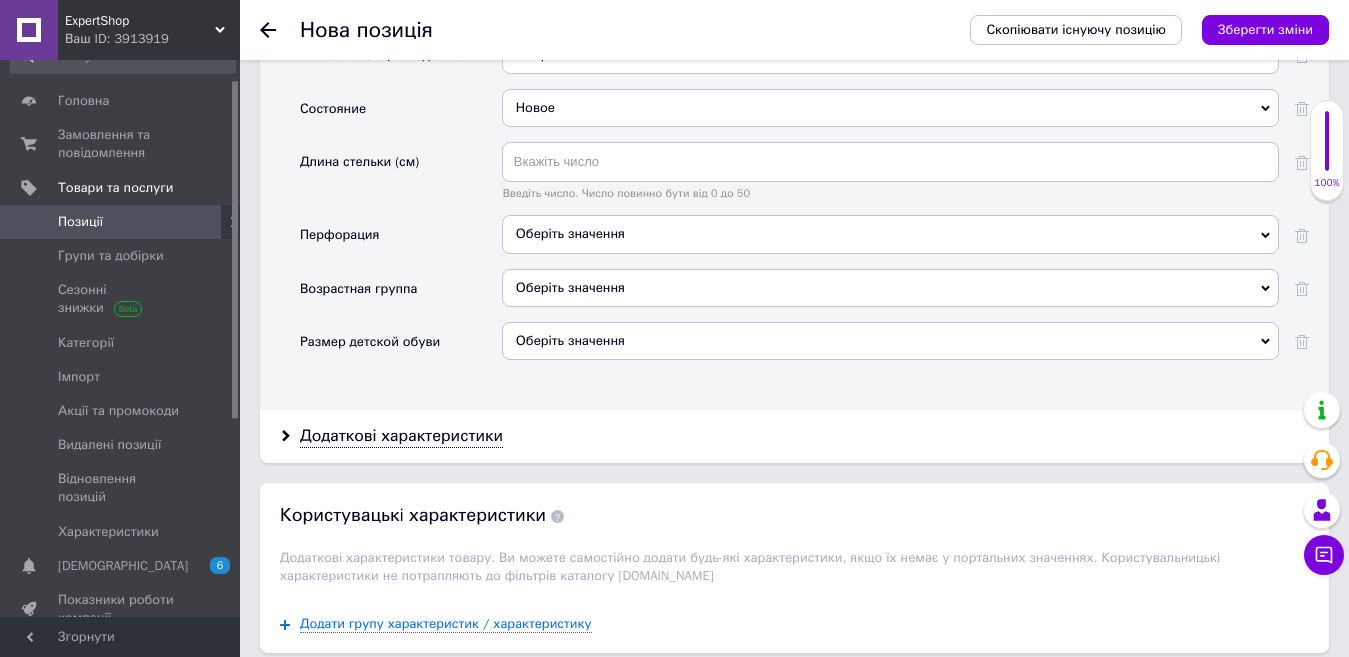 scroll, scrollTop: 3100, scrollLeft: 0, axis: vertical 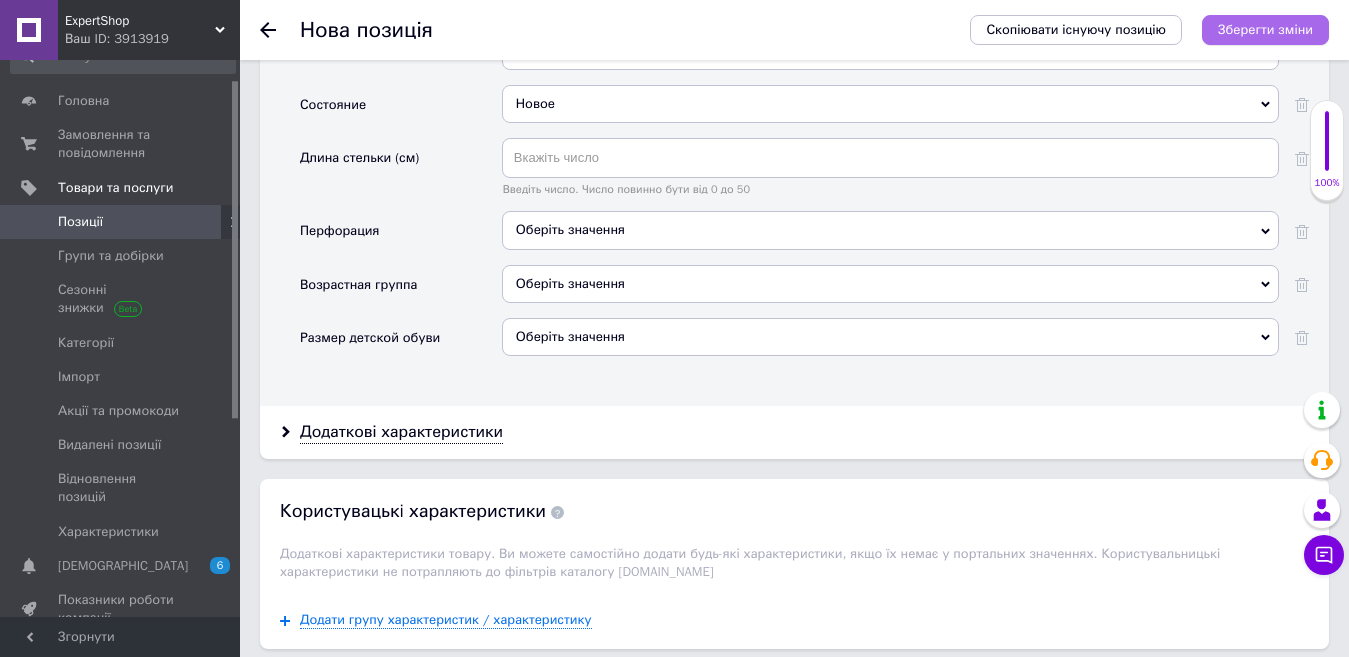 click on "Зберегти зміни" at bounding box center (1265, 29) 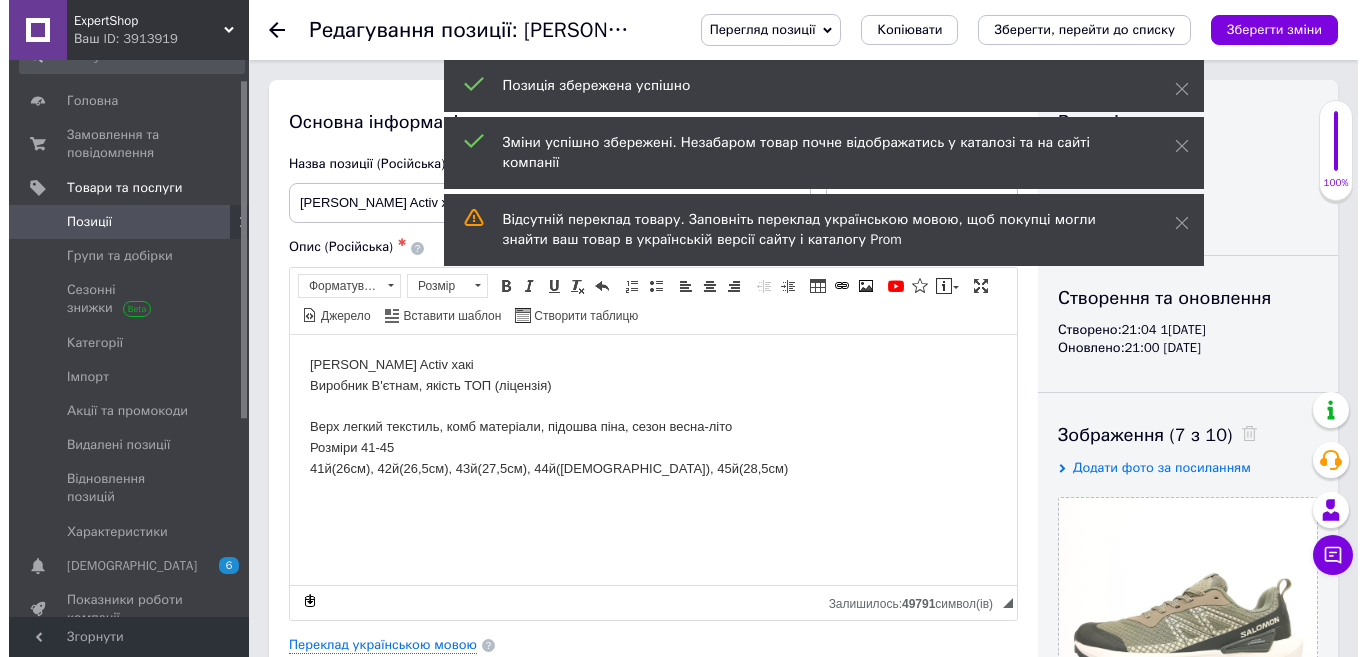scroll, scrollTop: 0, scrollLeft: 0, axis: both 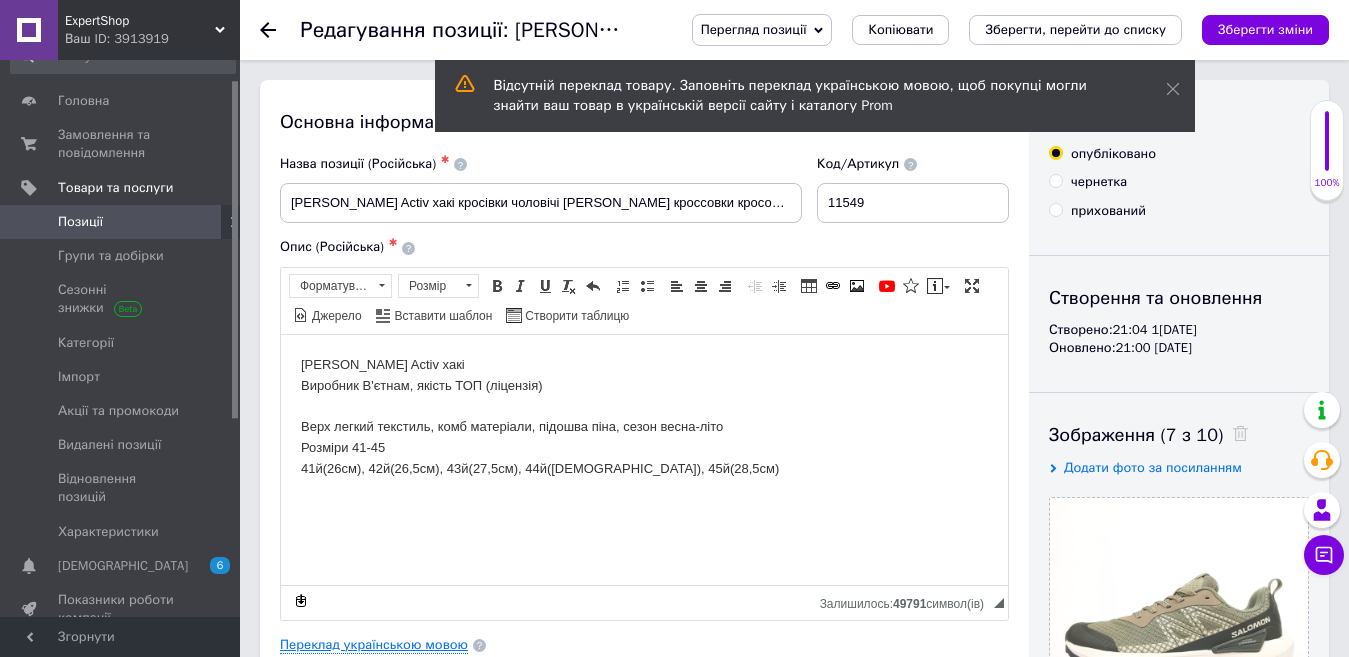 click on "Переклад українською мовою" at bounding box center [374, 645] 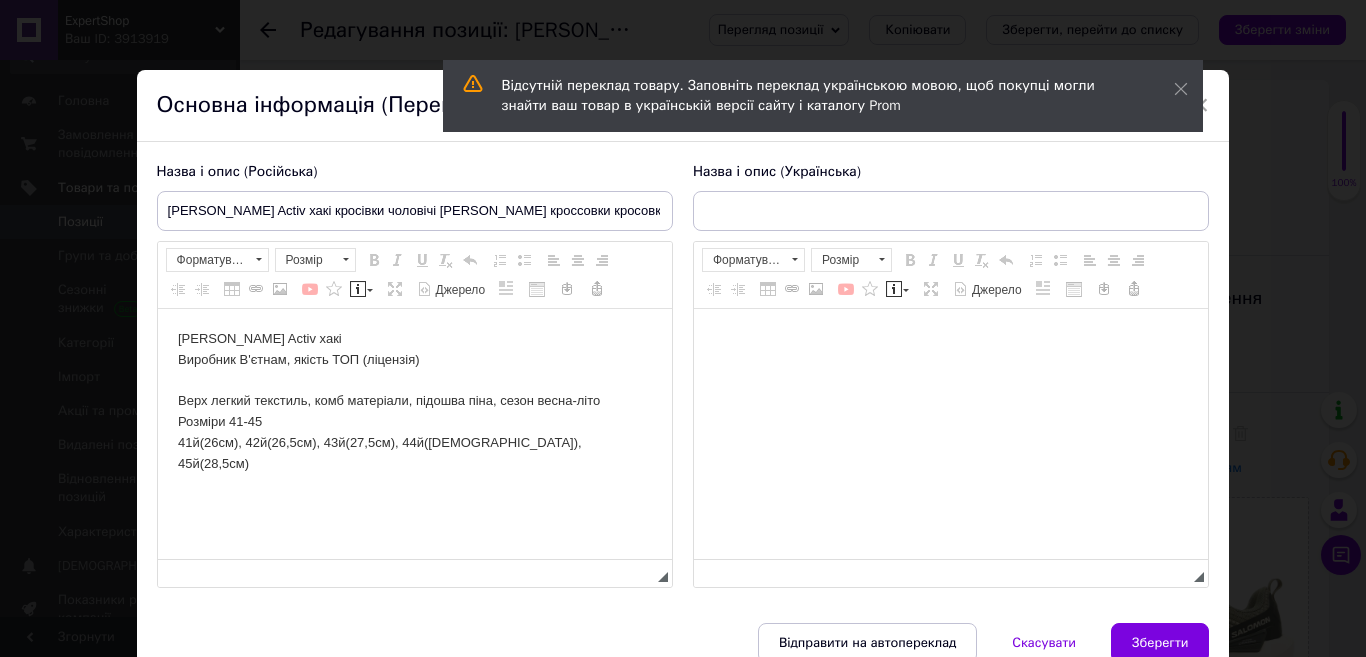 scroll, scrollTop: 0, scrollLeft: 0, axis: both 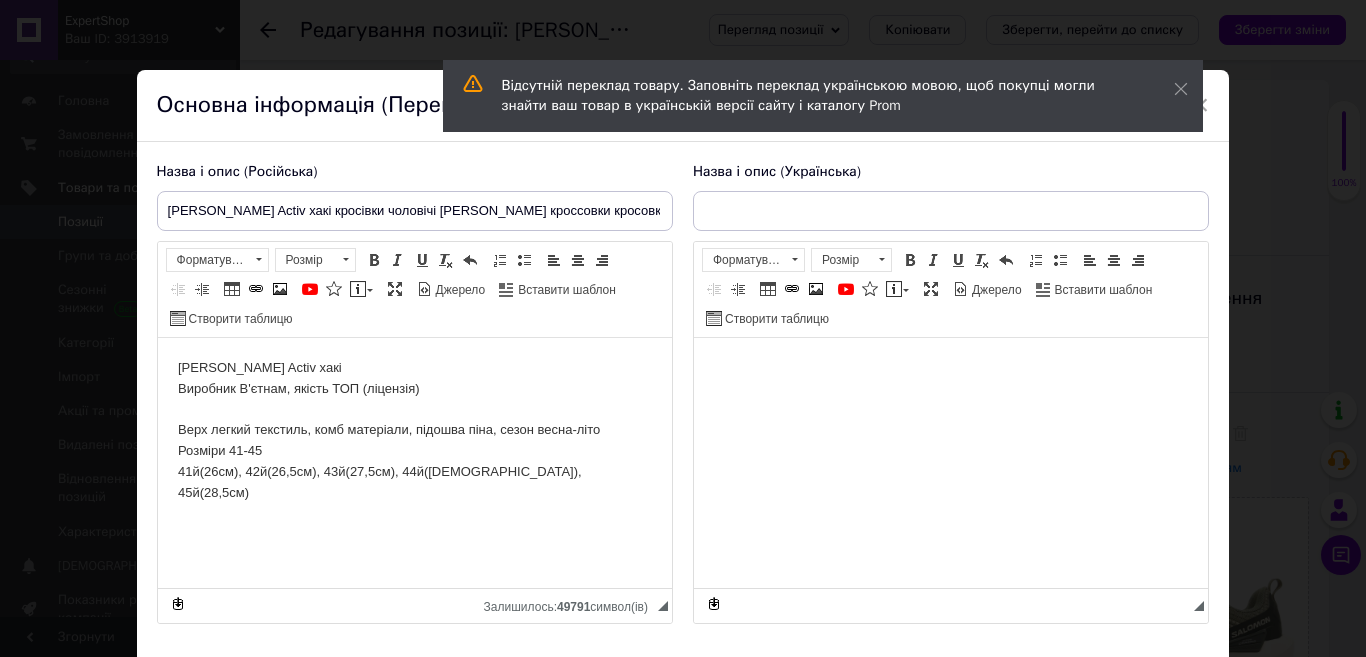 click on "[PERSON_NAME] Activ [PERSON_NAME] В'єтнам, якість ТОП (ліцензія) Верх легкий текстиль, комб матеріали, підошва піна, сезон весна-літо Розміри 41-45 41й(26см), 42й(26,5см), 43й(27,5см), 44й(28см), 45й(28,5см)" at bounding box center (414, 431) 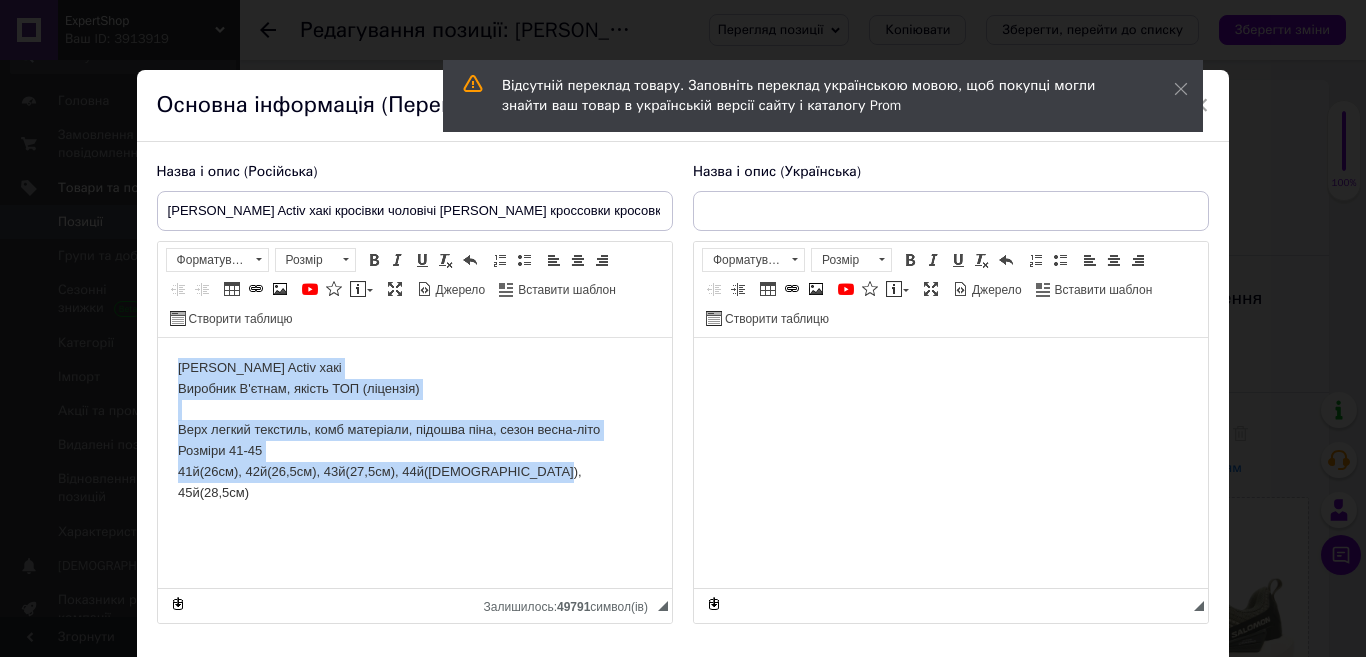 copy on "[PERSON_NAME] Activ [PERSON_NAME] В'єтнам, якість ТОП (ліцензія) Верх легкий текстиль, комб матеріали, підошва піна, сезон весна-літо Розміри 41-45 41й(26см), 42й(26,5см), 43й(27,5см), 44й(28см), 45й(28,5см)" 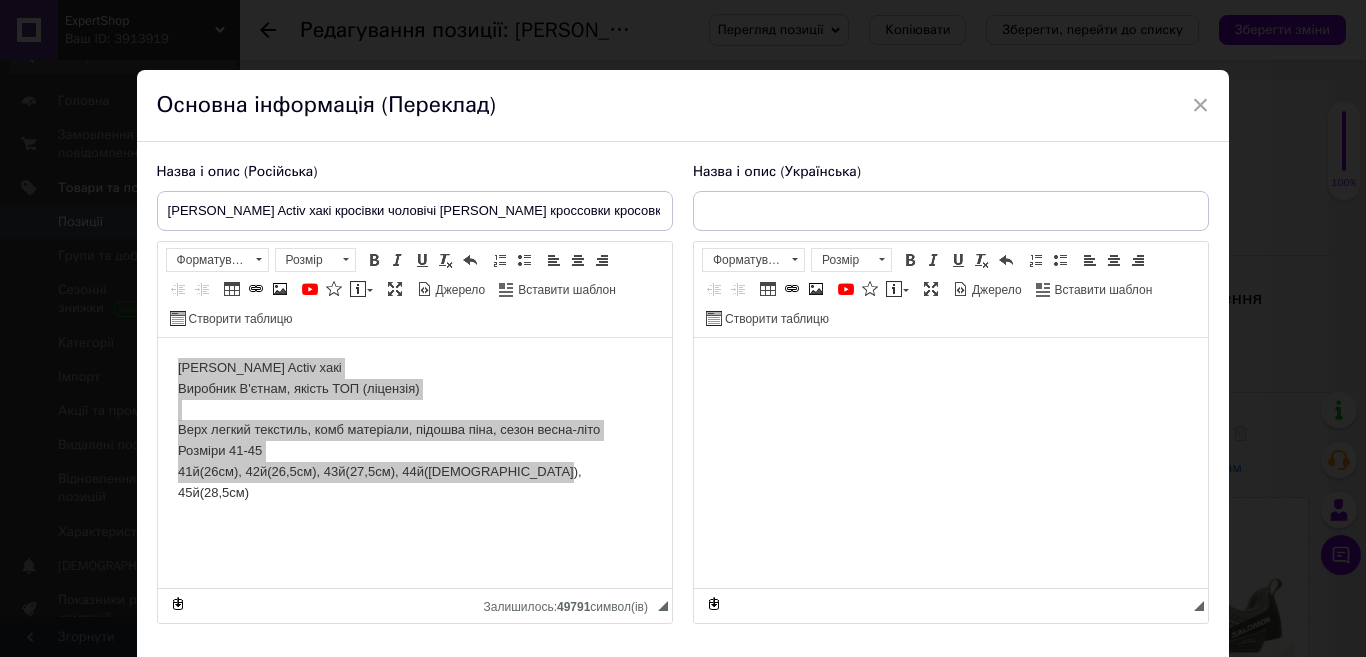 click at bounding box center (950, 368) 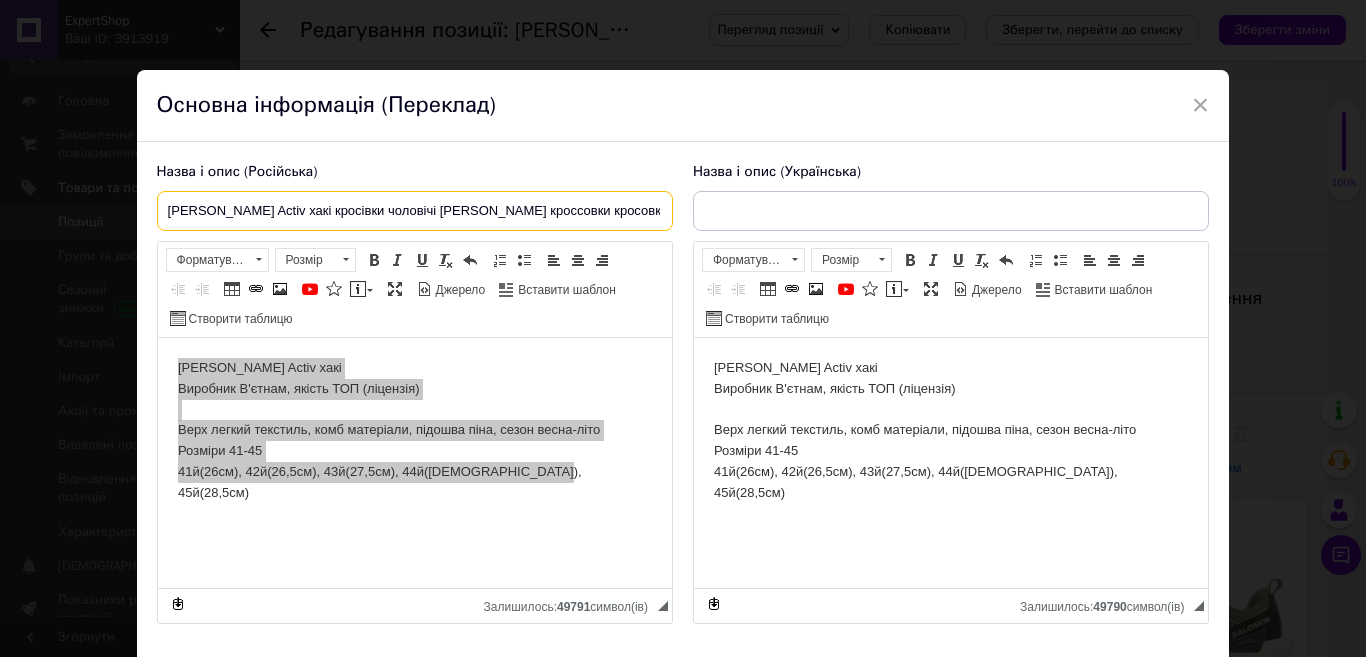 click on "[PERSON_NAME] Activ хакі кросівки чоловічі [PERSON_NAME] кроссовки кросовки" at bounding box center (415, 211) 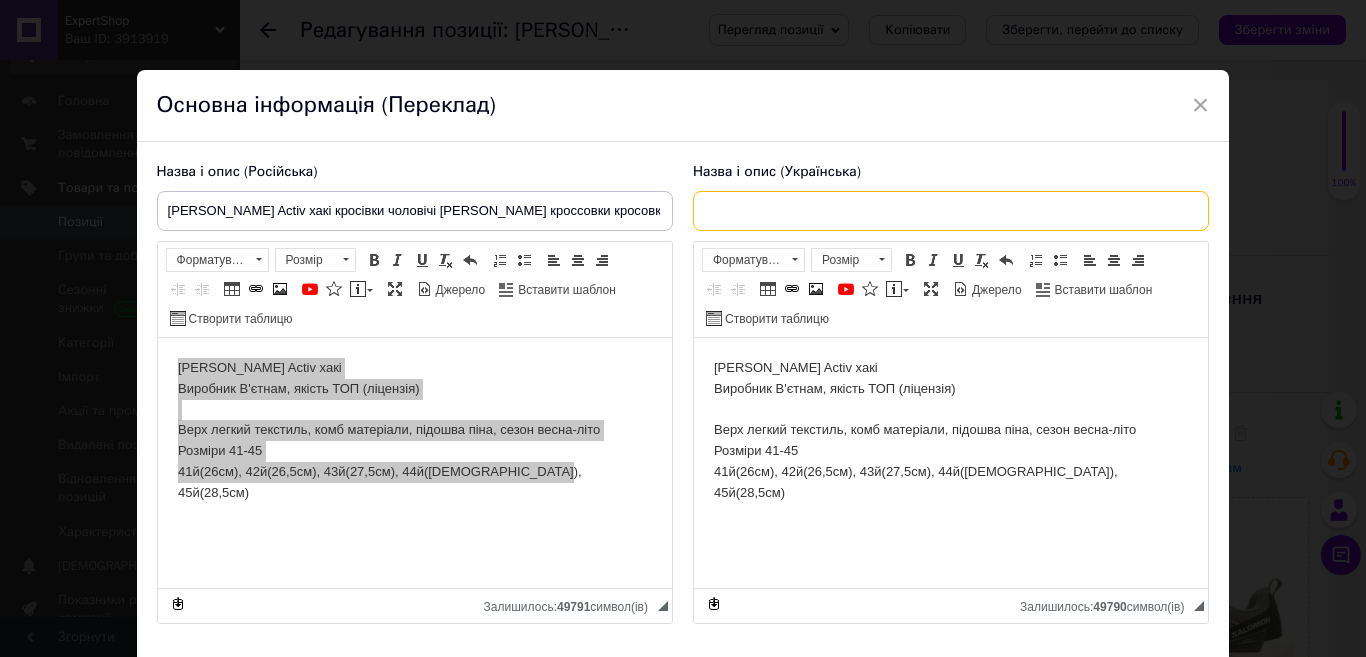 click at bounding box center [951, 211] 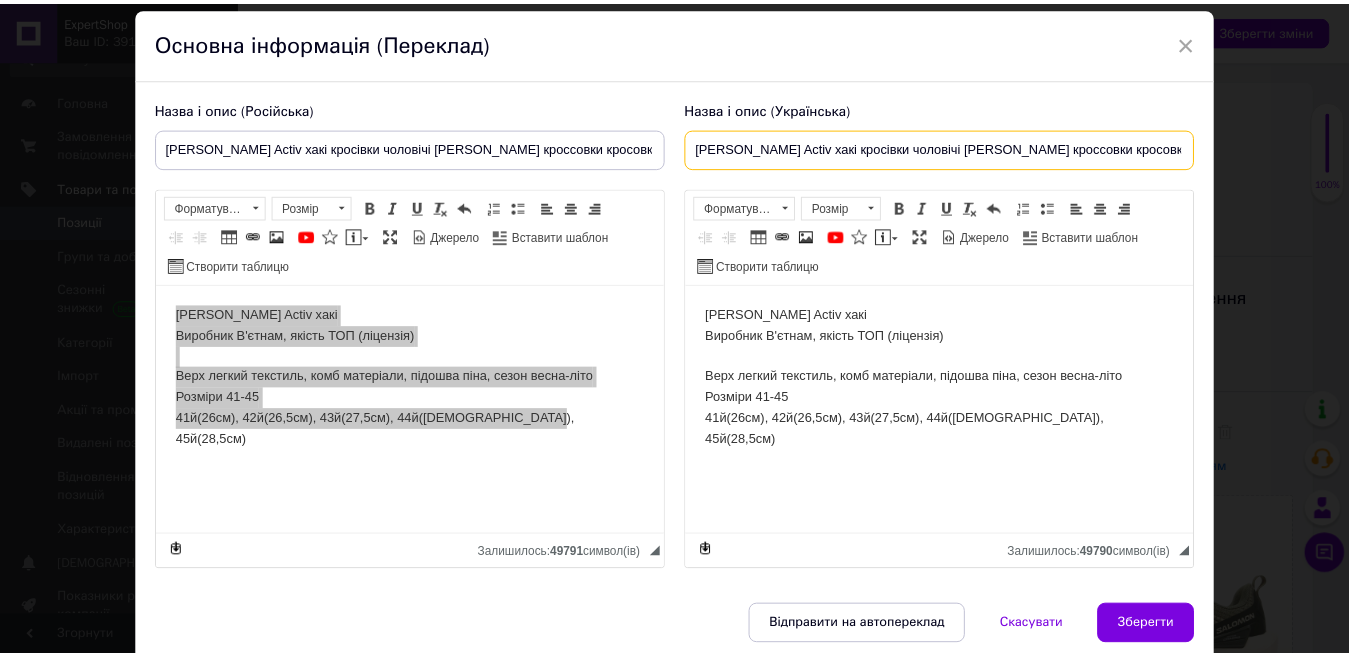 scroll, scrollTop: 142, scrollLeft: 0, axis: vertical 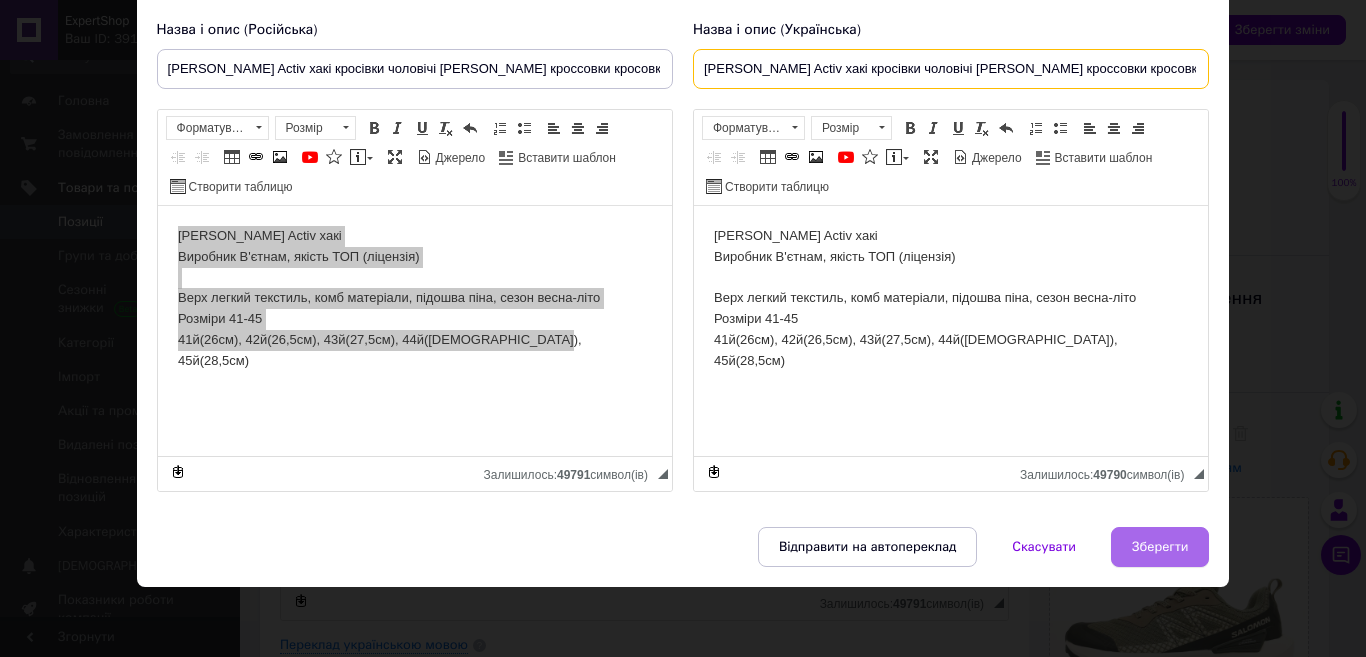 type on "[PERSON_NAME] Activ хакі кросівки чоловічі [PERSON_NAME] кроссовки кросовки" 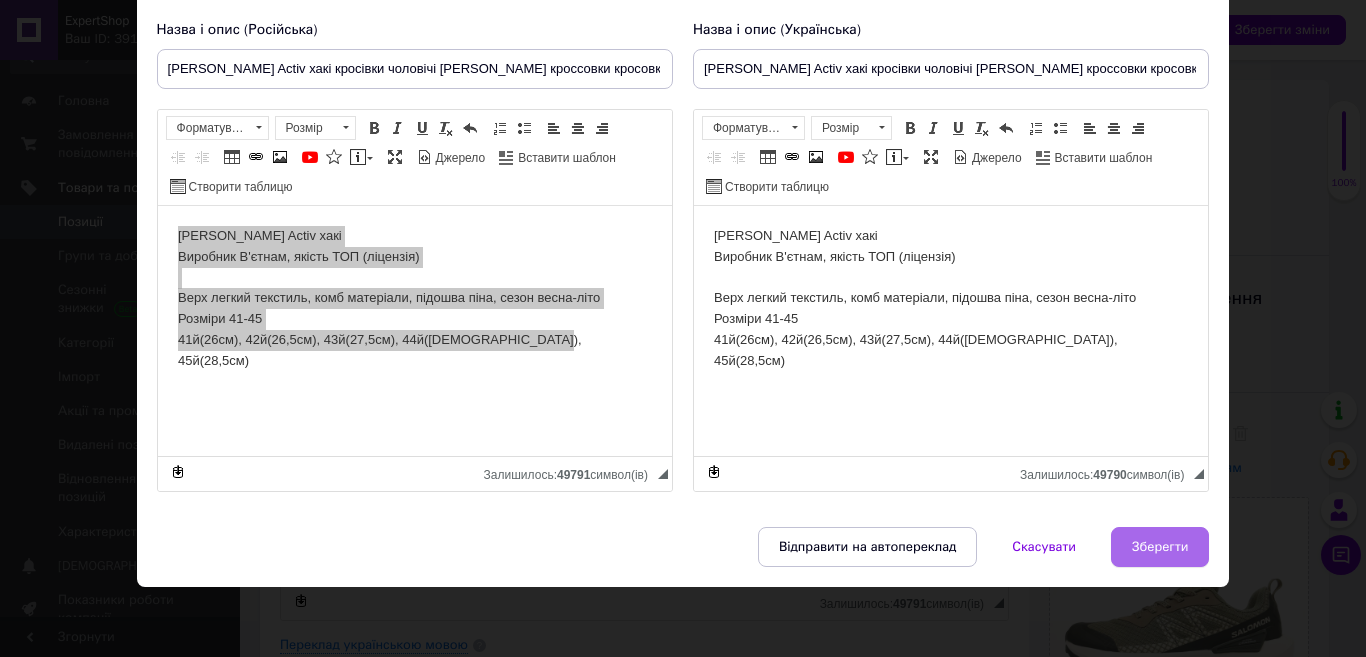 click on "Зберегти" at bounding box center [1160, 547] 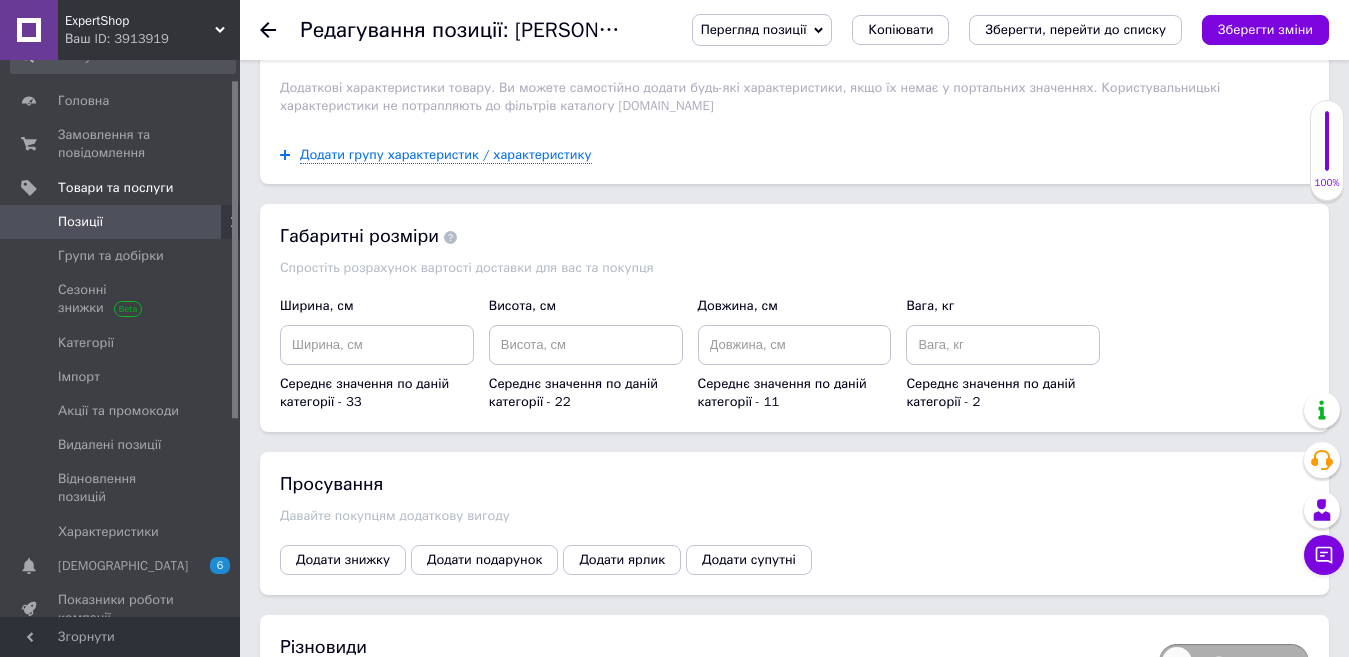 scroll, scrollTop: 2494, scrollLeft: 0, axis: vertical 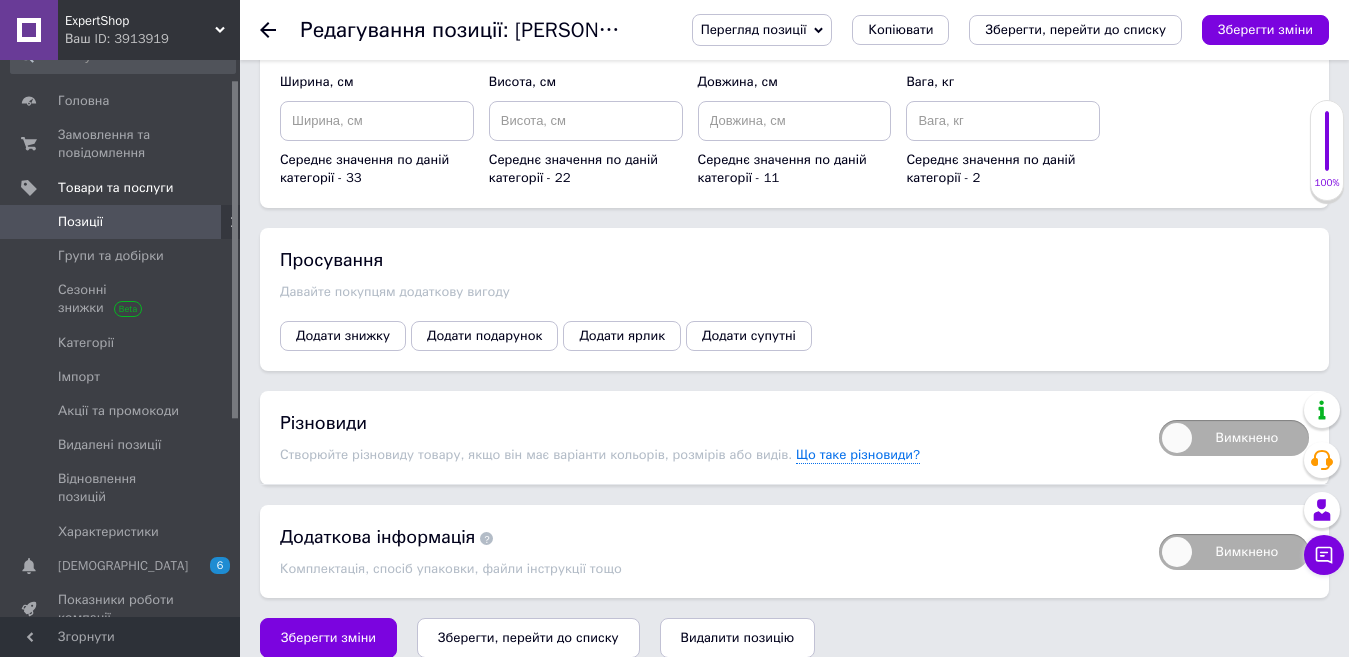 click on "Вимкнено" at bounding box center (1234, 438) 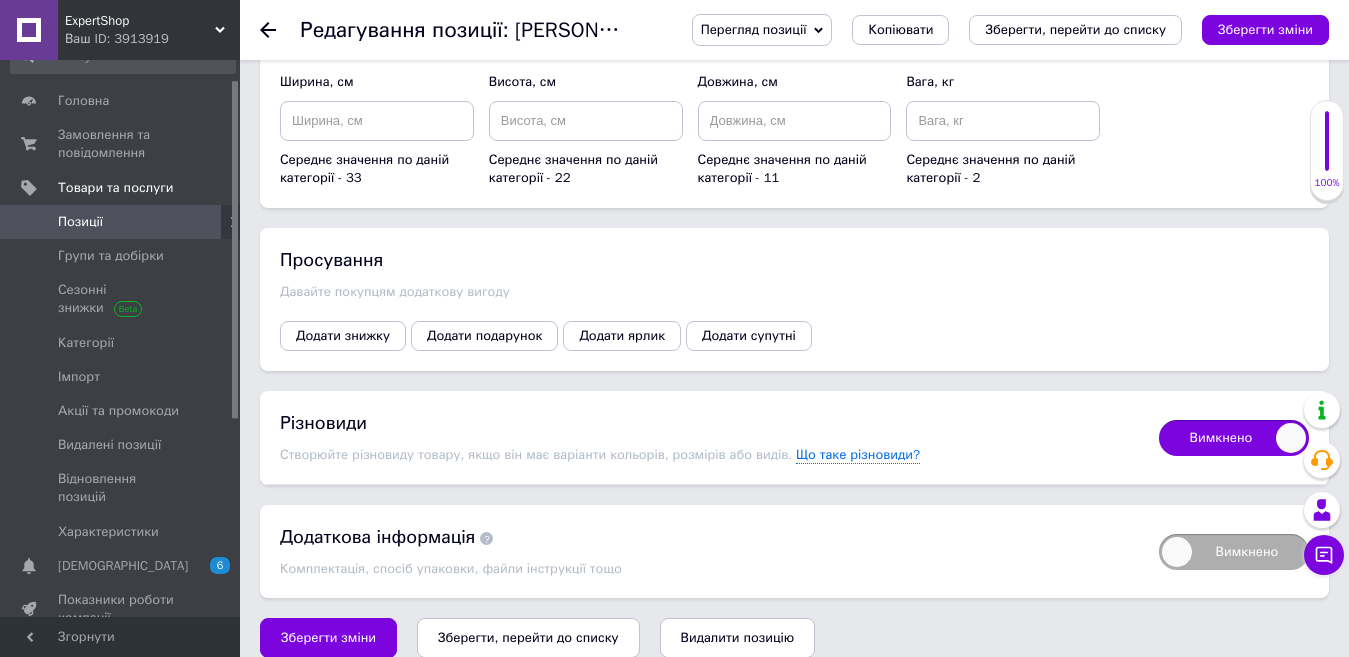 checkbox on "true" 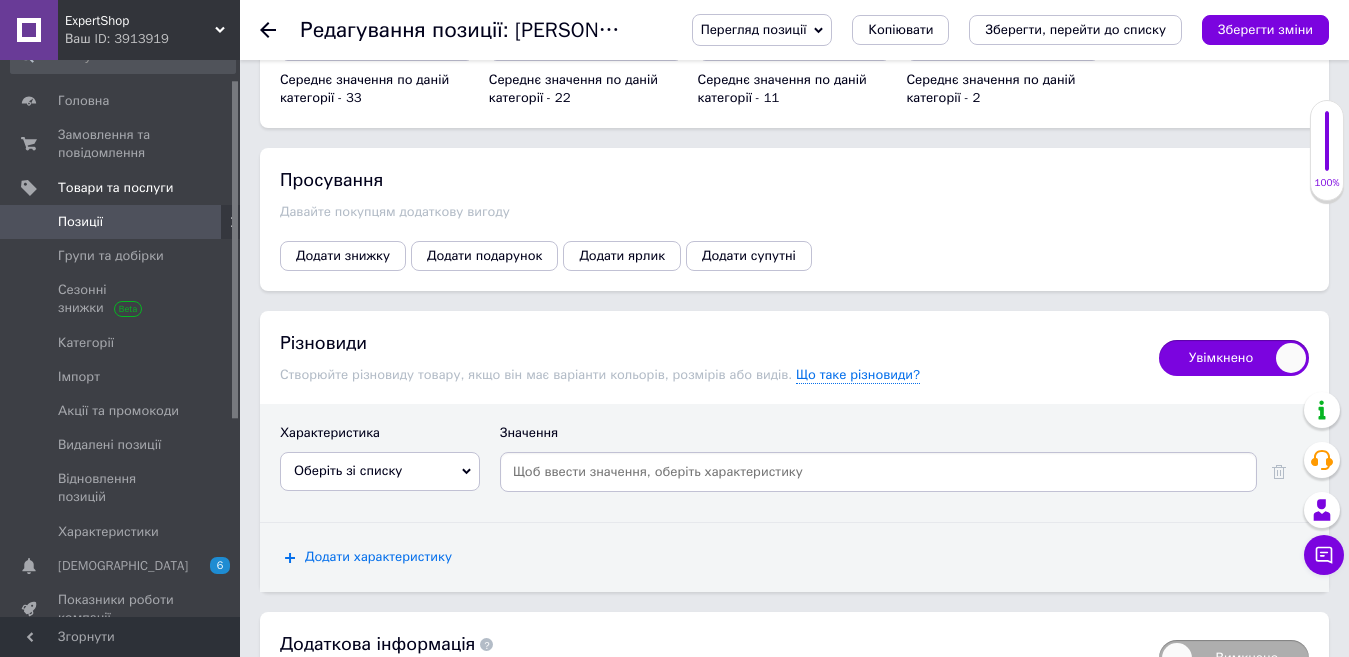 scroll, scrollTop: 2680, scrollLeft: 0, axis: vertical 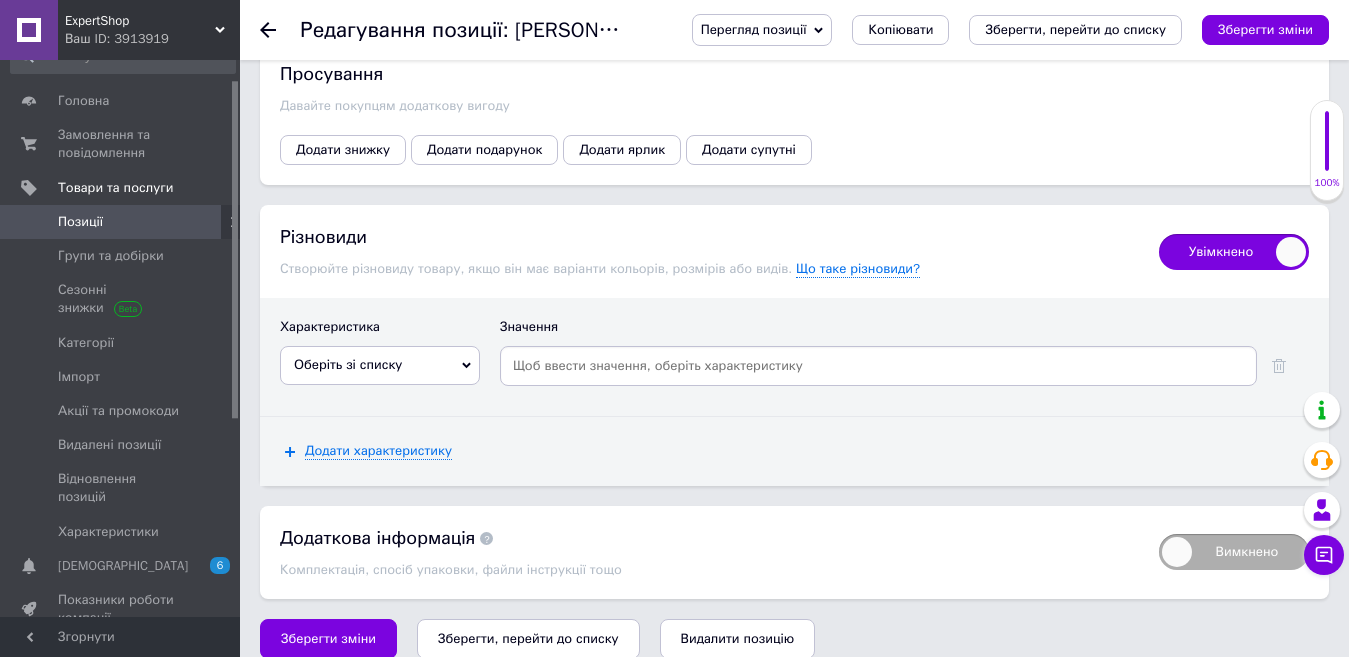 click on "Оберіть зі списку Страна производитель Стиль Сезон Состояние Вид обуви Производитель Цвет [PERSON_NAME]" at bounding box center (380, 371) 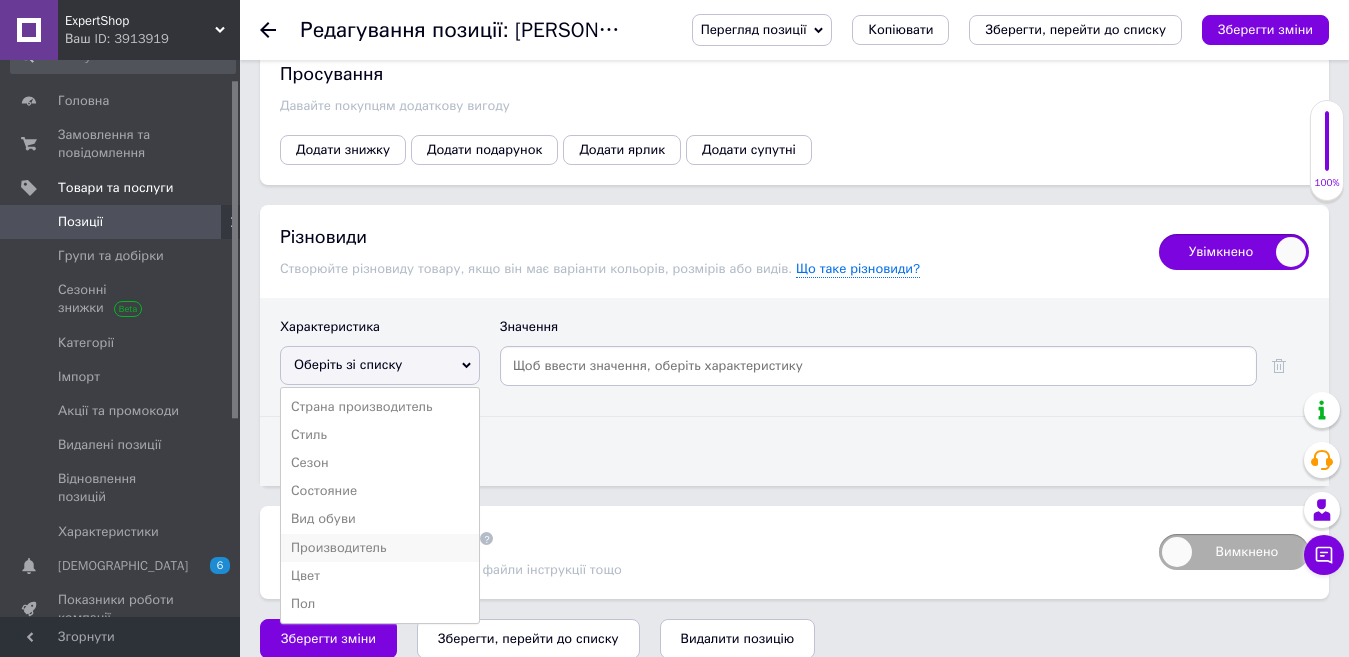 click on "Производитель" at bounding box center (380, 548) 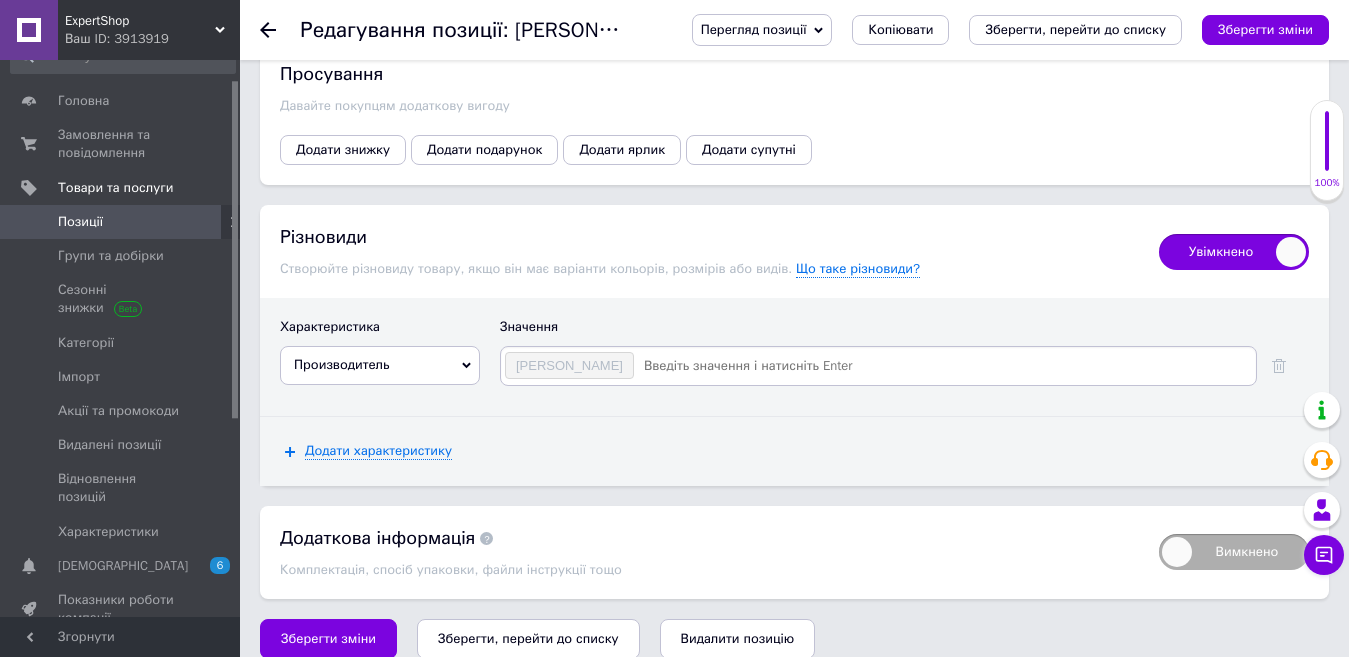 click at bounding box center (944, 366) 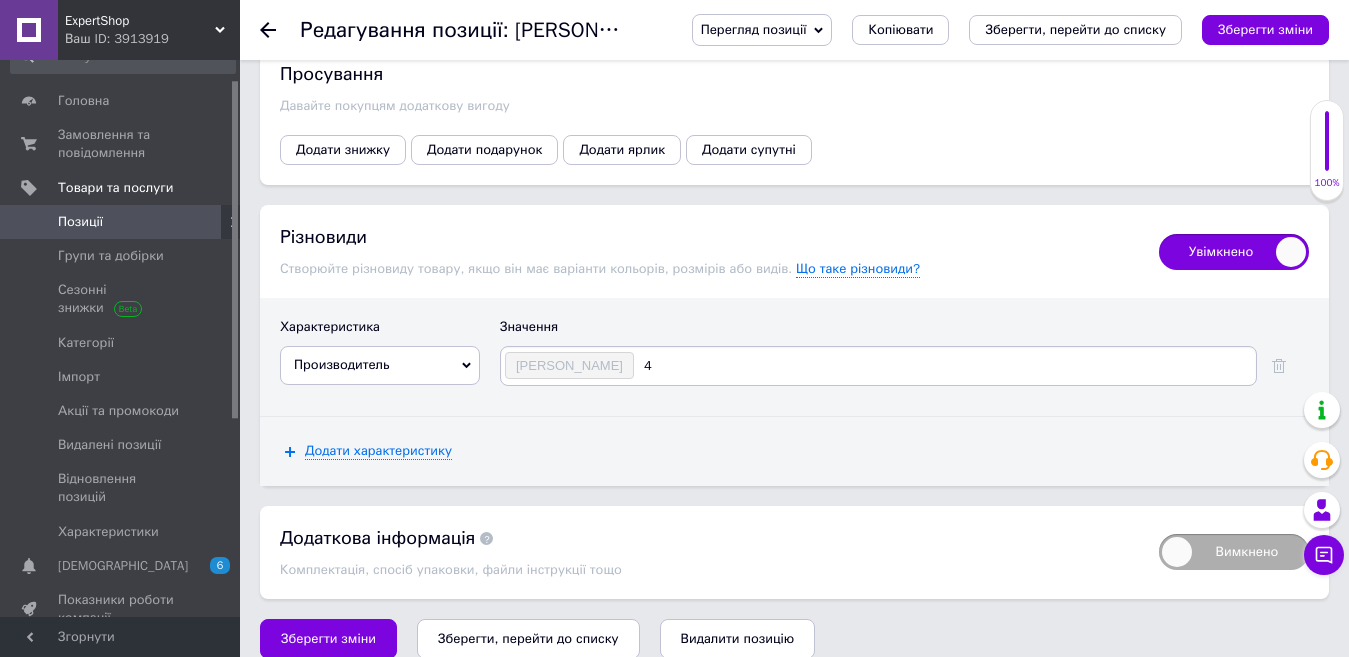 type on "41" 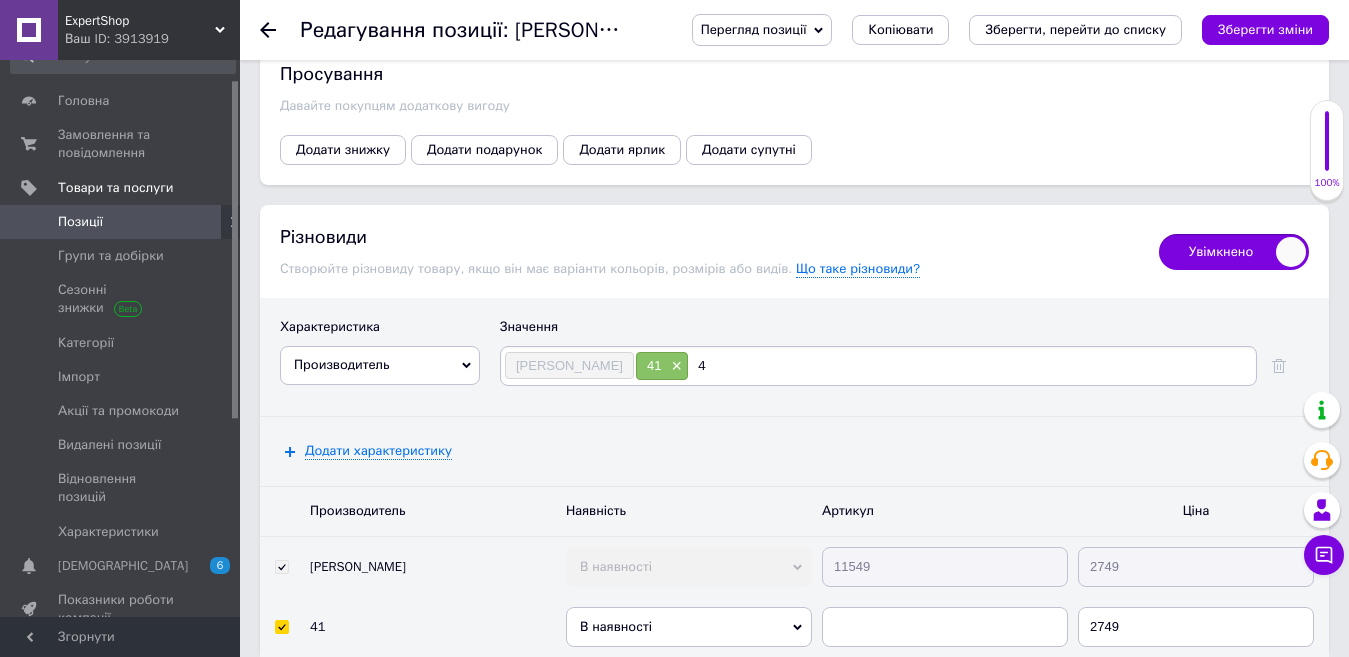 type on "42" 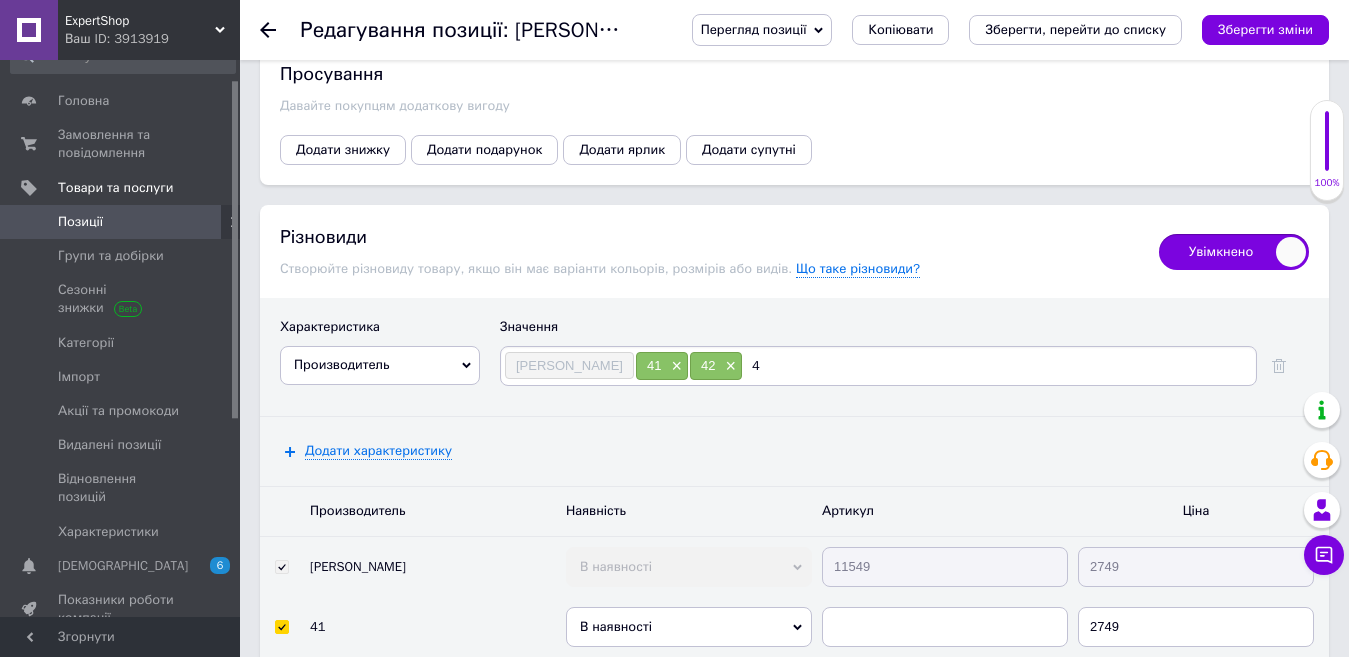 type on "43" 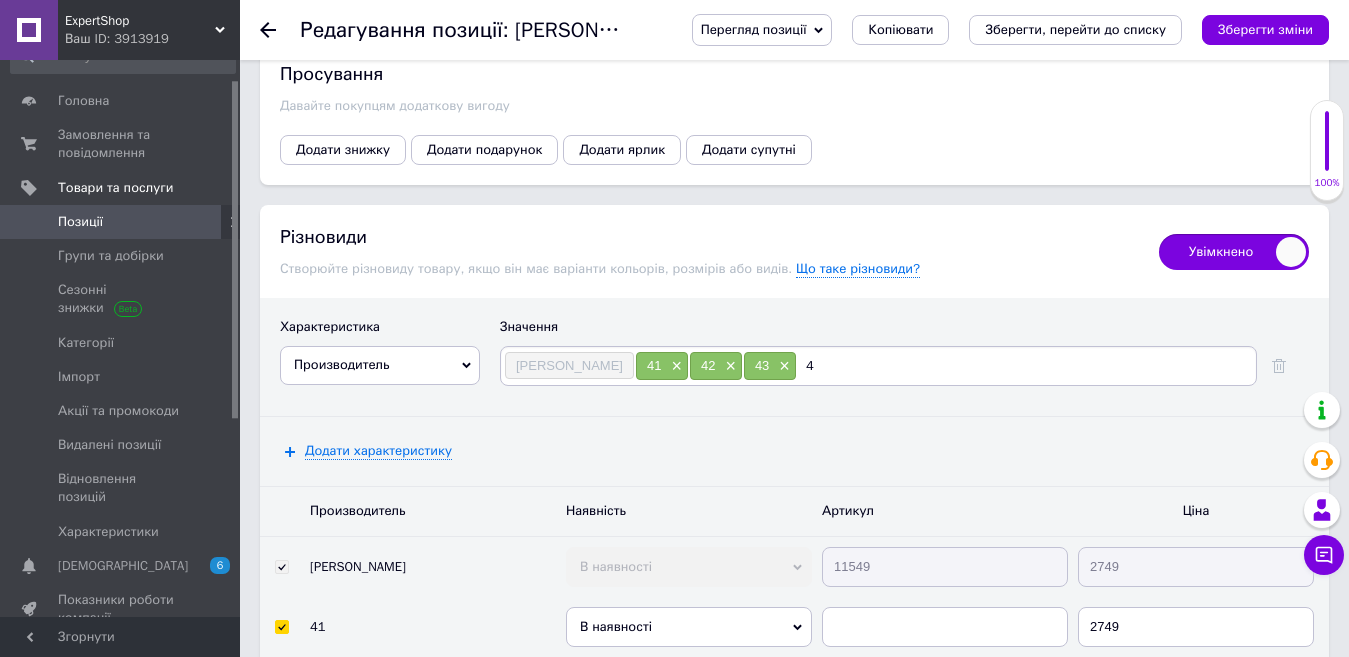 type on "44" 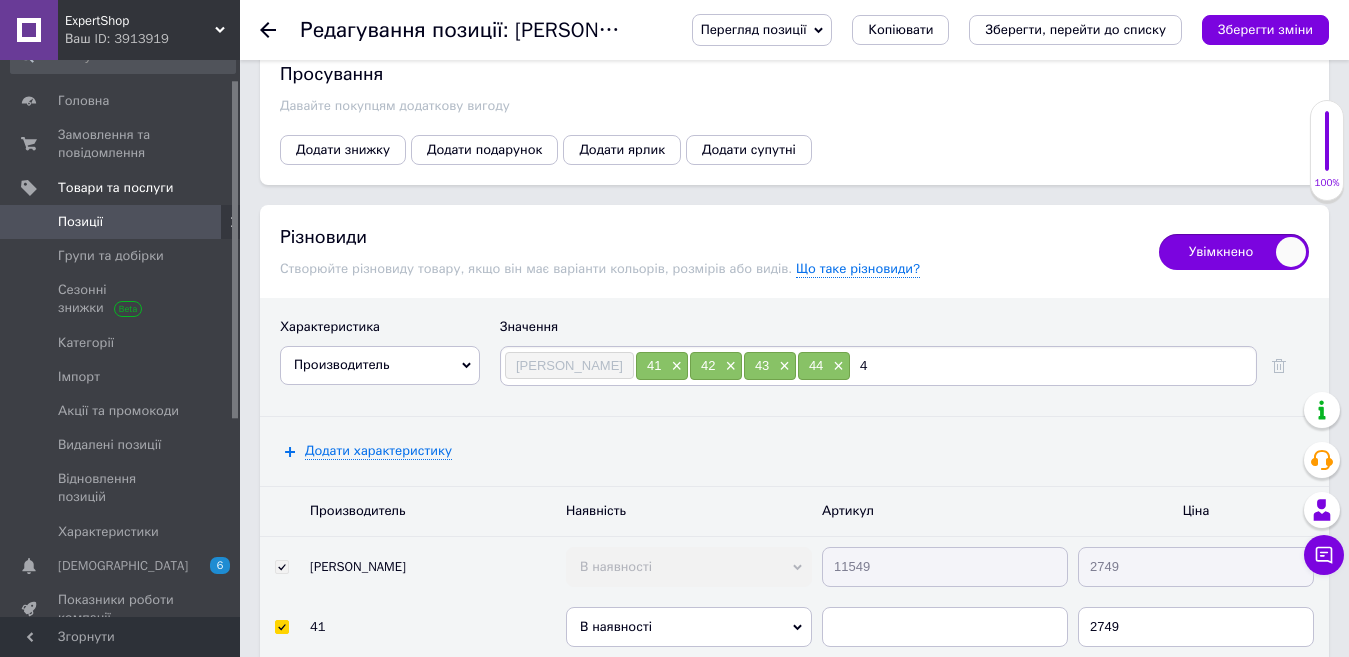 type on "45" 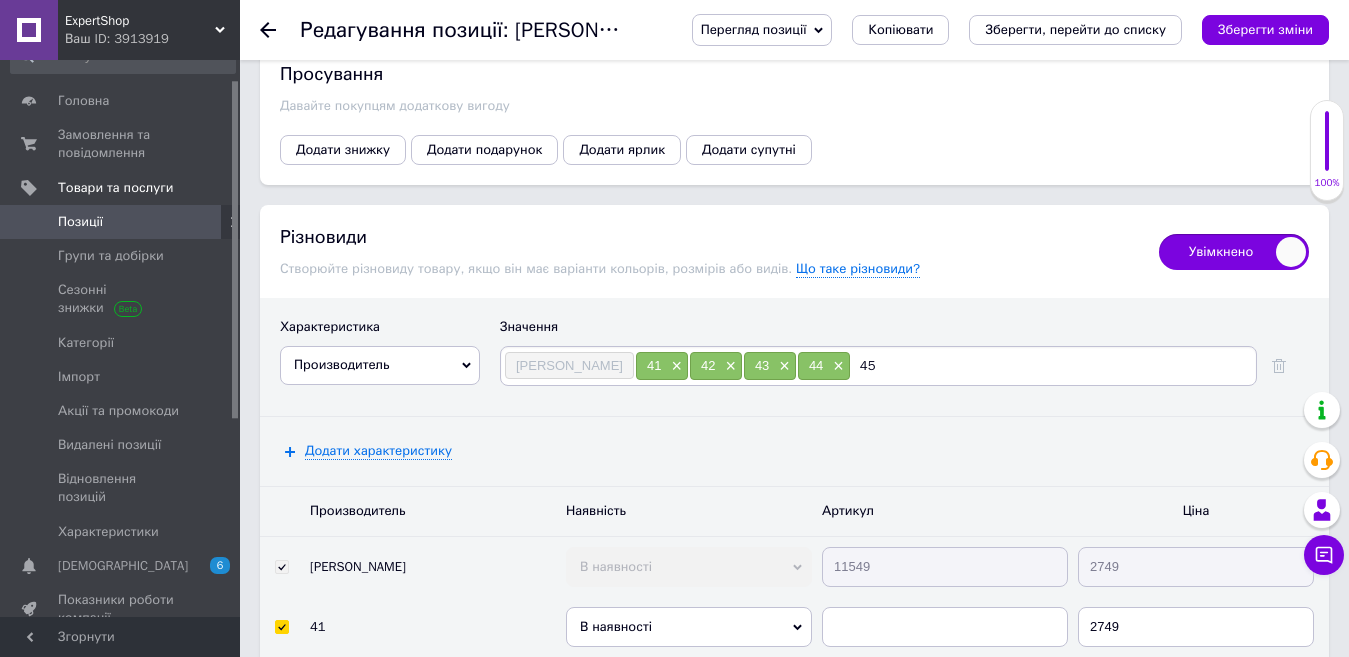 type 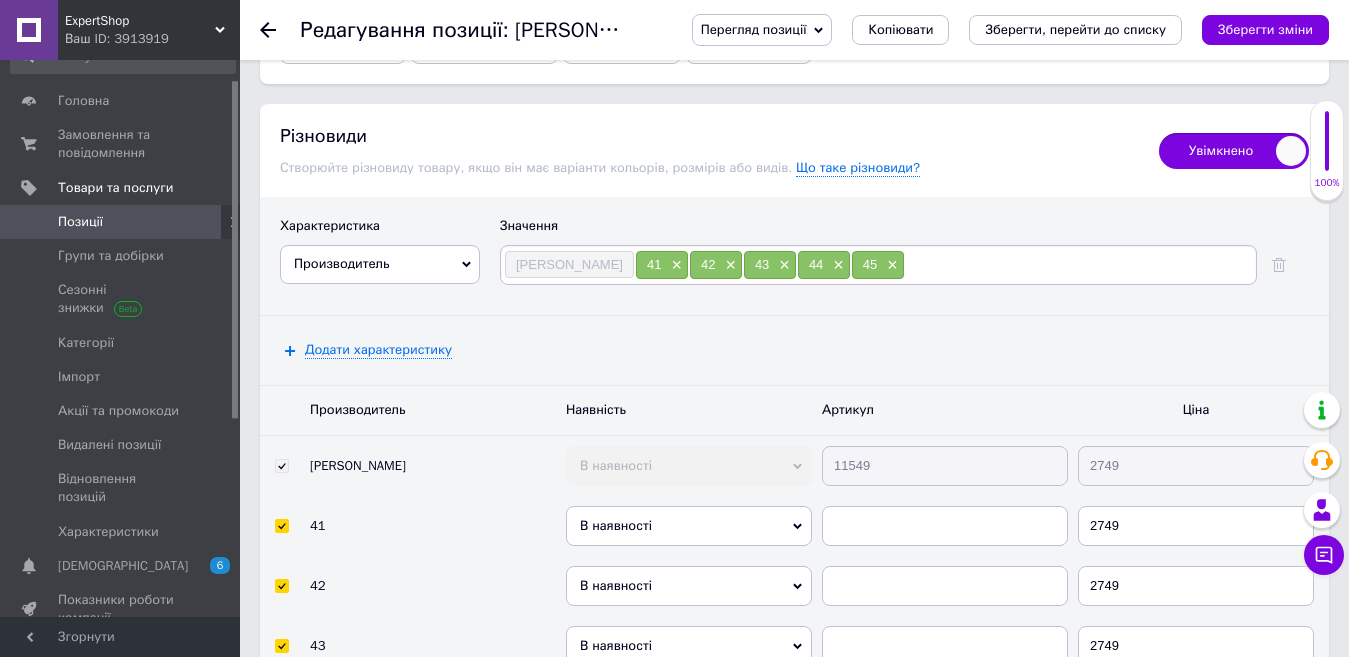 scroll, scrollTop: 2980, scrollLeft: 0, axis: vertical 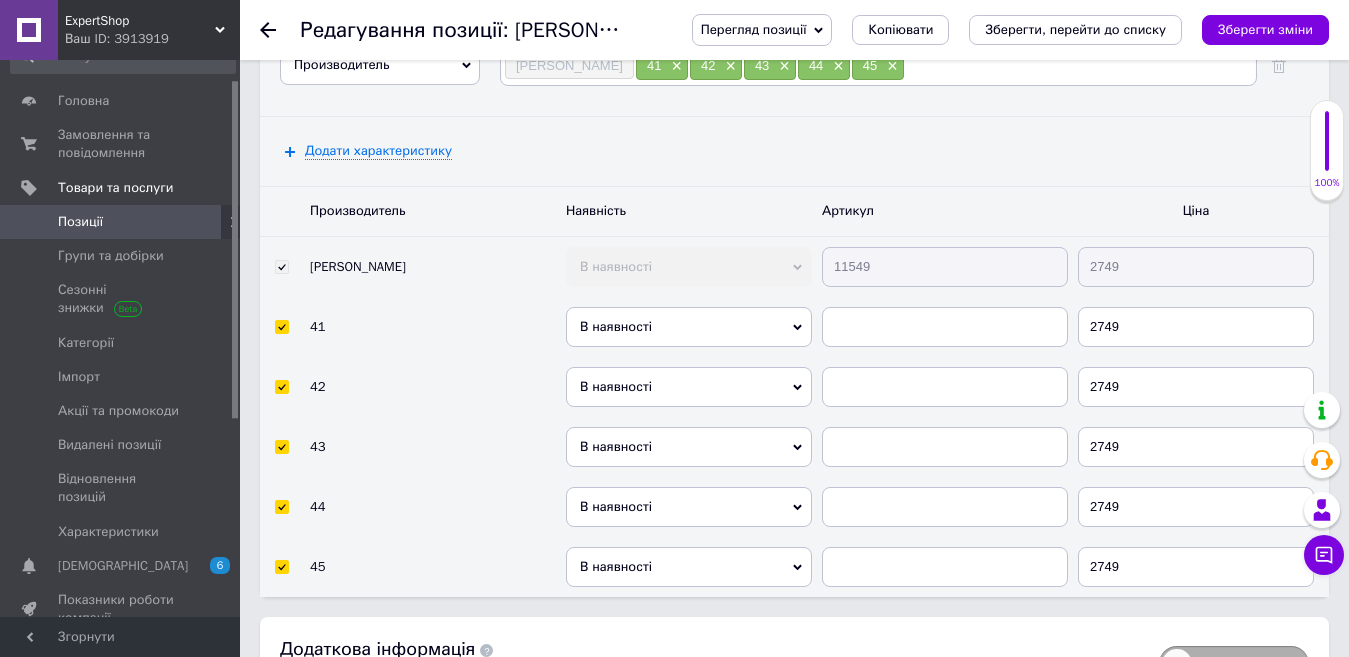 click on "11549" at bounding box center (945, 267) 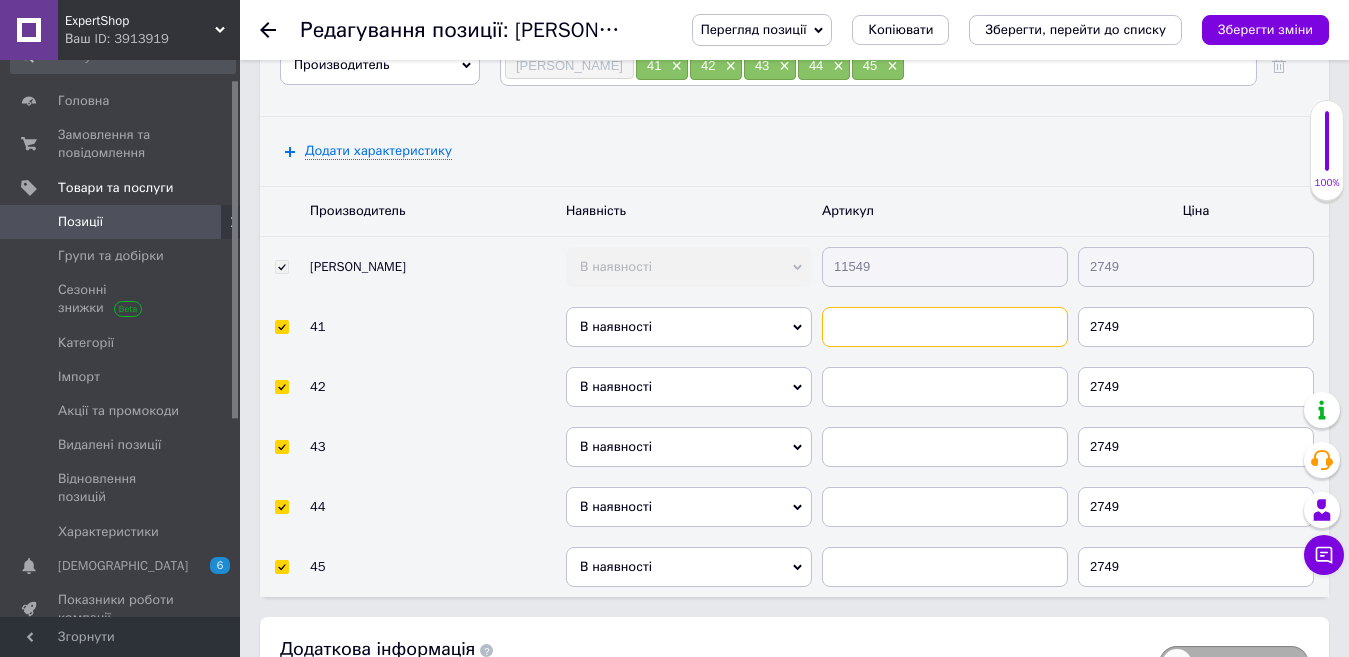 click at bounding box center (945, 327) 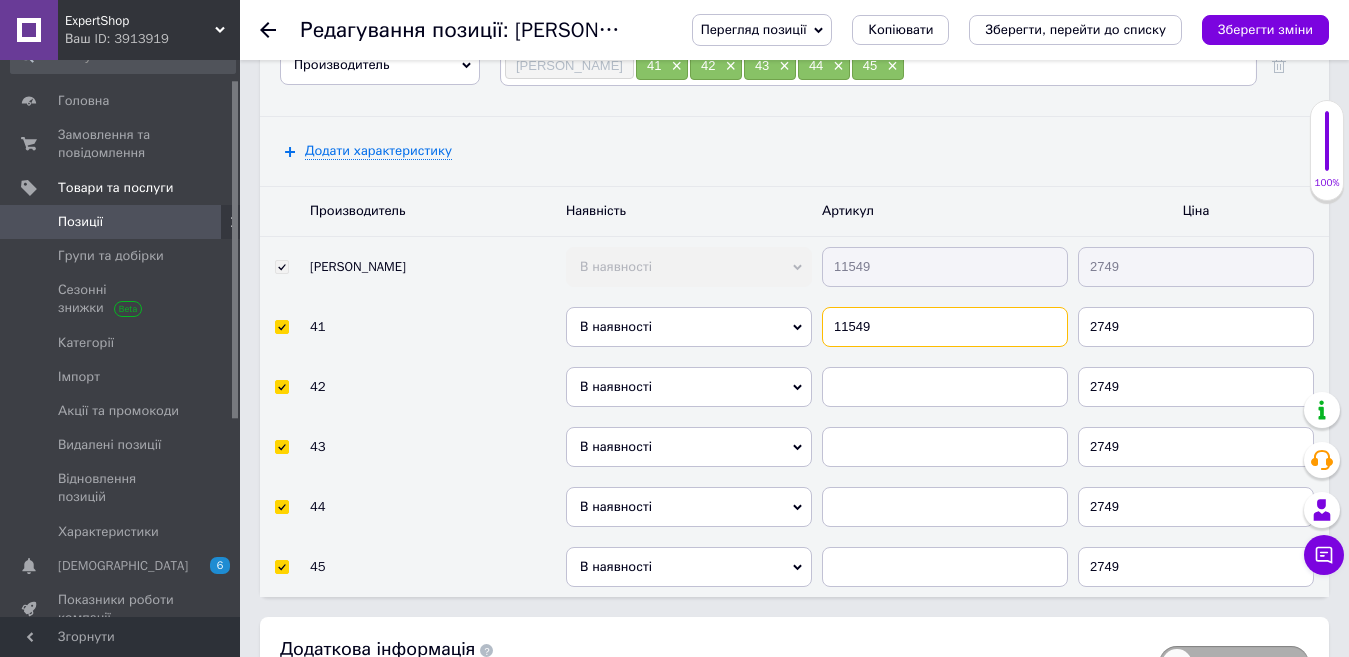 type on "11549" 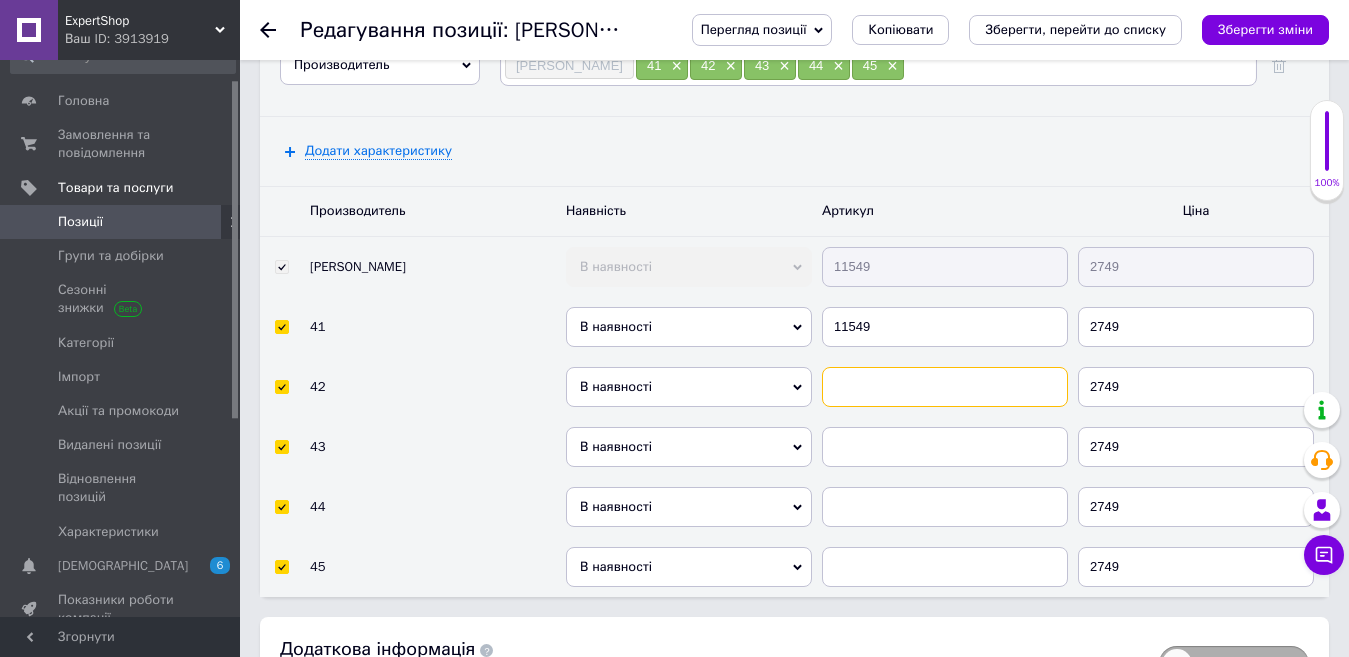 click at bounding box center (945, 387) 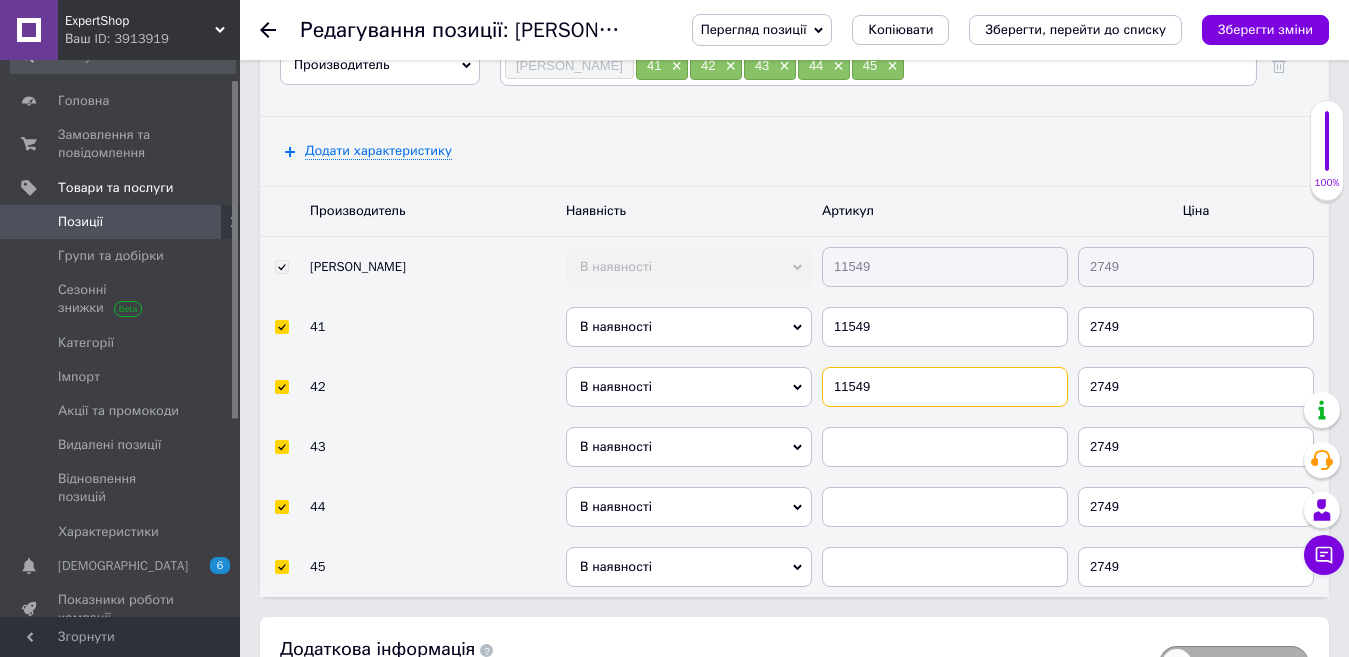 type on "11549" 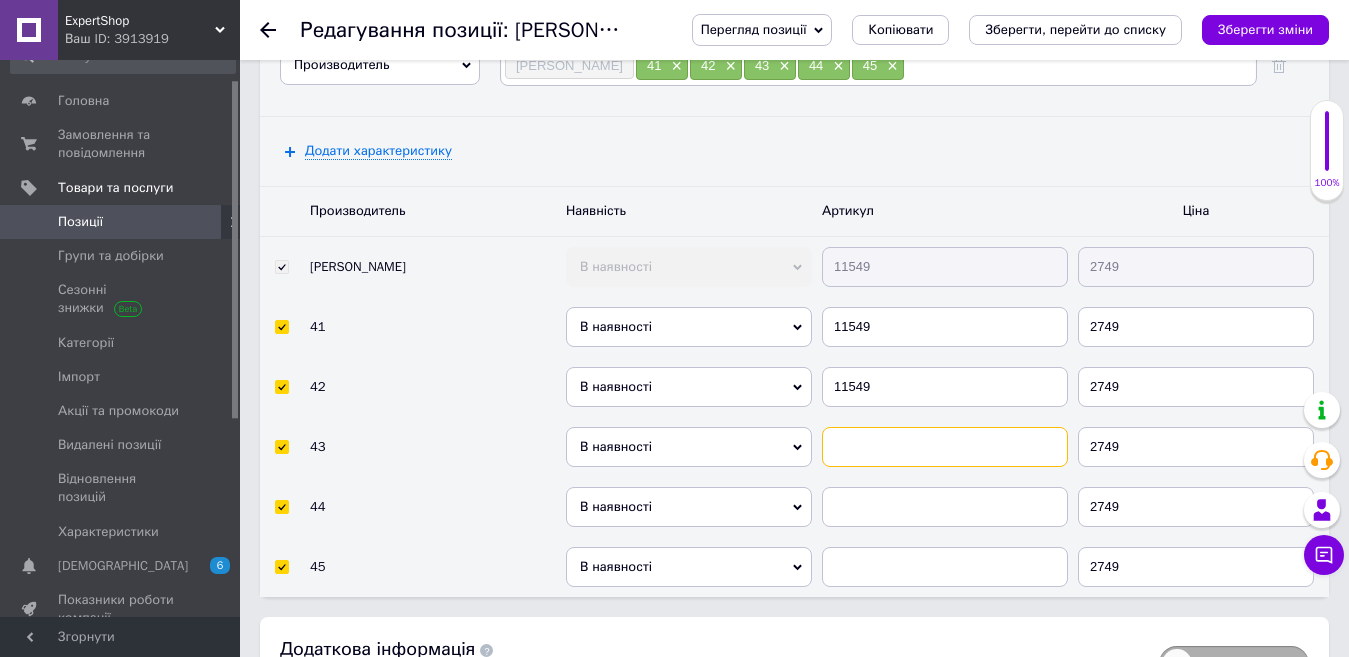 click at bounding box center (945, 447) 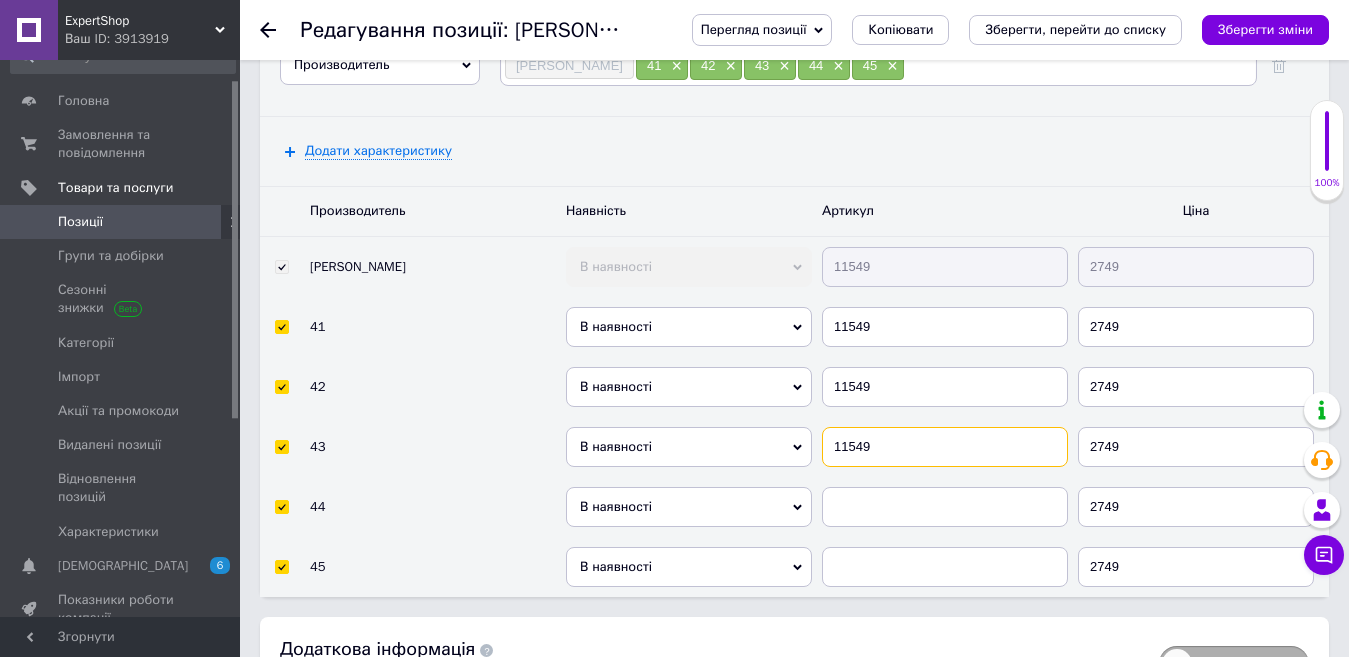 type on "11549" 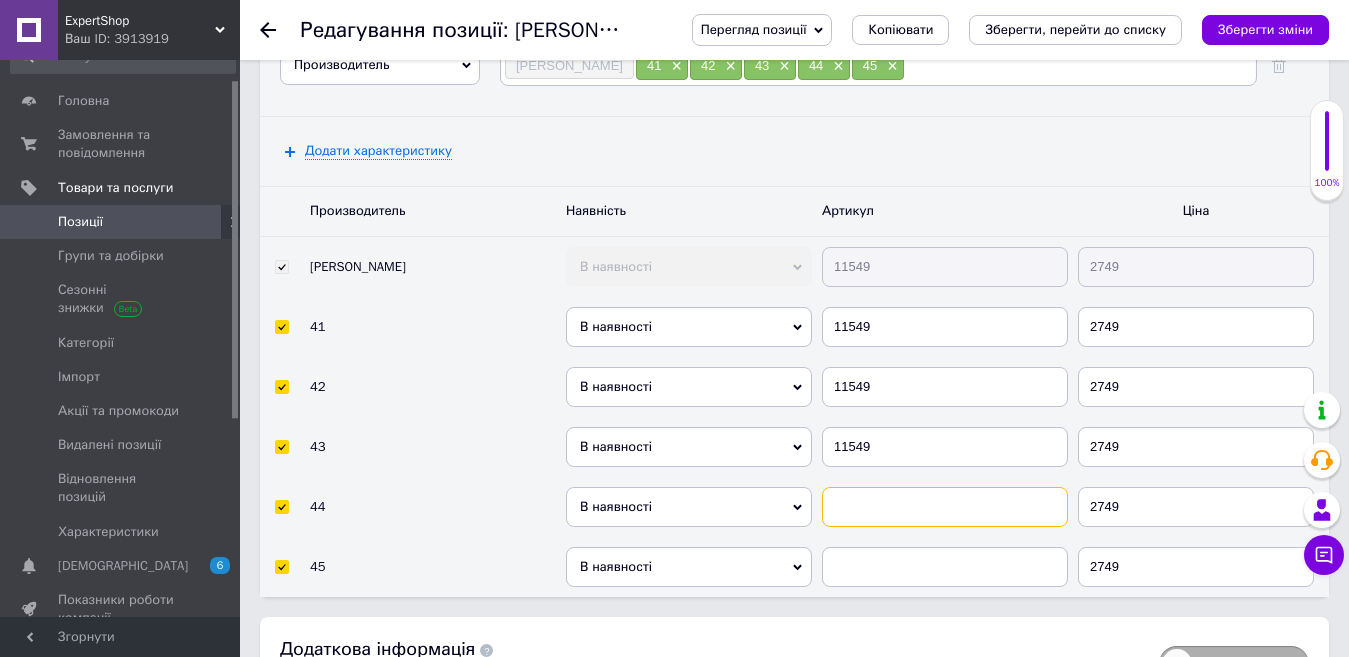click at bounding box center (945, 507) 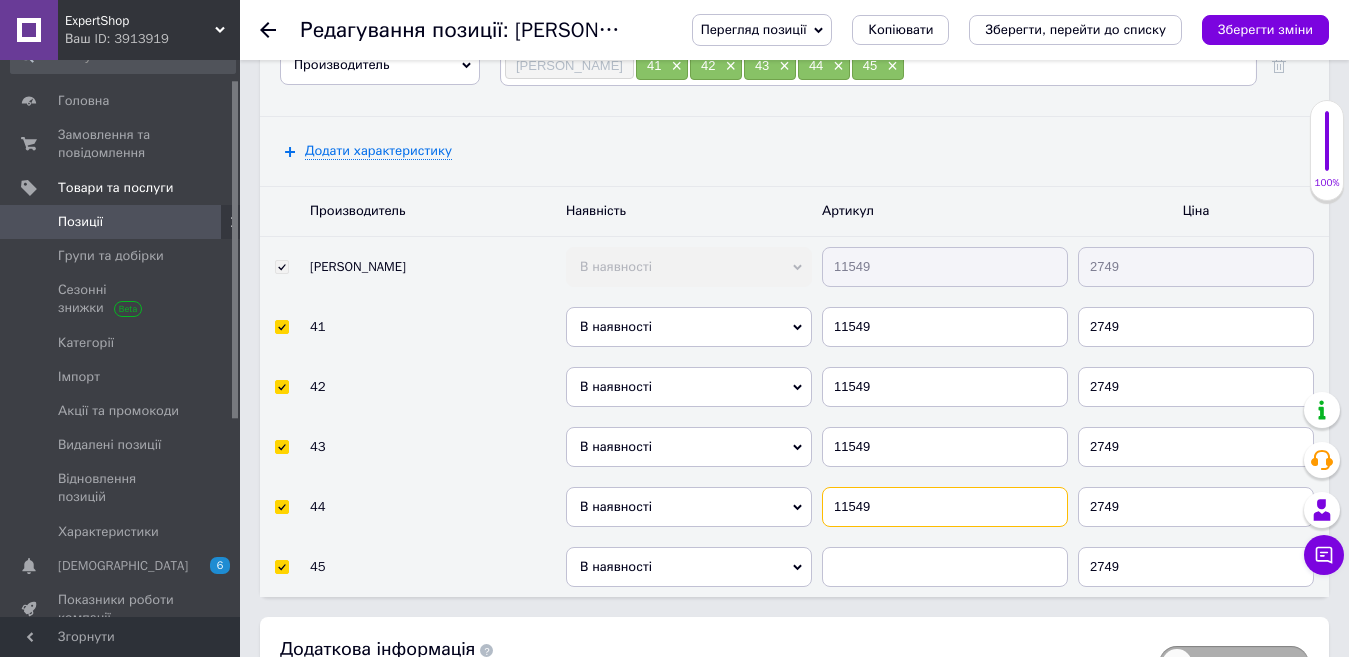 type on "11549" 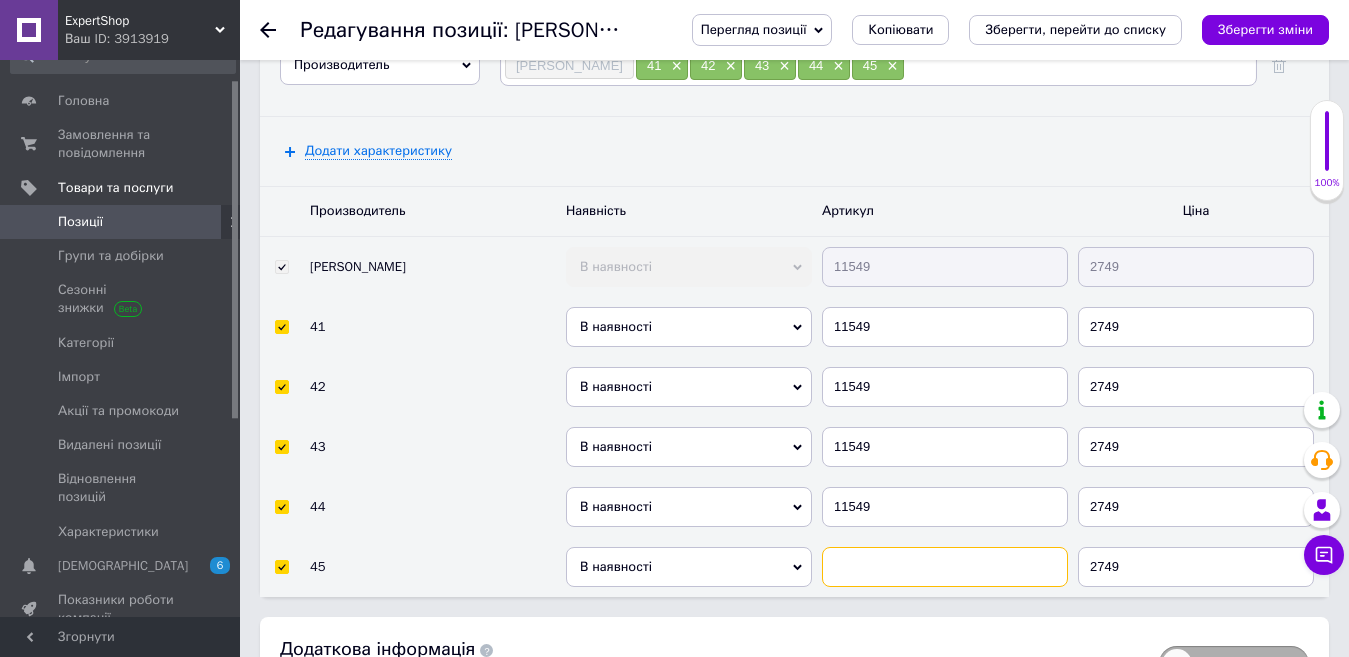 click at bounding box center (945, 567) 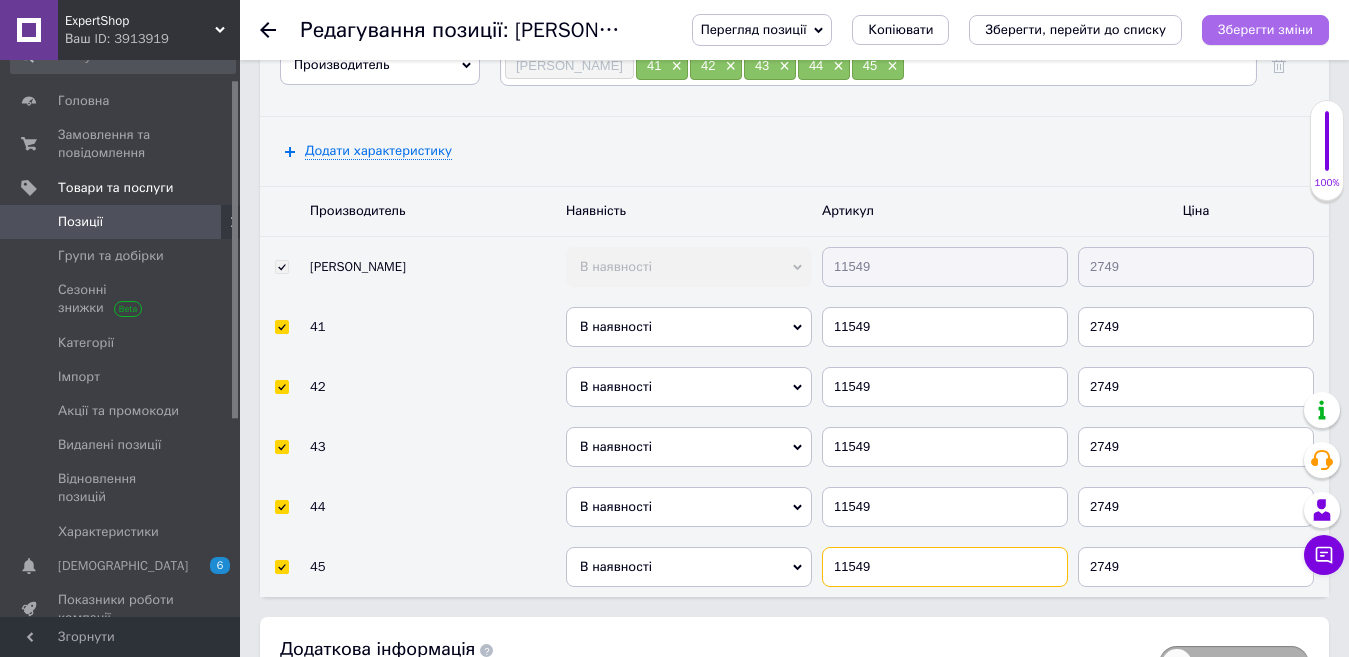 type on "11549" 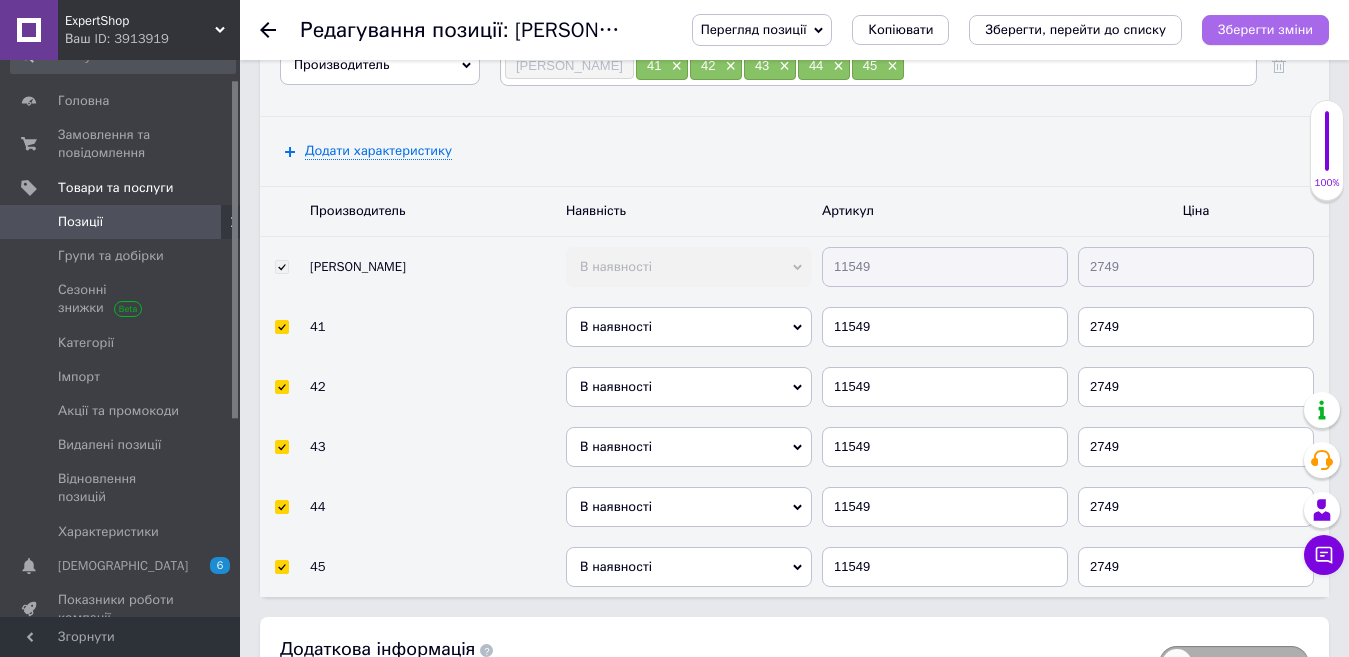click on "Зберегти зміни" at bounding box center (1265, 29) 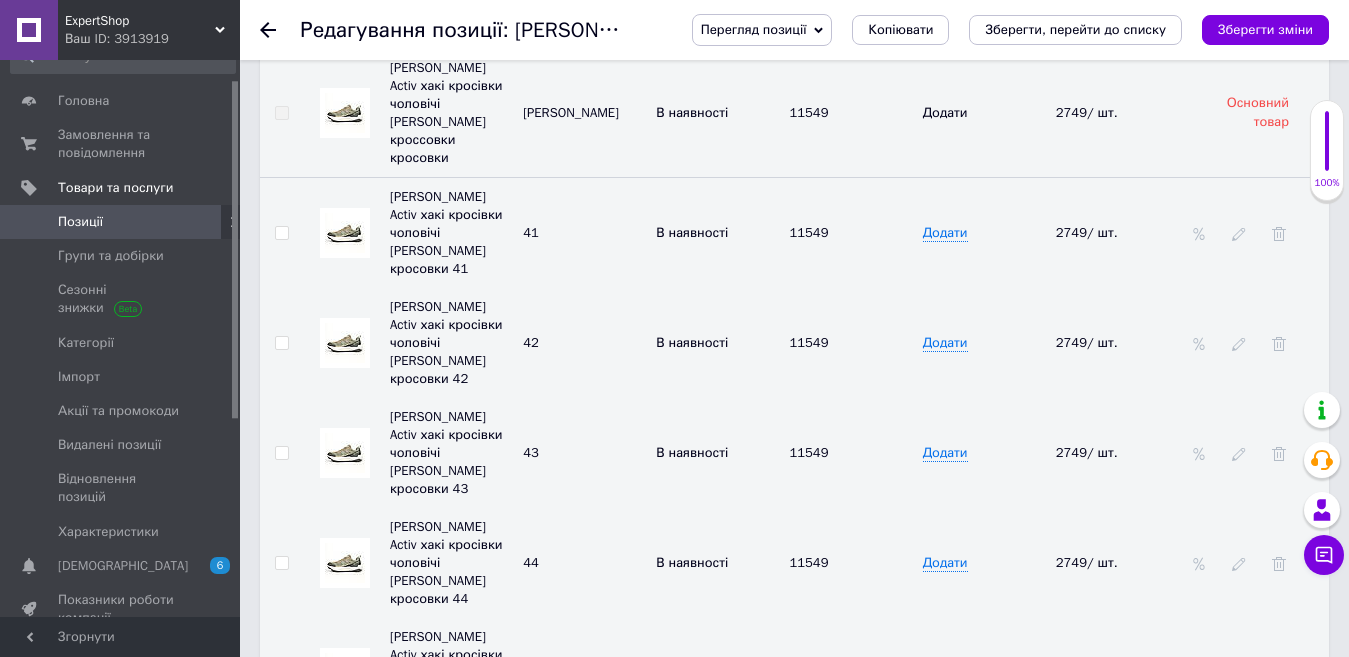 scroll, scrollTop: 2880, scrollLeft: 0, axis: vertical 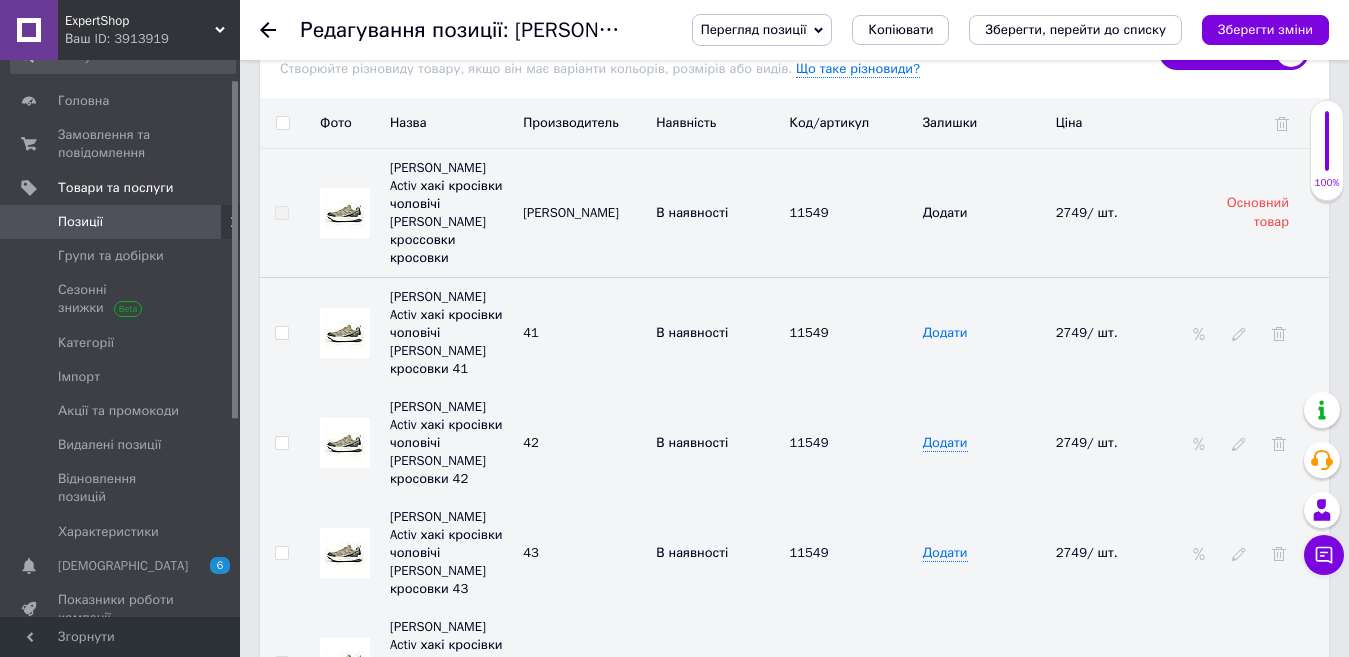 click on "Додати" at bounding box center [945, 333] 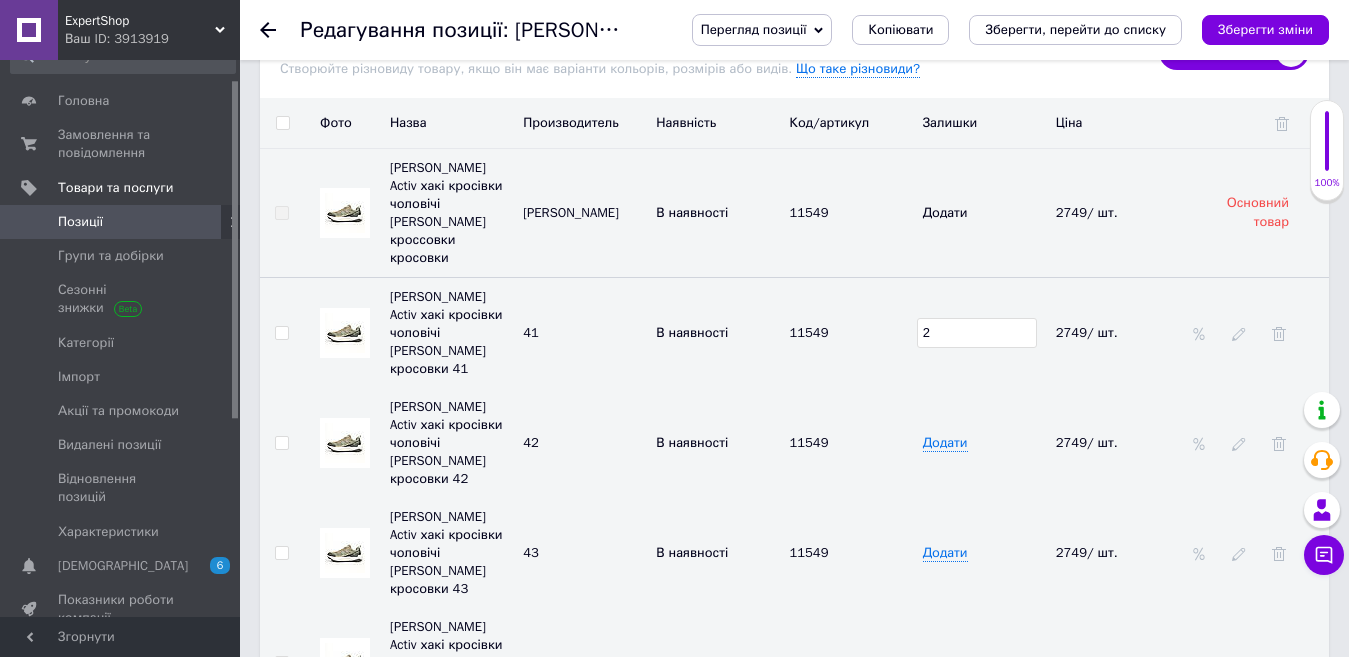 type on "2" 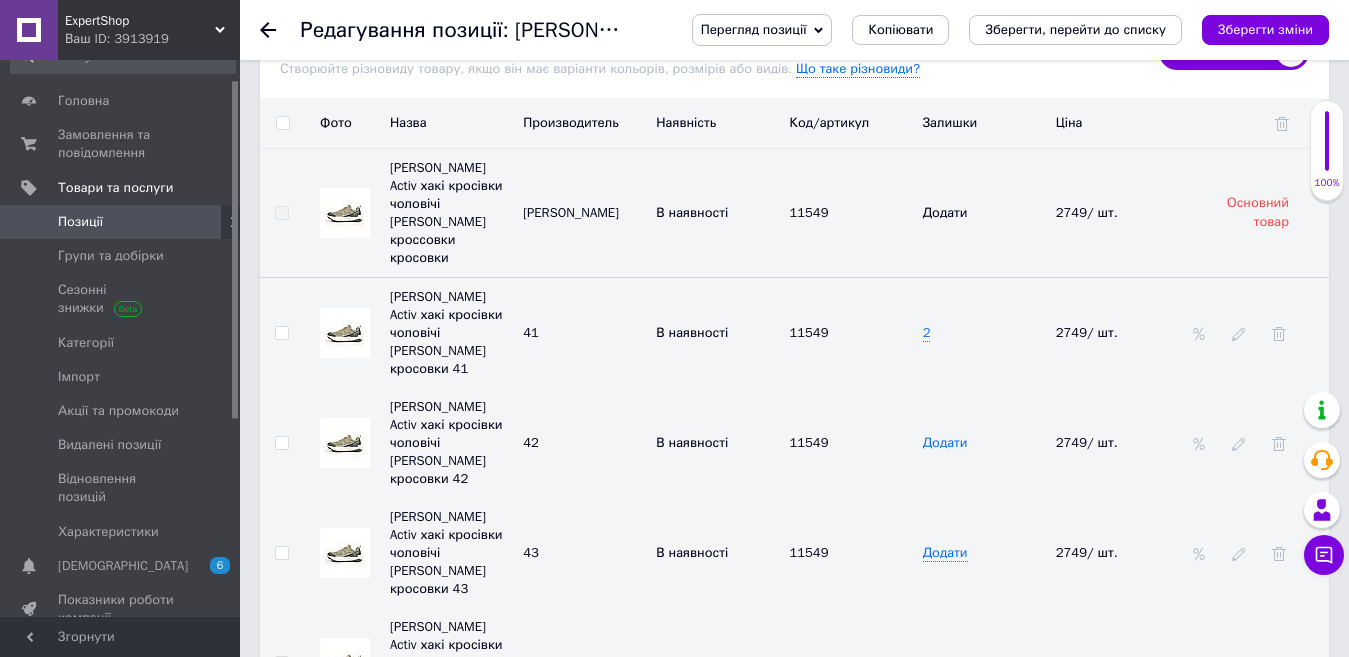 click on "Додати" at bounding box center [945, 443] 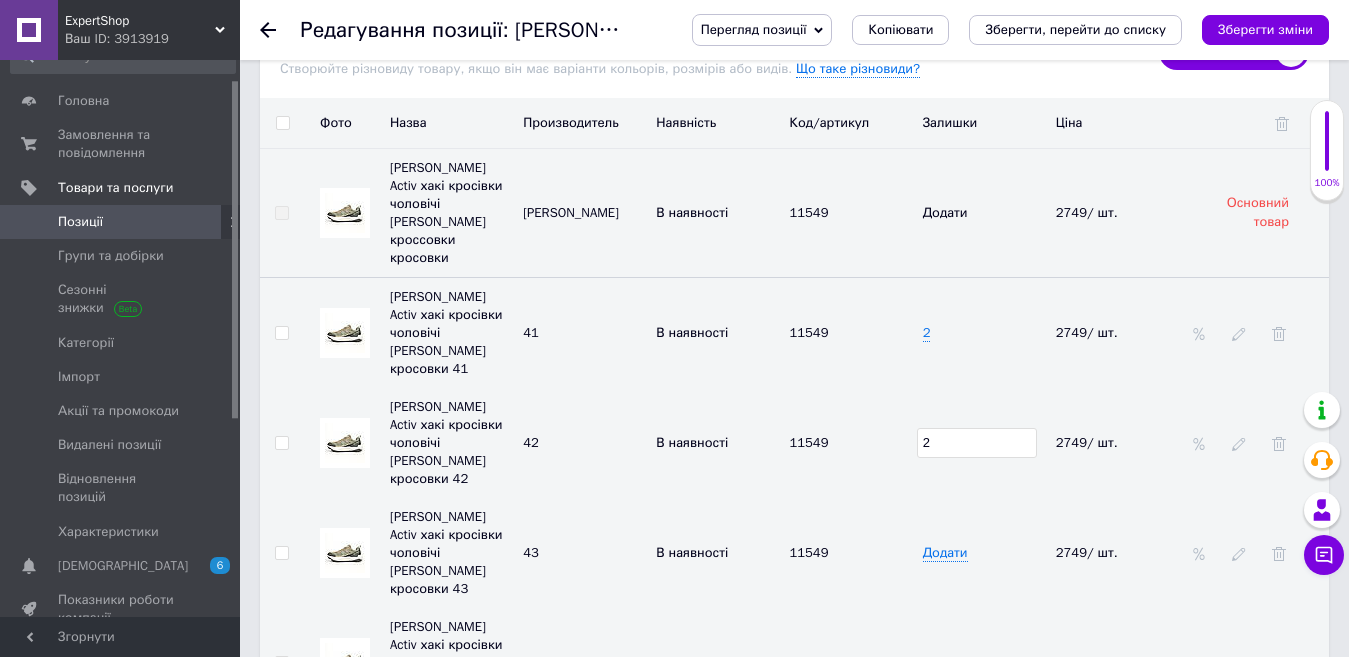 type on "2" 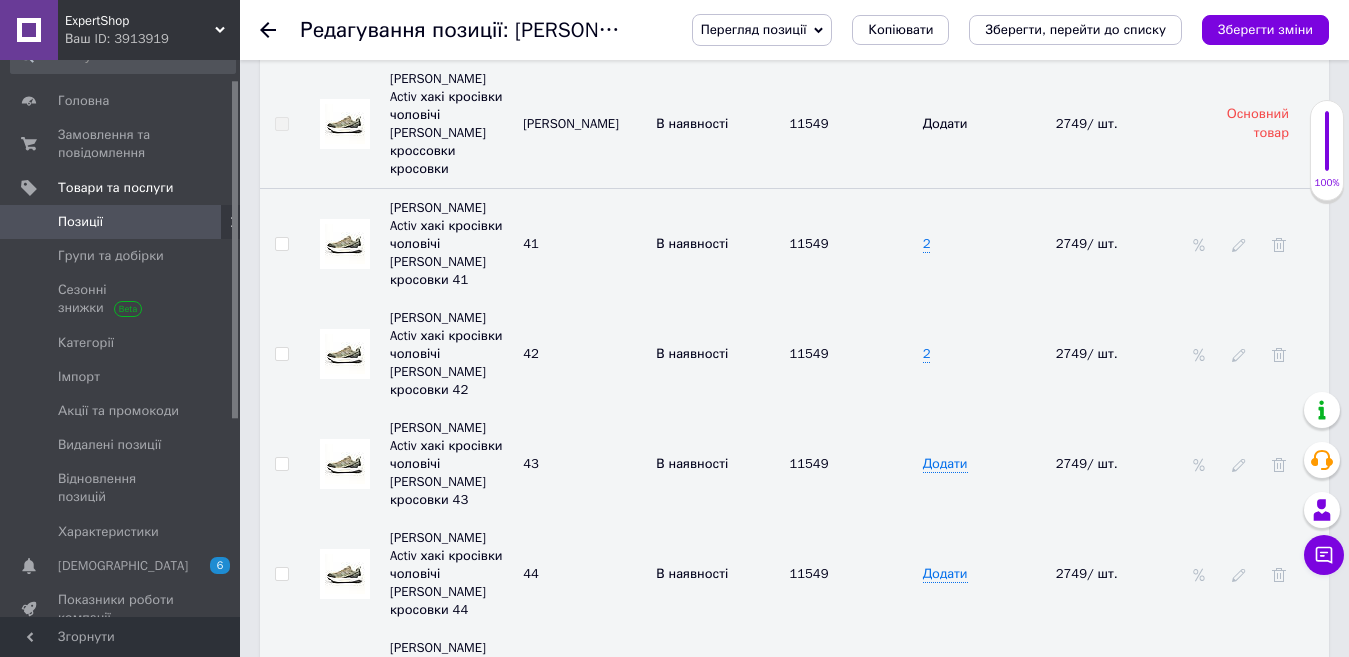 scroll, scrollTop: 3080, scrollLeft: 0, axis: vertical 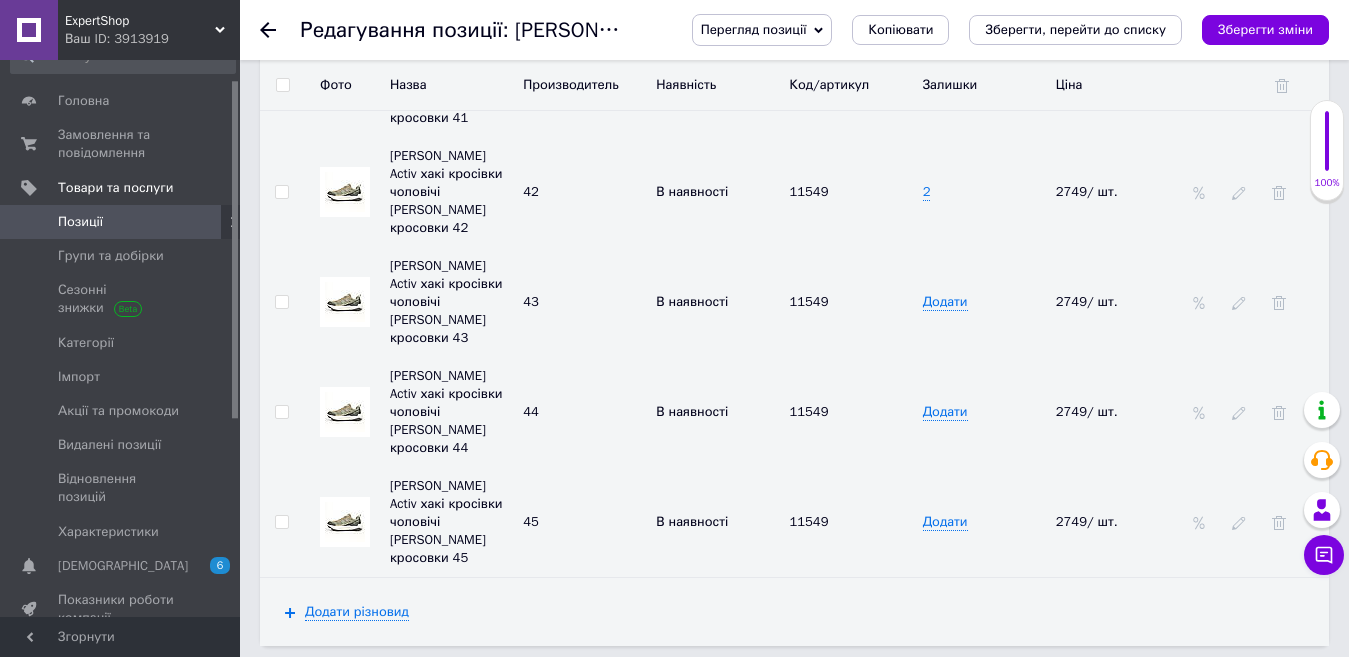 click on "Додати" at bounding box center (945, 302) 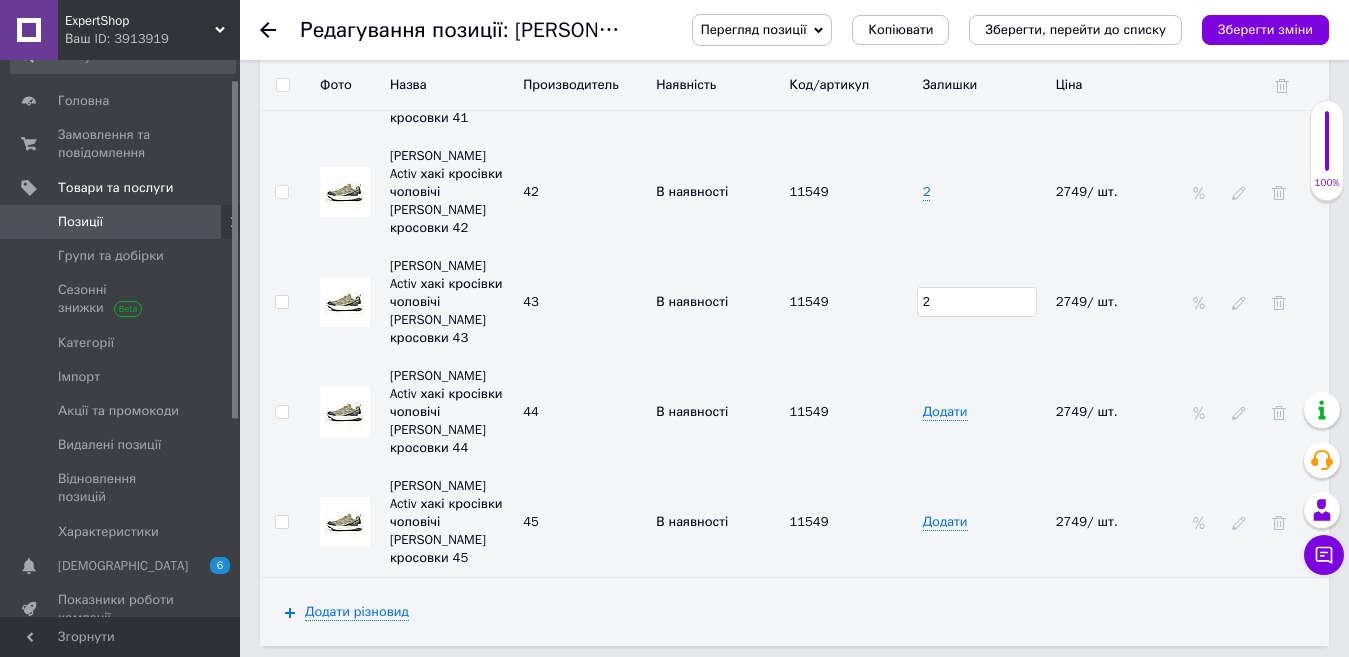 type on "2" 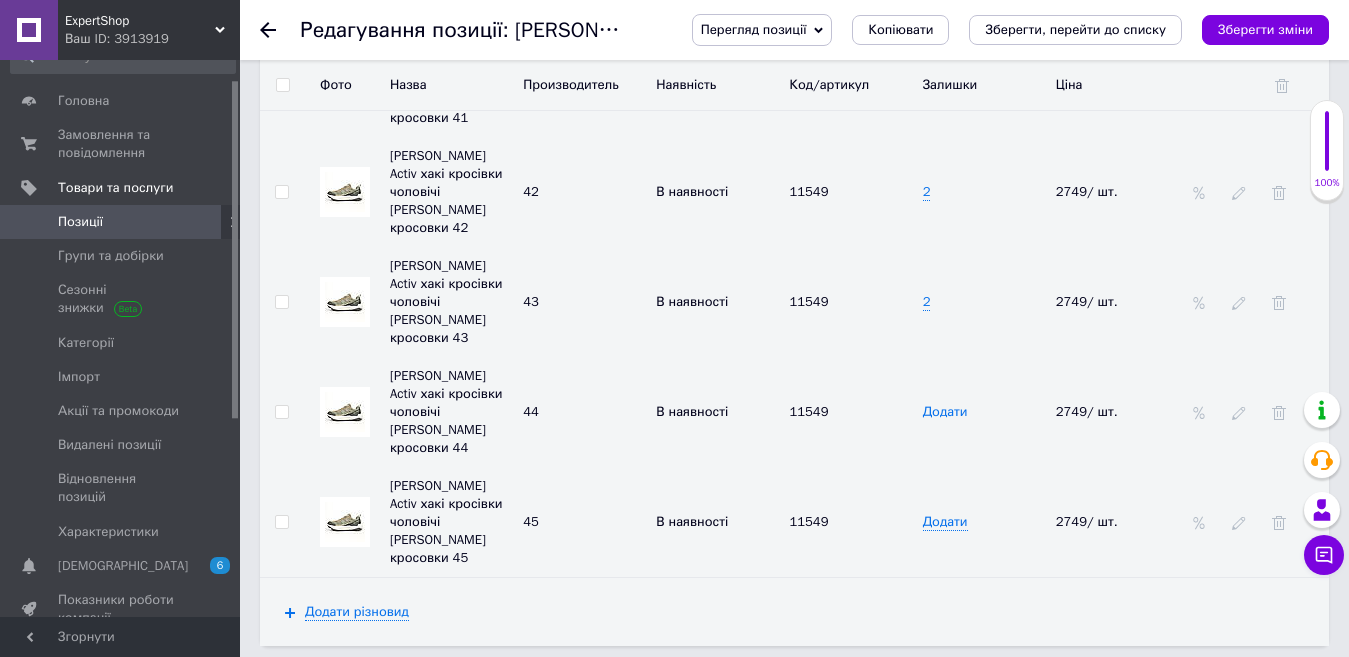 click on "Додати" at bounding box center (945, 412) 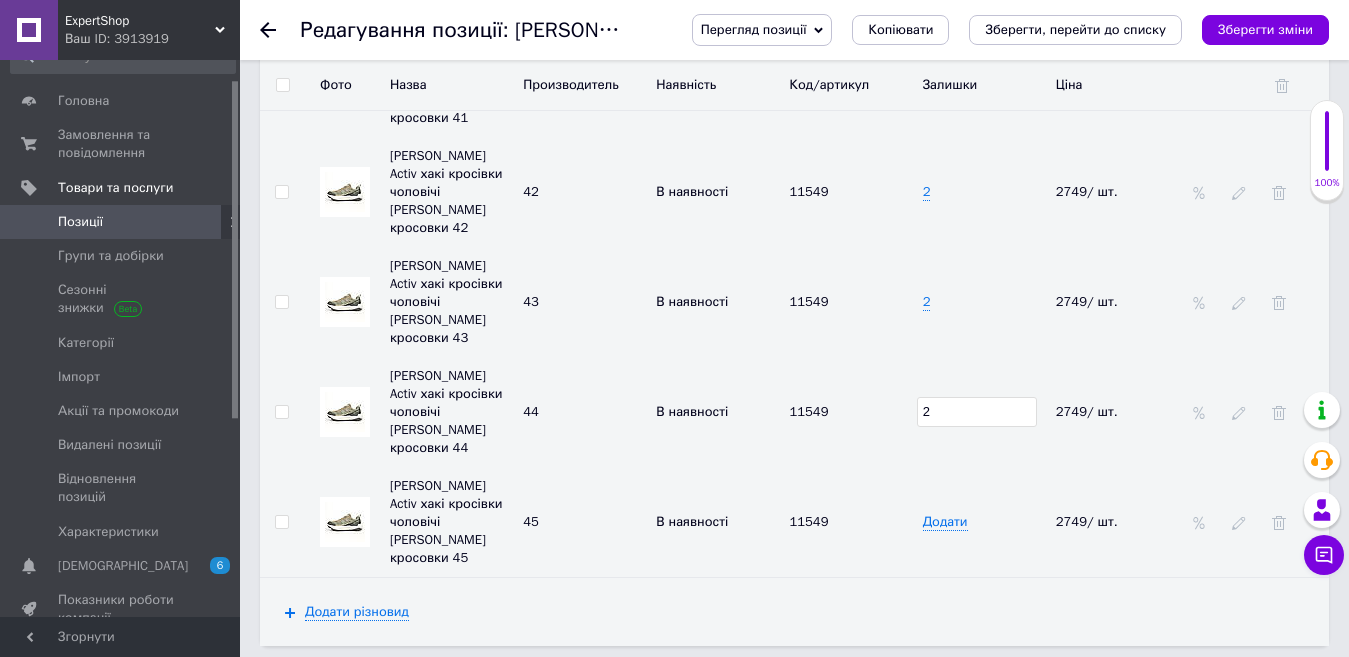 type on "2" 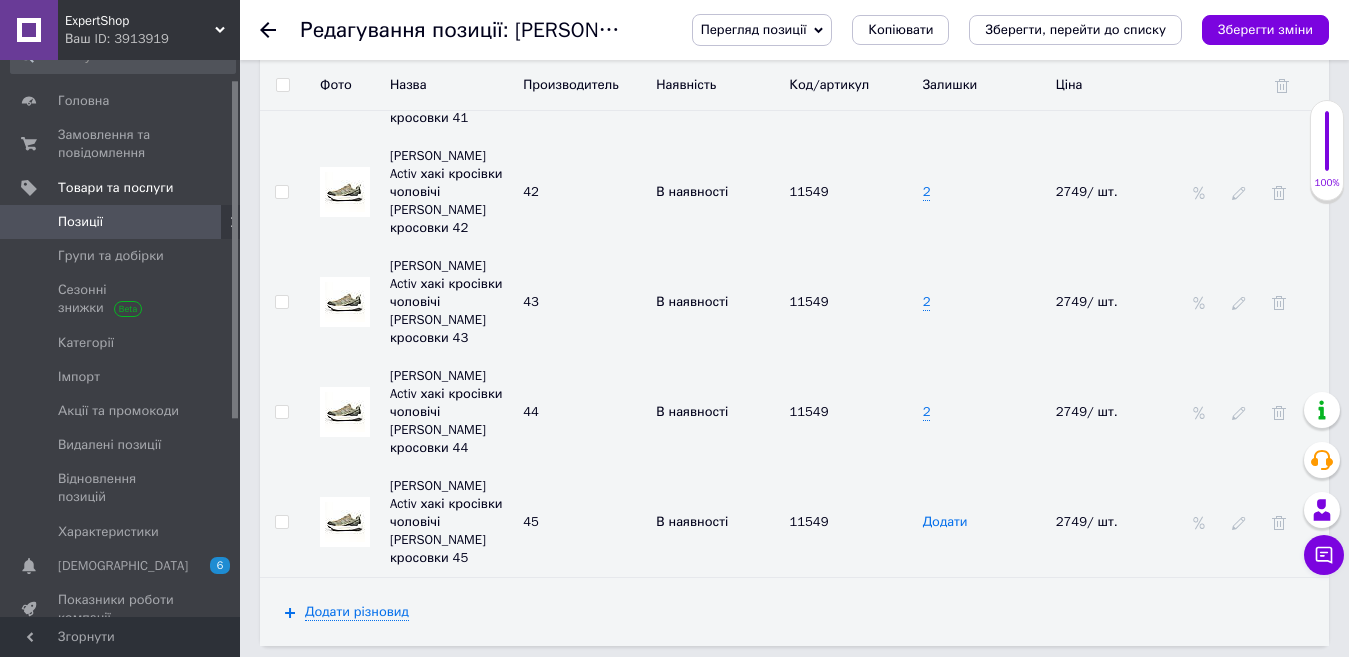 click on "Додати" at bounding box center [945, 522] 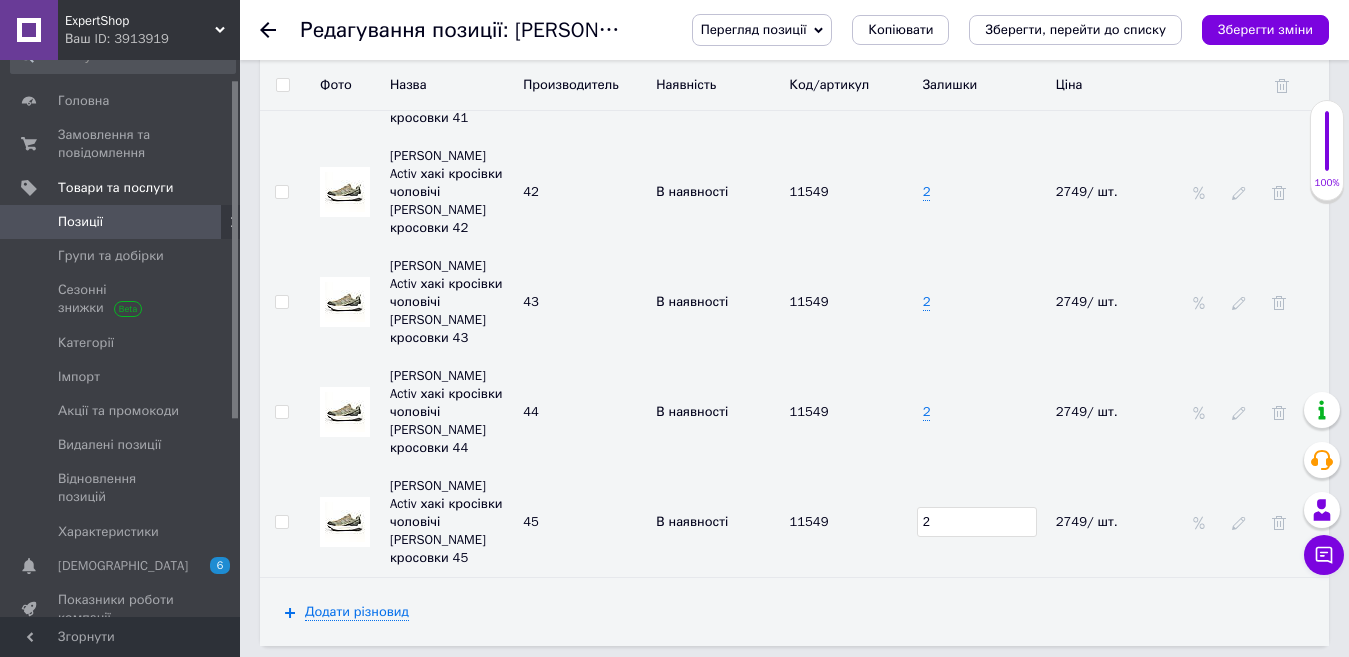 type on "2" 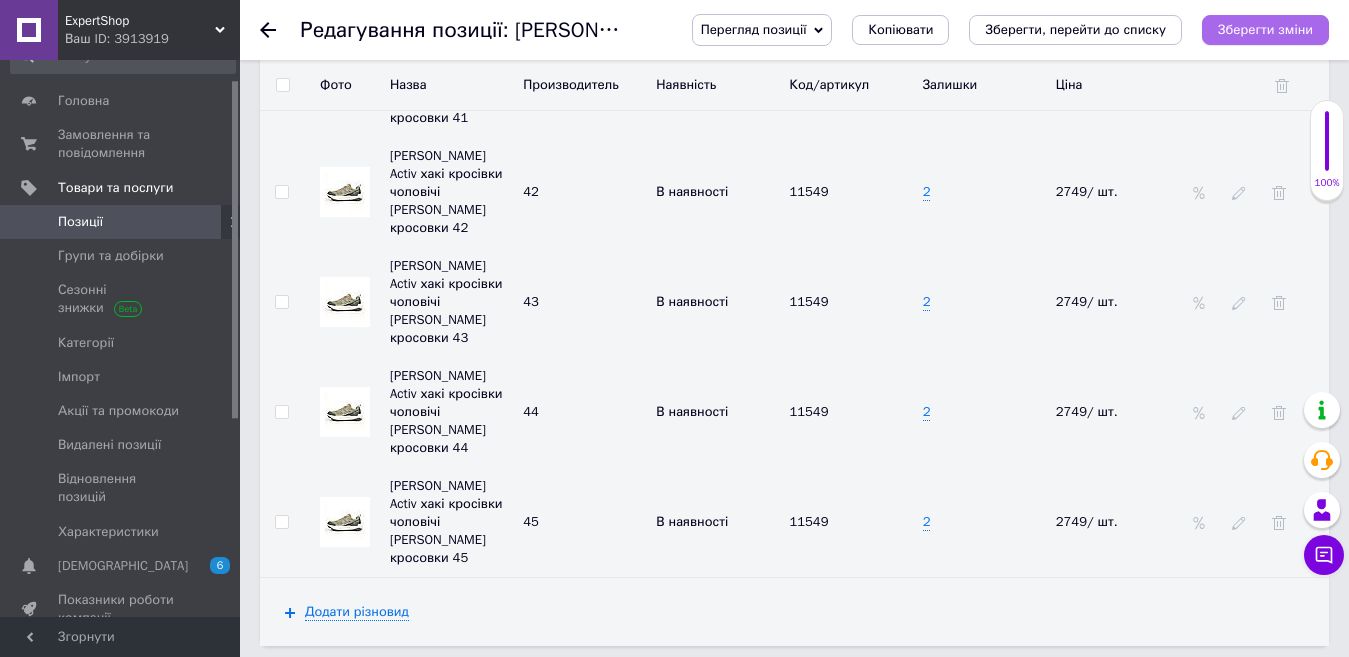 click on "Зберегти зміни" at bounding box center (1265, 30) 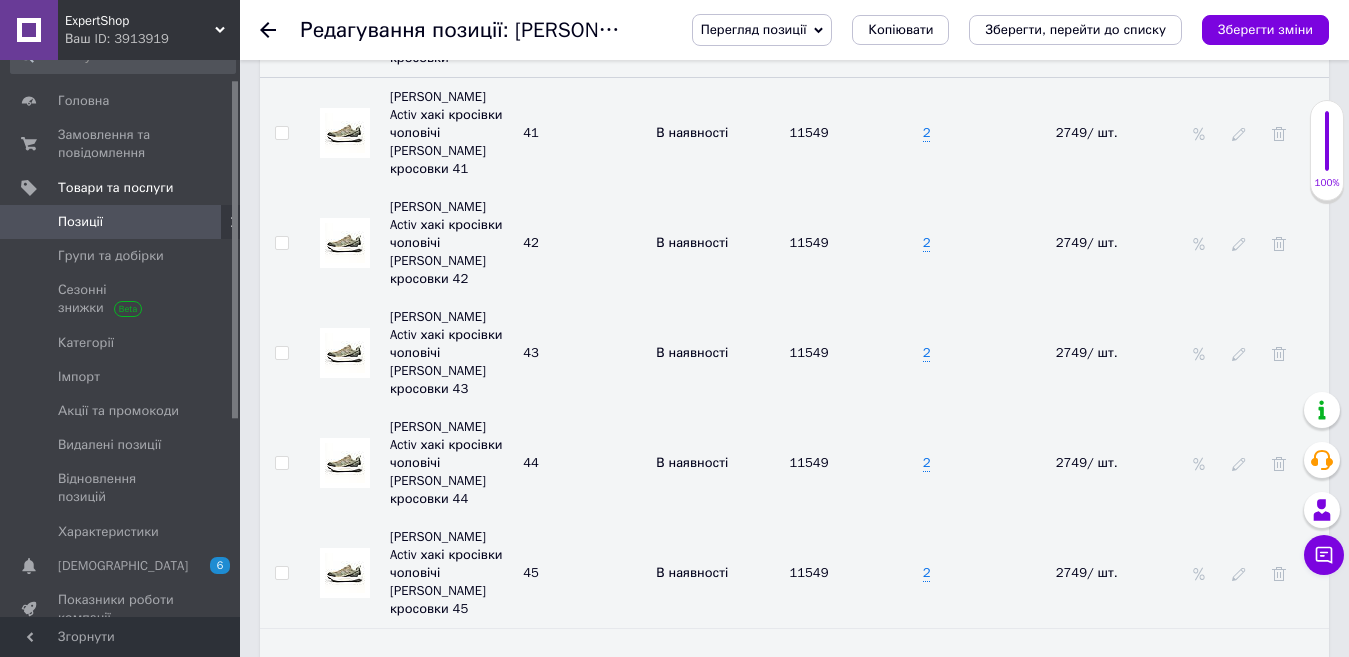 click 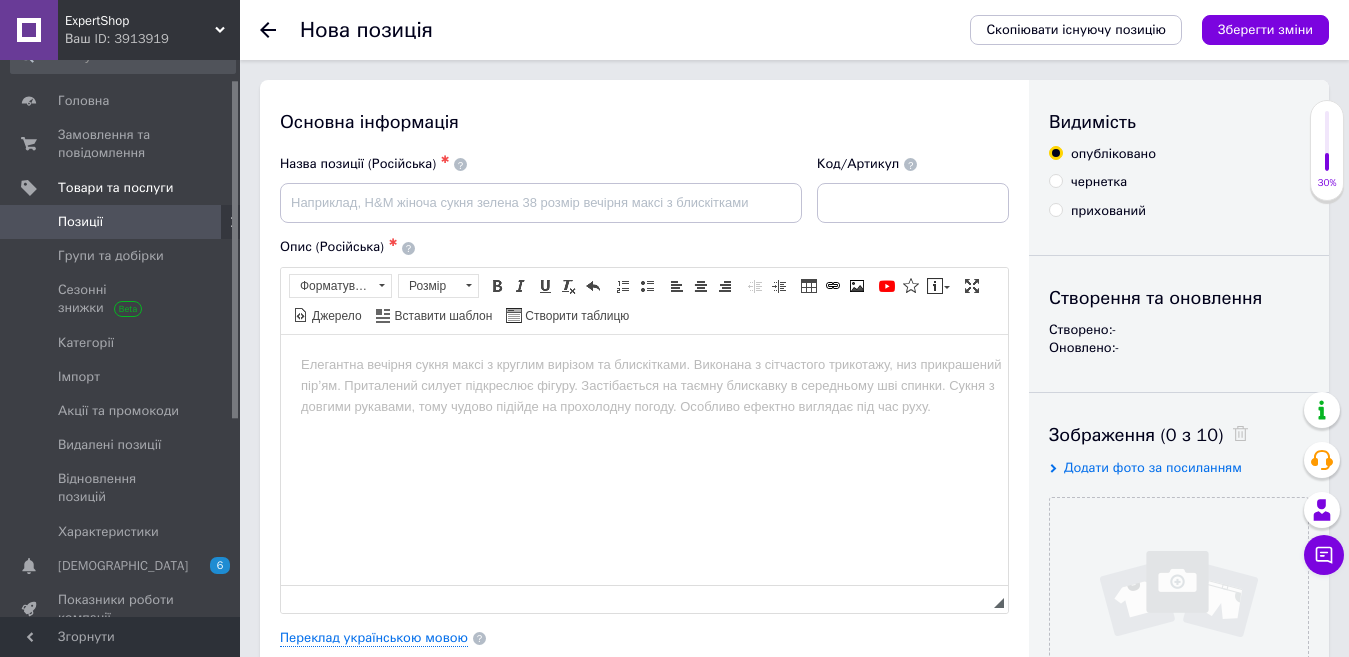 scroll, scrollTop: 0, scrollLeft: 0, axis: both 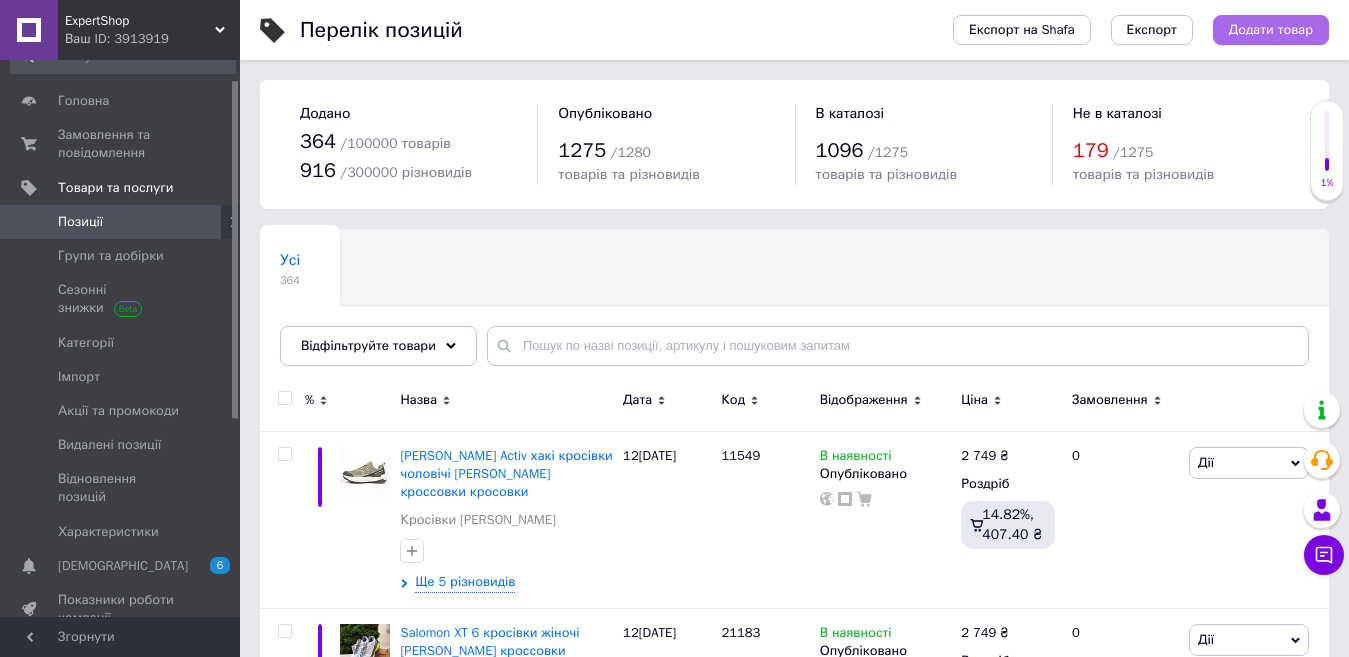 click on "Додати товар" at bounding box center [1271, 30] 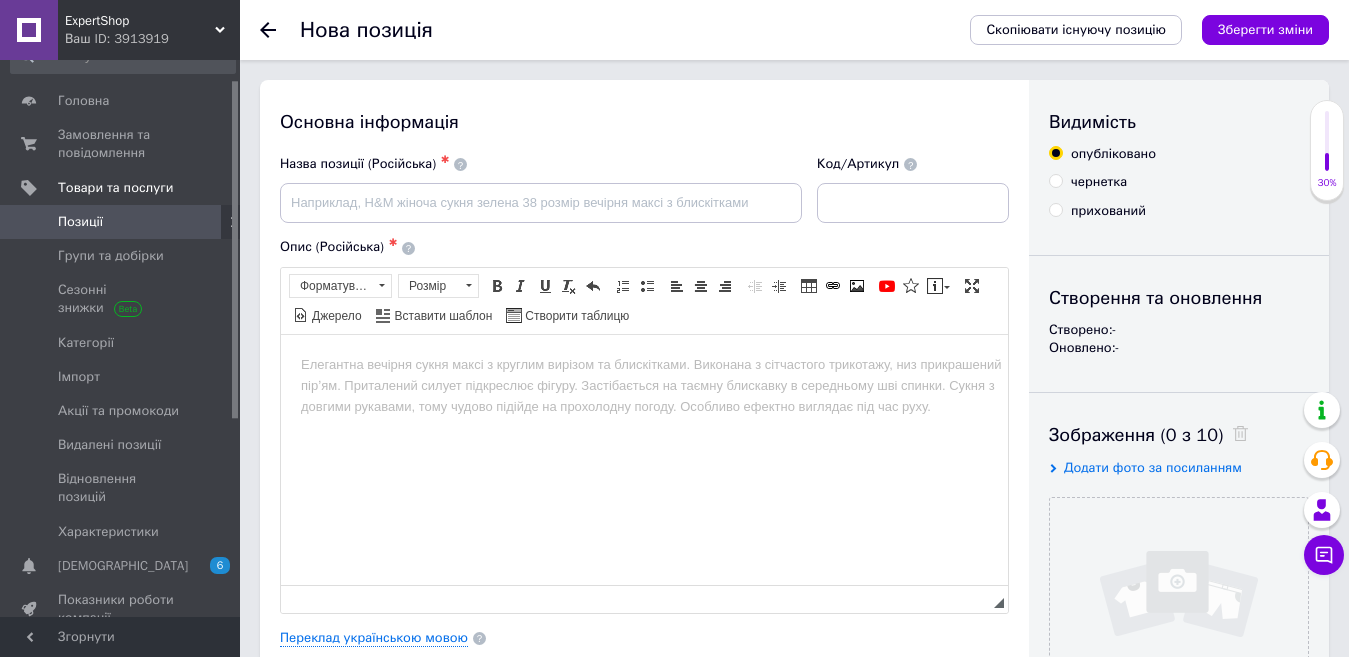 scroll, scrollTop: 0, scrollLeft: 0, axis: both 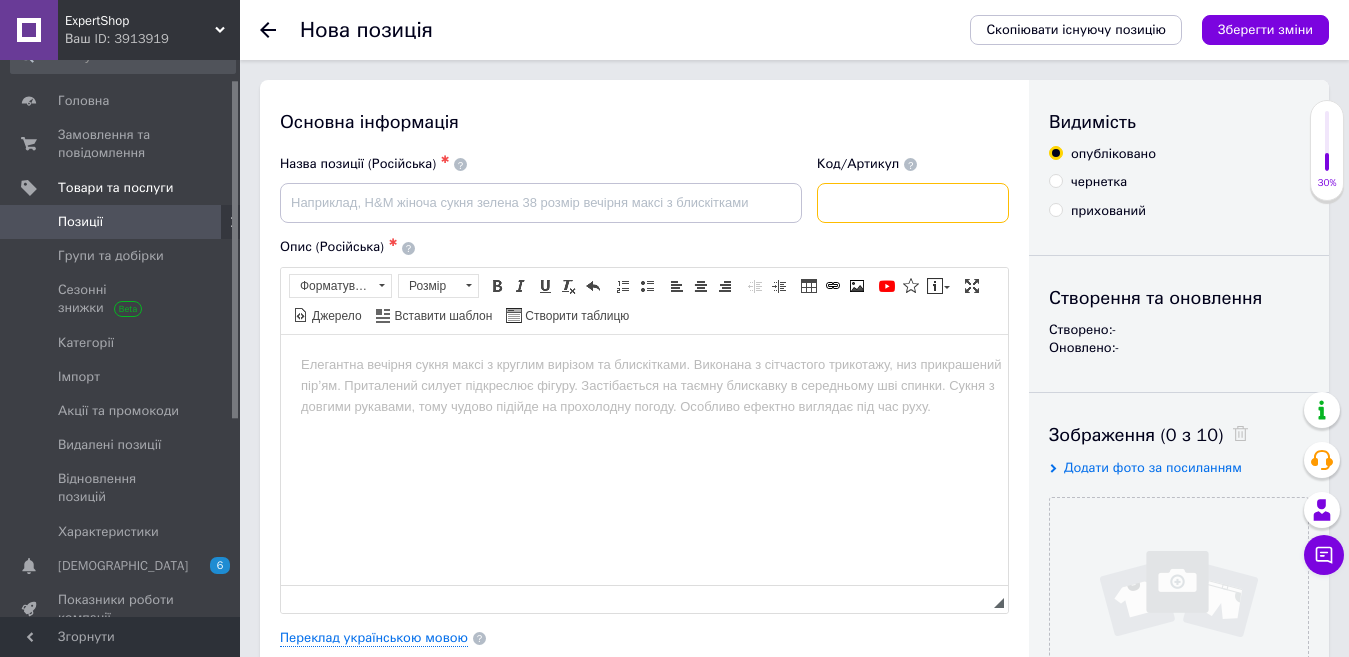 click at bounding box center (913, 203) 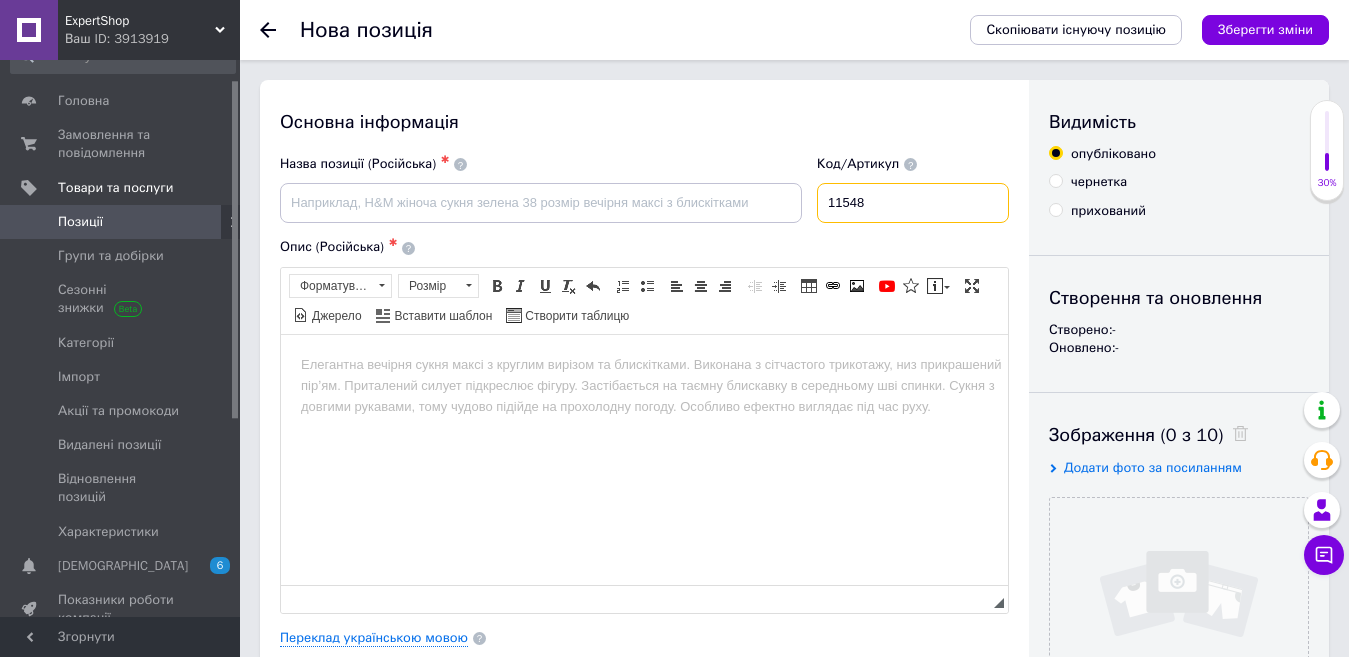 type on "11548" 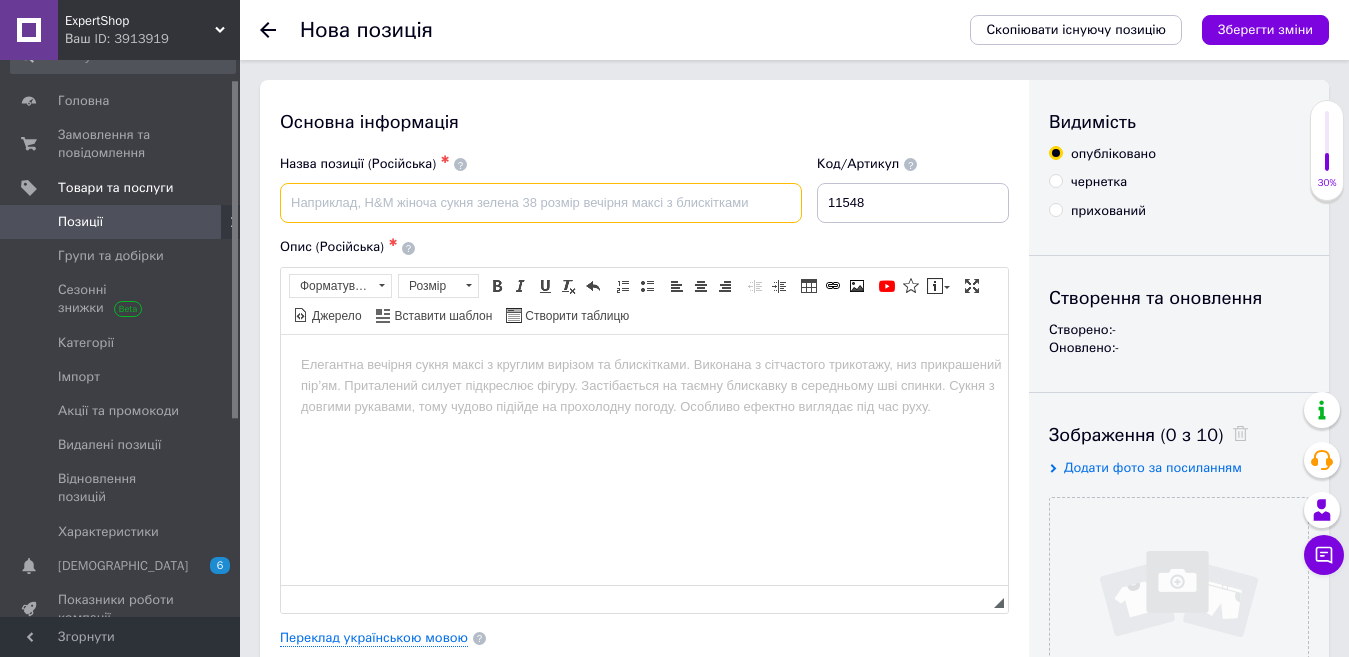 click at bounding box center [541, 203] 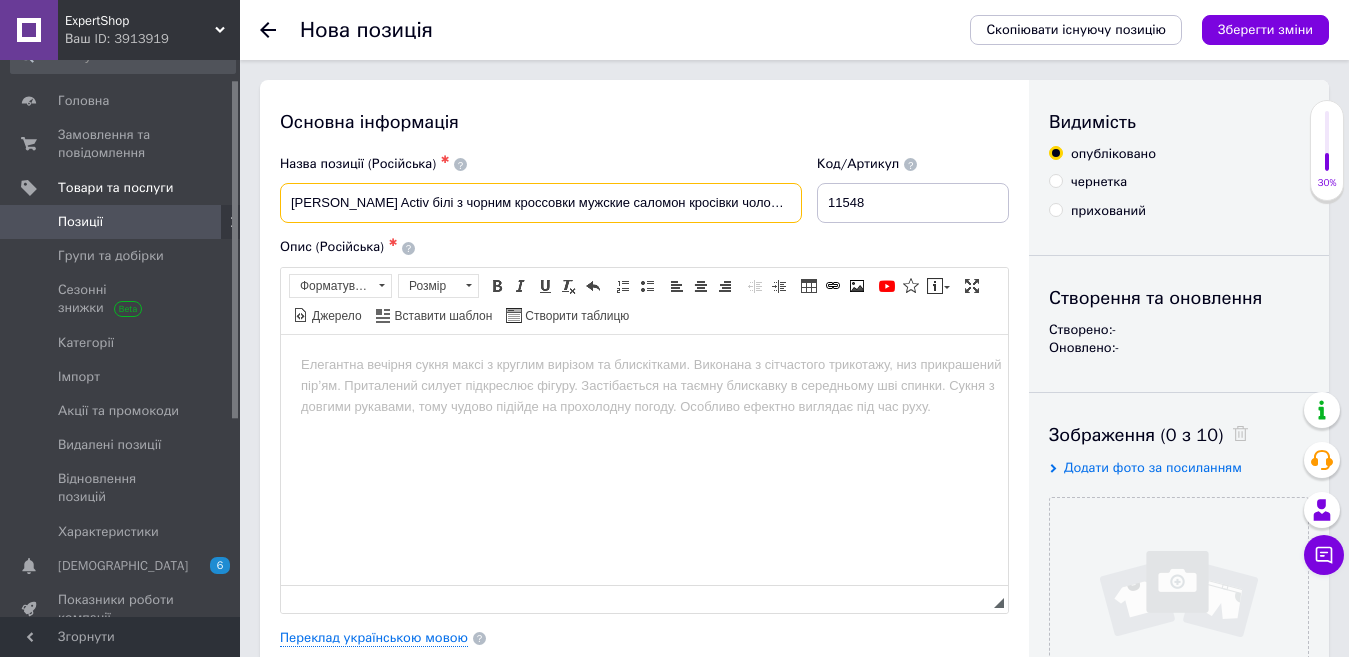 type on "[PERSON_NAME] Activ білі з чорним кроссовки мужские саломон кросівки чоловічі" 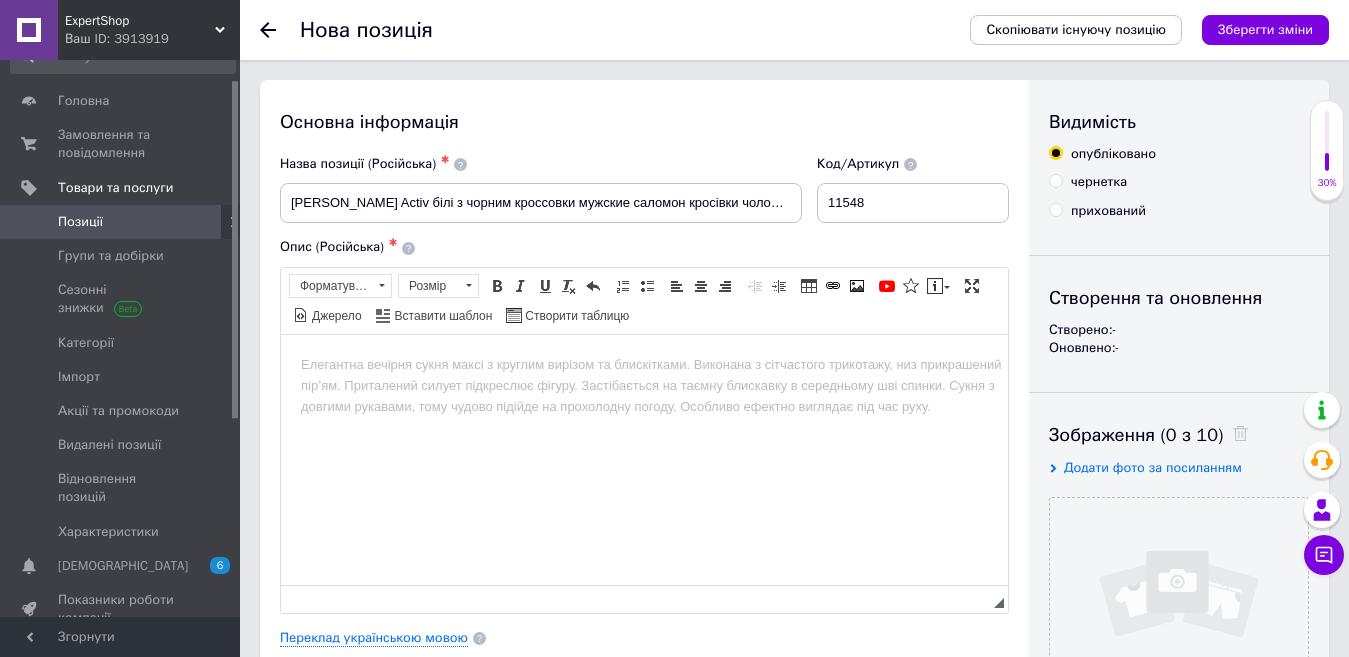 click on "Основна інформація Назва позиції (Російська) ✱ [PERSON_NAME] Activ білі з чорним кроссовки мужские саломон кросівки чоловічі Код/Артикул 11548 Опис (Російська) ✱ Розширений текстовий редактор, 2F359A51-E779-42E6-9224-336F7E73E210 Панель інструментів редактора Форматування Форматування Розмір Розмір   Жирний  Сполучення клавіш Ctrl+B   Курсив  Сполучення клавіш Ctrl+I   Підкреслений  Сполучення клавіш Ctrl+U   Видалити форматування   Повернути  Сполучення клавіш Ctrl+Z   Вставити/видалити нумерований список   Вставити/видалити маркований список   По лівому краю   По центру" at bounding box center (644, 638) 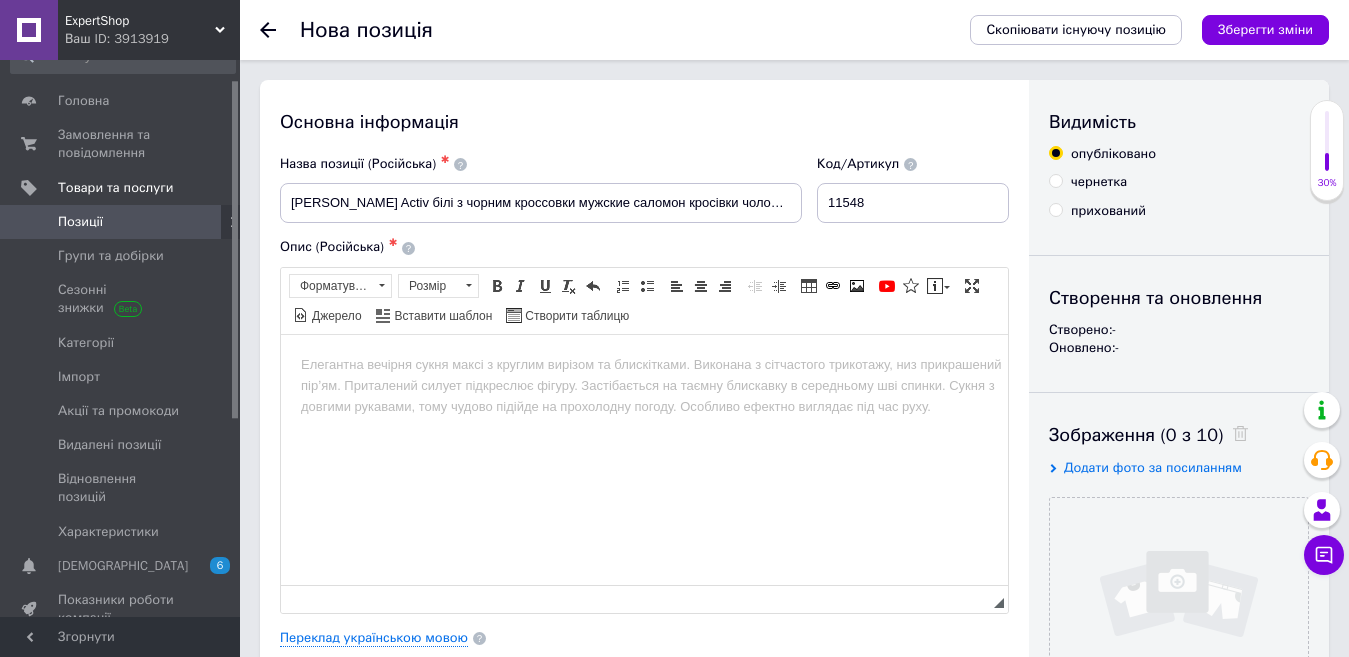 click at bounding box center (644, 364) 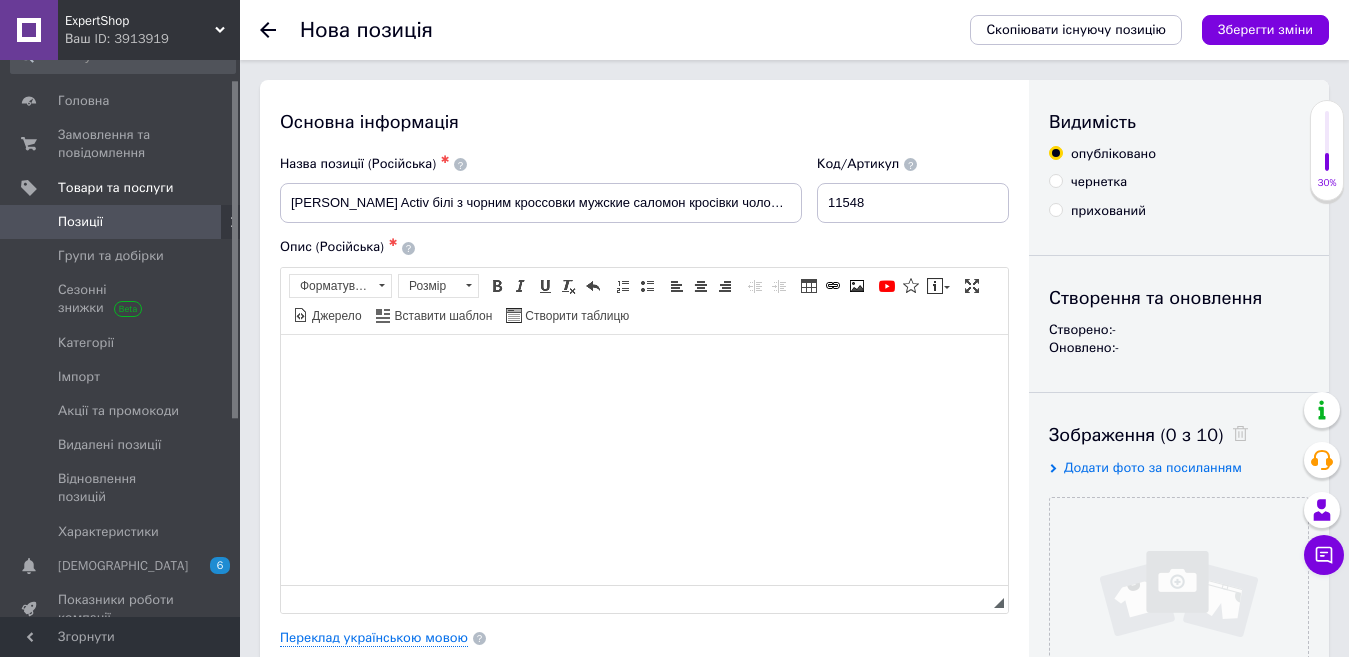 paste 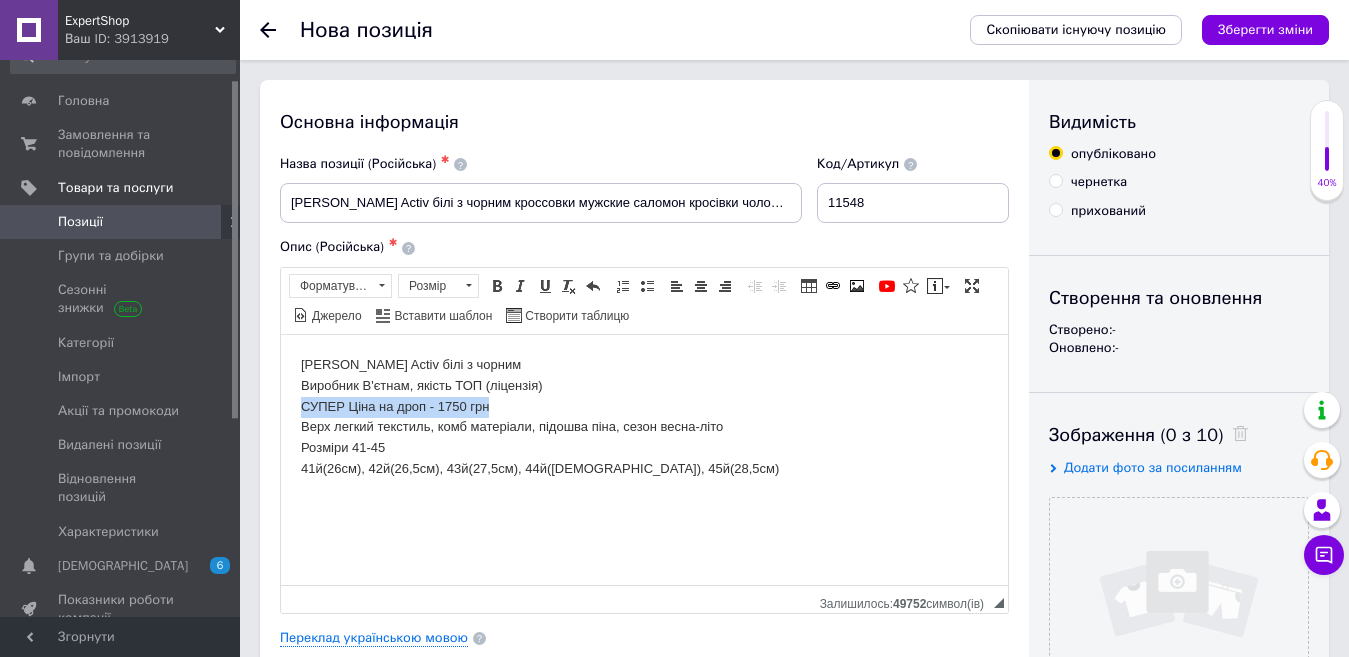 drag, startPoint x: 519, startPoint y: 399, endPoint x: 188, endPoint y: 414, distance: 331.3397 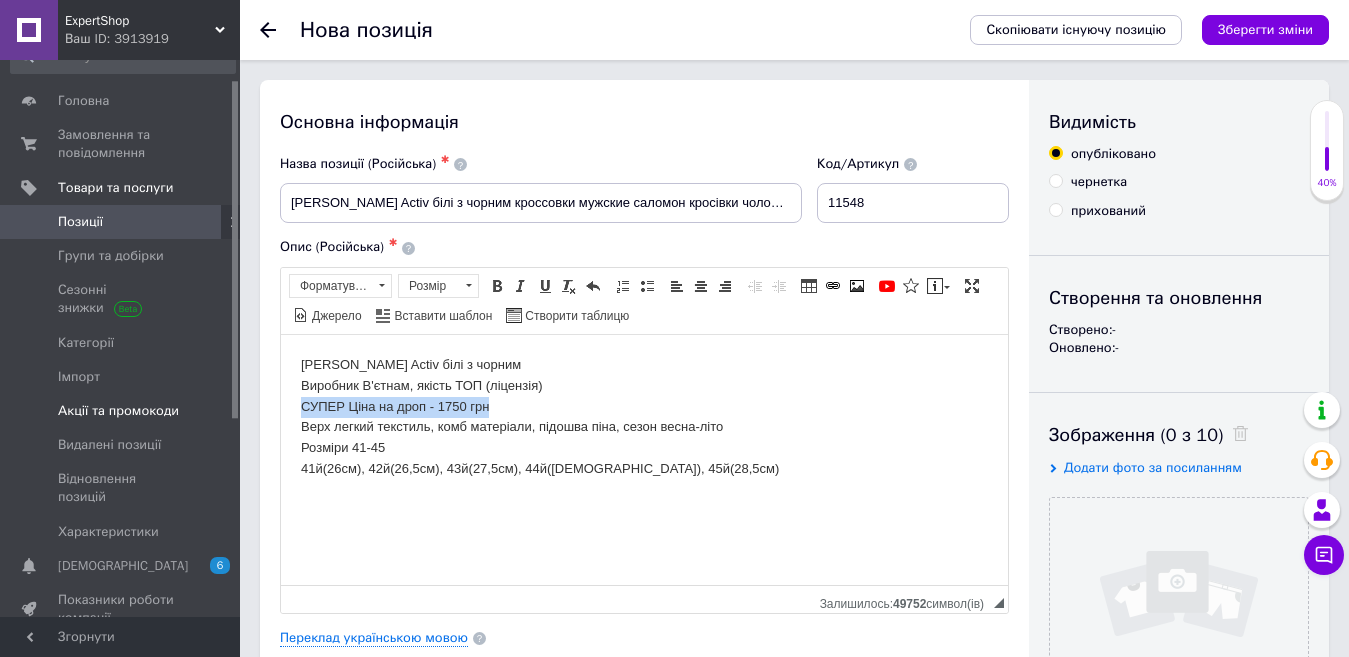 type 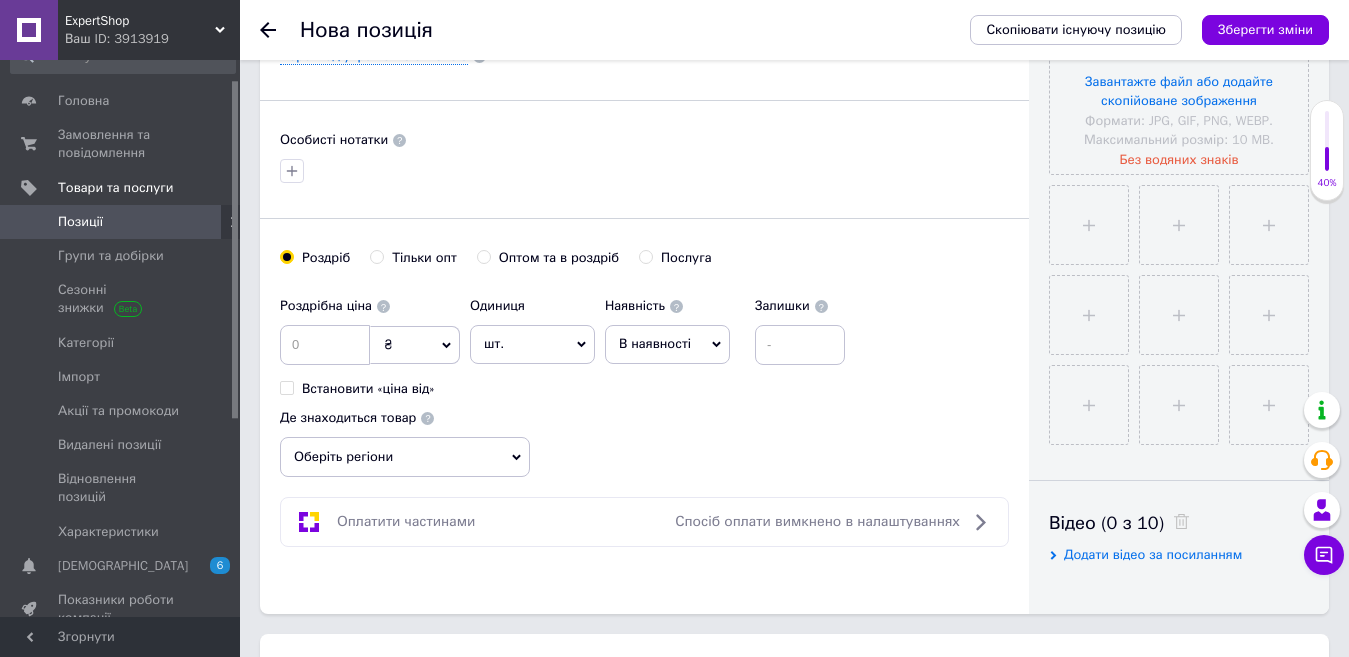 scroll, scrollTop: 600, scrollLeft: 0, axis: vertical 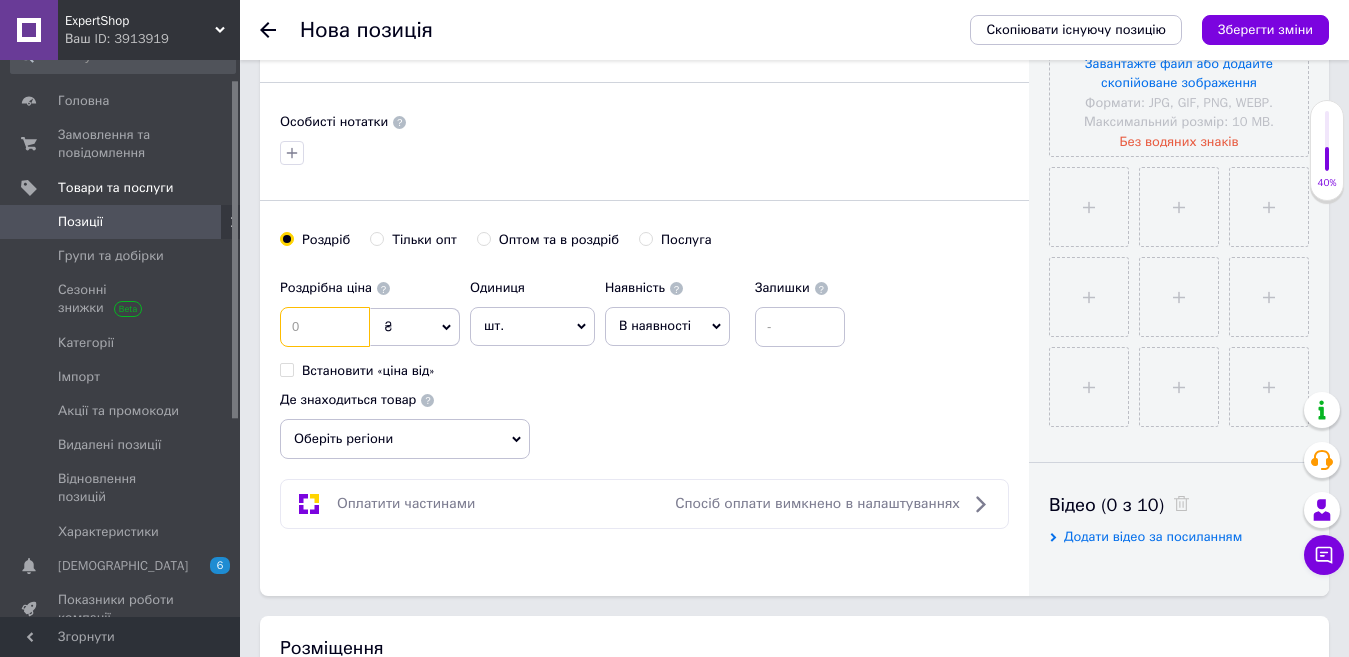 click at bounding box center (325, 327) 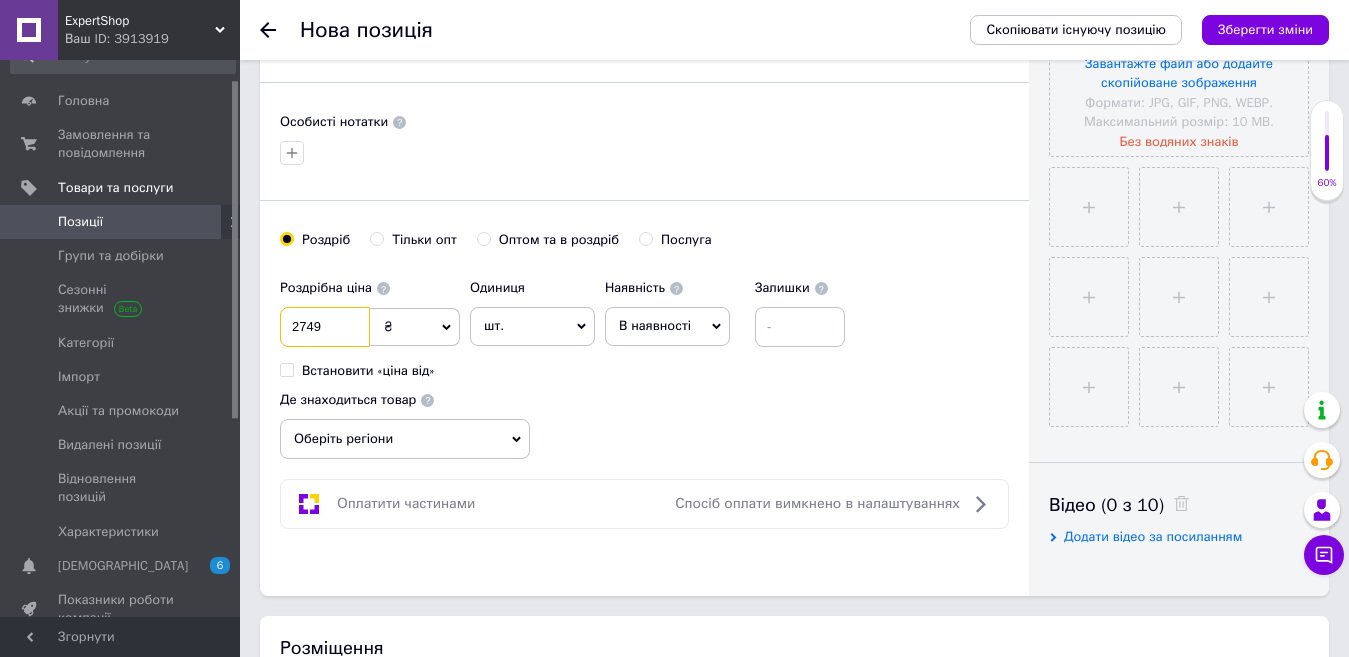 type on "2749" 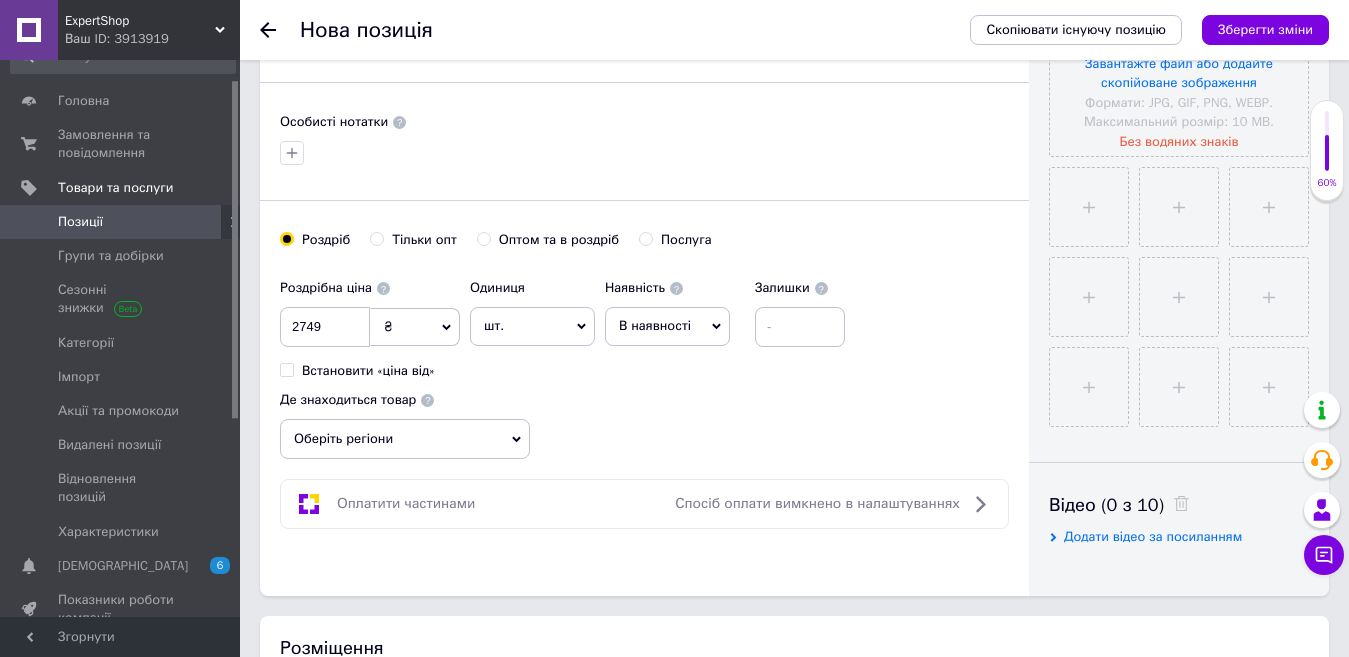 click on "Оберіть регіони" at bounding box center (405, 439) 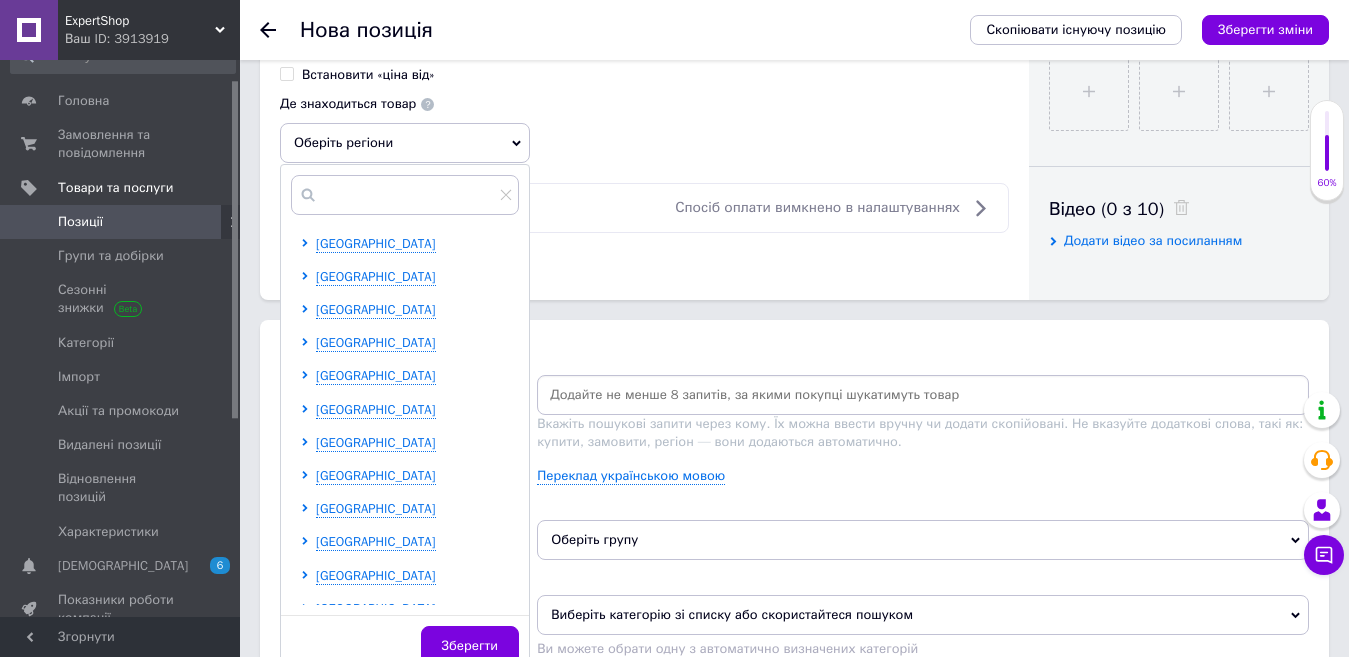 scroll, scrollTop: 900, scrollLeft: 0, axis: vertical 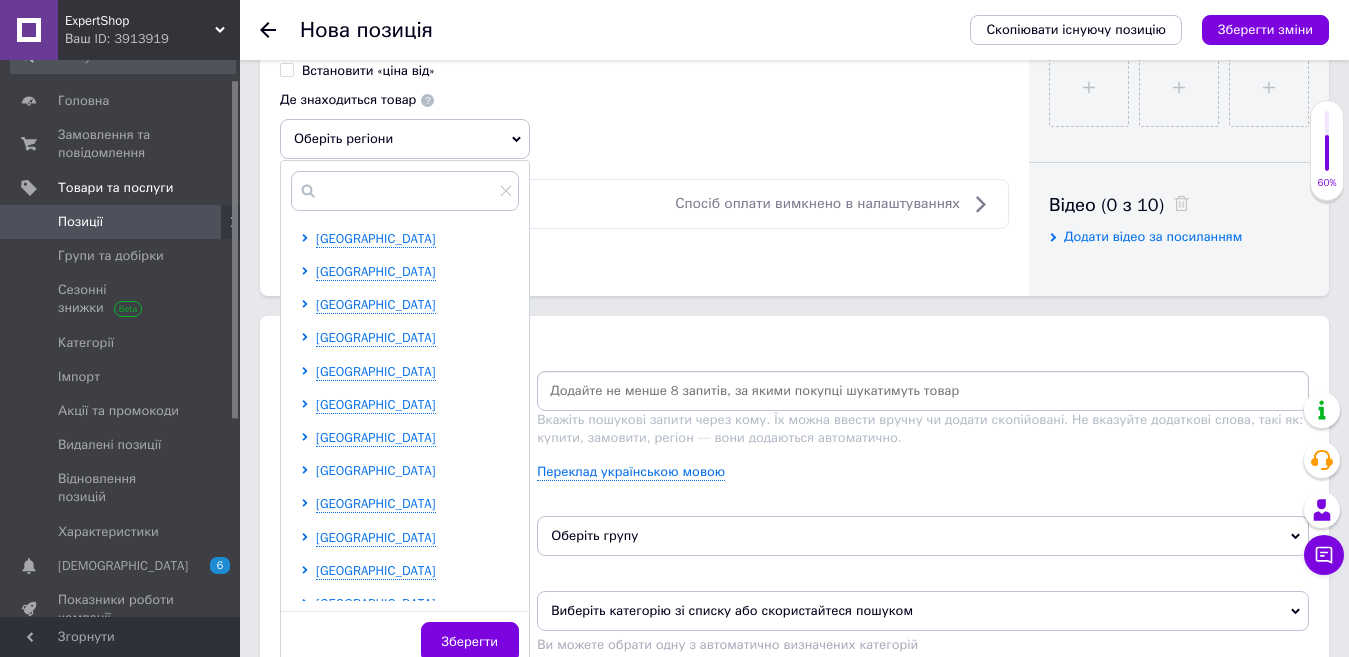 click on "[GEOGRAPHIC_DATA]" at bounding box center (376, 470) 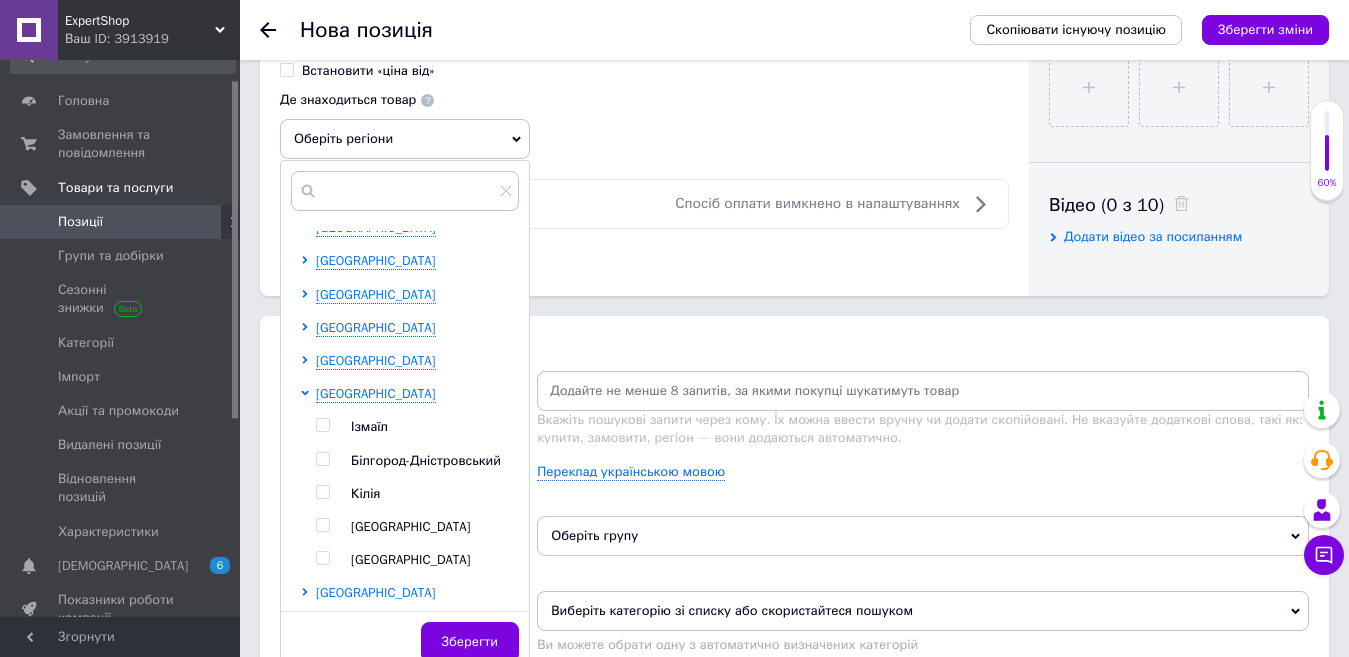 scroll, scrollTop: 400, scrollLeft: 0, axis: vertical 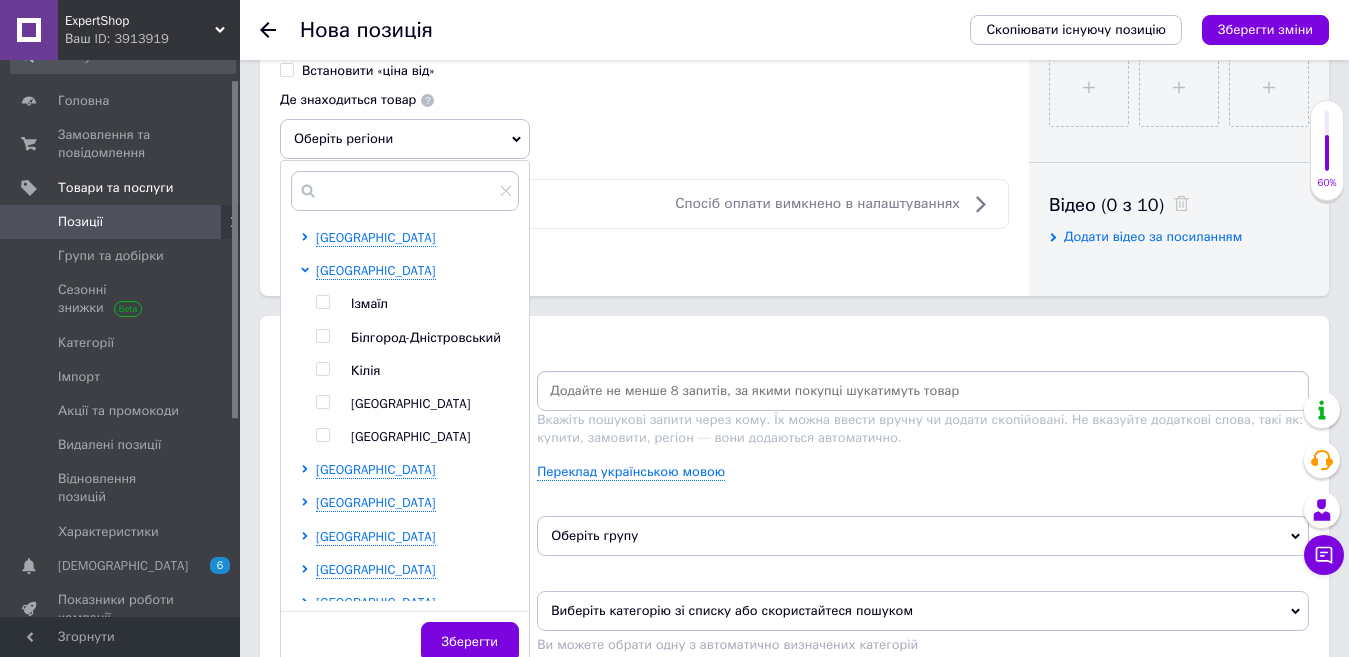 click on "[GEOGRAPHIC_DATA]" at bounding box center [411, 403] 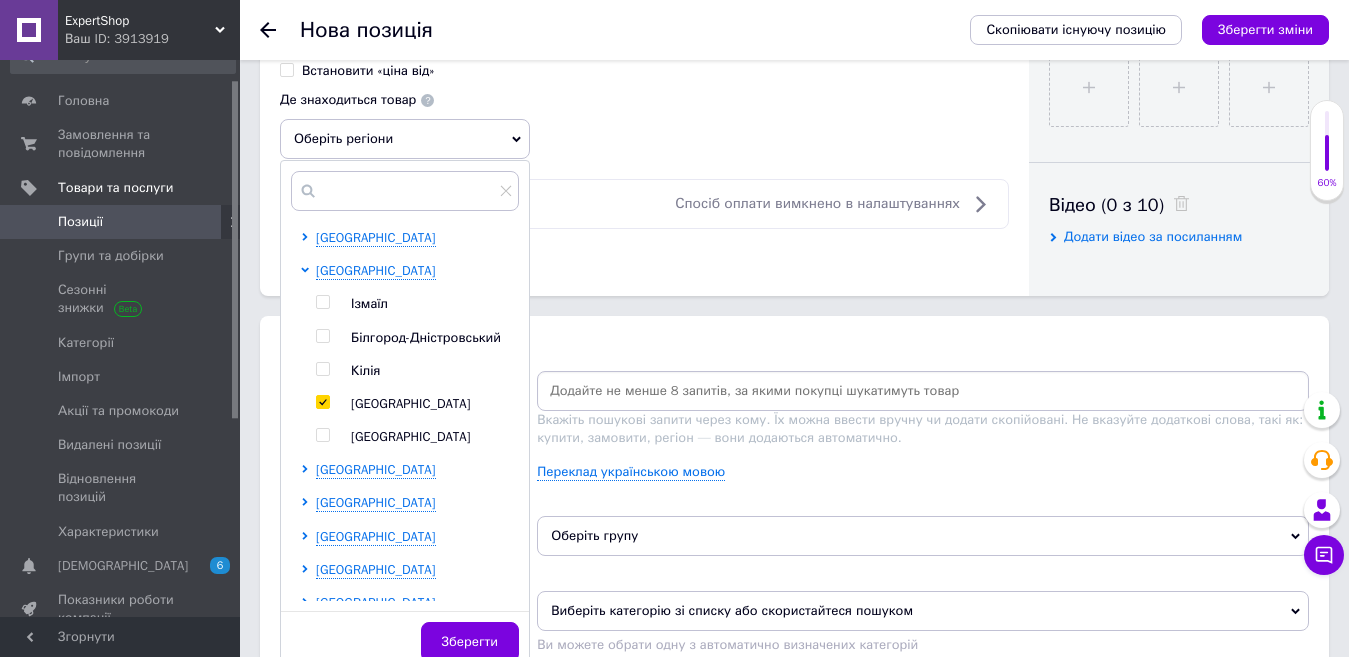 checkbox on "true" 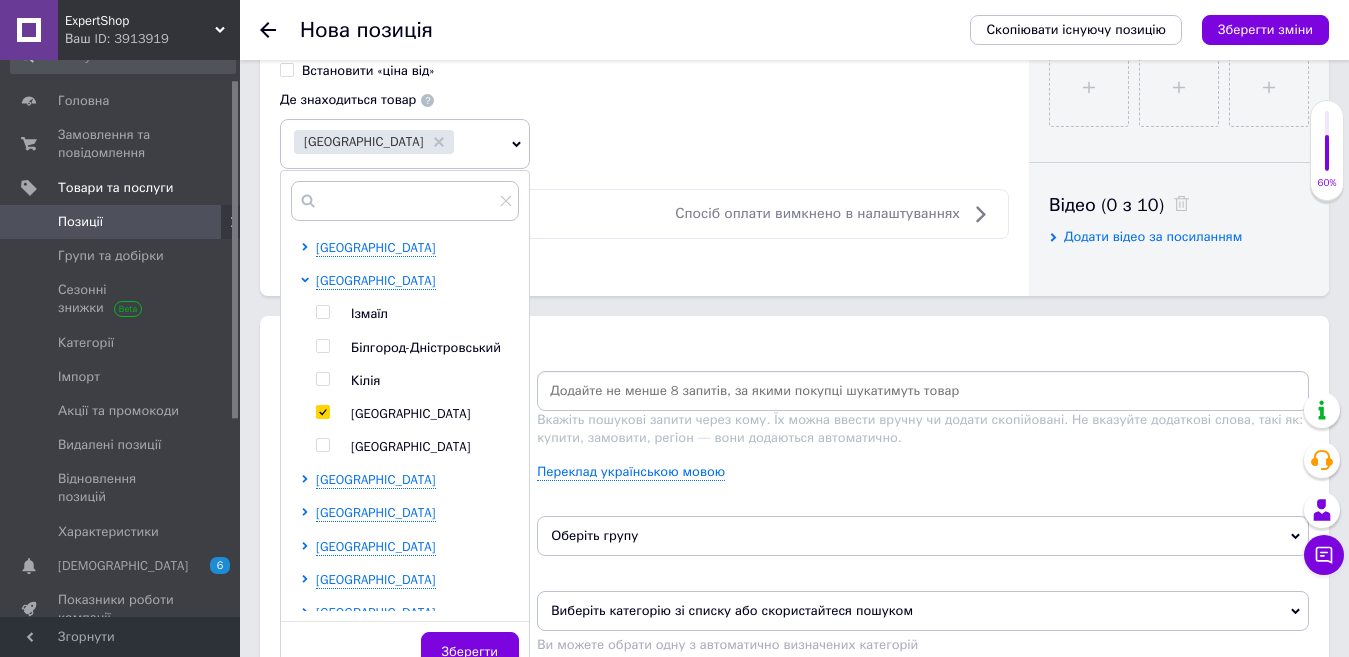 click on "Зберегти" at bounding box center (470, 652) 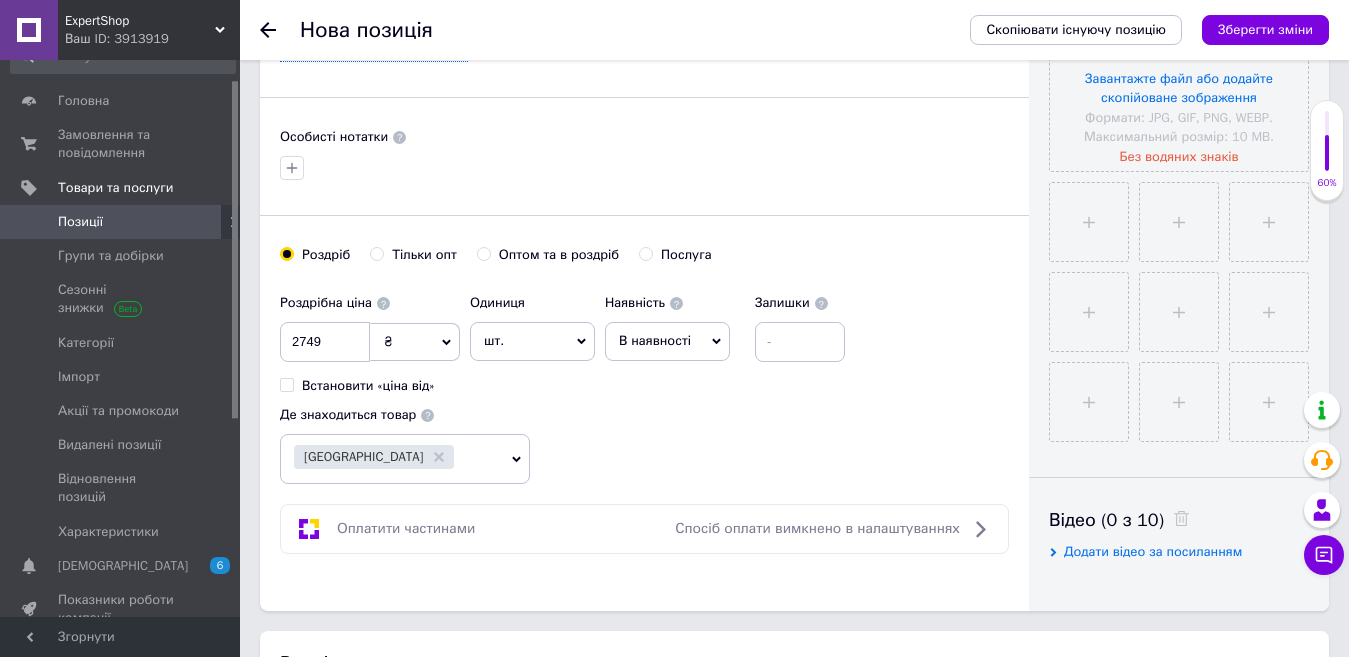 scroll, scrollTop: 300, scrollLeft: 0, axis: vertical 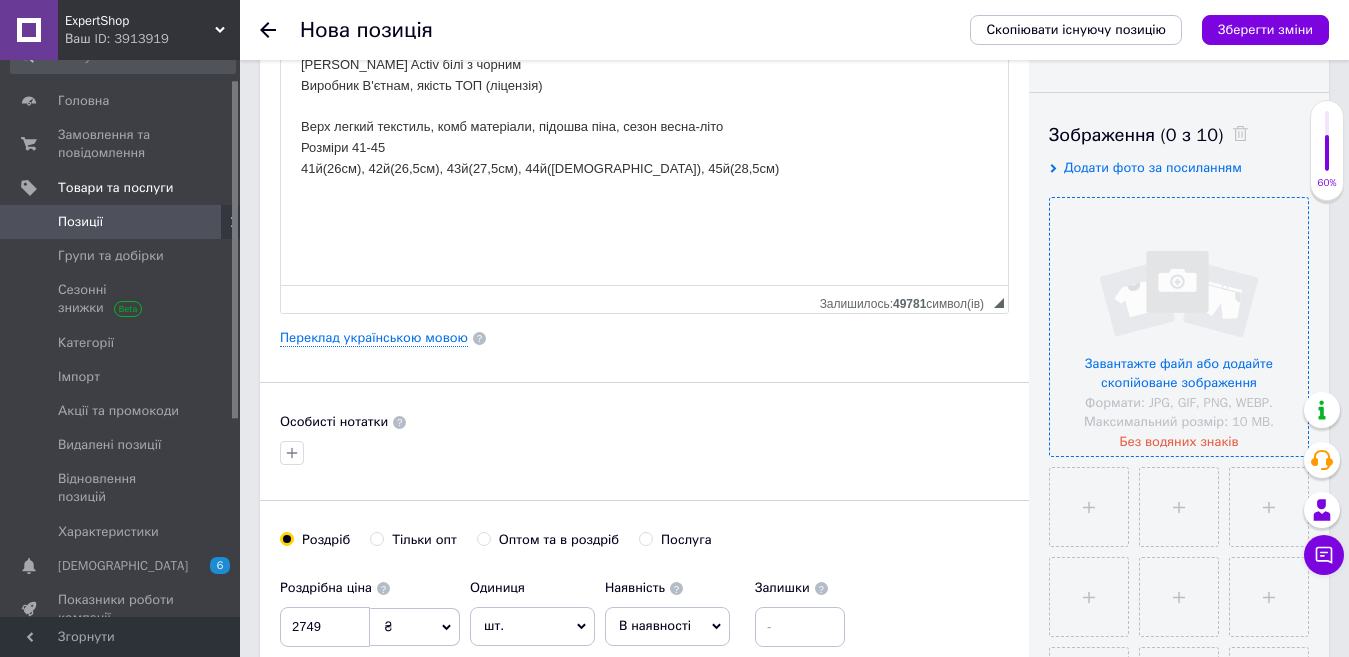click at bounding box center (1179, 327) 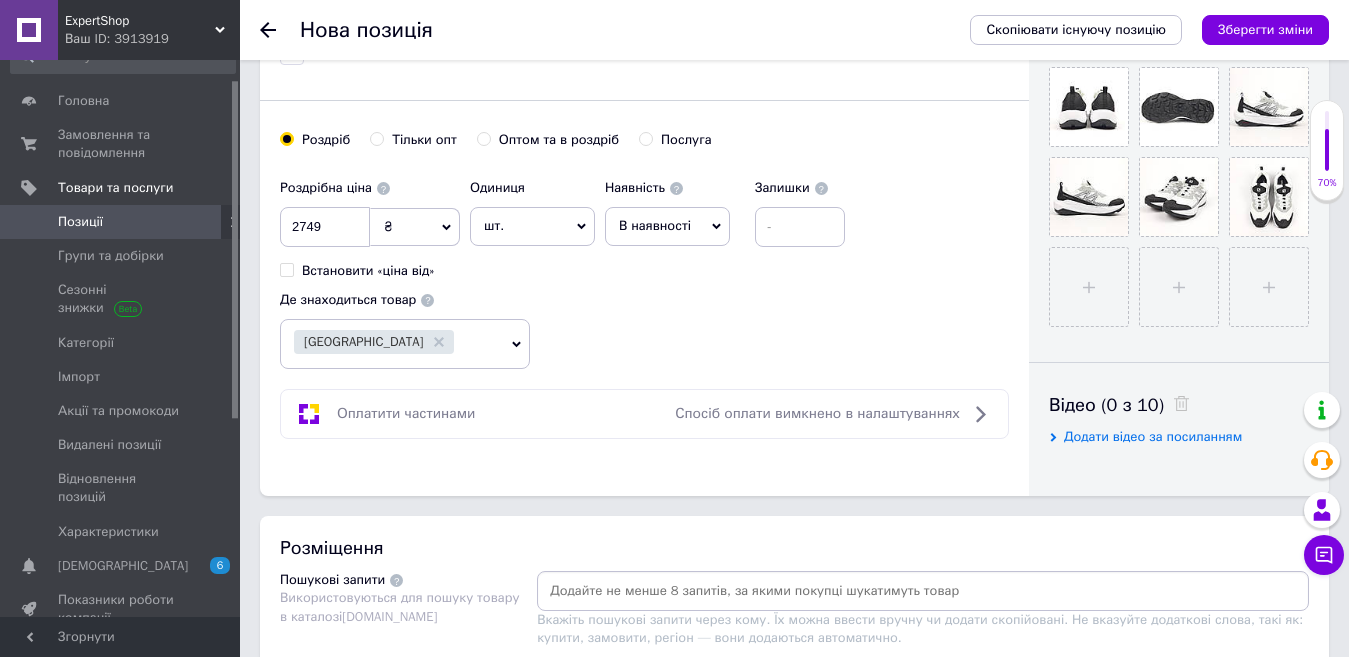 scroll, scrollTop: 900, scrollLeft: 0, axis: vertical 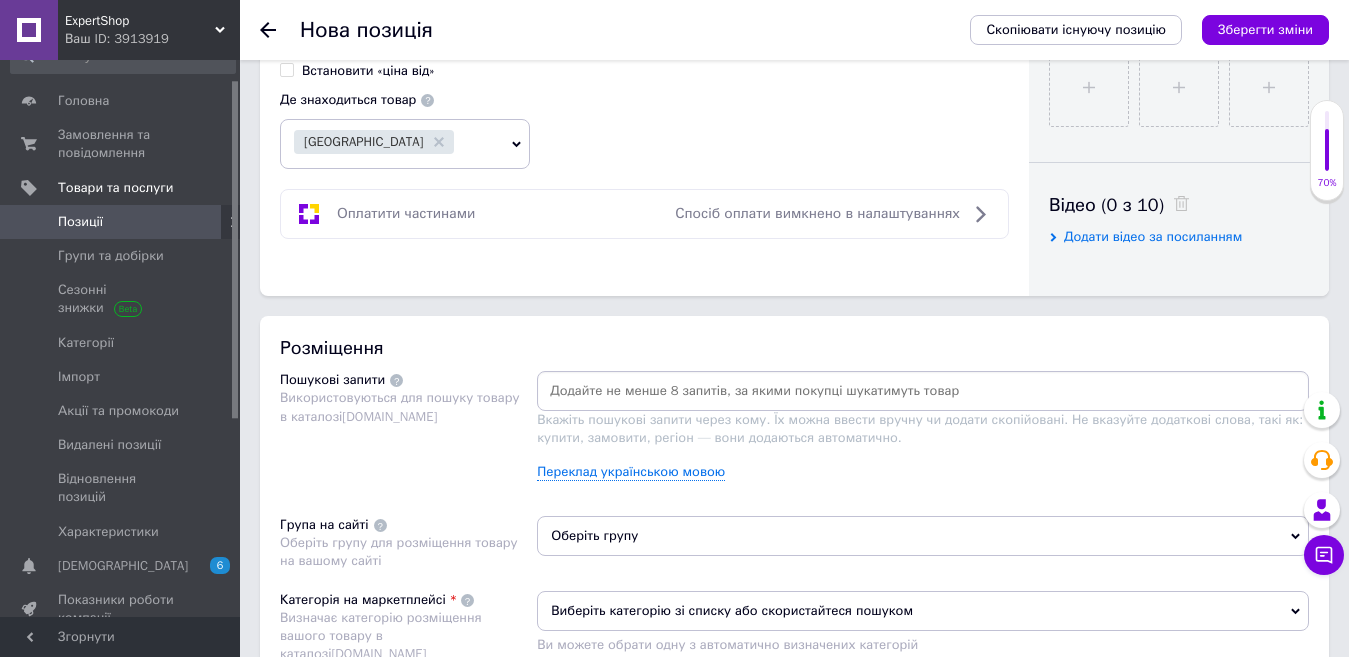 click at bounding box center (923, 391) 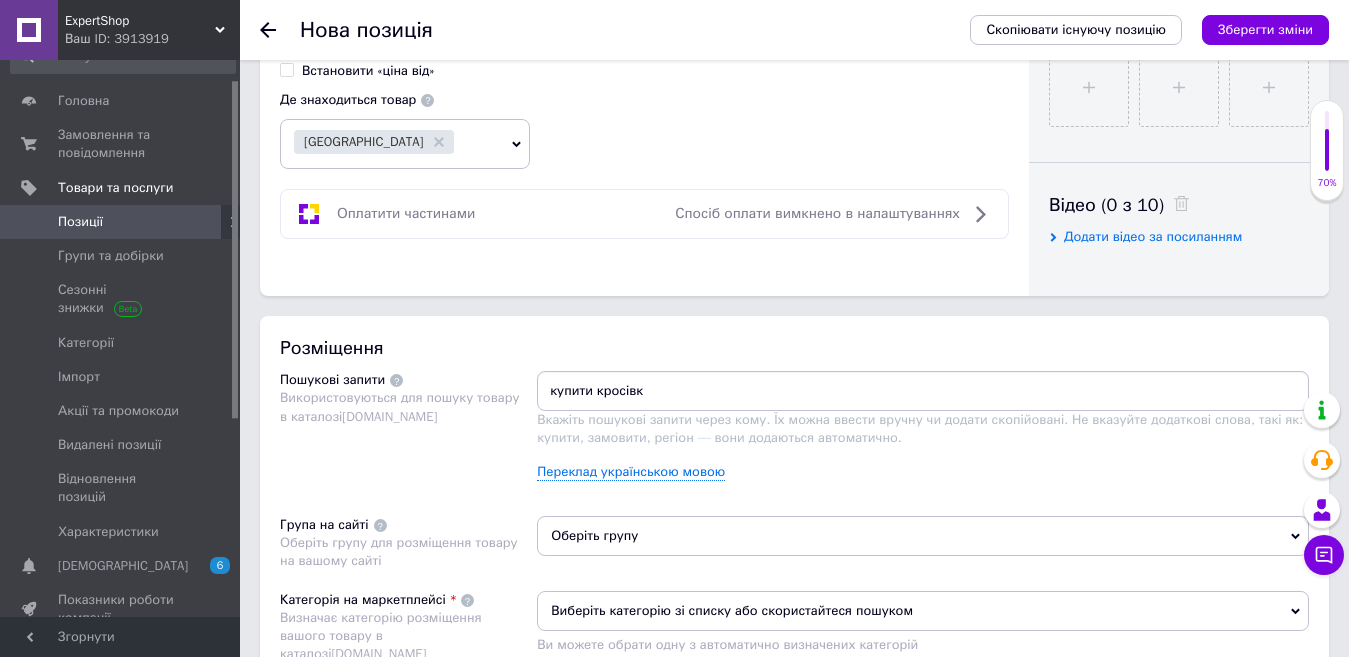 type on "купити кросівки" 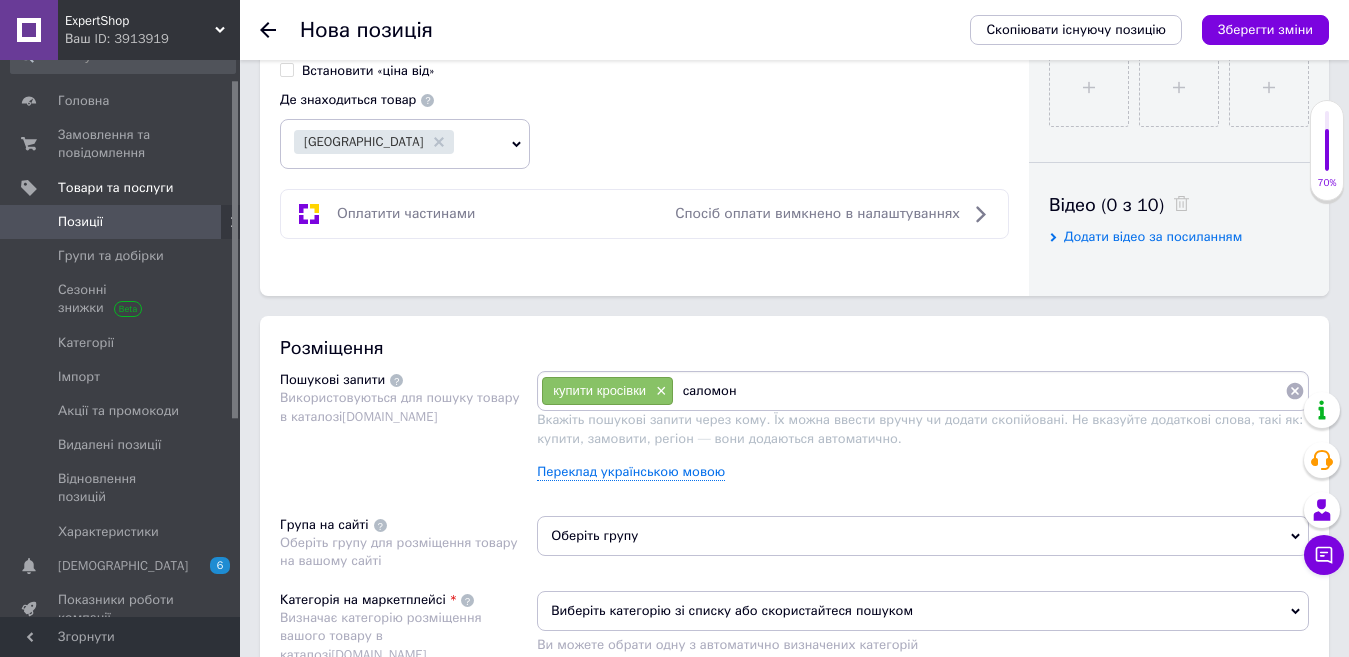 type on "саломоны" 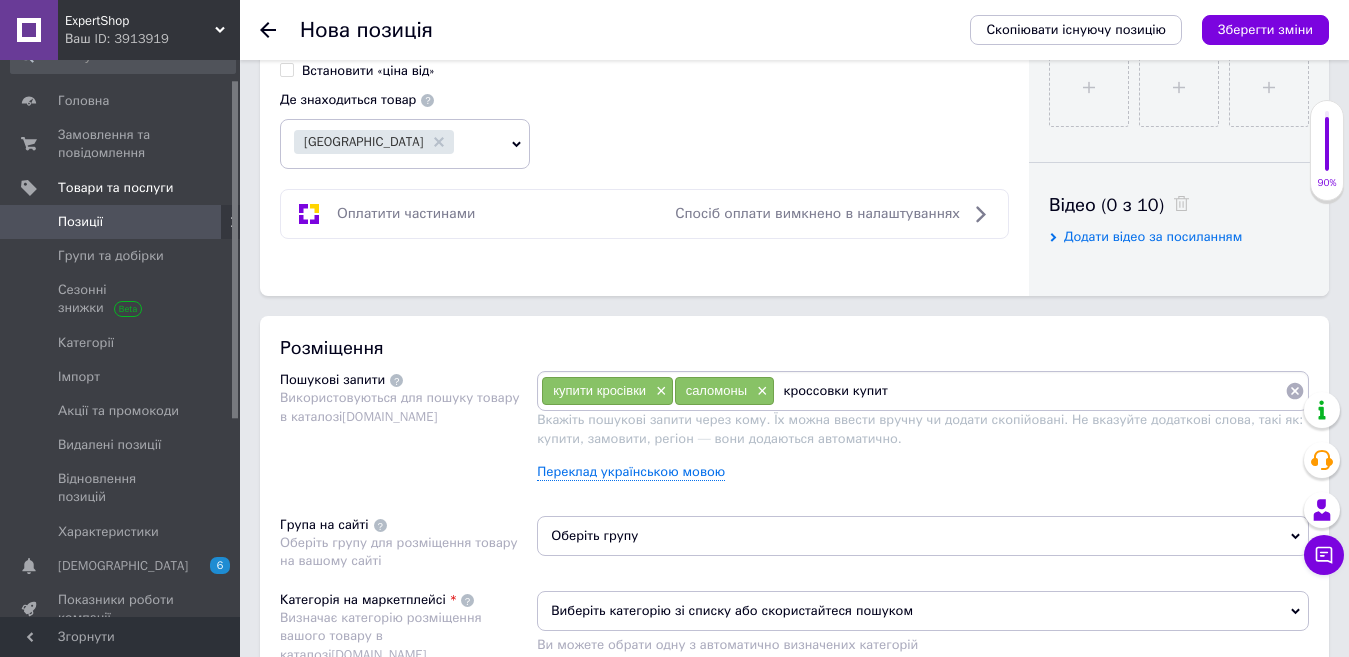 type on "кроссовки купить" 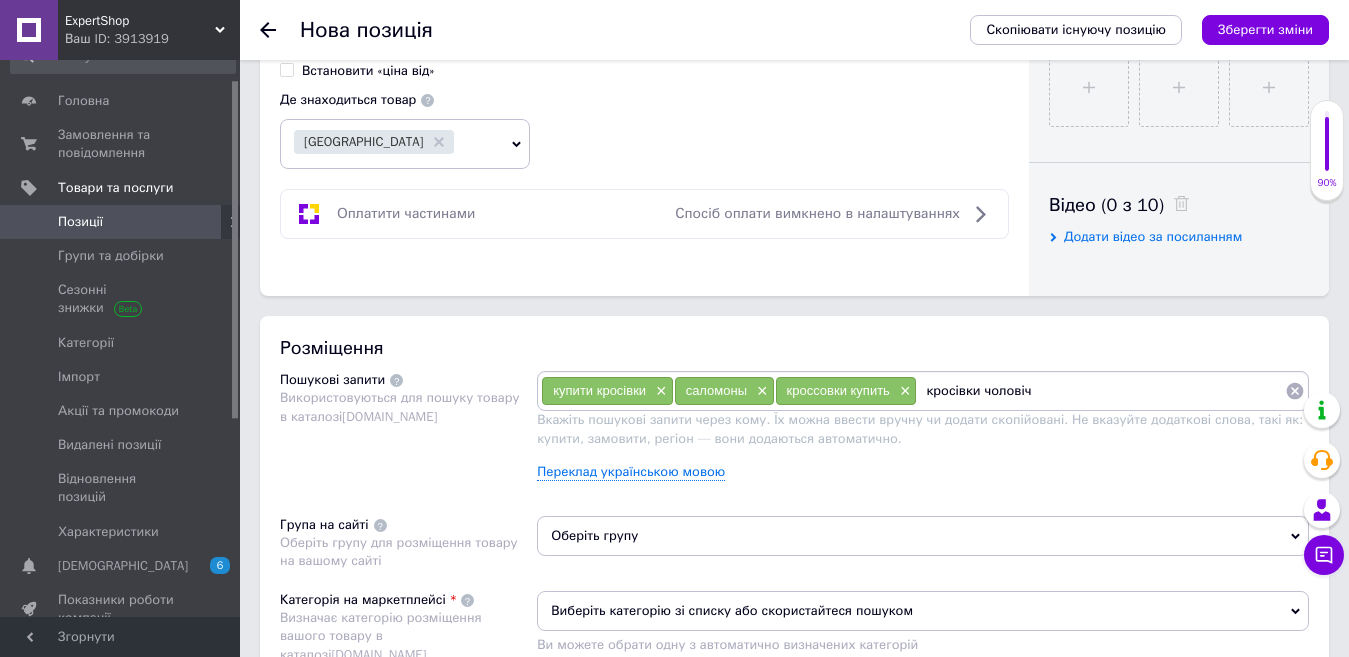 type on "кросівки чоловічі" 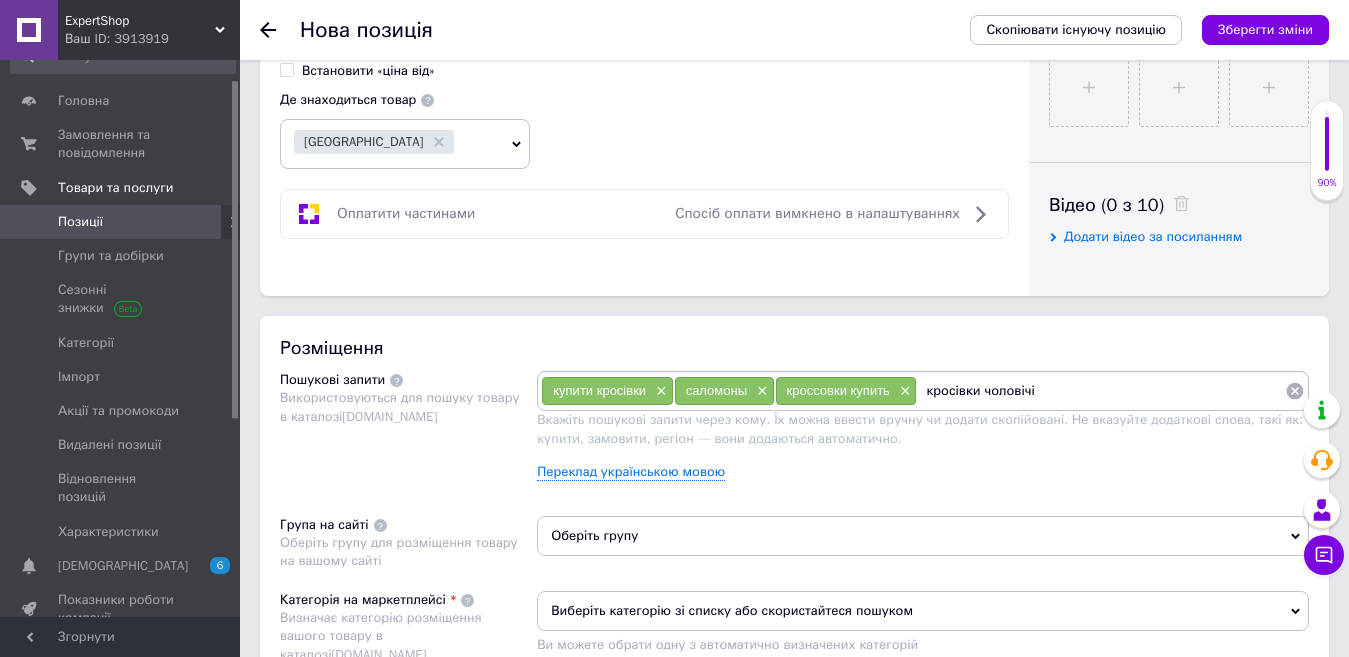type 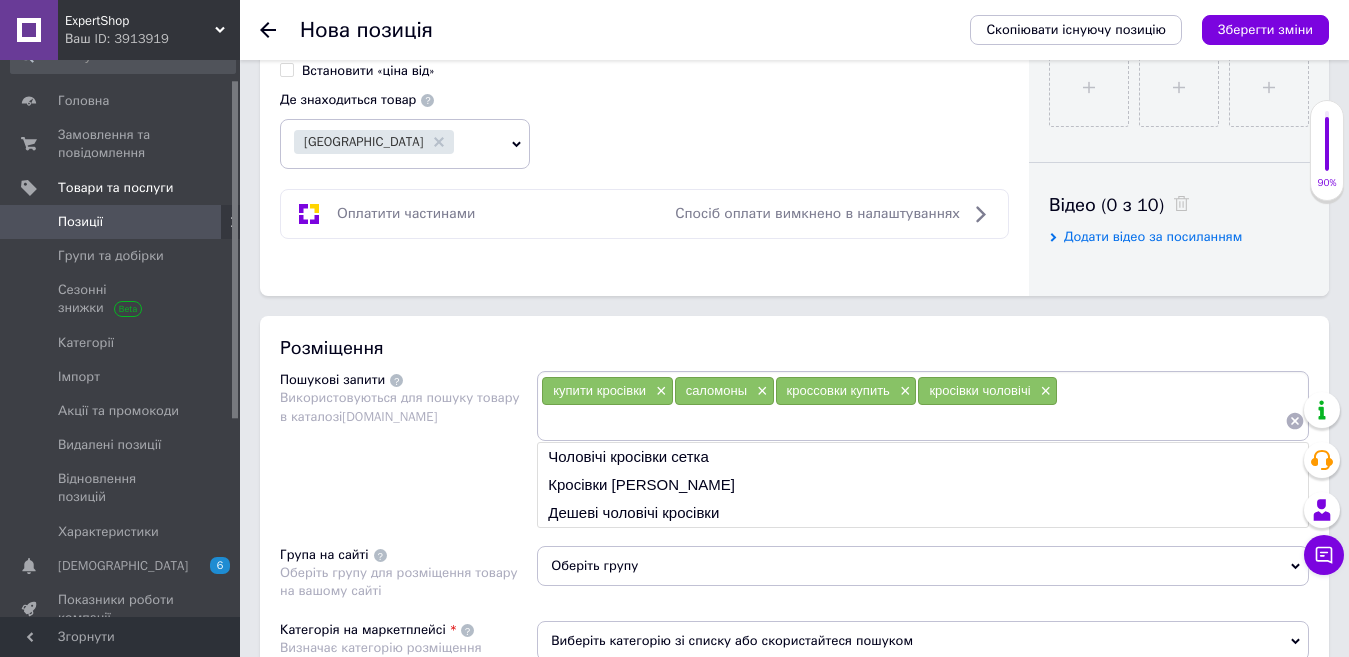 click on "Пошукові запити Використовуються для пошуку товару в каталозі  [DOMAIN_NAME]" at bounding box center (408, 448) 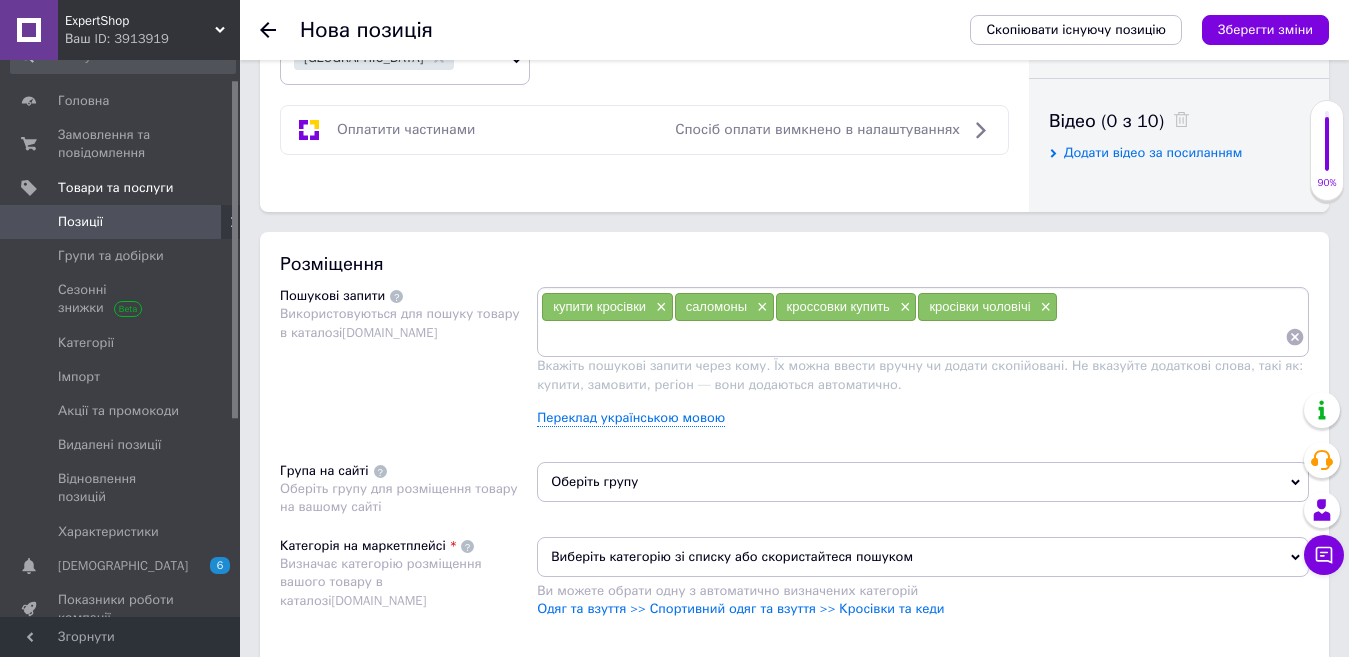 scroll, scrollTop: 1100, scrollLeft: 0, axis: vertical 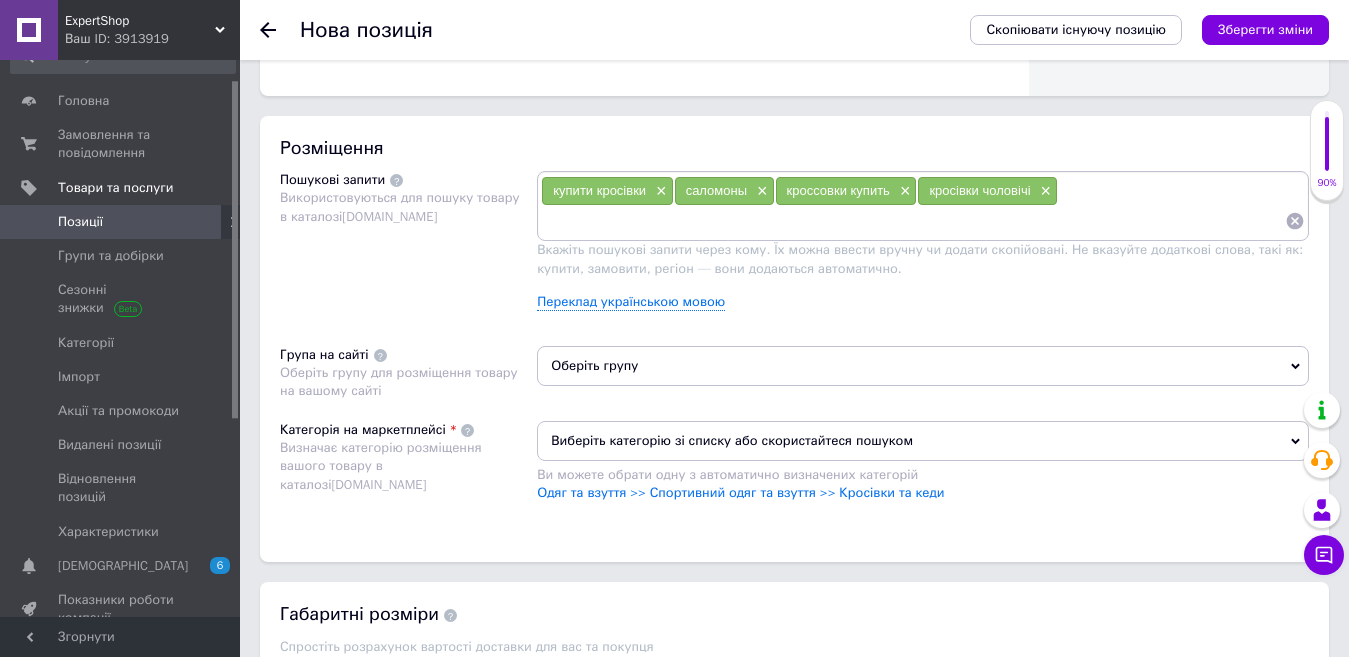 click on "Оберіть групу" at bounding box center (923, 366) 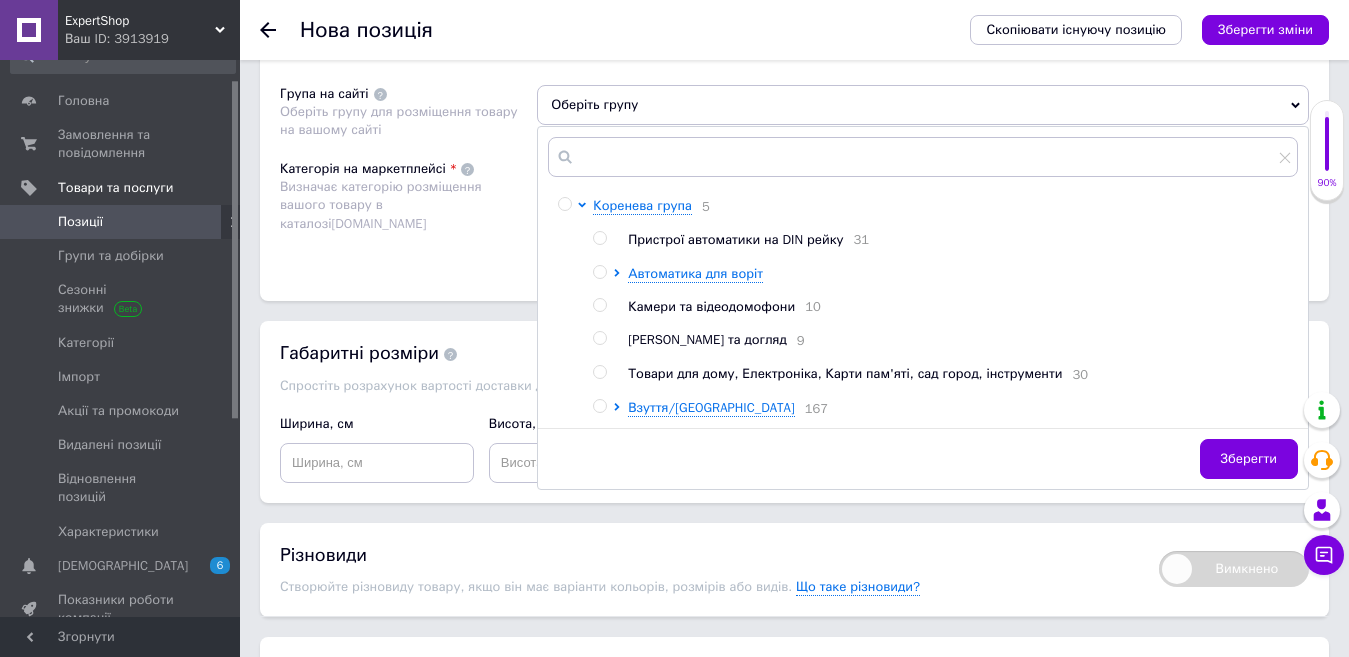 scroll, scrollTop: 1400, scrollLeft: 0, axis: vertical 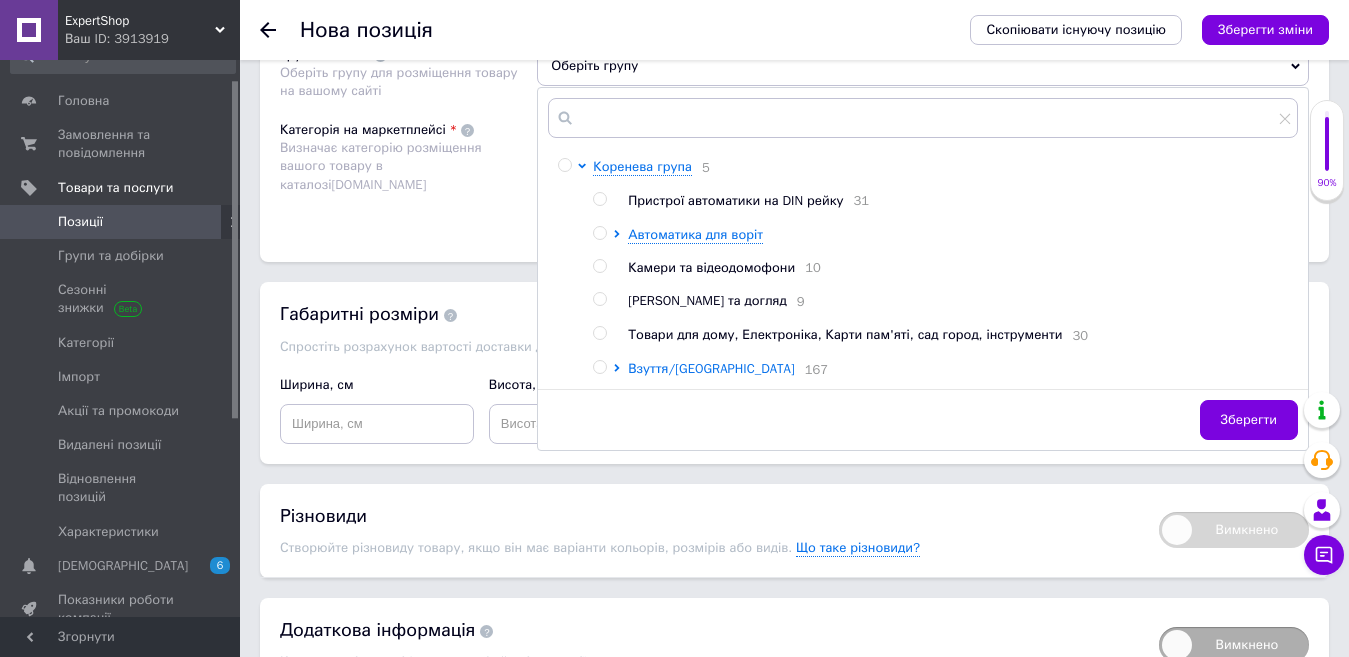 click on "Взуття/[GEOGRAPHIC_DATA]" at bounding box center [711, 368] 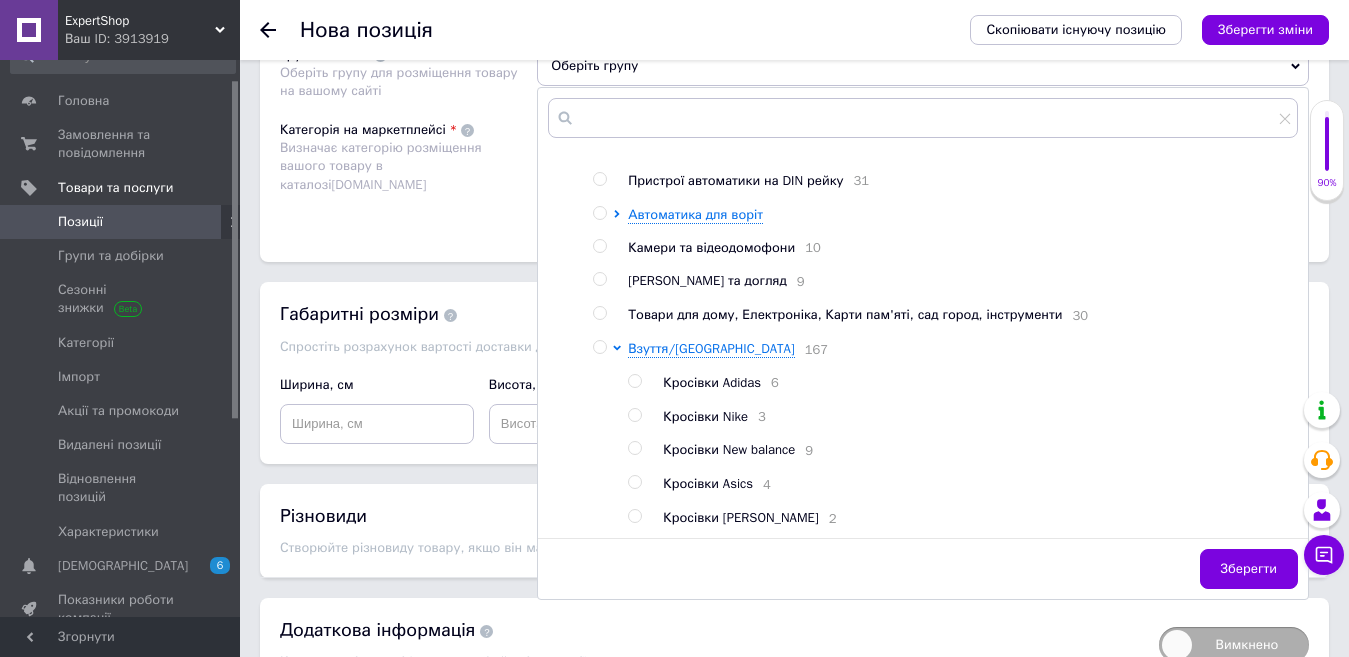 scroll, scrollTop: 31, scrollLeft: 0, axis: vertical 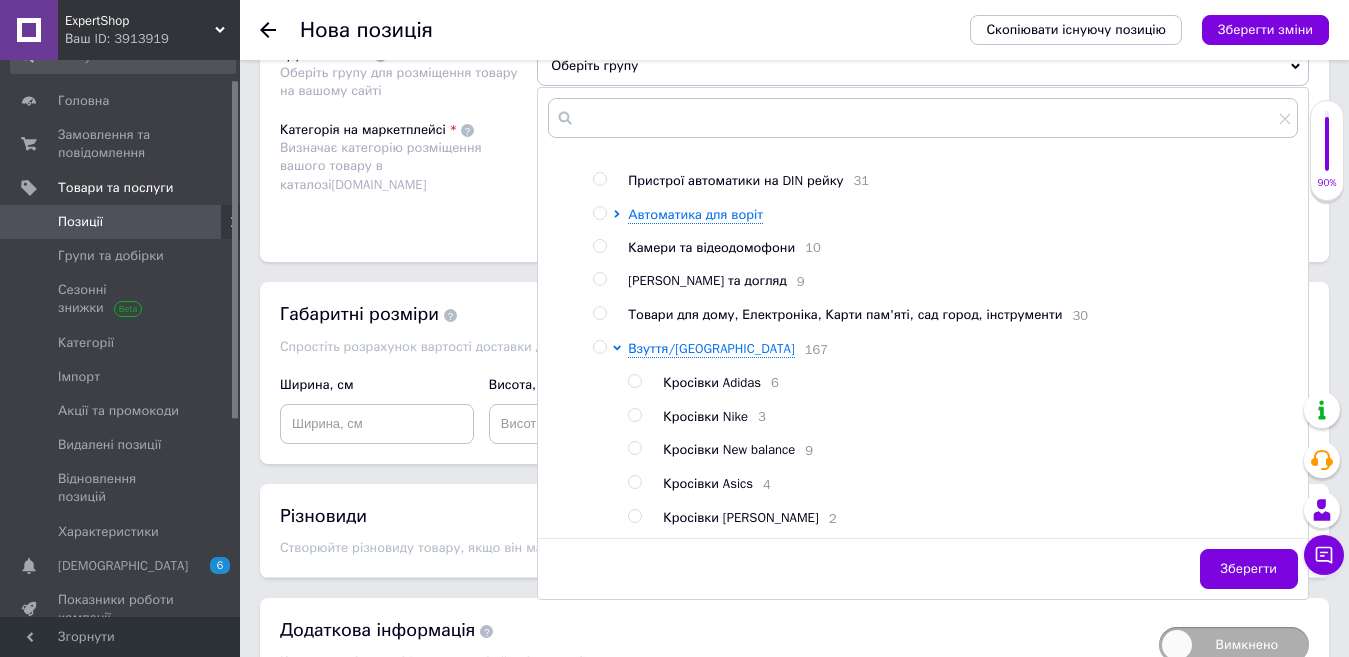 click on "Кросівки [PERSON_NAME]" at bounding box center [740, 517] 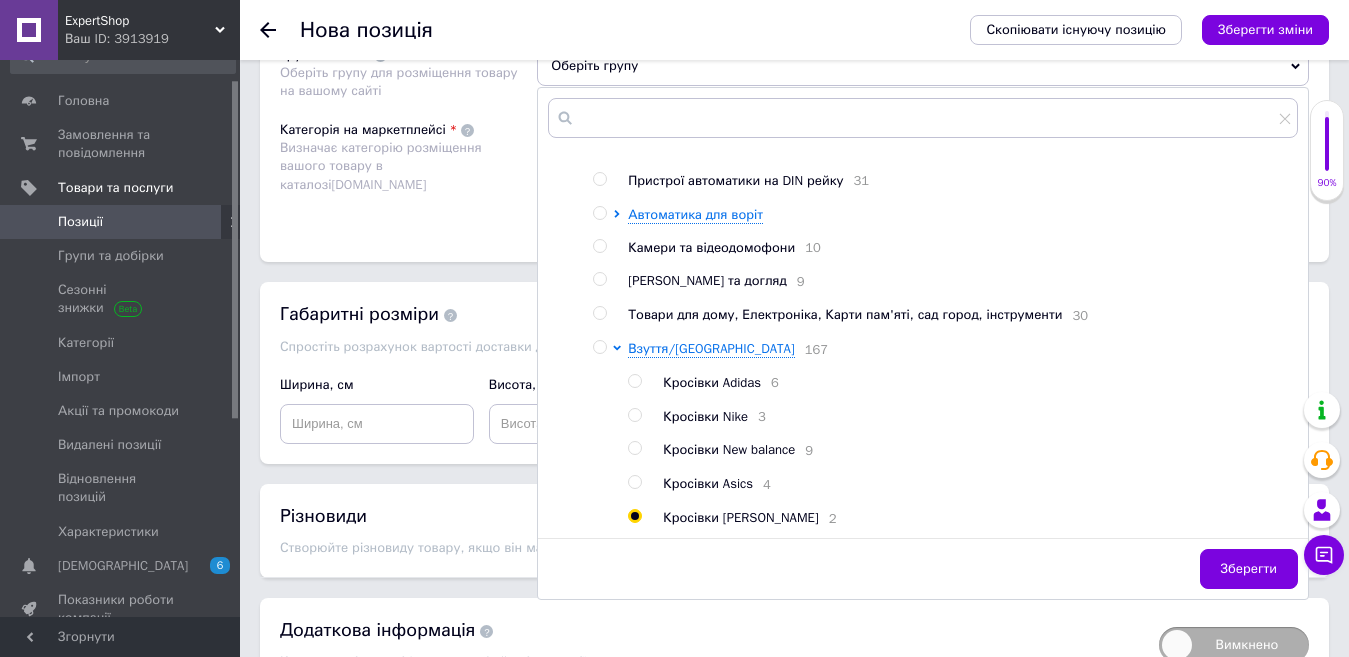 radio on "true" 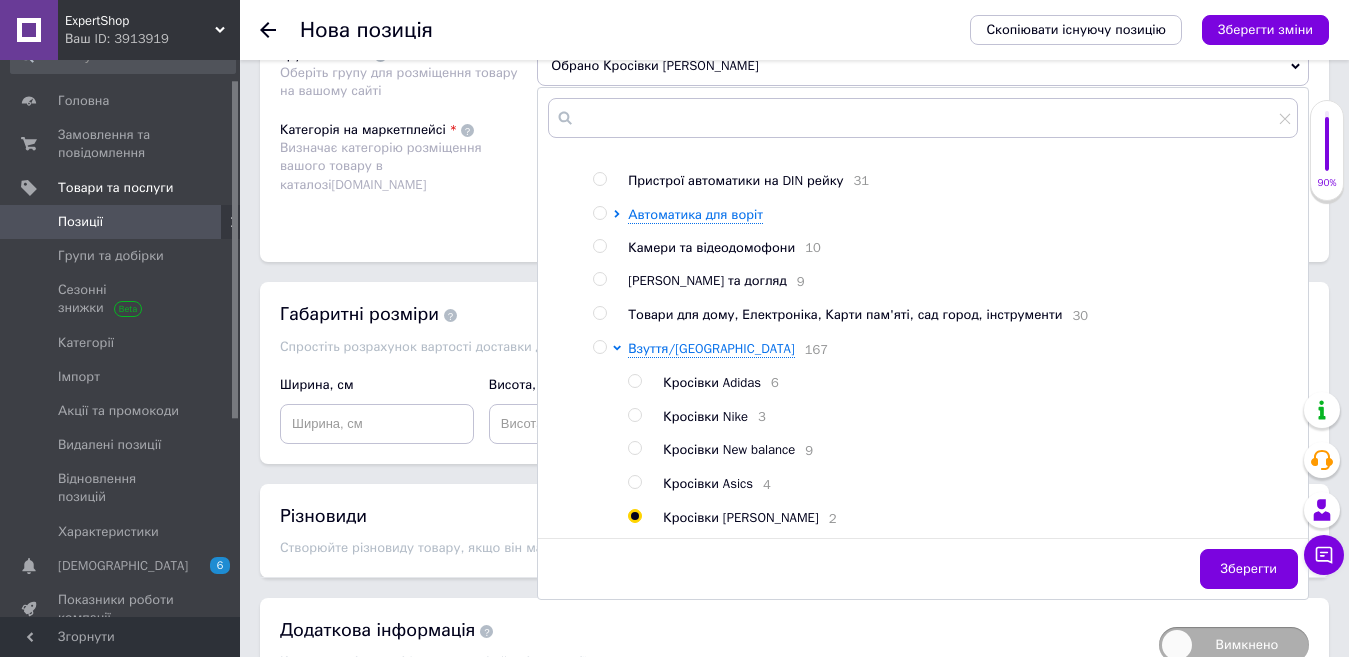 click on "Зберегти" at bounding box center [1249, 569] 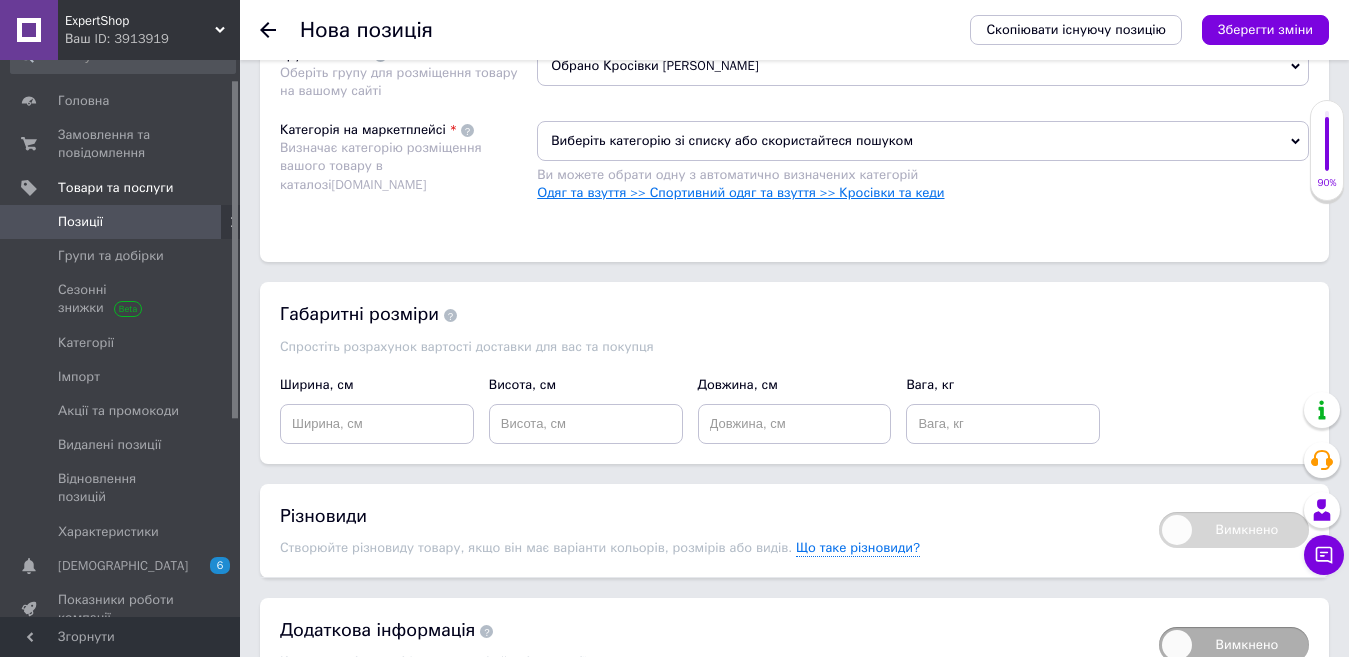 click on "Одяг та взуття >> Спортивний одяг та взуття >> Кросівки та кеди" at bounding box center (740, 192) 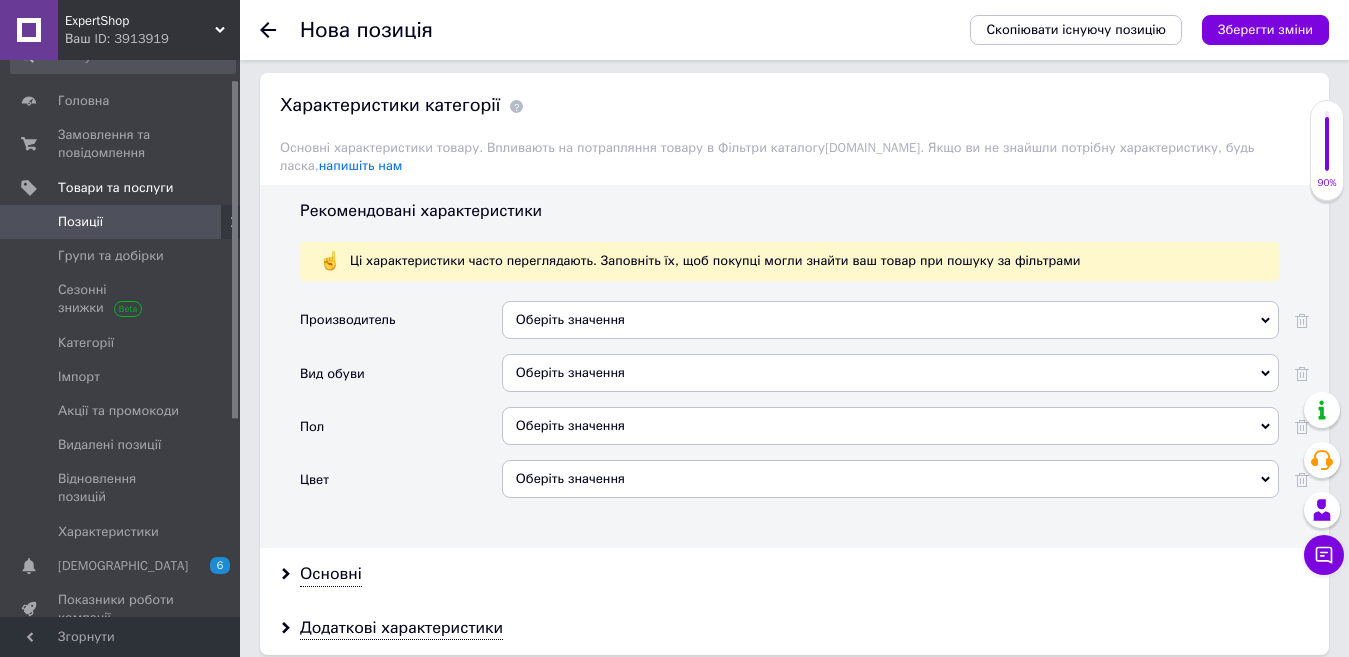 scroll, scrollTop: 1700, scrollLeft: 0, axis: vertical 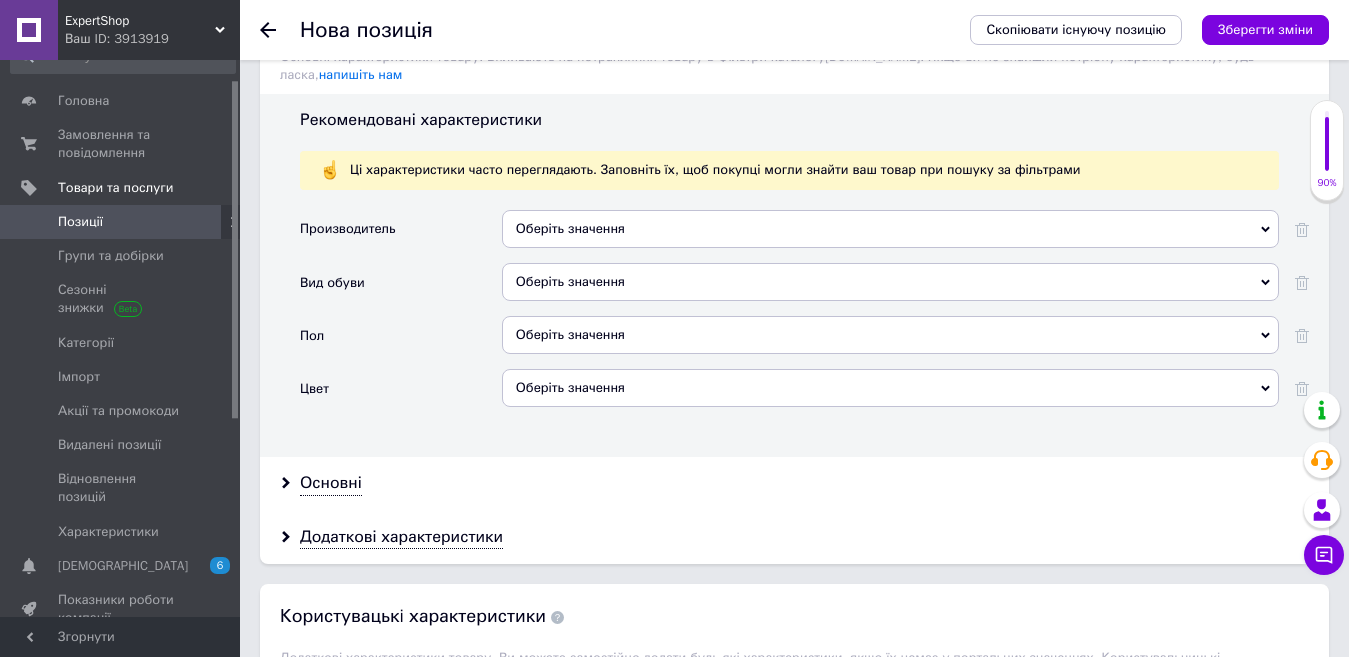 click on "Оберіть значення" at bounding box center [890, 229] 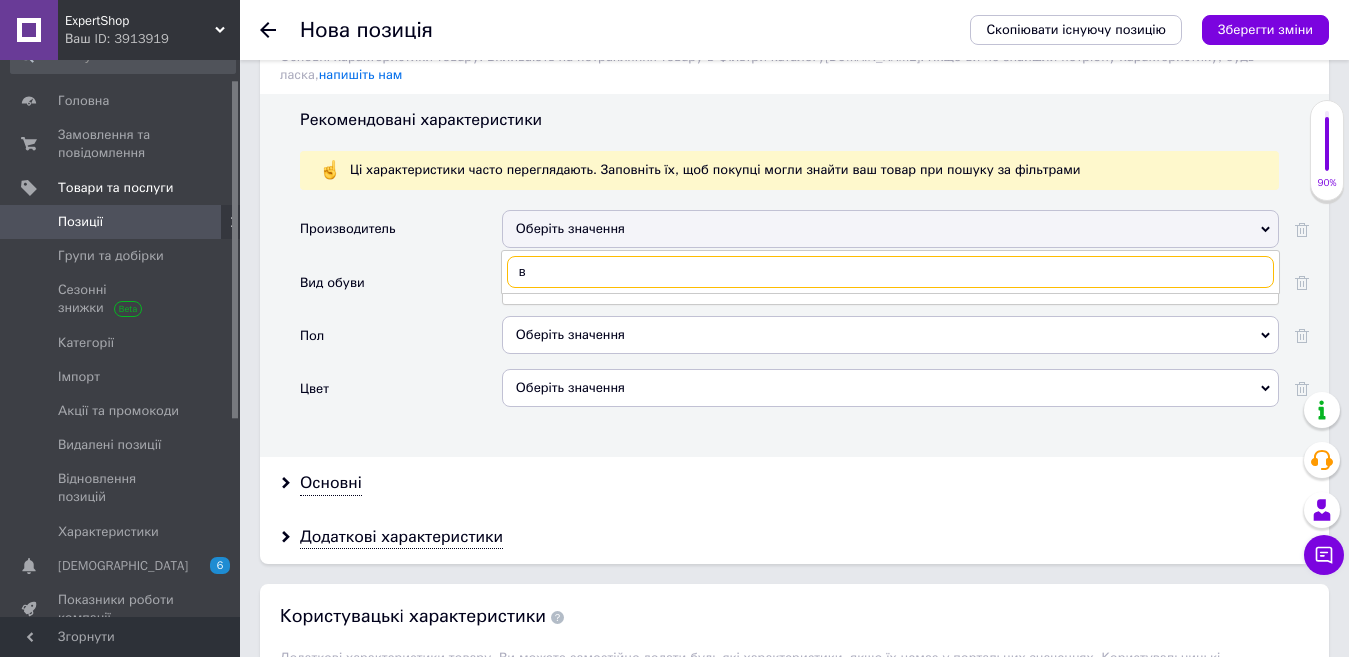 type on "в" 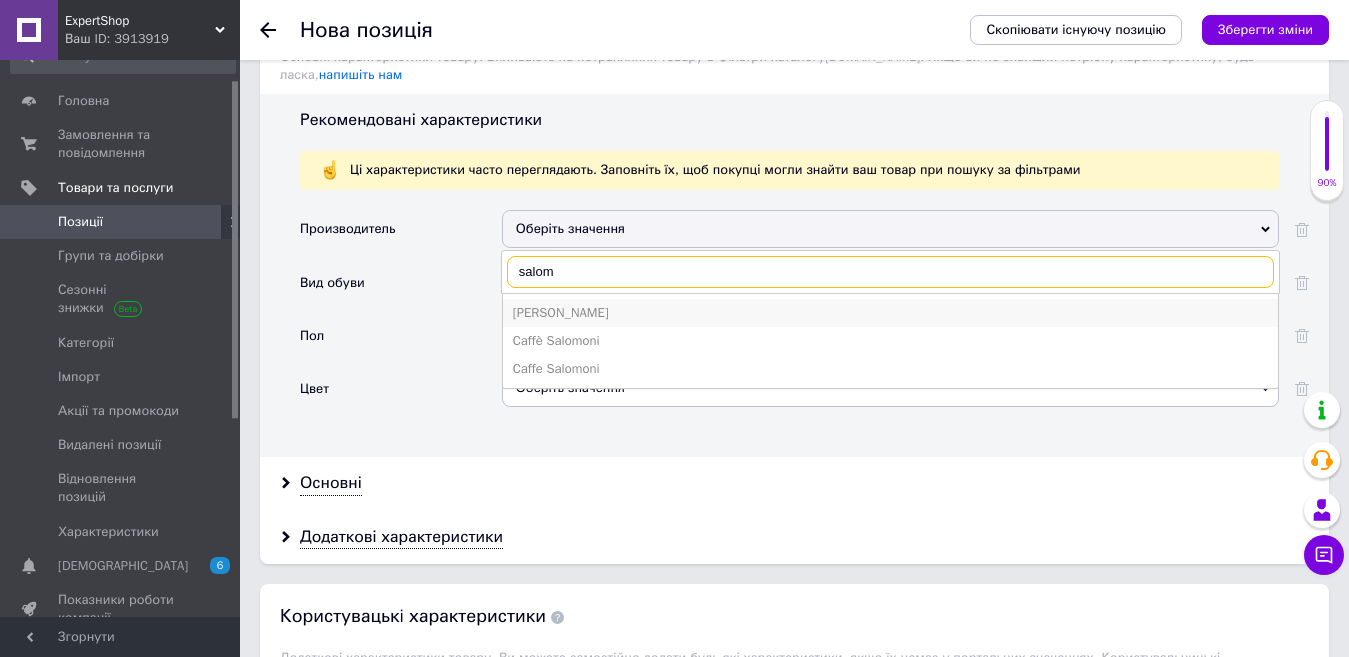 type on "salom" 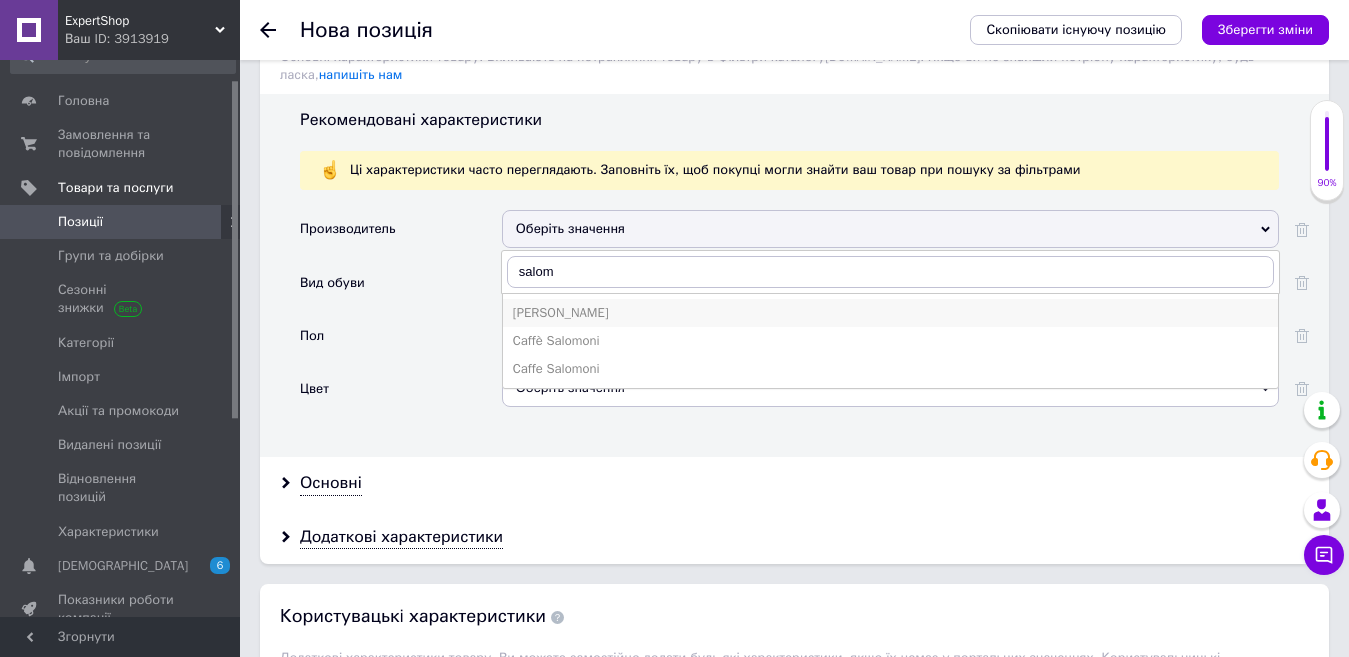 click on "[PERSON_NAME]" at bounding box center (890, 313) 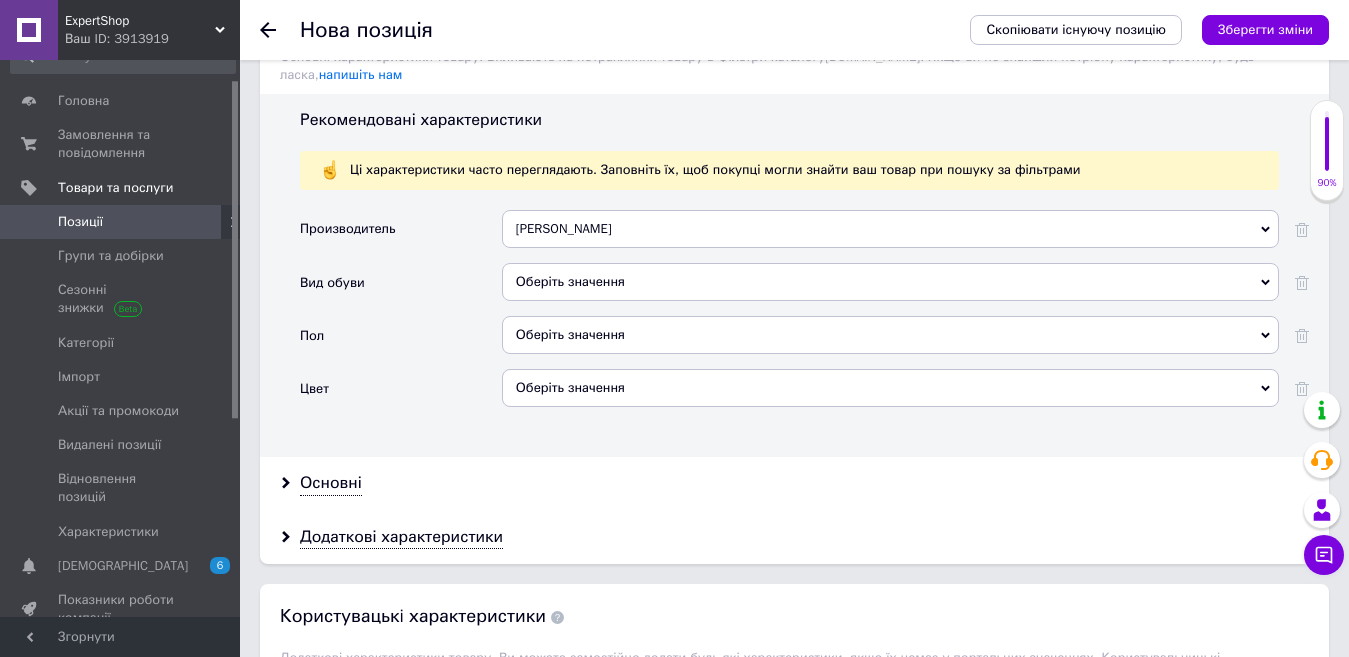 click on "Оберіть значення" at bounding box center (890, 282) 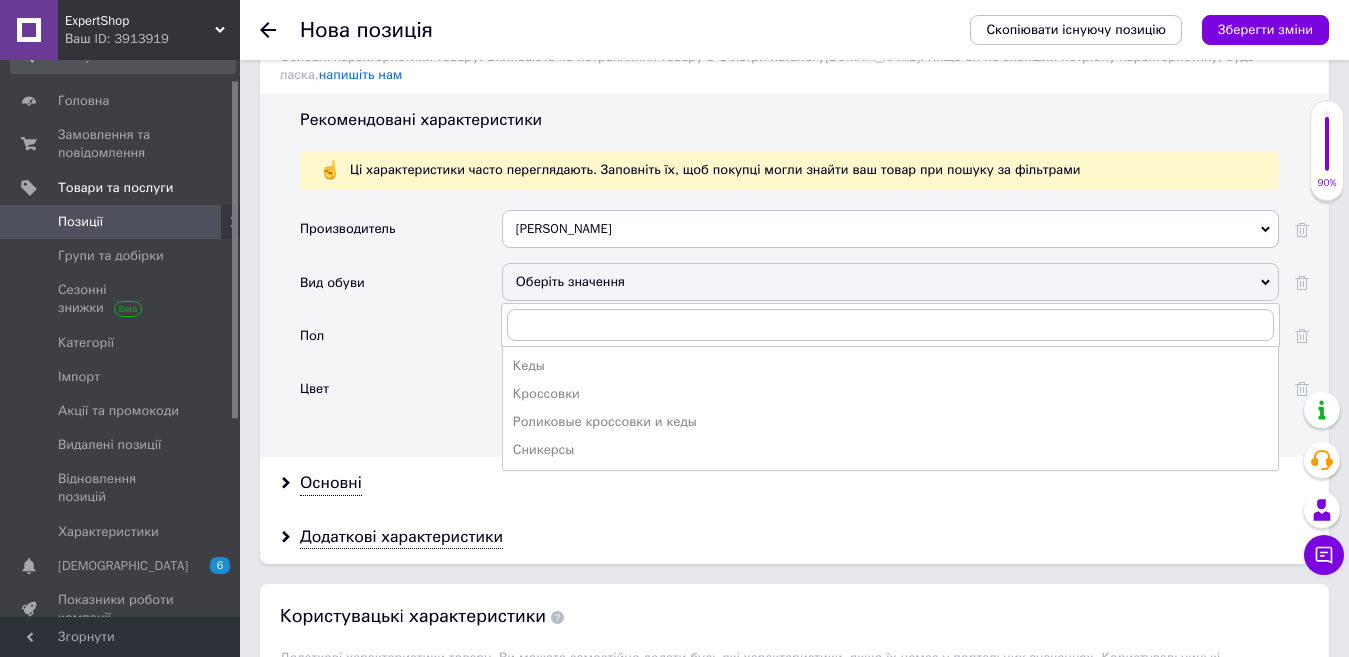 click on "Кроссовки" at bounding box center [890, 394] 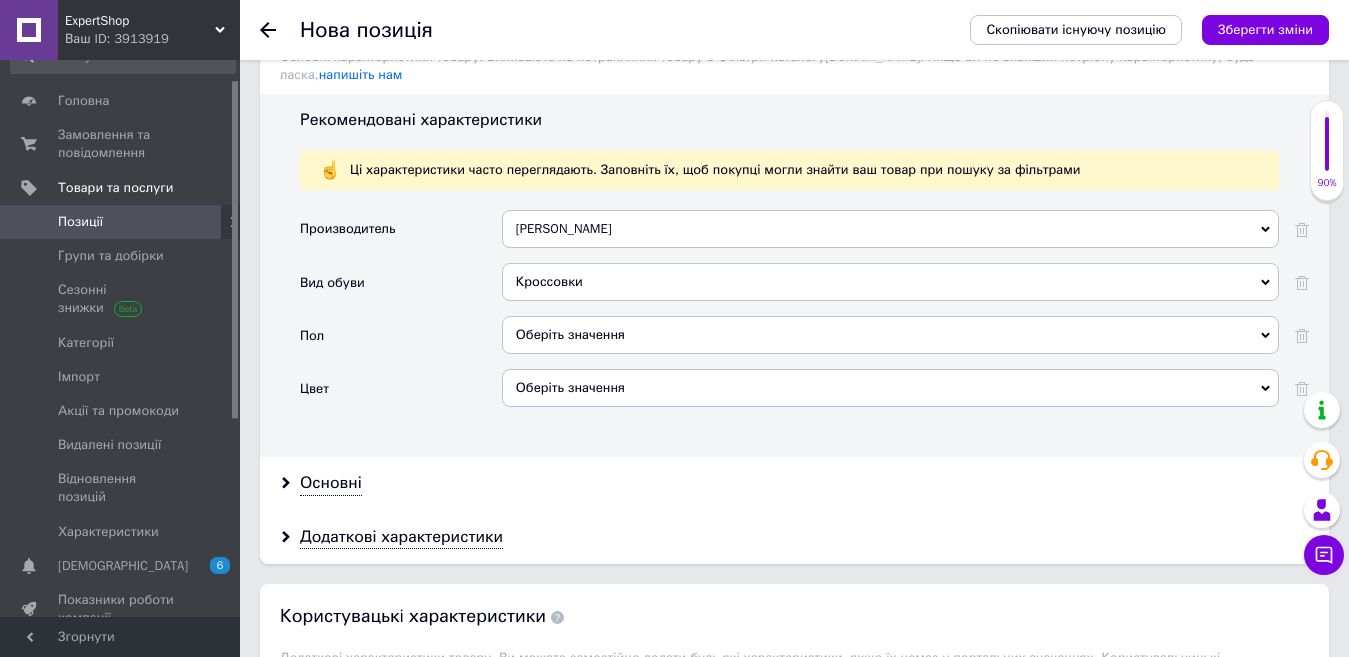 click on "Оберіть значення" at bounding box center (890, 335) 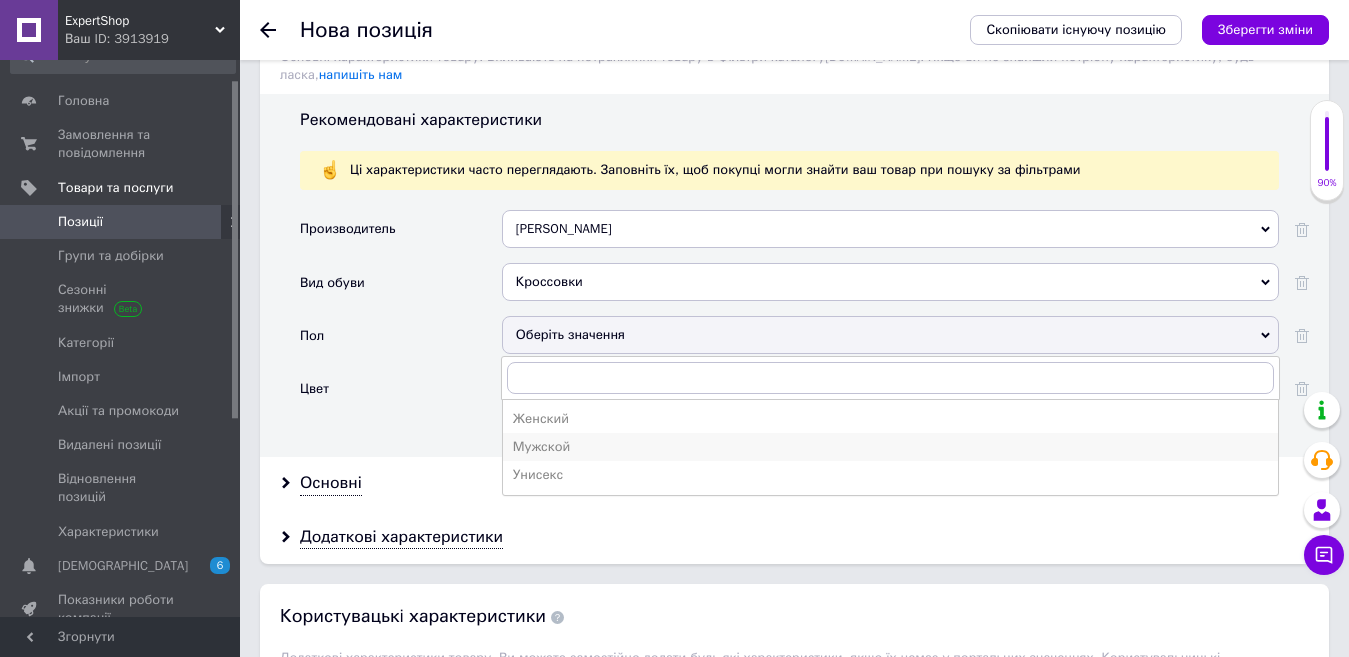 click on "Мужской" at bounding box center (890, 447) 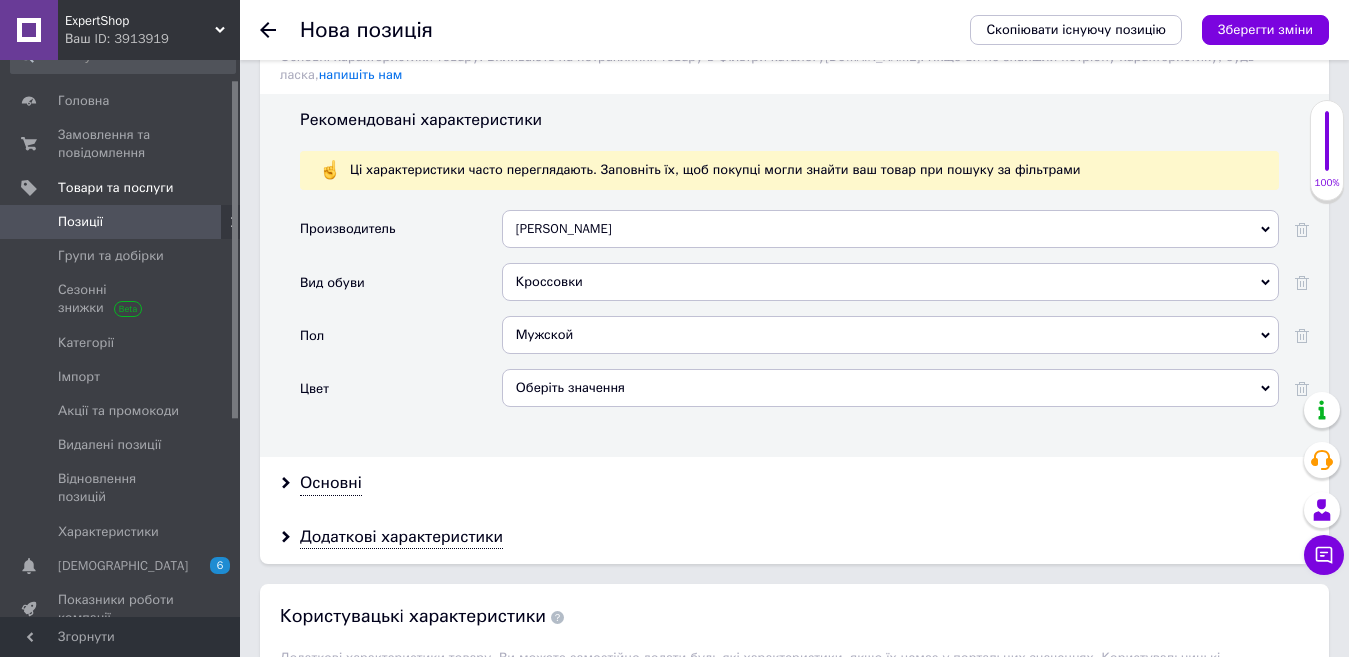 click on "Оберіть значення" at bounding box center (890, 388) 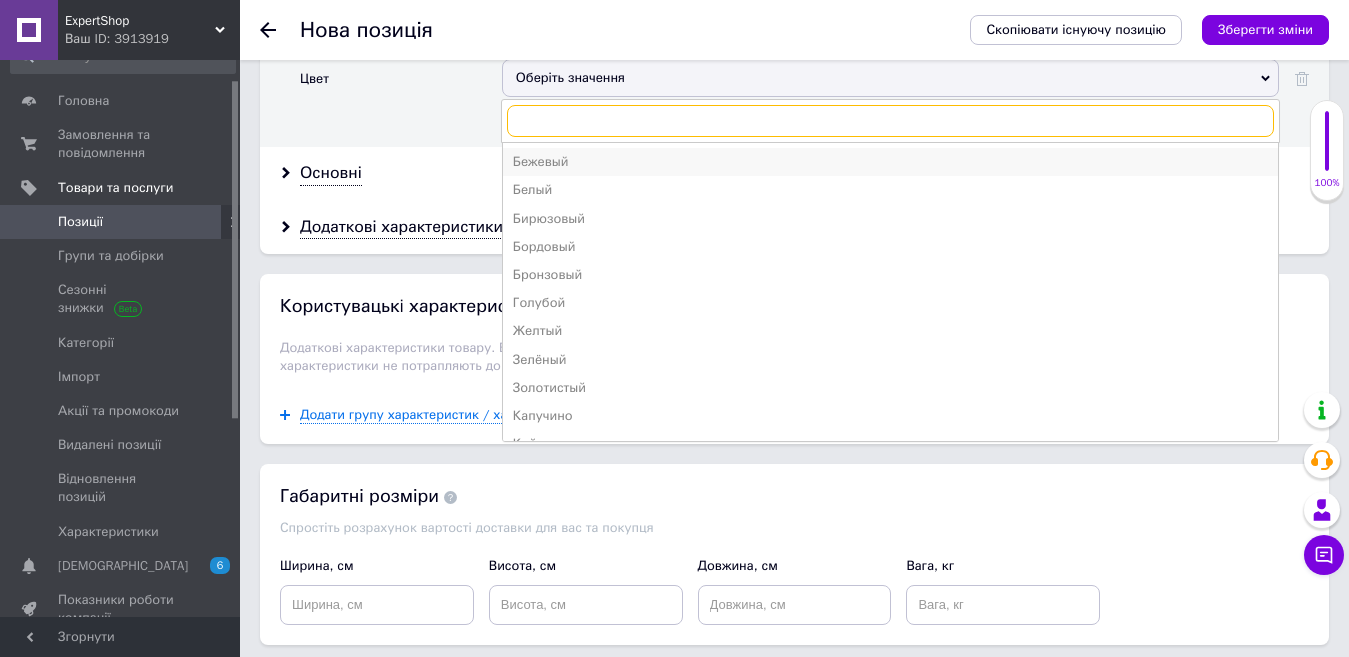 scroll, scrollTop: 2200, scrollLeft: 0, axis: vertical 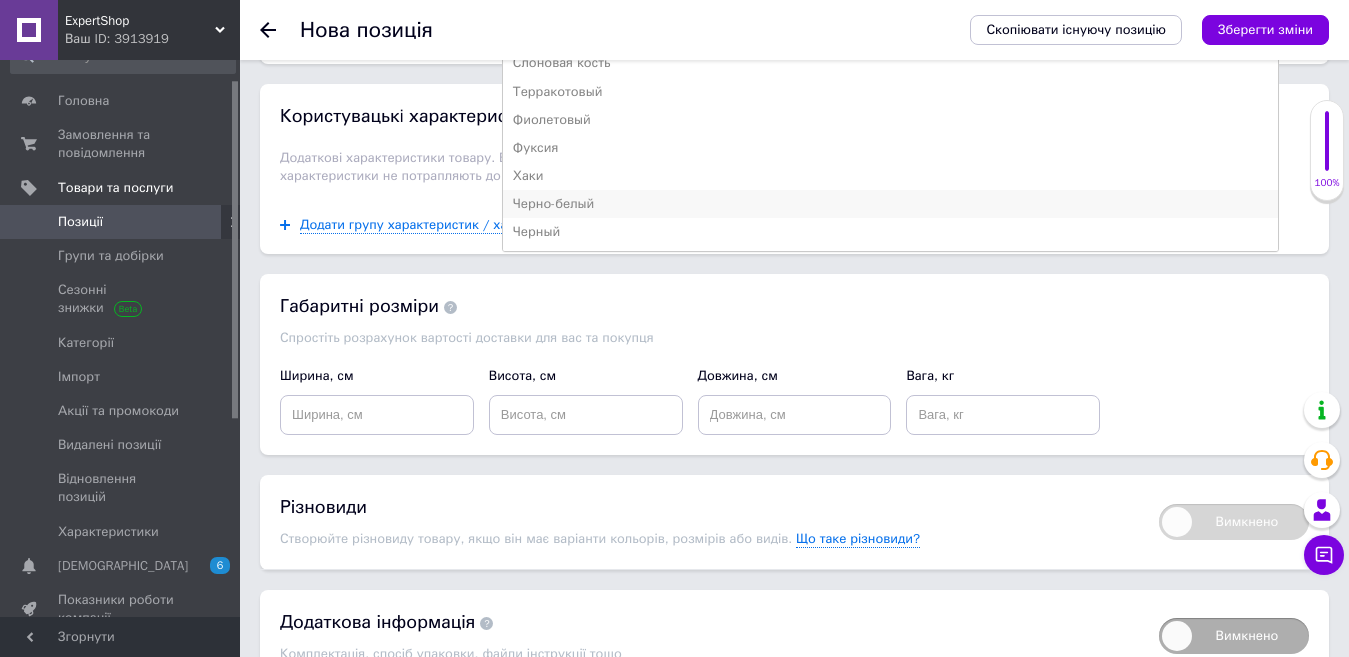 click on "Черно-белый" at bounding box center [890, 204] 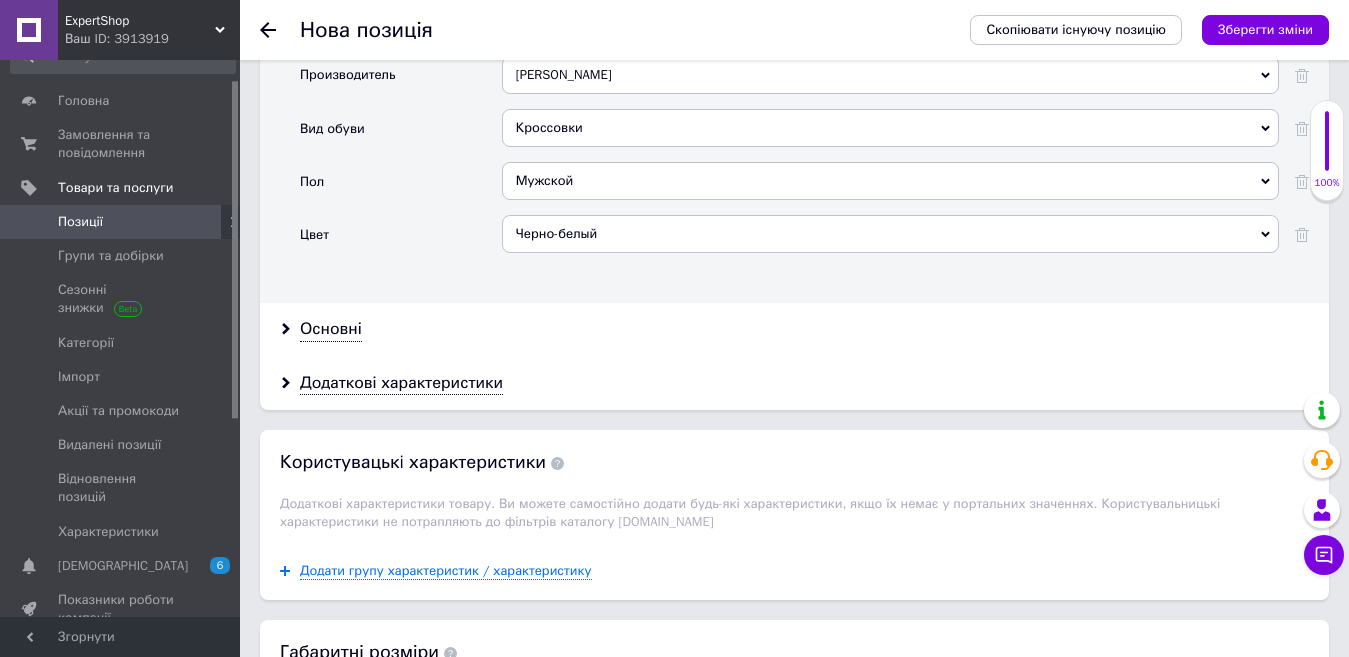 scroll, scrollTop: 1900, scrollLeft: 0, axis: vertical 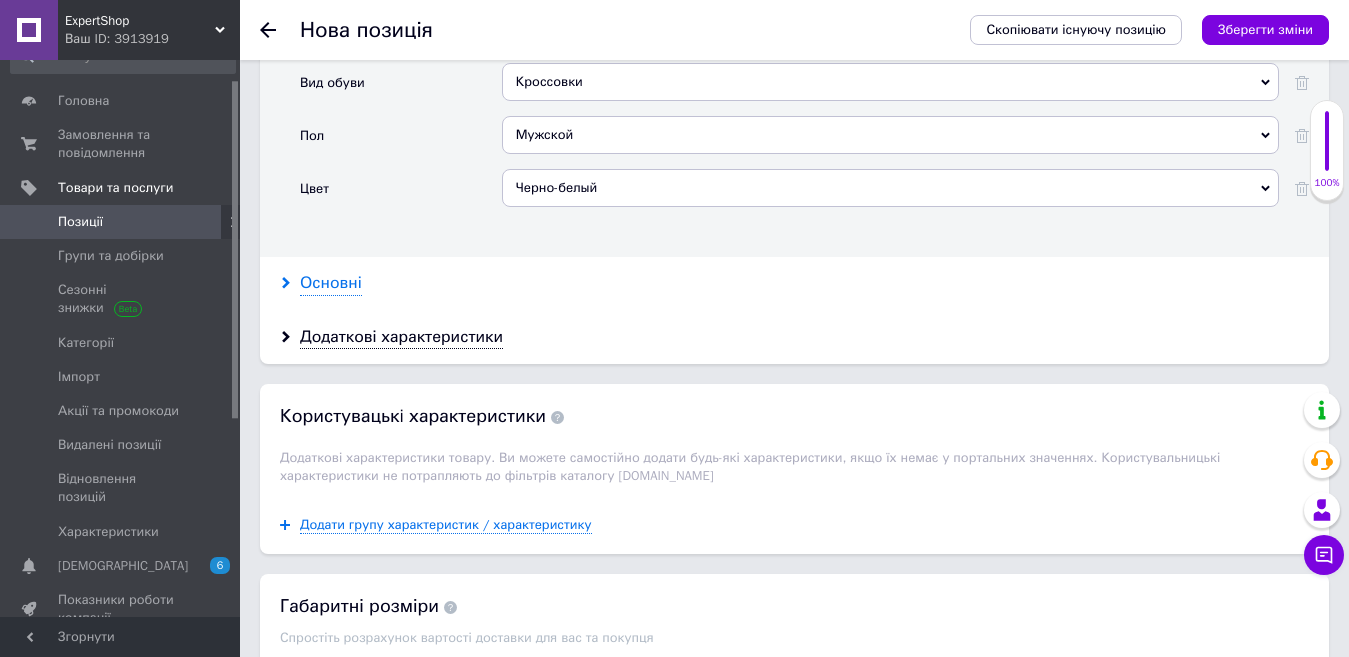 click on "Основні" at bounding box center (331, 283) 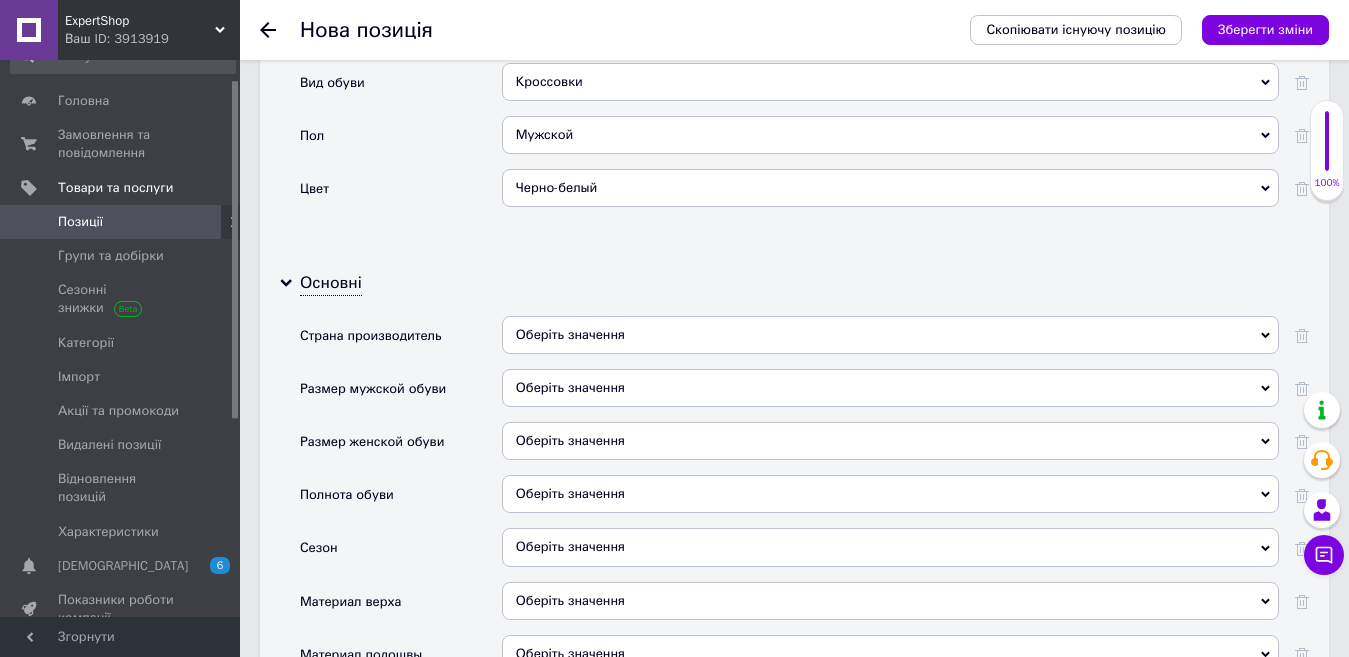 click on "Оберіть значення" at bounding box center (890, 335) 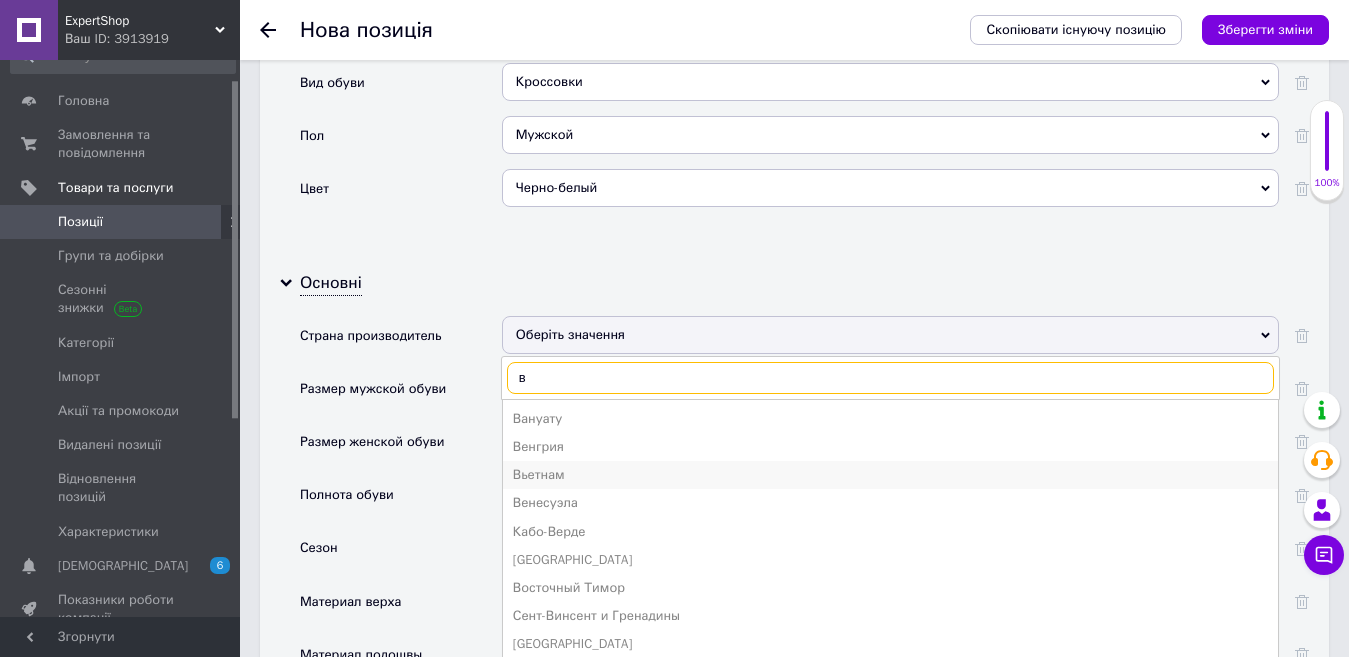 type on "в" 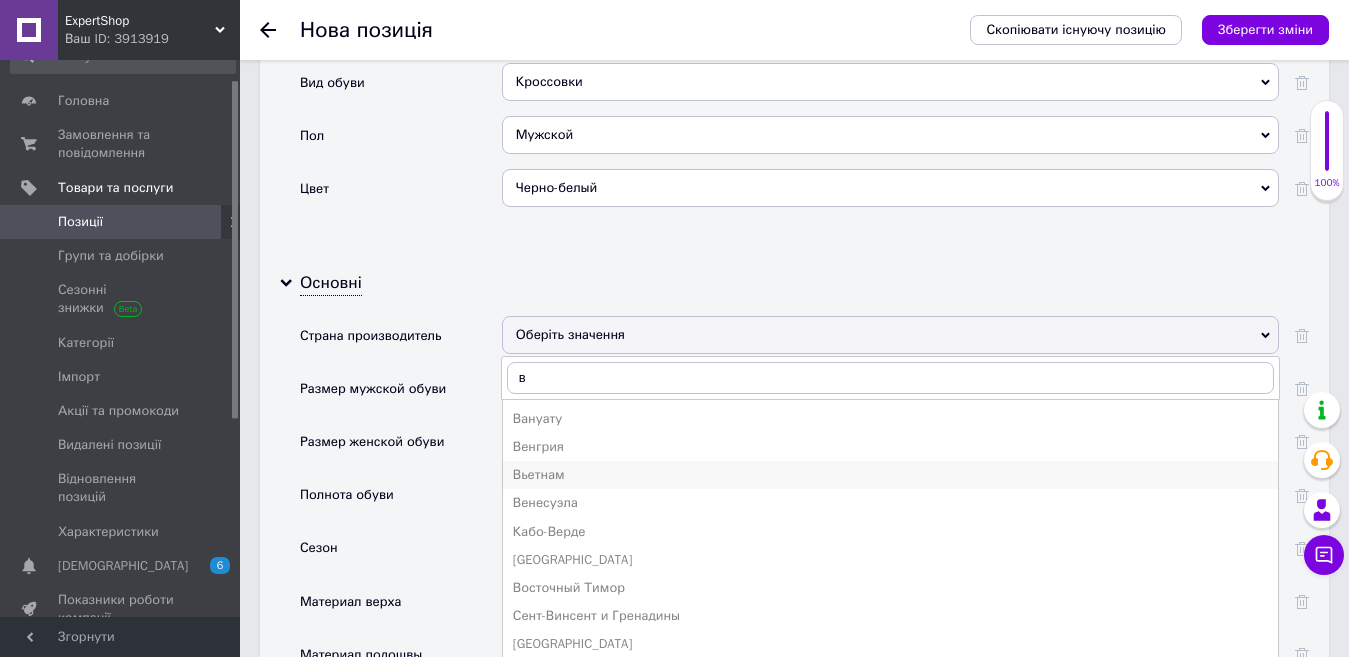 click on "Вьетнам" at bounding box center (890, 475) 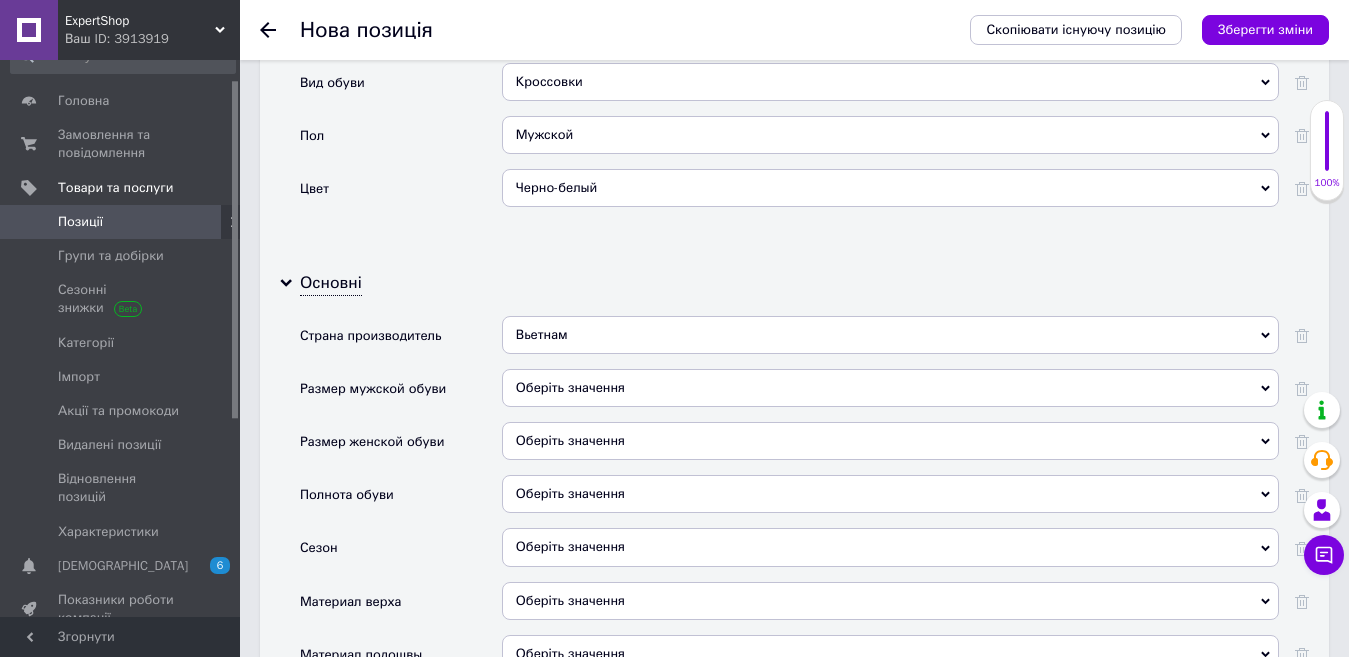 click on "Оберіть значення" at bounding box center [890, 547] 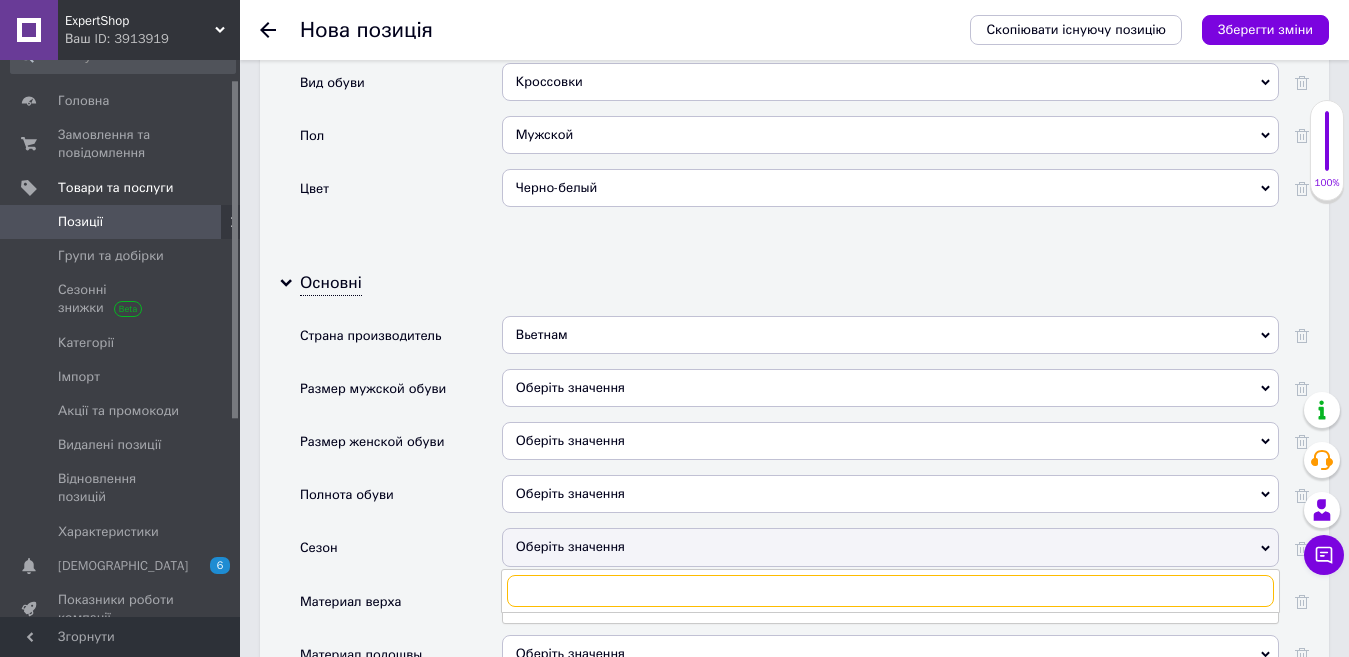 scroll, scrollTop: 2000, scrollLeft: 0, axis: vertical 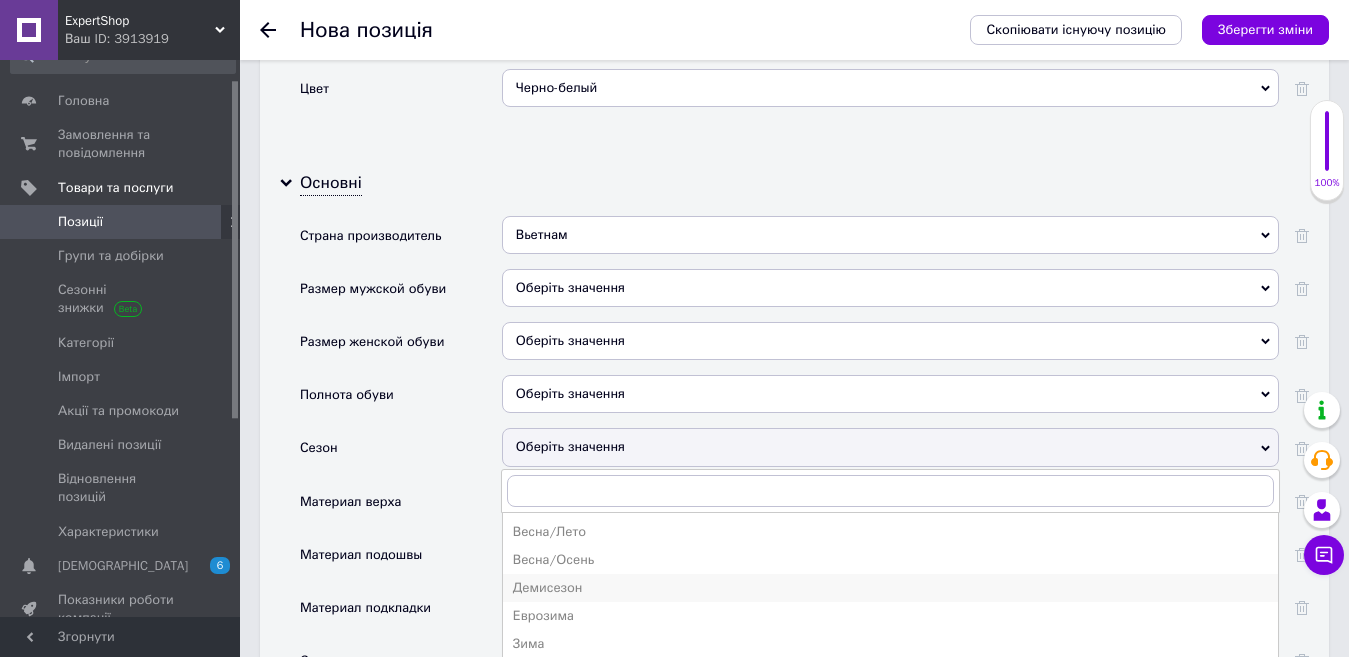 click on "Демисезон" at bounding box center (890, 588) 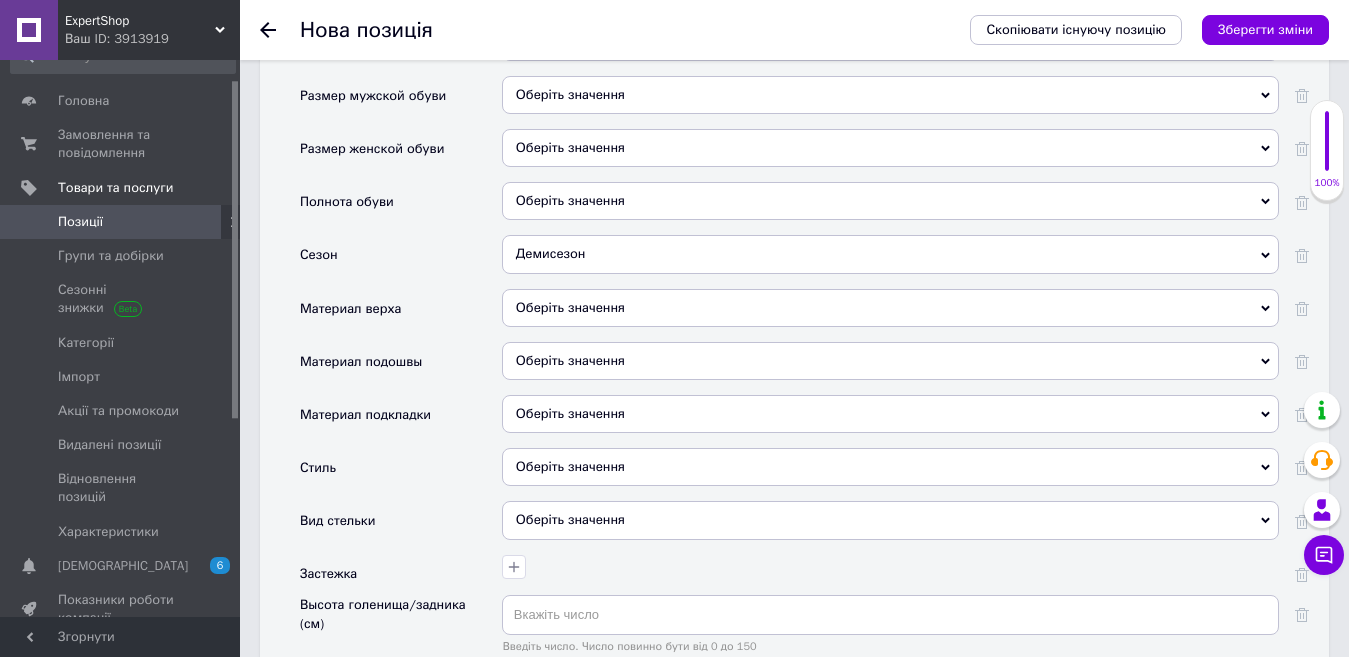scroll, scrollTop: 2200, scrollLeft: 0, axis: vertical 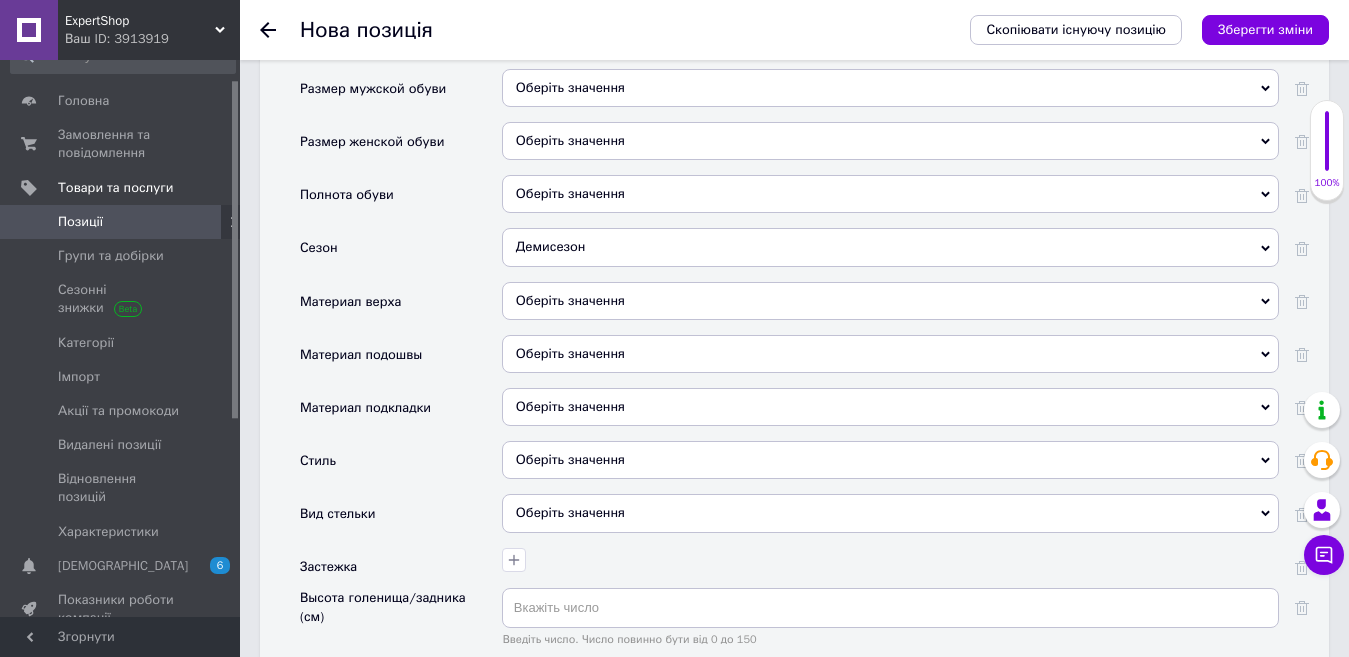 click on "Оберіть значення" at bounding box center (890, 460) 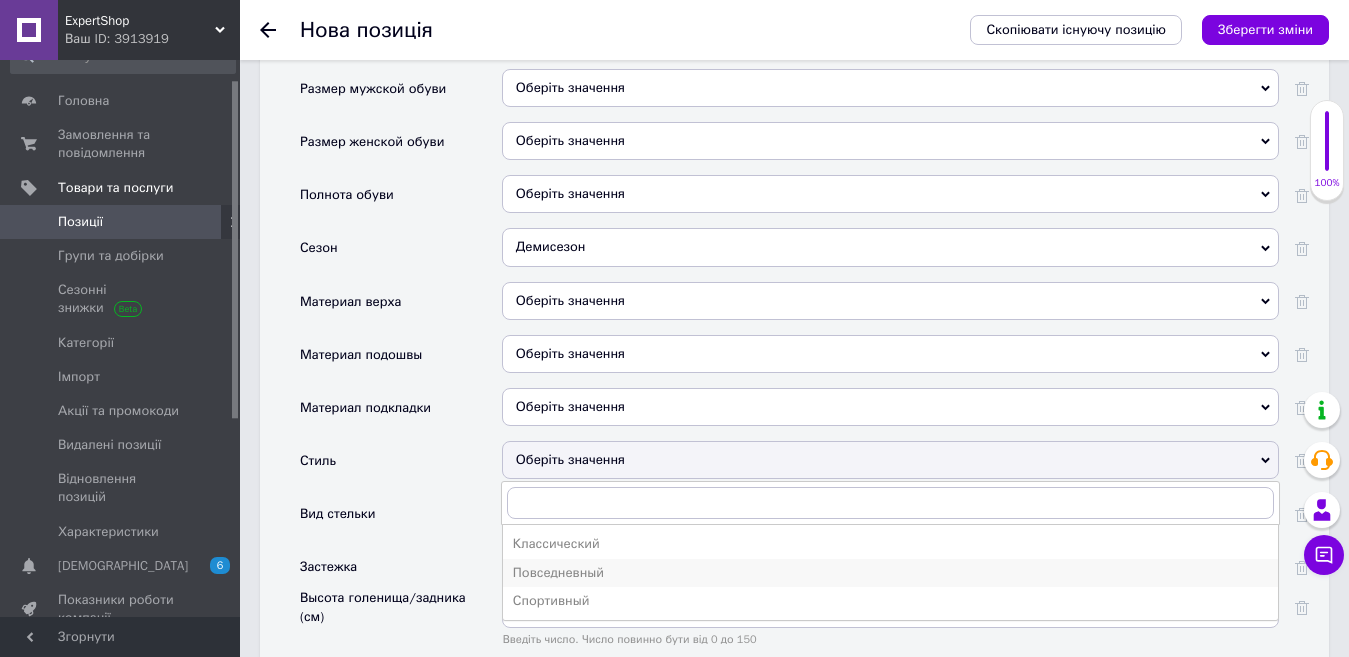 click on "Повседневный" at bounding box center (890, 573) 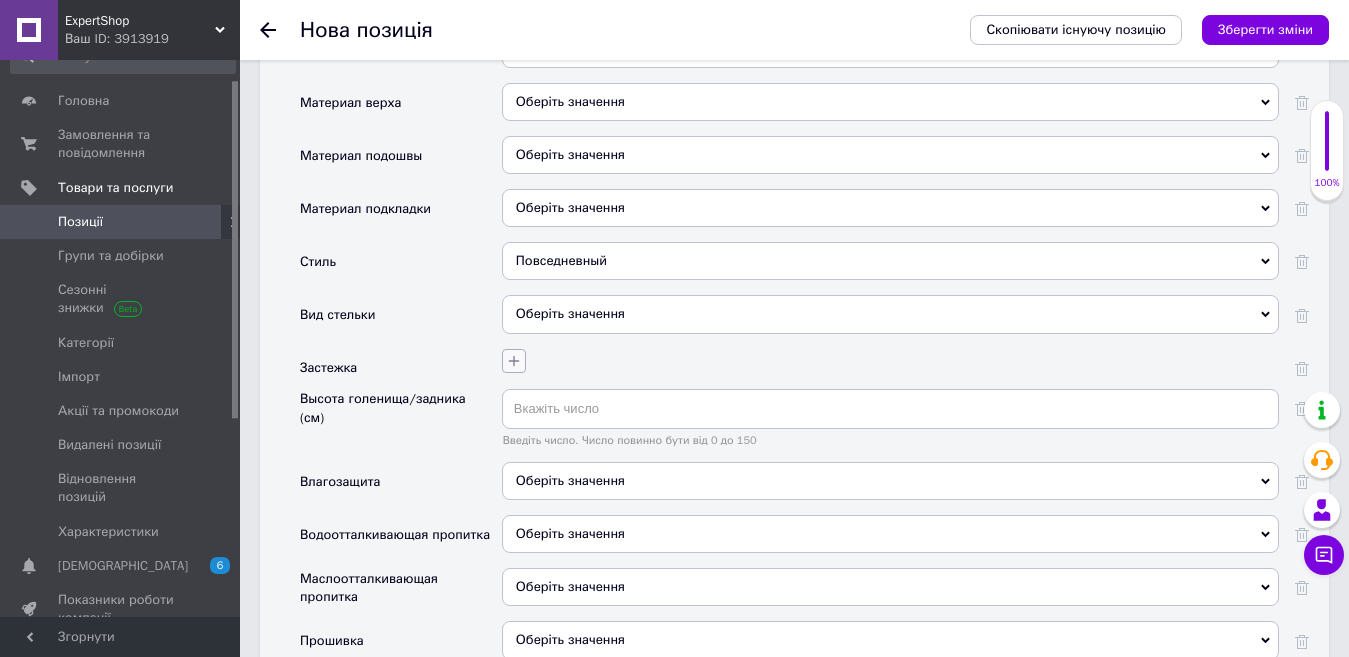 scroll, scrollTop: 2400, scrollLeft: 0, axis: vertical 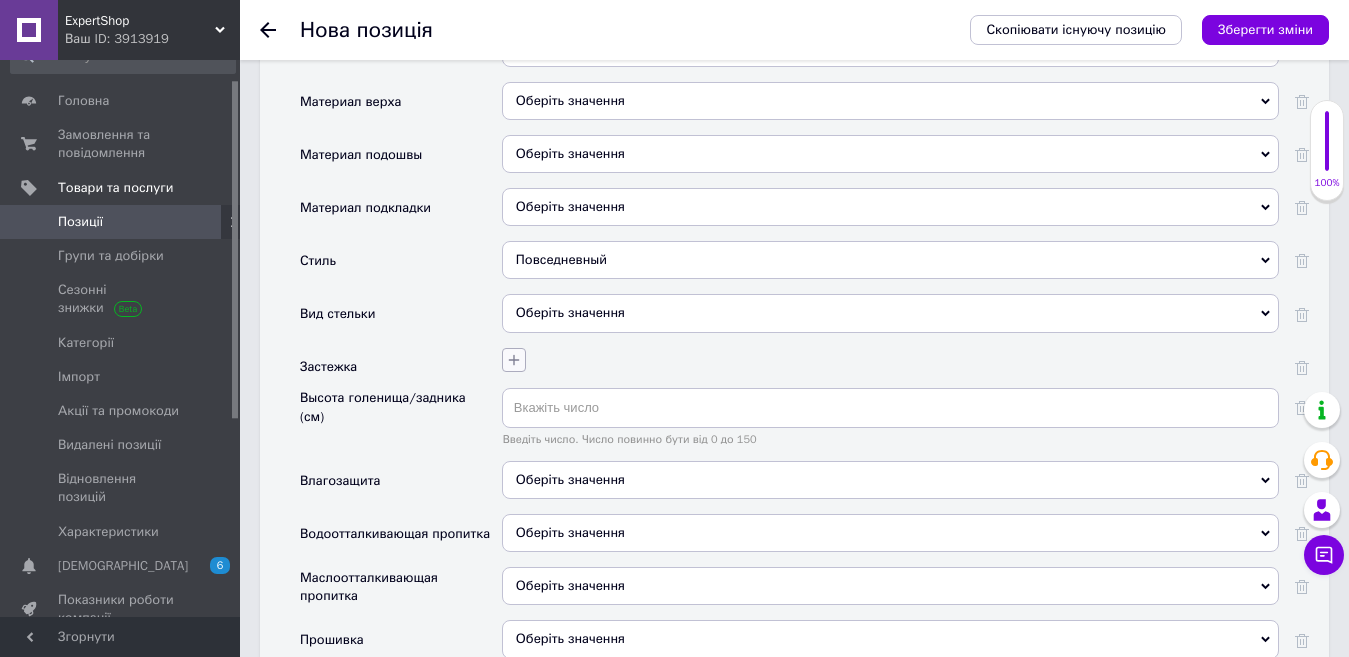 click 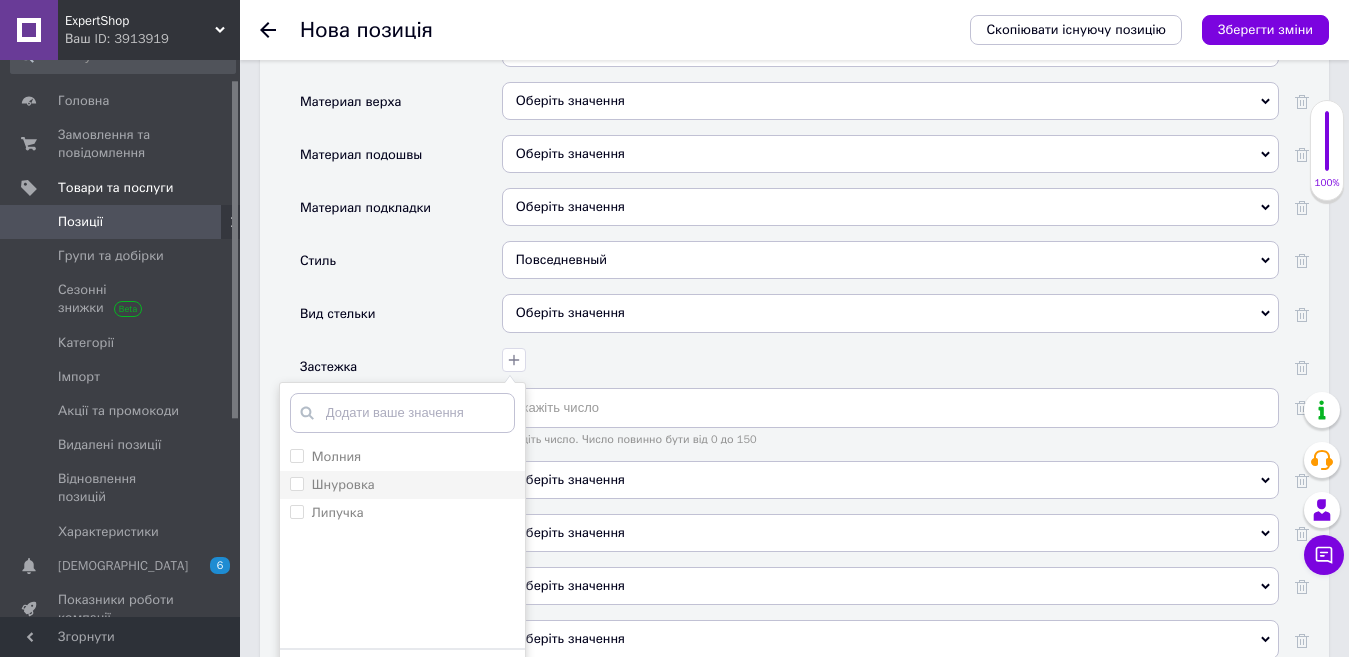 click on "Шнуровка" at bounding box center [343, 484] 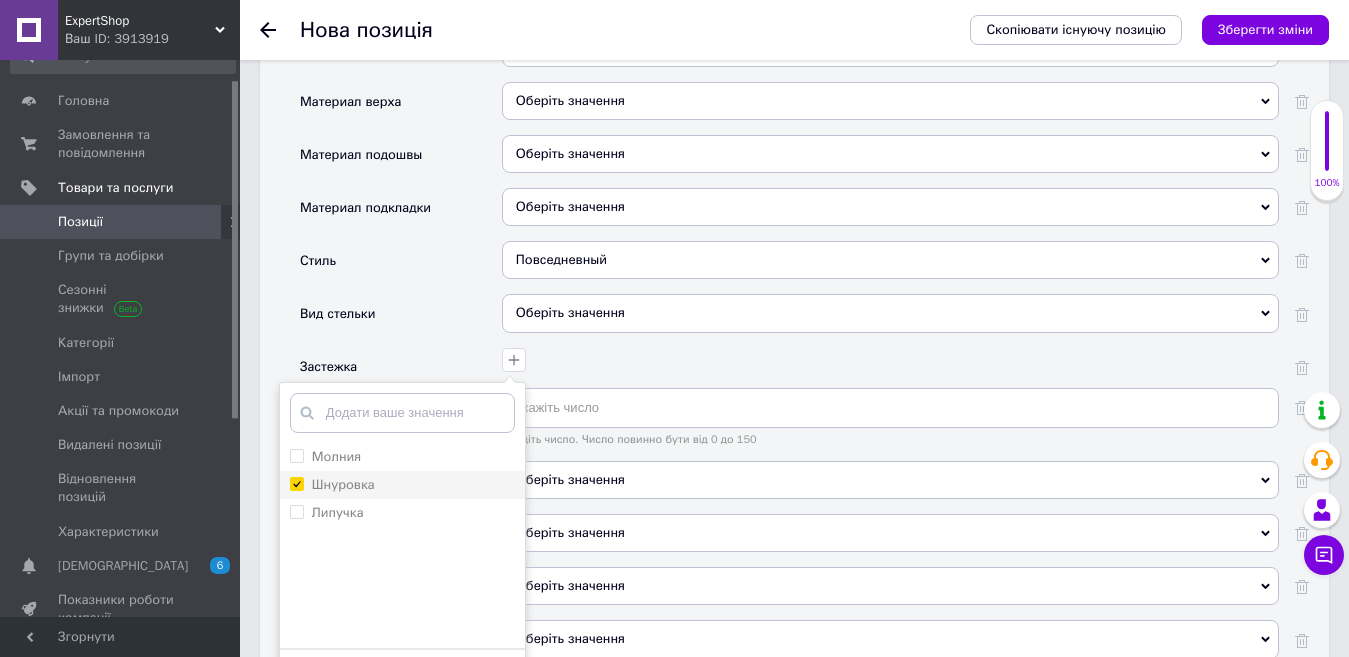 checkbox on "true" 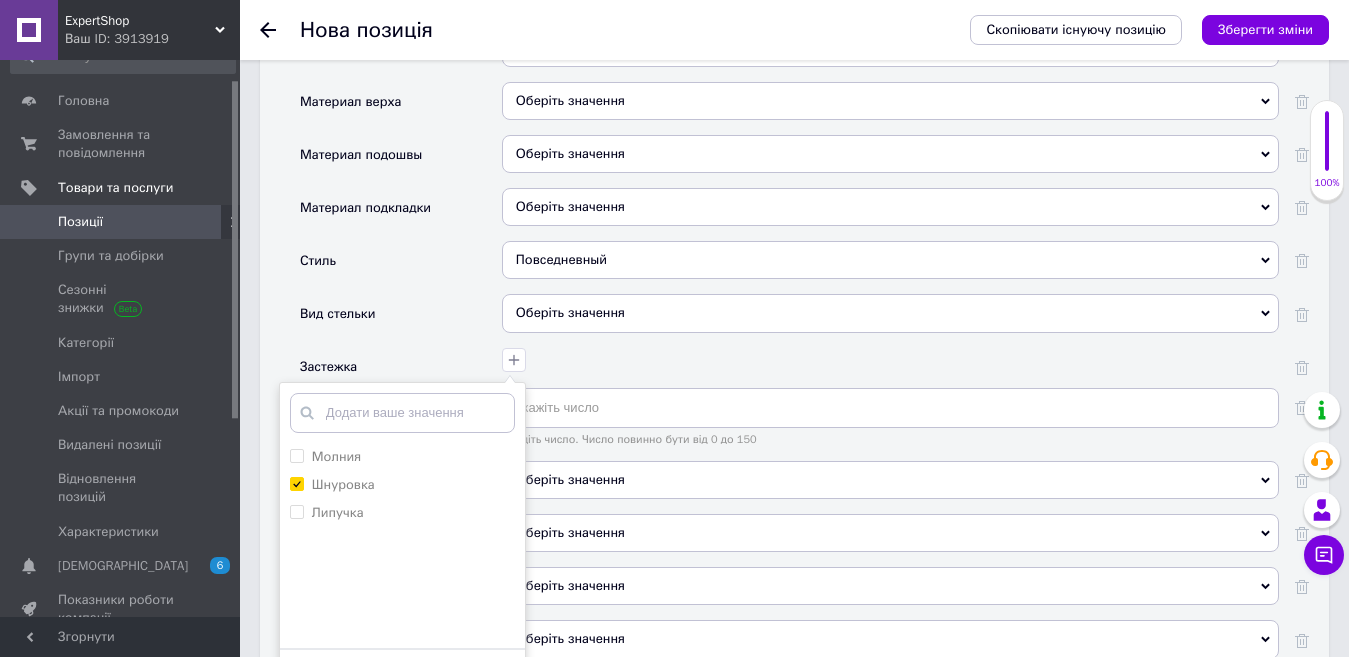 click on "Зберегти" at bounding box center [402, 679] 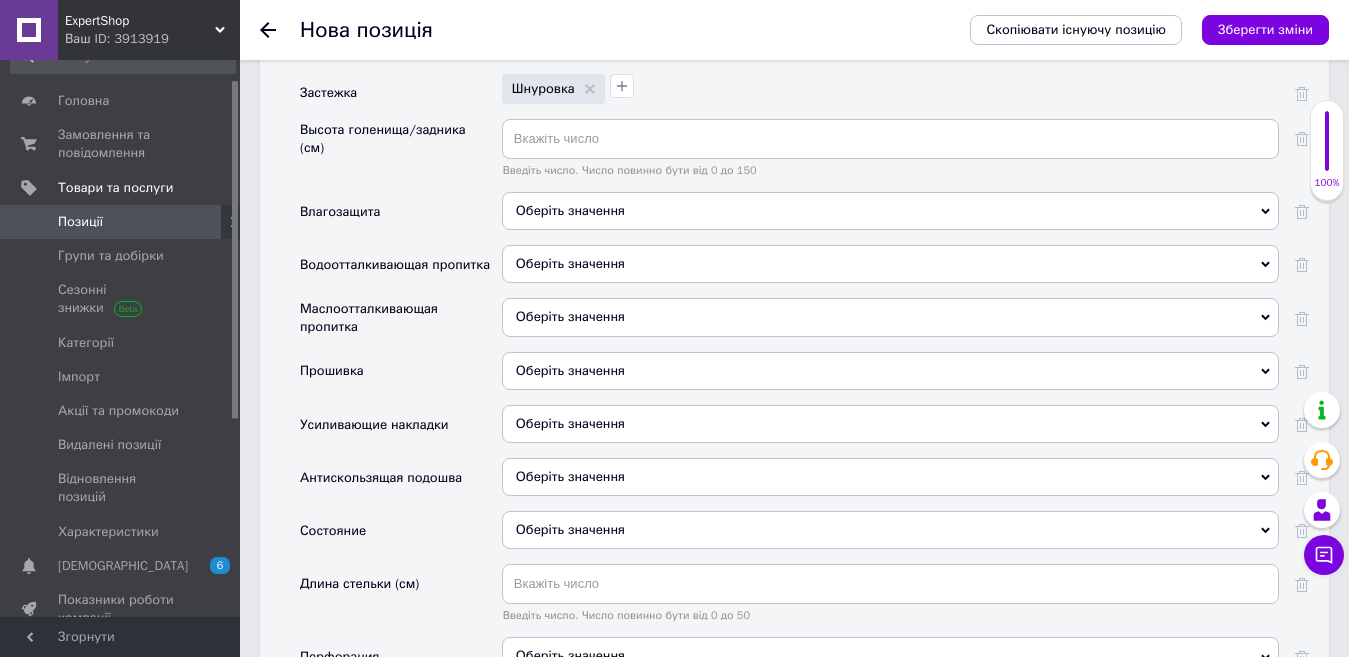 scroll, scrollTop: 2800, scrollLeft: 0, axis: vertical 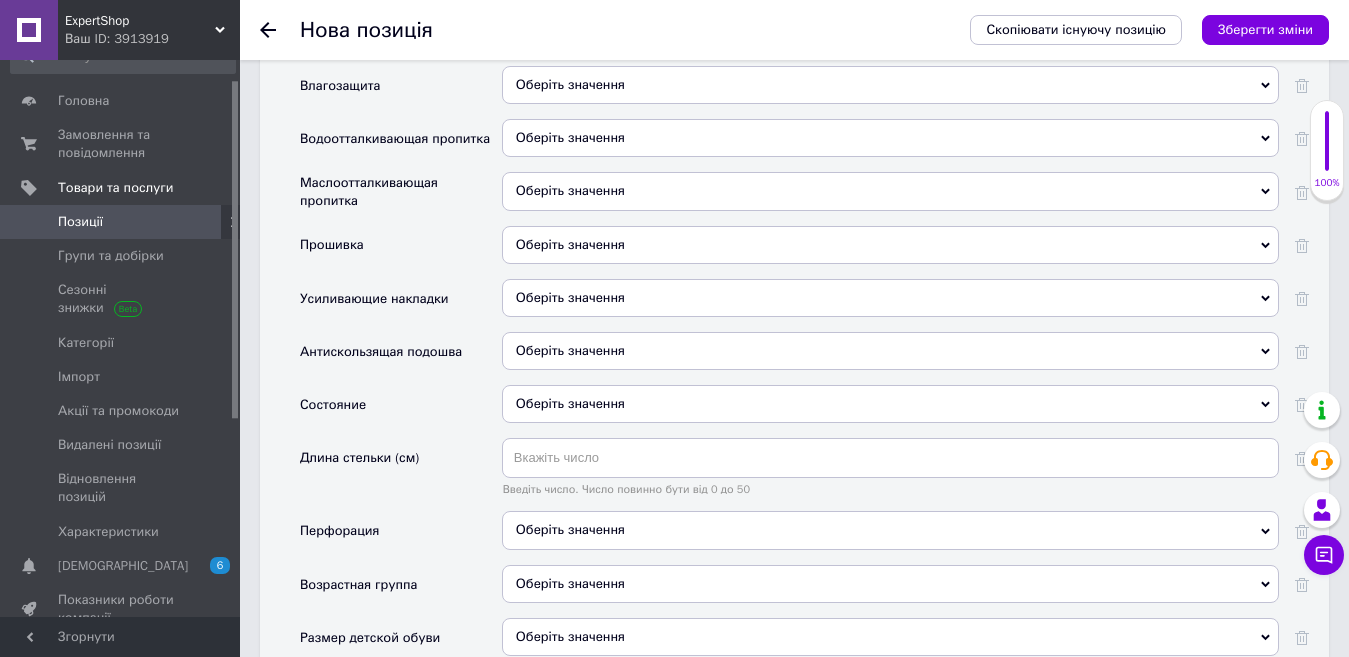 click on "Оберіть значення" at bounding box center [890, 404] 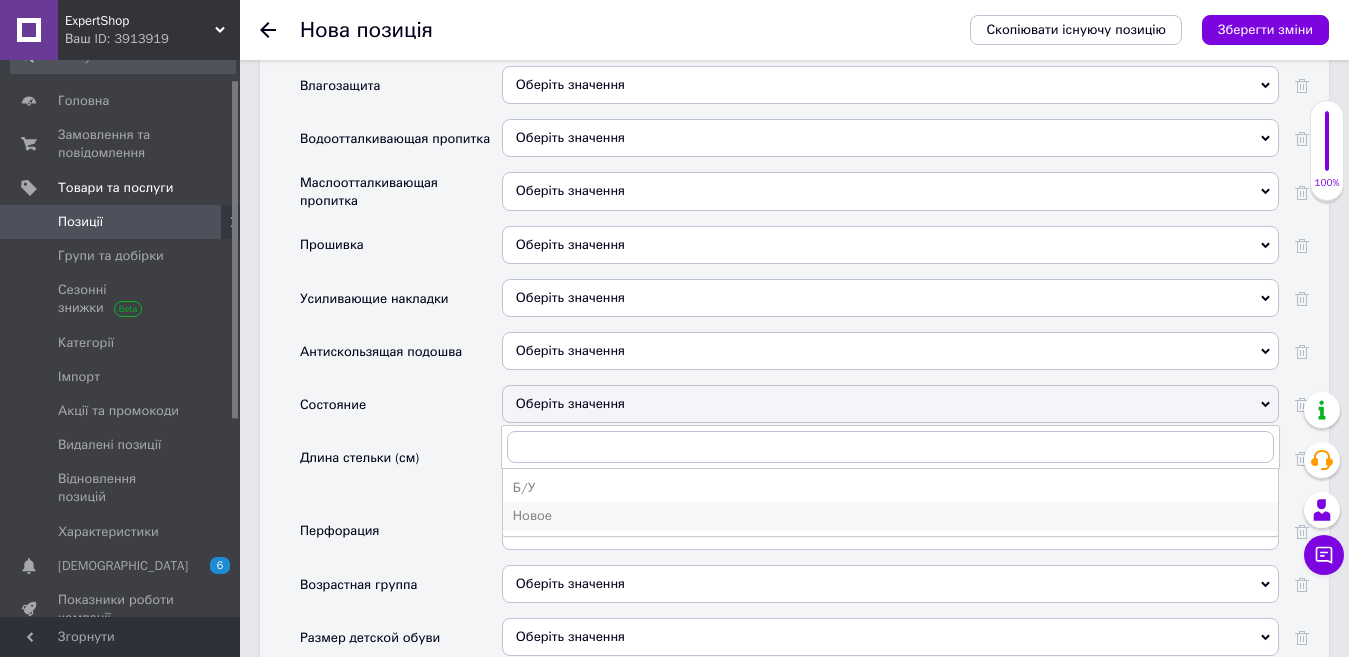 click on "Новое" at bounding box center [890, 516] 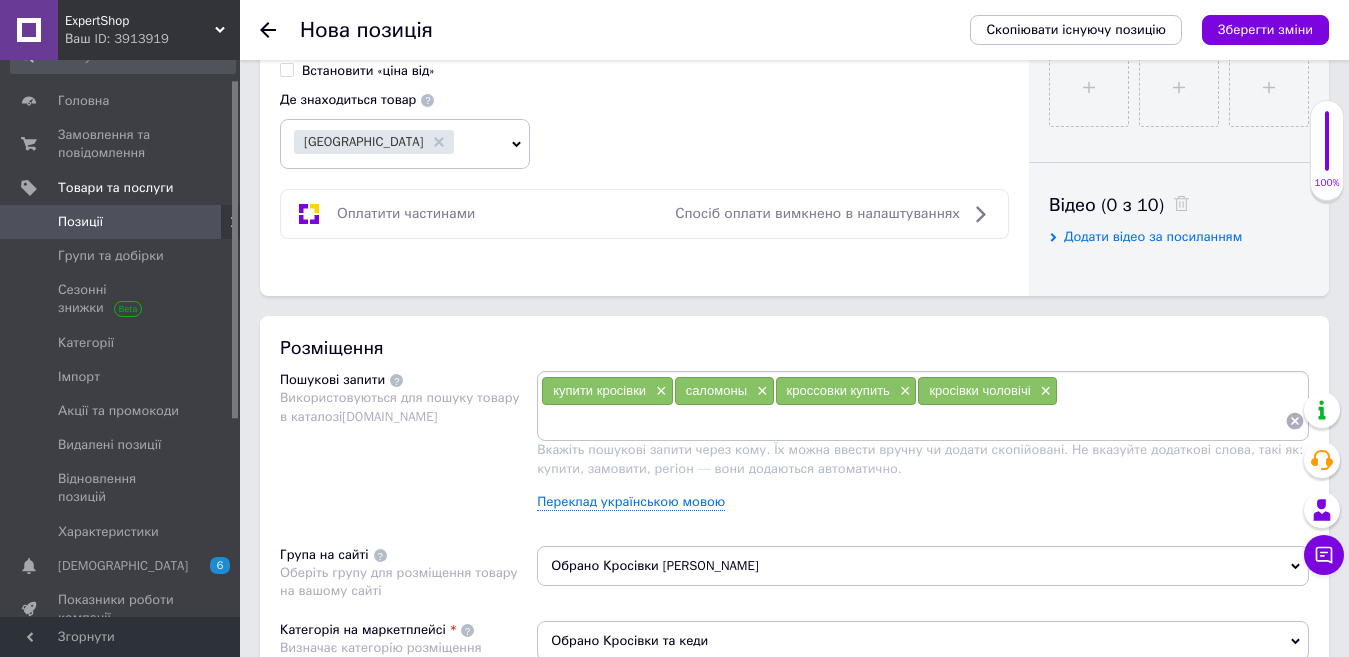 scroll, scrollTop: 400, scrollLeft: 0, axis: vertical 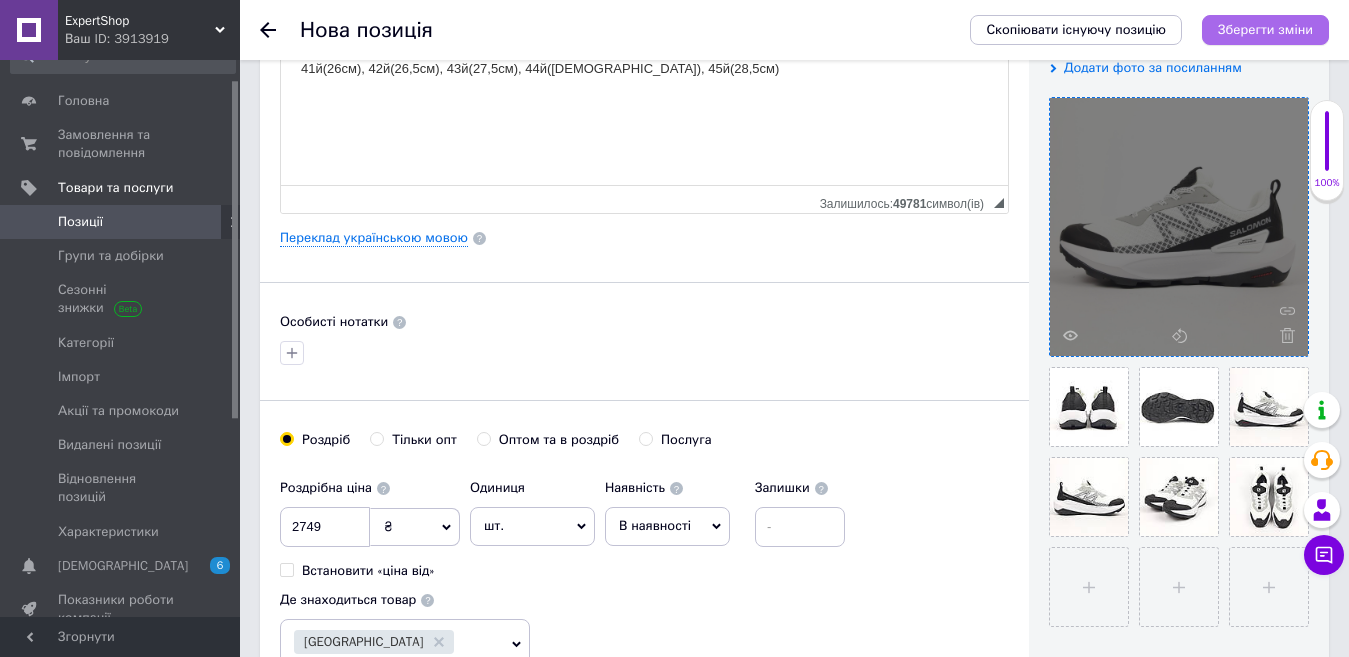 click on "Зберегти зміни" at bounding box center (1265, 29) 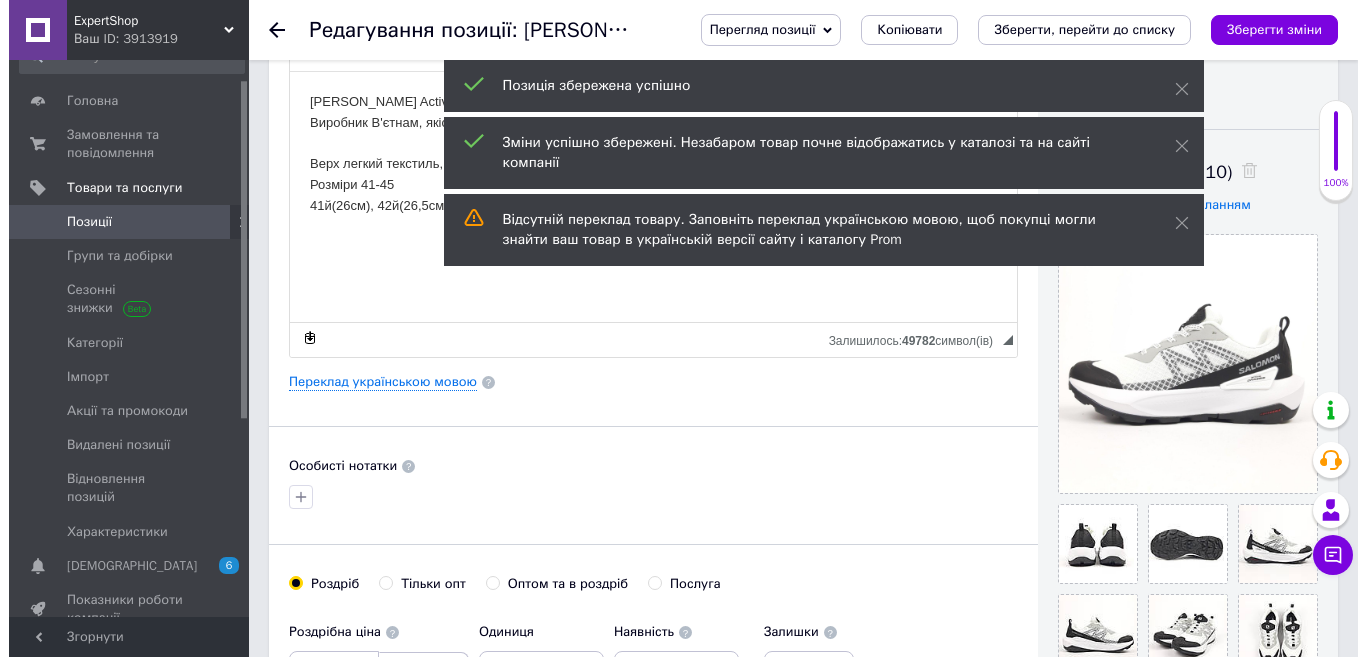 scroll, scrollTop: 300, scrollLeft: 0, axis: vertical 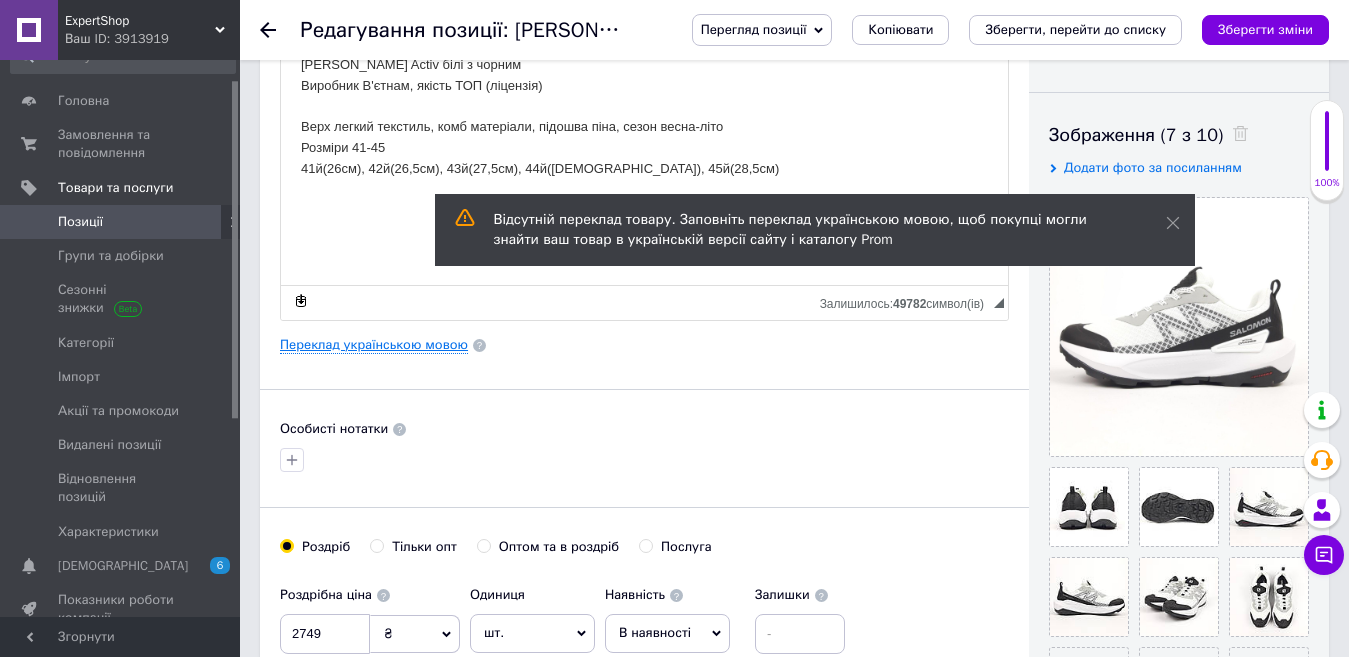click on "Переклад українською мовою" at bounding box center (374, 345) 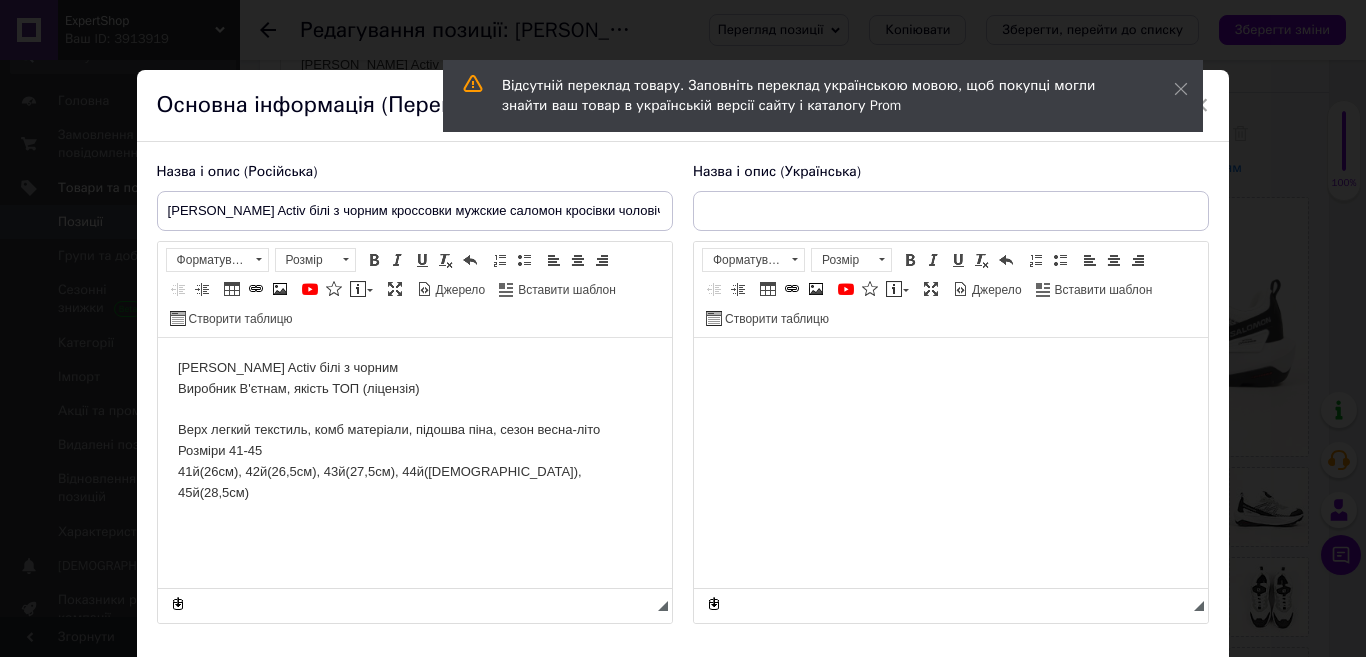 scroll, scrollTop: 0, scrollLeft: 0, axis: both 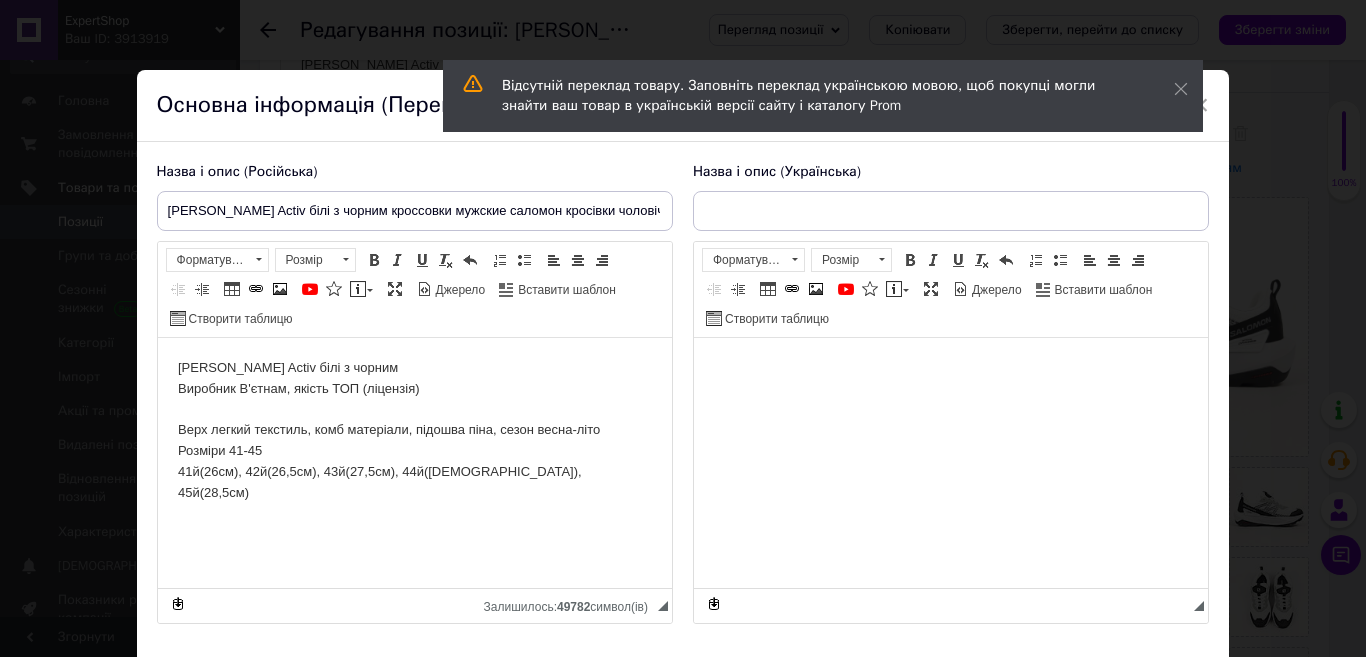 click on "[PERSON_NAME] Activ білі з чорним Виробник В'єтнам, якість ТОП (ліцензія) Верх легкий текстиль, комб матеріали, підошва піна, сезон весна-літо Розміри 41-45 41й(26см), 42й(26,5см), 43й(27,5см), 44й(28см), 45й(28,5см)" at bounding box center [414, 431] 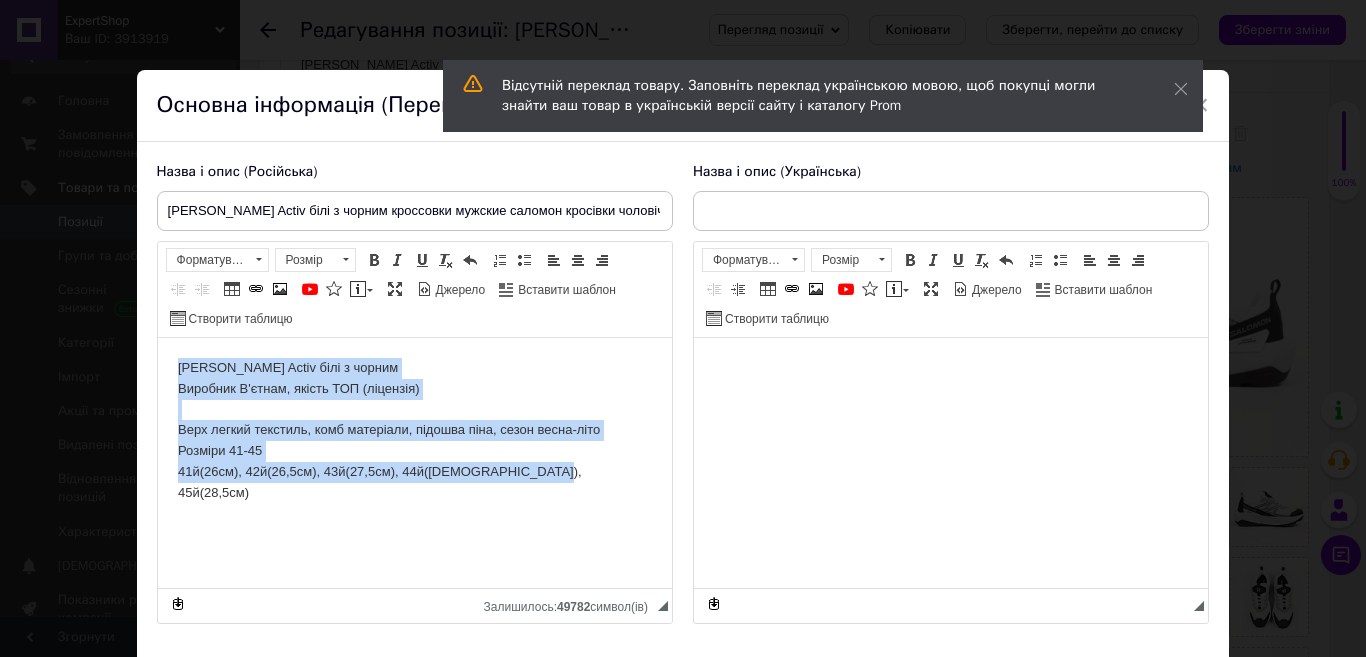 copy on "[PERSON_NAME] Activ білі з чорним Виробник В'єтнам, якість ТОП (ліцензія) Верх легкий текстиль, комб матеріали, підошва піна, сезон весна-літо Розміри 41-45 41й(26см), 42й(26,5см), 43й(27,5см), 44й(28см), 45й(28,5см)" 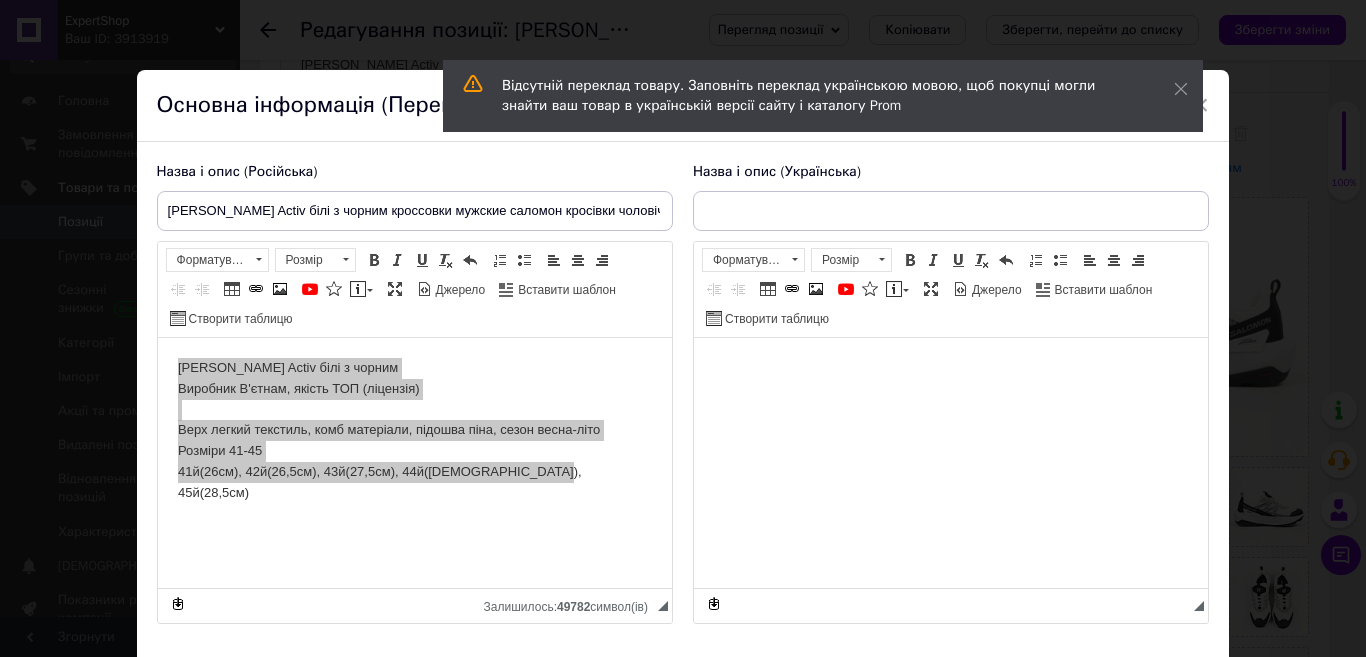 click at bounding box center (950, 368) 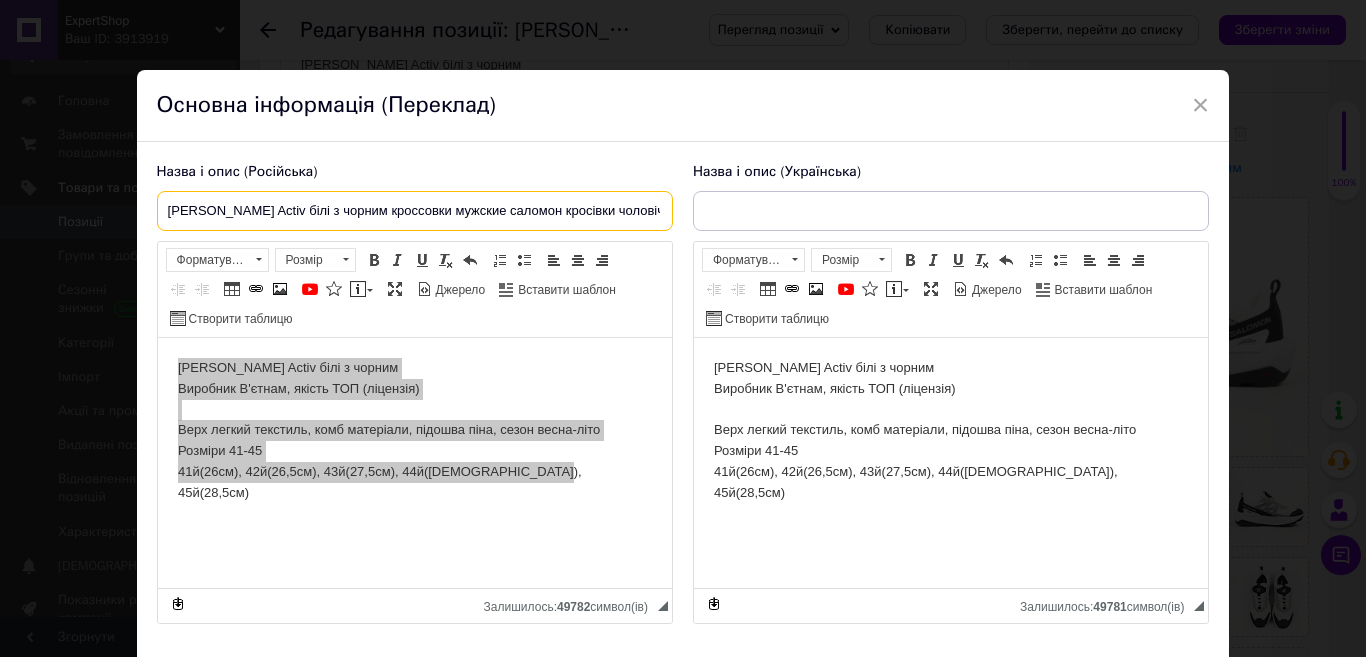 click on "[PERSON_NAME] Activ білі з чорним кроссовки мужские саломон кросівки чоловічі" at bounding box center [415, 211] 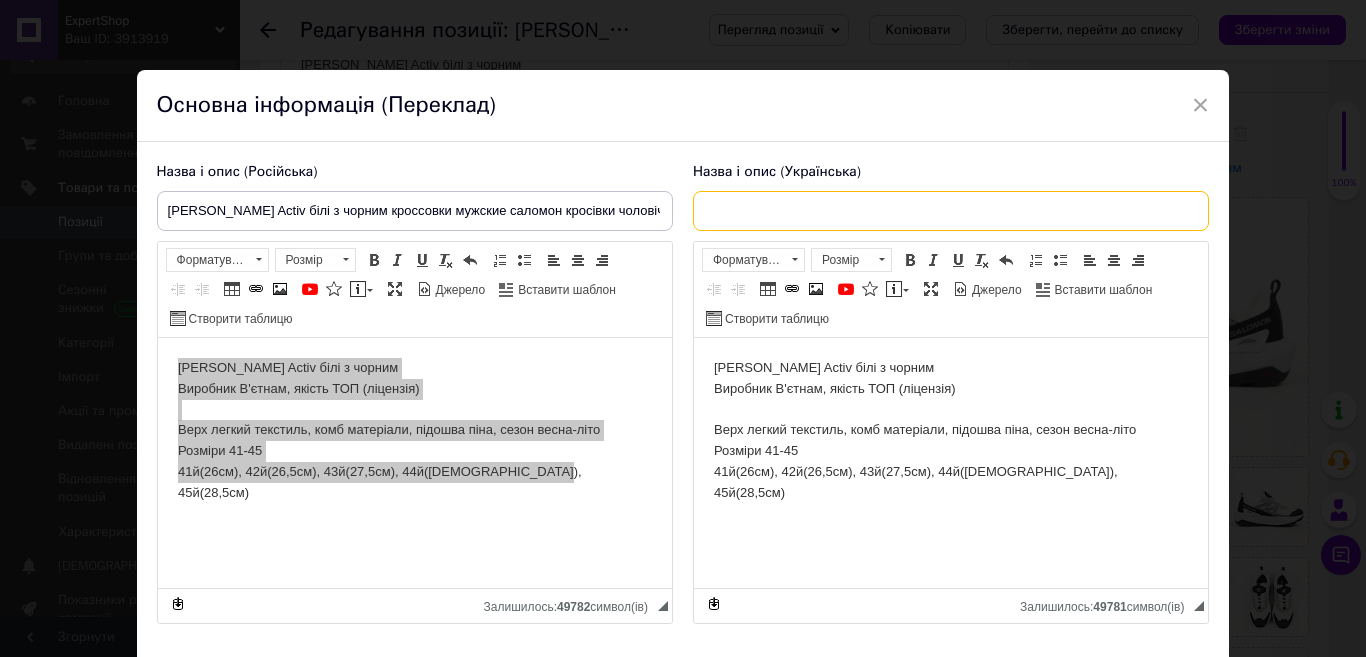 click at bounding box center (951, 211) 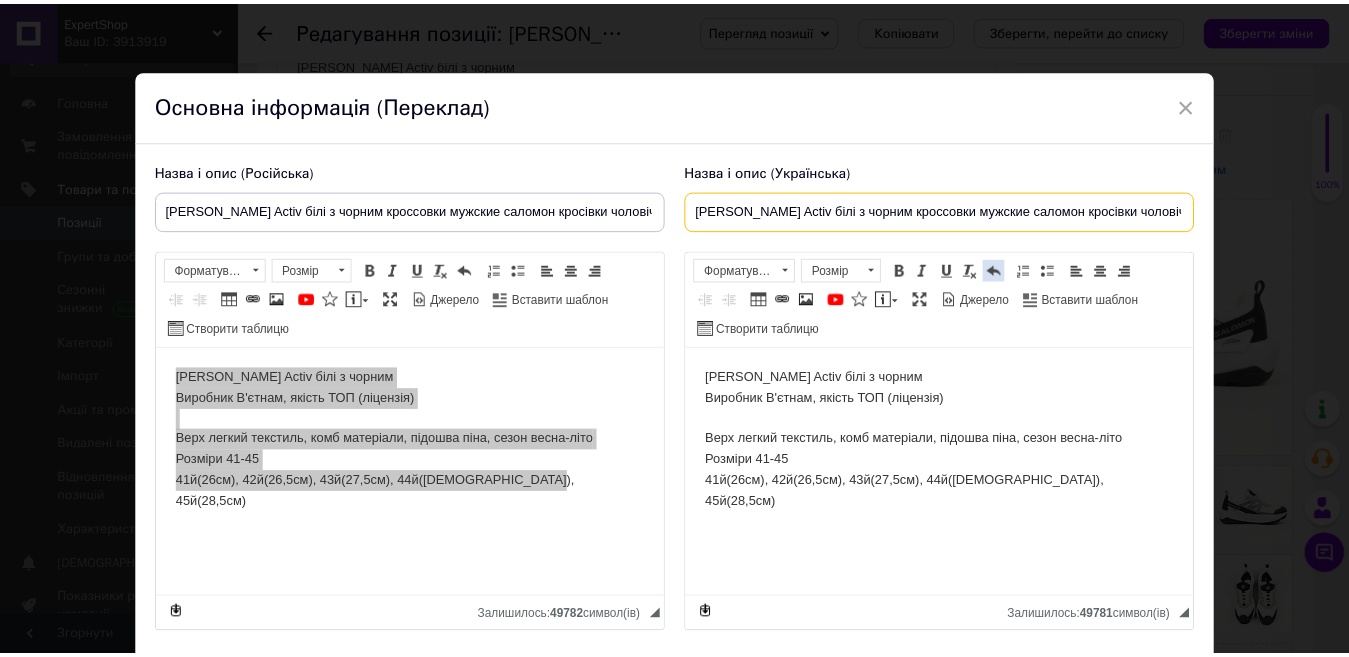 scroll, scrollTop: 142, scrollLeft: 0, axis: vertical 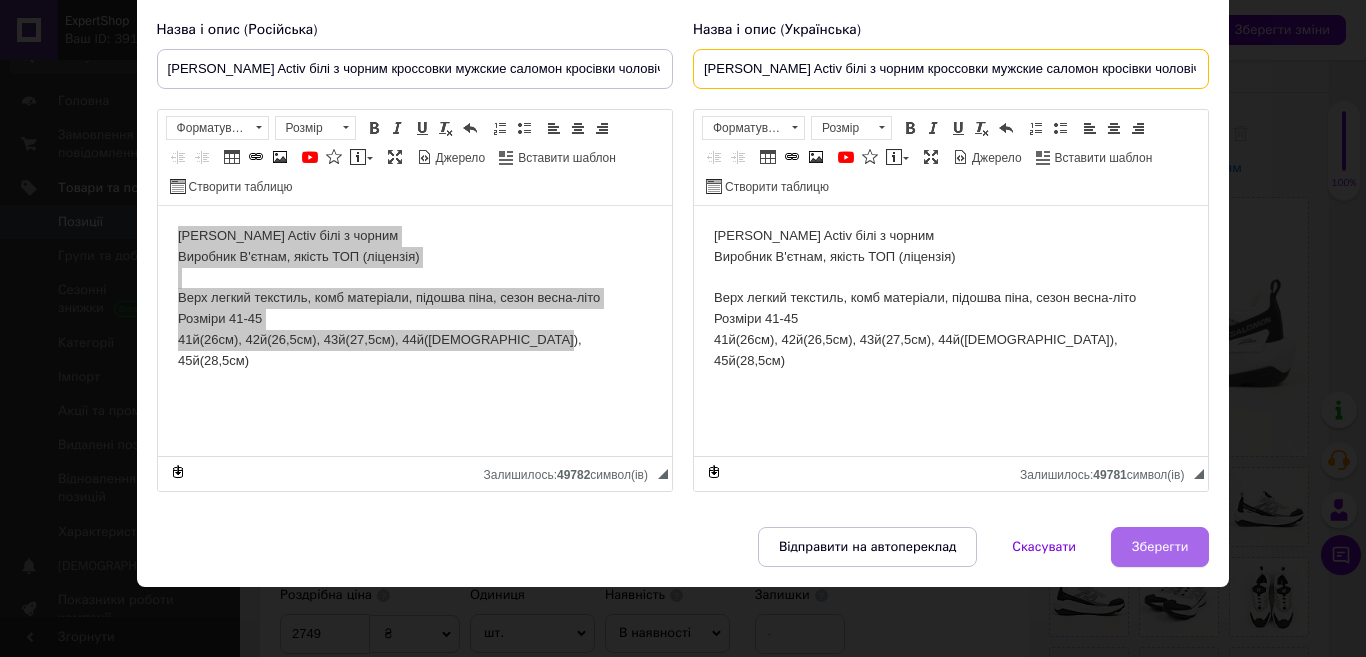 type on "[PERSON_NAME] Activ білі з чорним кроссовки мужские саломон кросівки чоловічі" 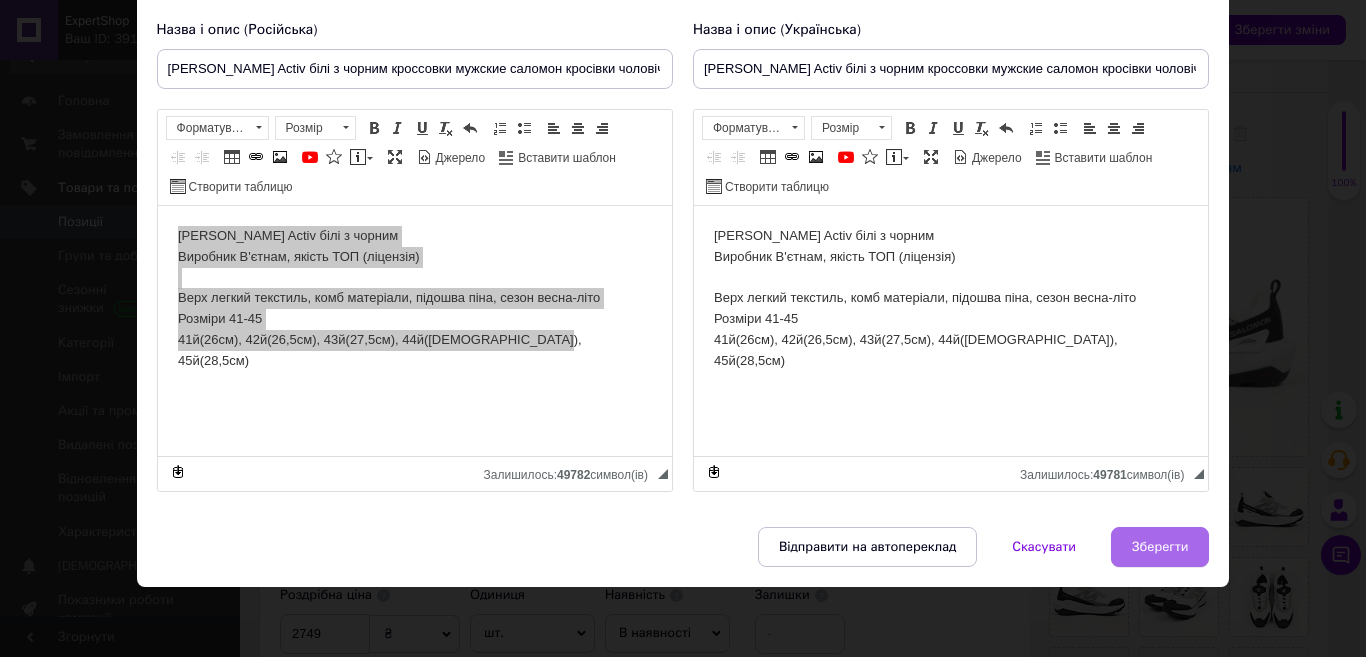 click on "Зберегти" at bounding box center [1160, 547] 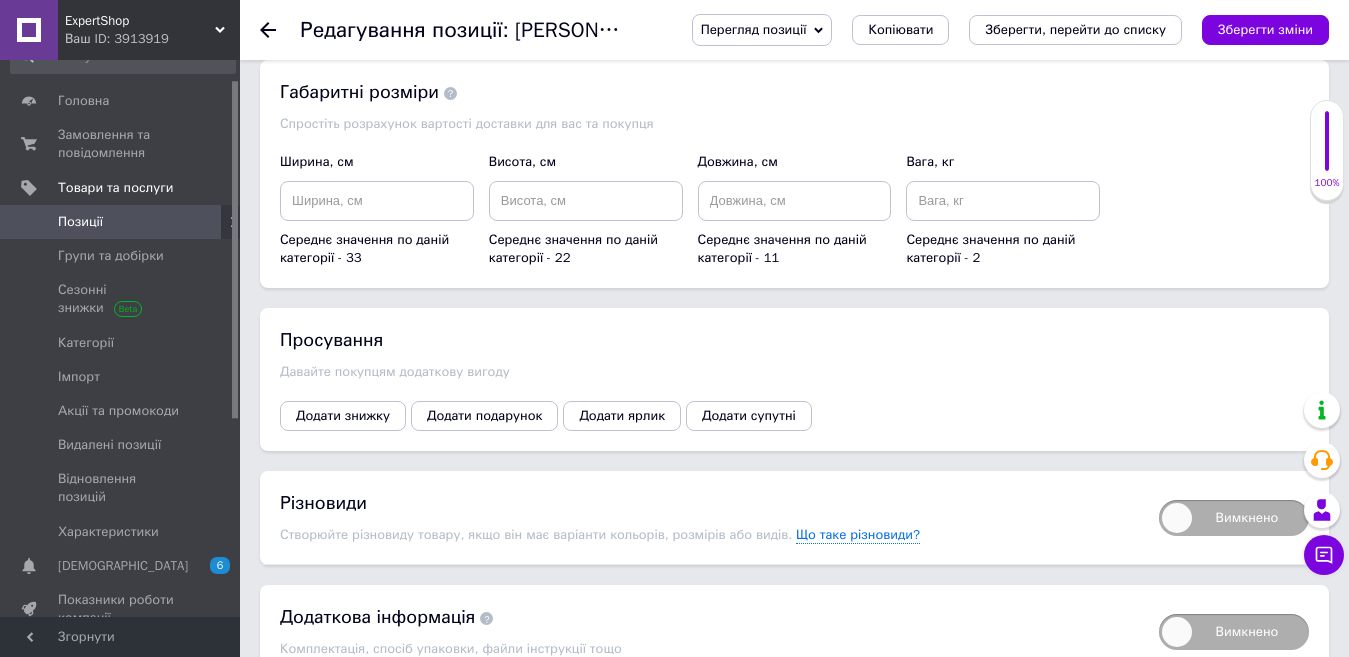 scroll, scrollTop: 2464, scrollLeft: 0, axis: vertical 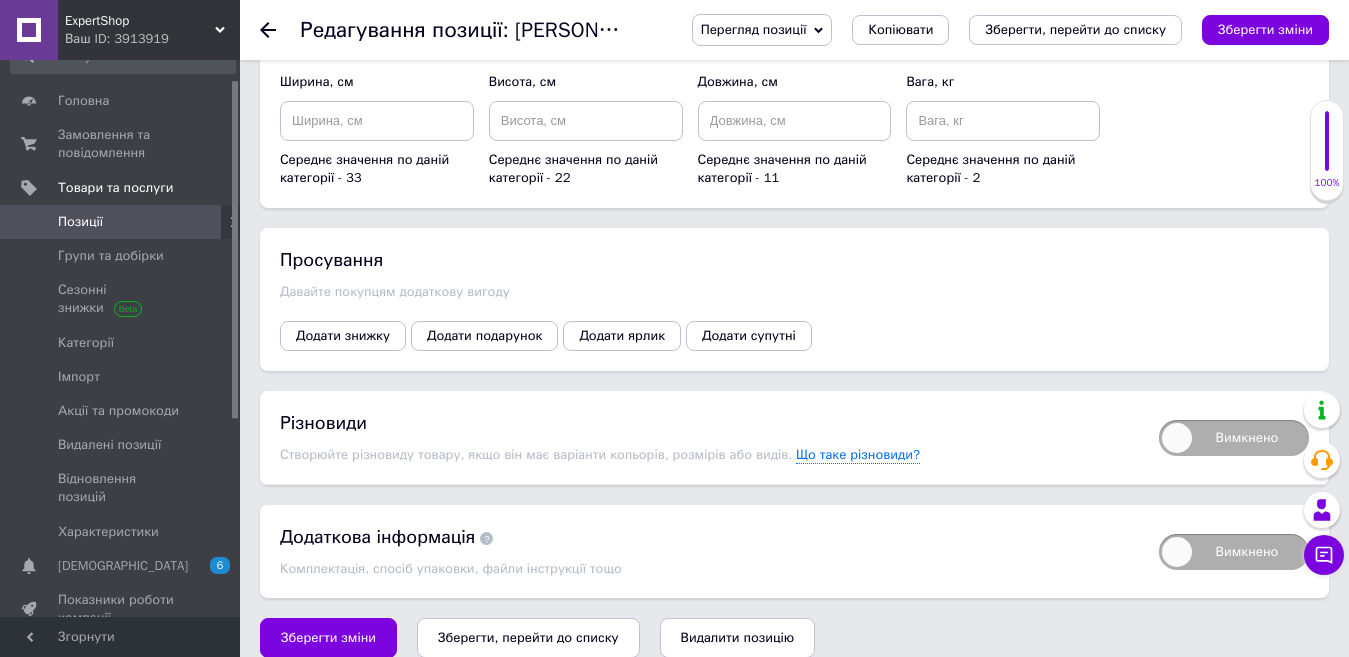 click on "Вимкнено" at bounding box center (1234, 438) 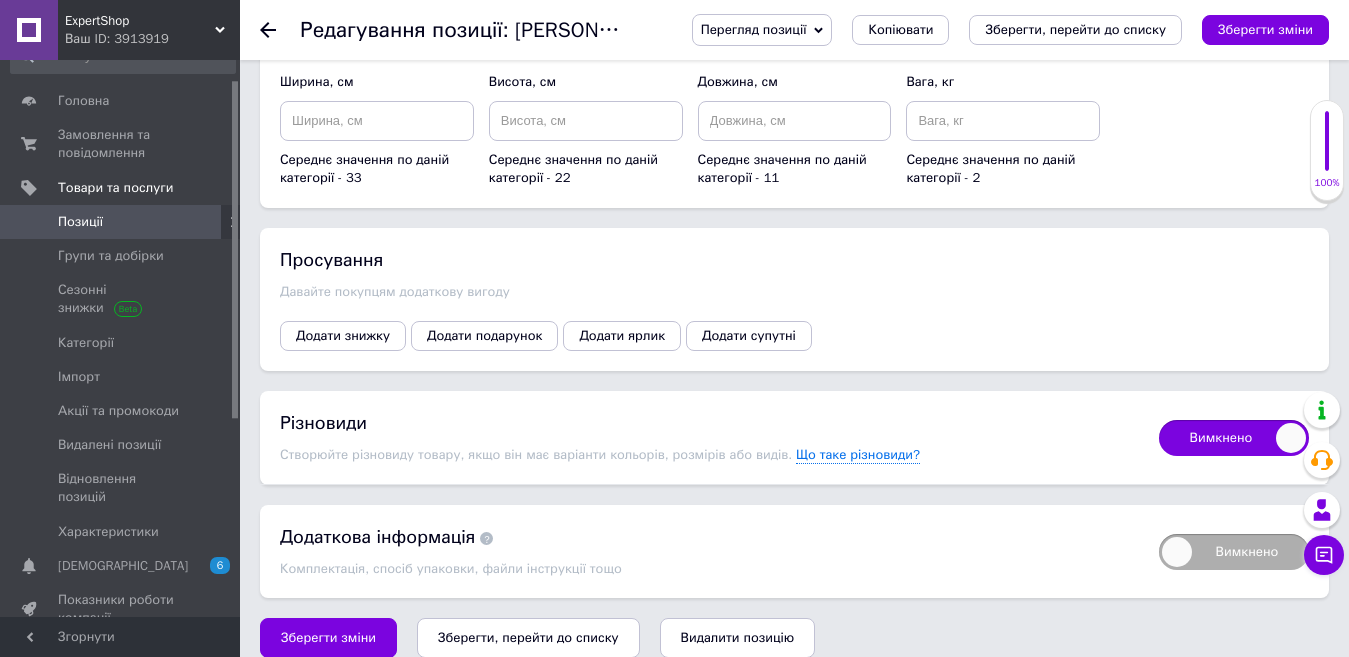 checkbox on "true" 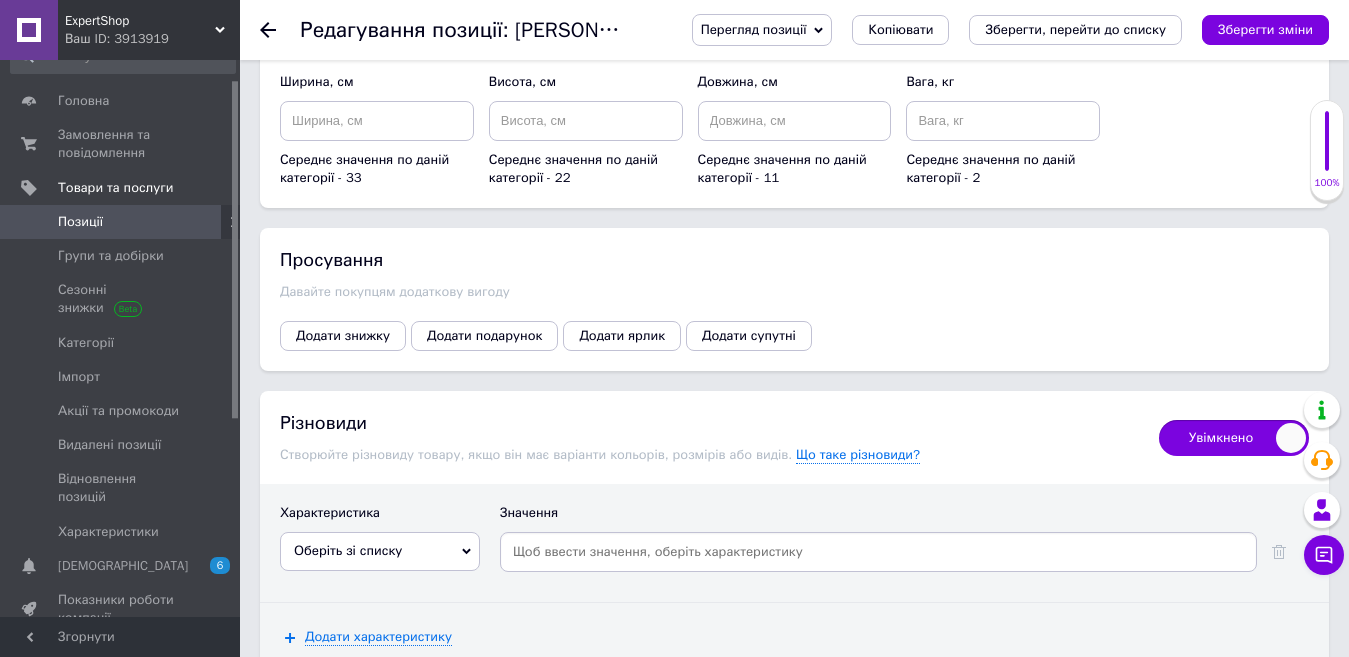 click on "Оберіть зі списку" at bounding box center (380, 551) 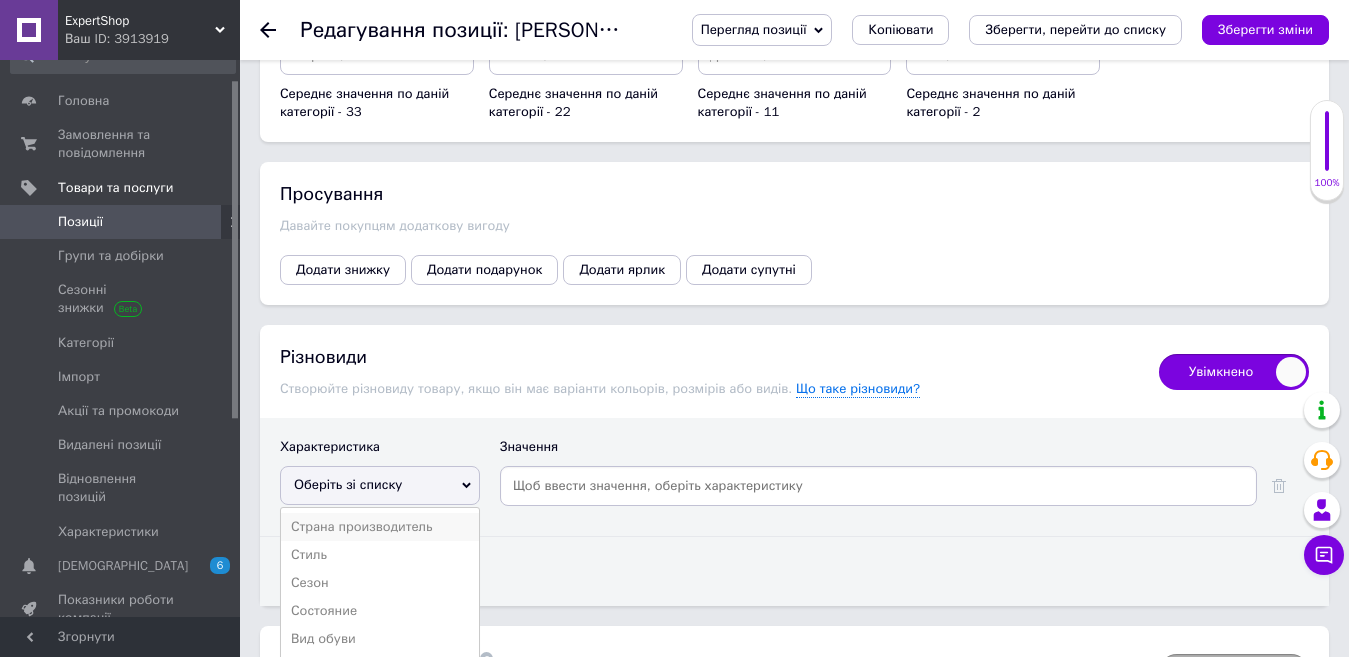 scroll, scrollTop: 2564, scrollLeft: 0, axis: vertical 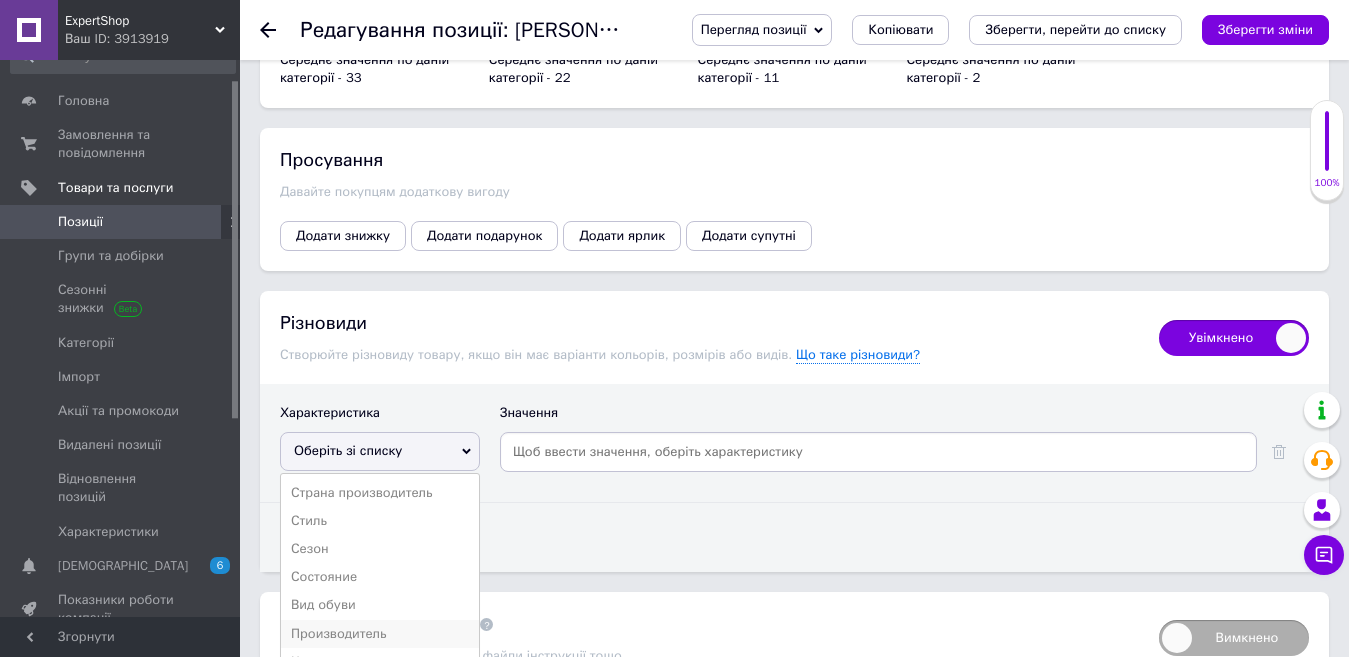 click on "Производитель" at bounding box center [380, 634] 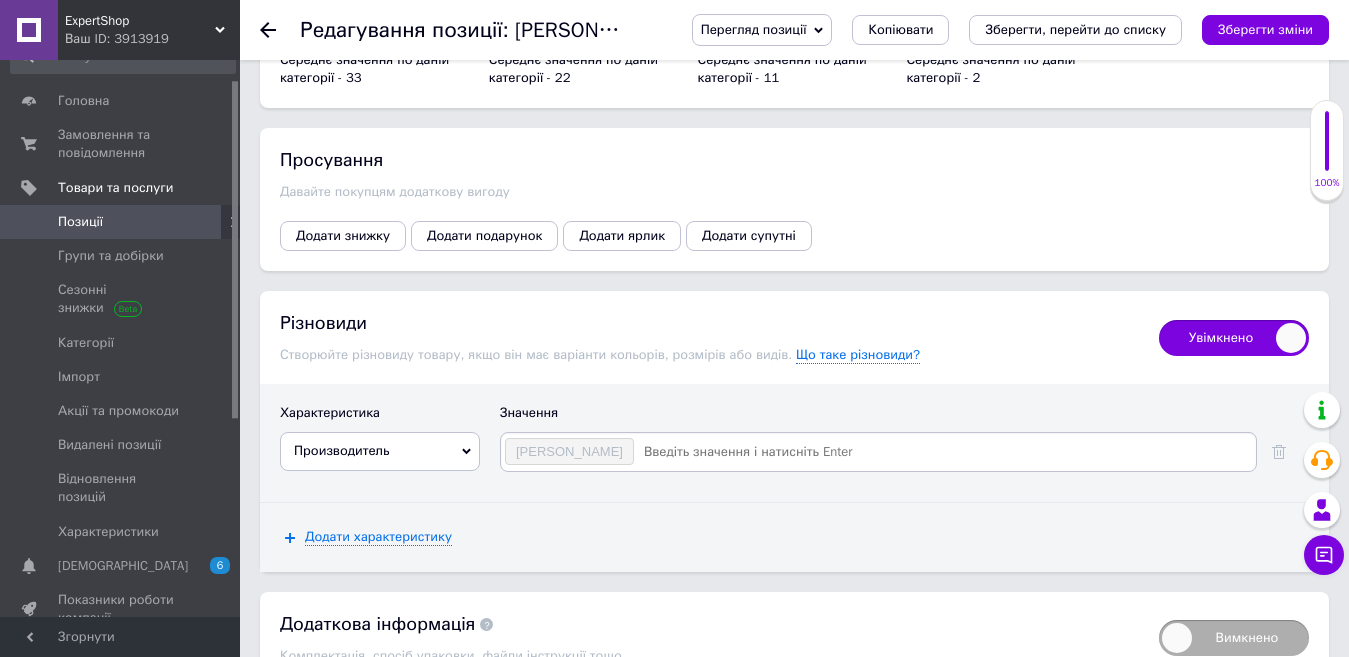 click at bounding box center (944, 452) 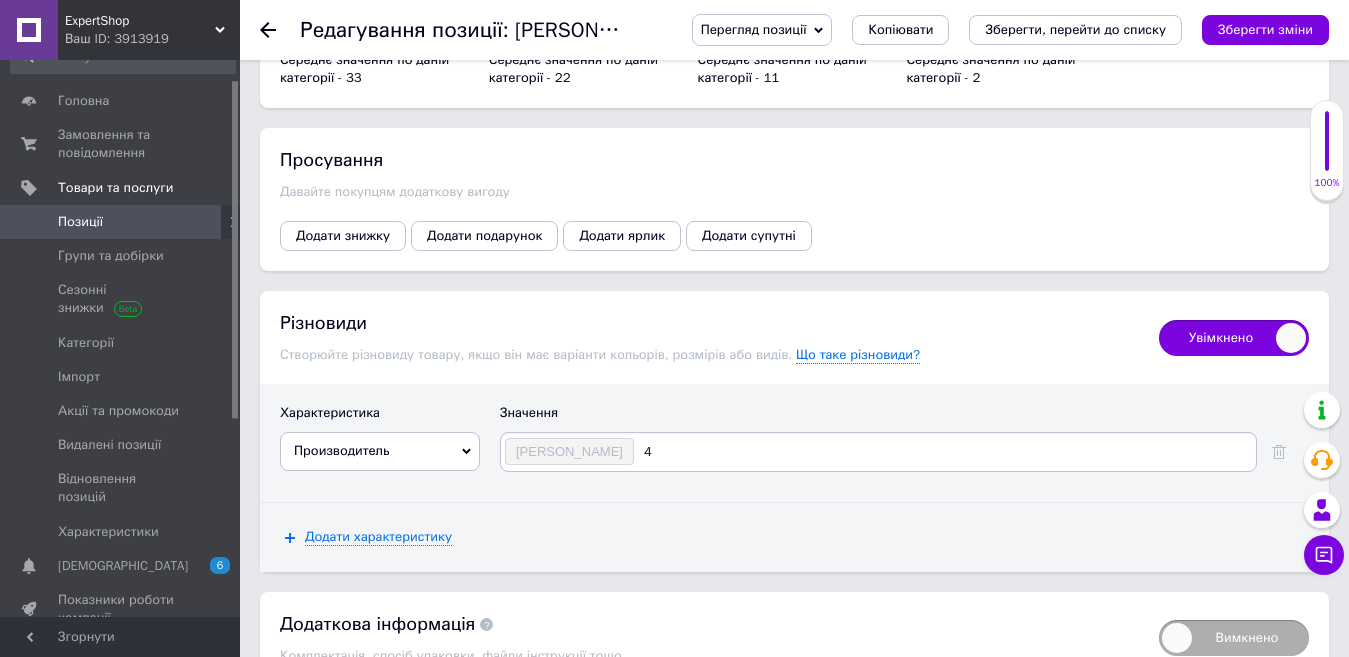 type on "41" 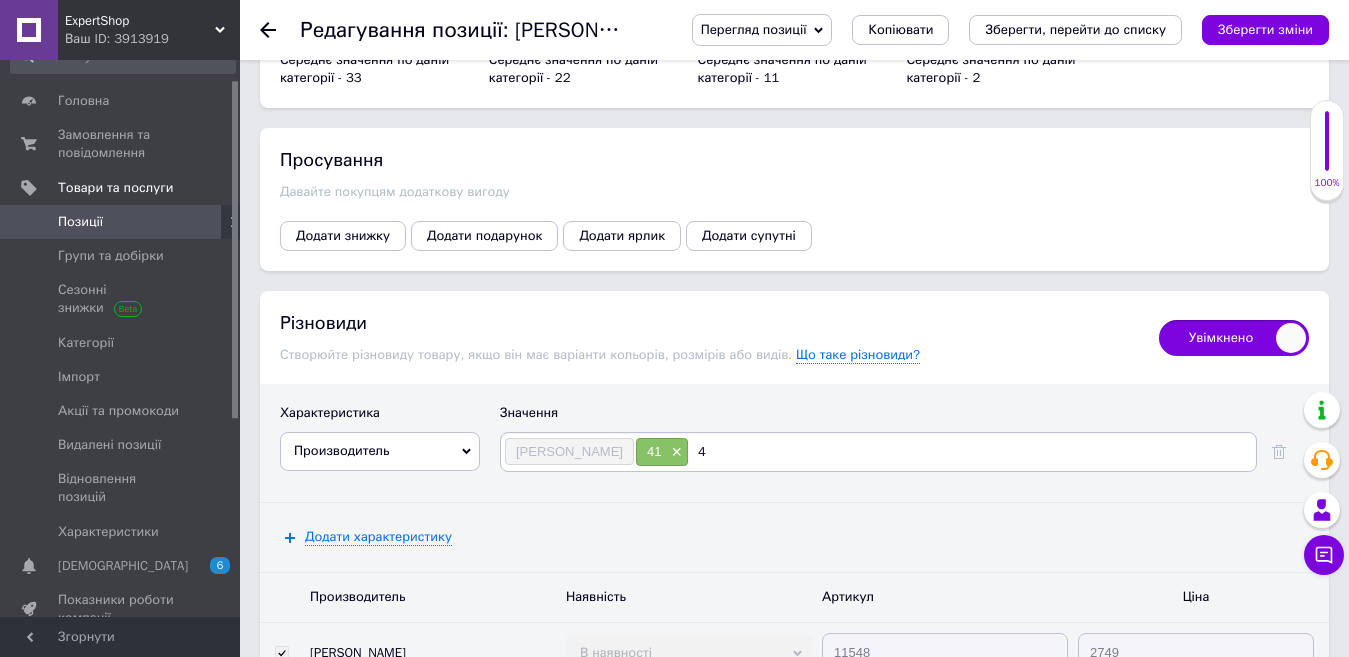type on "42" 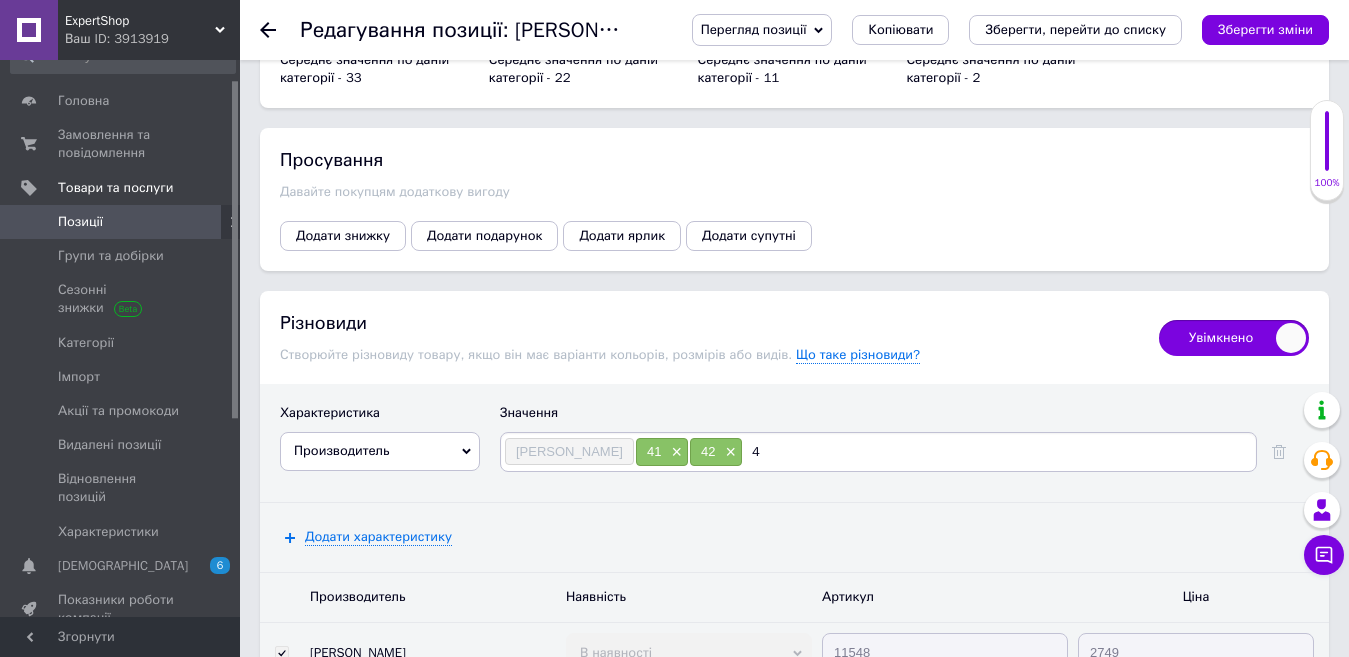 type on "43" 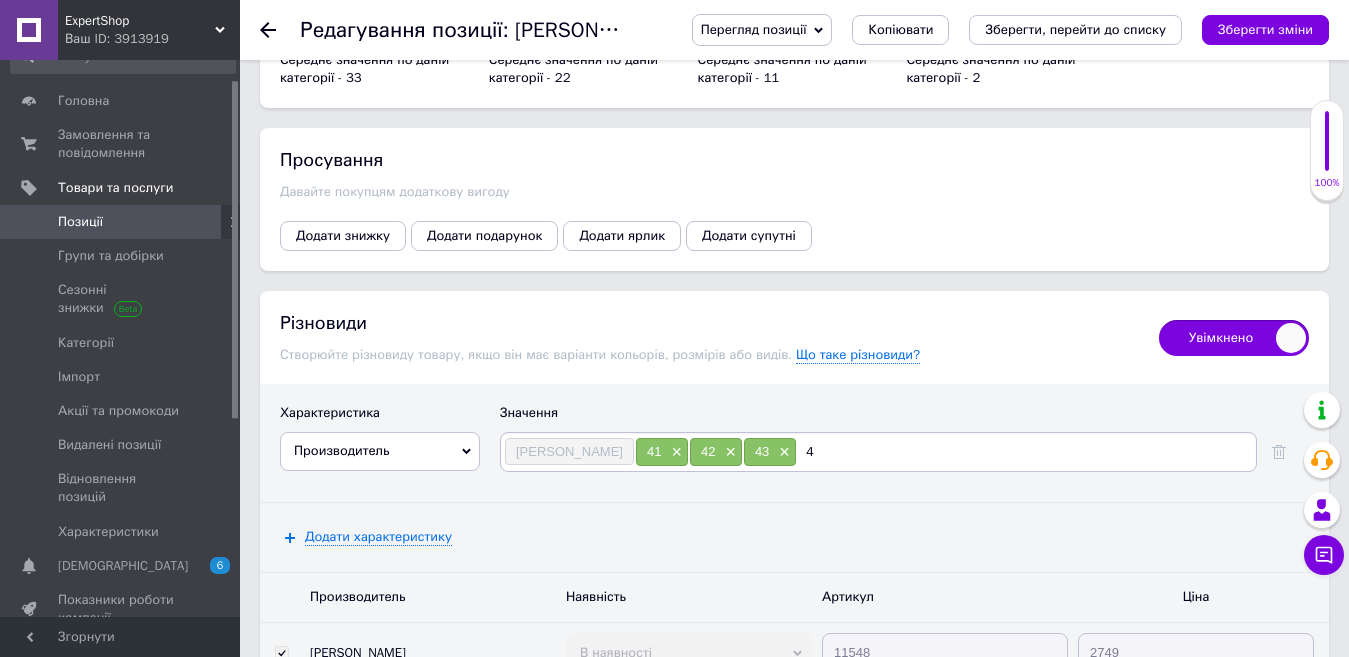 type on "44" 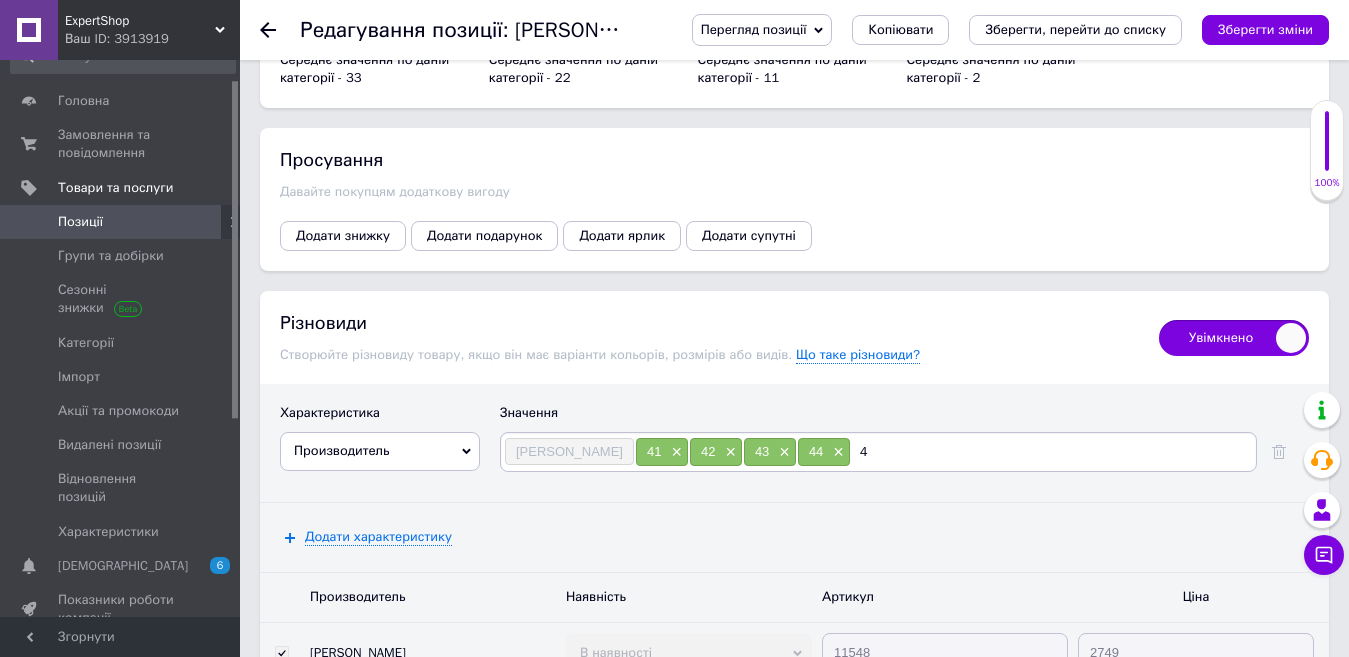 type on "45" 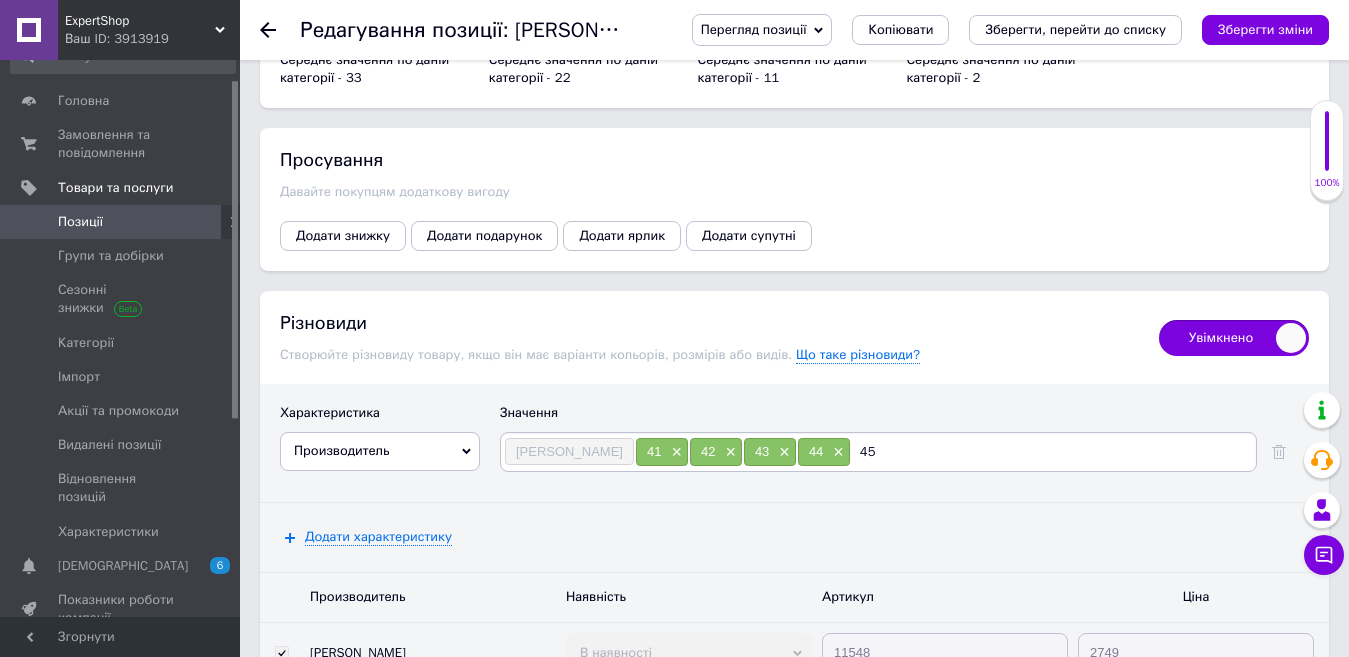 type 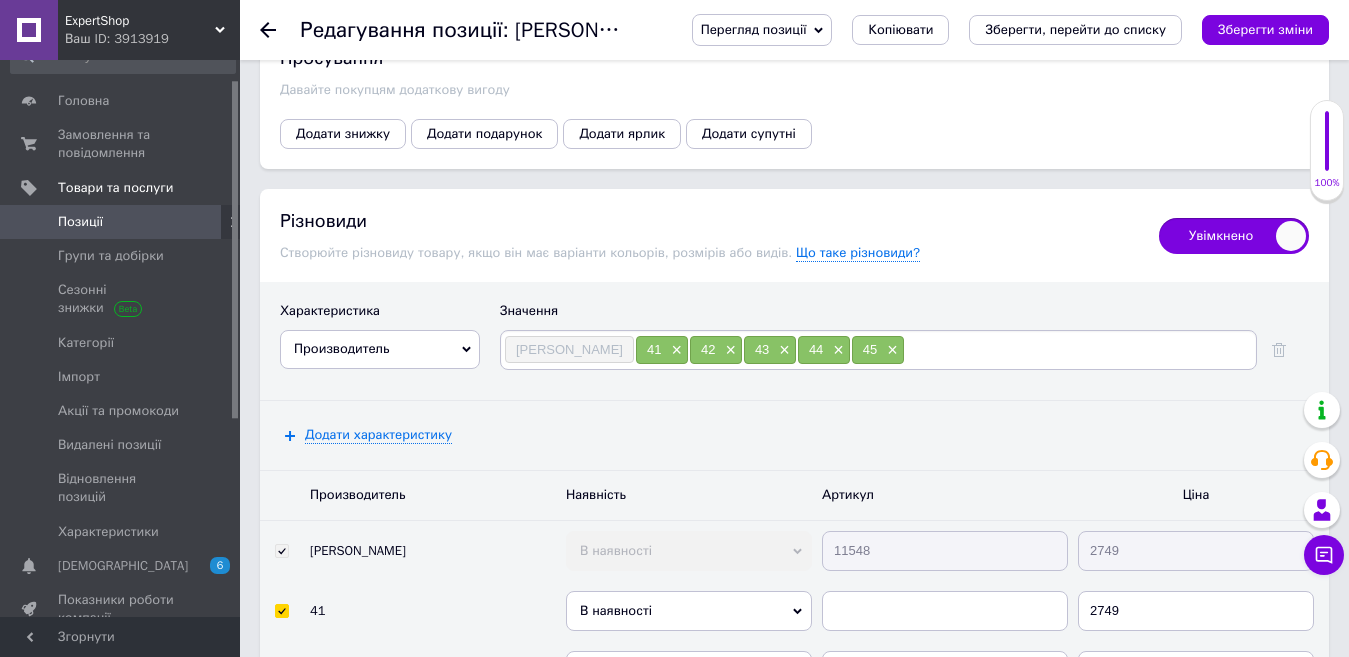 scroll, scrollTop: 2864, scrollLeft: 0, axis: vertical 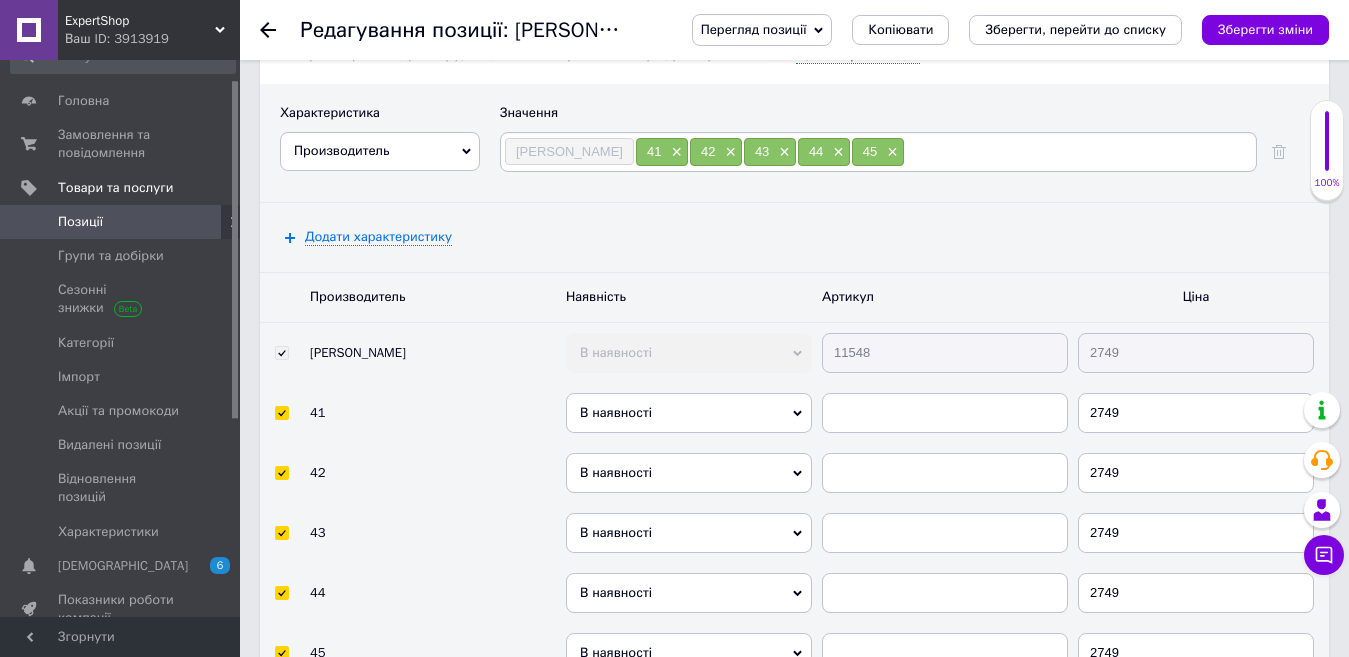 click on "11548" at bounding box center (945, 353) 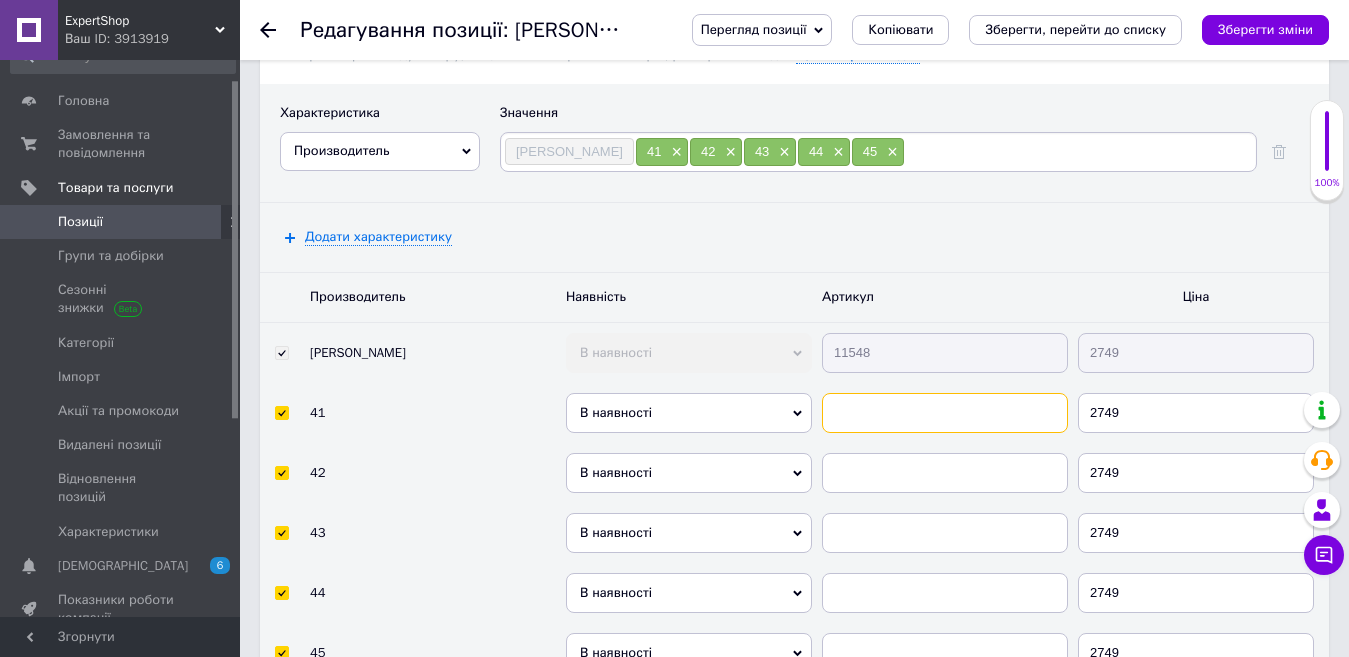 click at bounding box center [945, 413] 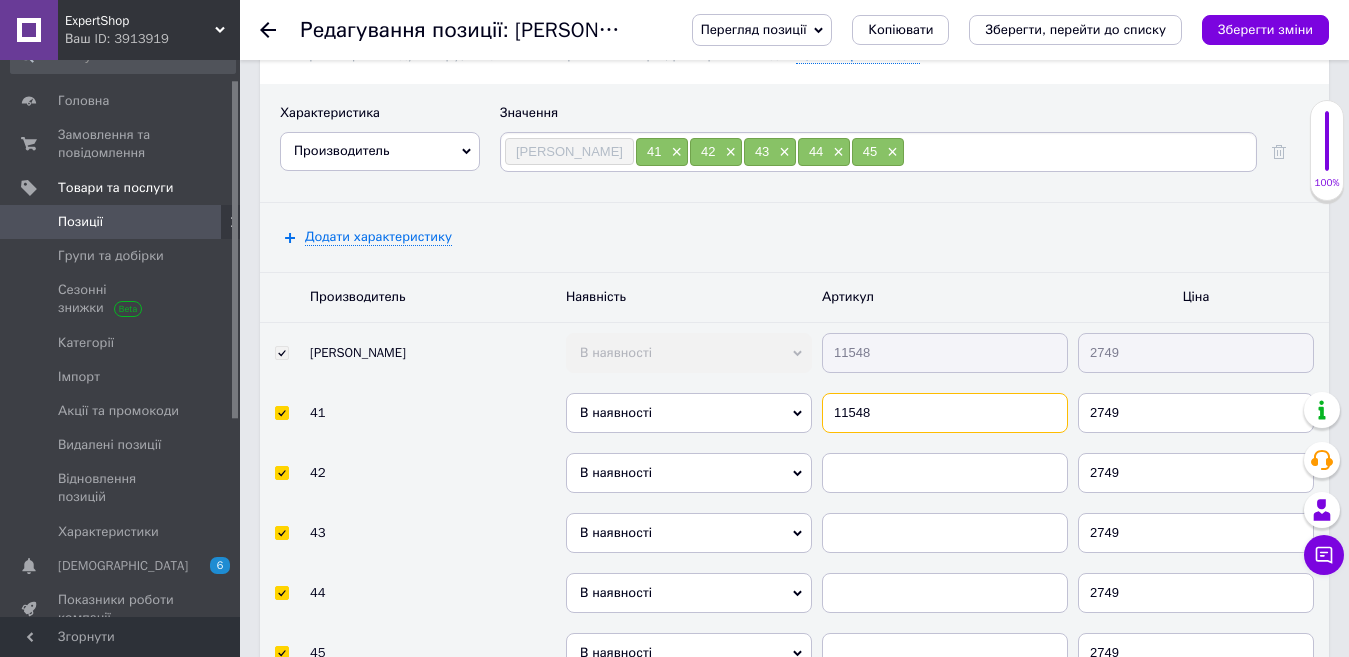 type on "11548" 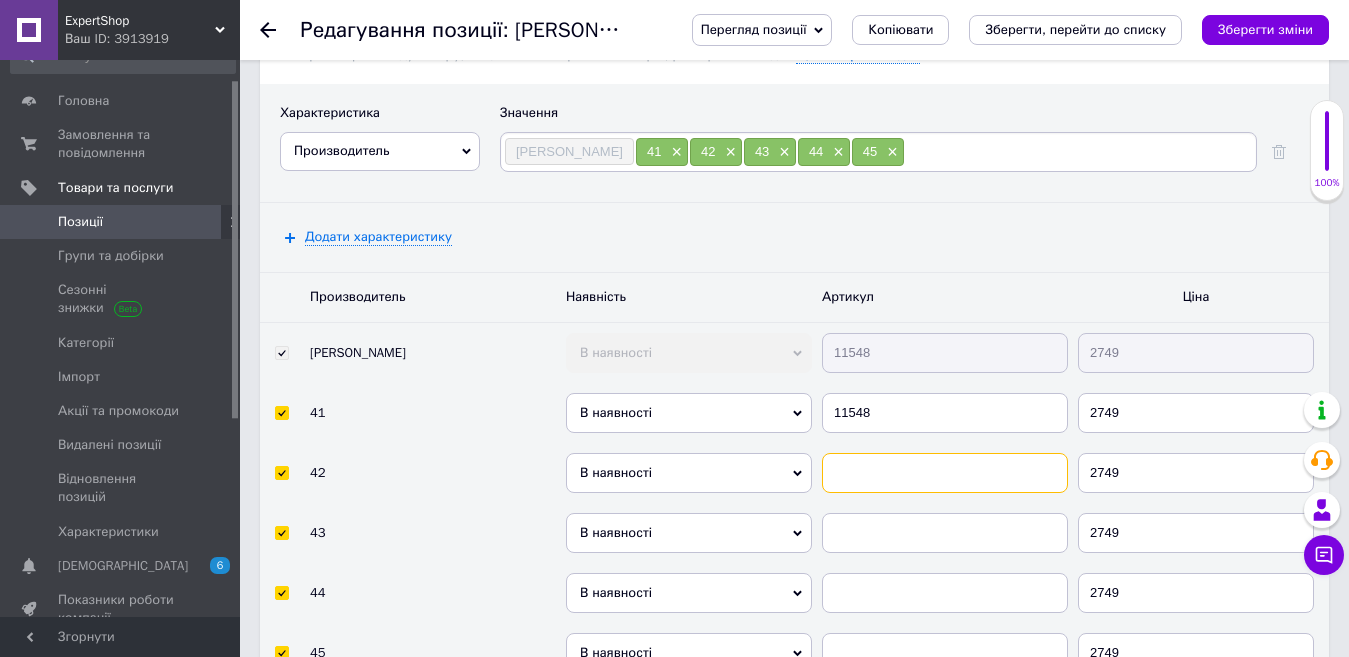 click at bounding box center [945, 473] 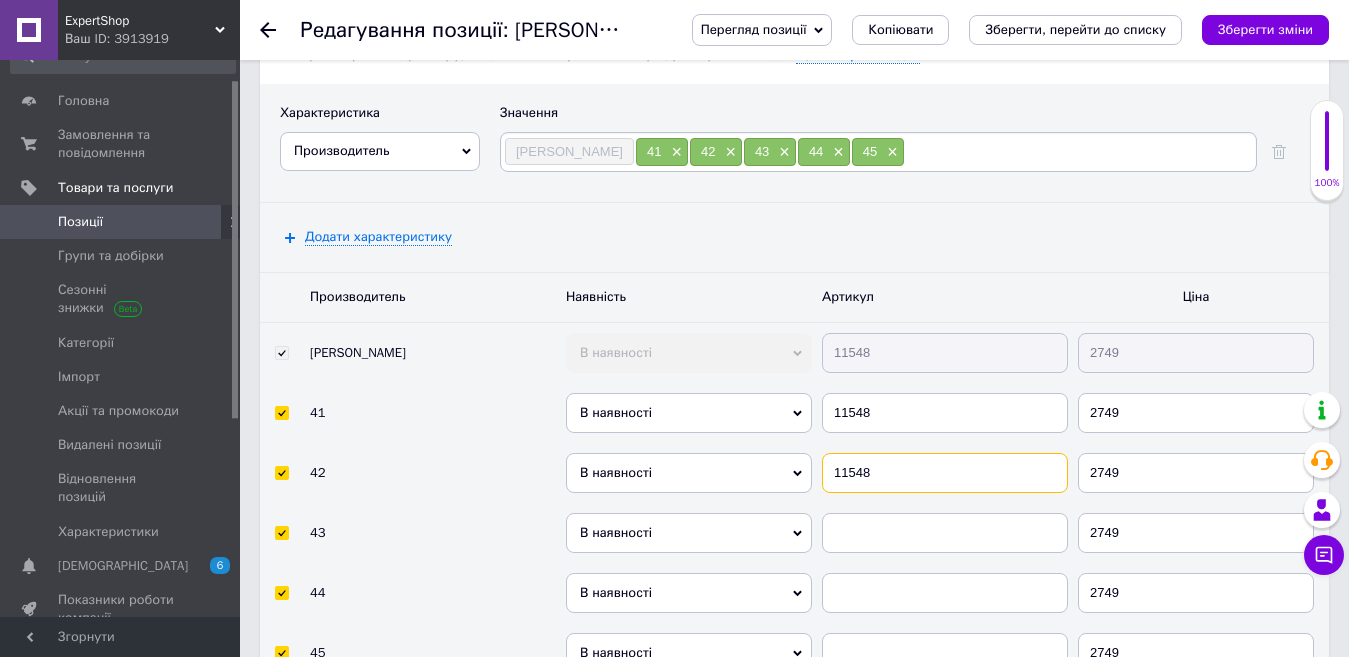 type on "11548" 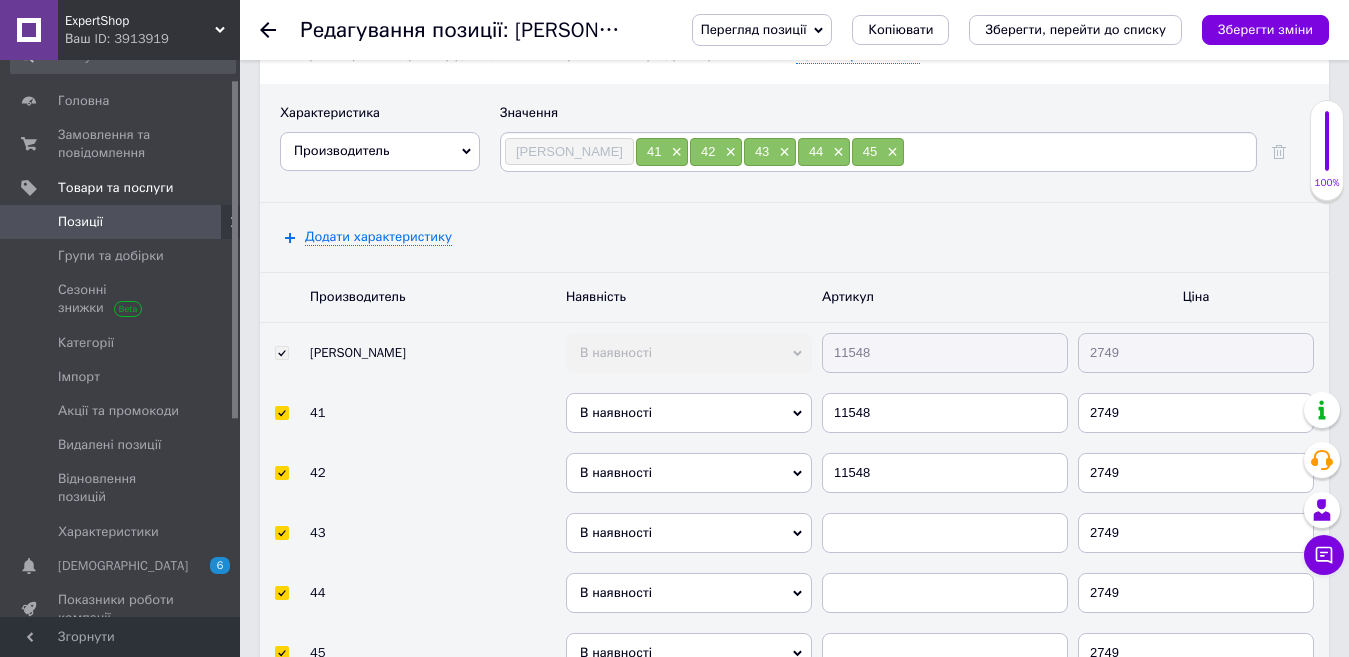 click at bounding box center (945, 533) 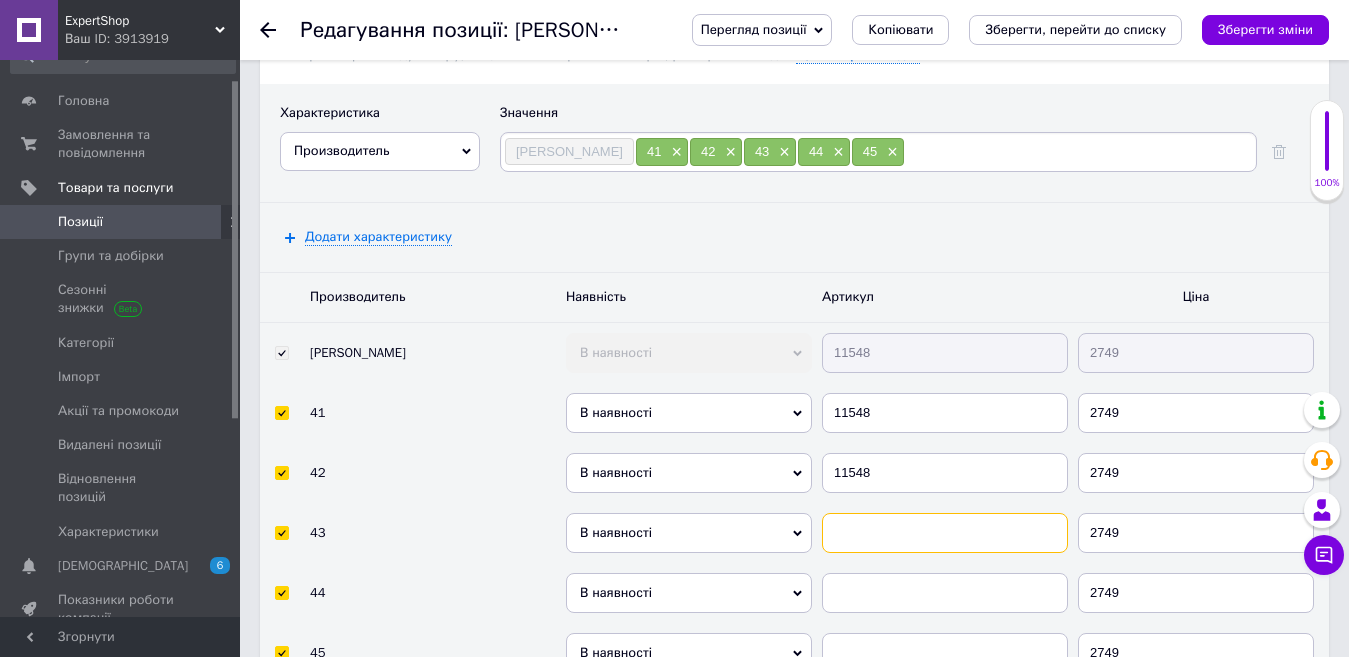 click at bounding box center [945, 533] 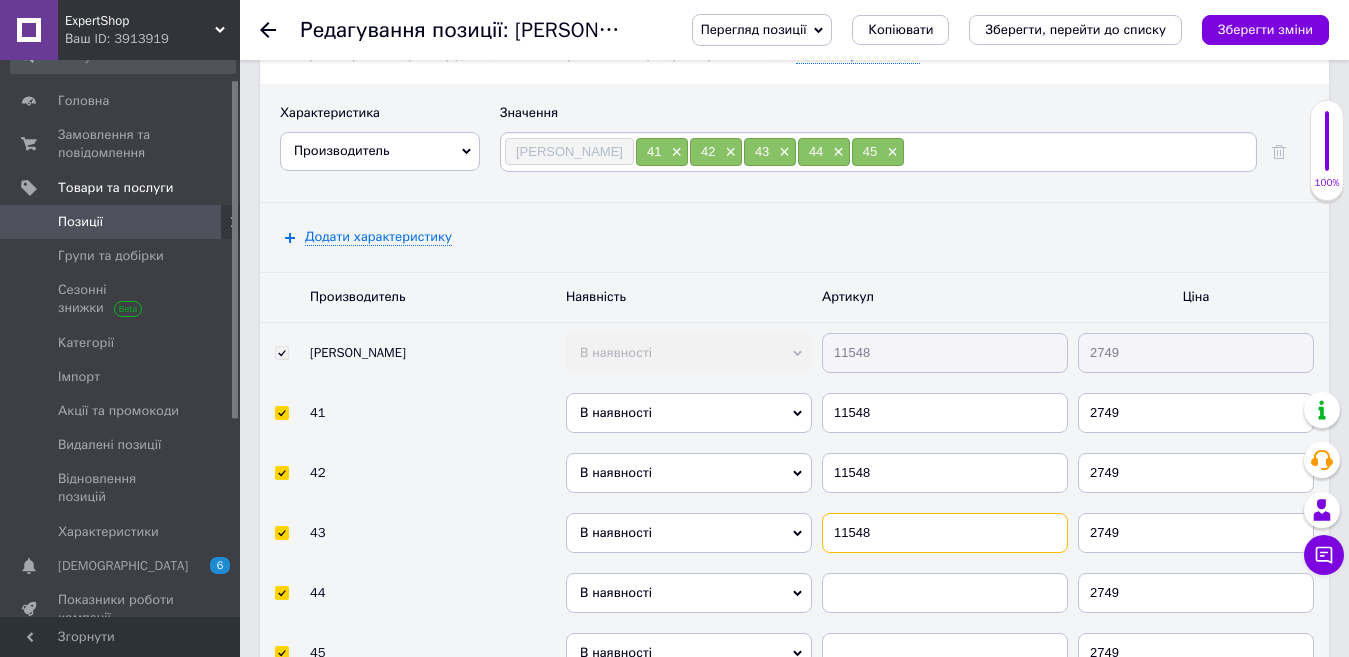 type on "11548" 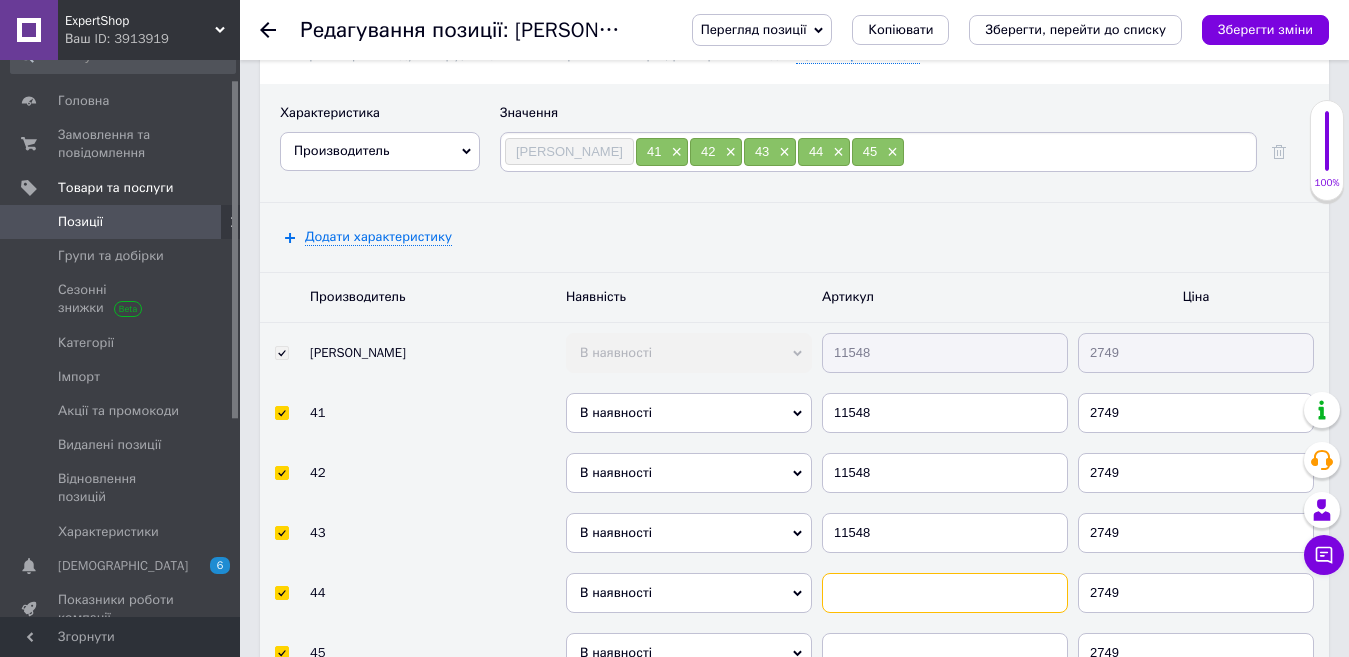 click at bounding box center (945, 593) 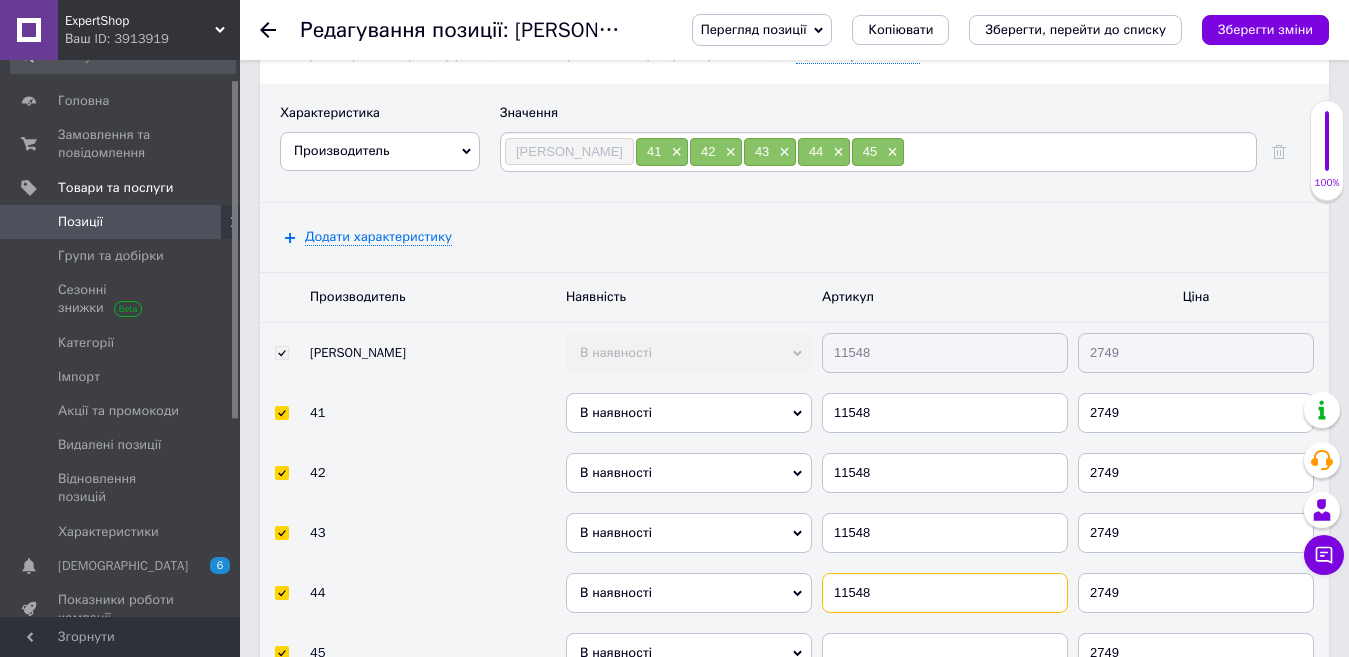 type on "11548" 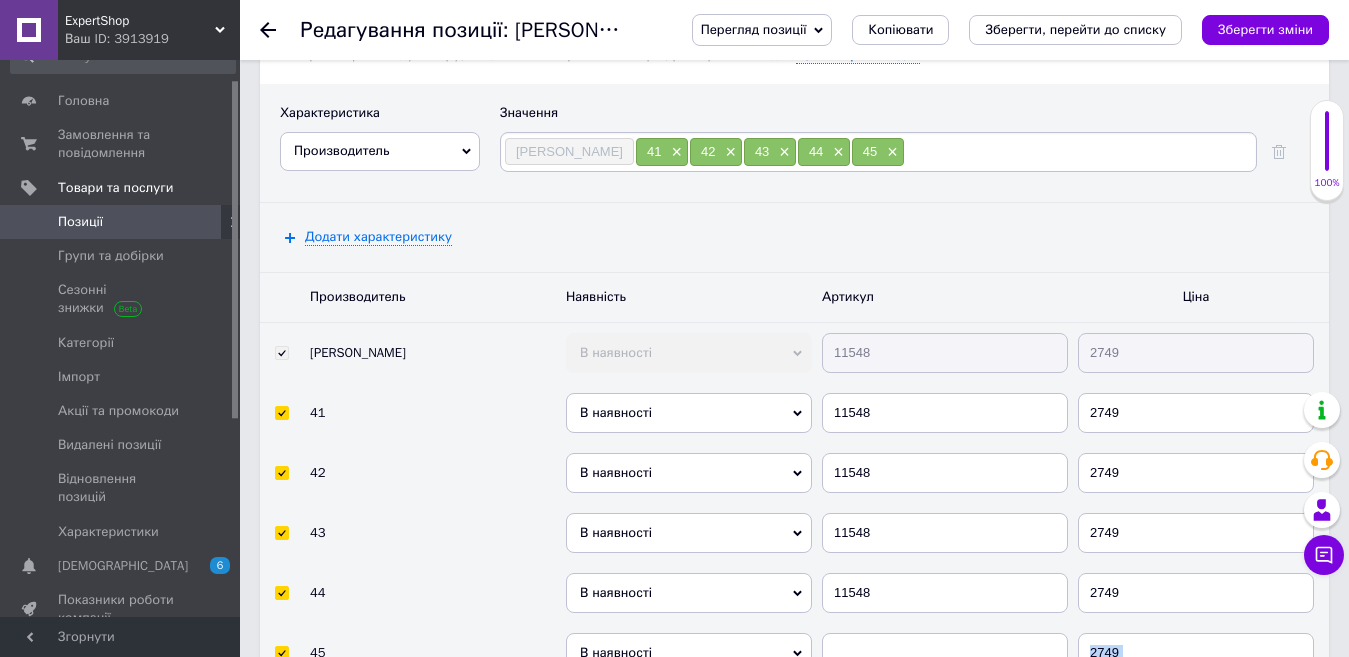click on "Основна інформація Назва позиції (Російська) ✱ [PERSON_NAME] Activ білі з чорним кроссовки мужские саломон кросівки чоловічі Код/Артикул 11548 Опис (Російська) ✱ [PERSON_NAME] Activ білі з чорним
Виробник В'єтнам, якість ТОП (ліцензія)
Верх легкий текстиль, комб матеріали, підошва піна, сезон весна-літо
Розміри 41-45
41й(26см), 42й(26,5см), 43й(27,5см), 44й(28см), 45й(28,5см) Розширений текстовий редактор, 5146337C-9F69-4442-BBB7-F8EB656E7961 Панель інструментів редактора Форматування Форматування Розмір Розмір   Жирний  Сполучення клавіш Ctrl+B   Курсив  Сполучення клавіш Ctrl+I   Підкреслений     Повернути" at bounding box center [794, -964] 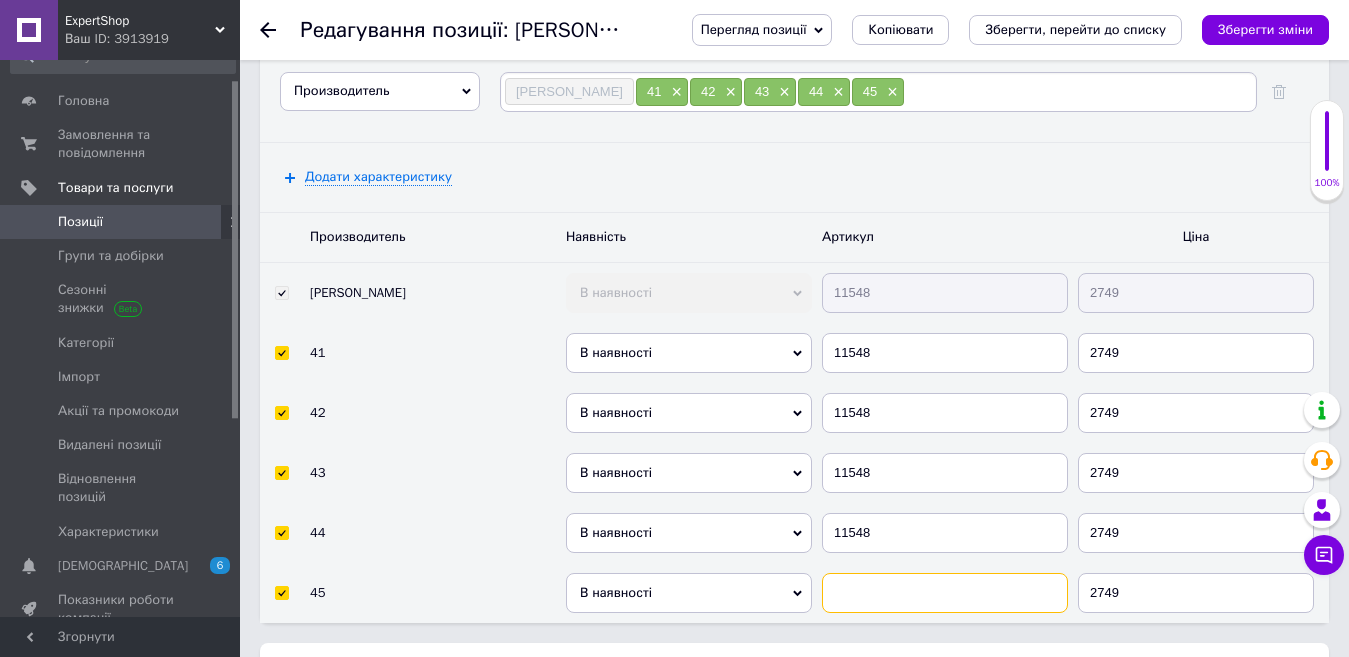click at bounding box center [945, 593] 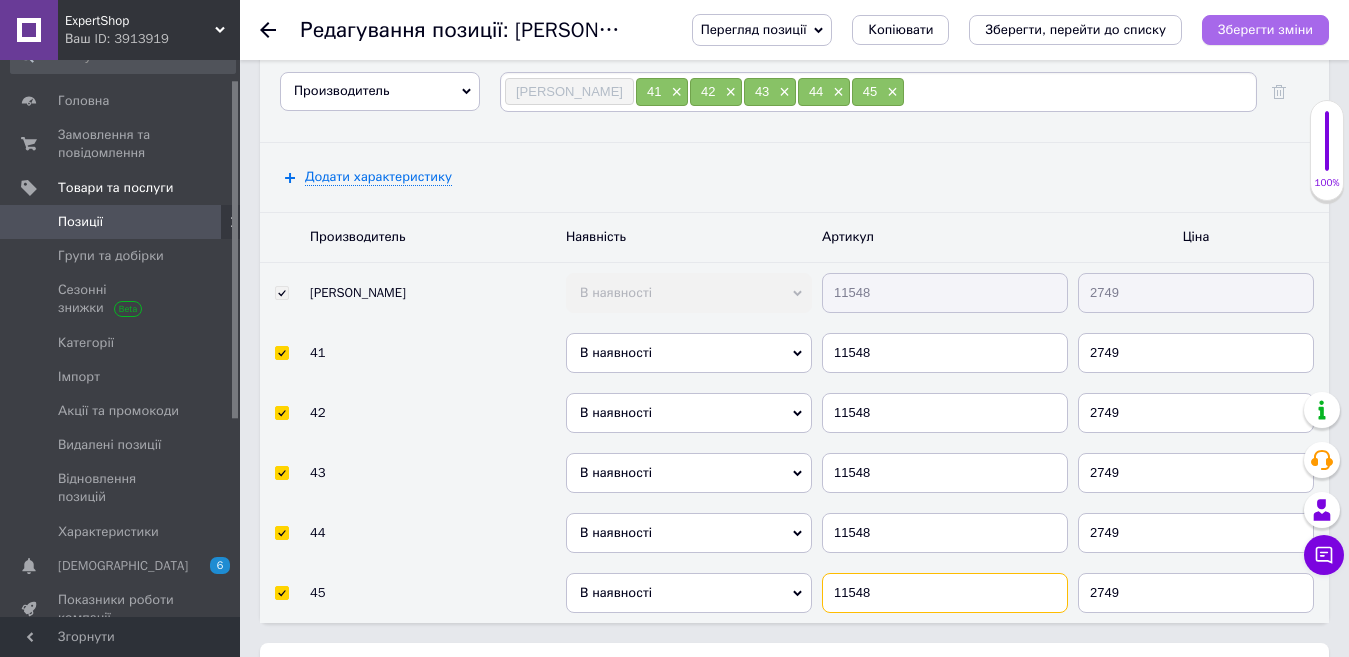 type on "11548" 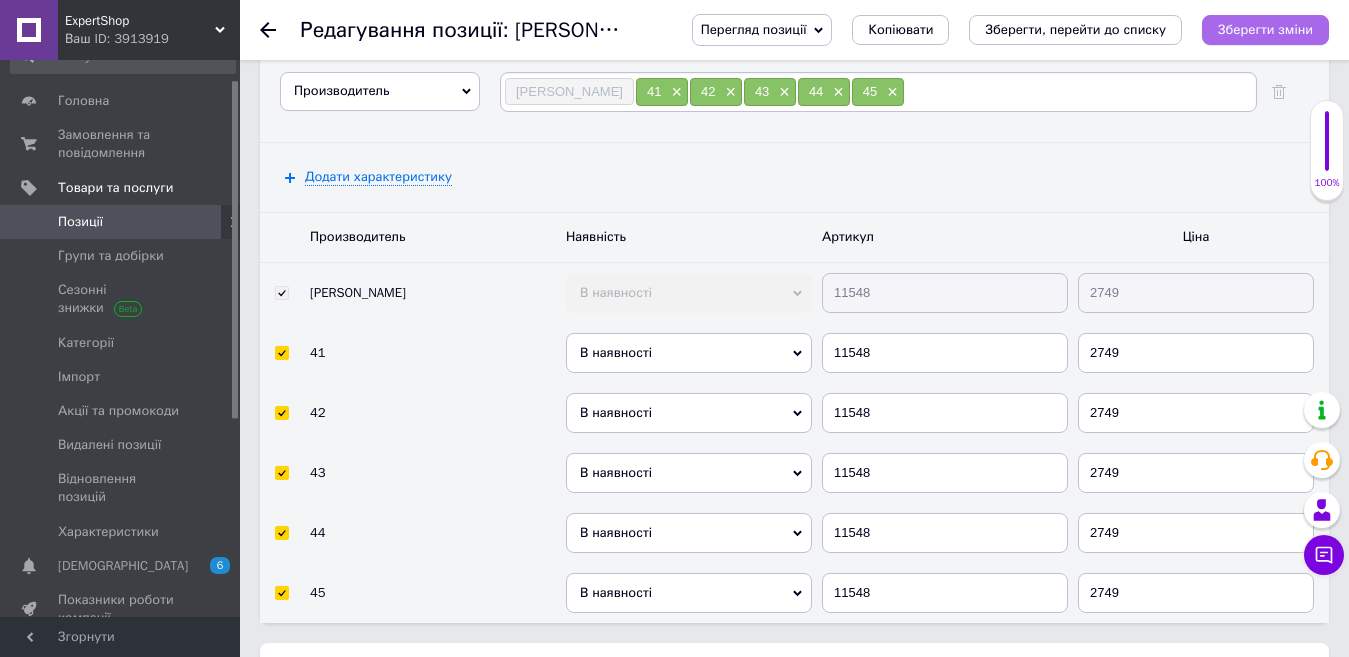 click on "Зберегти зміни" at bounding box center [1265, 29] 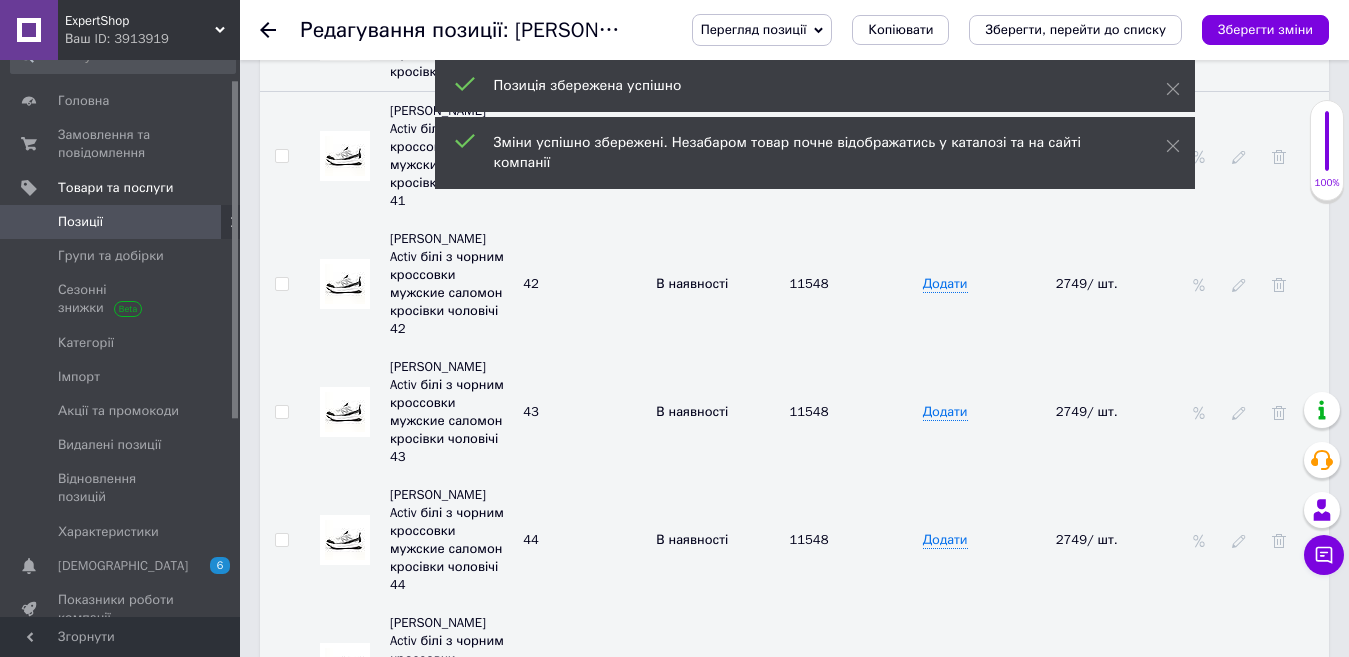 scroll, scrollTop: 3124, scrollLeft: 0, axis: vertical 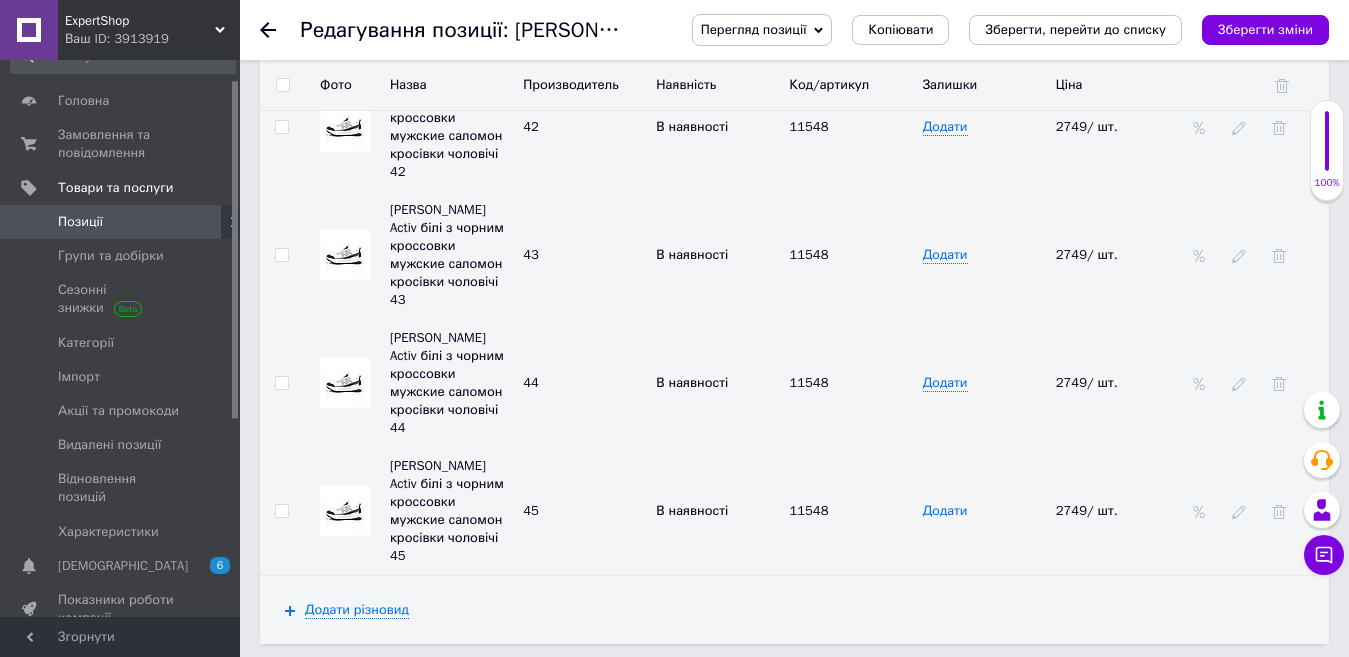 click on "Додати" at bounding box center [945, 511] 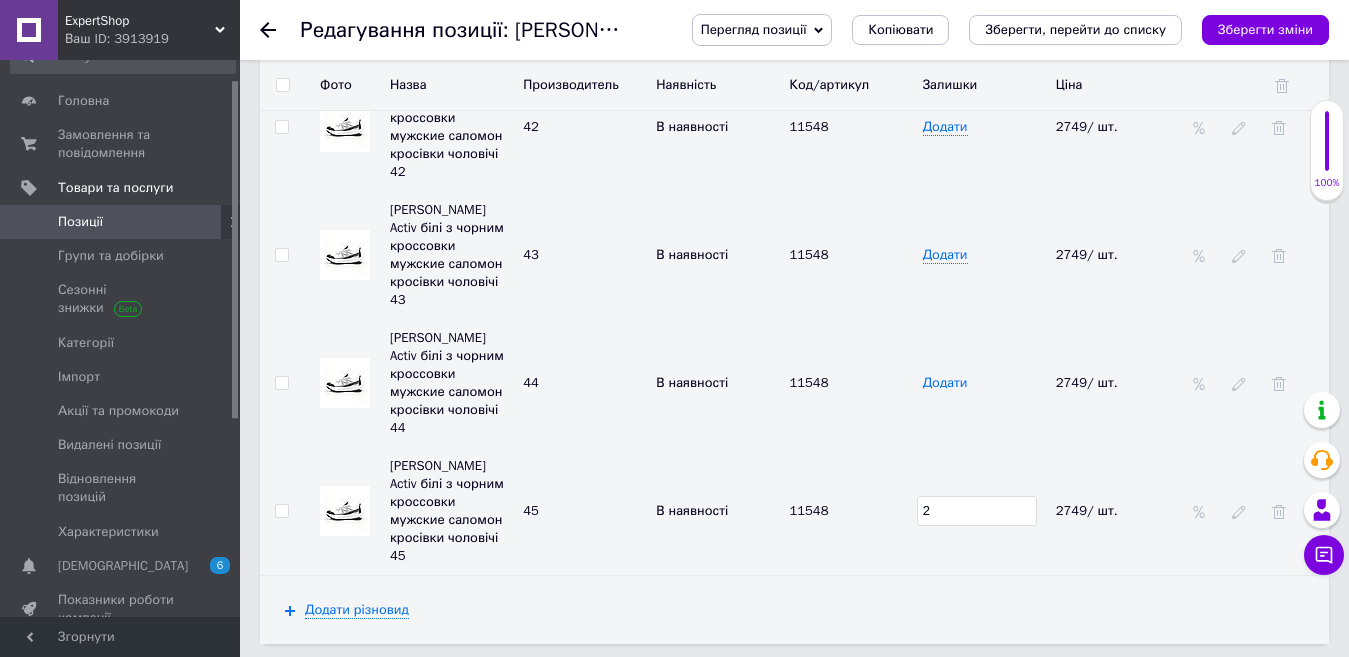 type on "2" 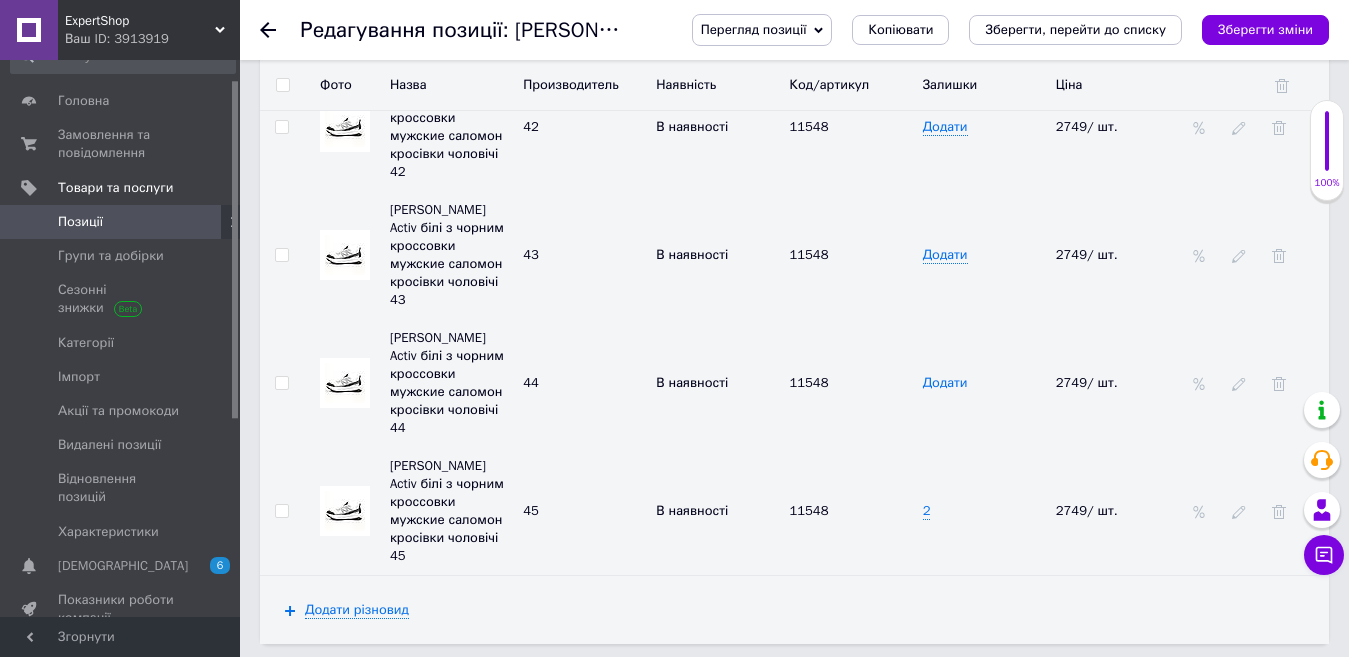 click on "Додати" at bounding box center [945, 383] 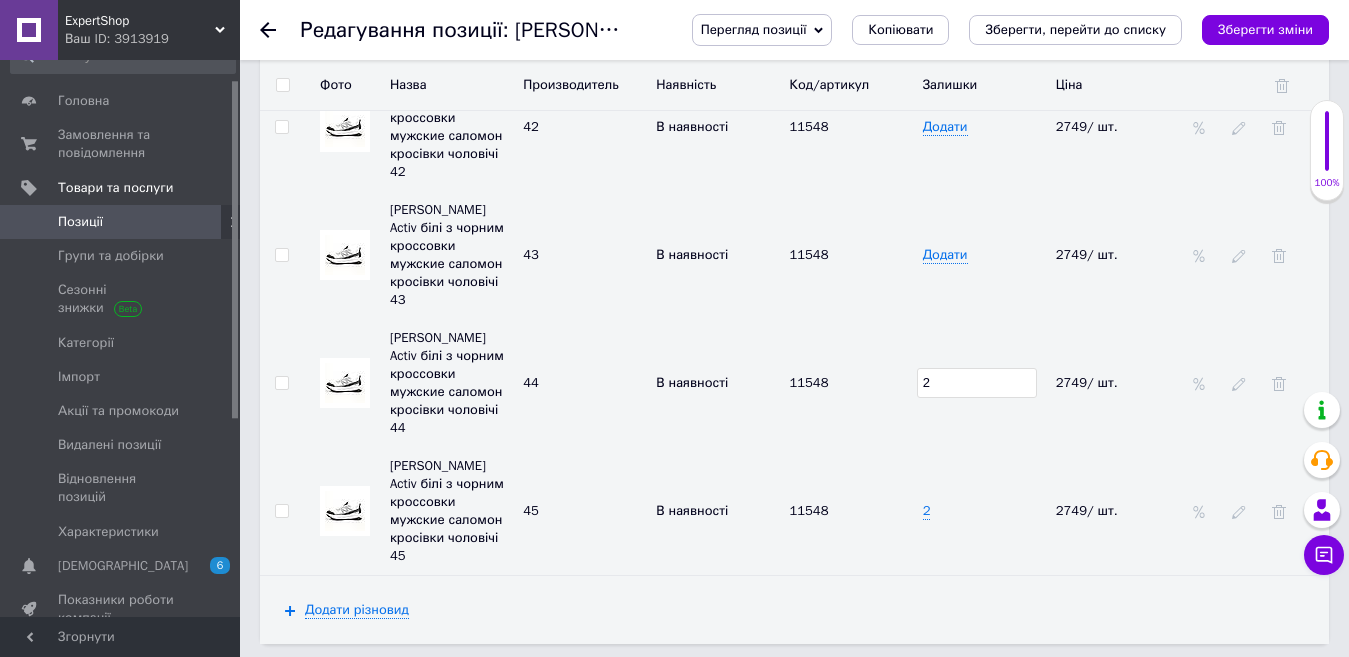 type on "2" 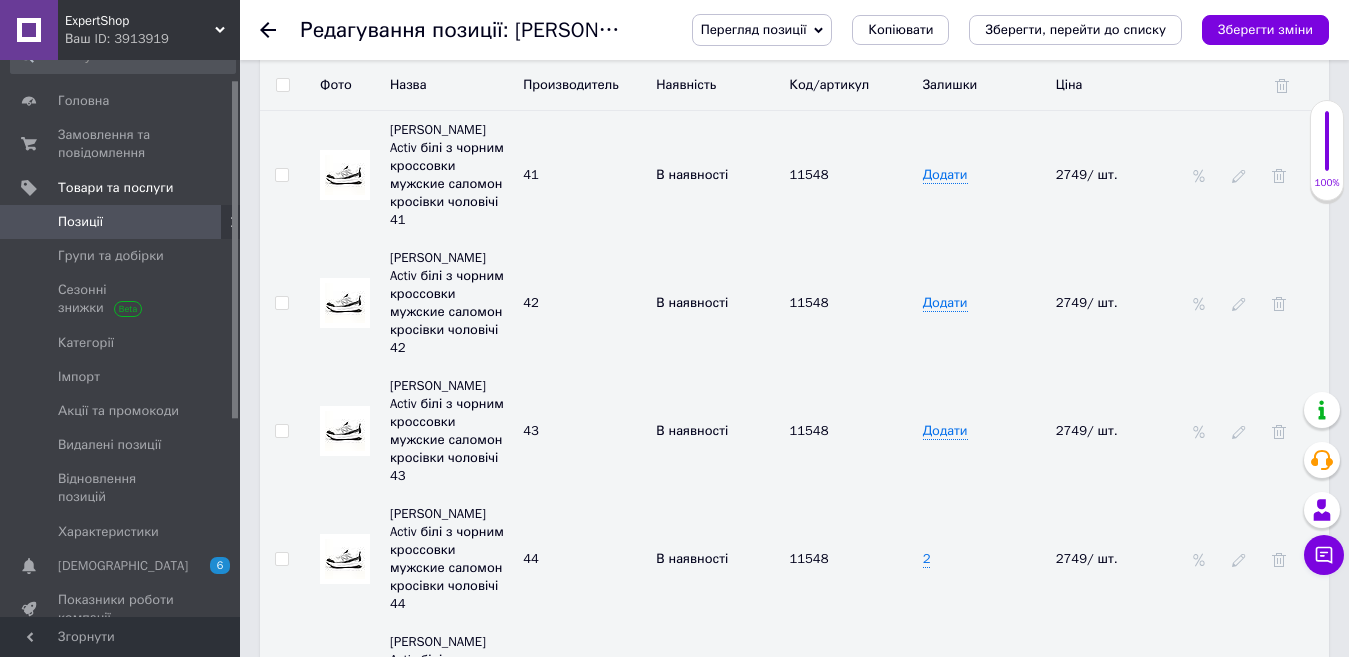 scroll, scrollTop: 2924, scrollLeft: 0, axis: vertical 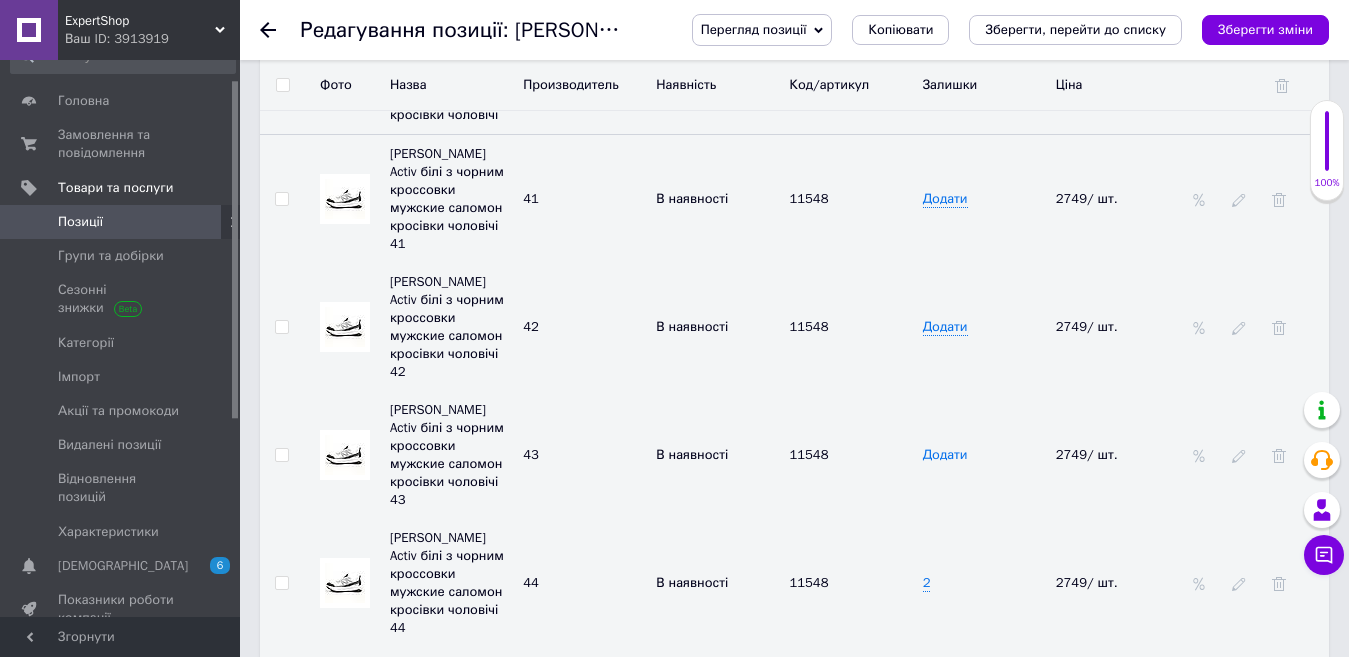 click on "Додати" at bounding box center (945, 455) 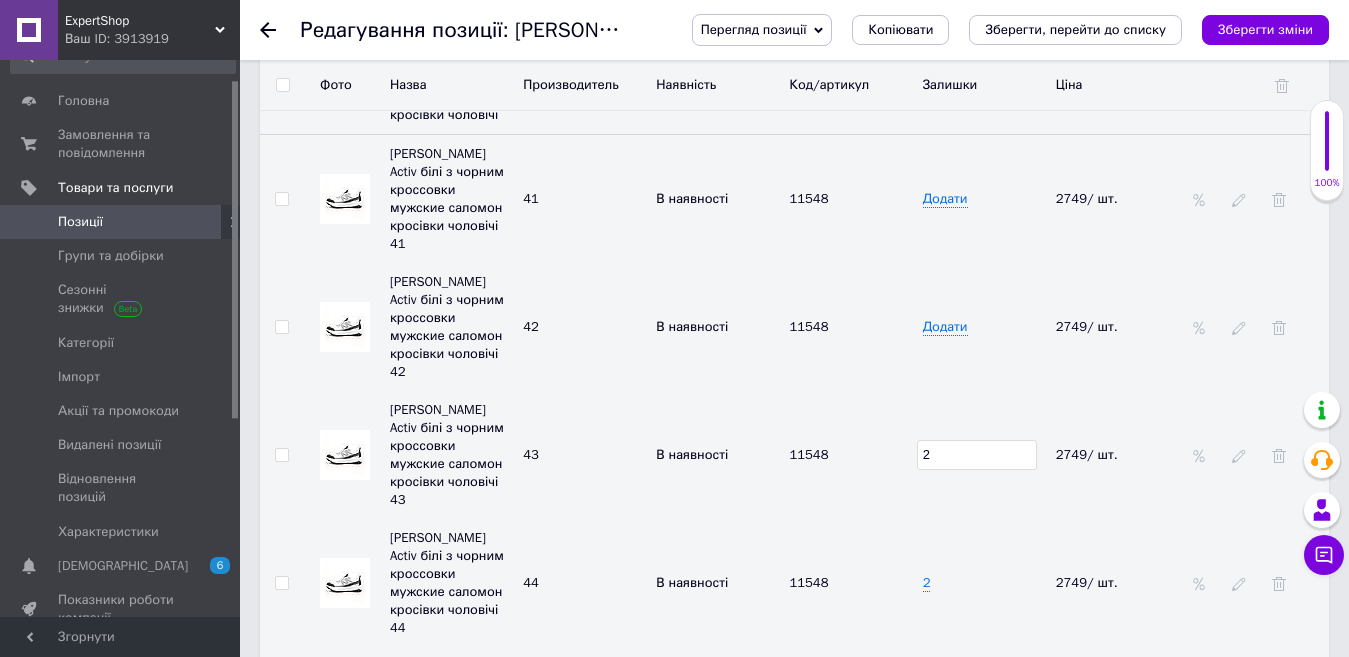 type on "2" 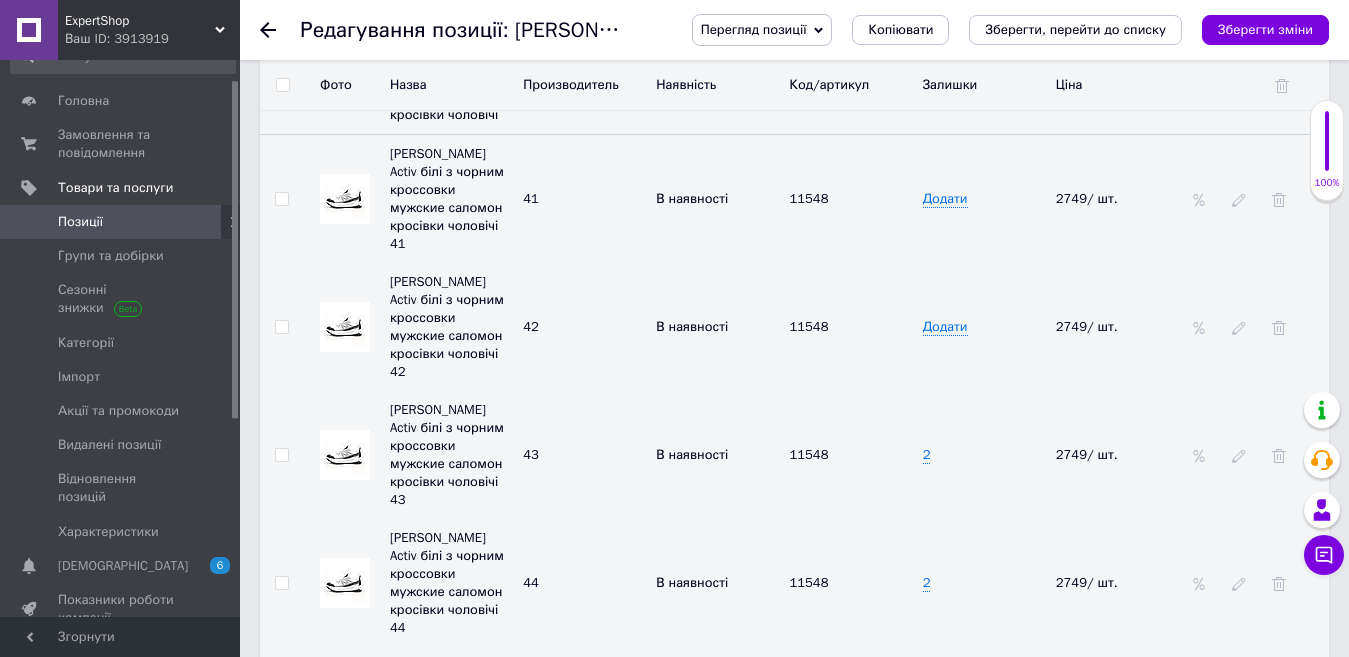 click on "Додати" at bounding box center (984, 327) 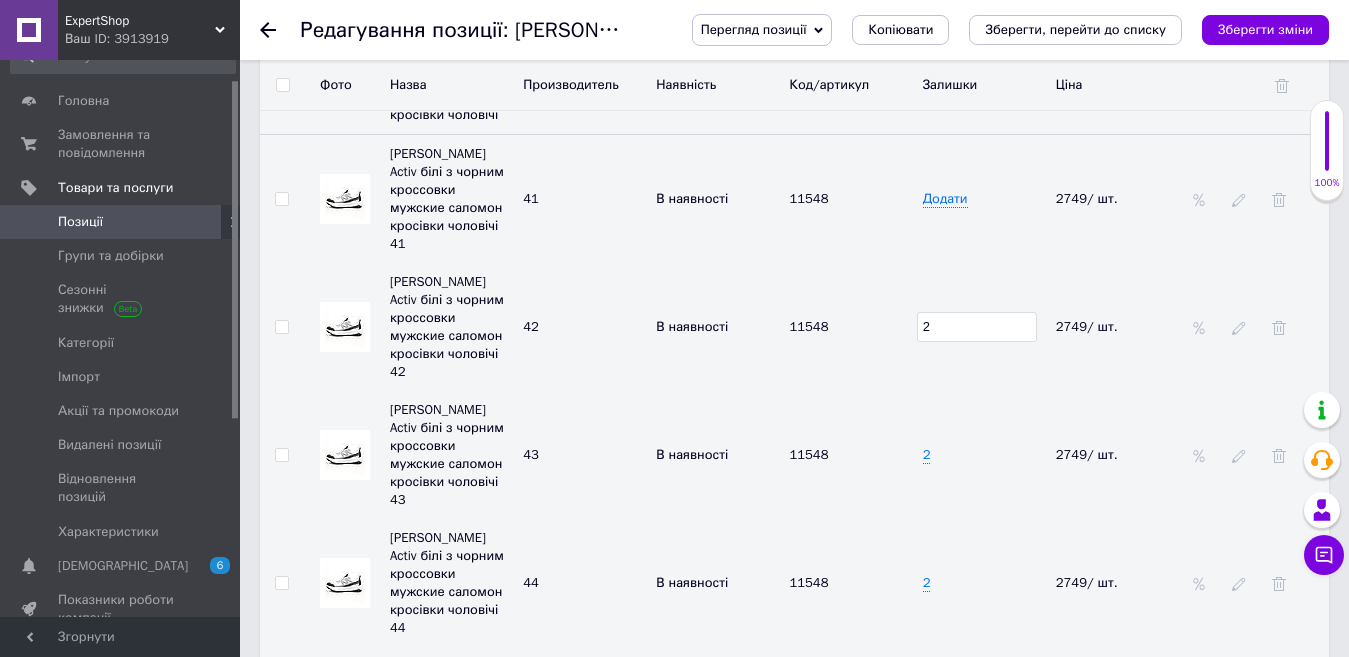 type on "2" 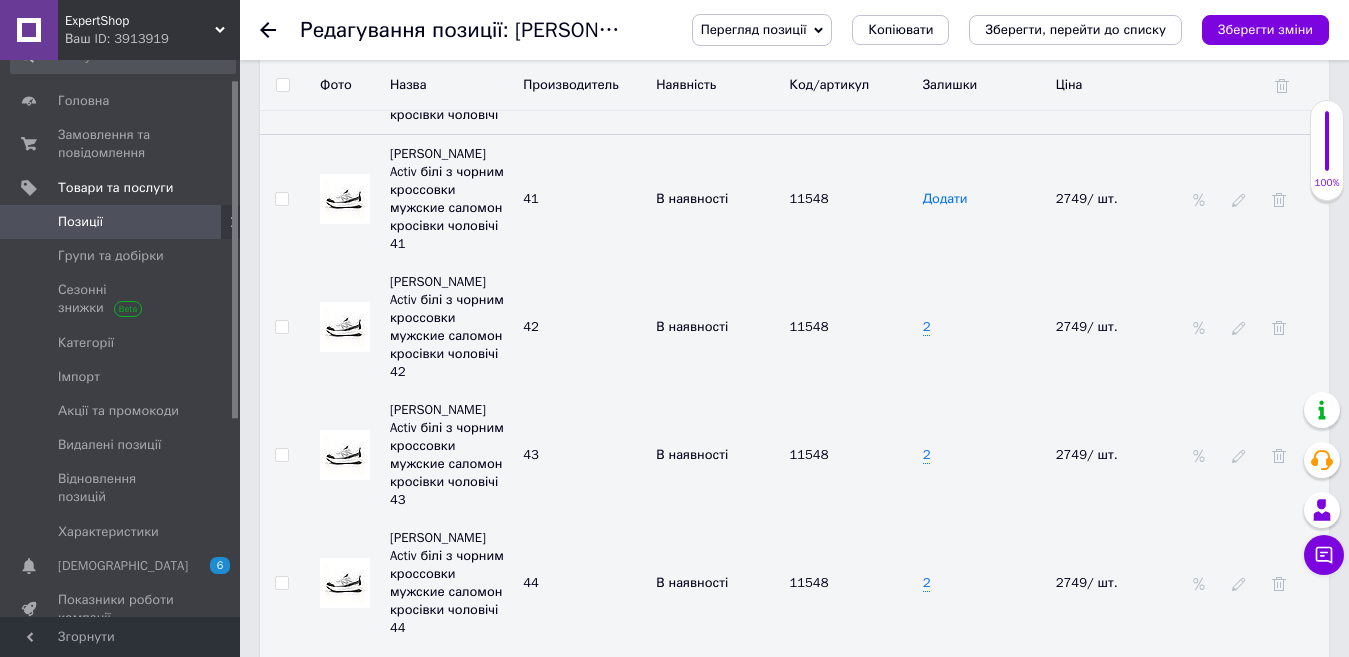 click on "Додати" at bounding box center [945, 199] 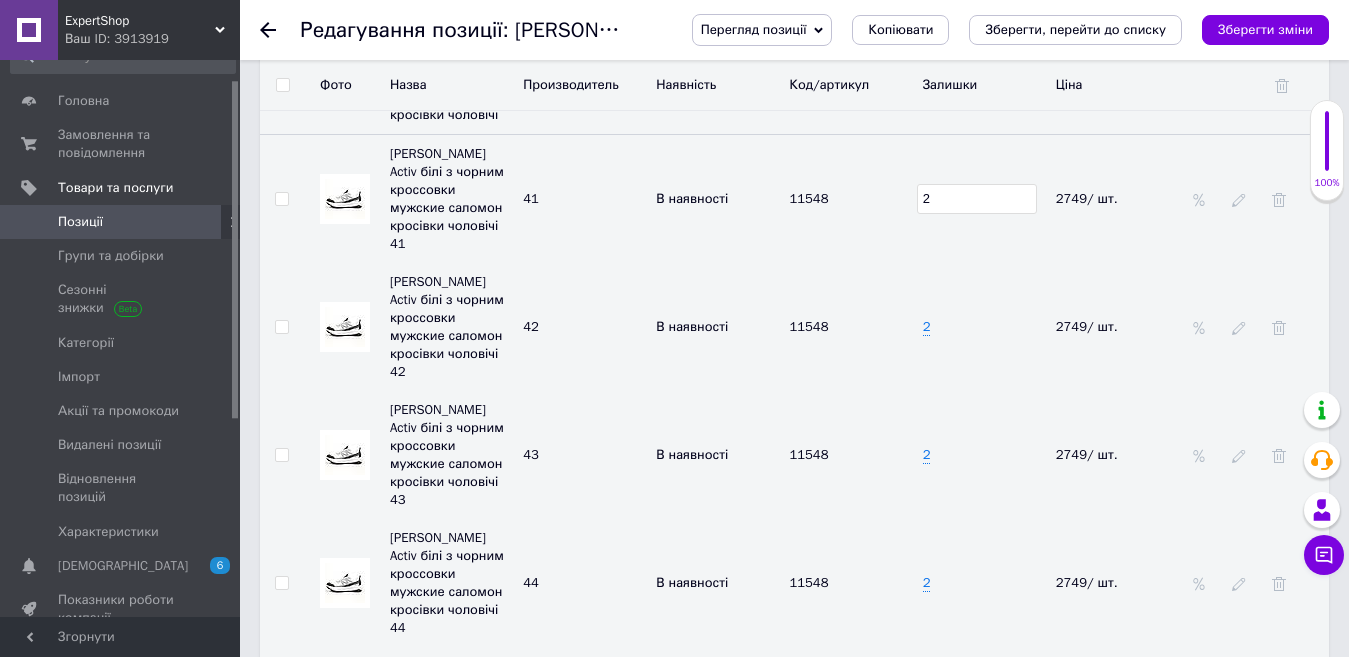 type on "2" 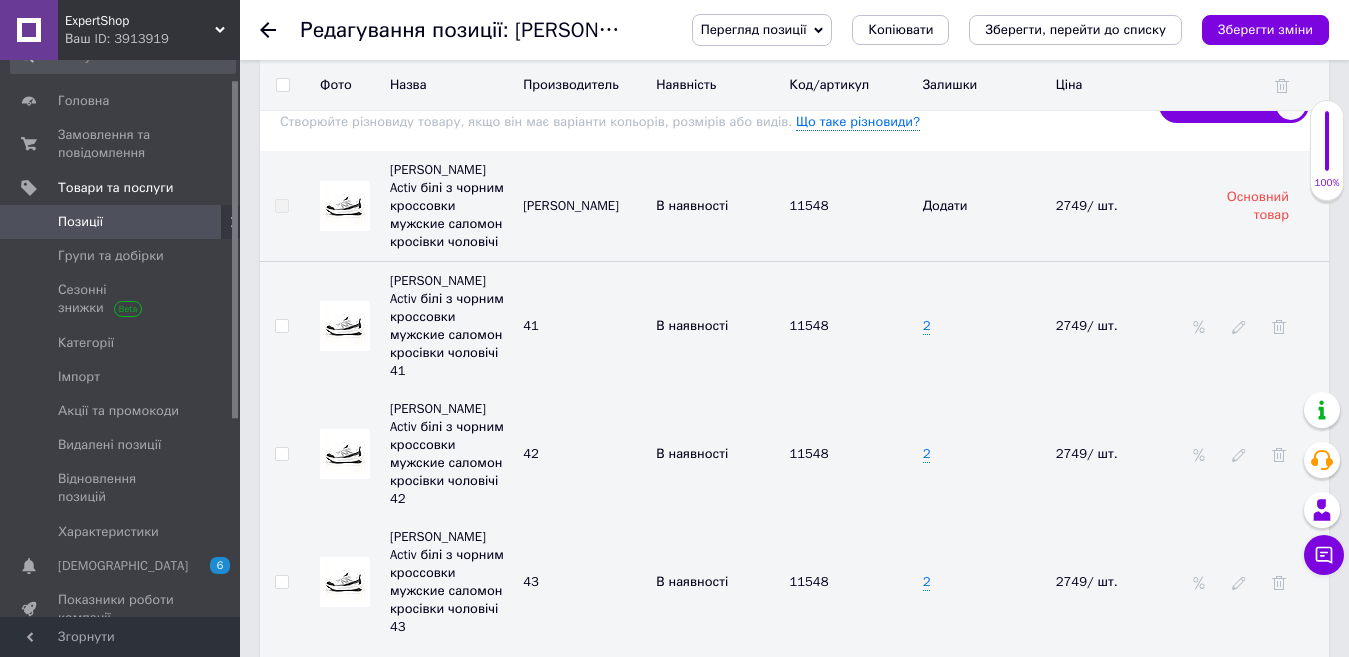 scroll, scrollTop: 2724, scrollLeft: 0, axis: vertical 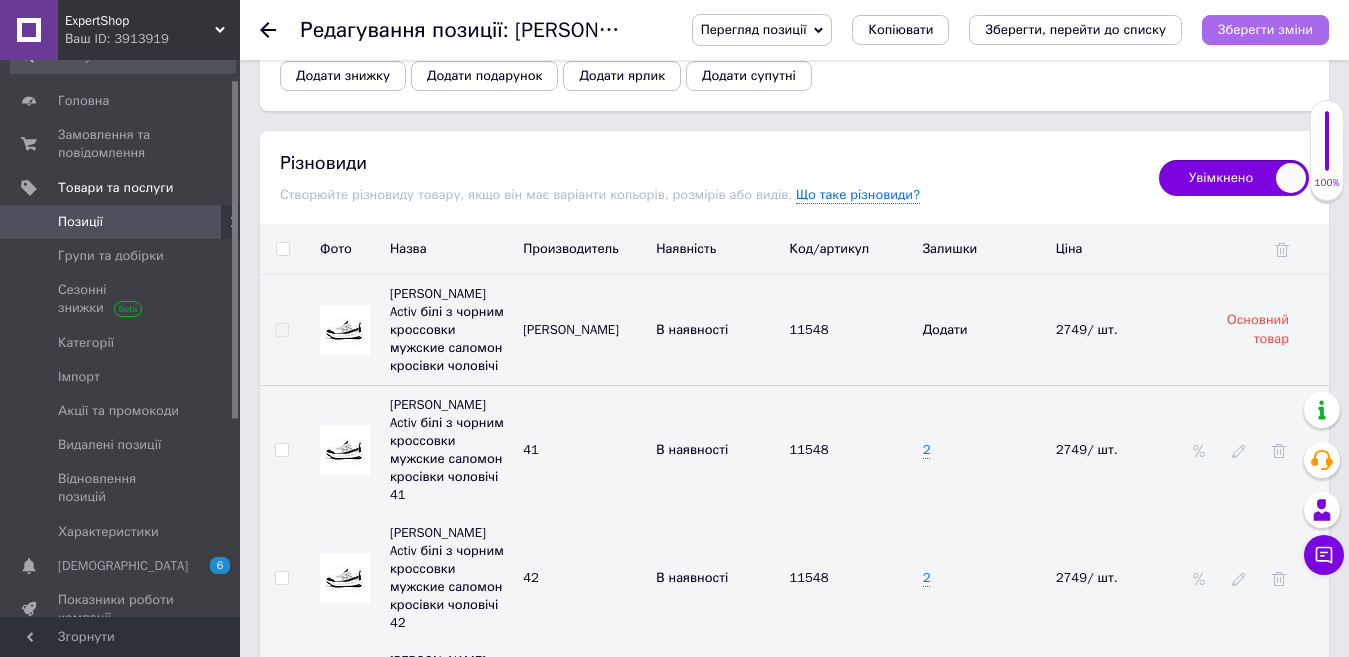 click on "Зберегти зміни" at bounding box center (1265, 29) 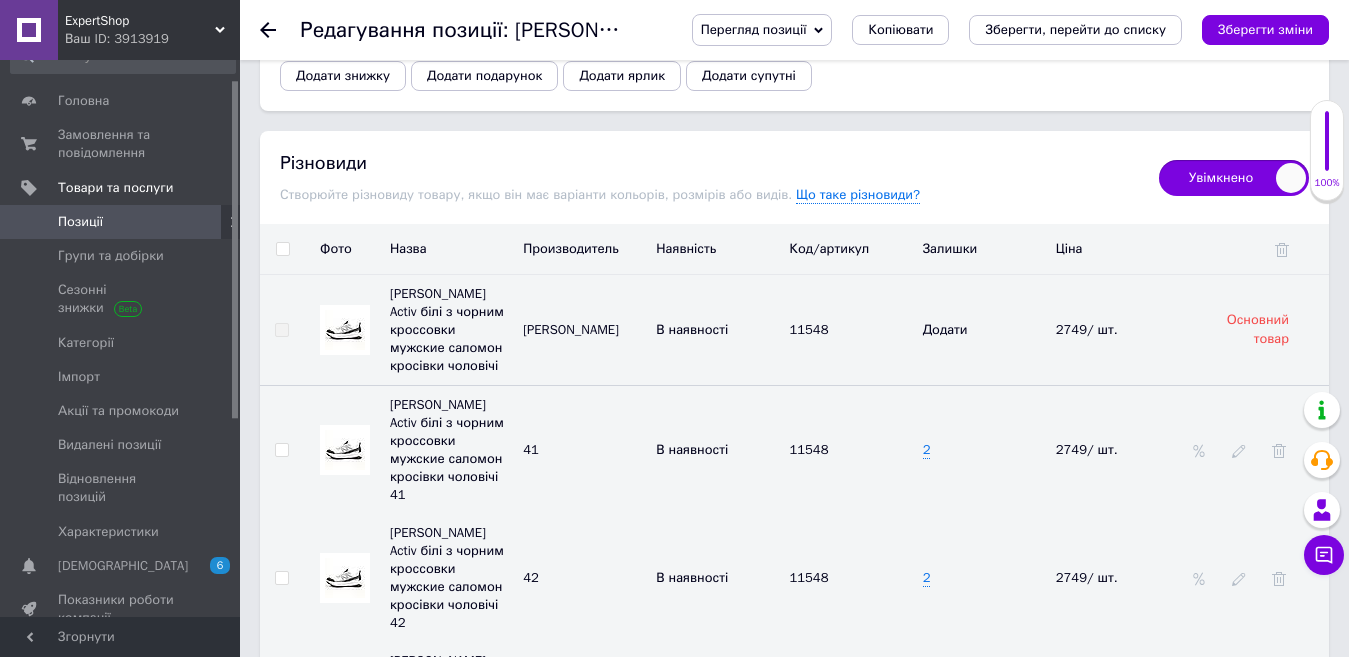 click on "Позиції" at bounding box center [121, 222] 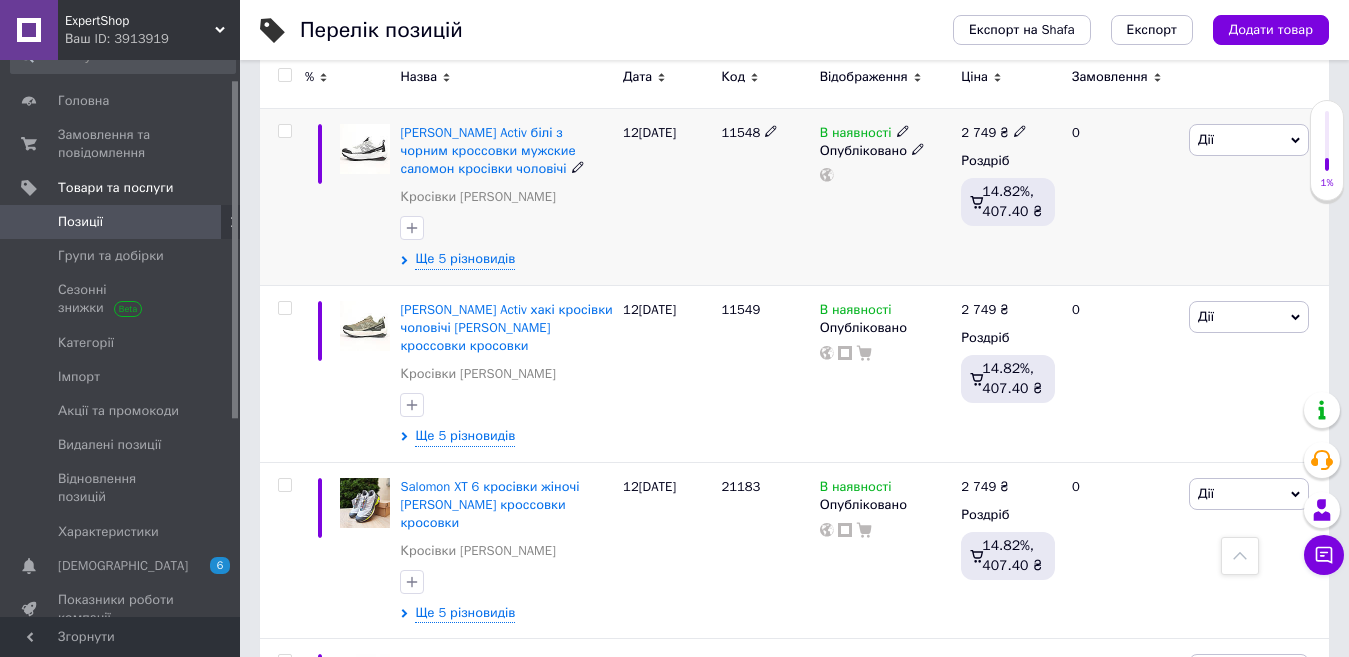 scroll, scrollTop: 400, scrollLeft: 0, axis: vertical 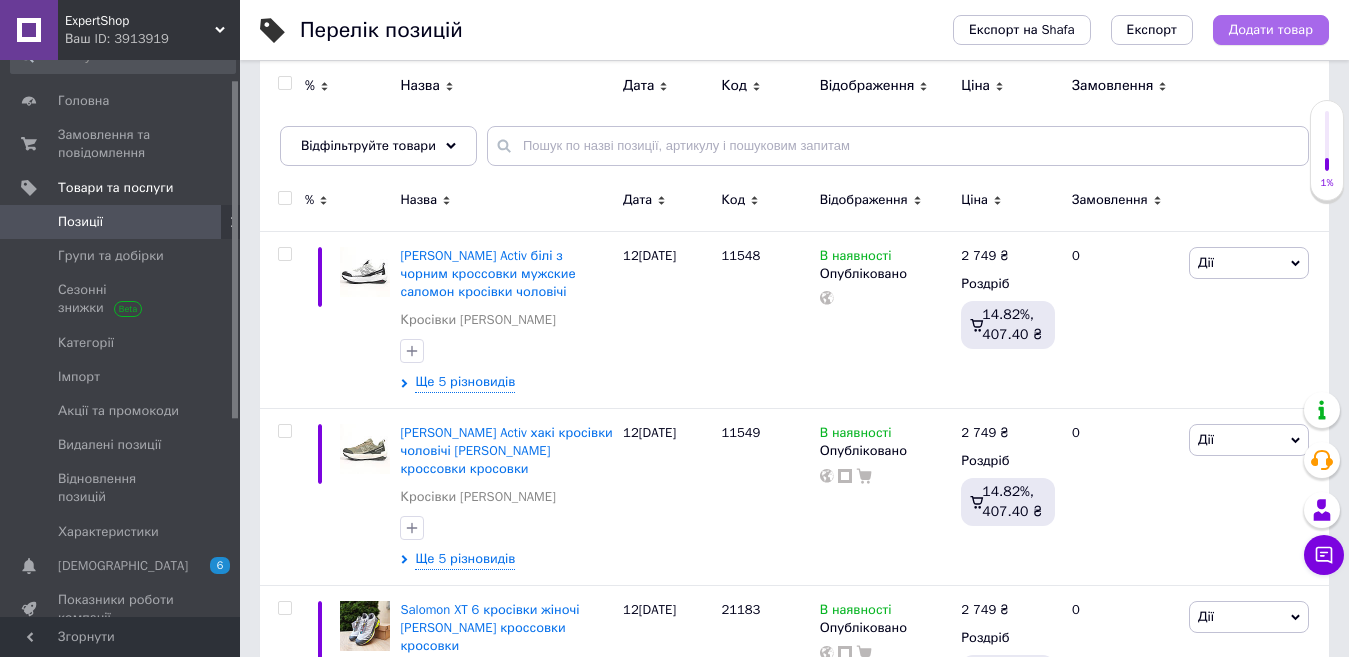 click on "Додати товар" at bounding box center [1271, 30] 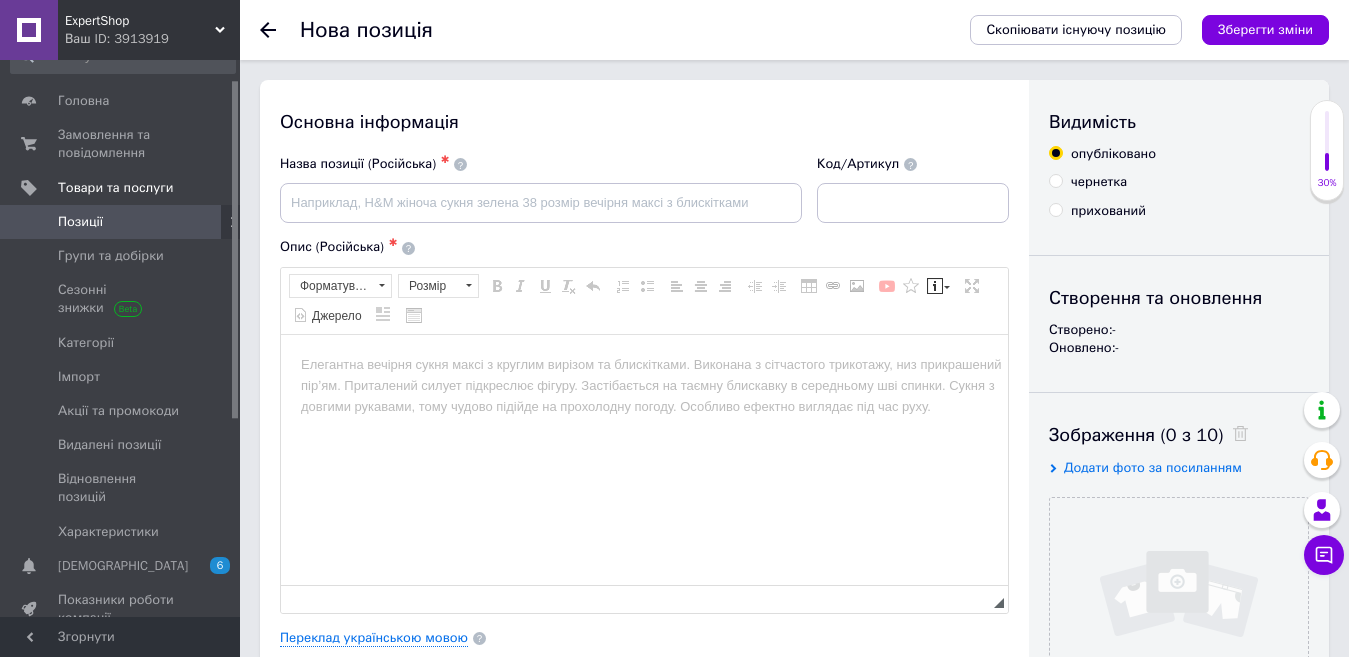 scroll, scrollTop: 0, scrollLeft: 0, axis: both 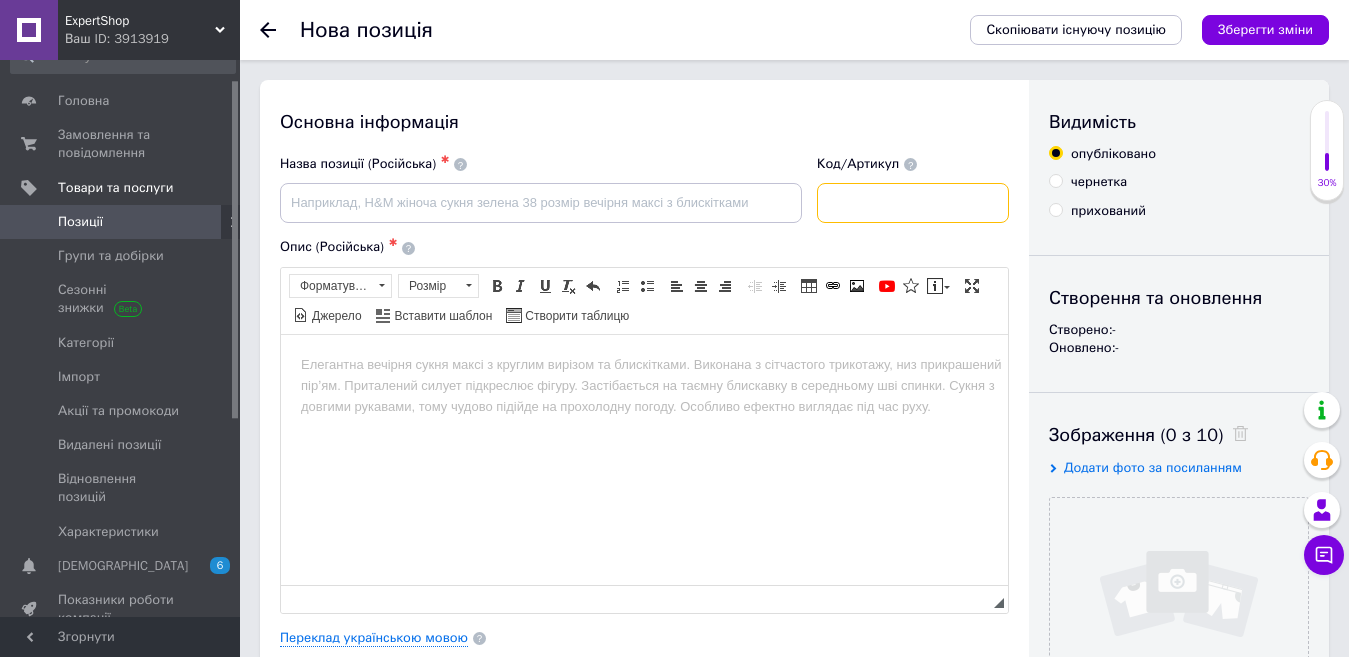 click at bounding box center (913, 203) 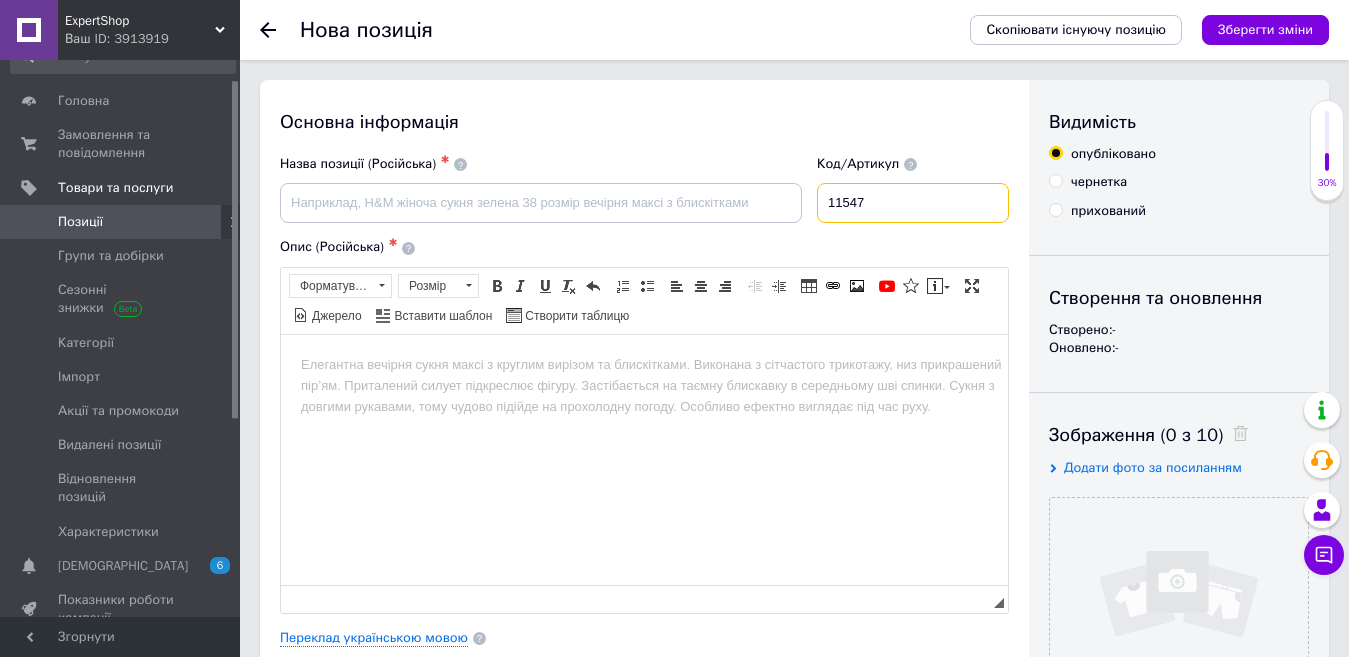 type on "11547" 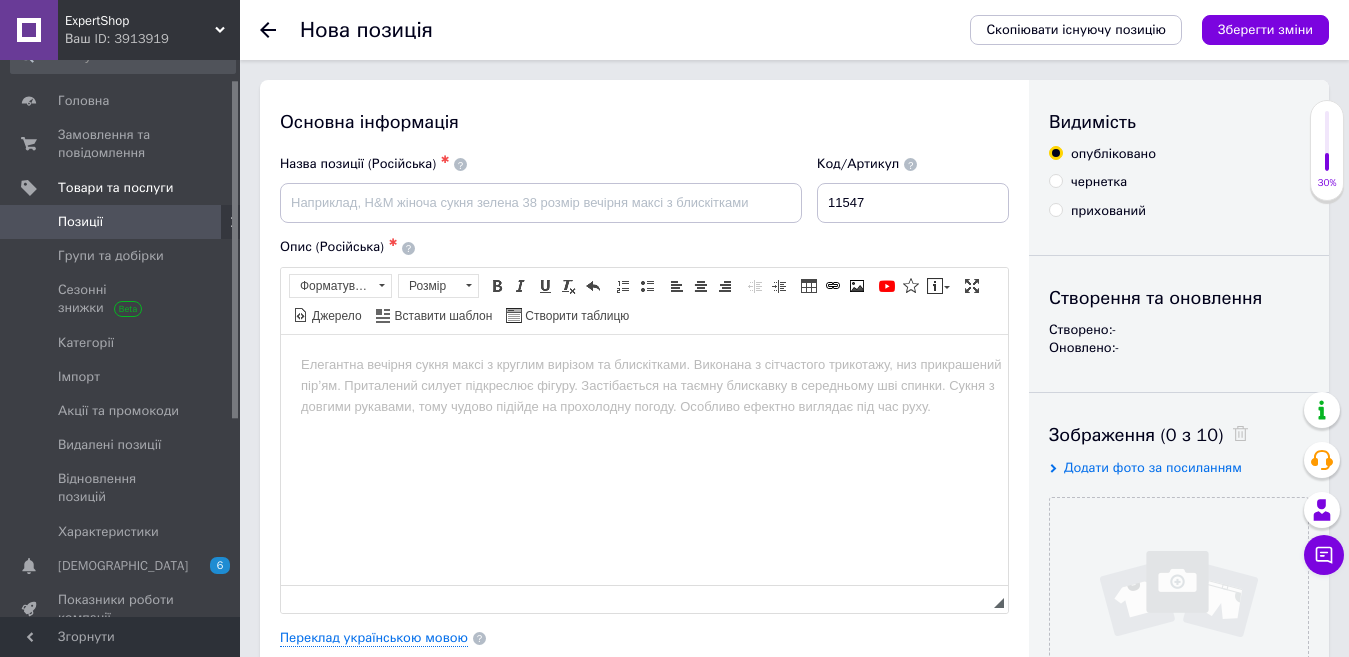 click at bounding box center [644, 364] 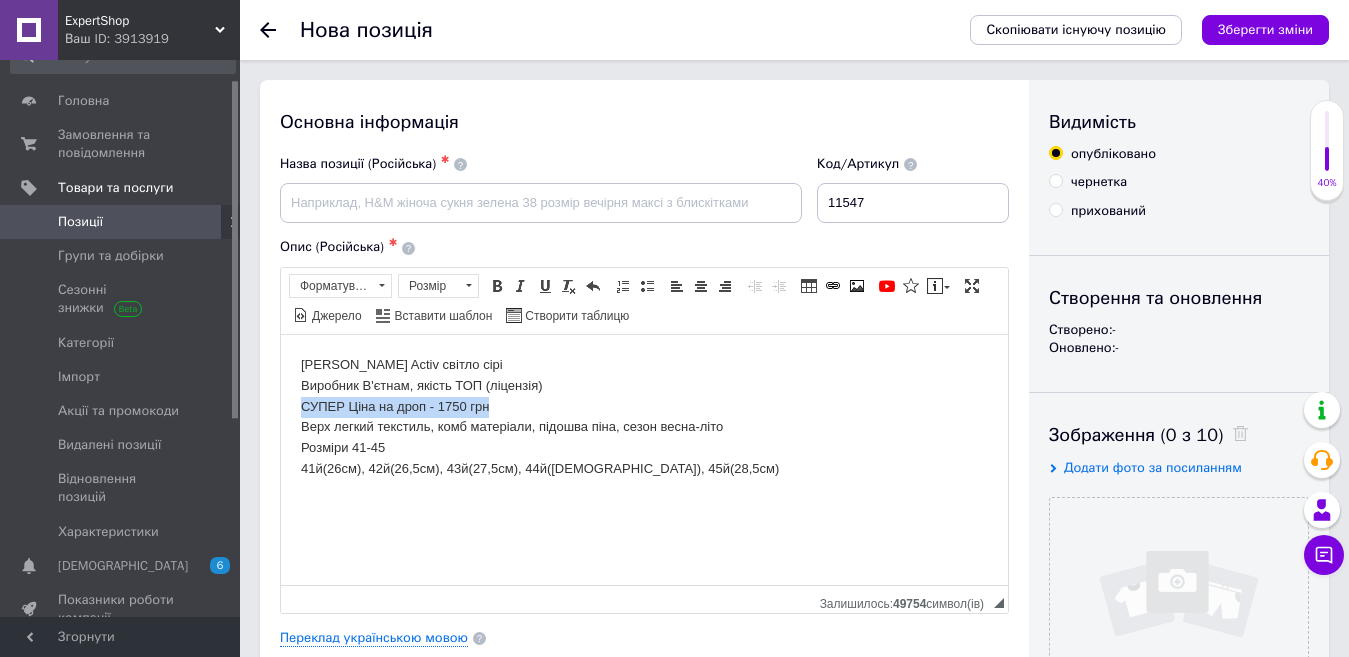 drag, startPoint x: 527, startPoint y: 409, endPoint x: 526, endPoint y: 738, distance: 329.00153 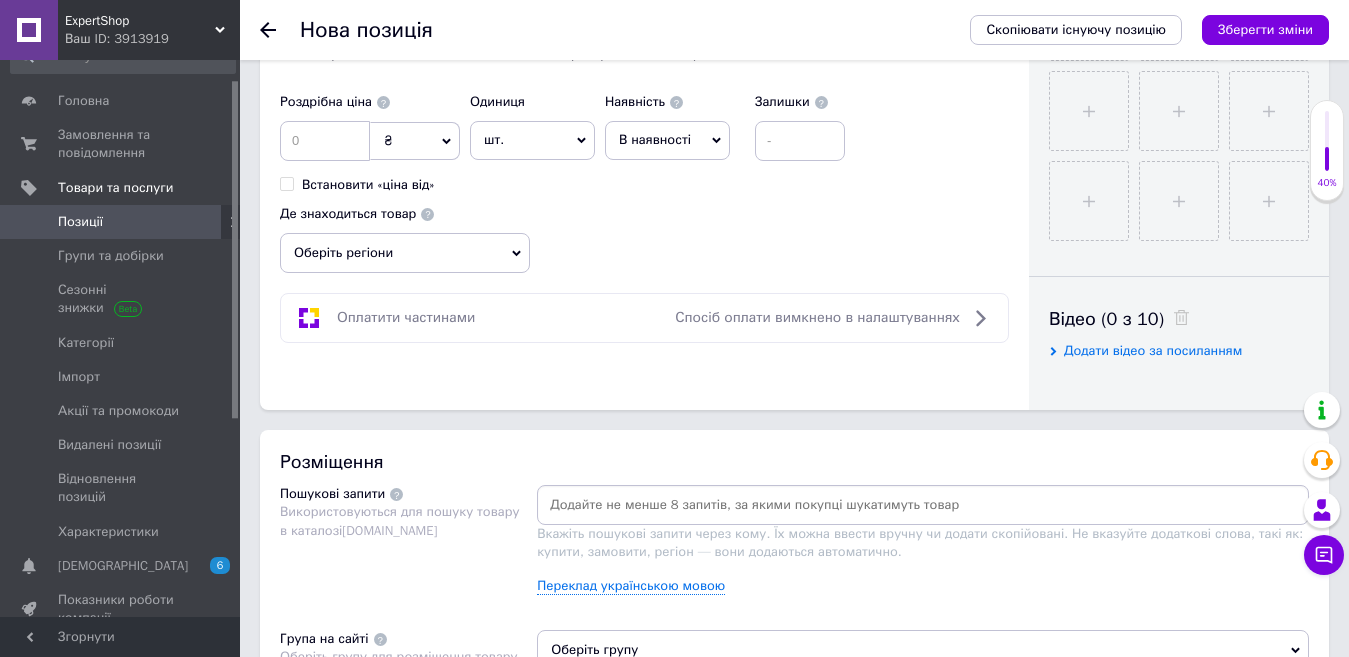 scroll, scrollTop: 800, scrollLeft: 0, axis: vertical 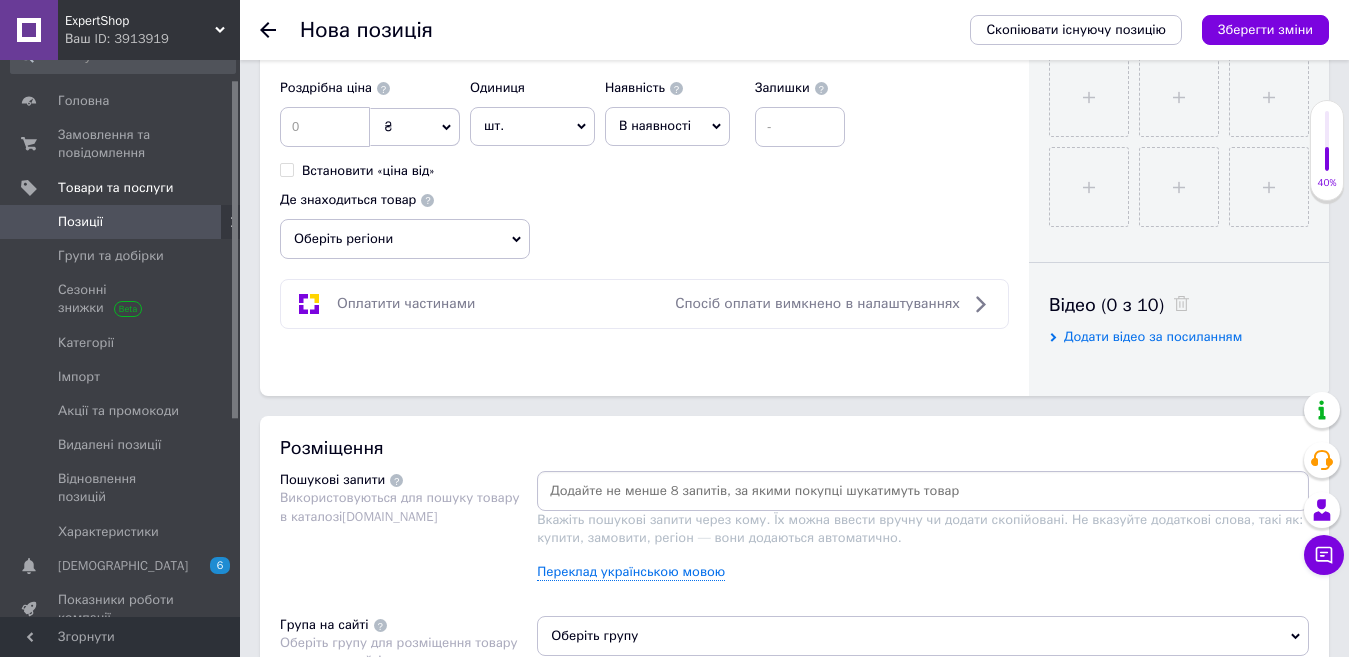 click on "Роздрібна ціна ₴ $ EUR CHF GBP ¥ PLN ₸ MDL HUF KGS CNY TRY KRW lei Встановити «ціна від»" at bounding box center [370, 124] 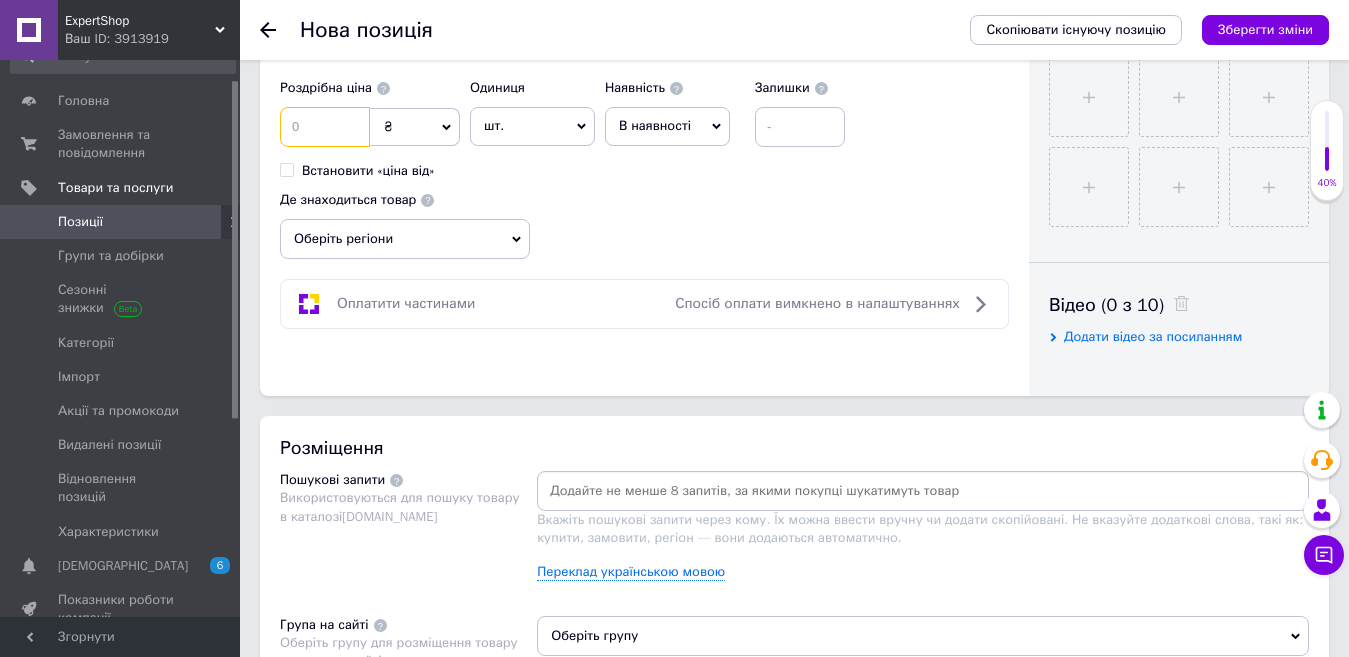 click at bounding box center (325, 127) 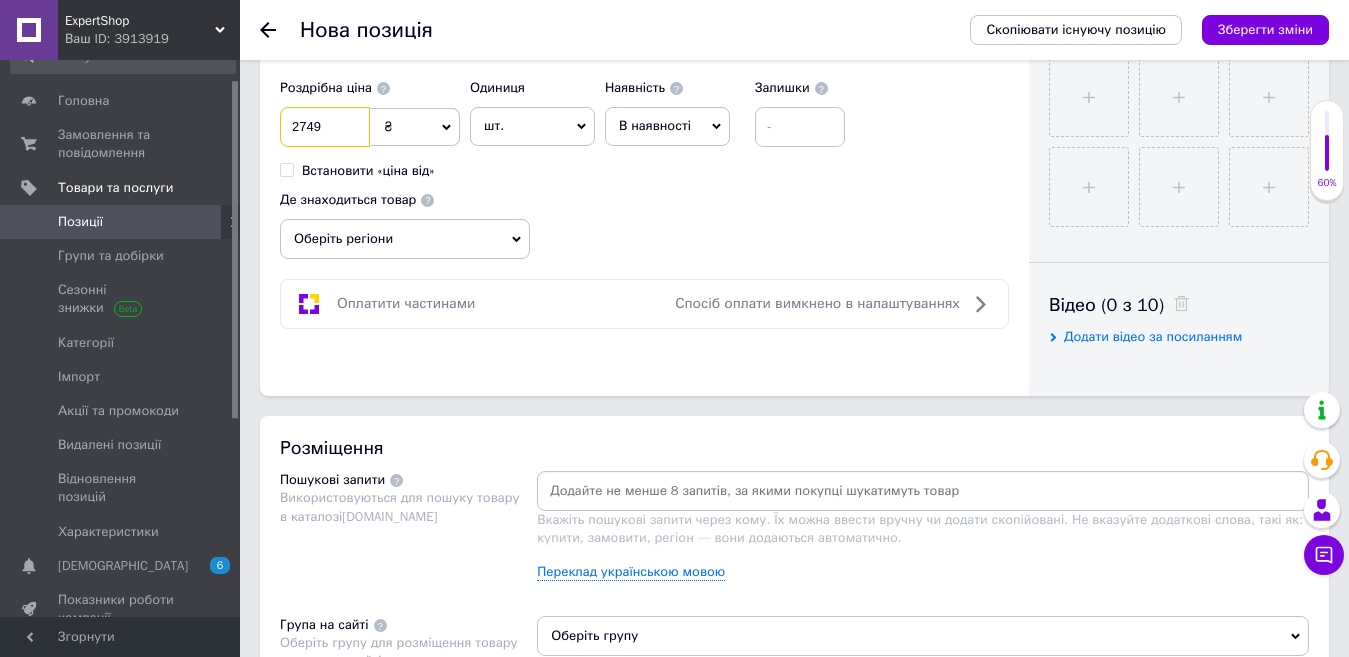 type on "2749" 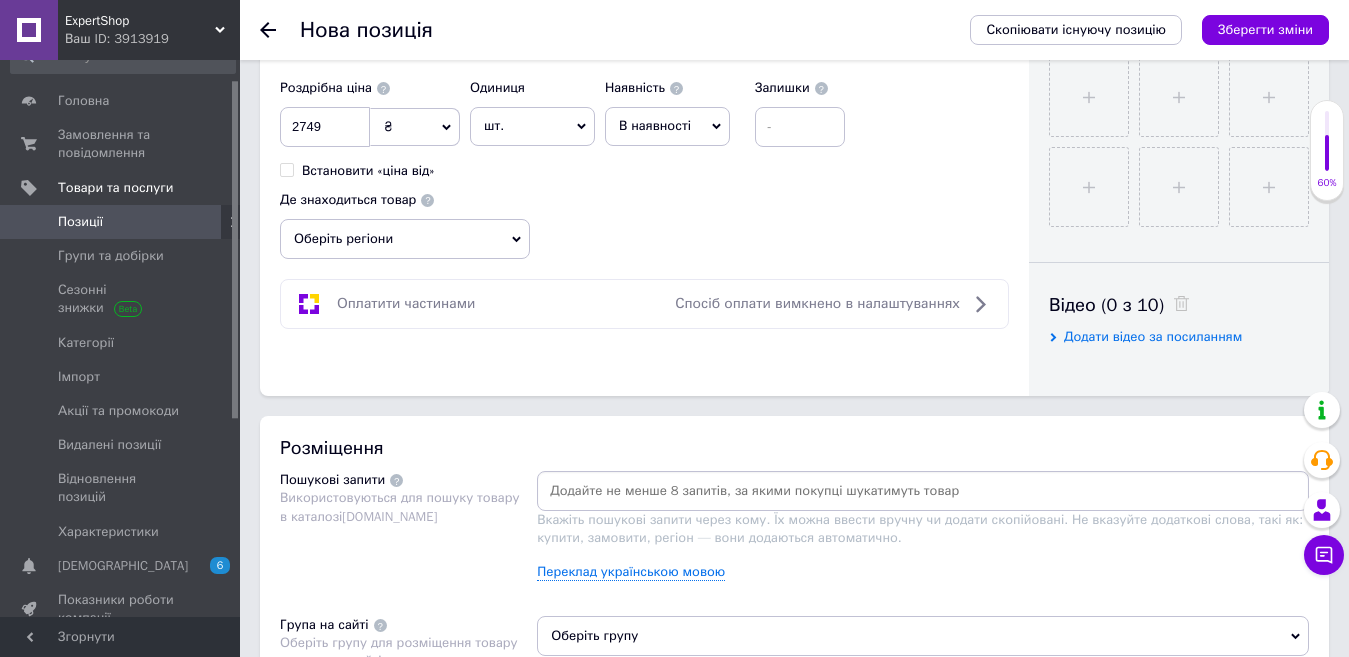 click on "Оберіть регіони" at bounding box center [405, 239] 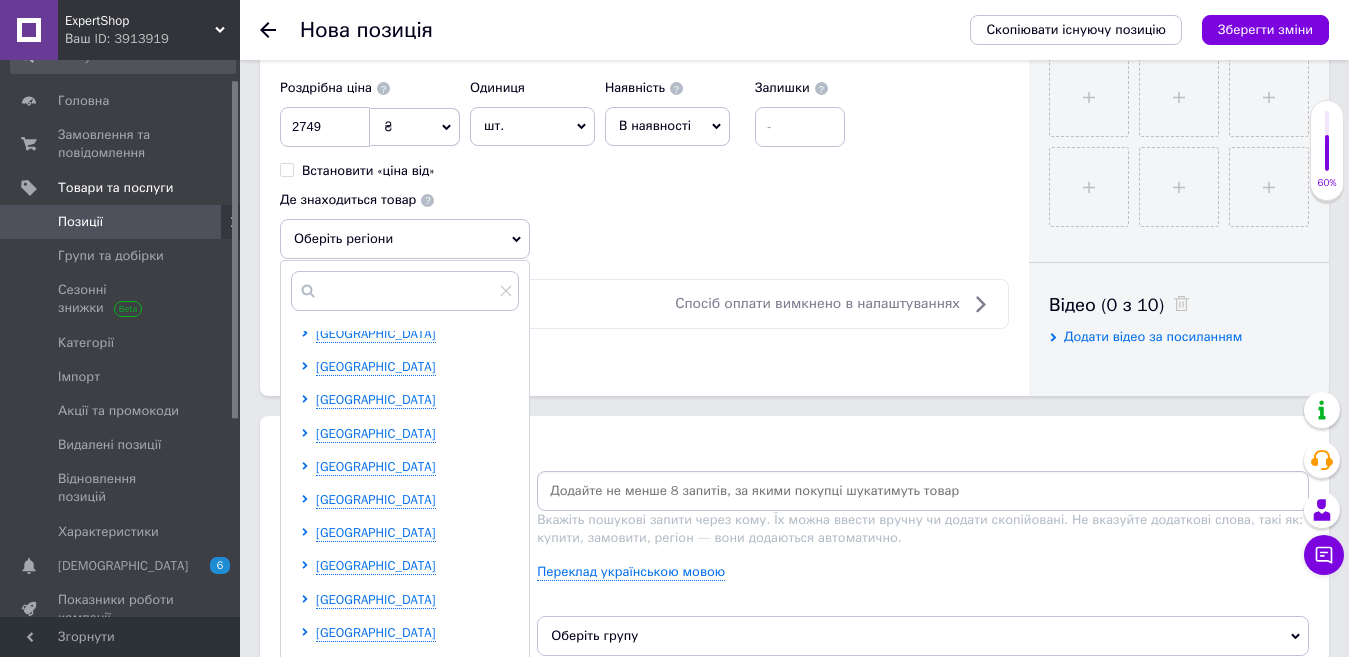 scroll, scrollTop: 300, scrollLeft: 0, axis: vertical 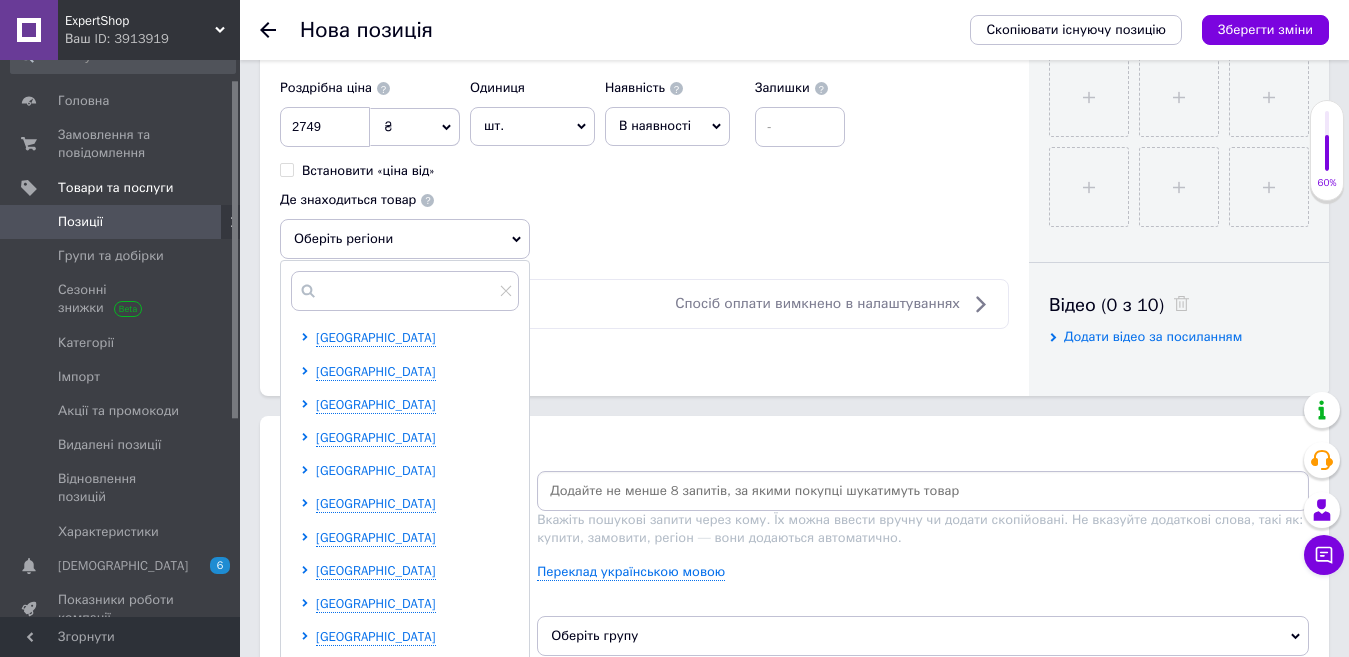 click on "[GEOGRAPHIC_DATA]" at bounding box center [376, 470] 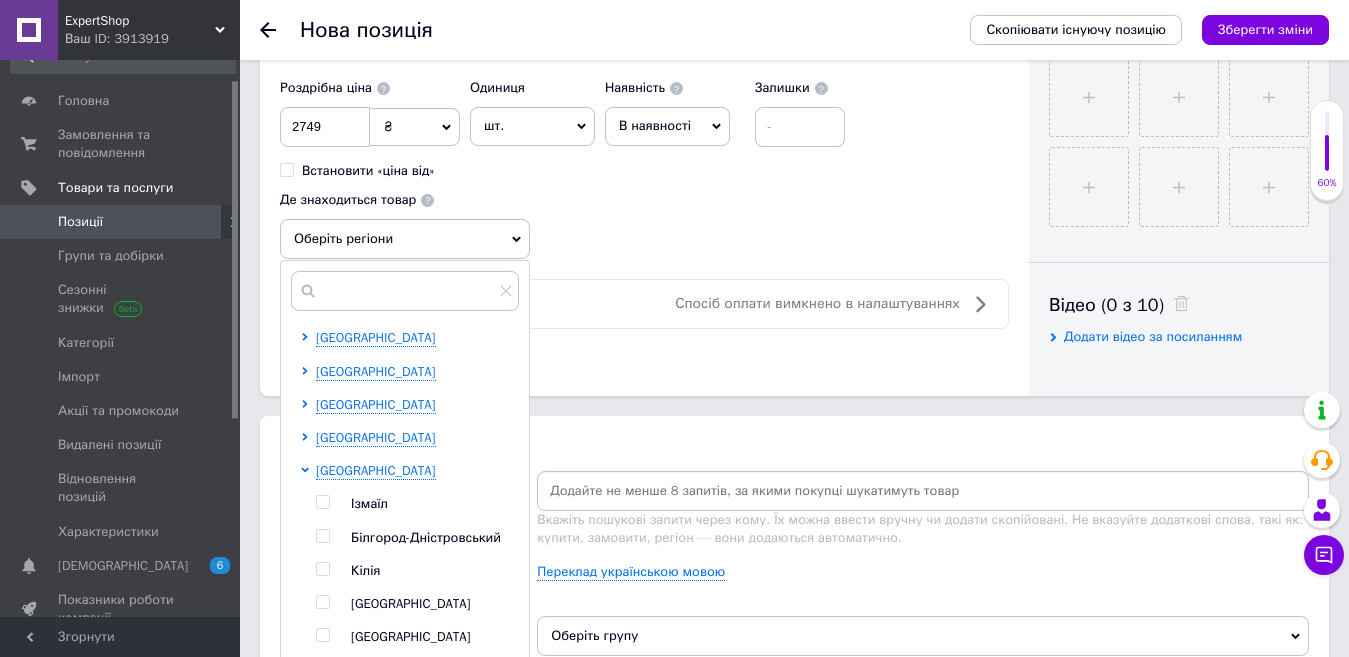 click on "[GEOGRAPHIC_DATA]" at bounding box center [411, 603] 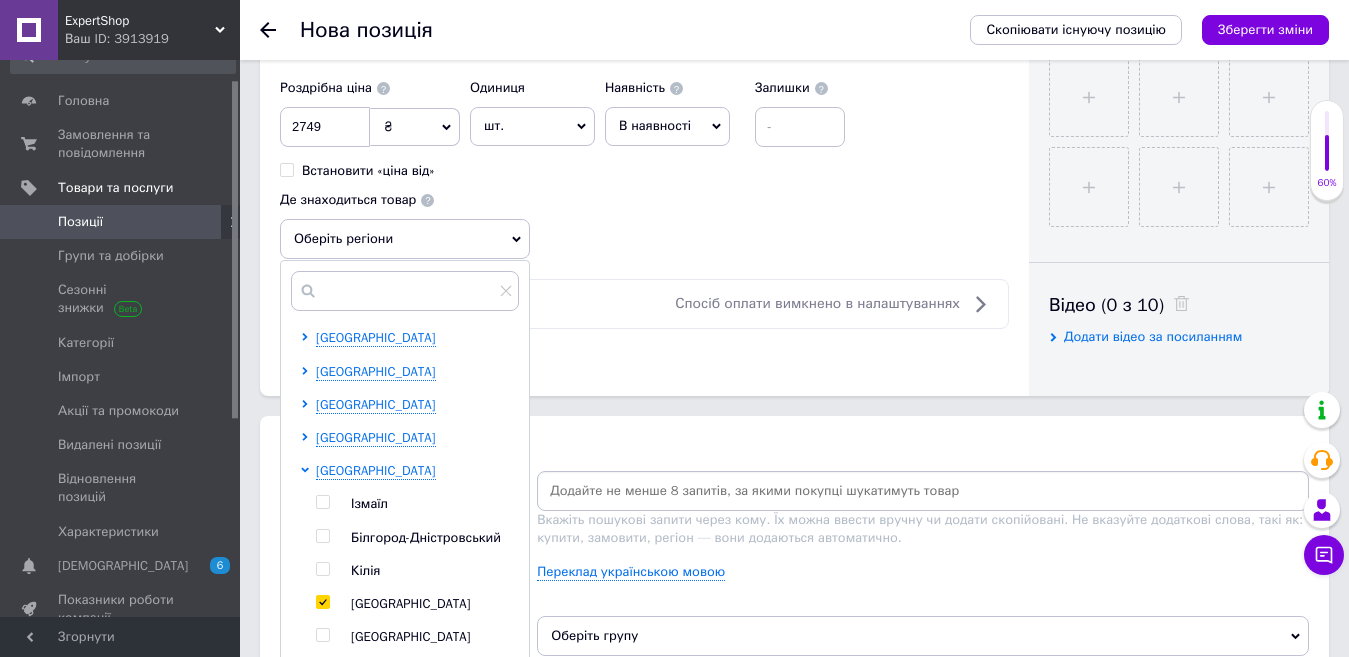checkbox on "true" 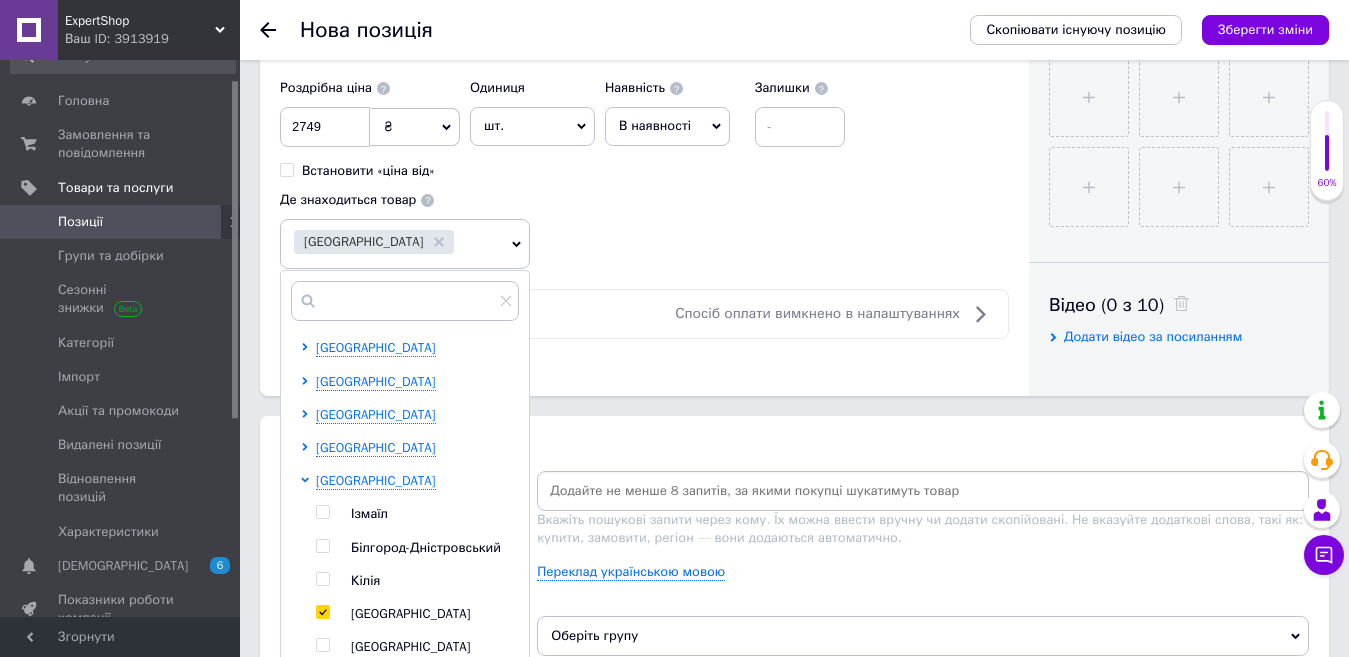 click at bounding box center [1174, 92] 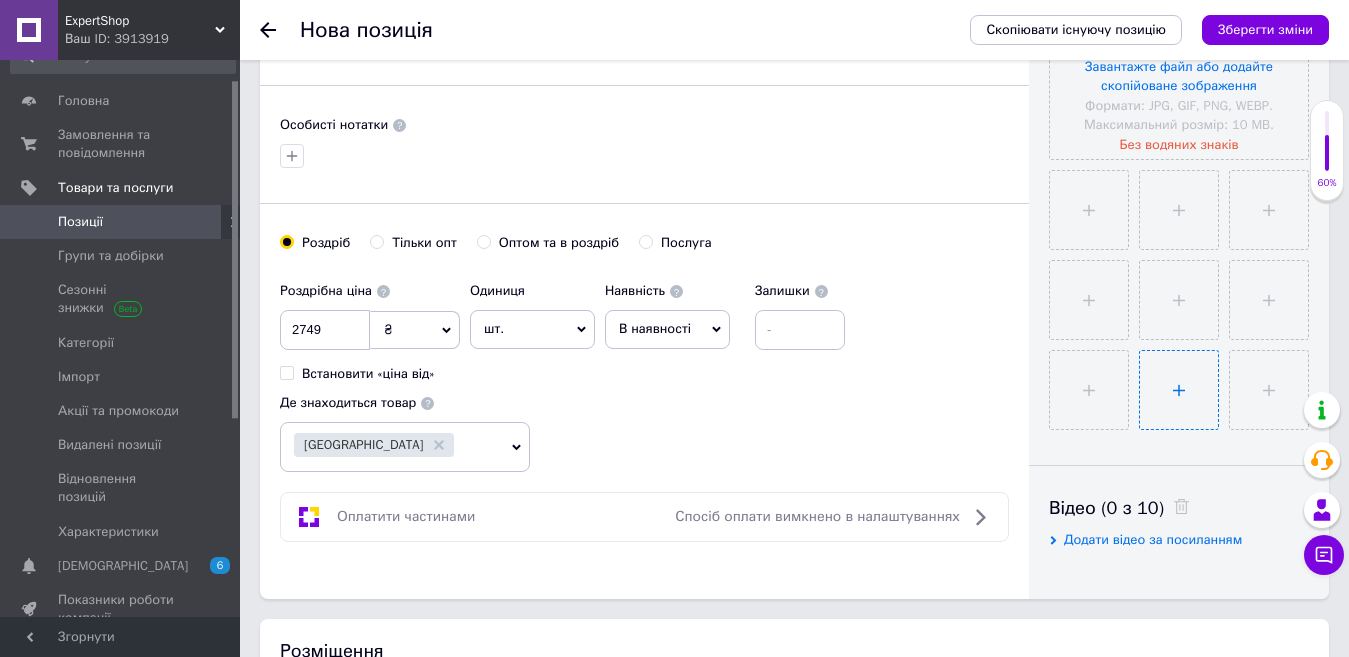 scroll, scrollTop: 300, scrollLeft: 0, axis: vertical 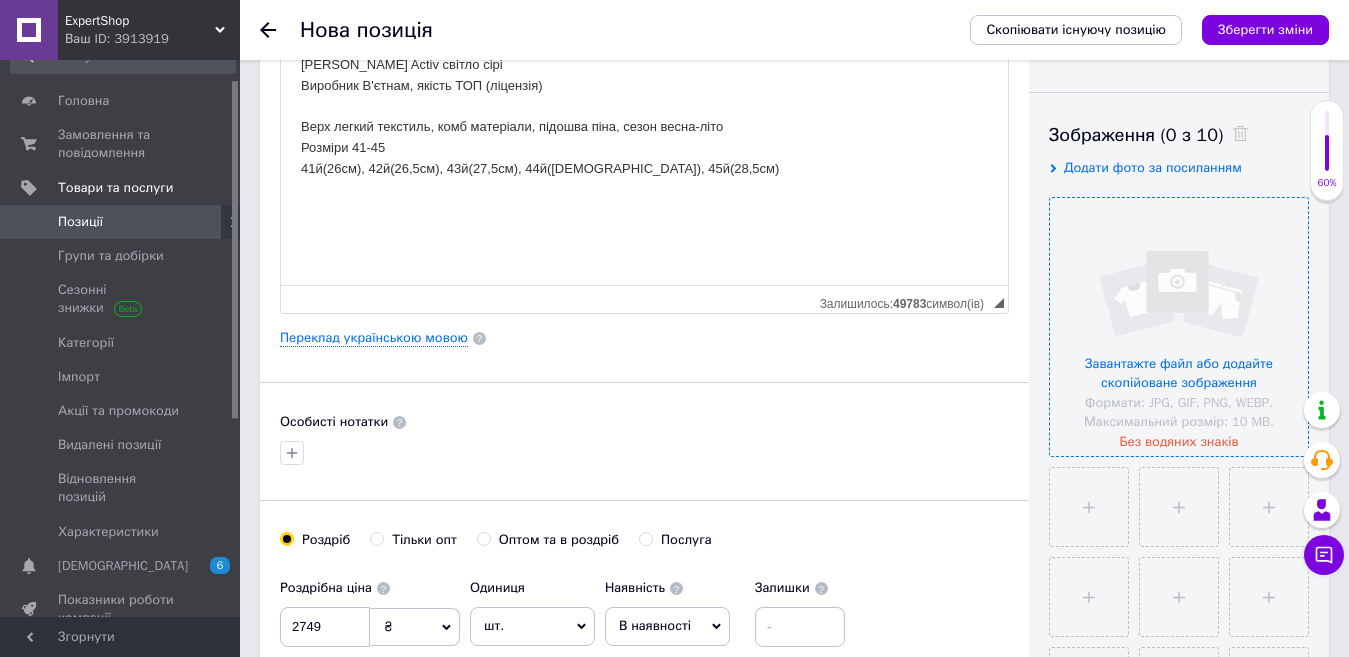 click at bounding box center [1179, 327] 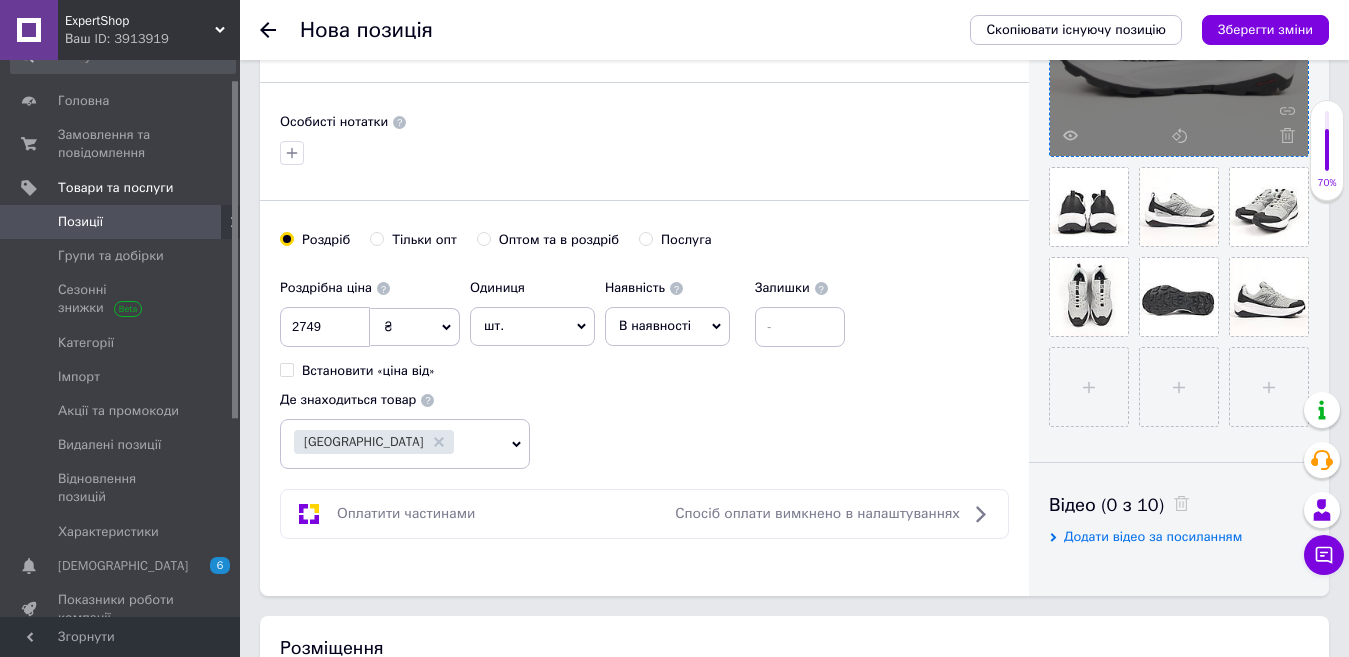 scroll, scrollTop: 900, scrollLeft: 0, axis: vertical 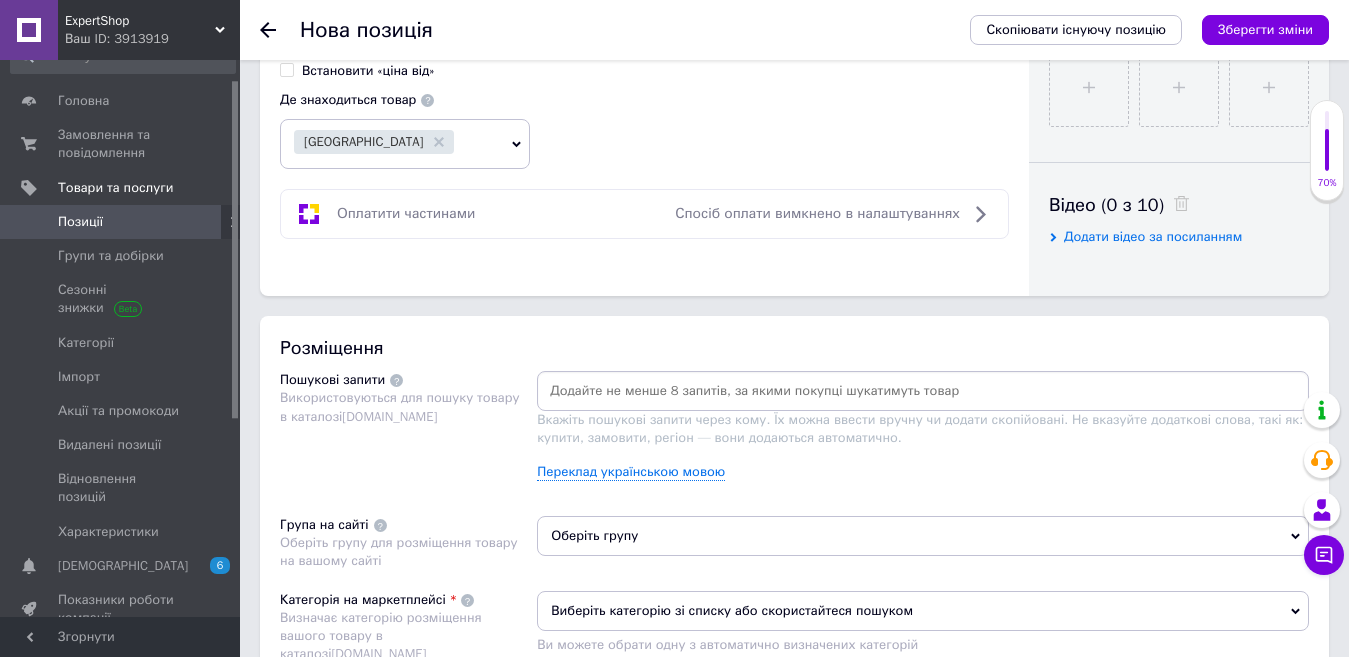 click at bounding box center [923, 391] 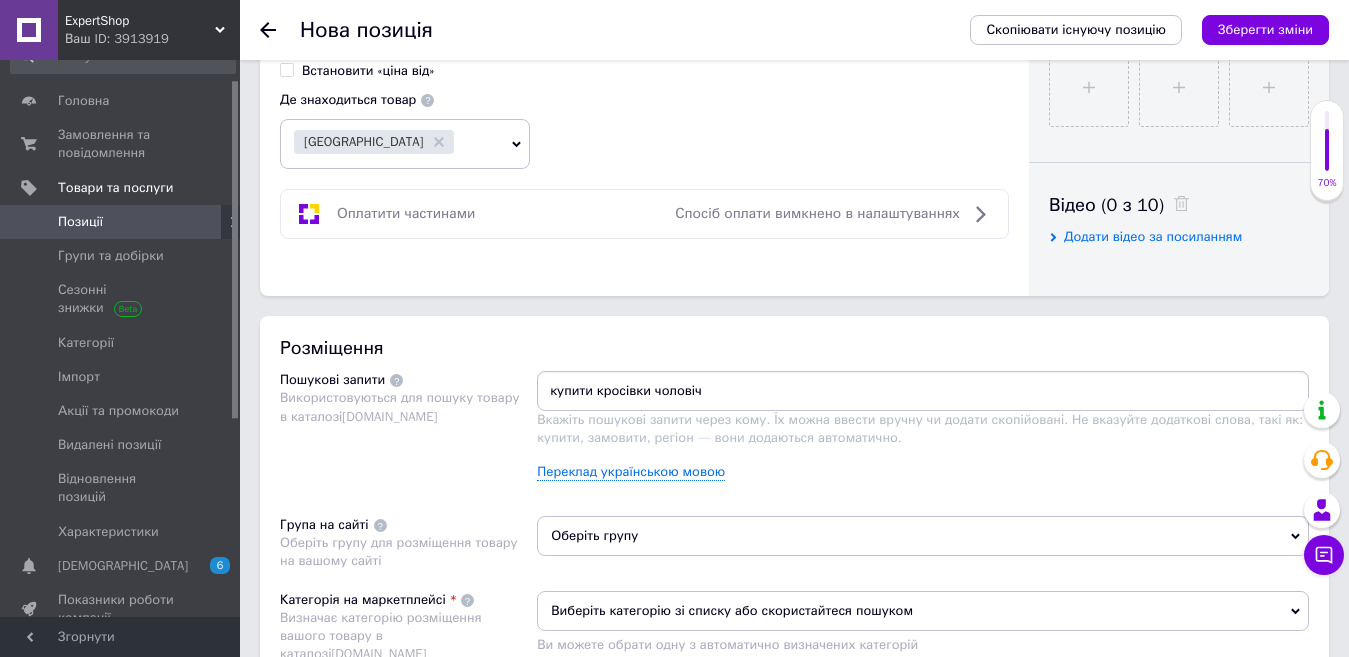 type on "купити кросівки чоловічі" 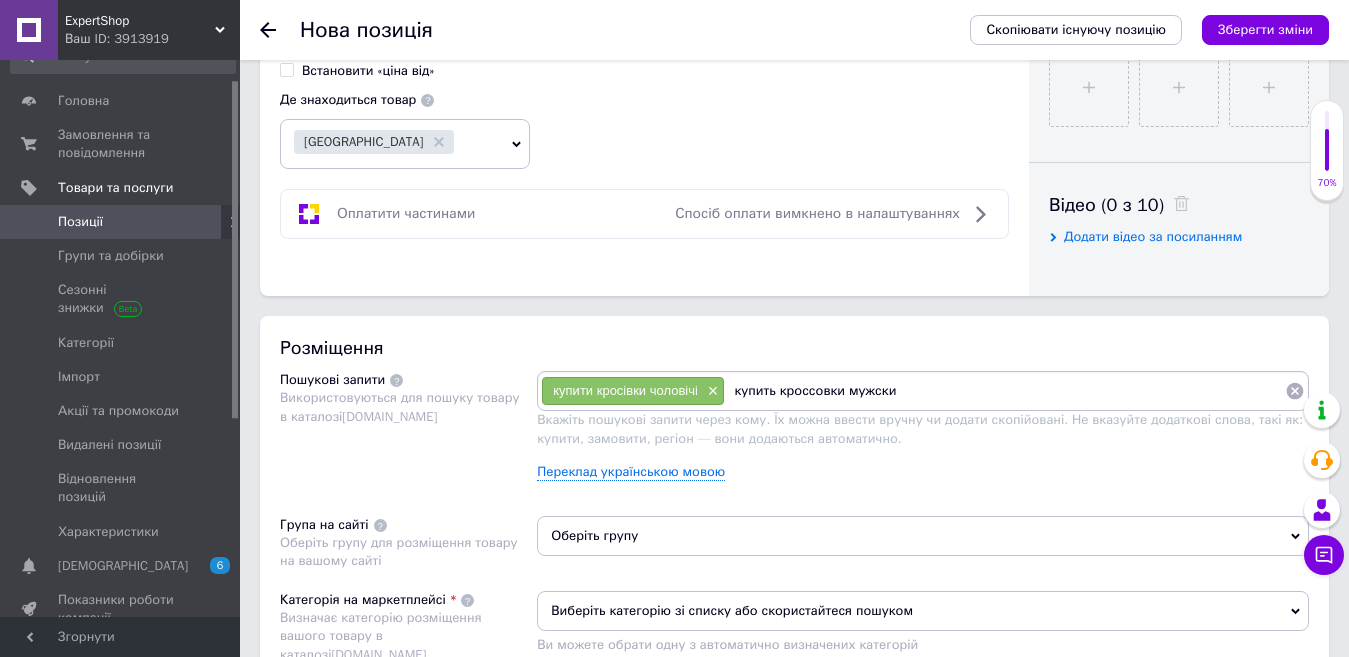 type on "купить кроссовки мужские" 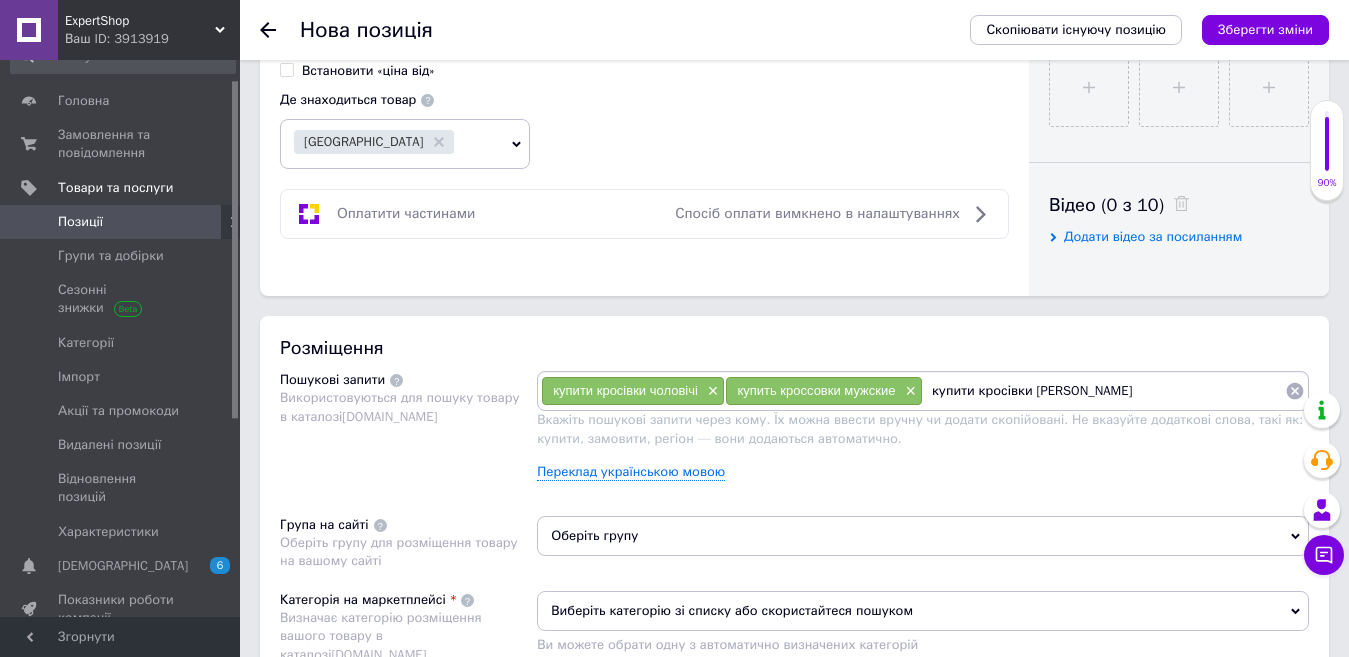 type on "купити кросівки [PERSON_NAME]" 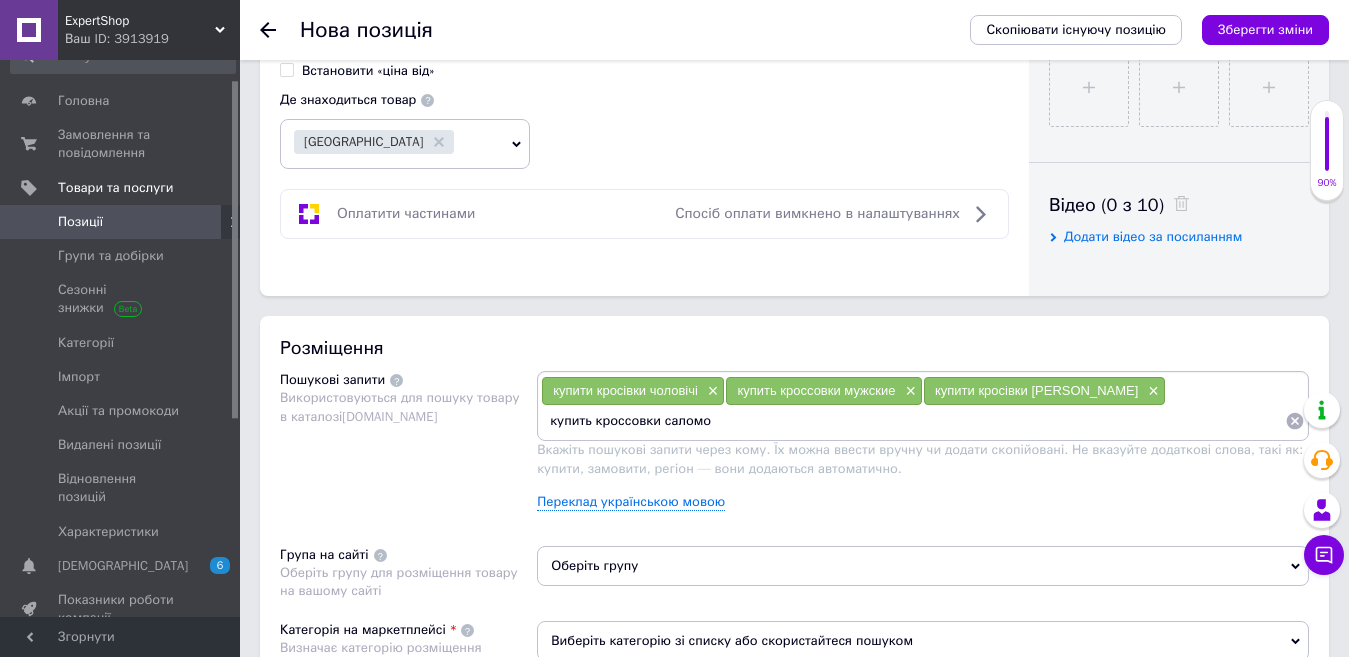 type on "купить кроссовки саломон" 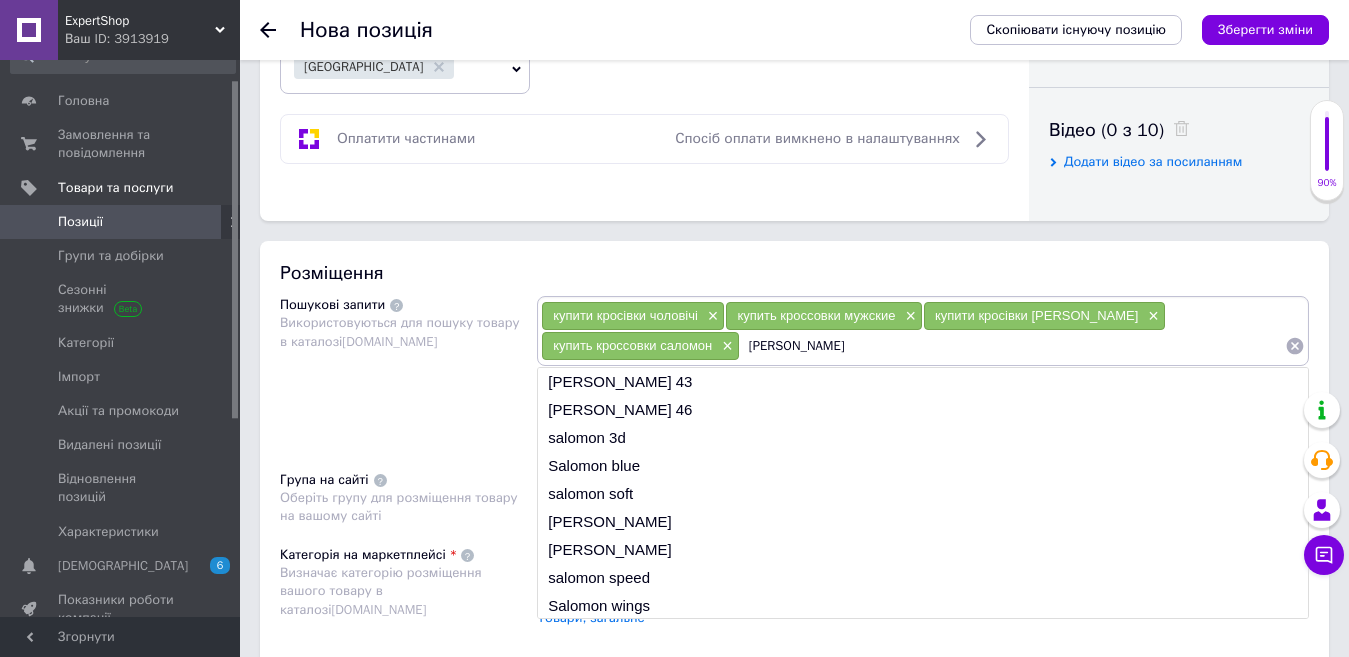 scroll, scrollTop: 1100, scrollLeft: 0, axis: vertical 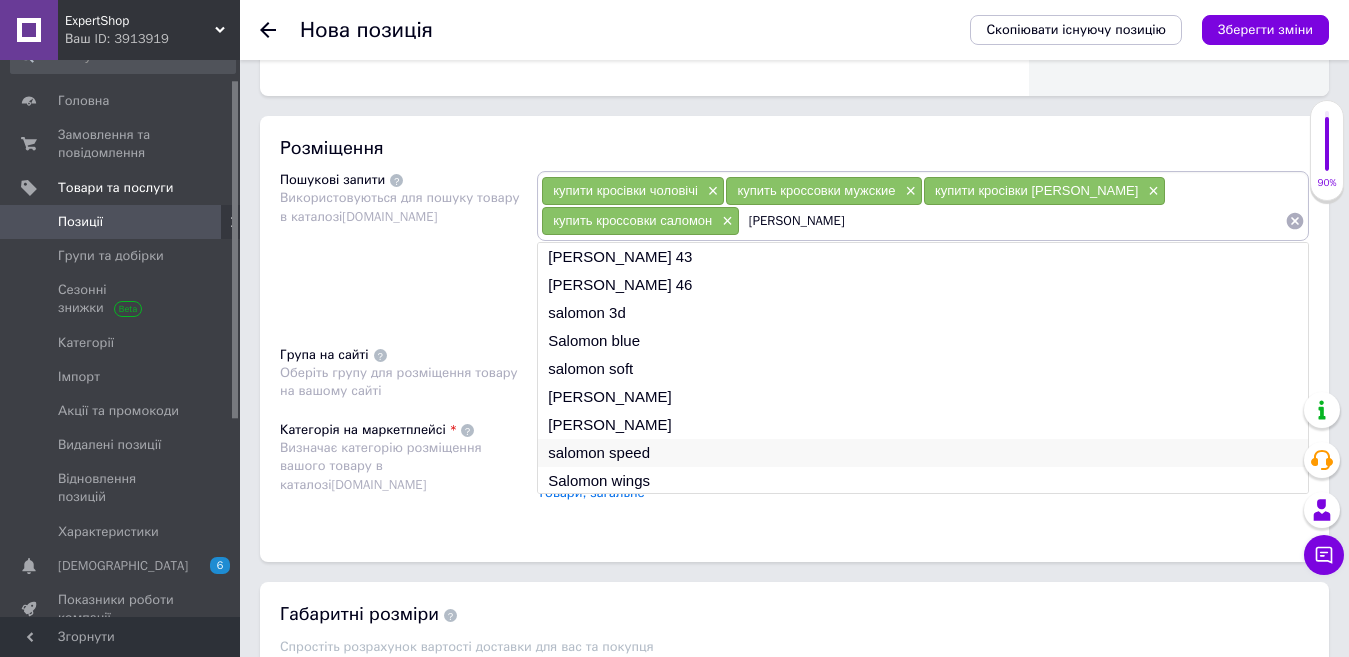 type on "[PERSON_NAME]" 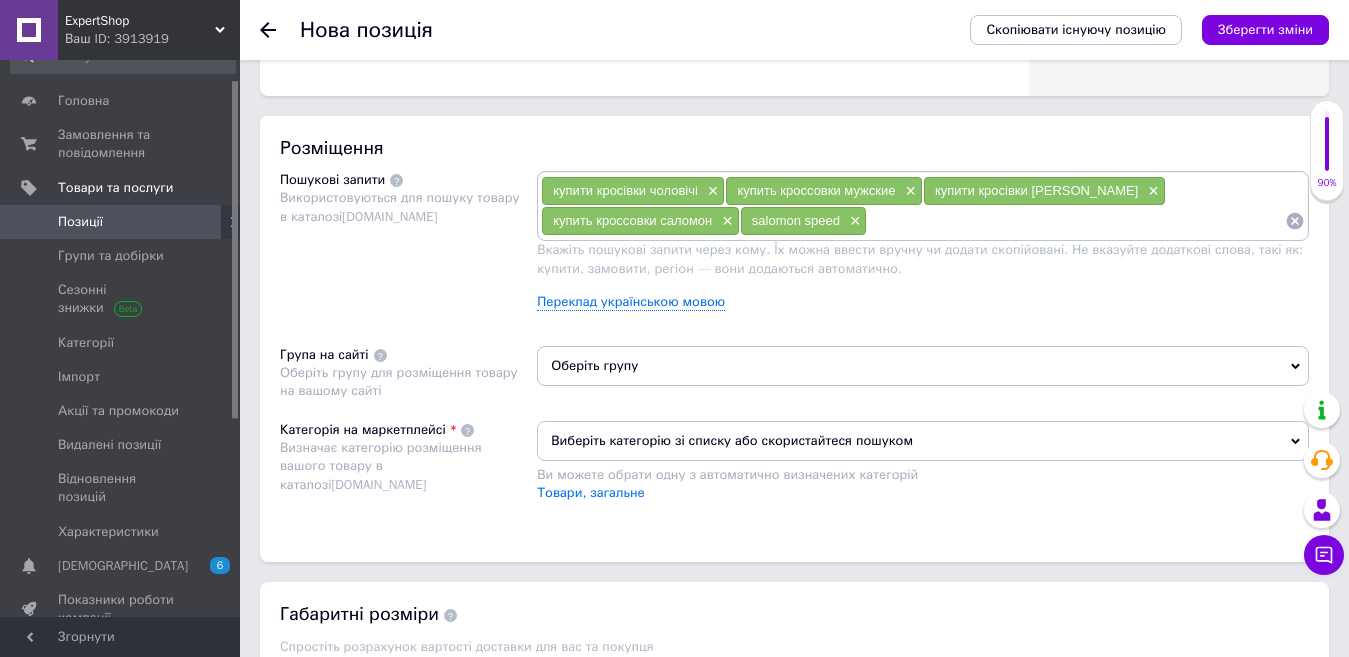click on "Оберіть групу" at bounding box center [923, 366] 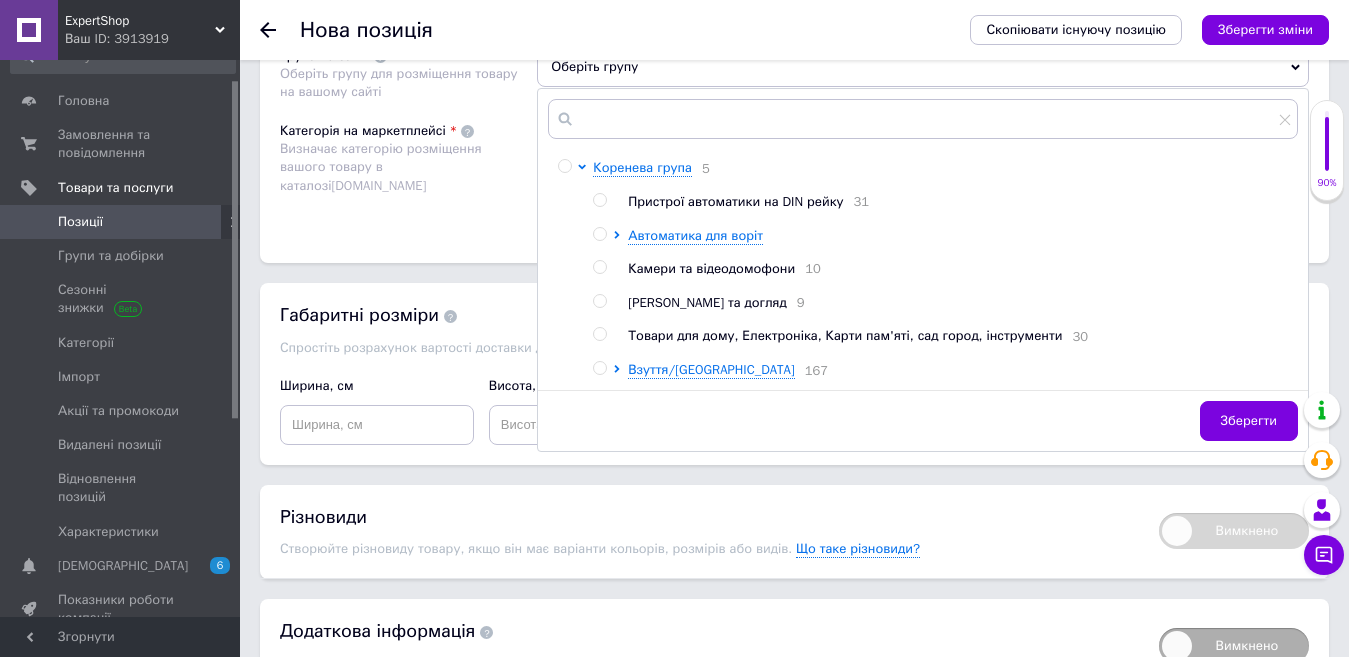 scroll, scrollTop: 1400, scrollLeft: 0, axis: vertical 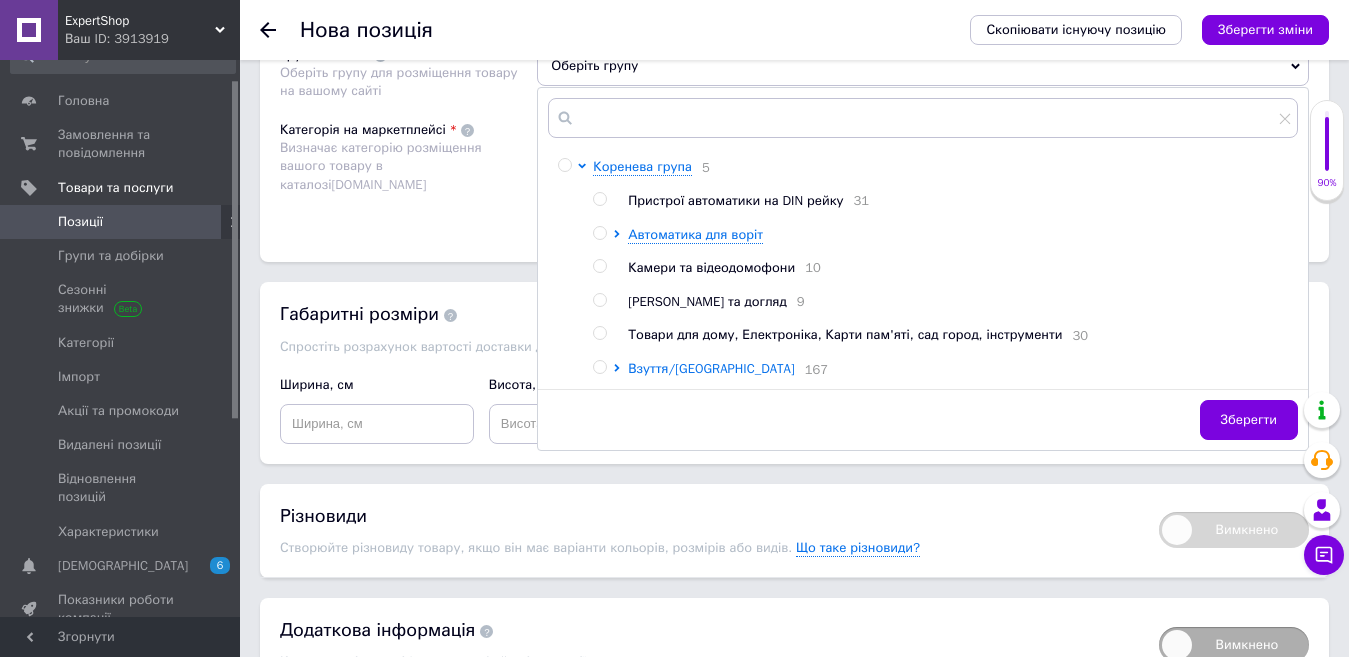 click on "Взуття/[GEOGRAPHIC_DATA]" at bounding box center [711, 368] 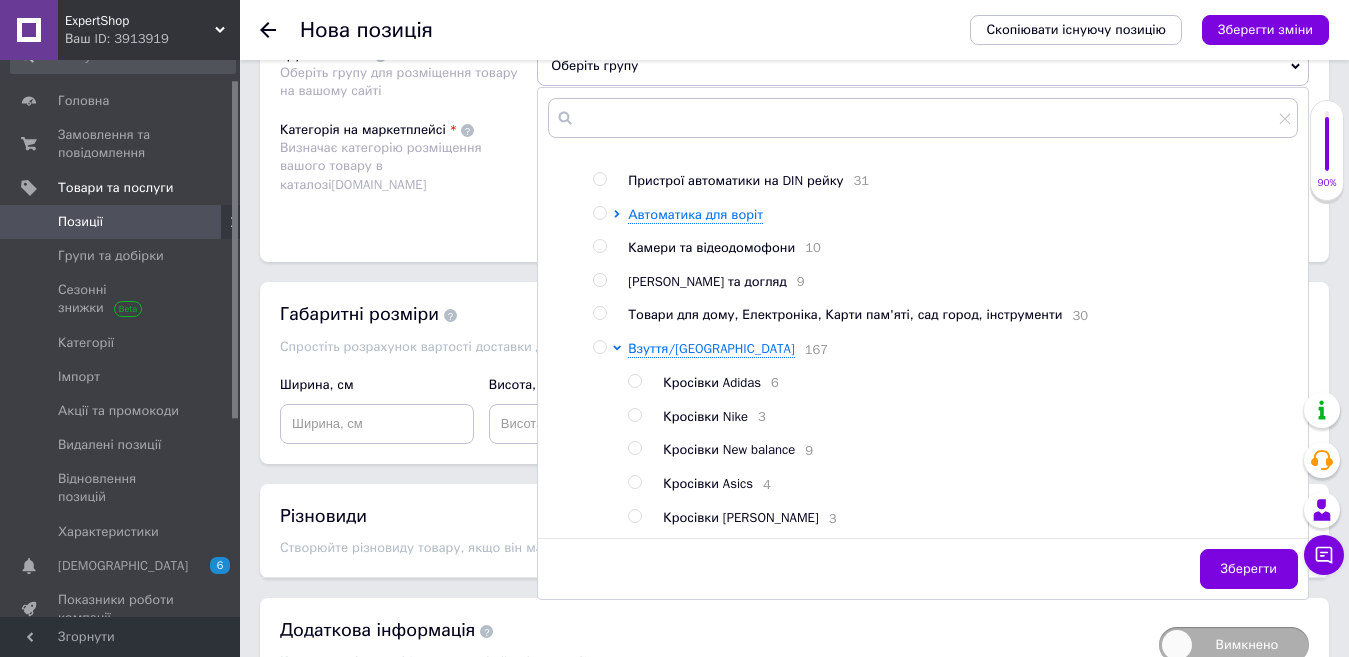 scroll, scrollTop: 31, scrollLeft: 0, axis: vertical 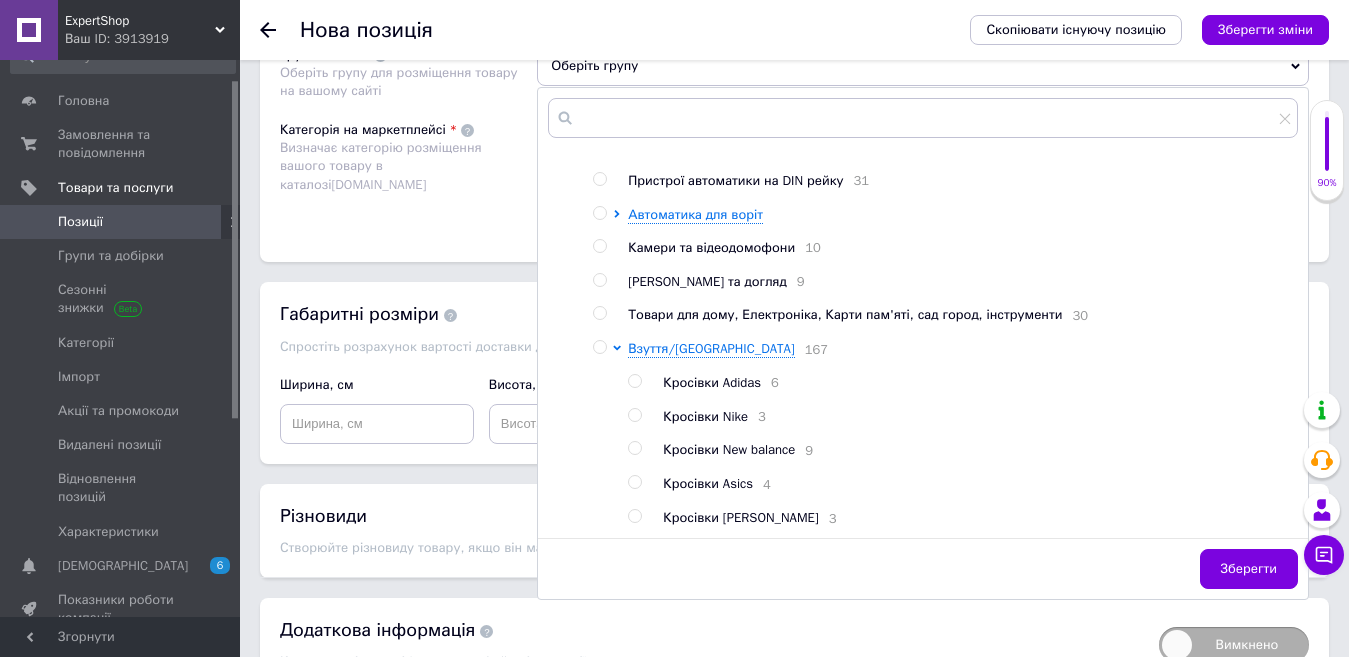 click on "Кросівки [PERSON_NAME]" at bounding box center [740, 517] 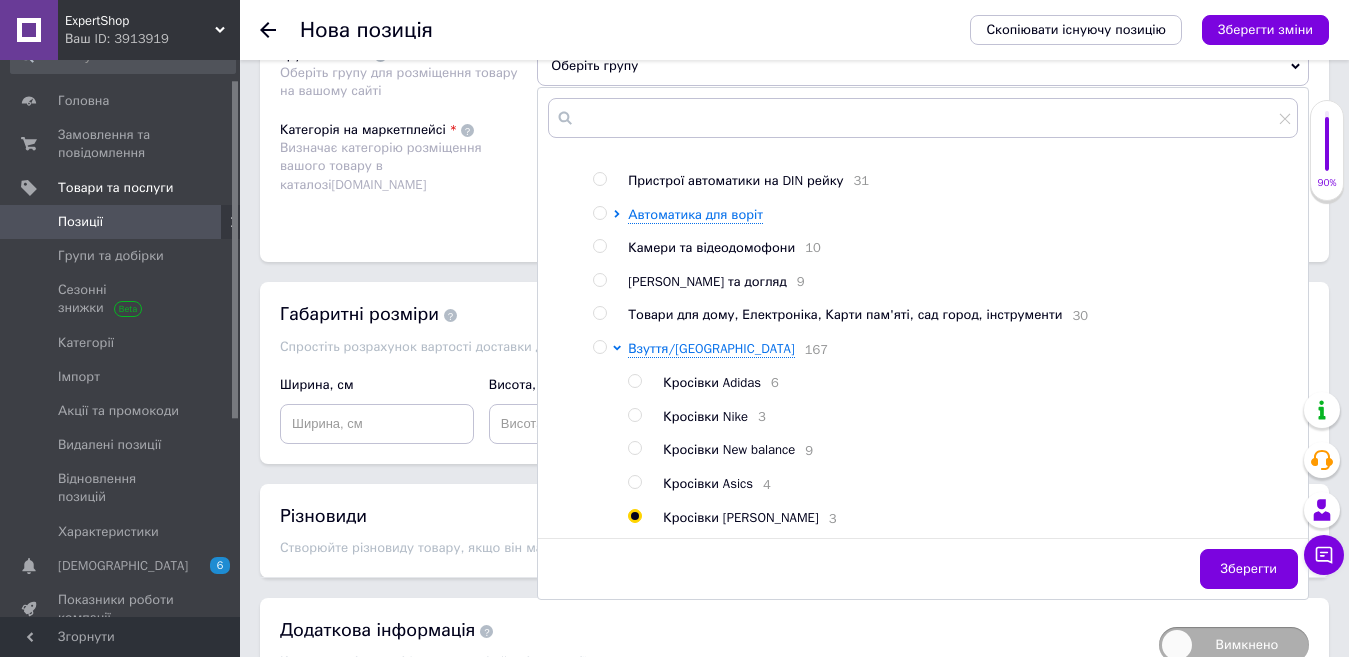 radio on "true" 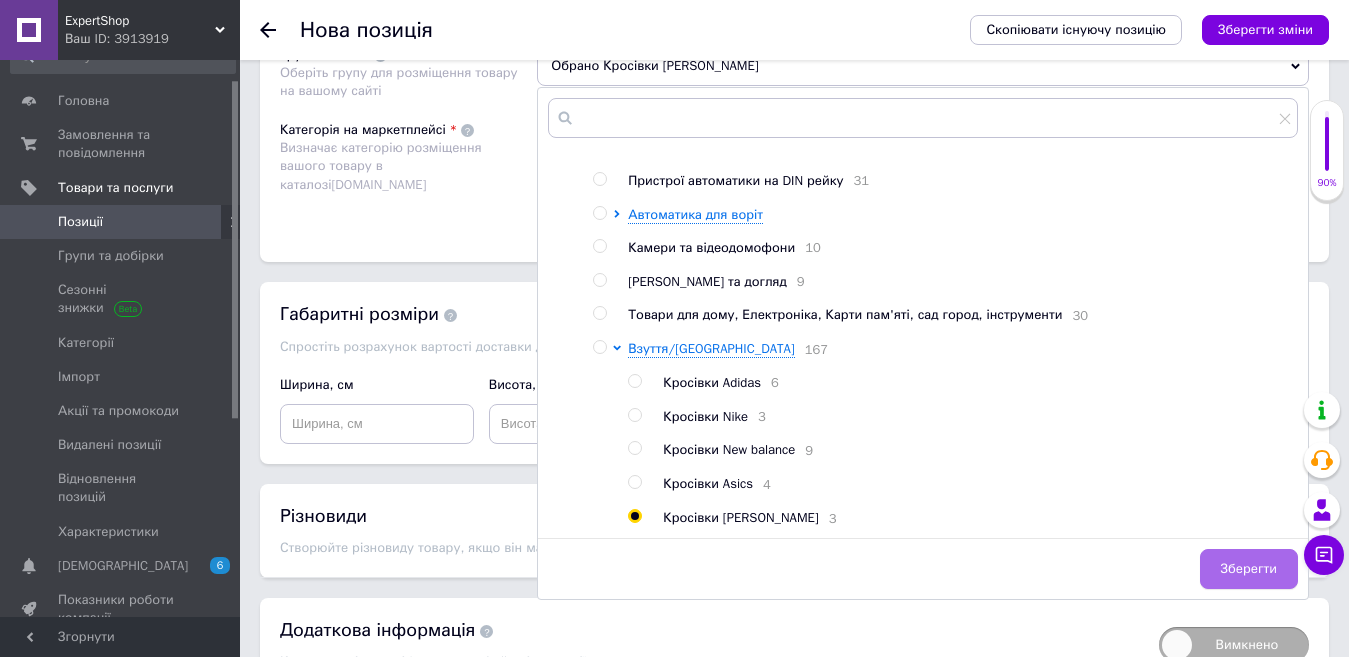 click on "Зберегти" at bounding box center [1249, 569] 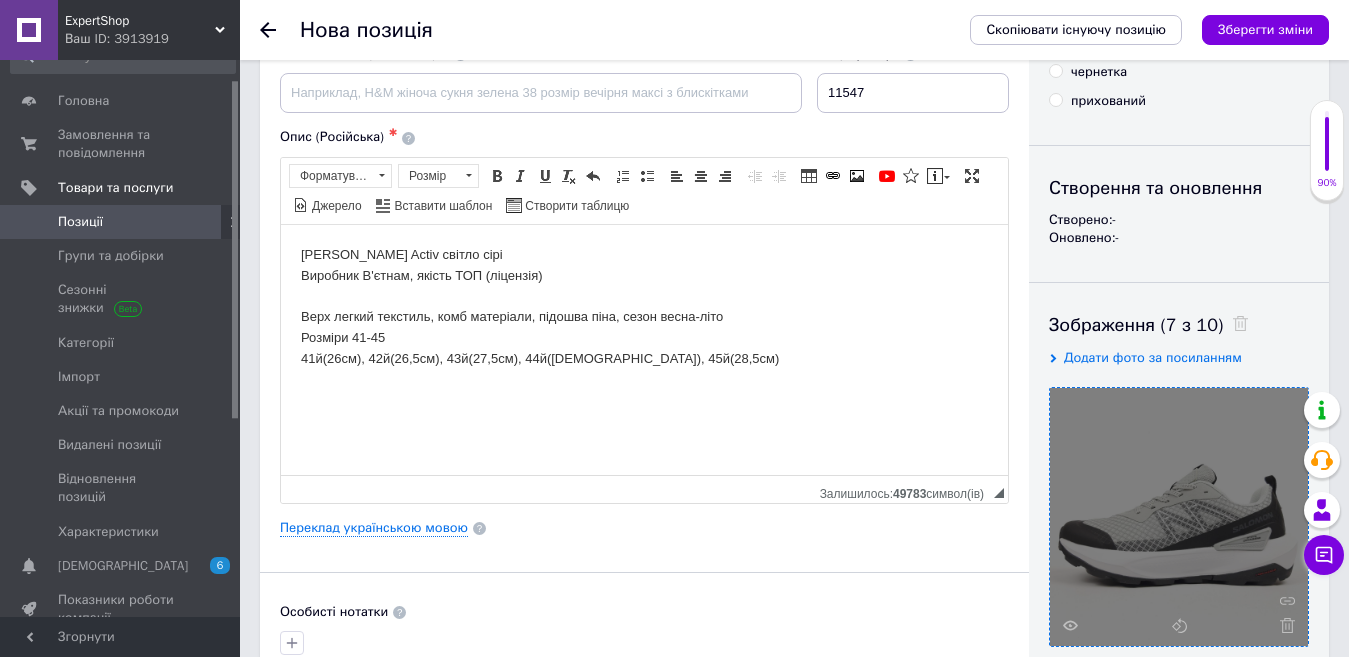 scroll, scrollTop: 100, scrollLeft: 0, axis: vertical 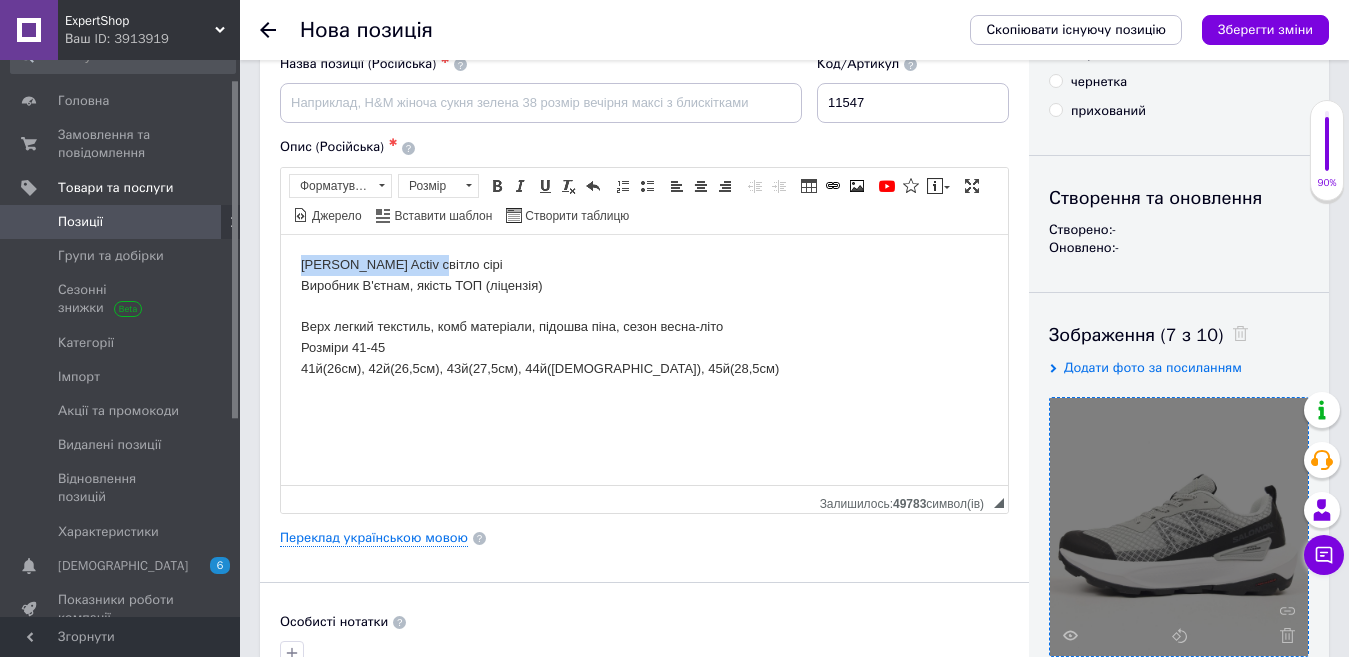 drag, startPoint x: 419, startPoint y: 263, endPoint x: 201, endPoint y: 266, distance: 218.02065 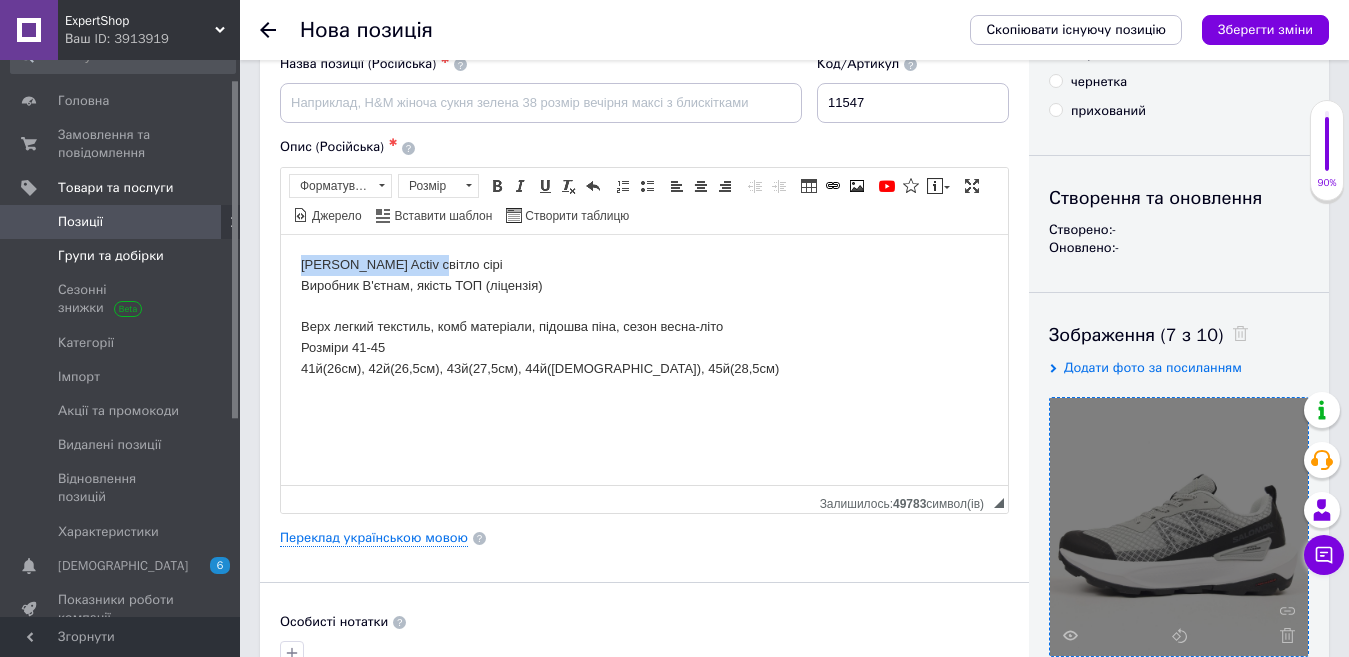copy on "[PERSON_NAME] Activ" 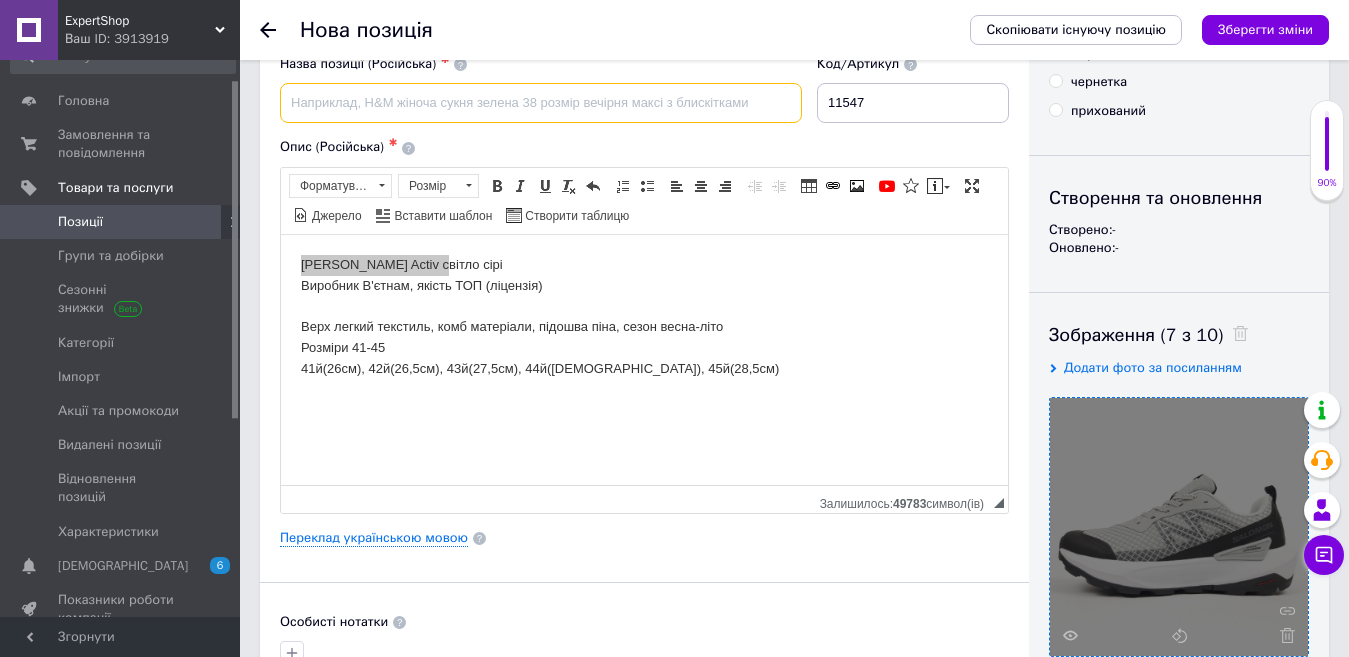 click at bounding box center (541, 103) 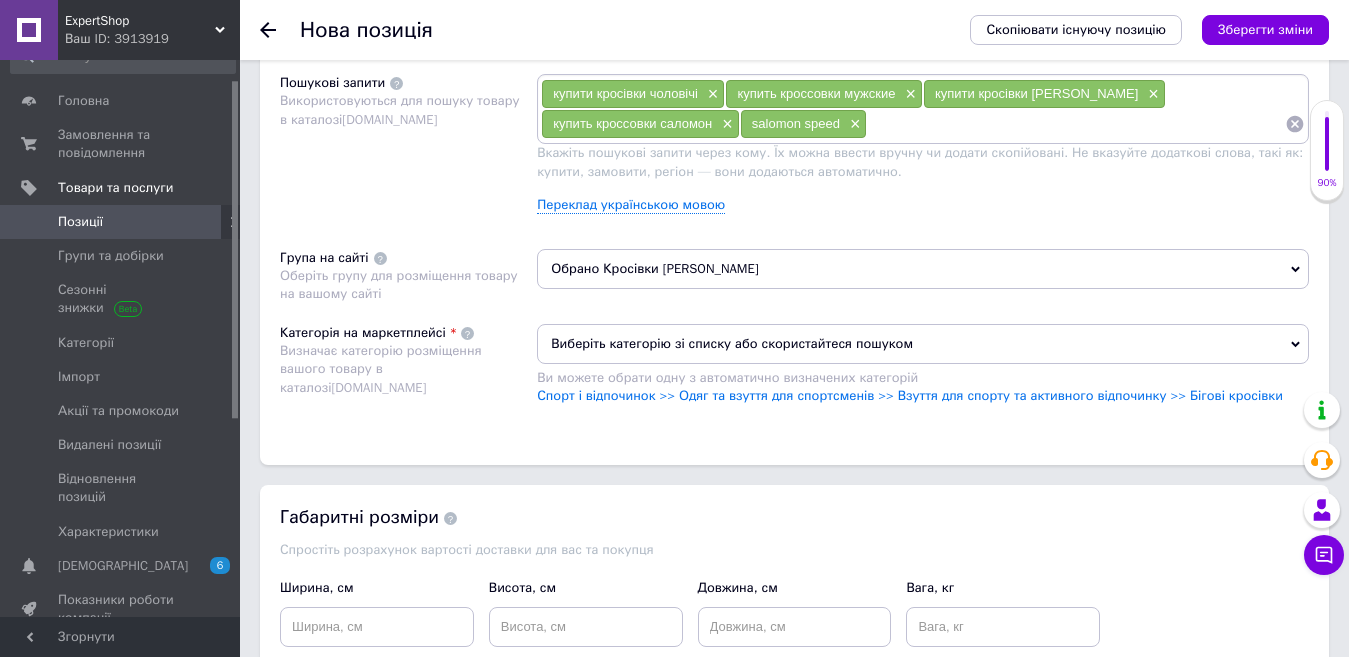 scroll, scrollTop: 1200, scrollLeft: 0, axis: vertical 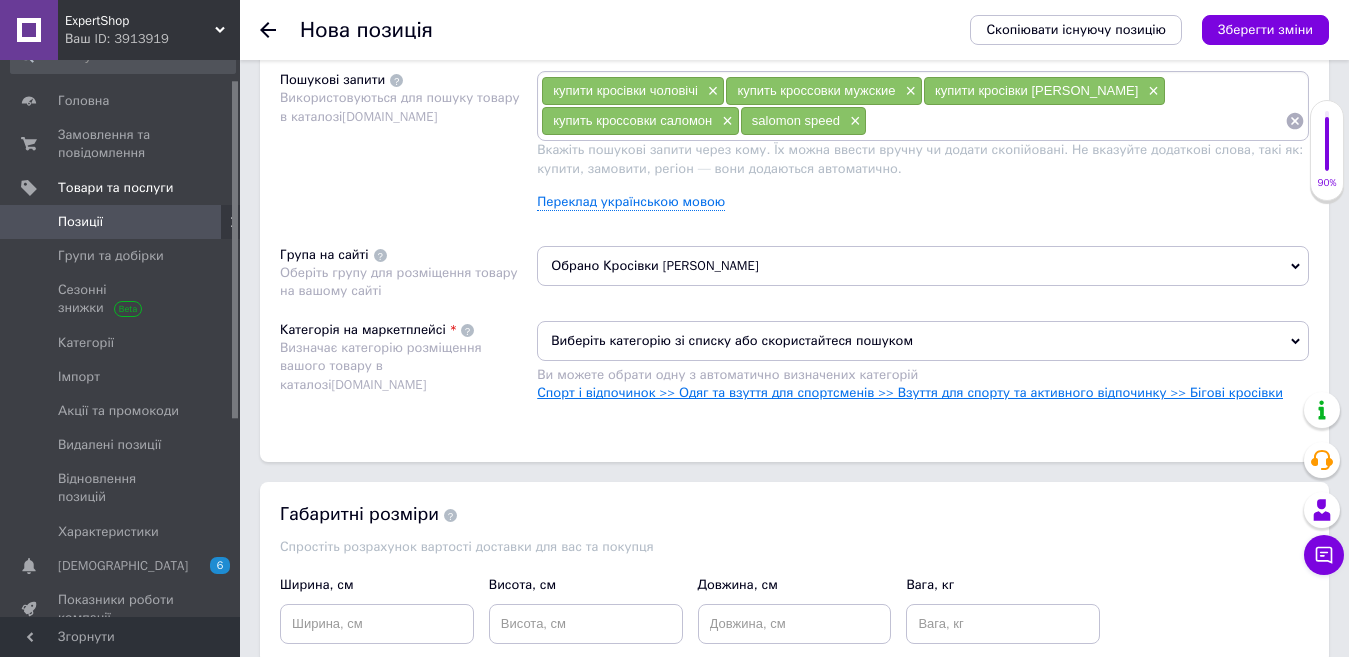 type on "[PERSON_NAME] Activ кросівки чоловічі [PERSON_NAME] мужские" 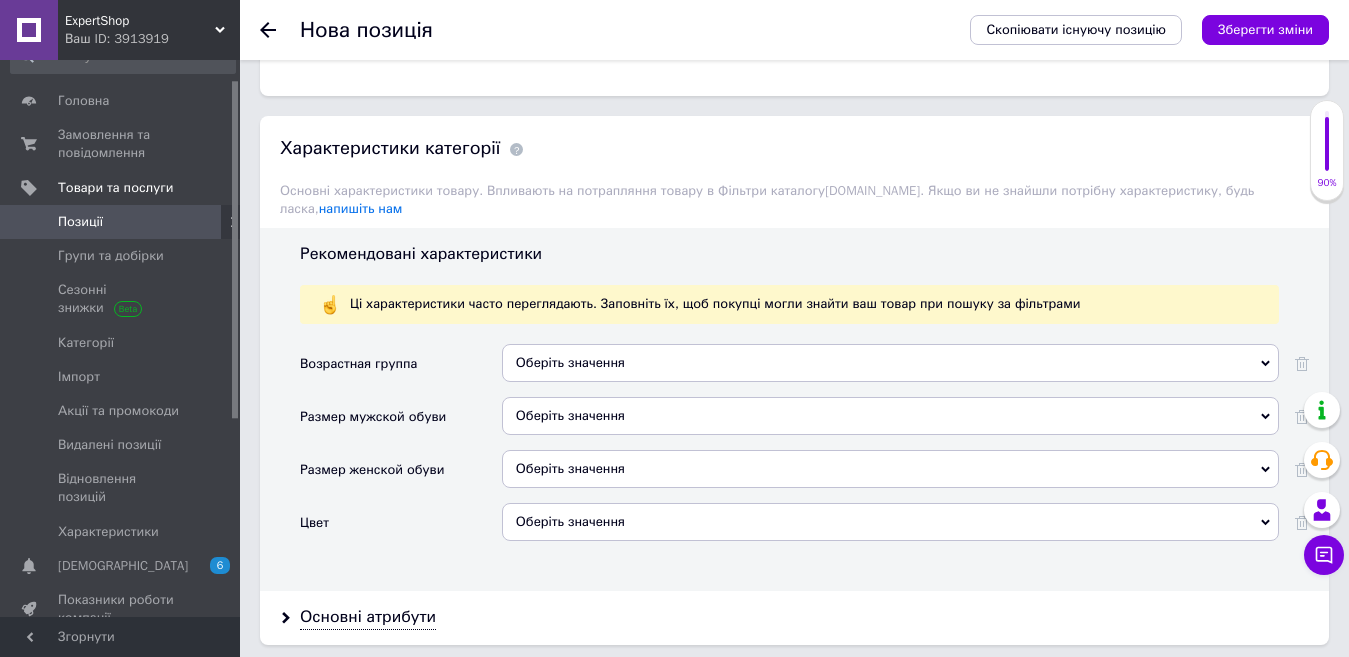 scroll, scrollTop: 1600, scrollLeft: 0, axis: vertical 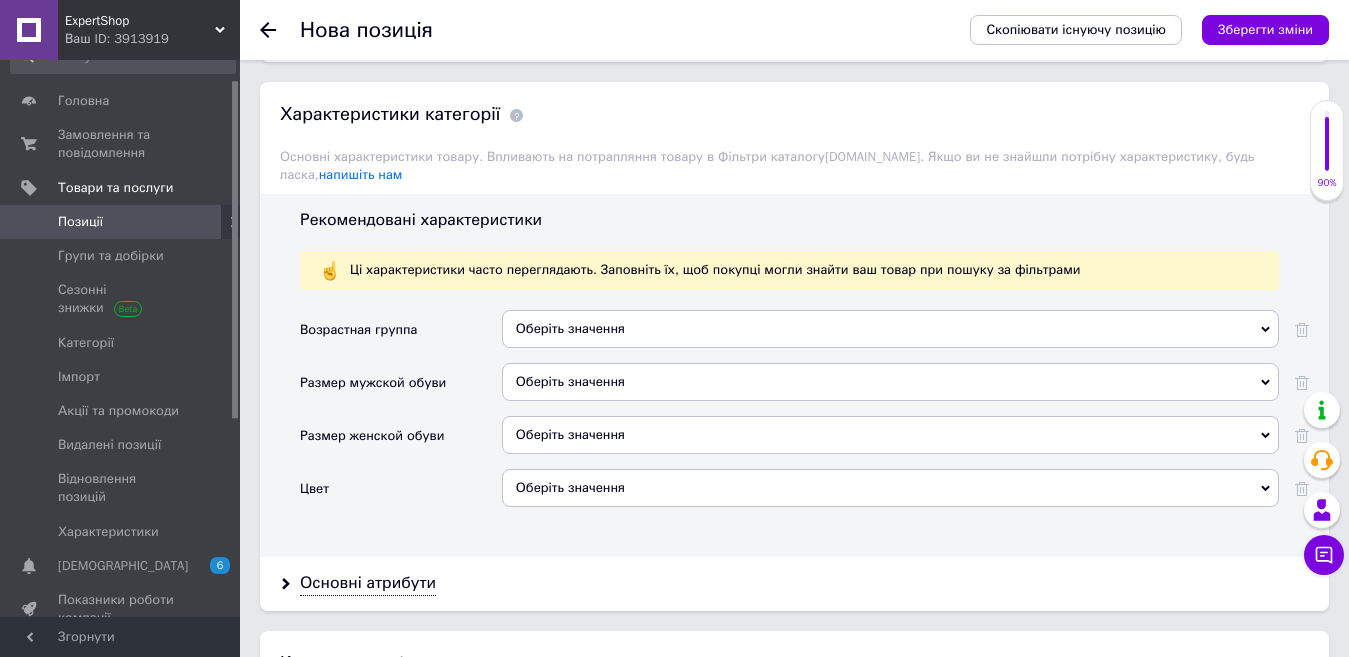 click on "Оберіть значення" at bounding box center [890, 329] 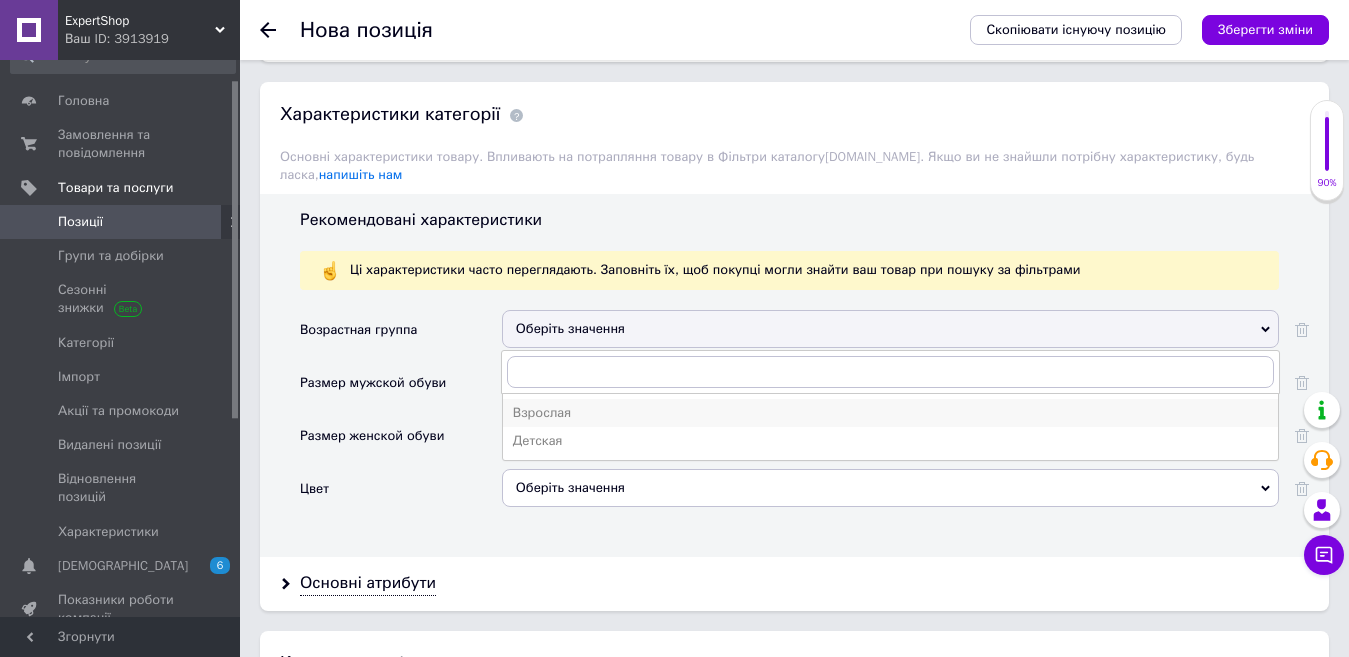 click on "Взрослая" at bounding box center [890, 413] 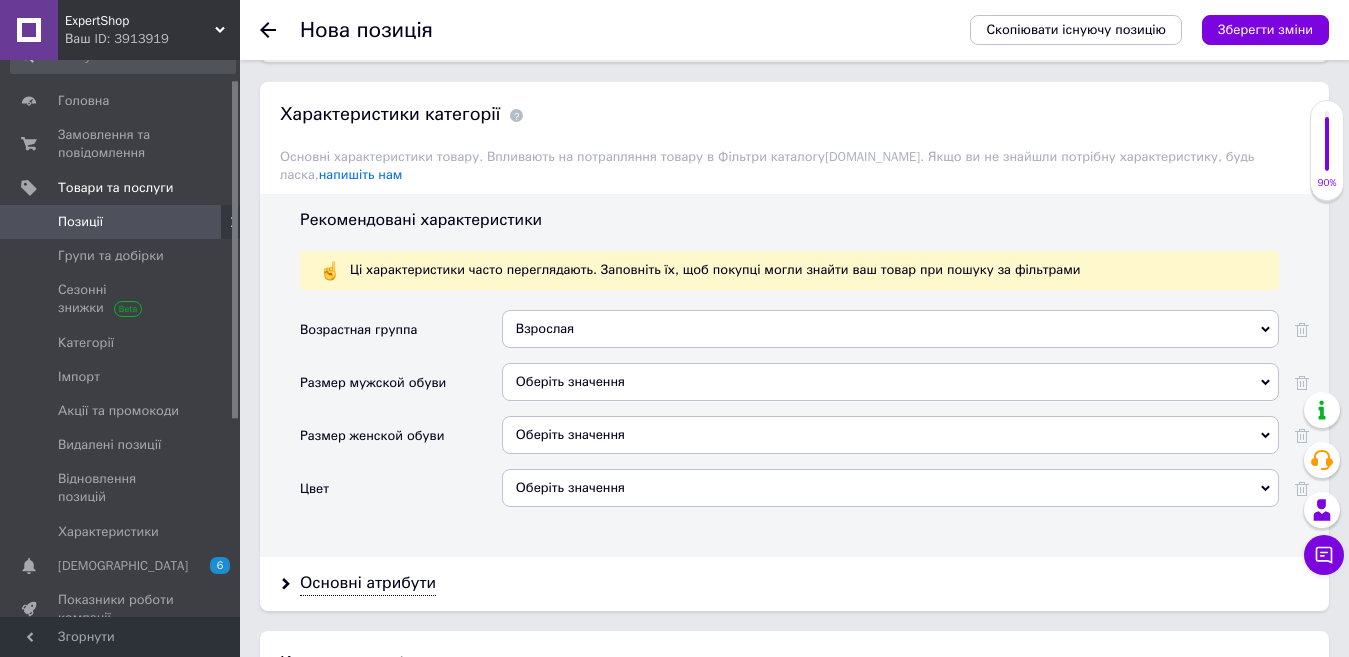 click on "Оберіть значення" at bounding box center (890, 382) 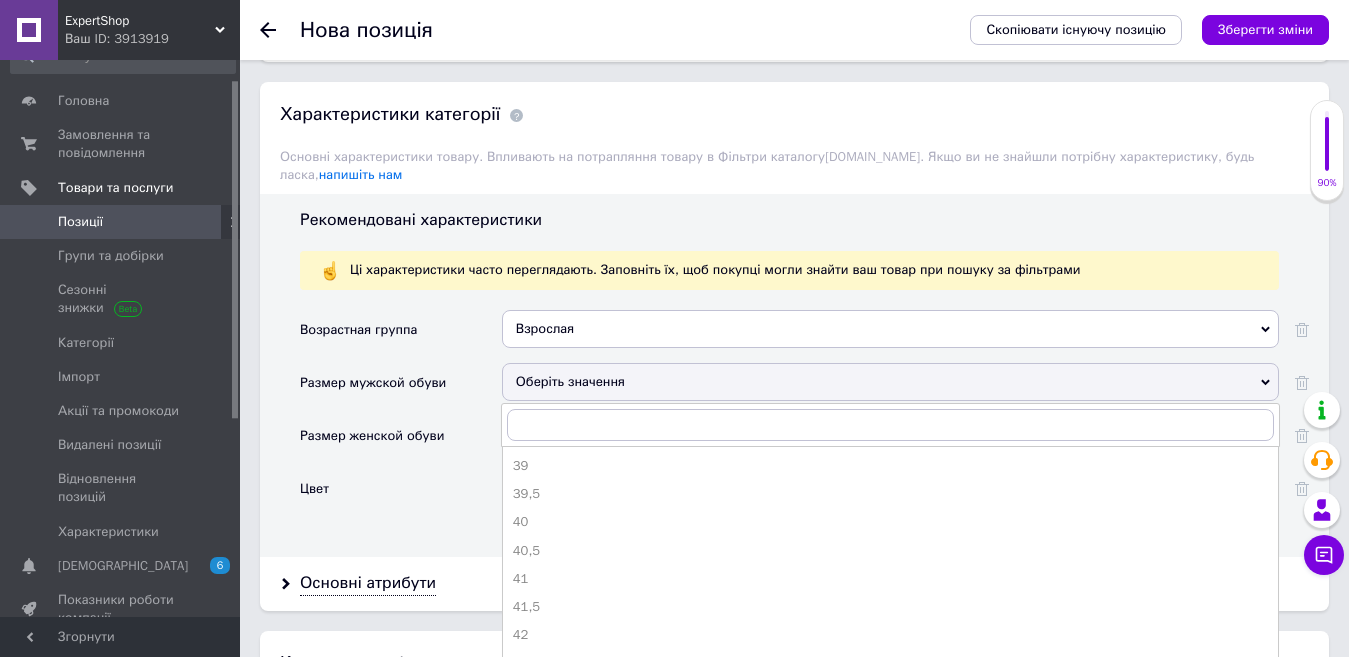 click on "Рекомендовані характеристики Ці характеристики часто переглядають. Заповніть їх, щоб
покупці могли знайти ваш товар при пошуку за фільтрами Возрастная группа Взрослая Взрослая Детская Размер мужской обуви Оберіть значення 39 39,5 40 40,5 41 41,5 42 42,5 43 43,5 44 44,5 45 46 47 48 49 Размер женской обуви Оберіть значення Цвет Оберіть значення" at bounding box center (794, 375) 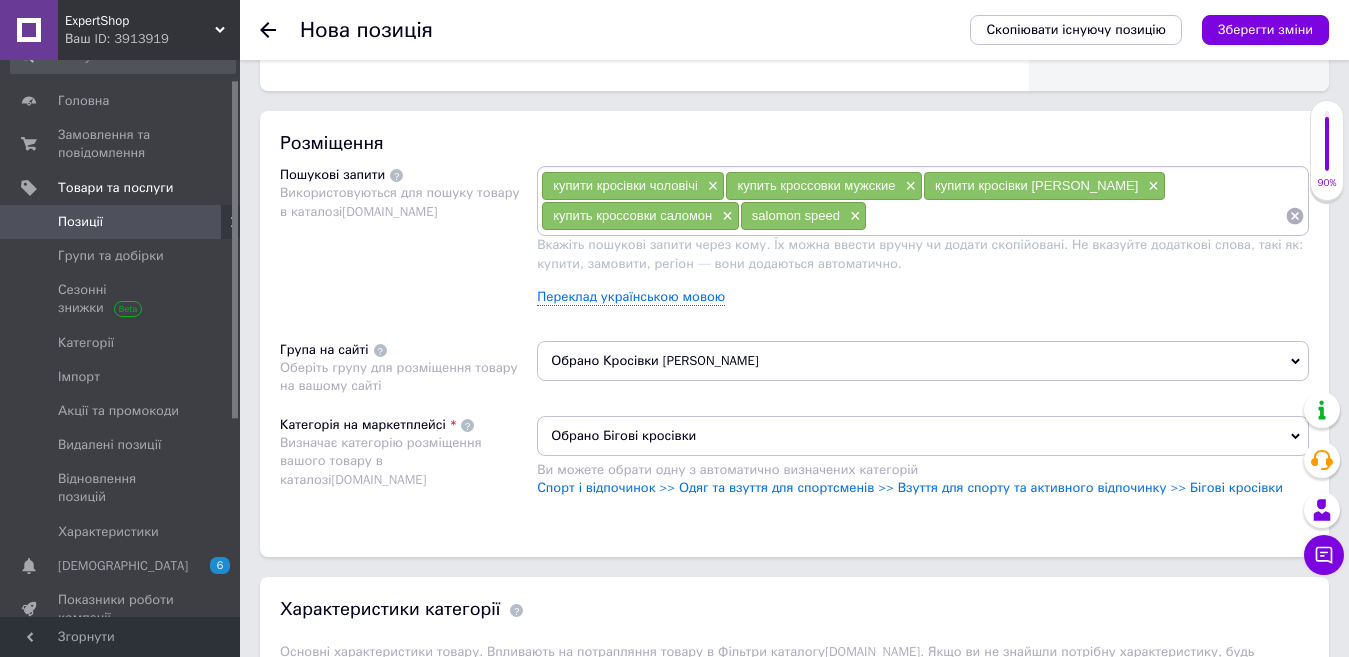 scroll, scrollTop: 1300, scrollLeft: 0, axis: vertical 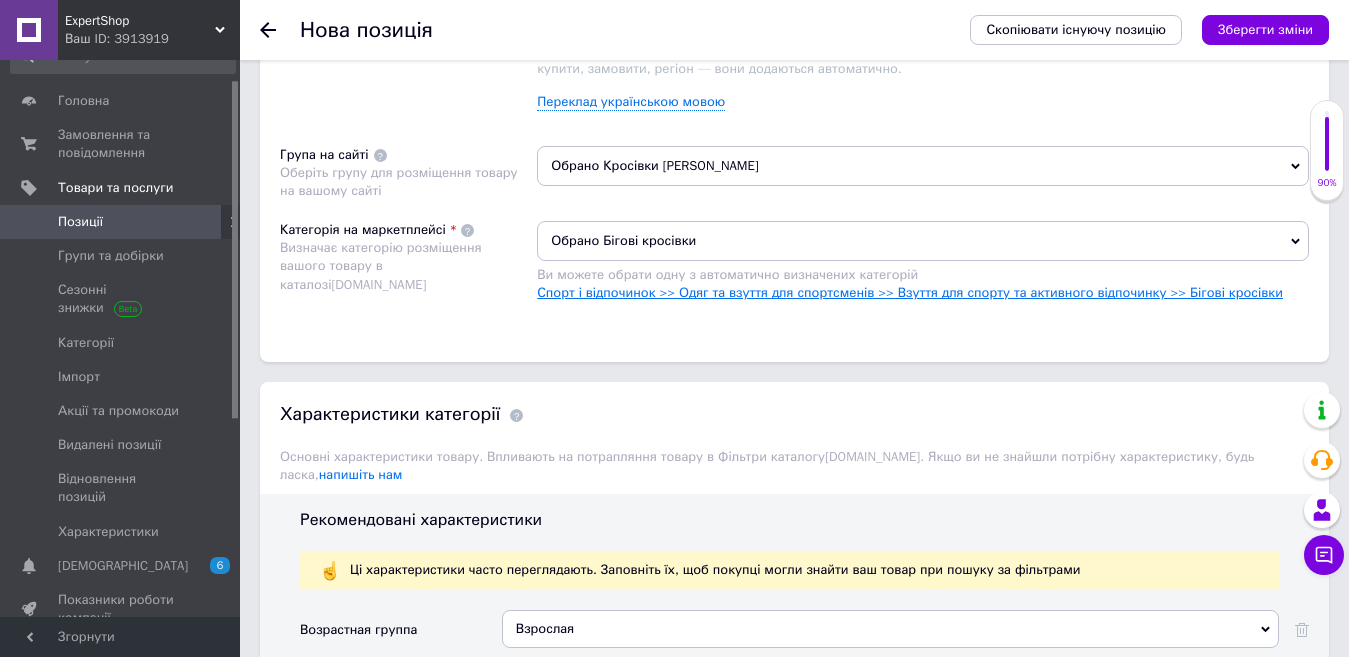 click on "Спорт і відпочинок >> Одяг та взуття для спортсменів >> Взуття для спорту та активного відпочинку >> Бігові кросівки" at bounding box center [910, 292] 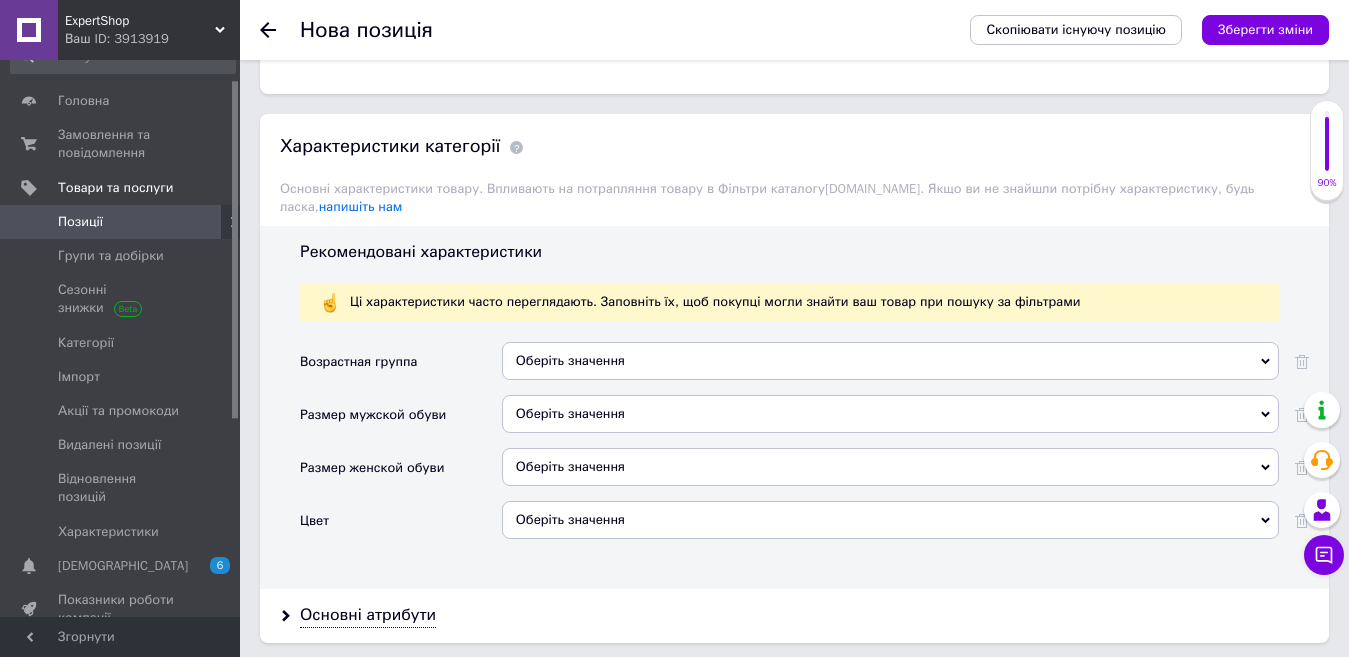 scroll, scrollTop: 1600, scrollLeft: 0, axis: vertical 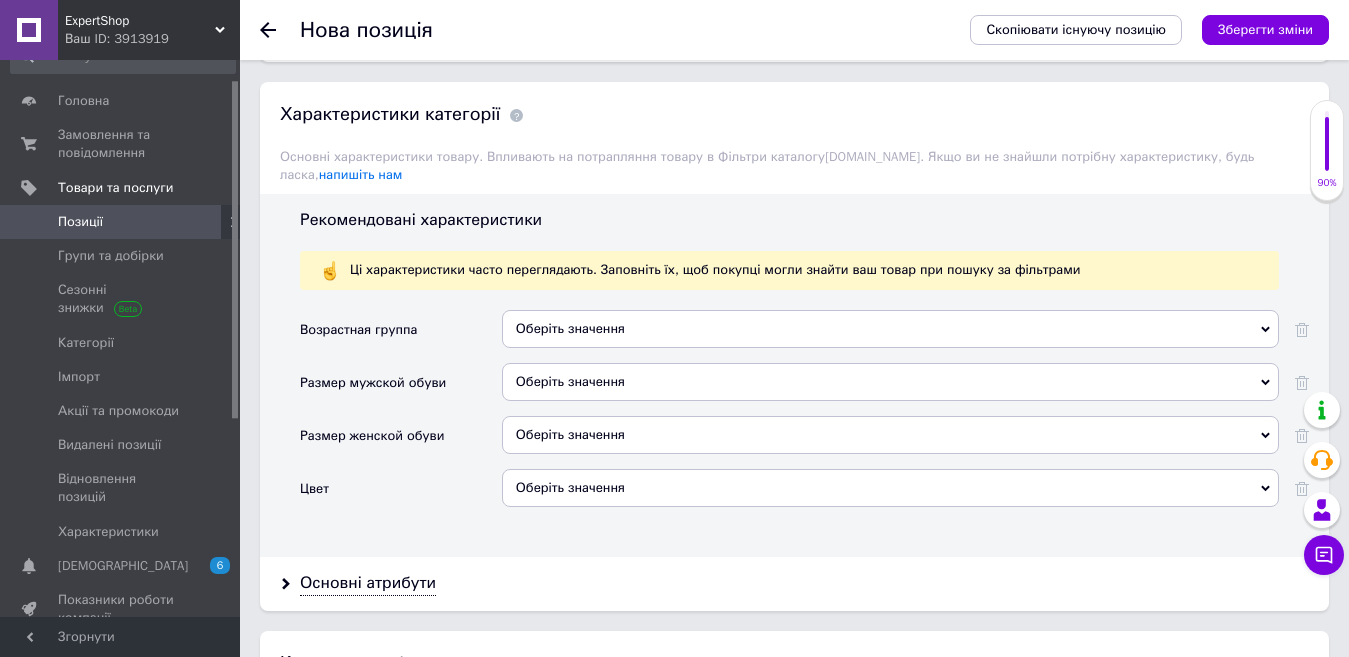 click on "Рекомендовані характеристики Ці характеристики часто переглядають. Заповніть їх, щоб
покупці могли знайти ваш товар при пошуку за фільтрами Возрастная группа Оберіть значення Размер мужской обуви Оберіть значення Размер женской обуви Оберіть значення Цвет Оберіть значення" at bounding box center (794, 375) 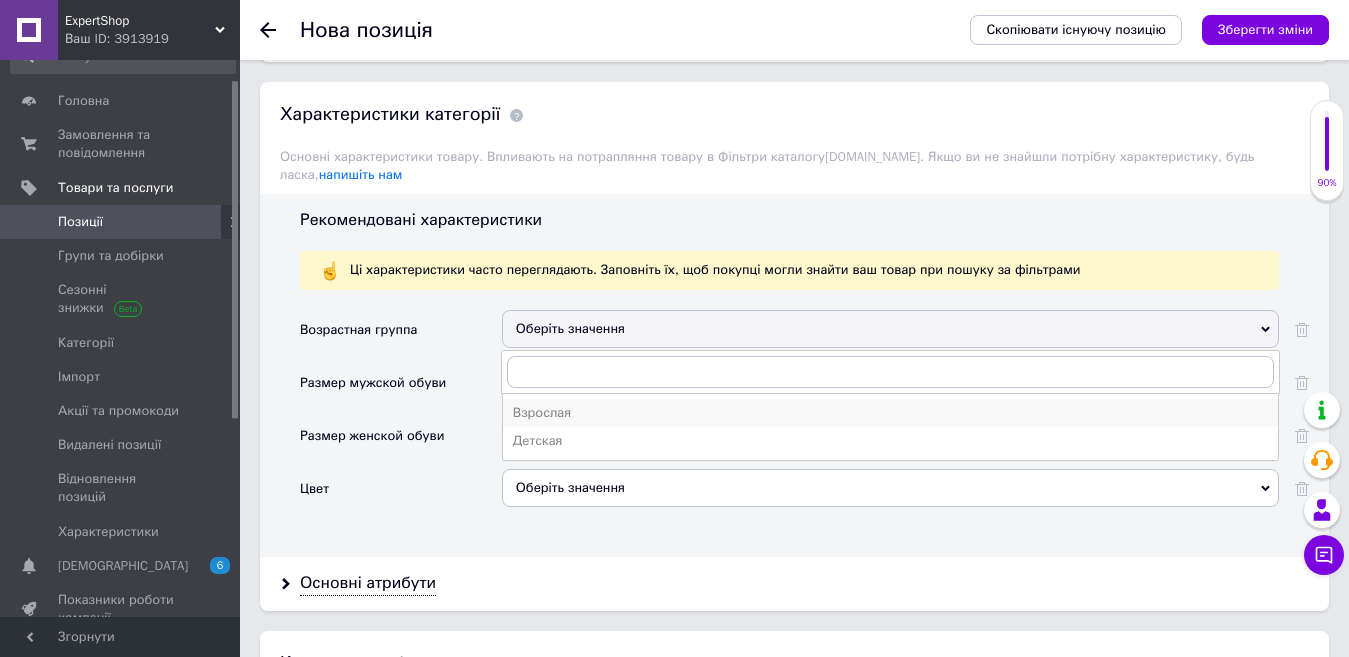 click on "Взрослая" at bounding box center (890, 413) 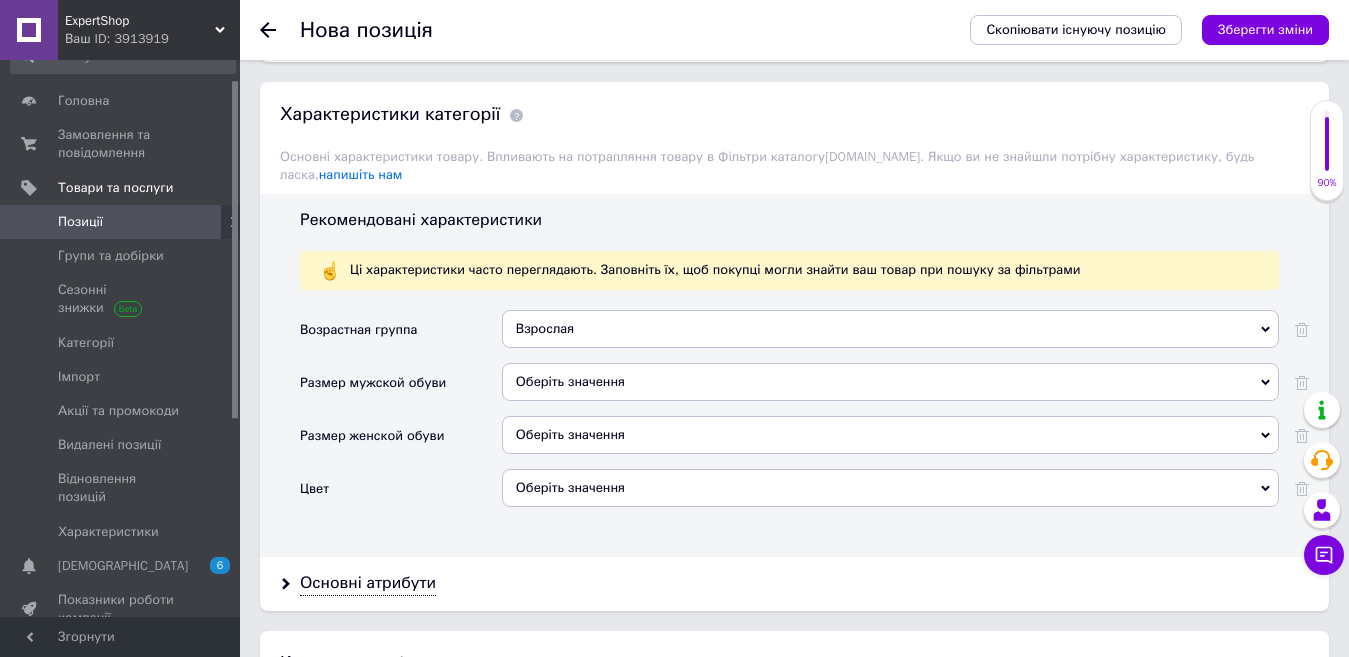 click on "Оберіть значення" at bounding box center [890, 382] 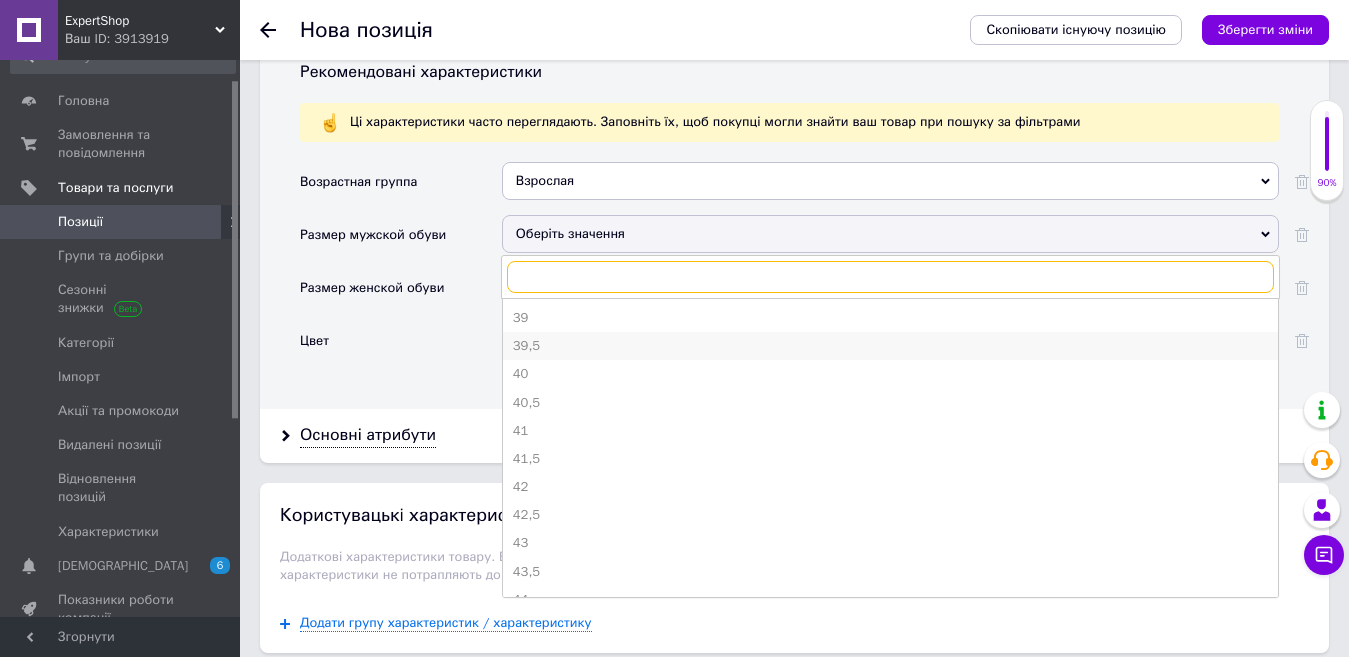 scroll, scrollTop: 1800, scrollLeft: 0, axis: vertical 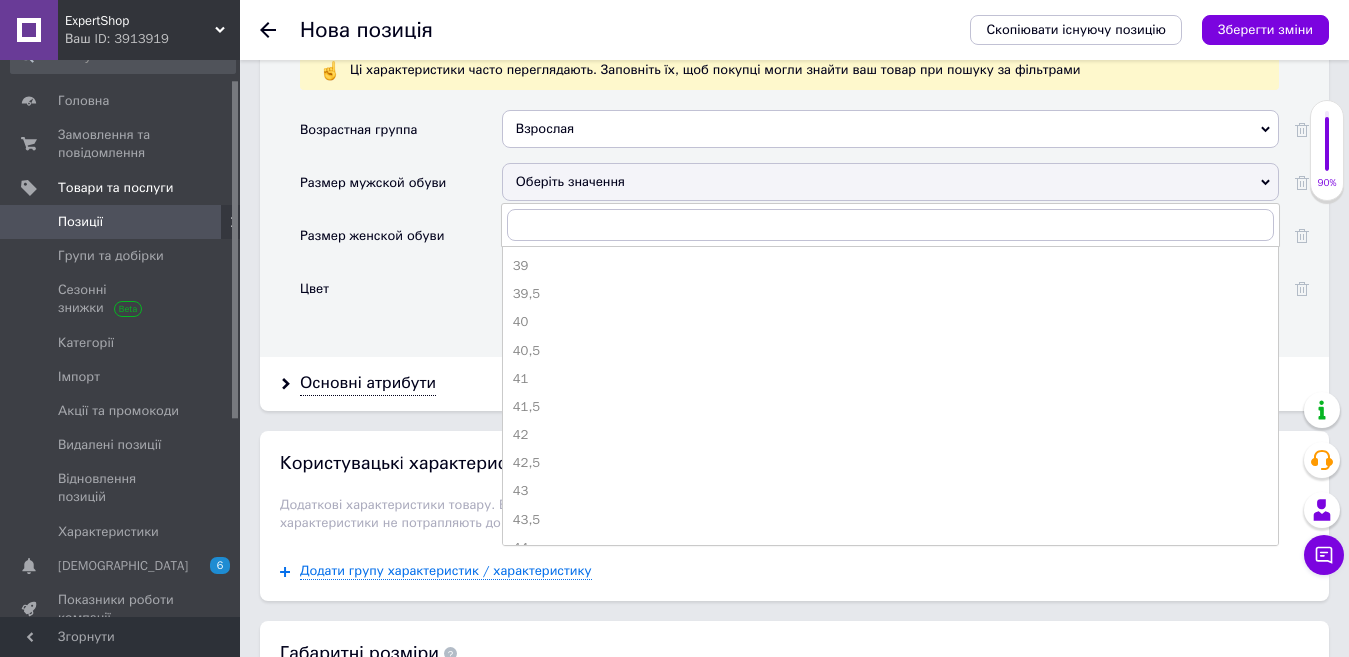 click on "Размер женской обуви" at bounding box center (401, 242) 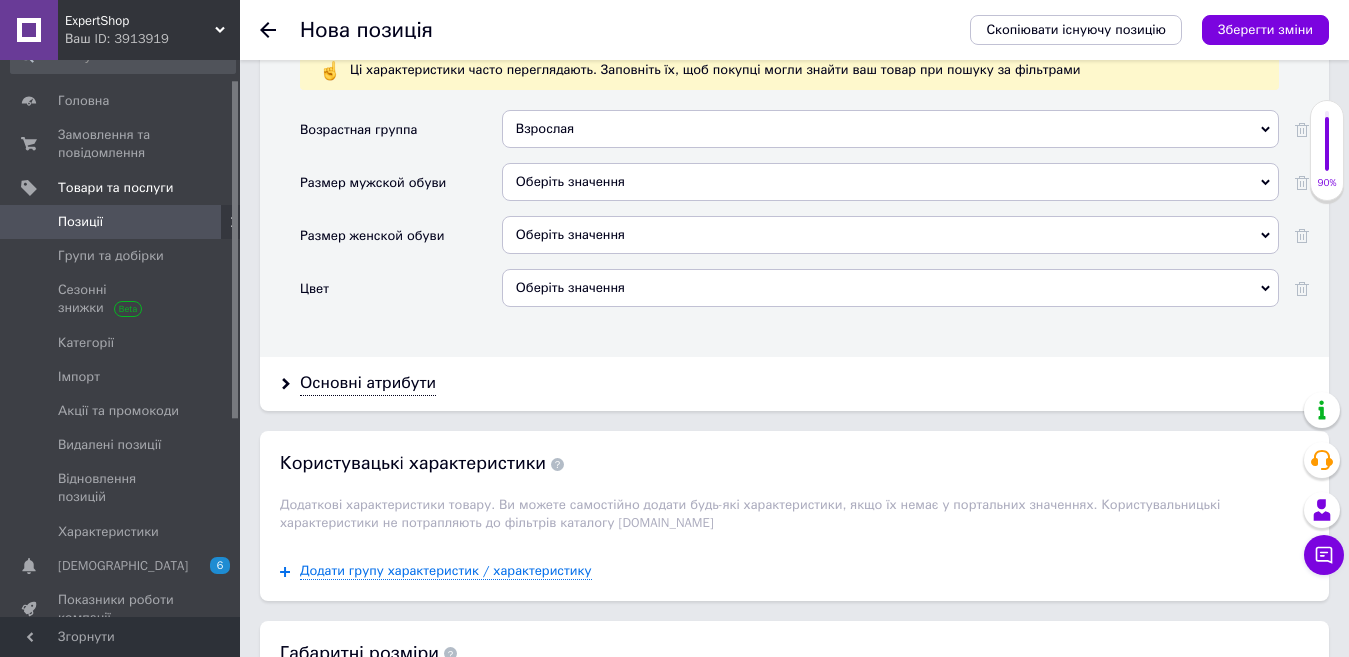 click on "Оберіть значення" at bounding box center (890, 182) 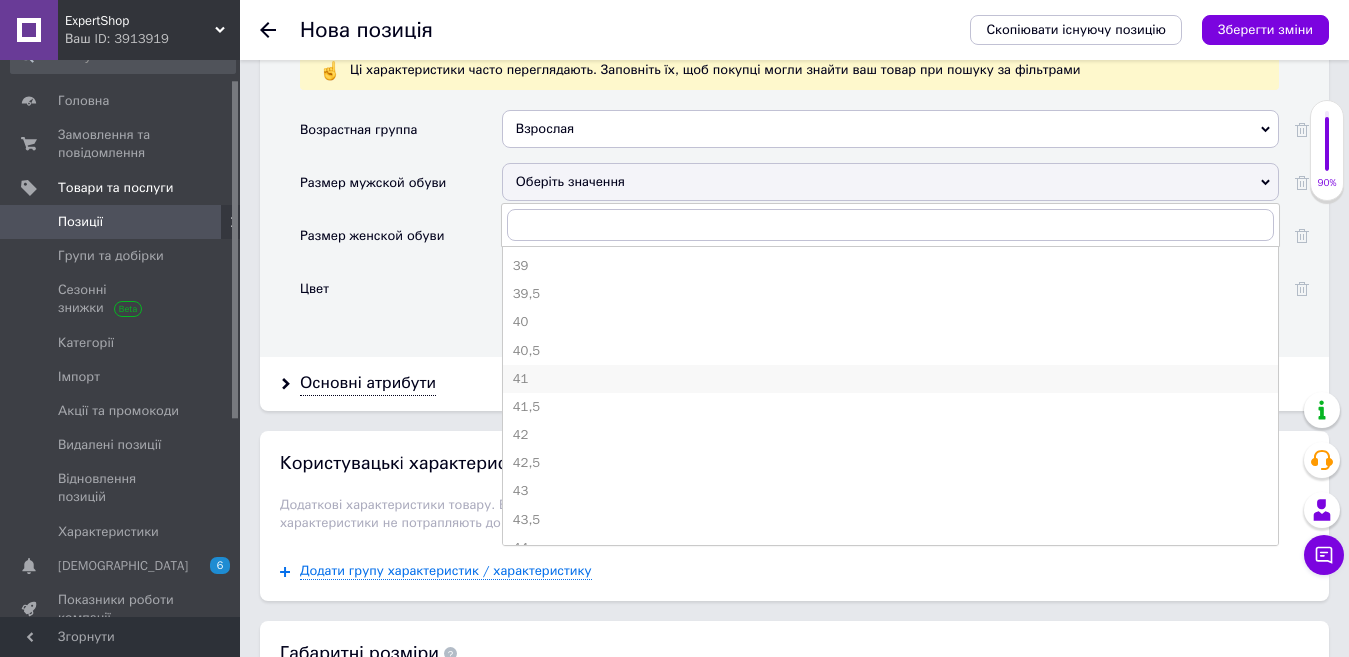 click on "41" at bounding box center (890, 379) 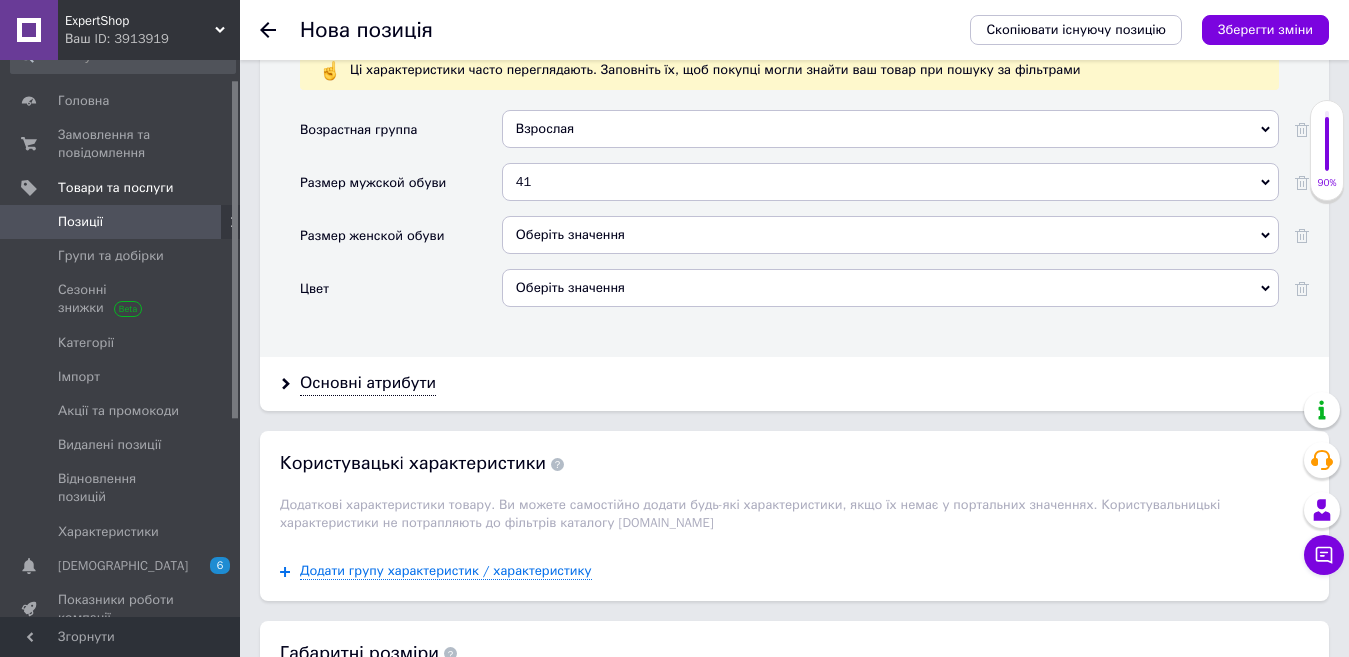 click on "41" at bounding box center (890, 182) 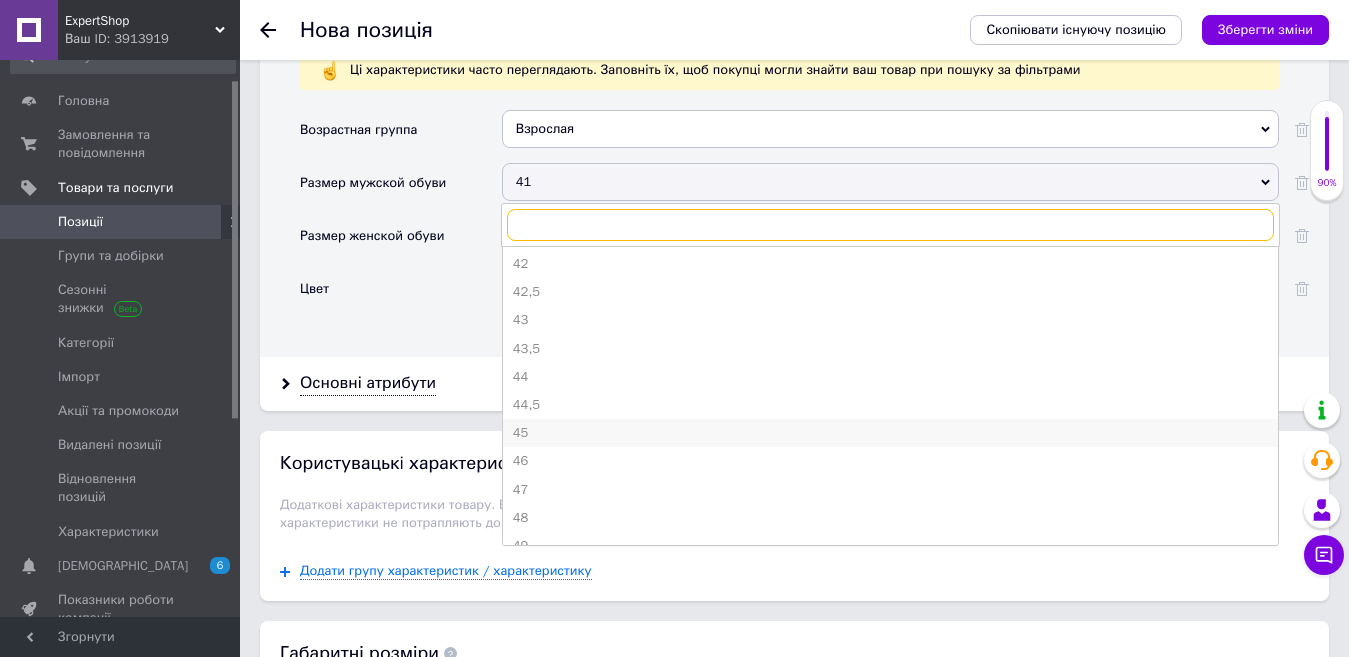 scroll, scrollTop: 191, scrollLeft: 0, axis: vertical 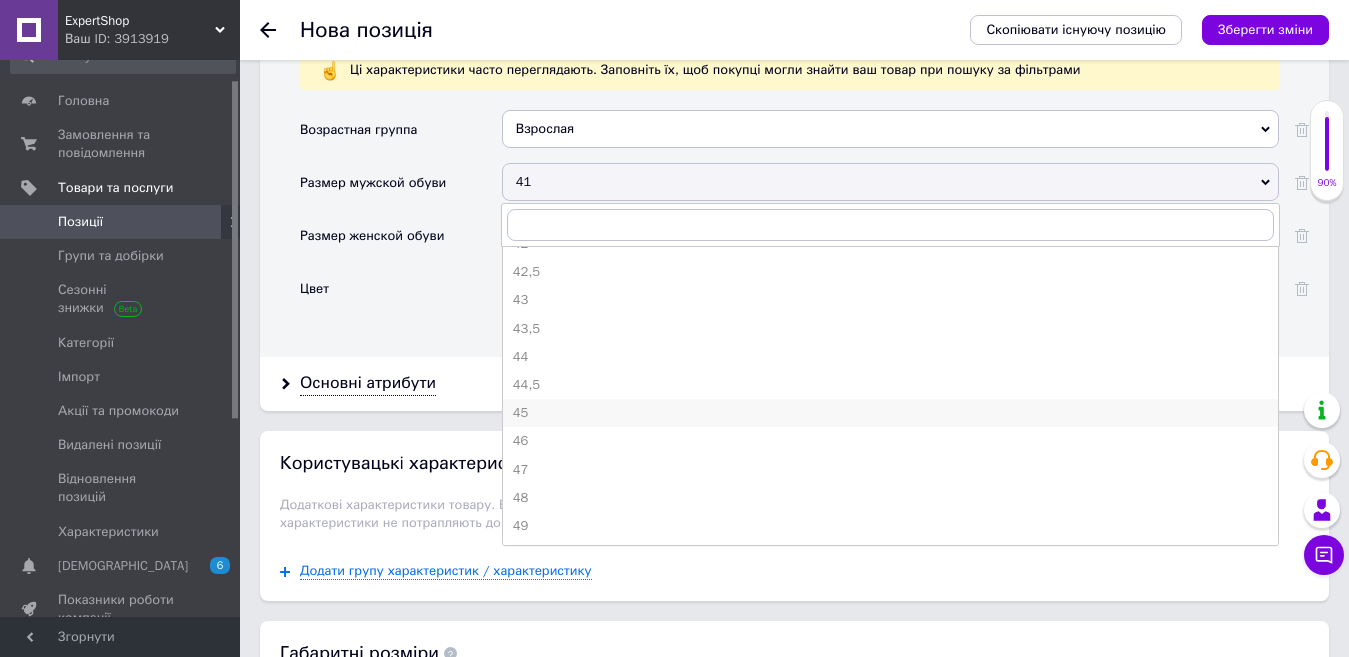 click on "45" at bounding box center (890, 413) 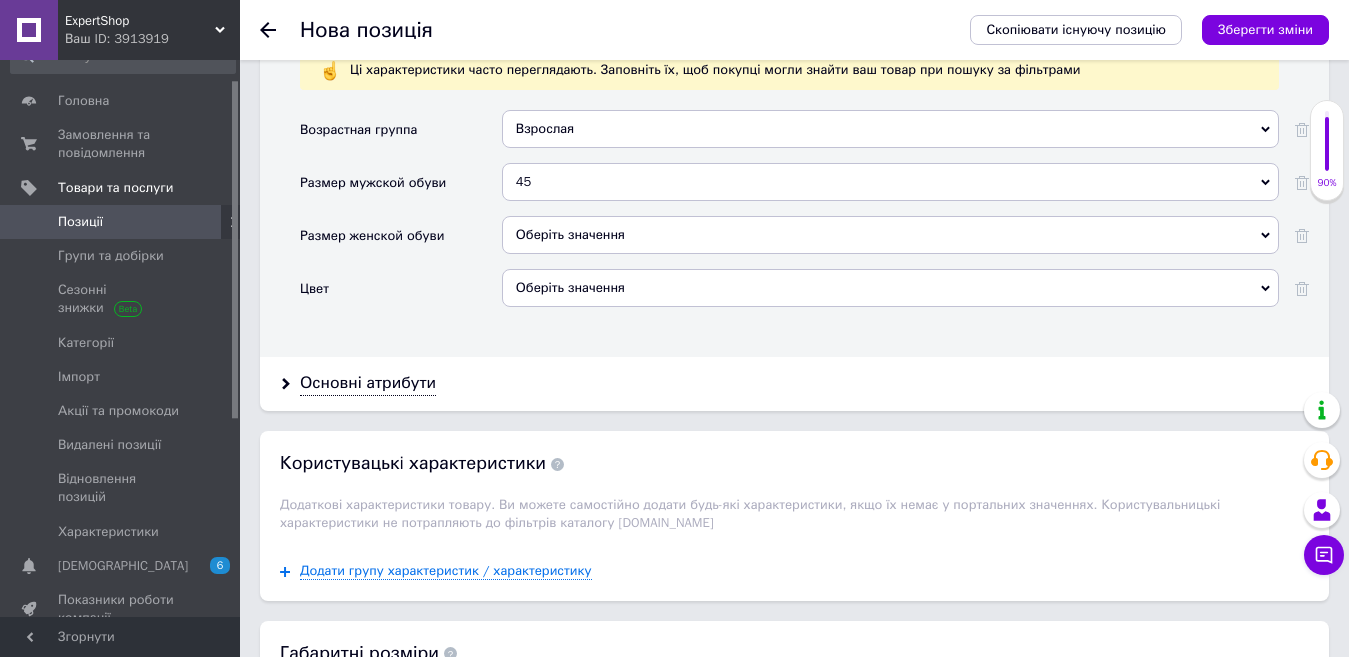 click on "Оберіть значення" at bounding box center [890, 235] 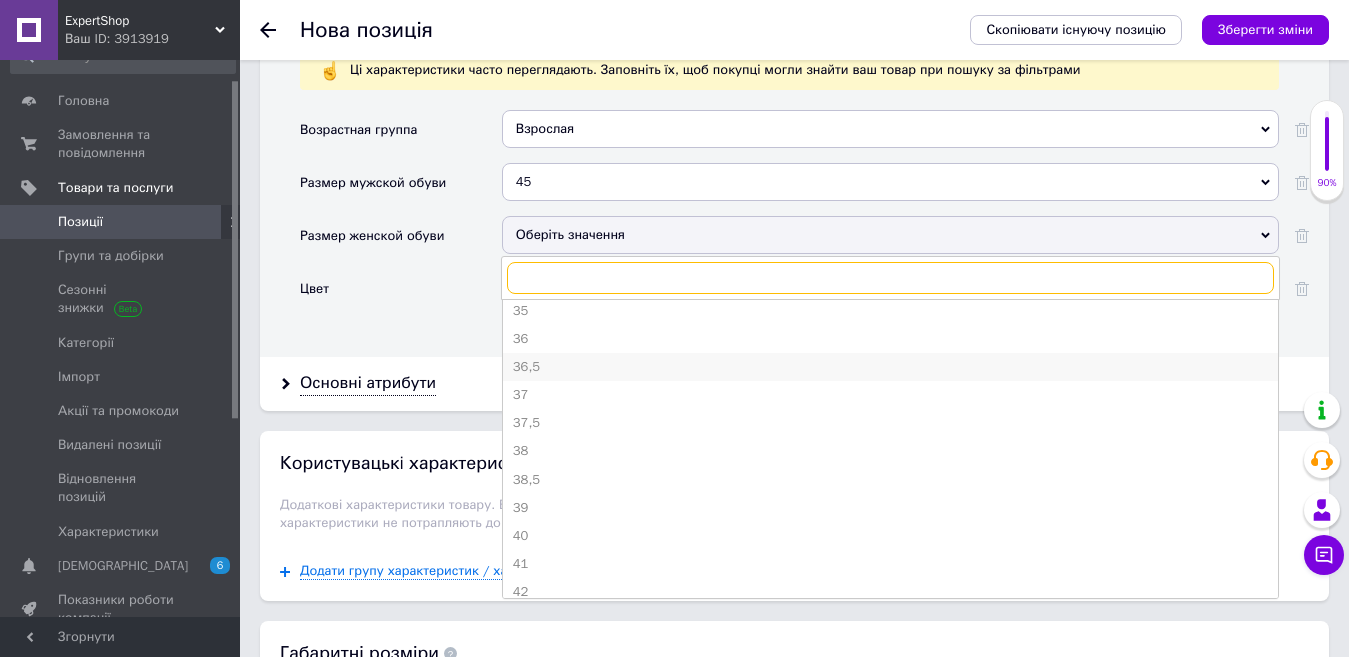 scroll, scrollTop: 135, scrollLeft: 0, axis: vertical 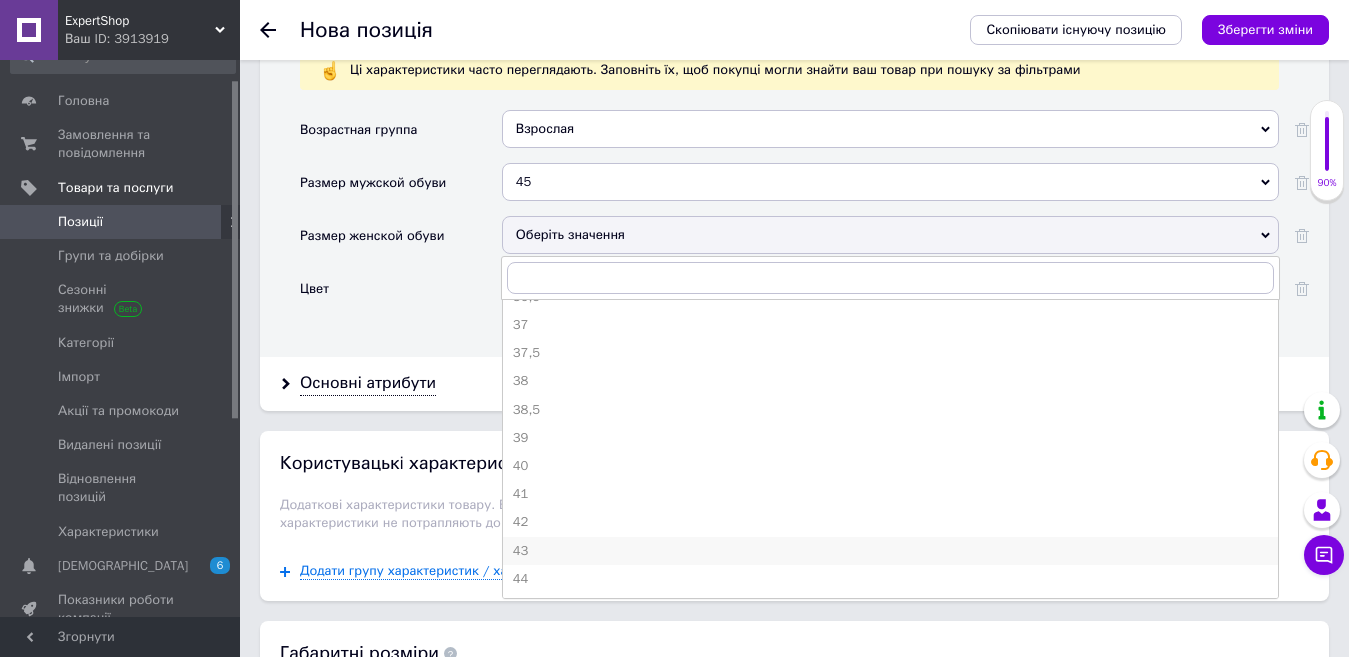 click on "43" at bounding box center (890, 551) 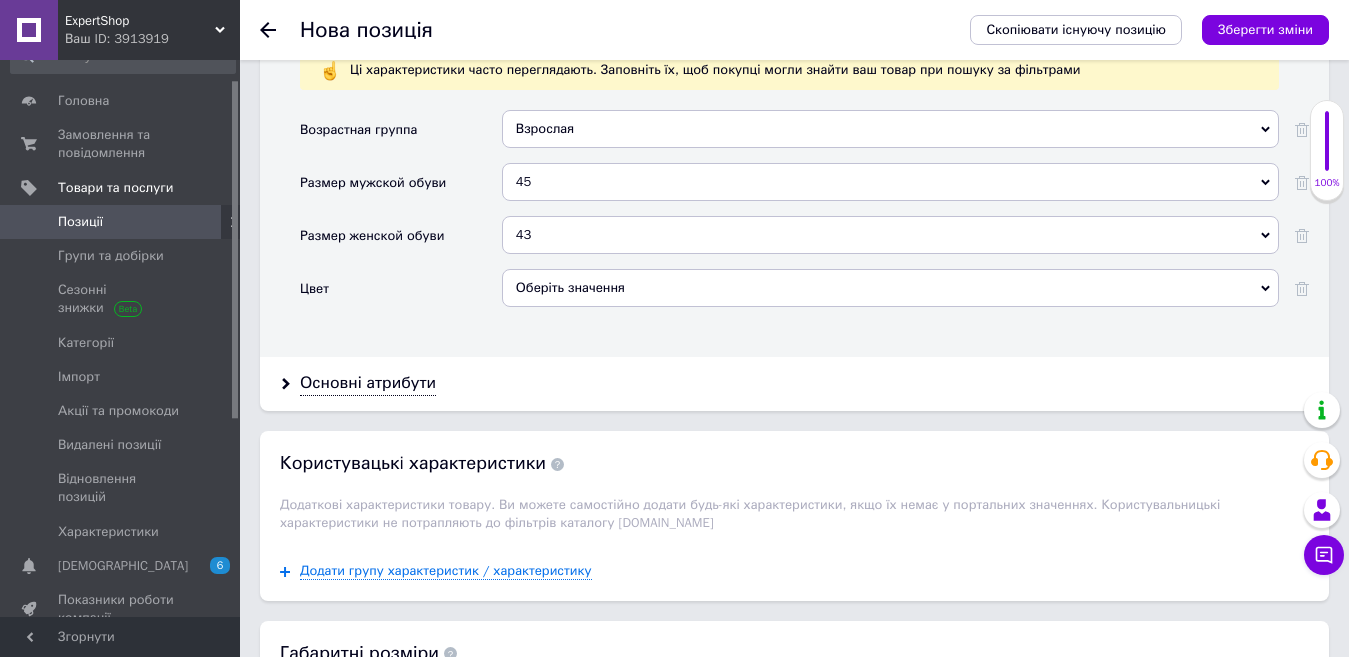 click on "Оберіть значення" at bounding box center [890, 288] 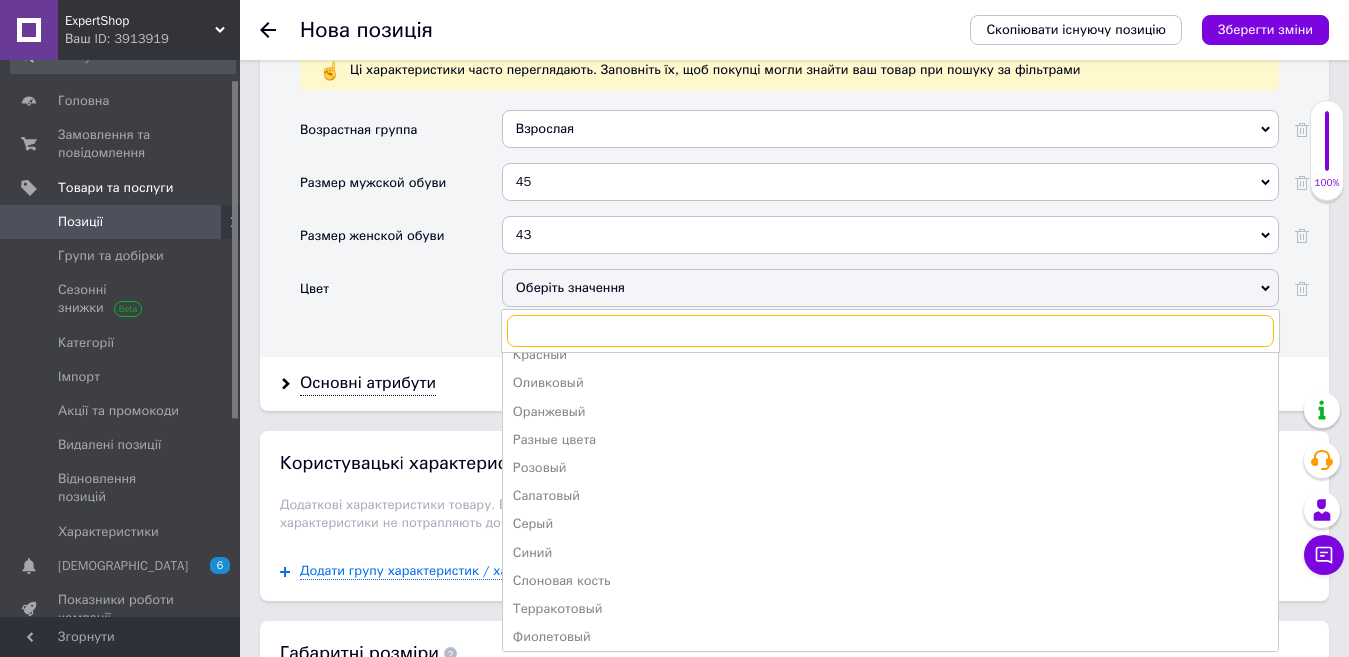 scroll, scrollTop: 300, scrollLeft: 0, axis: vertical 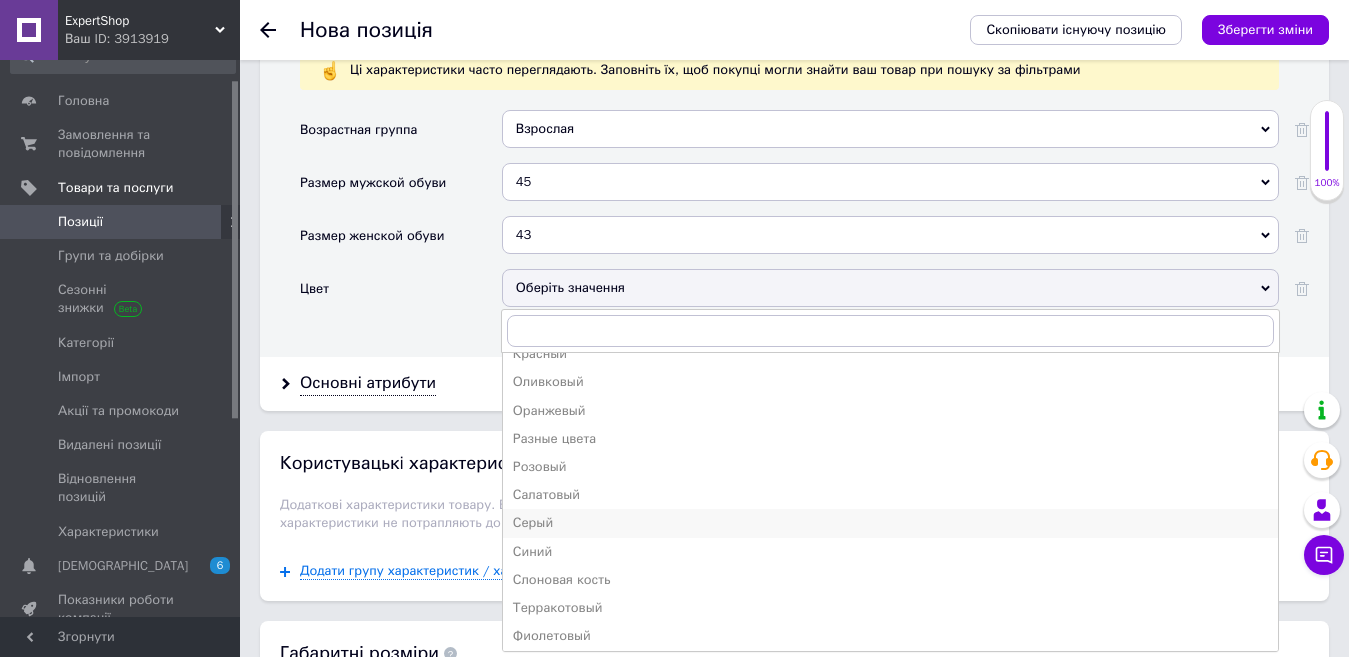 click on "Серый" at bounding box center (890, 523) 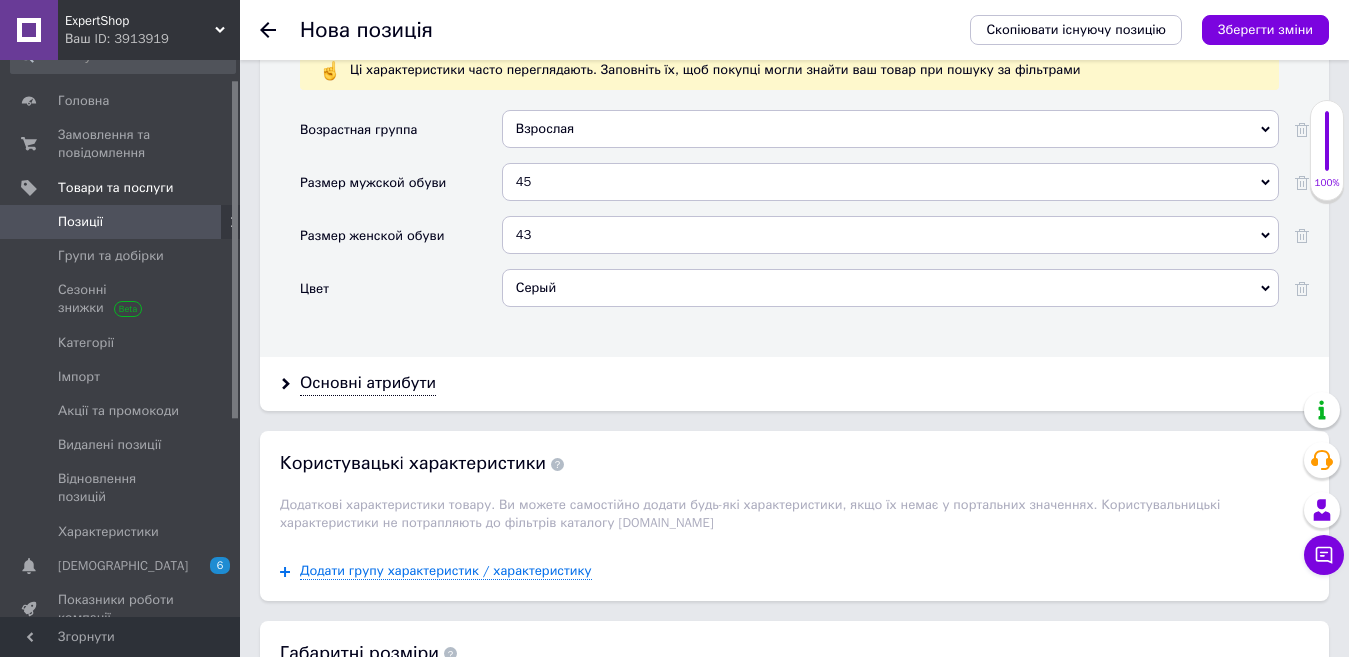 scroll, scrollTop: 2000, scrollLeft: 0, axis: vertical 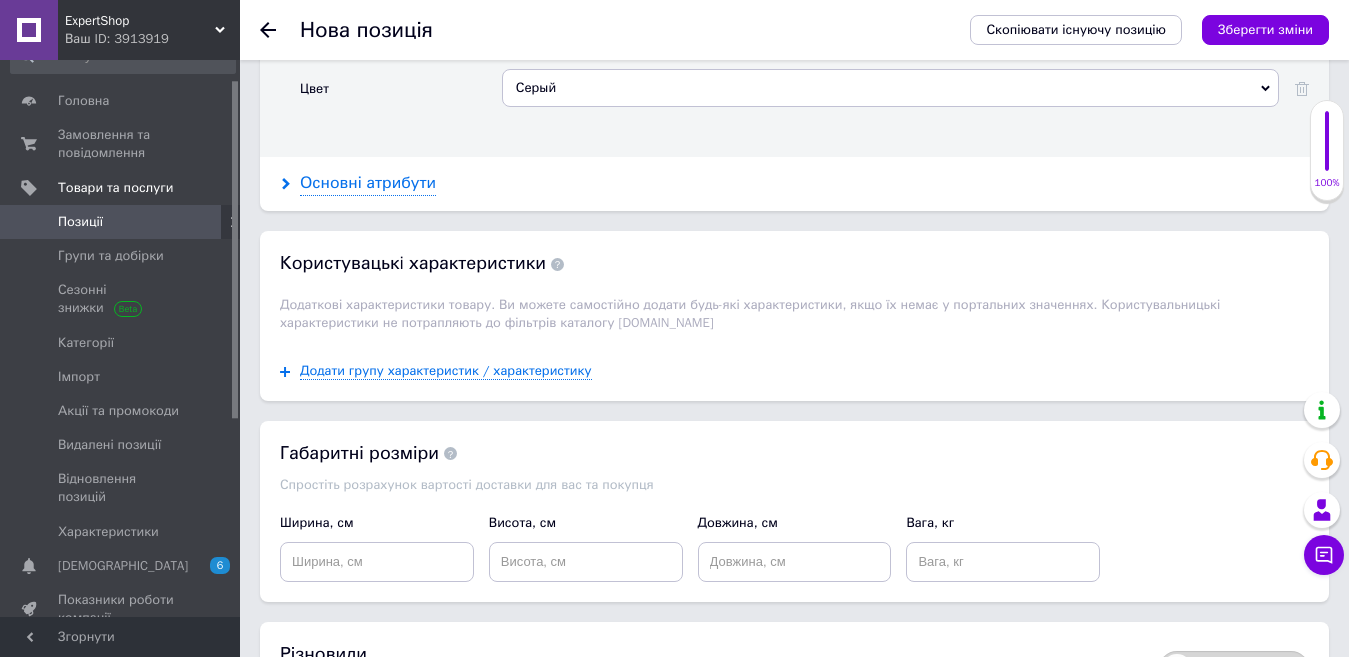 click on "Основні атрибути" at bounding box center [368, 183] 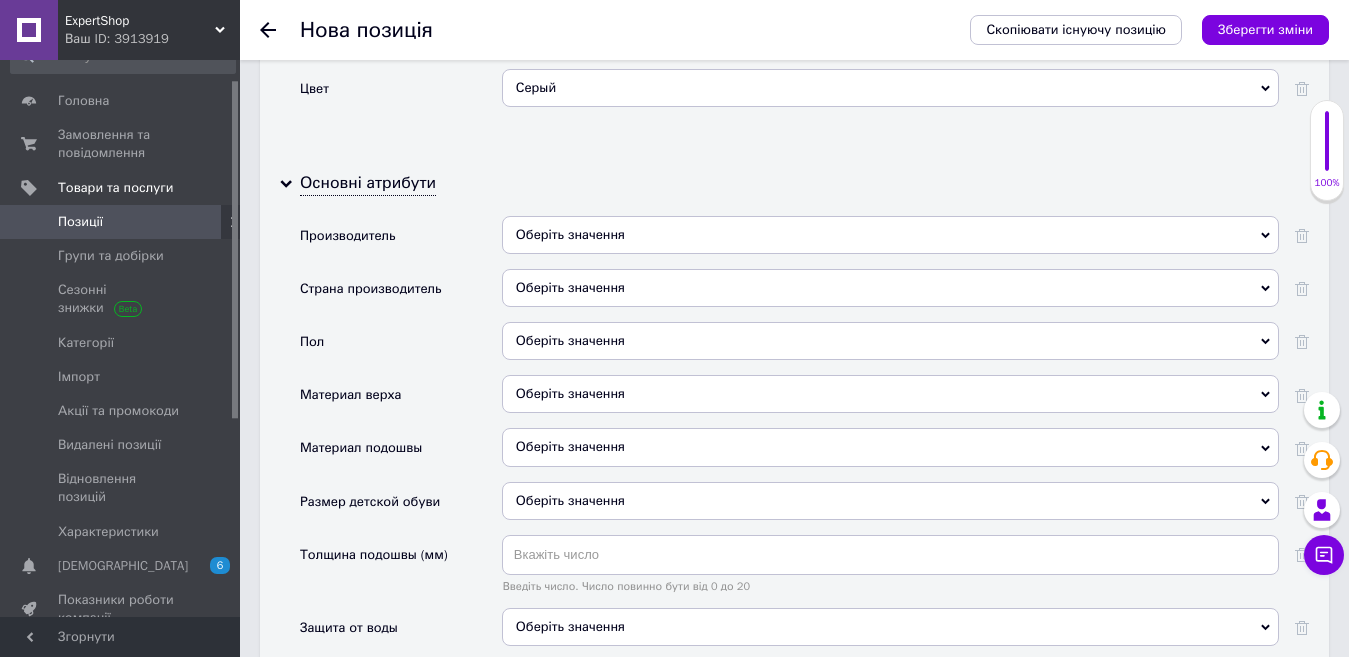 click on "Оберіть значення" at bounding box center [890, 235] 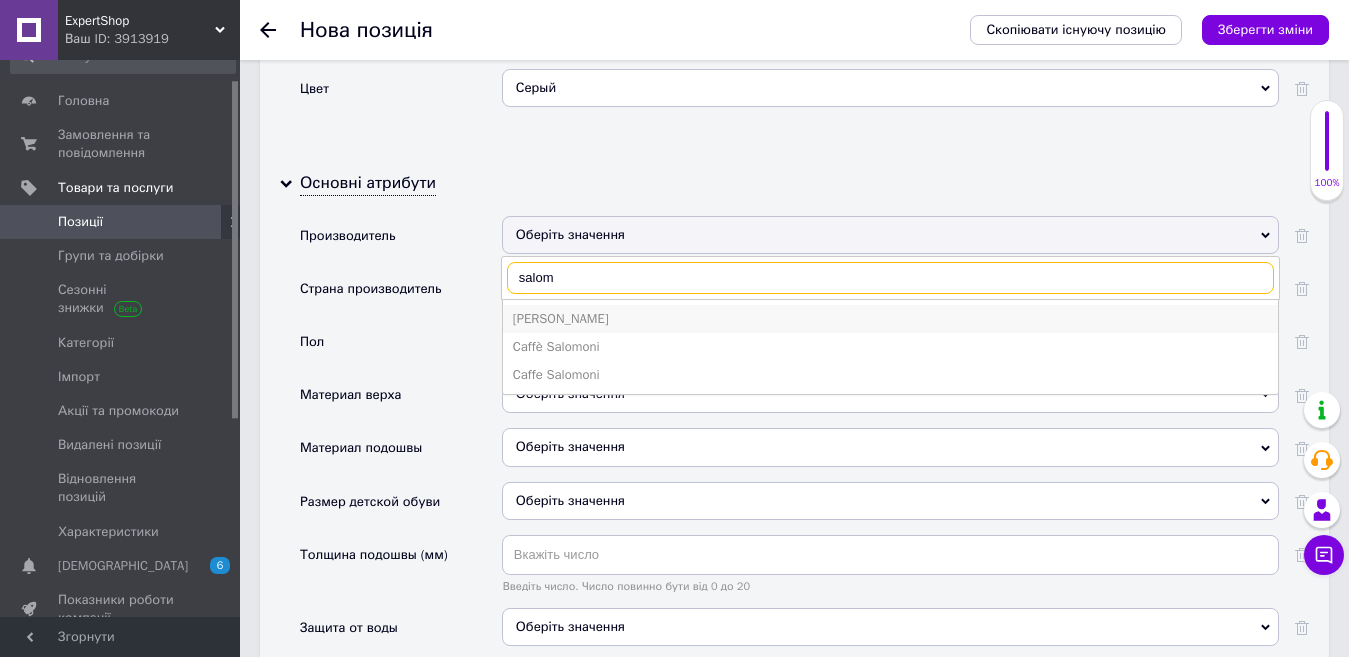 type on "salom" 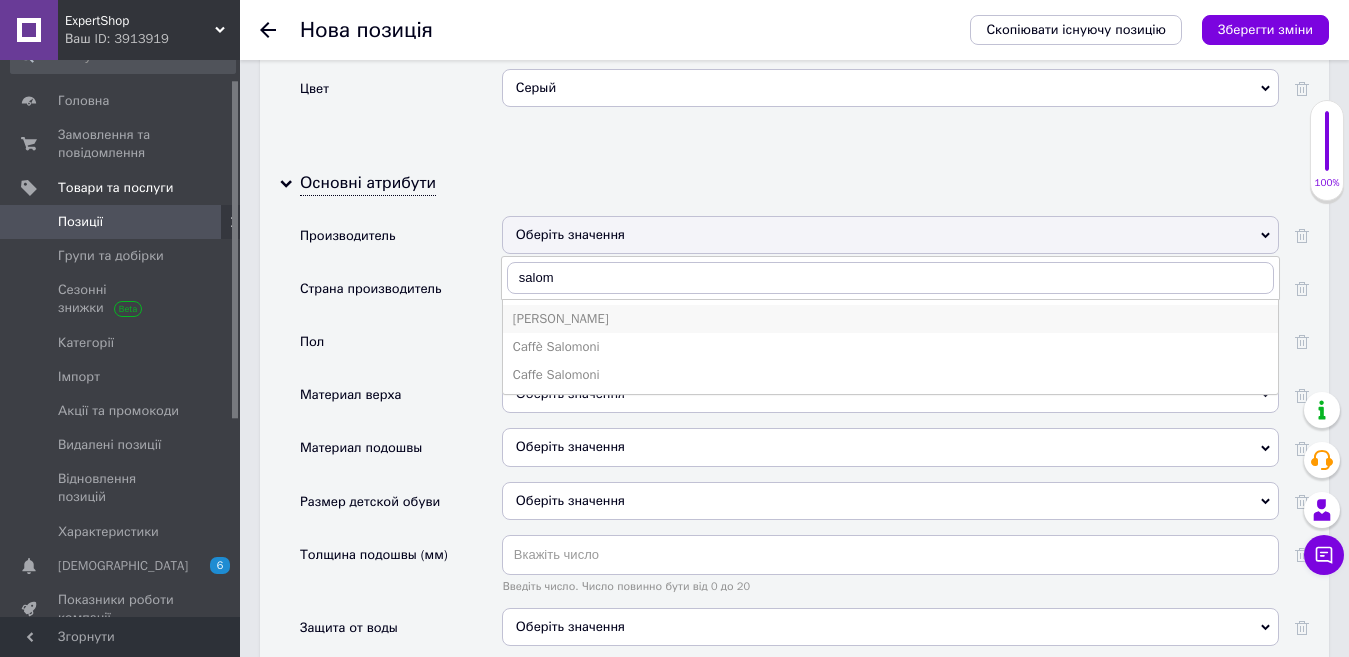 click on "[PERSON_NAME]" at bounding box center [890, 319] 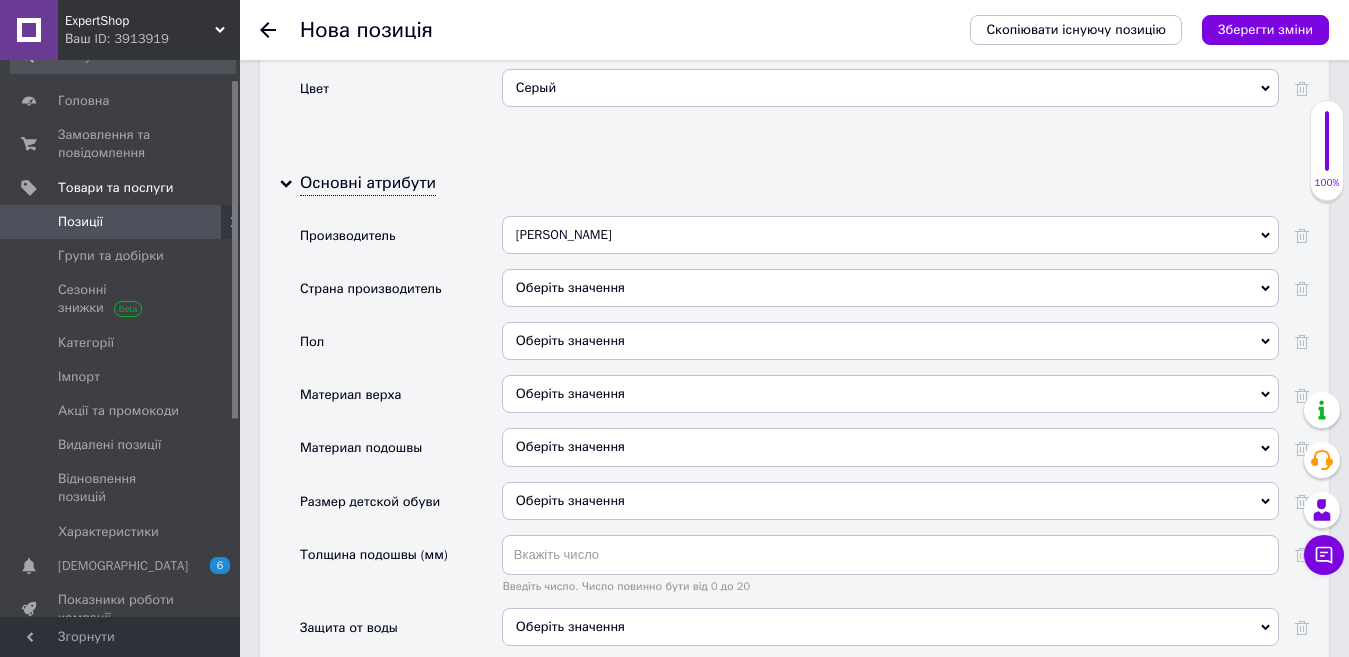 click on "Оберіть значення" at bounding box center (890, 288) 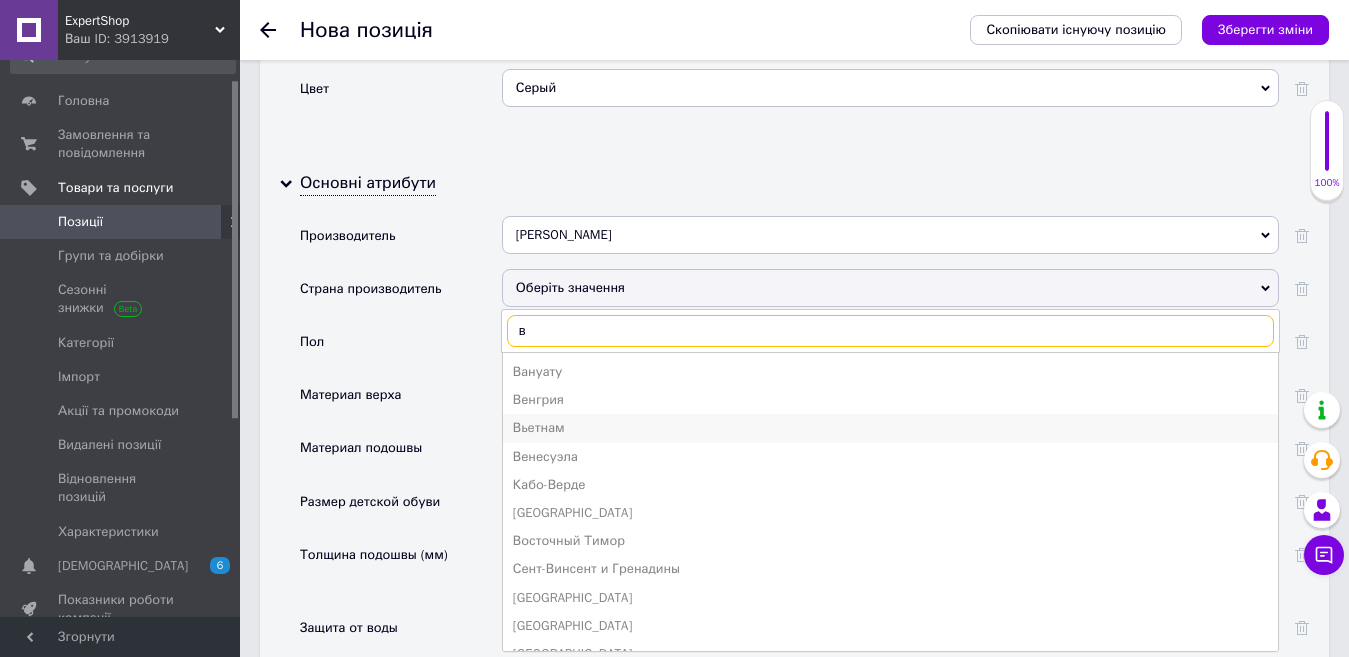 type on "в" 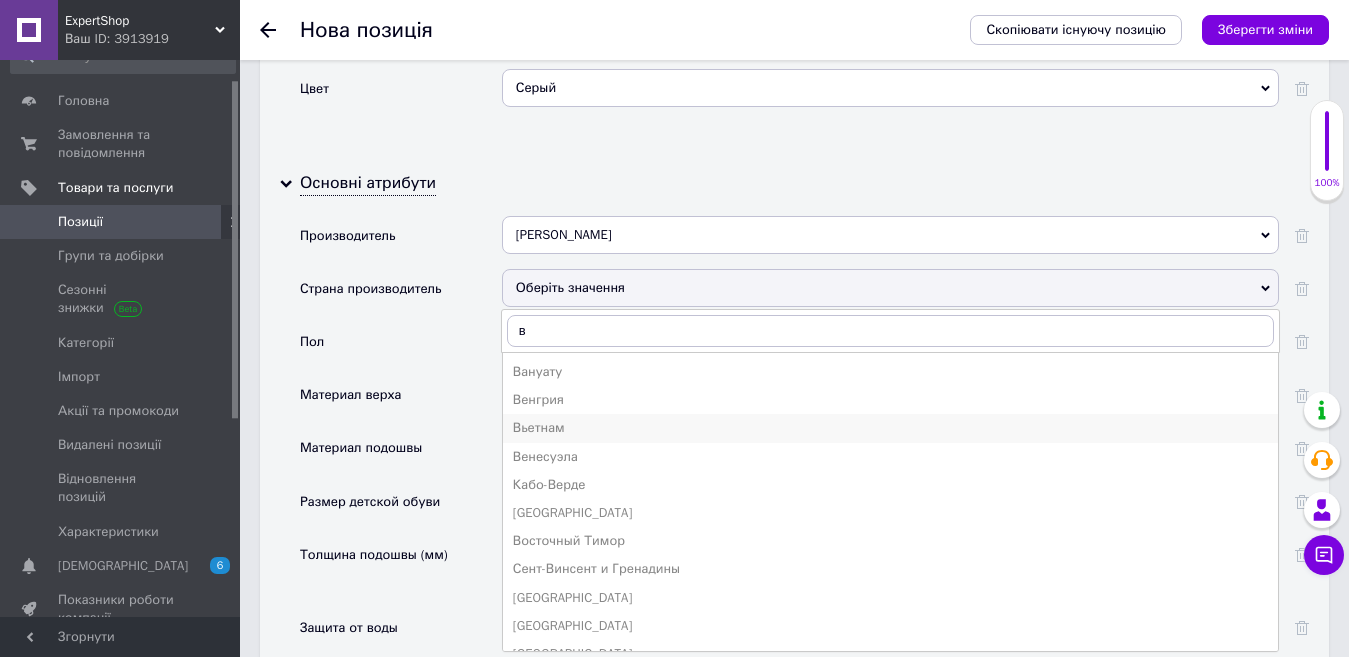 click on "Вьетнам" at bounding box center (890, 428) 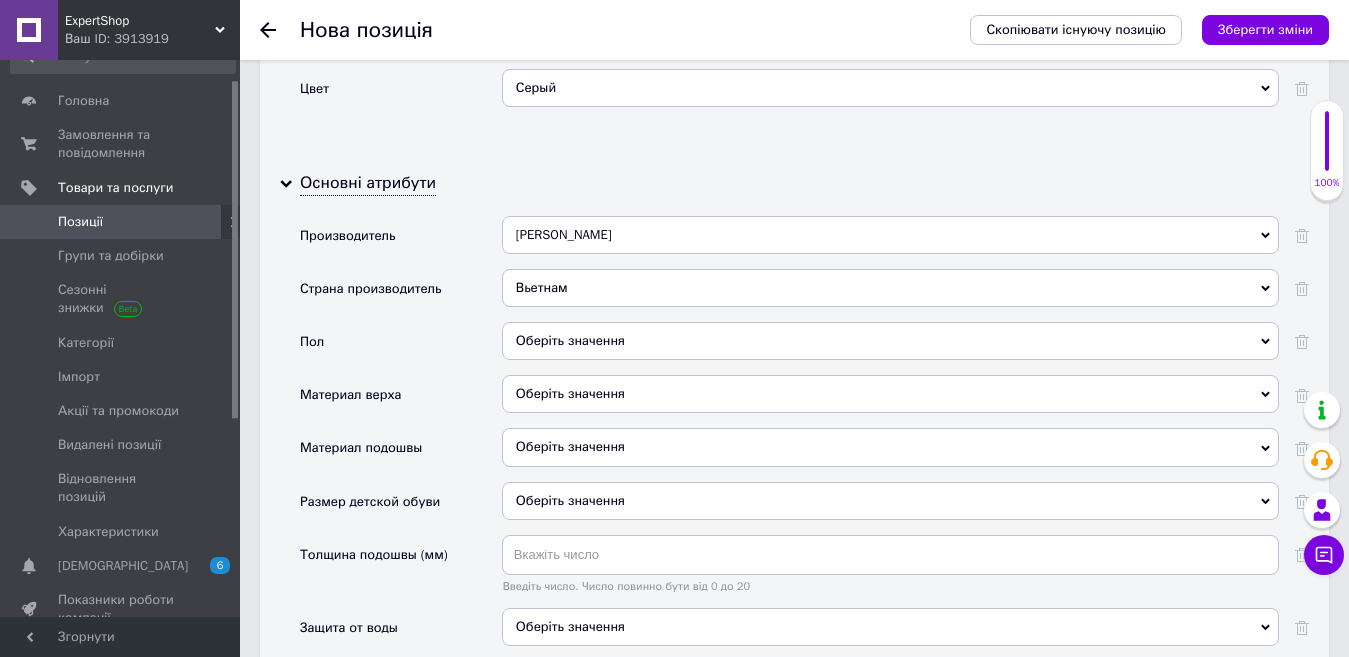 click on "Оберіть значення" at bounding box center (890, 341) 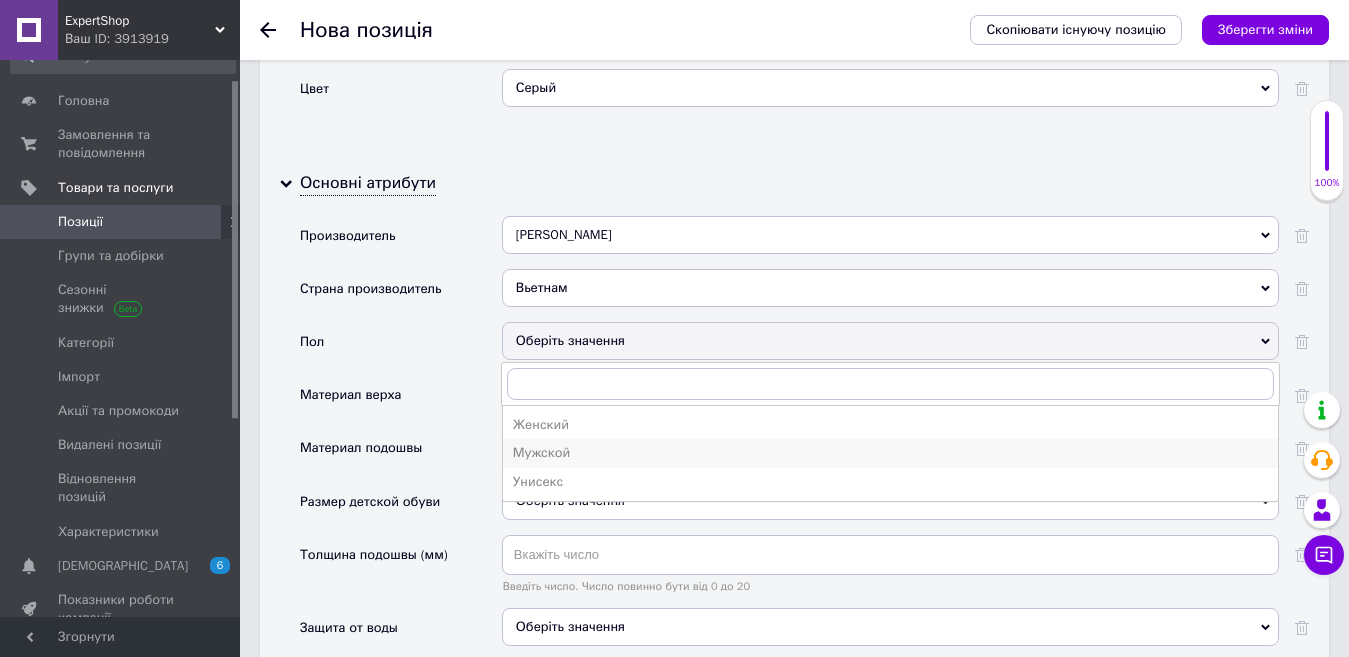click on "Мужской" at bounding box center (890, 453) 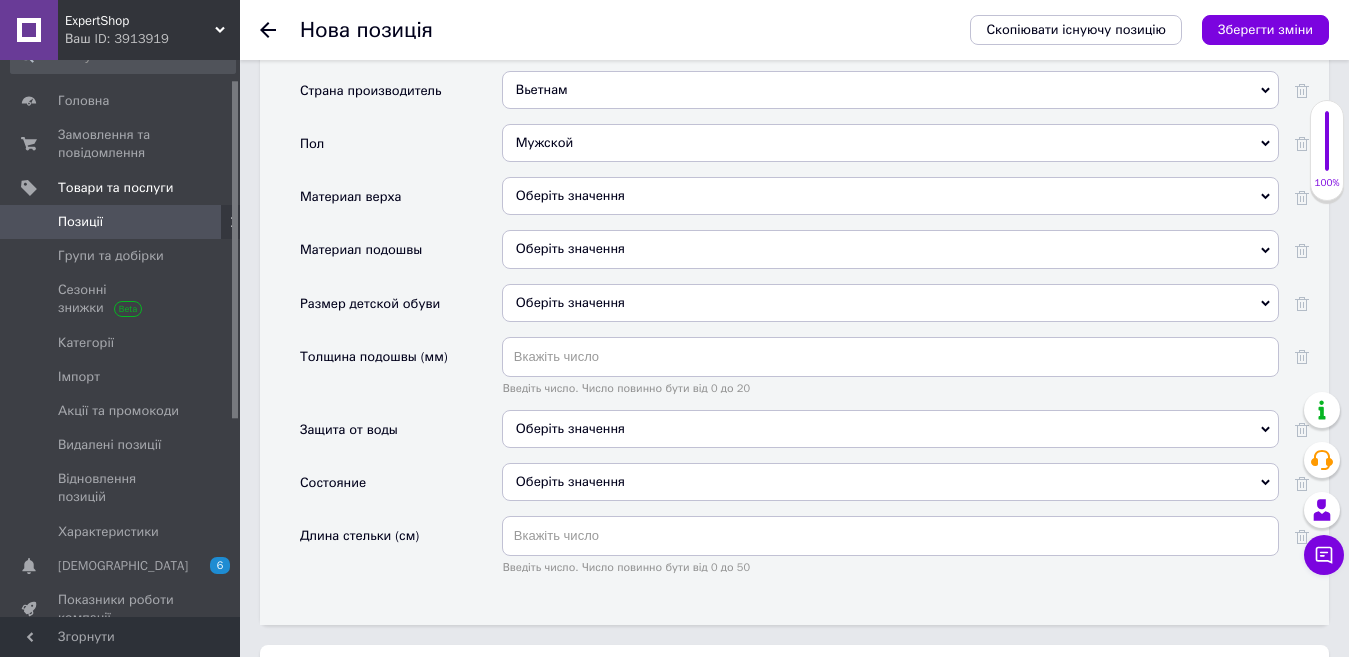 scroll, scrollTop: 2200, scrollLeft: 0, axis: vertical 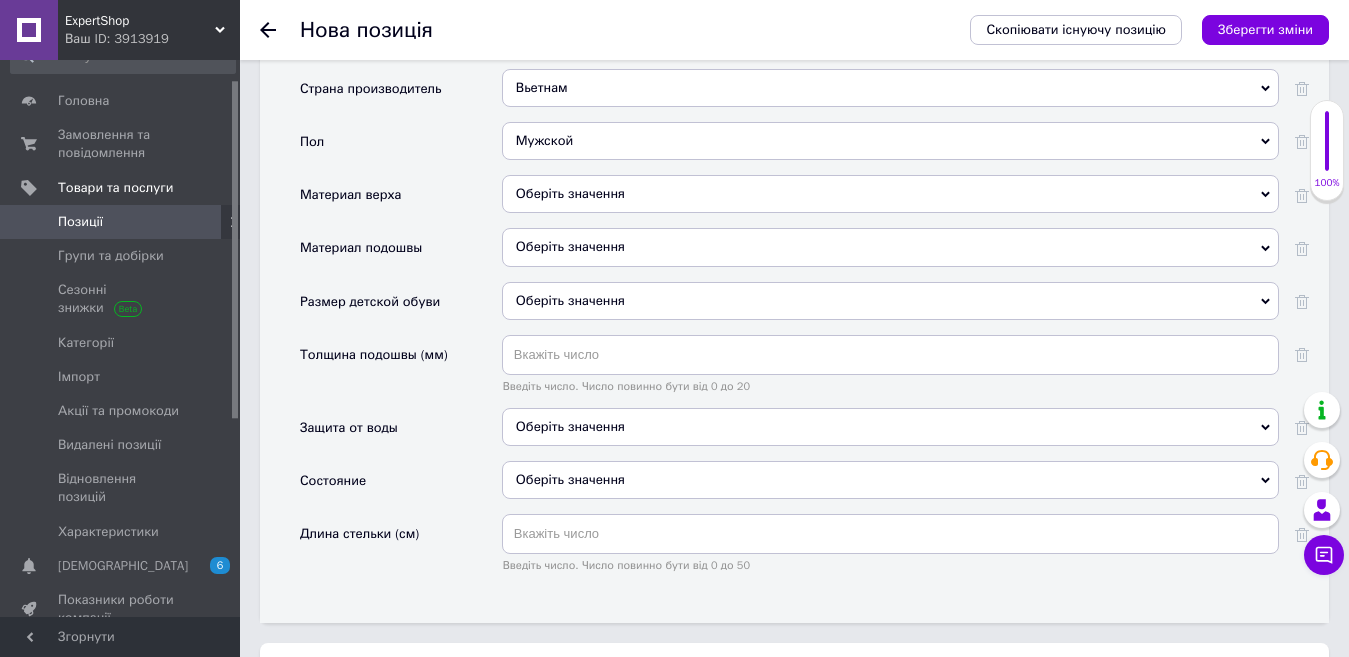 click on "Оберіть значення" at bounding box center (890, 480) 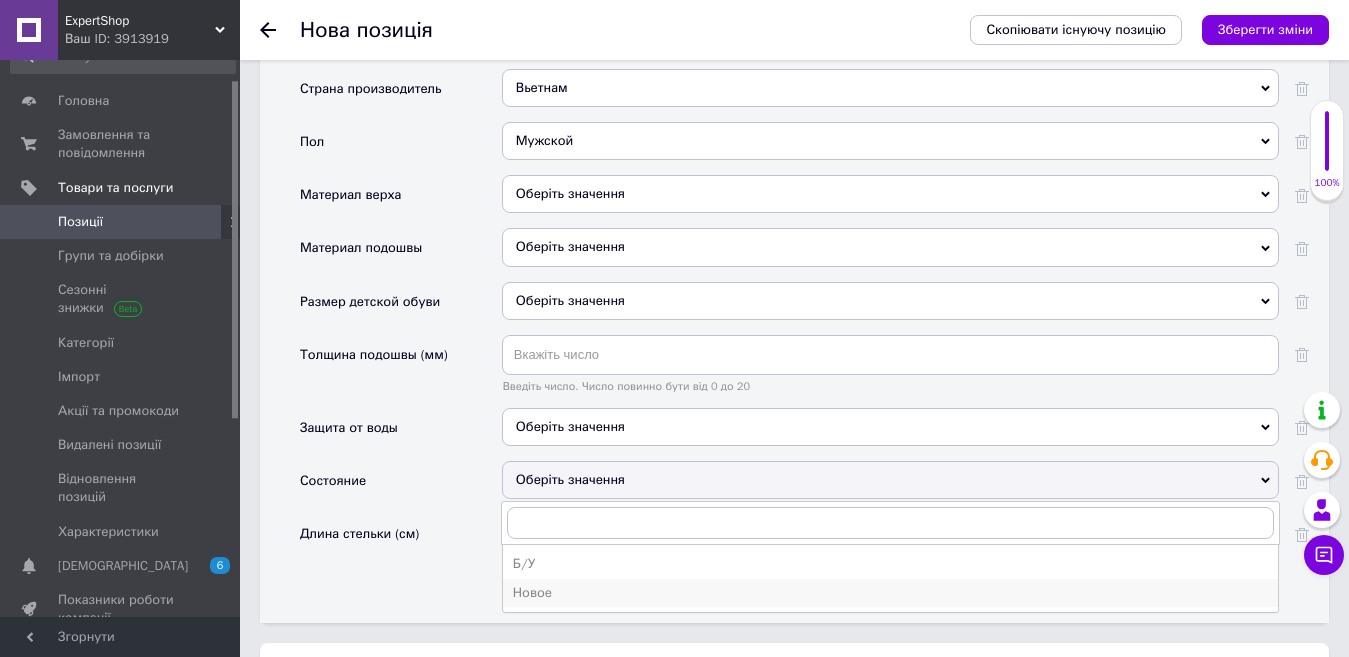 click on "Новое" at bounding box center (890, 593) 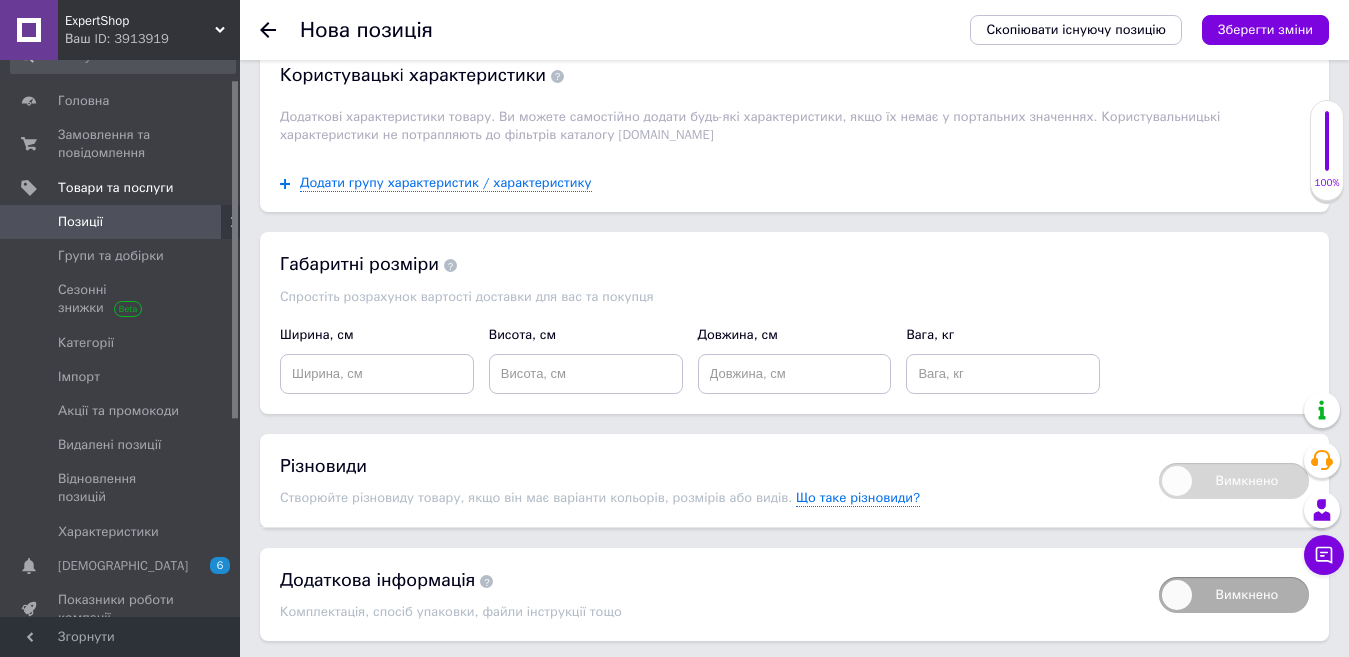 scroll, scrollTop: 2844, scrollLeft: 0, axis: vertical 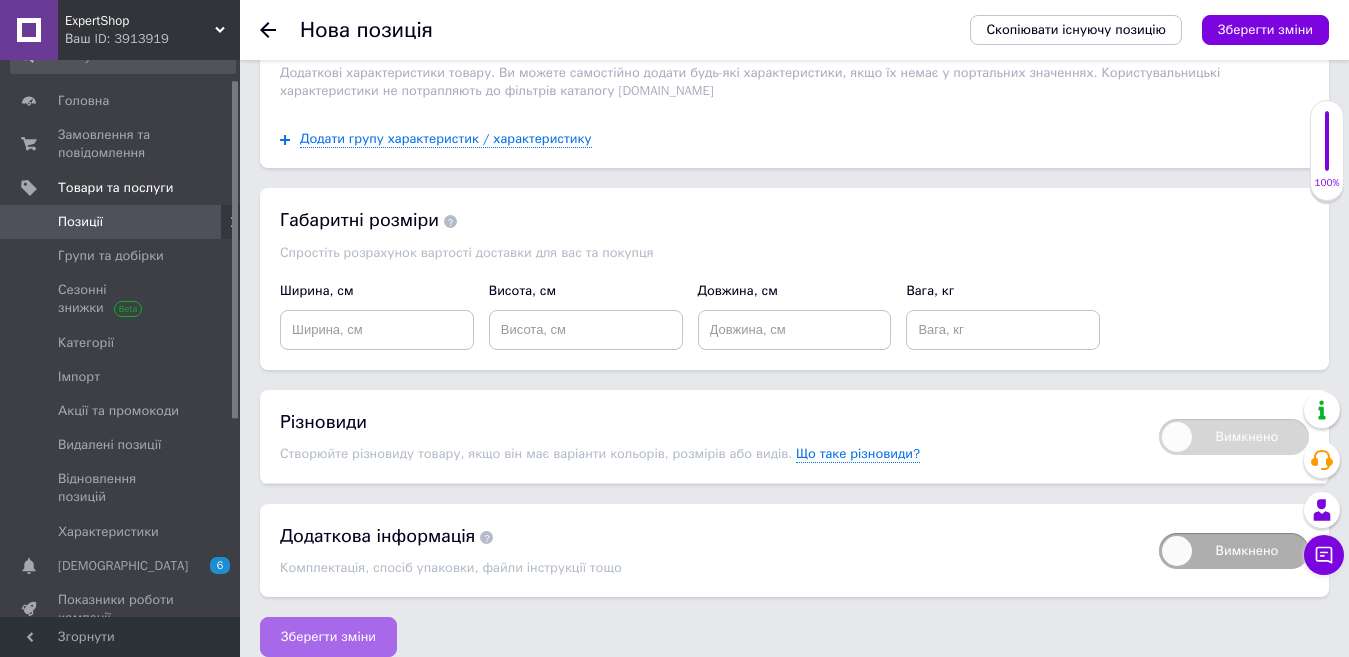 click on "Зберегти зміни" at bounding box center (328, 637) 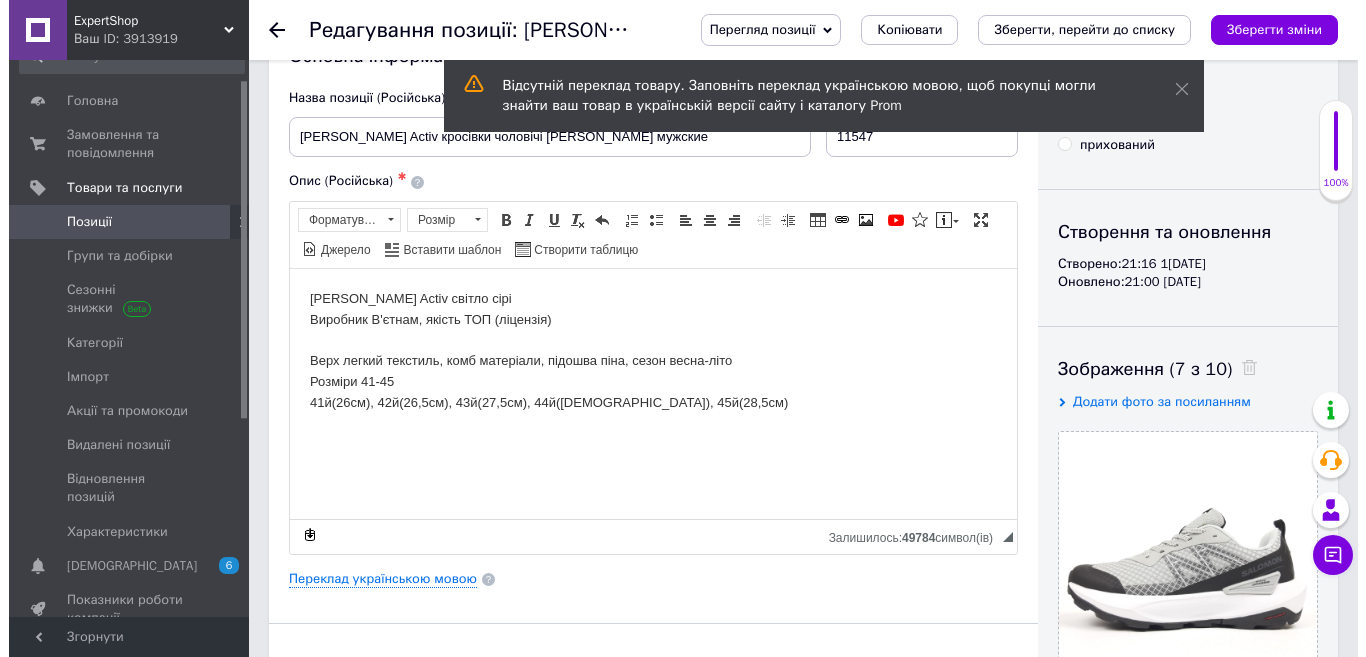 scroll, scrollTop: 100, scrollLeft: 0, axis: vertical 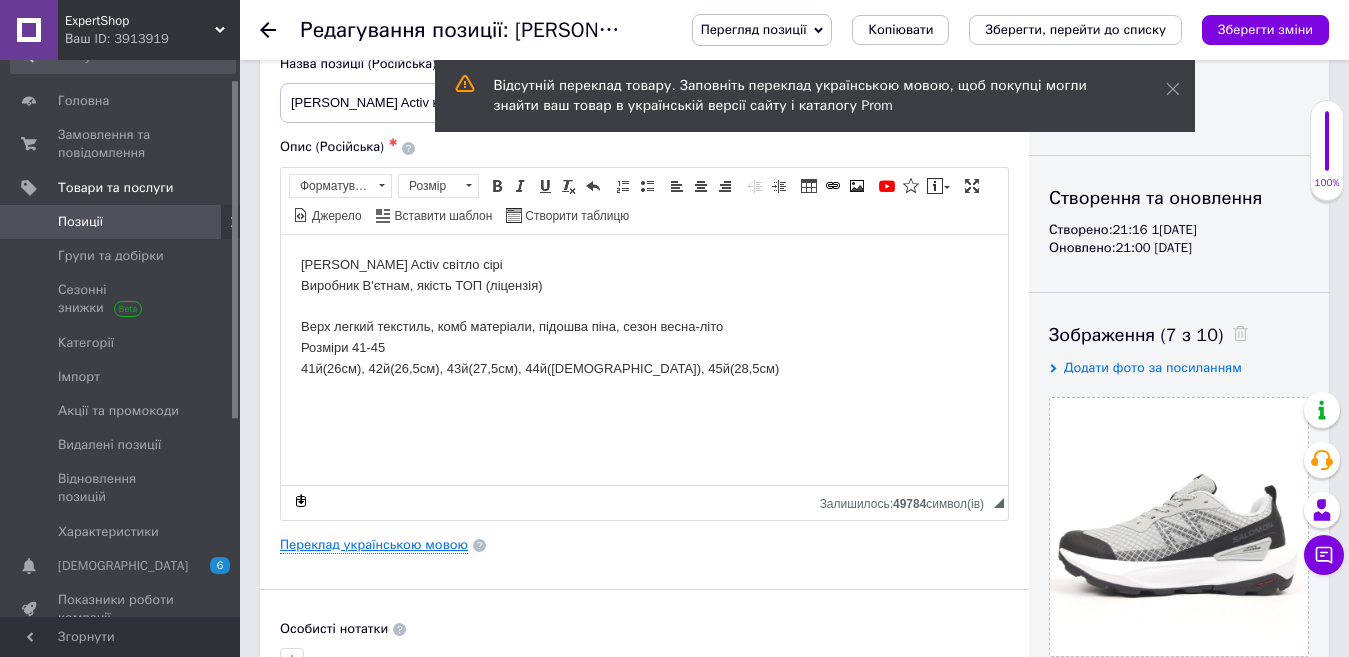 click on "Переклад українською мовою" at bounding box center (374, 545) 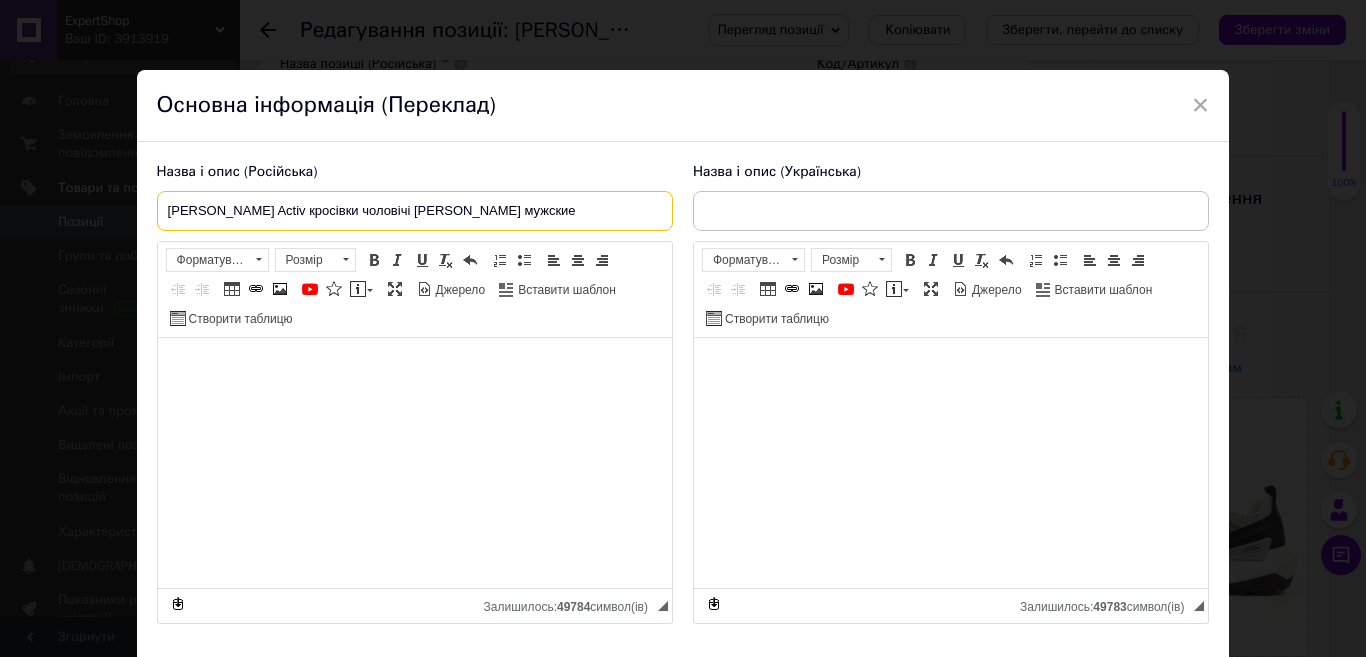 click on "[PERSON_NAME] Activ кросівки чоловічі [PERSON_NAME] мужские" at bounding box center (415, 211) 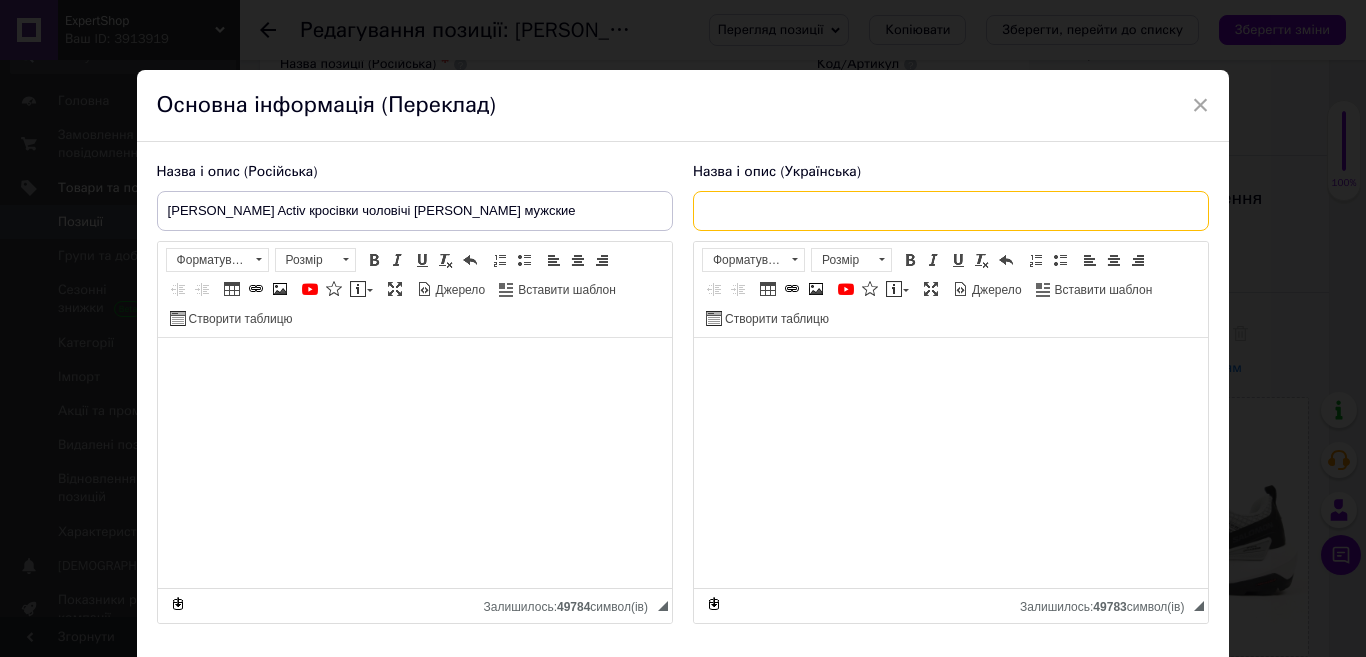 click at bounding box center [951, 211] 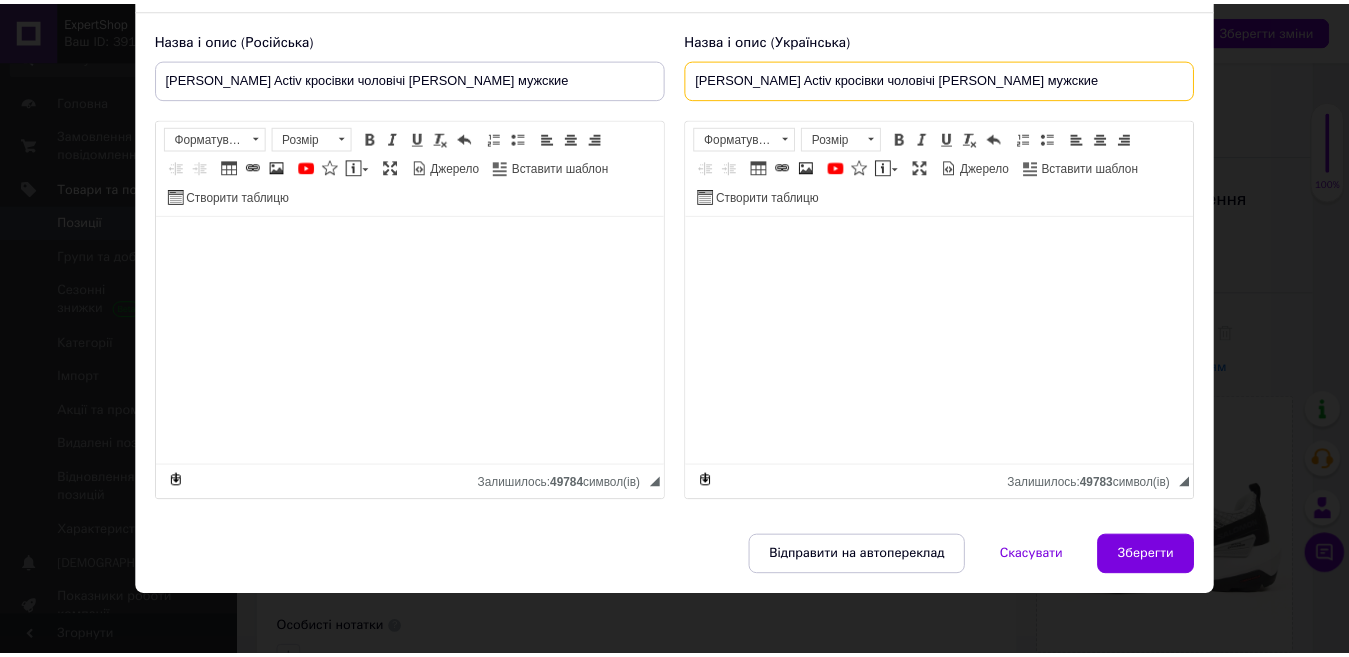 scroll, scrollTop: 142, scrollLeft: 0, axis: vertical 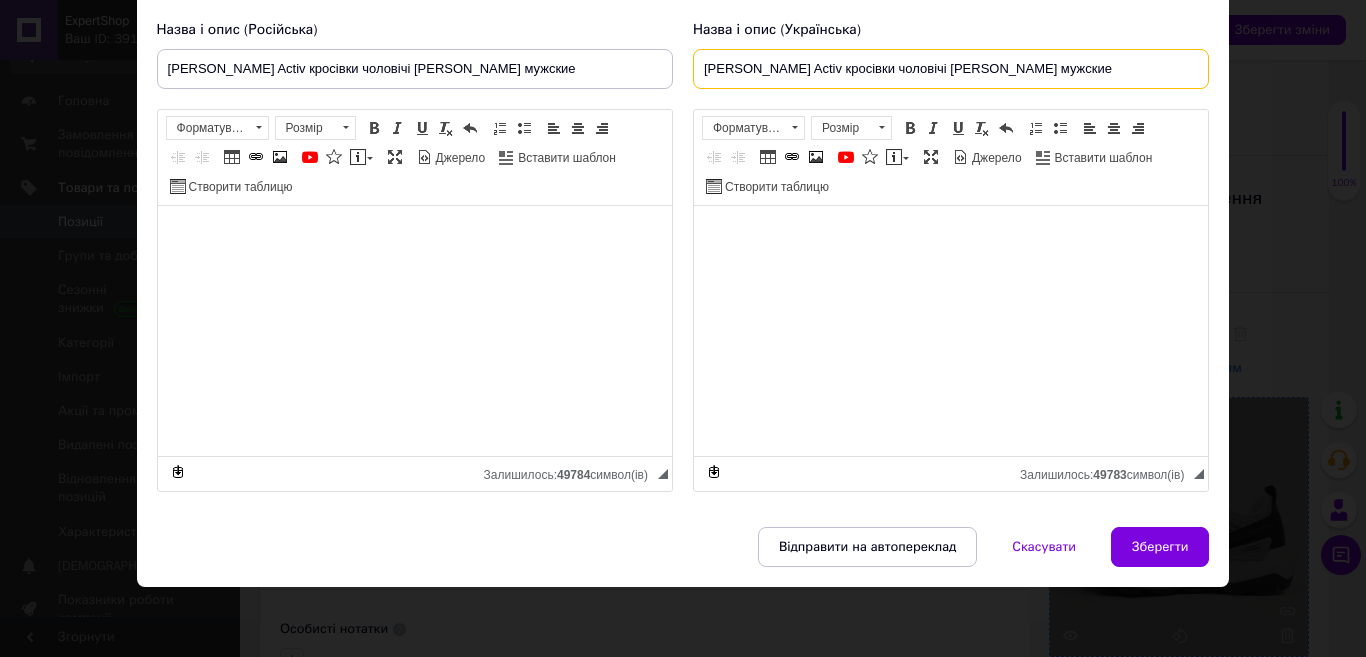 type on "[PERSON_NAME] Activ кросівки чоловічі [PERSON_NAME] мужские" 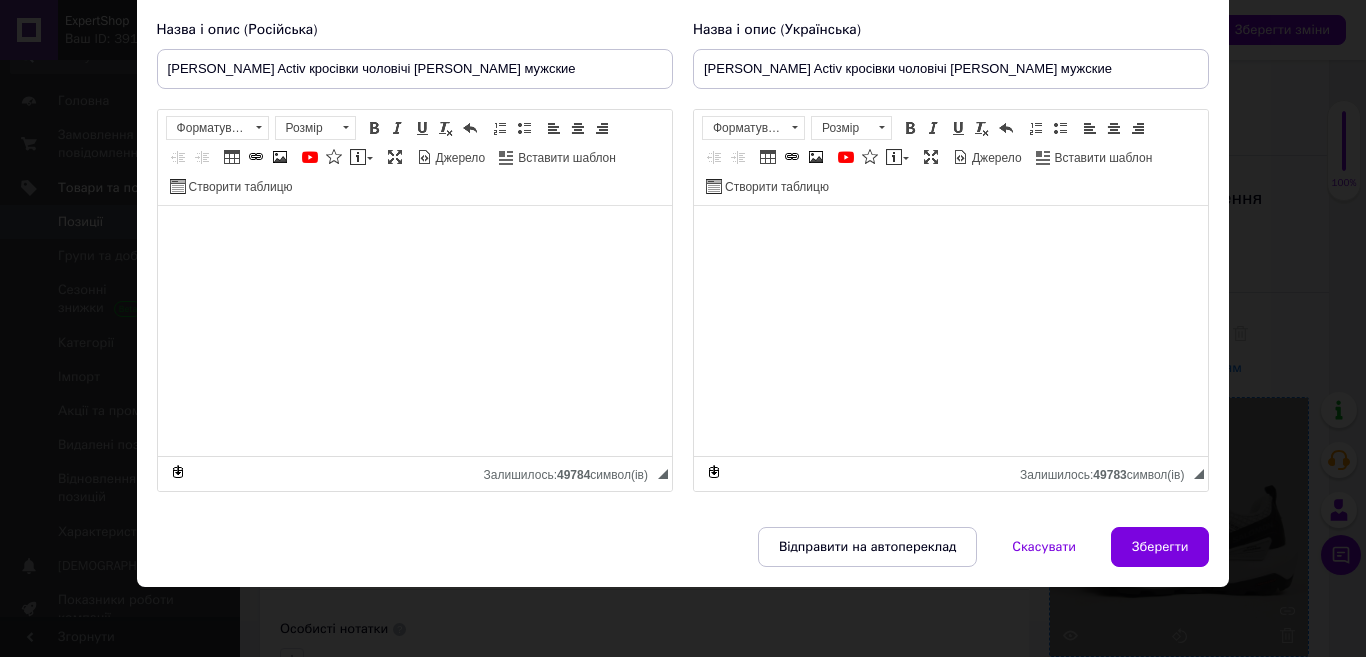 click on "Зберегти" at bounding box center [1160, 547] 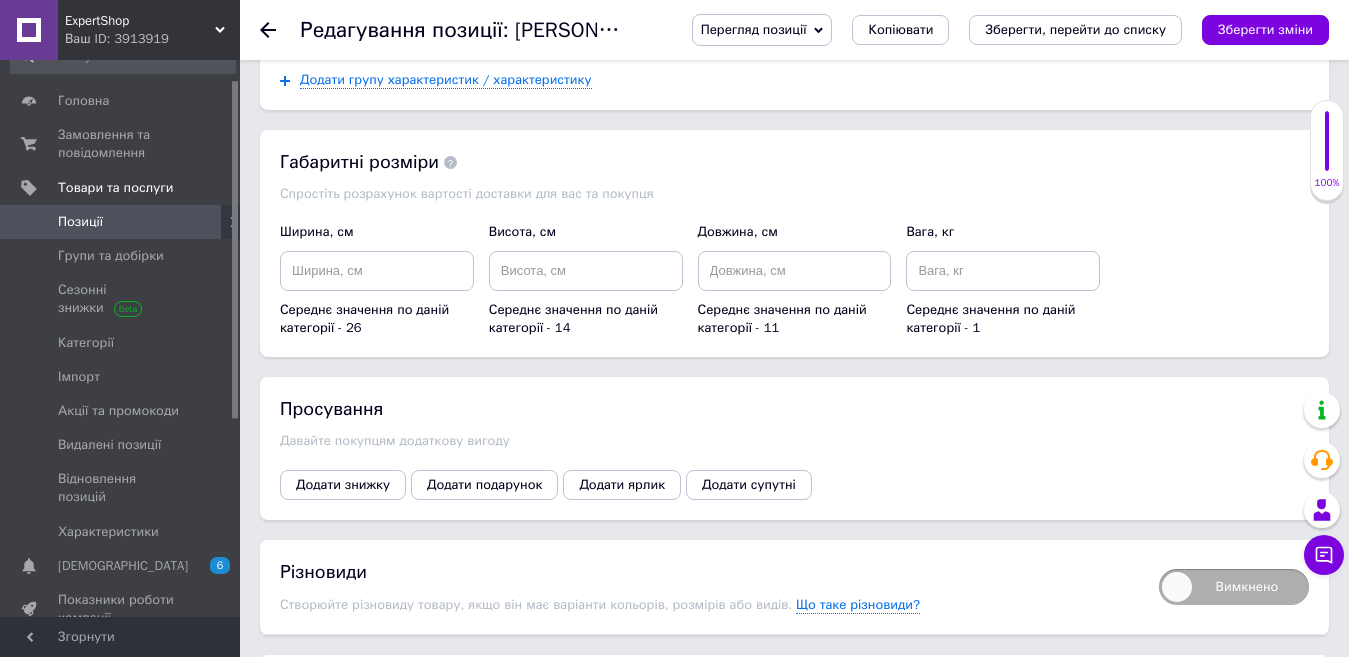 scroll, scrollTop: 2441, scrollLeft: 0, axis: vertical 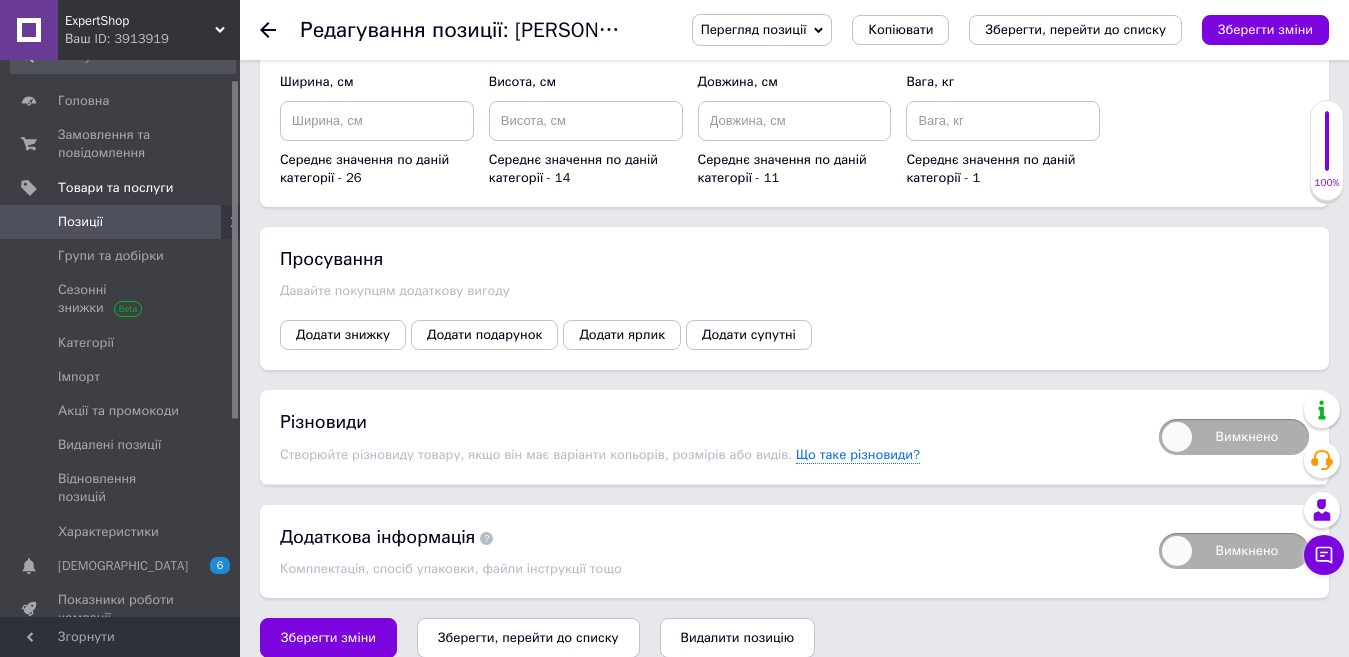 click on "Вимкнено" at bounding box center (1224, 436) 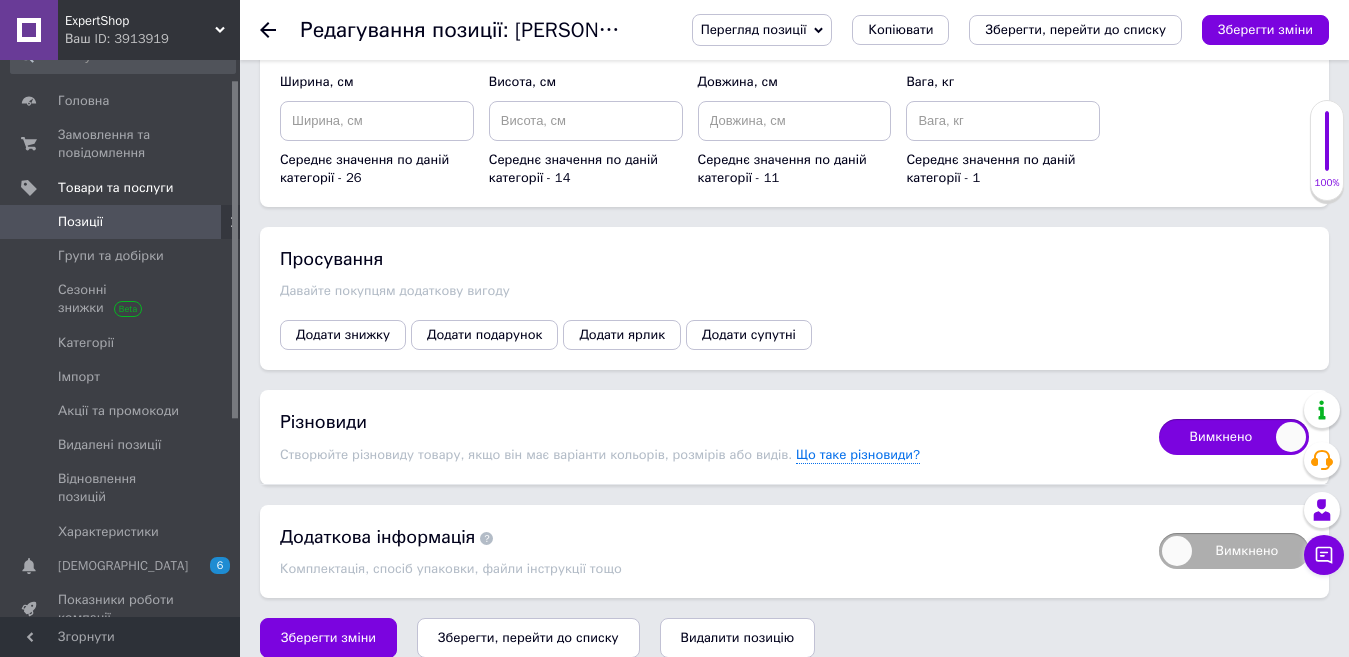 checkbox on "true" 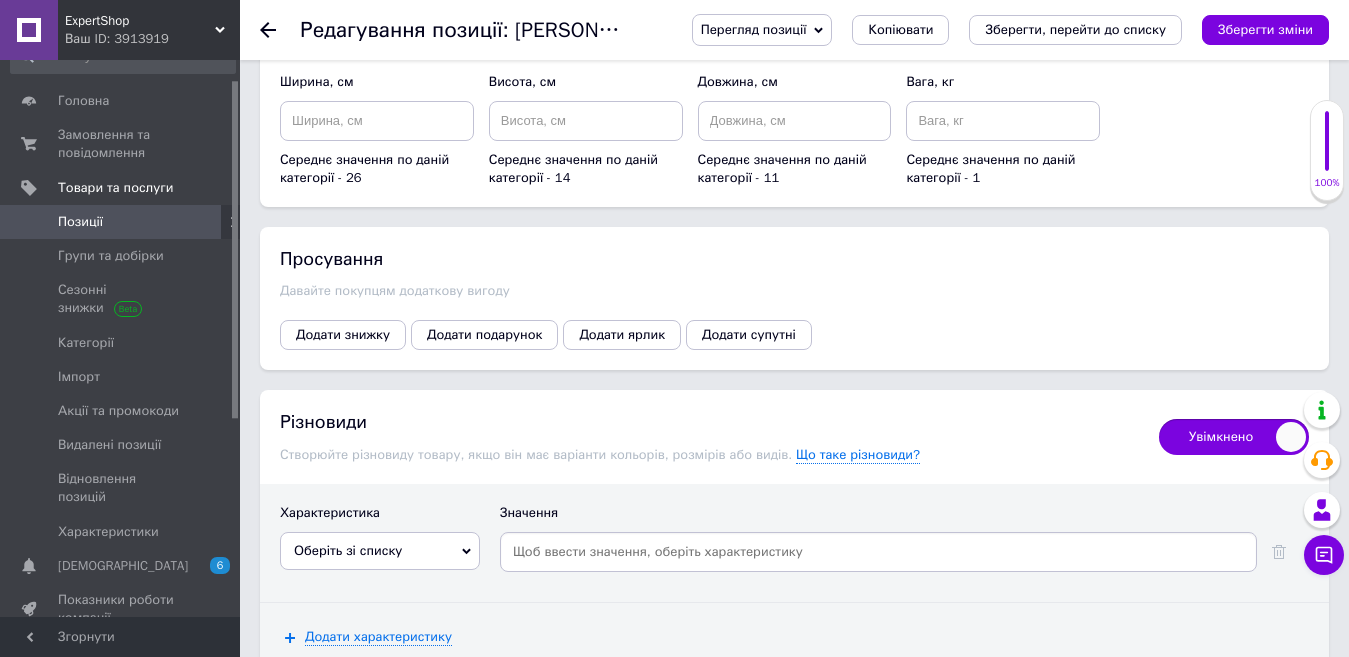 click on "Оберіть зі списку" at bounding box center (380, 551) 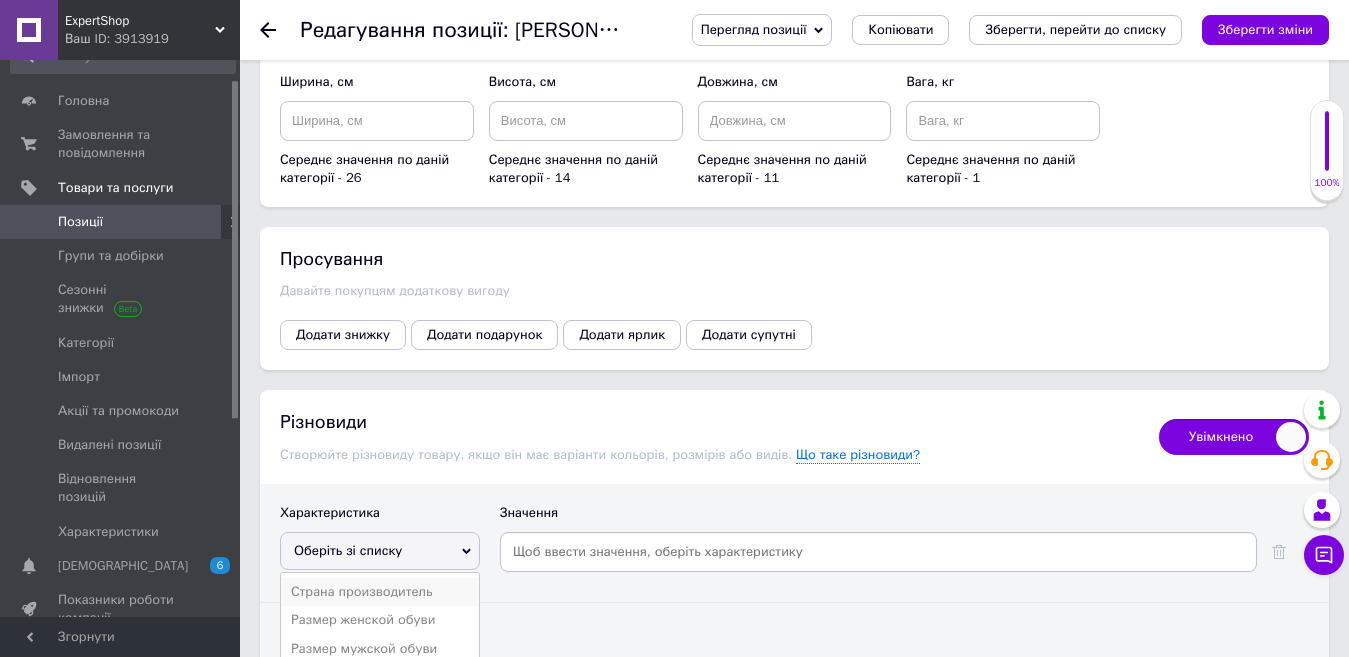 scroll, scrollTop: 2541, scrollLeft: 0, axis: vertical 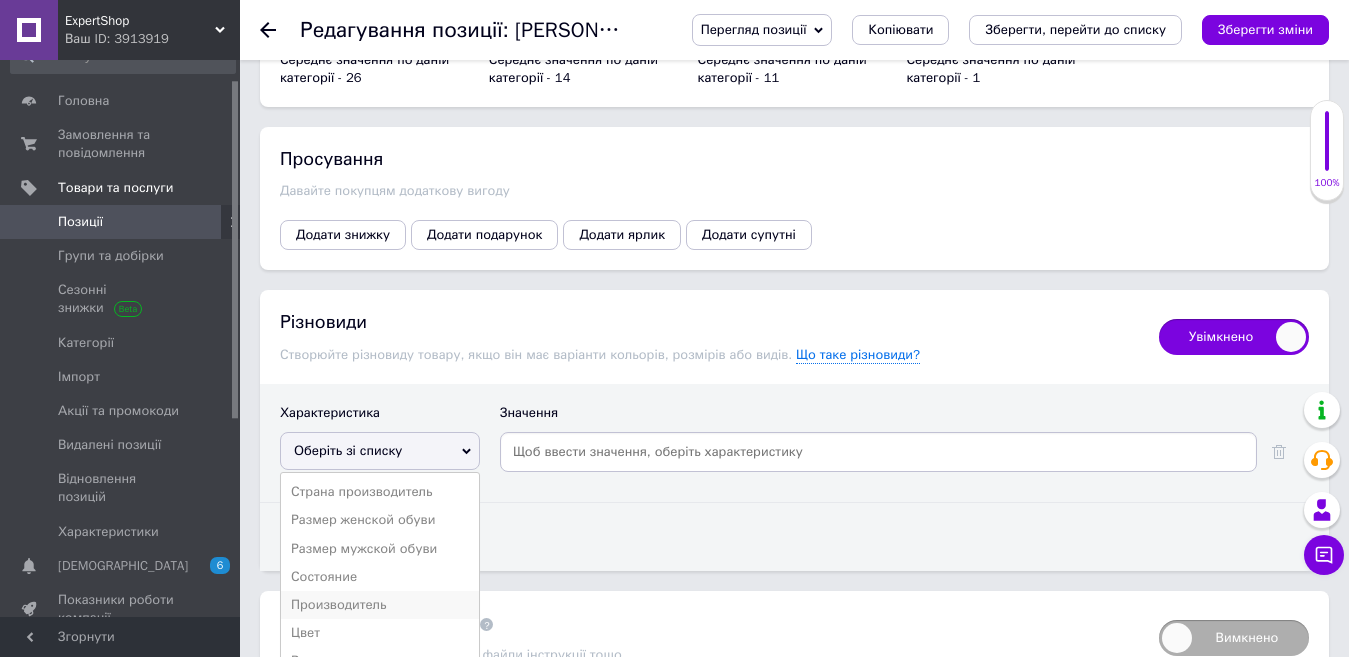 click on "Производитель" at bounding box center [380, 605] 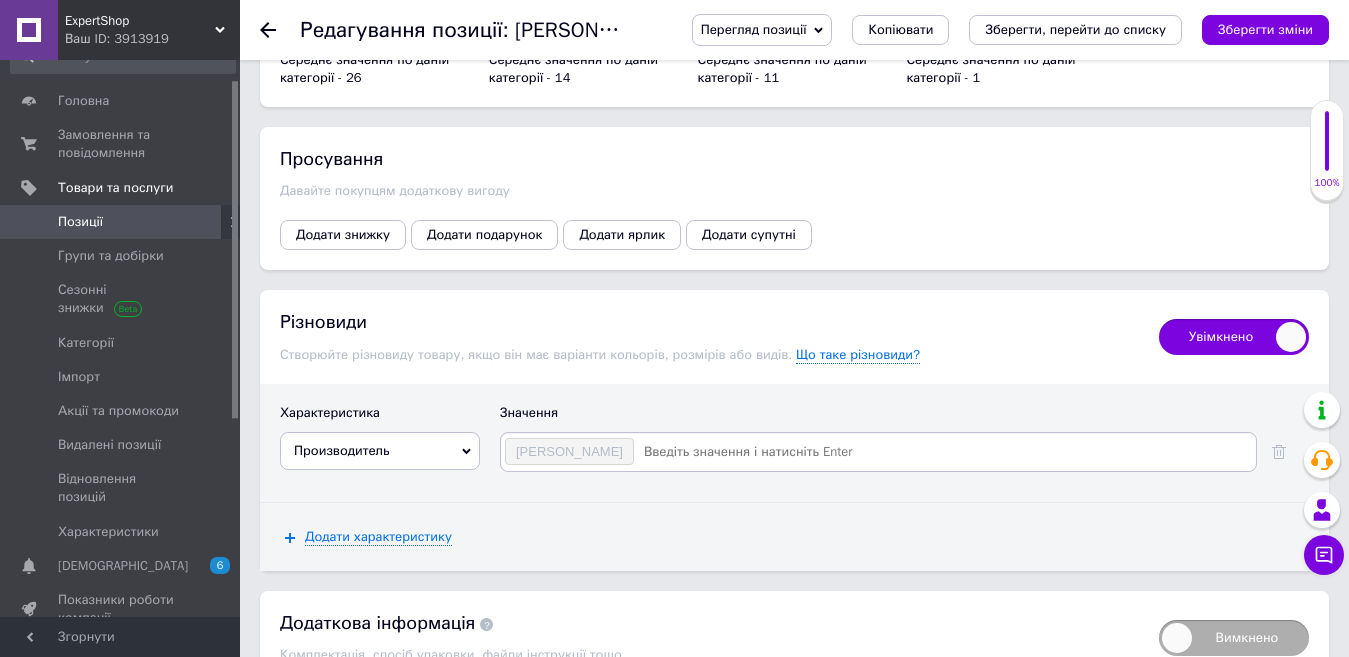click at bounding box center (944, 452) 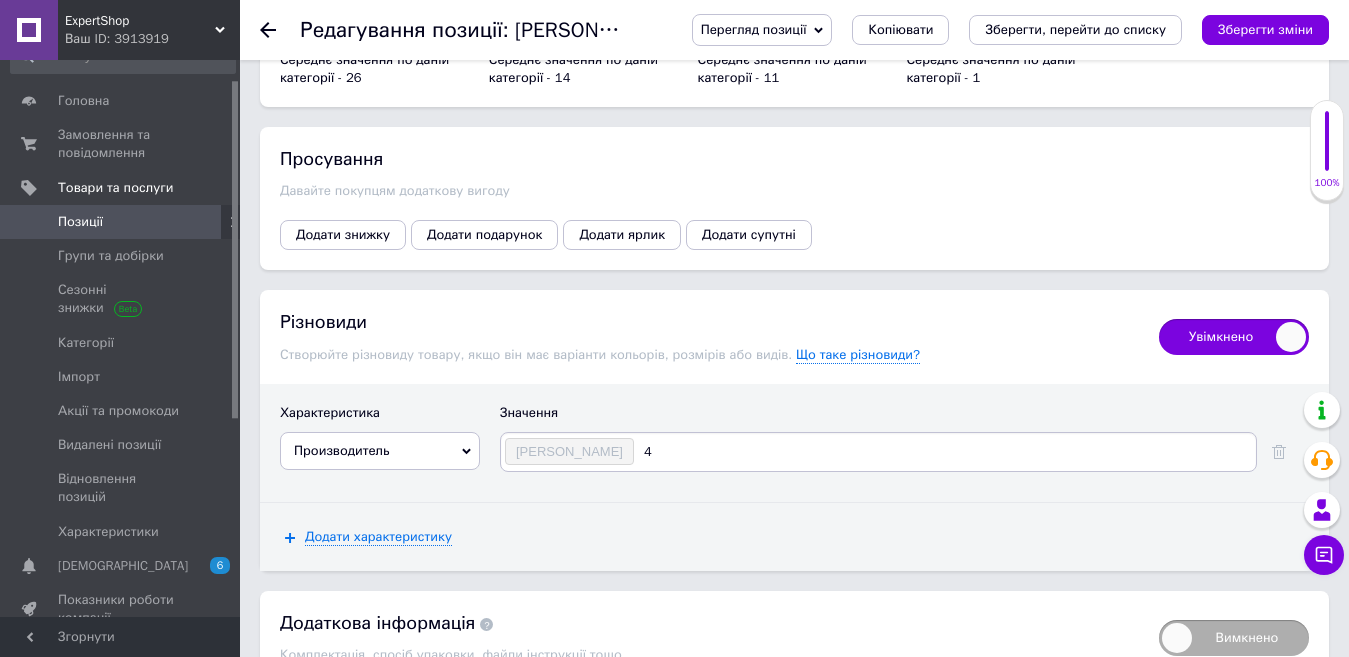 type on "41" 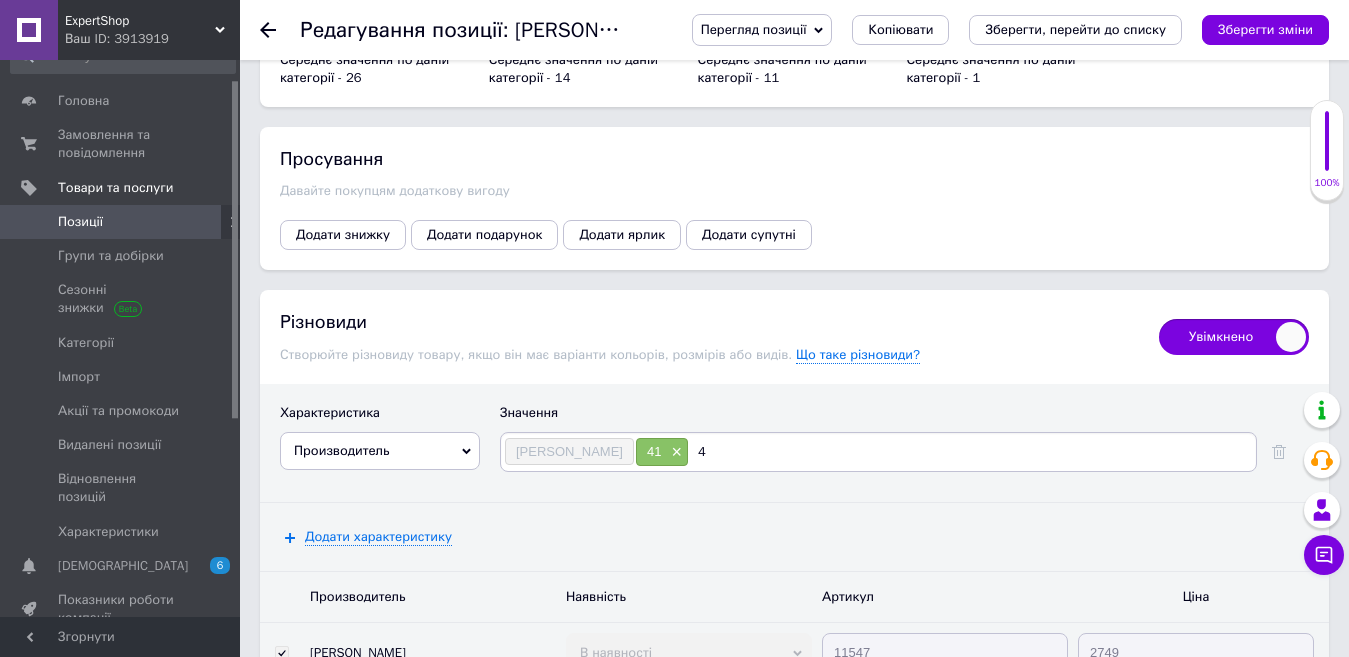 type on "42" 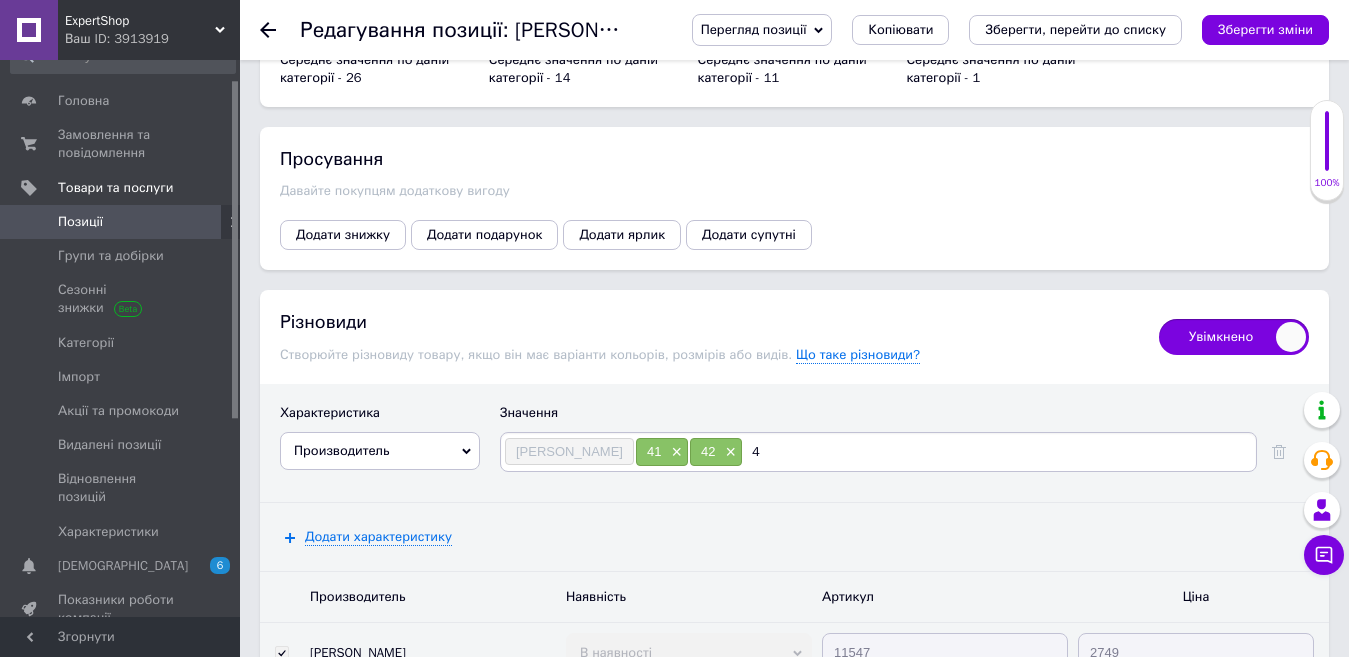 type on "43" 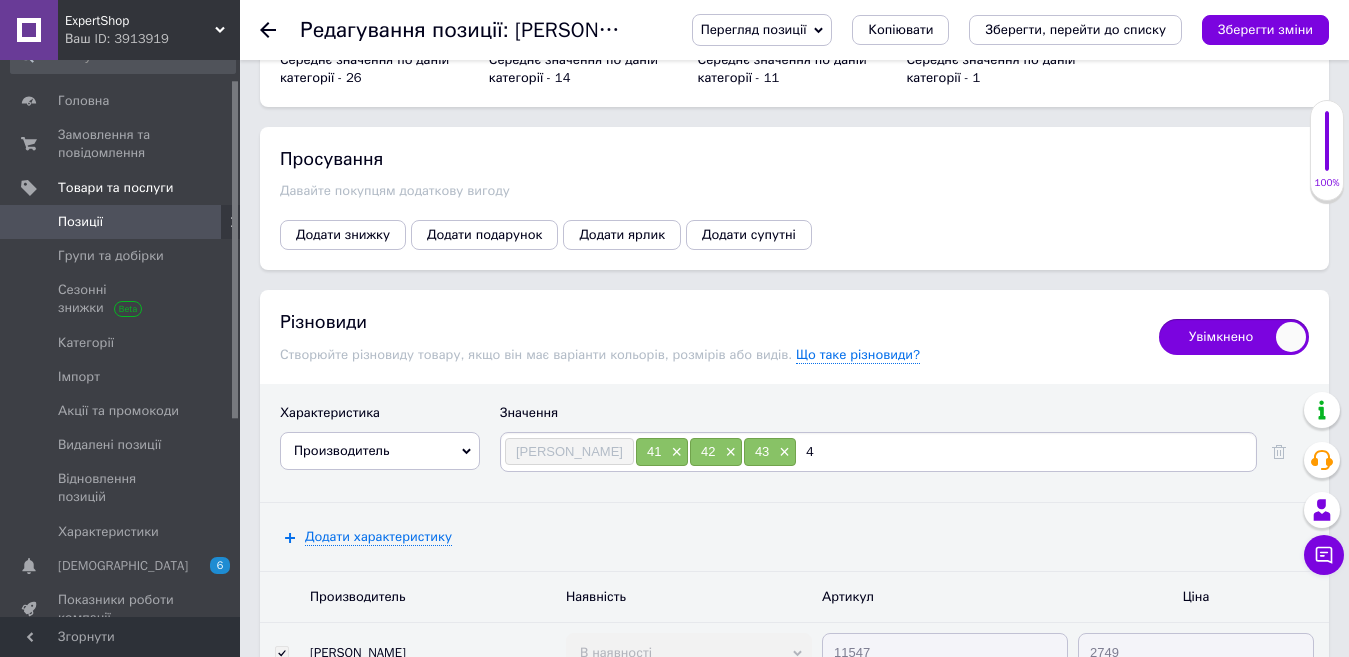 type on "44" 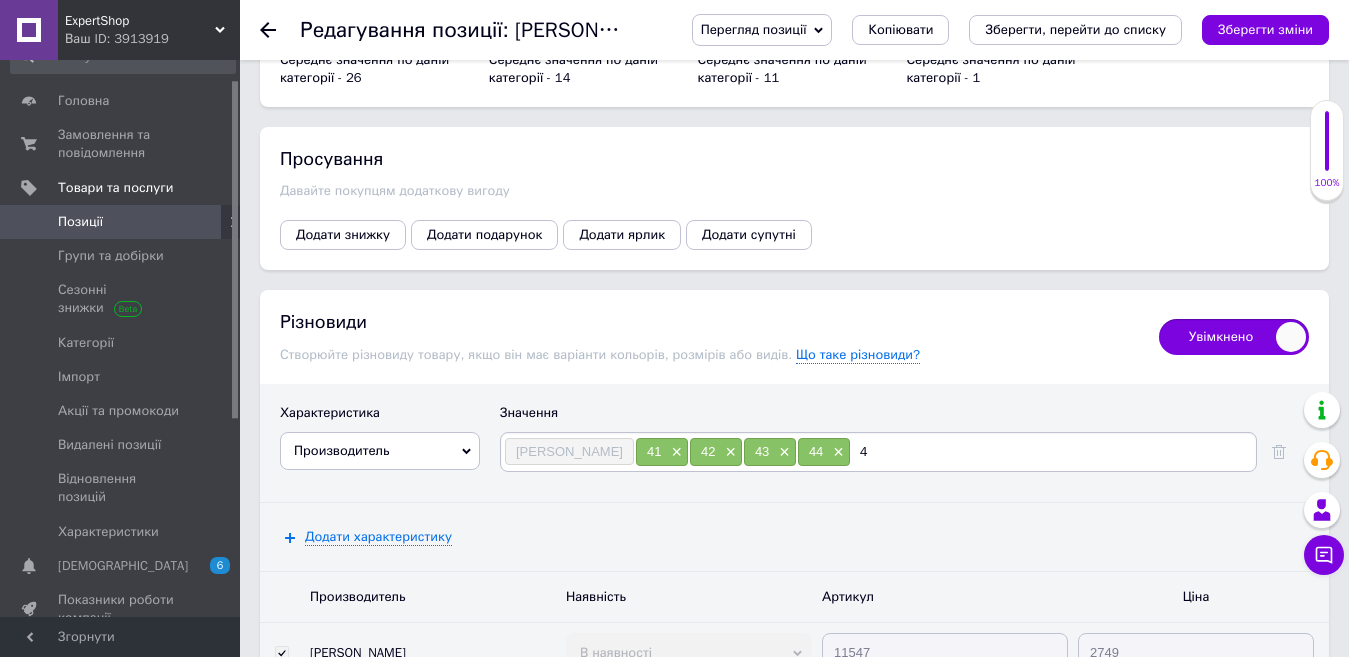 type on "45" 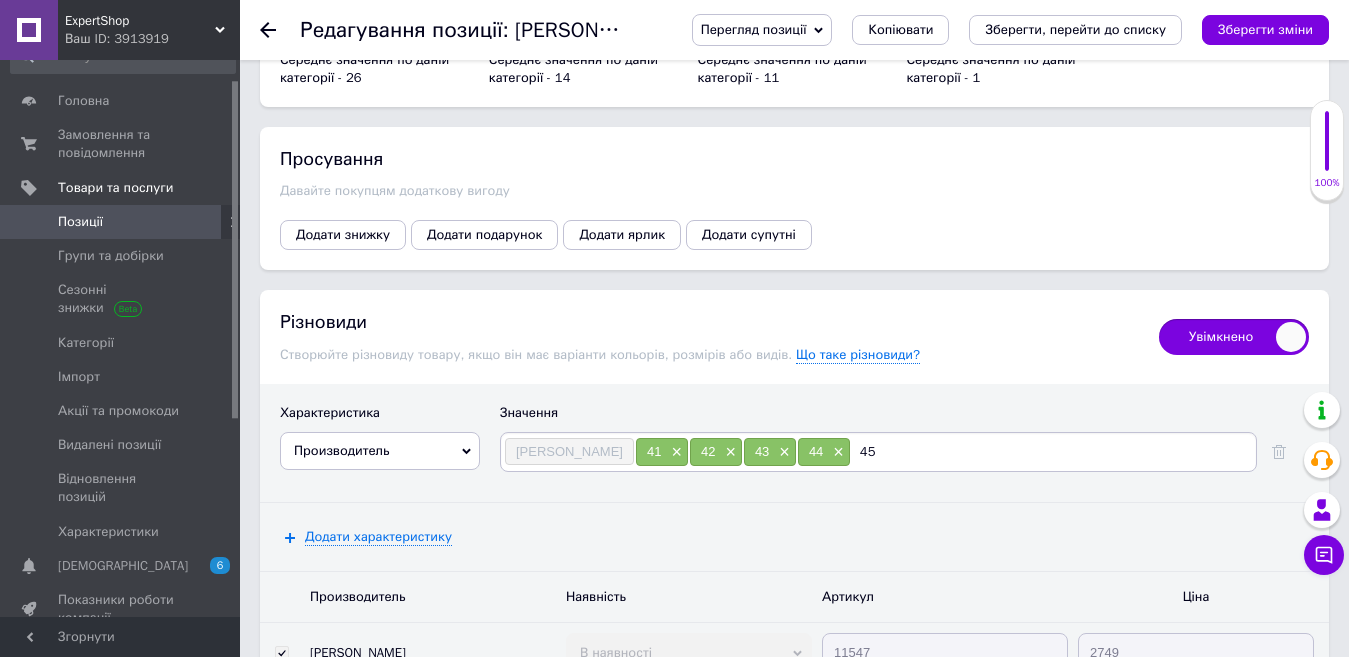 type 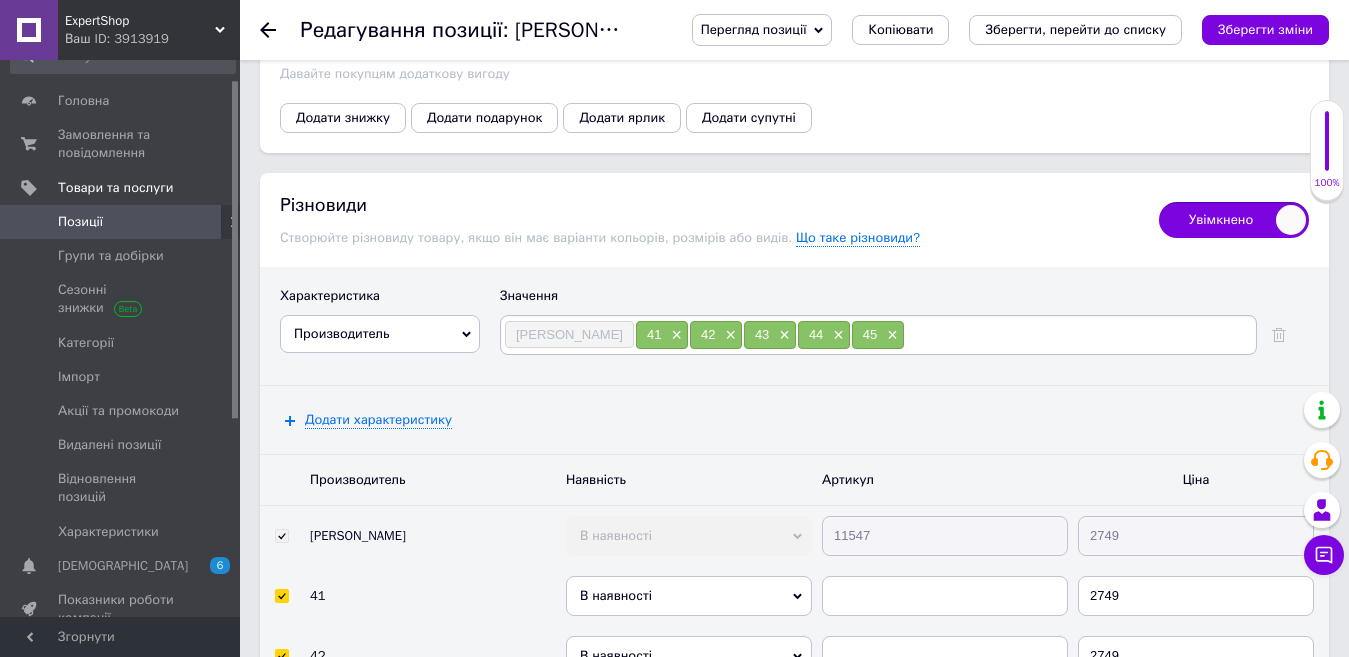 scroll, scrollTop: 2841, scrollLeft: 0, axis: vertical 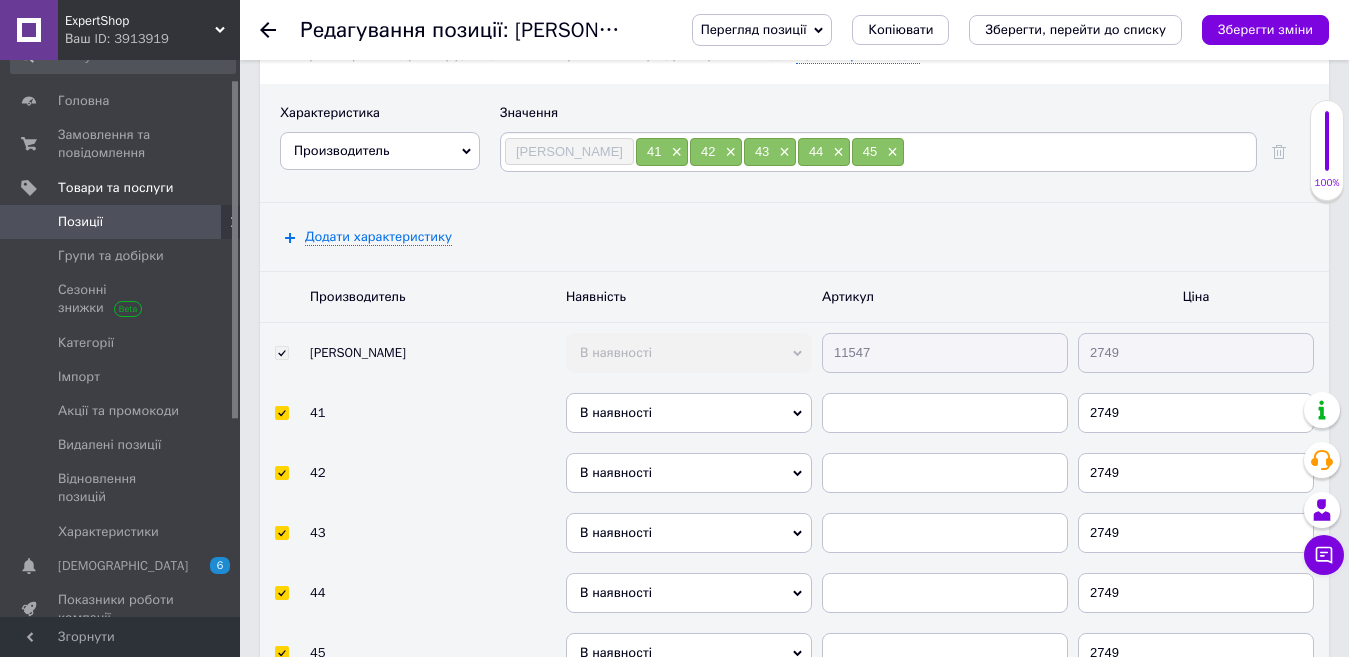 click on "11547" at bounding box center (945, 353) 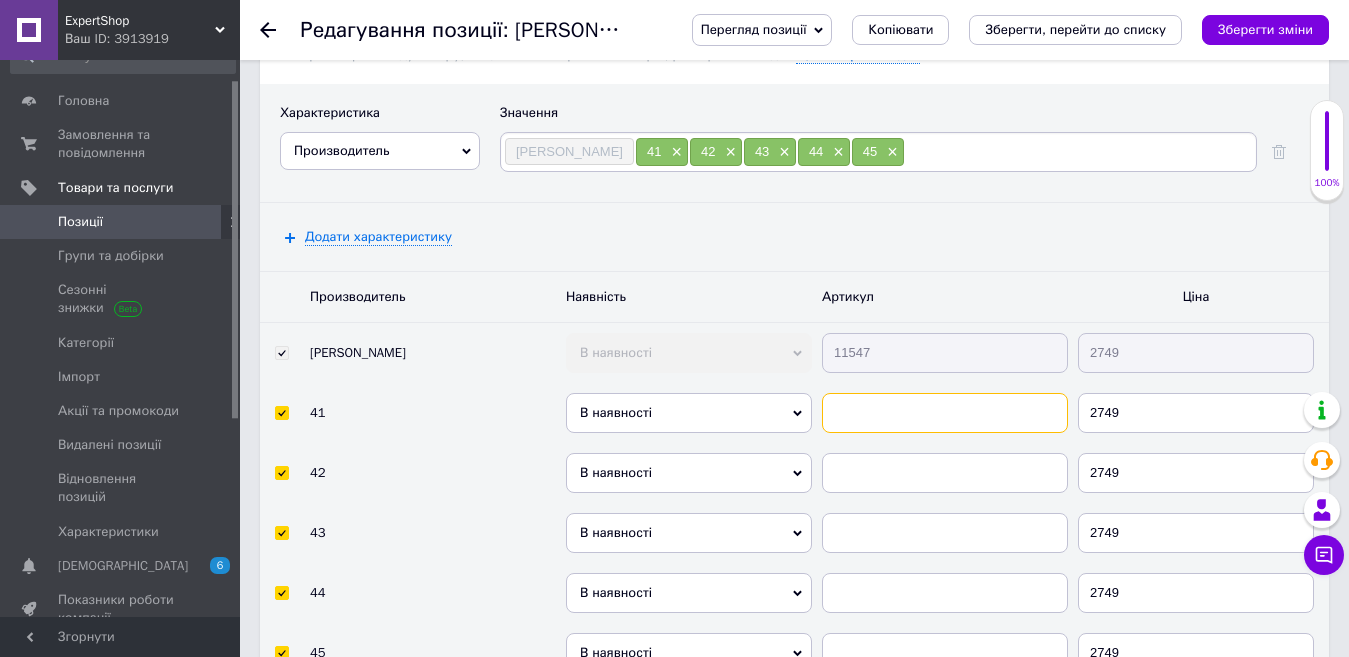 click at bounding box center (945, 413) 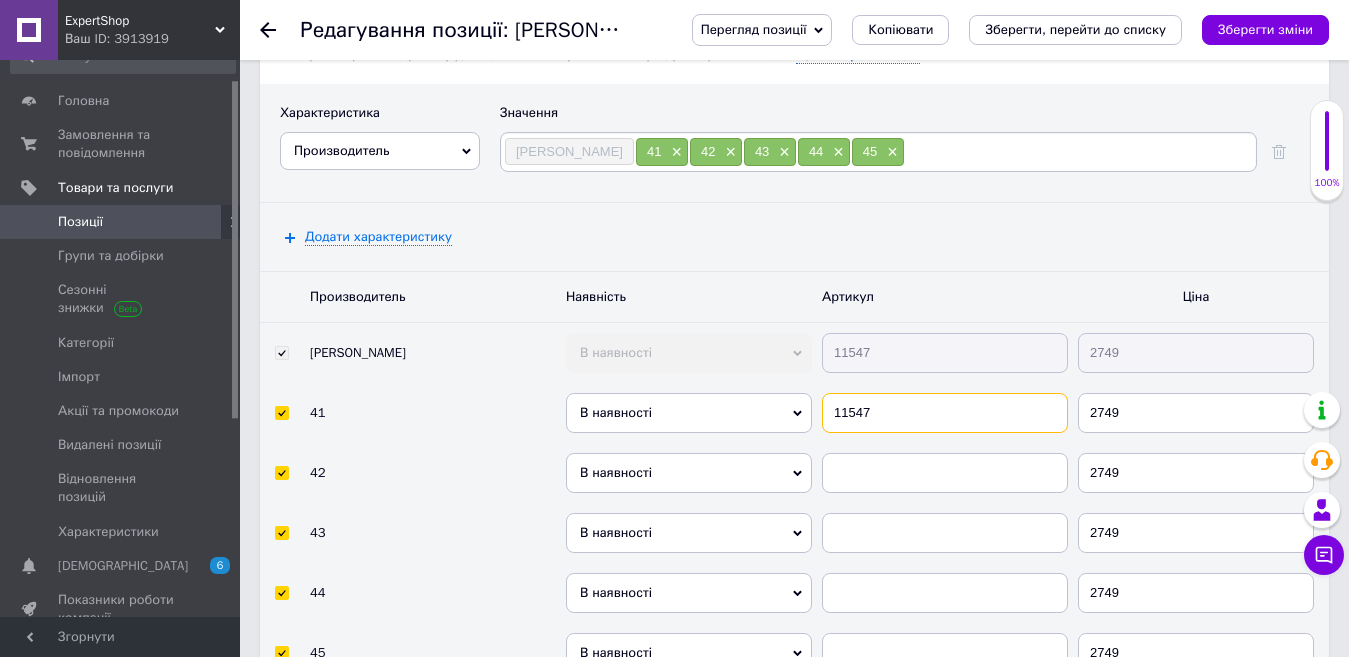 type on "11547" 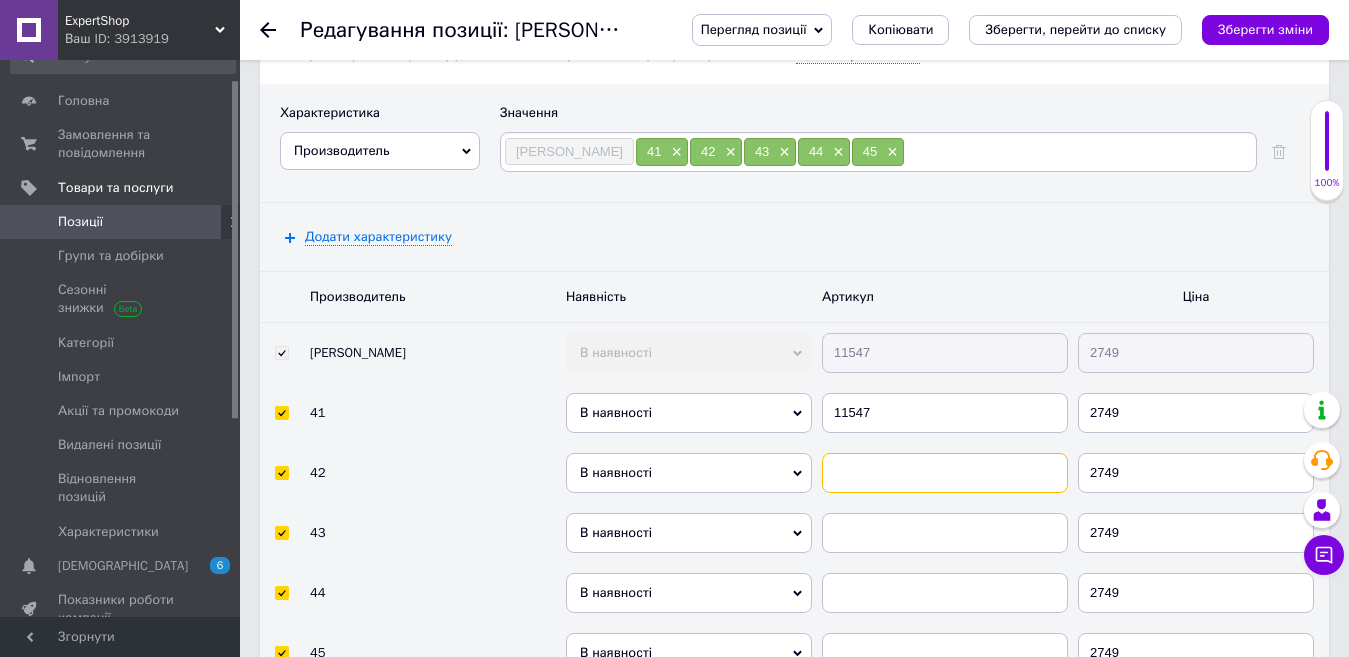 click at bounding box center (945, 473) 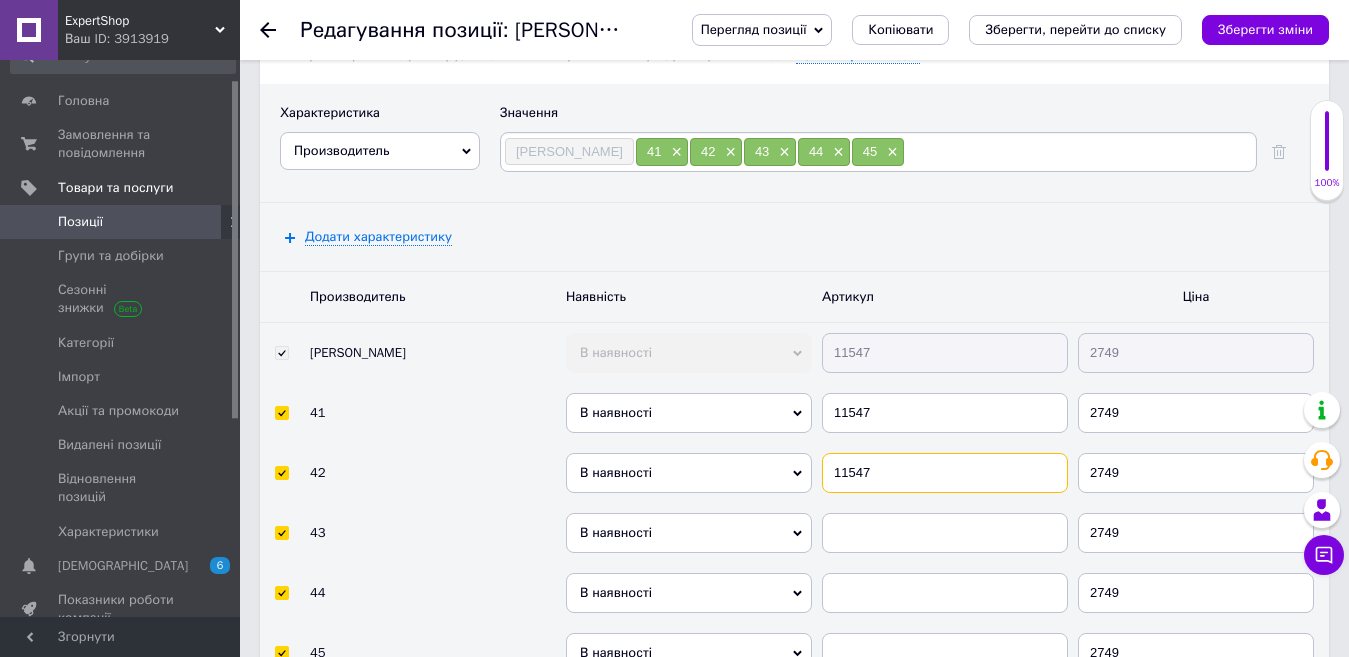 type on "11547" 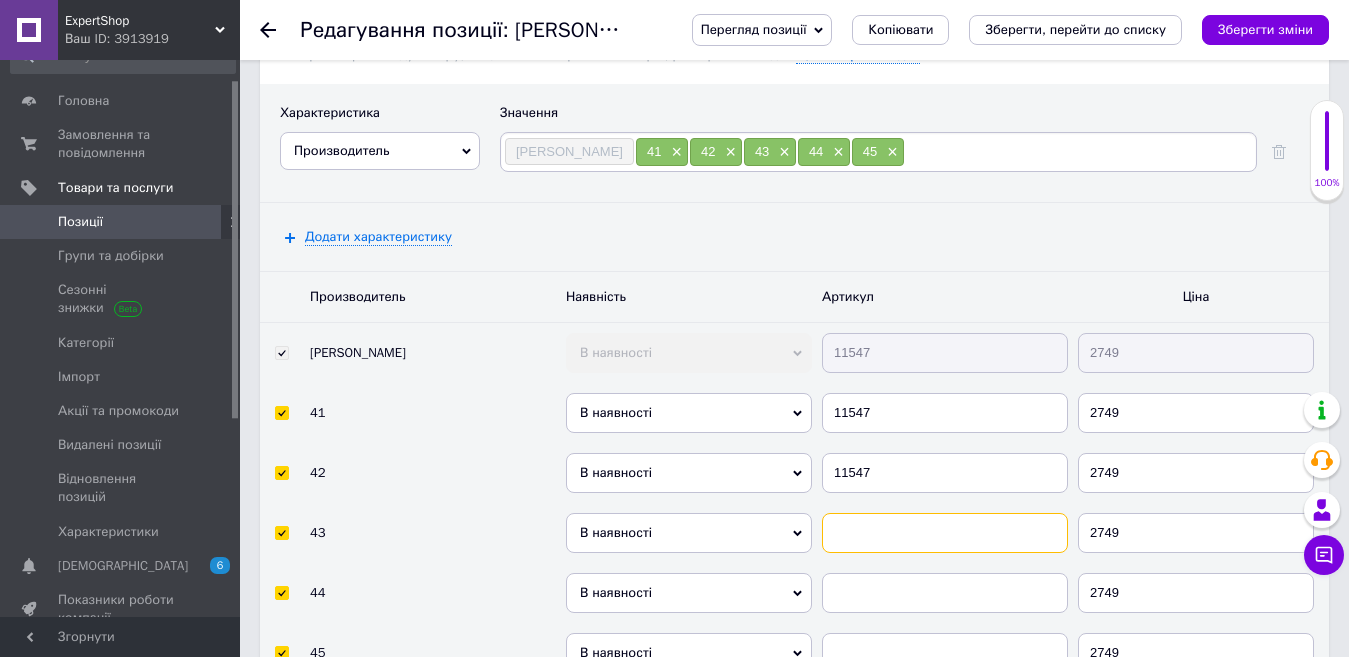click at bounding box center [945, 533] 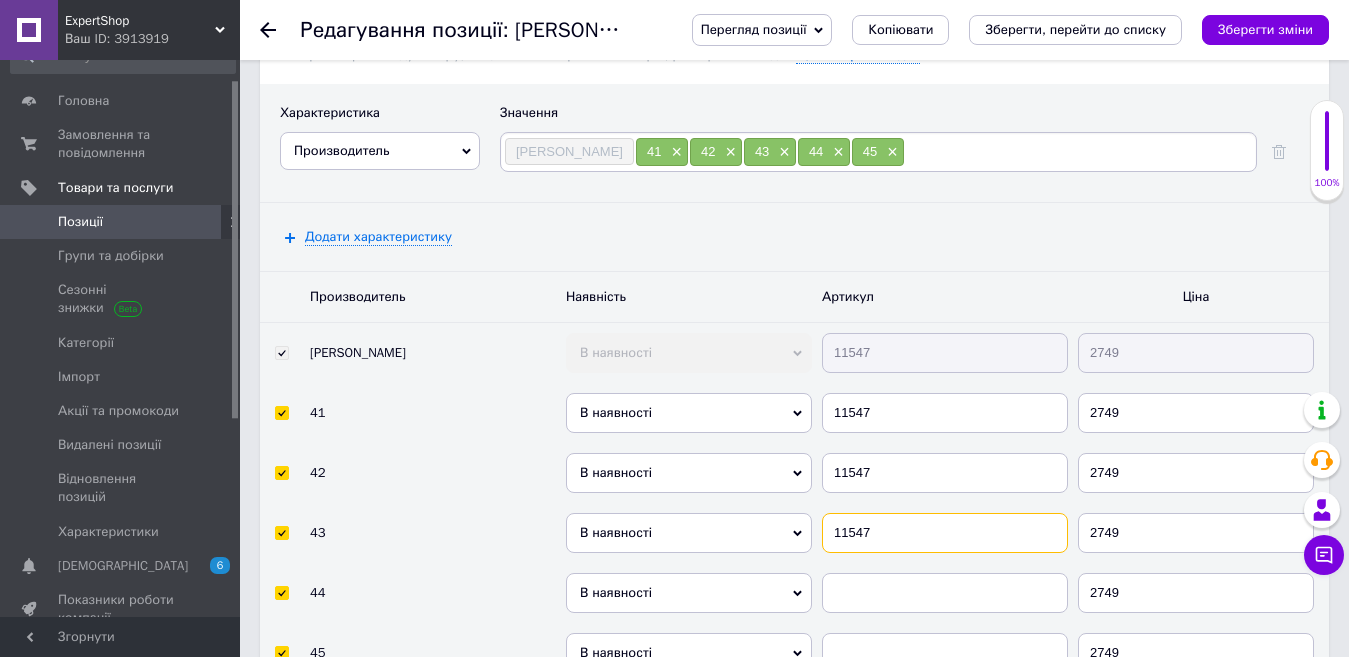 type on "11547" 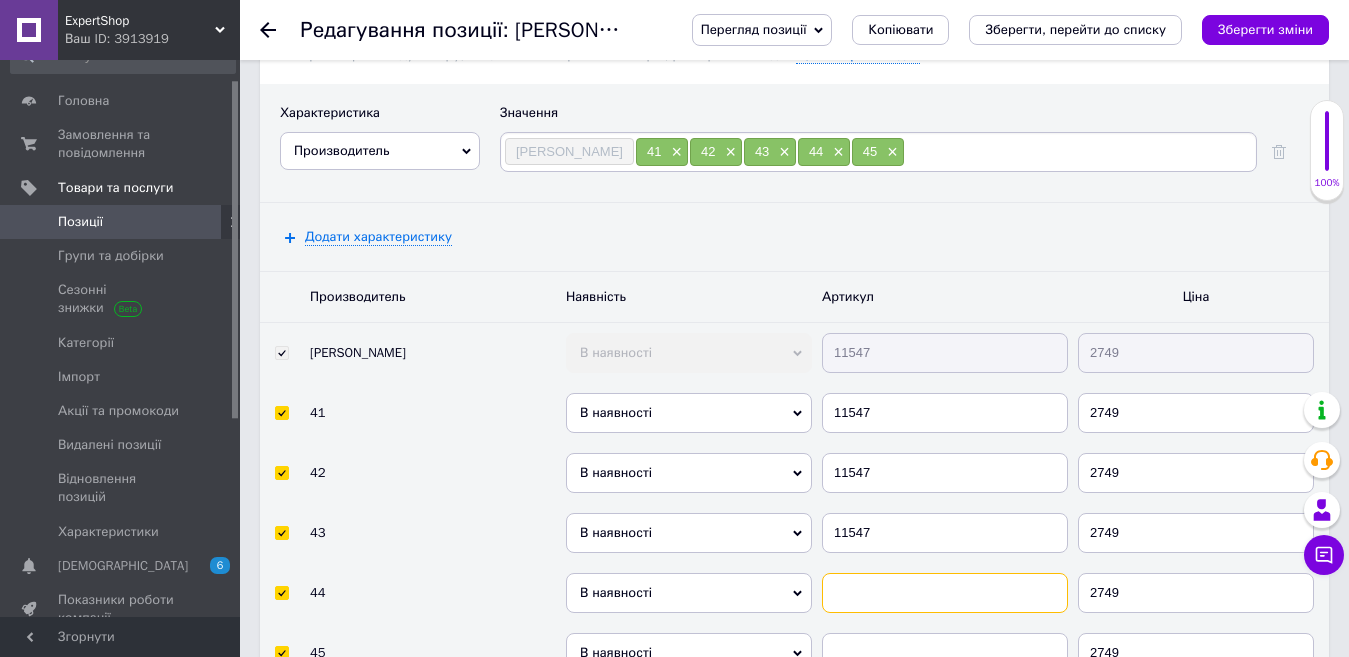click at bounding box center [945, 593] 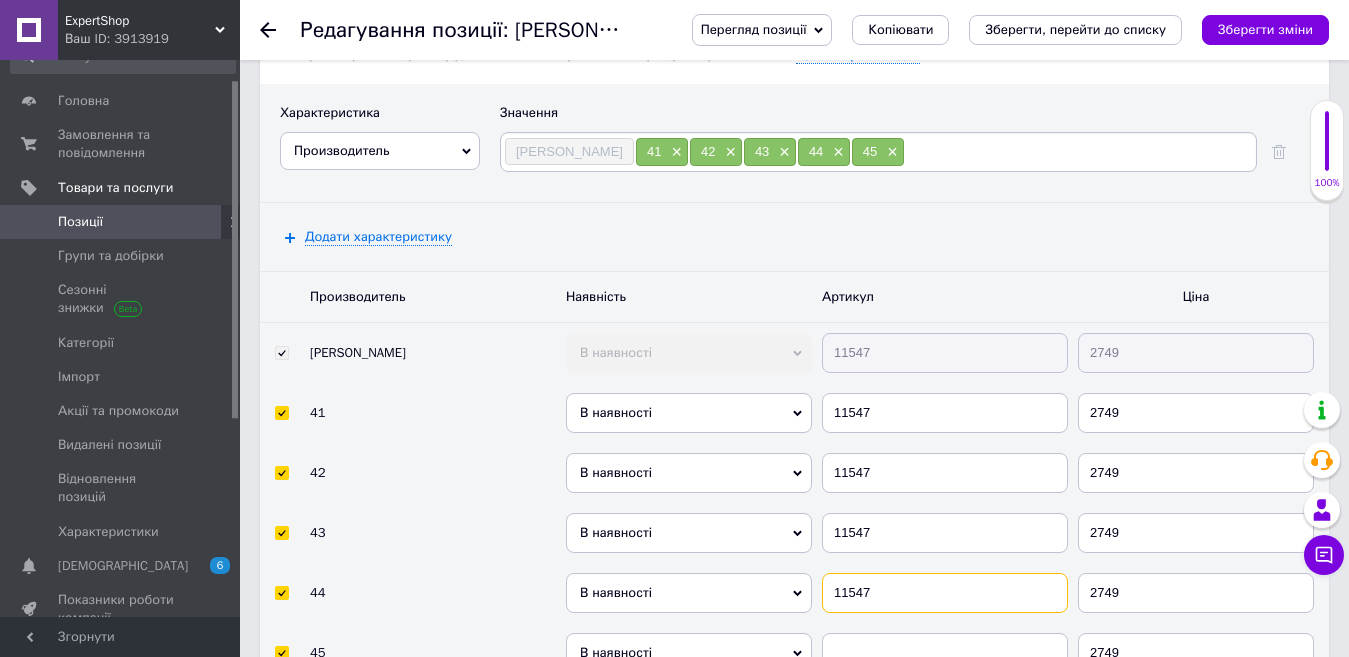 type on "11547" 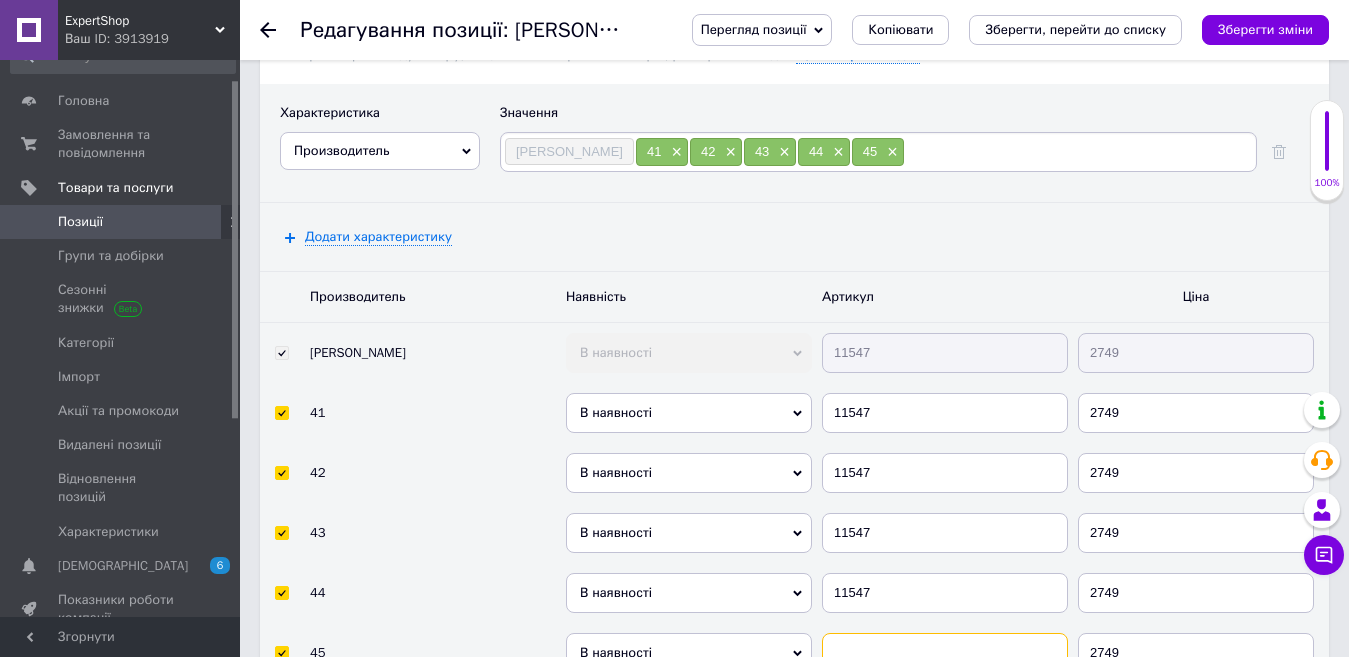 click at bounding box center (945, 653) 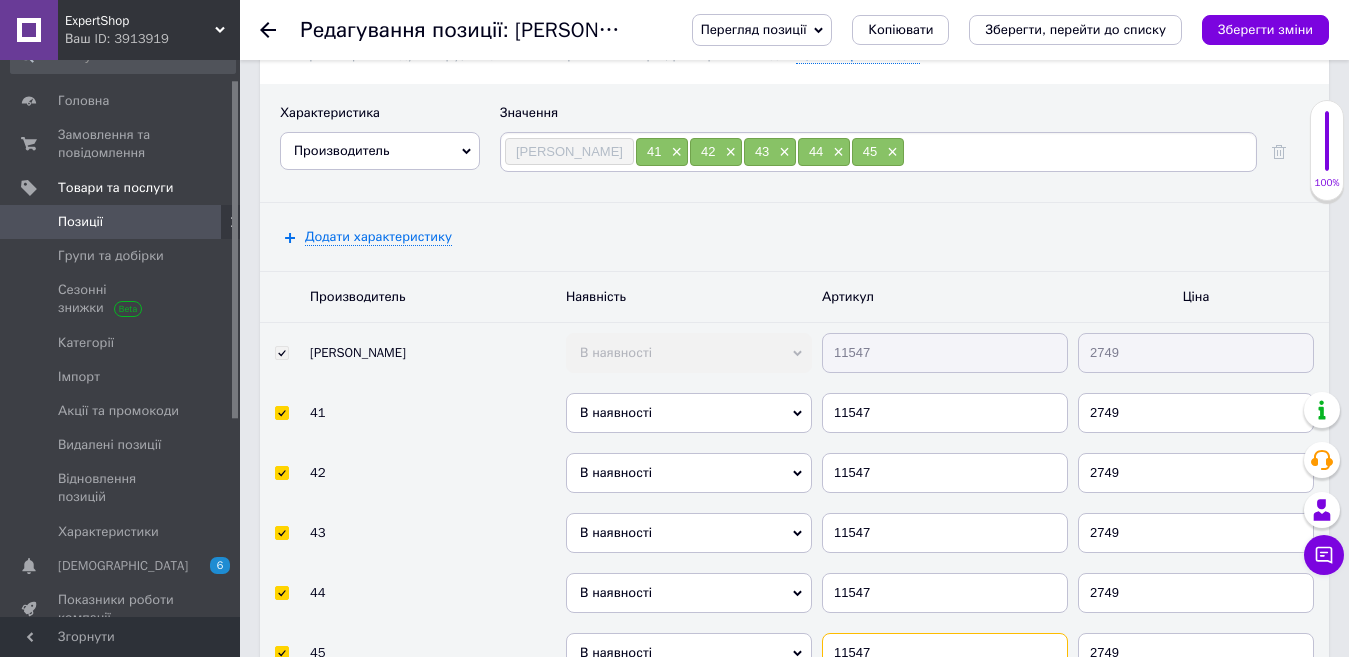 scroll, scrollTop: 2941, scrollLeft: 0, axis: vertical 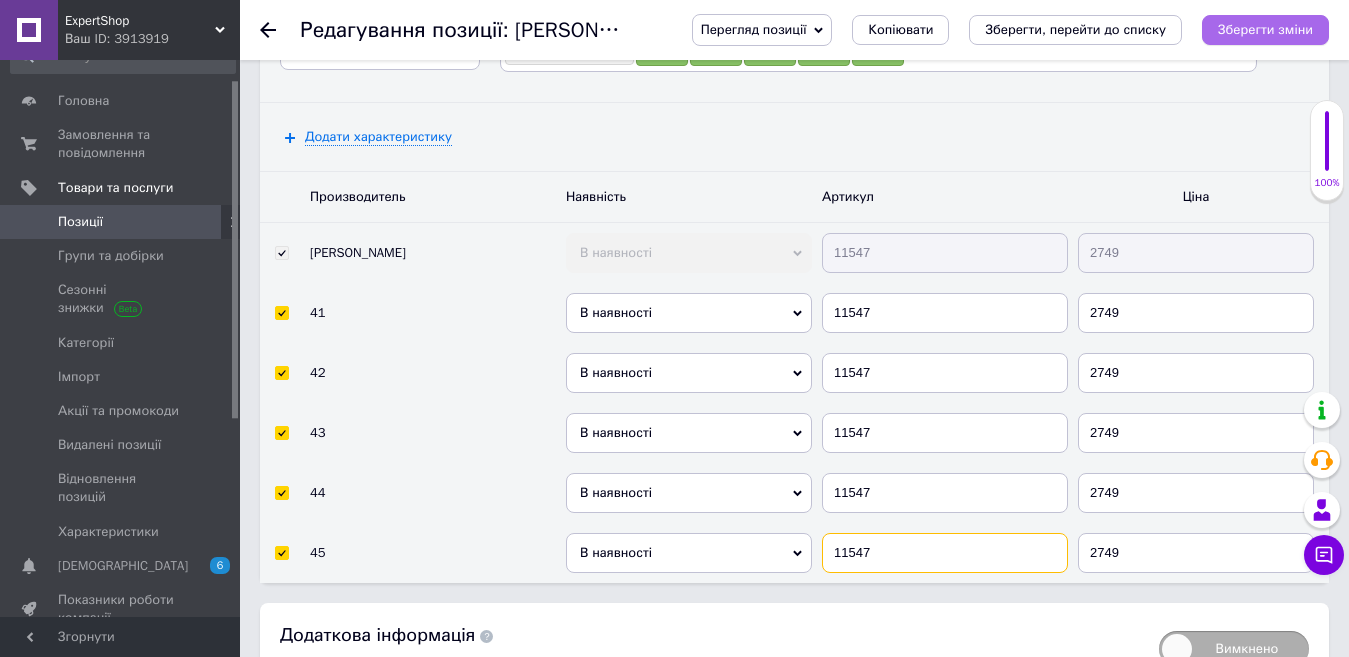 type on "11547" 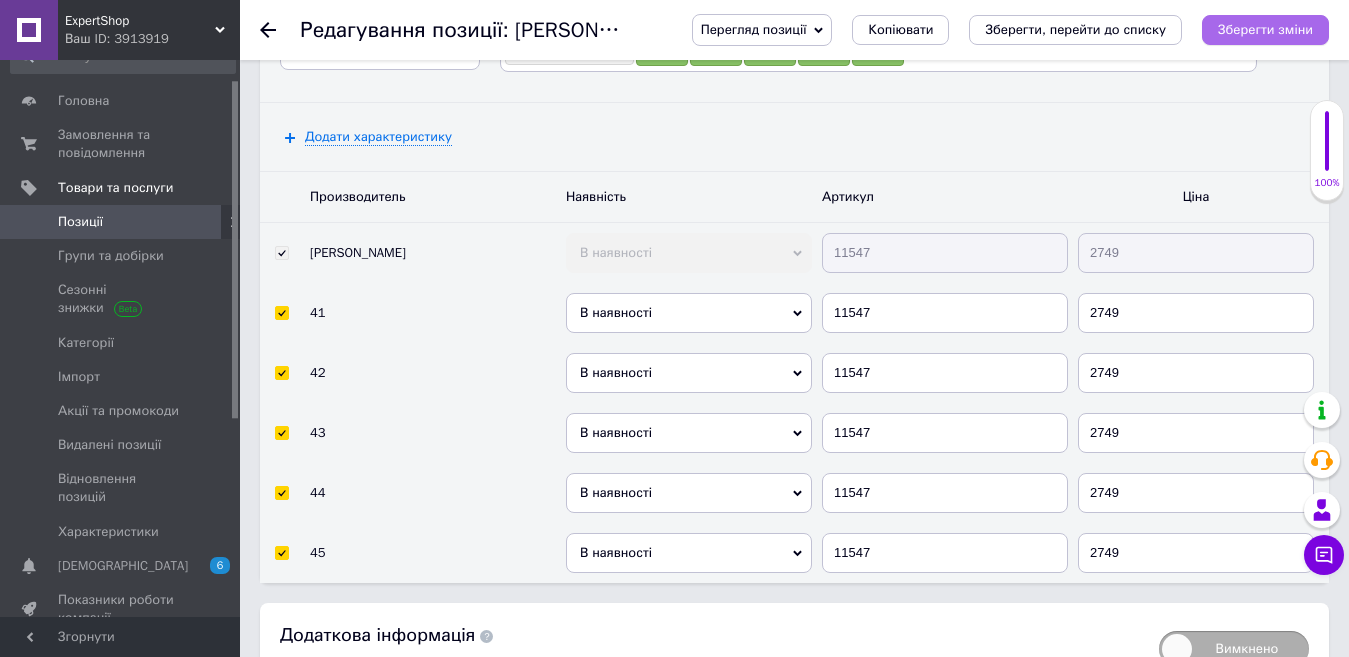 click on "Зберегти зміни" at bounding box center [1265, 29] 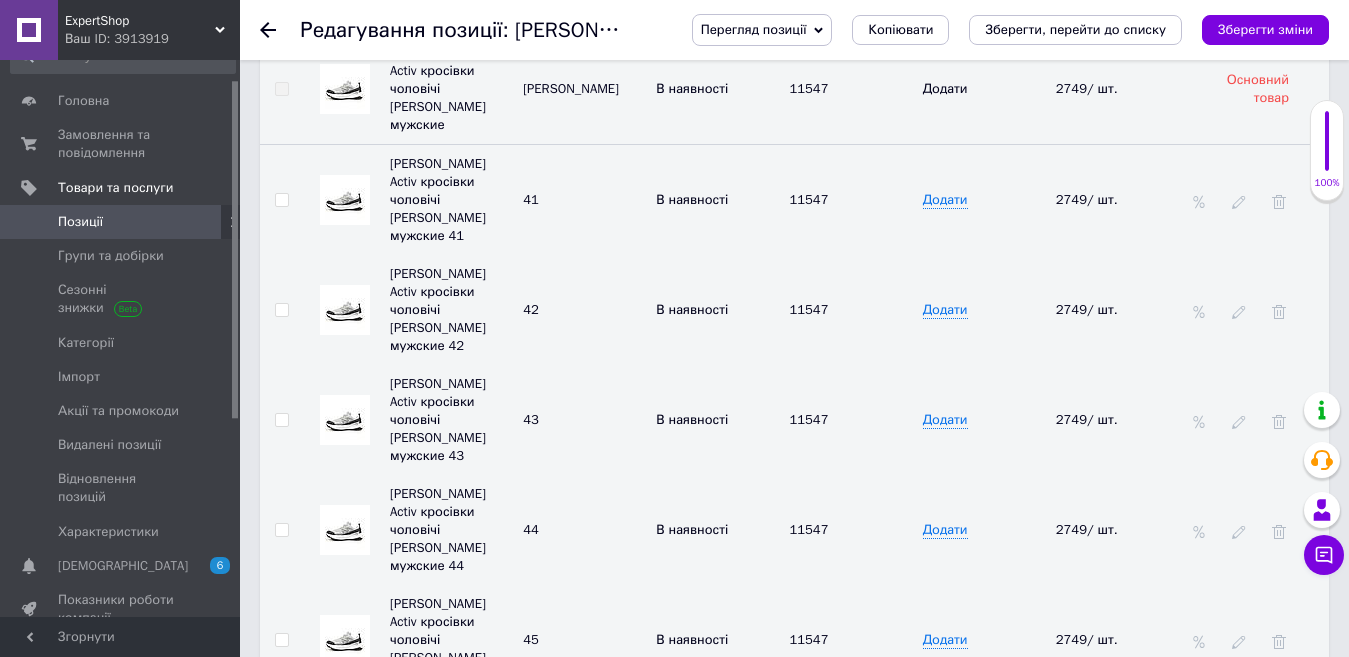 drag, startPoint x: 1245, startPoint y: 1, endPoint x: 957, endPoint y: -69, distance: 296.3849 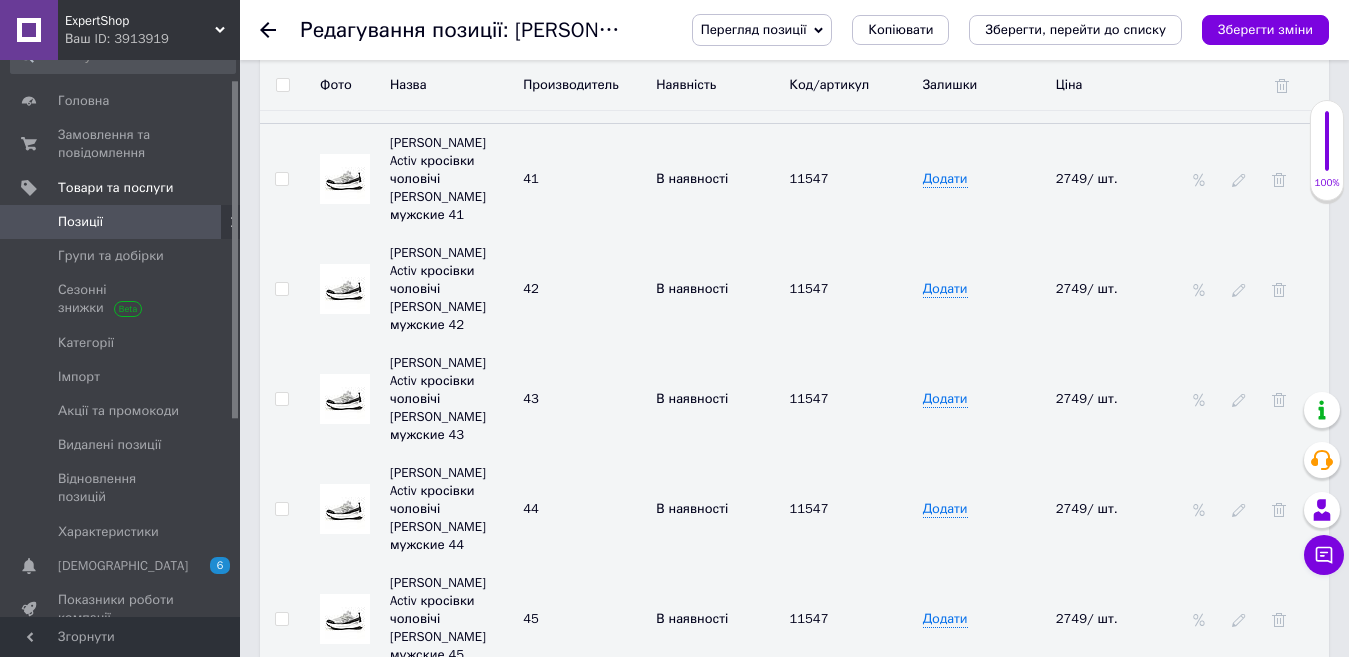 click on "Позиції" at bounding box center (121, 222) 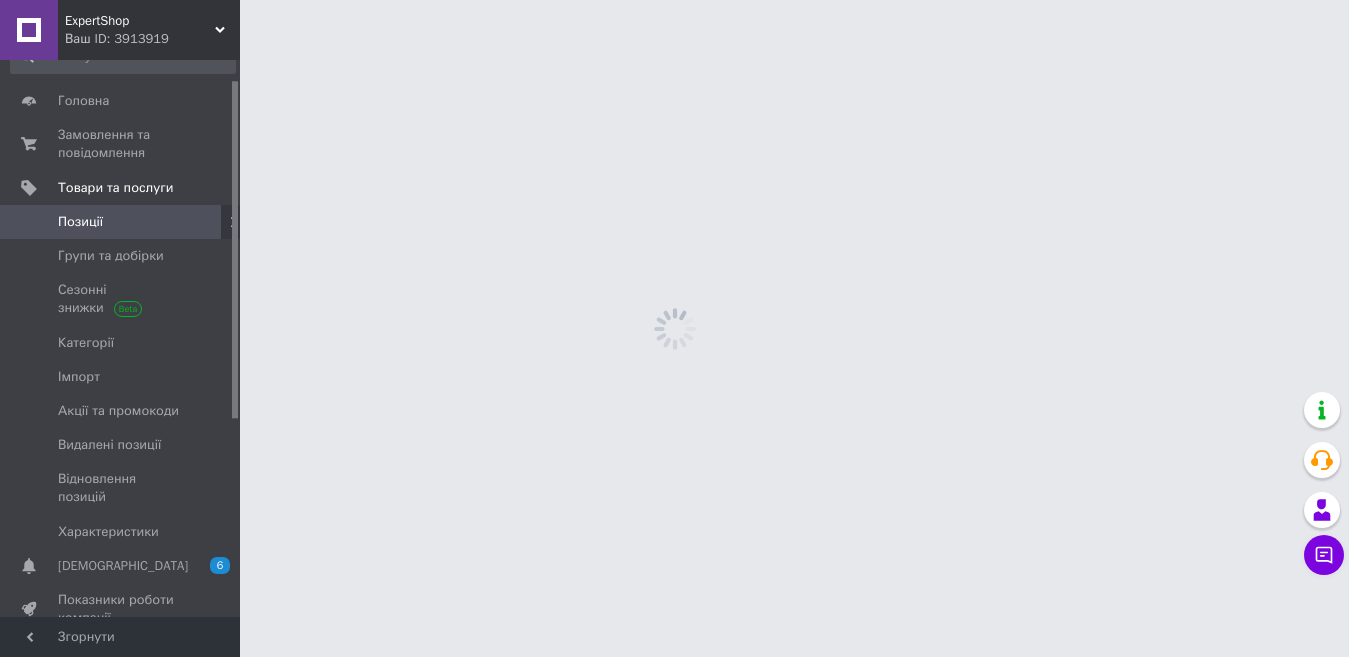 scroll, scrollTop: 0, scrollLeft: 0, axis: both 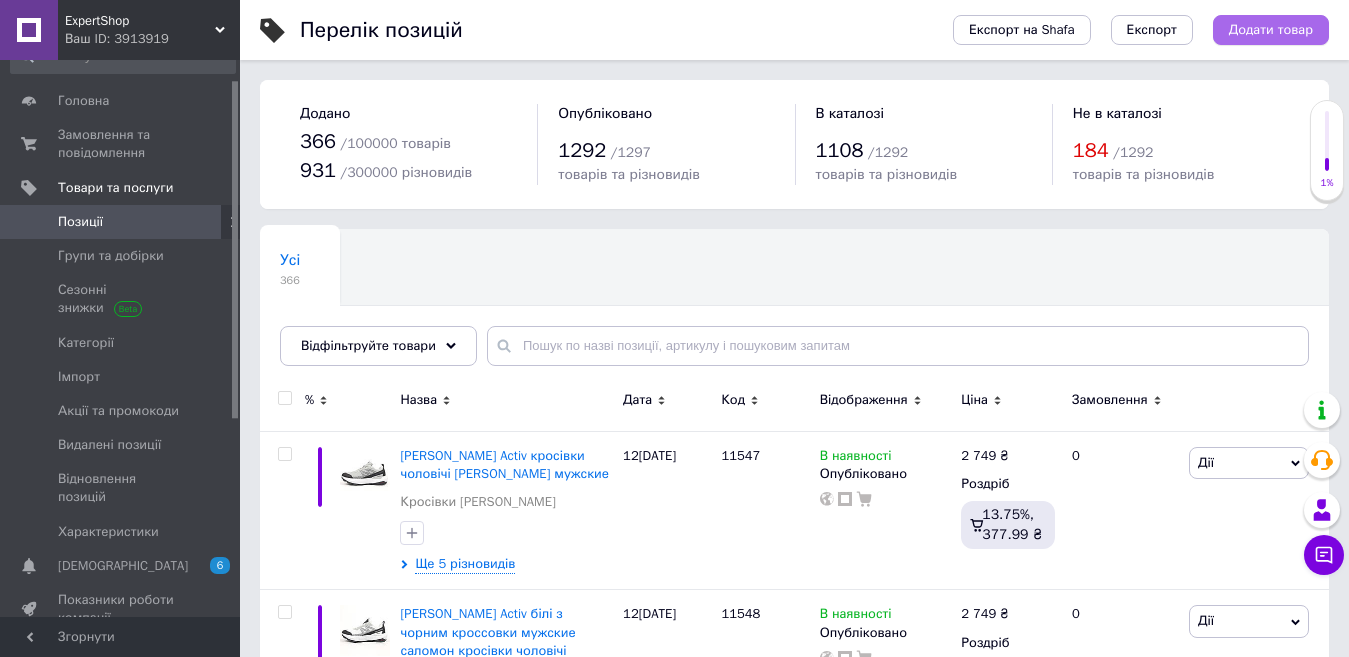 click on "Додати товар" at bounding box center [1271, 30] 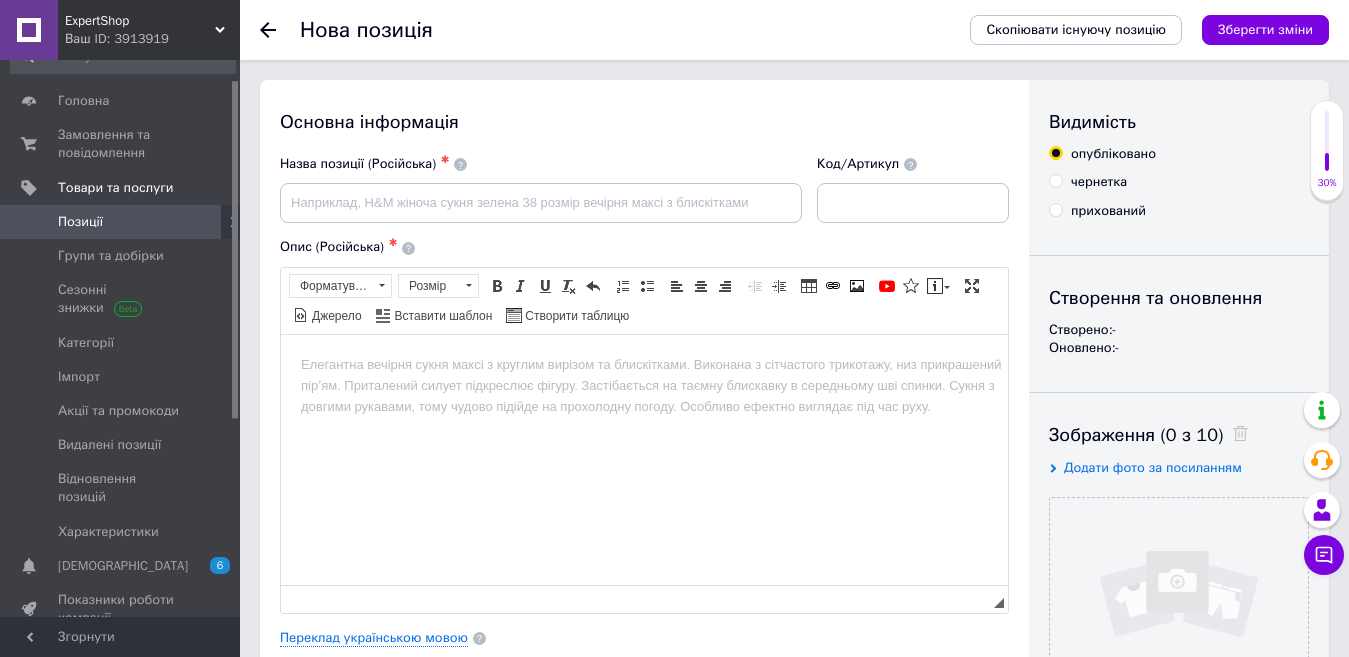 scroll, scrollTop: 0, scrollLeft: 0, axis: both 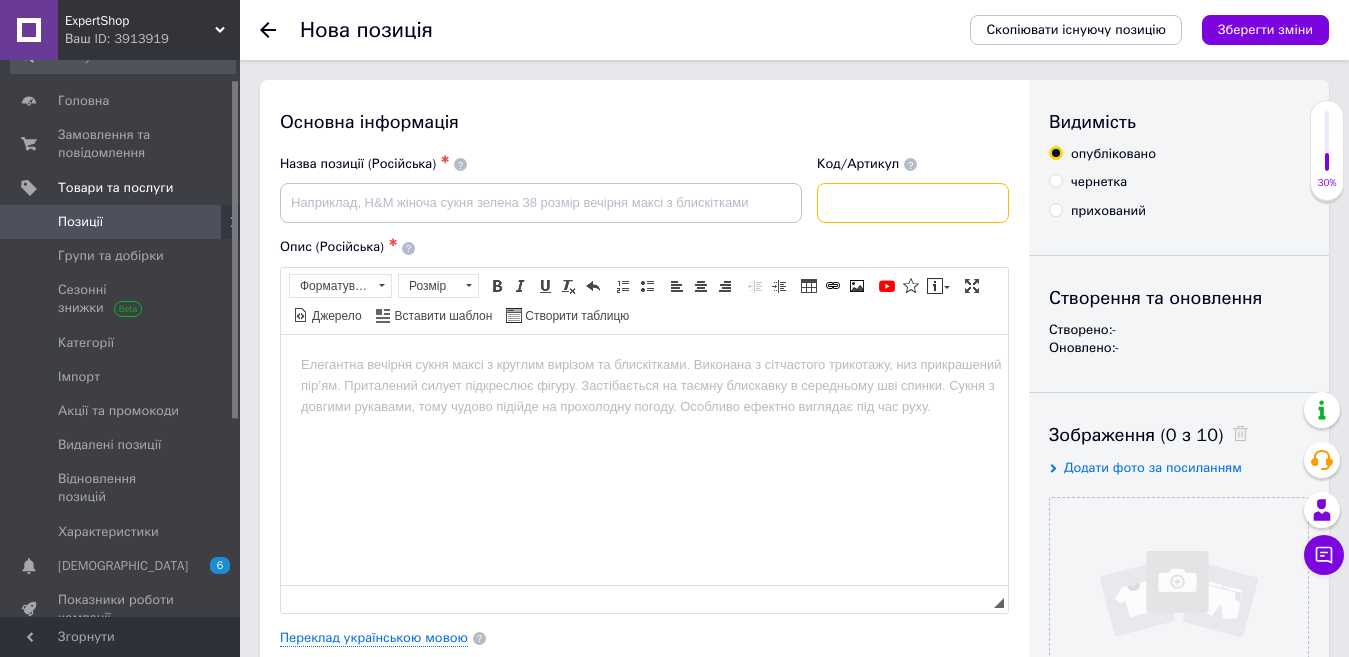 click at bounding box center (913, 203) 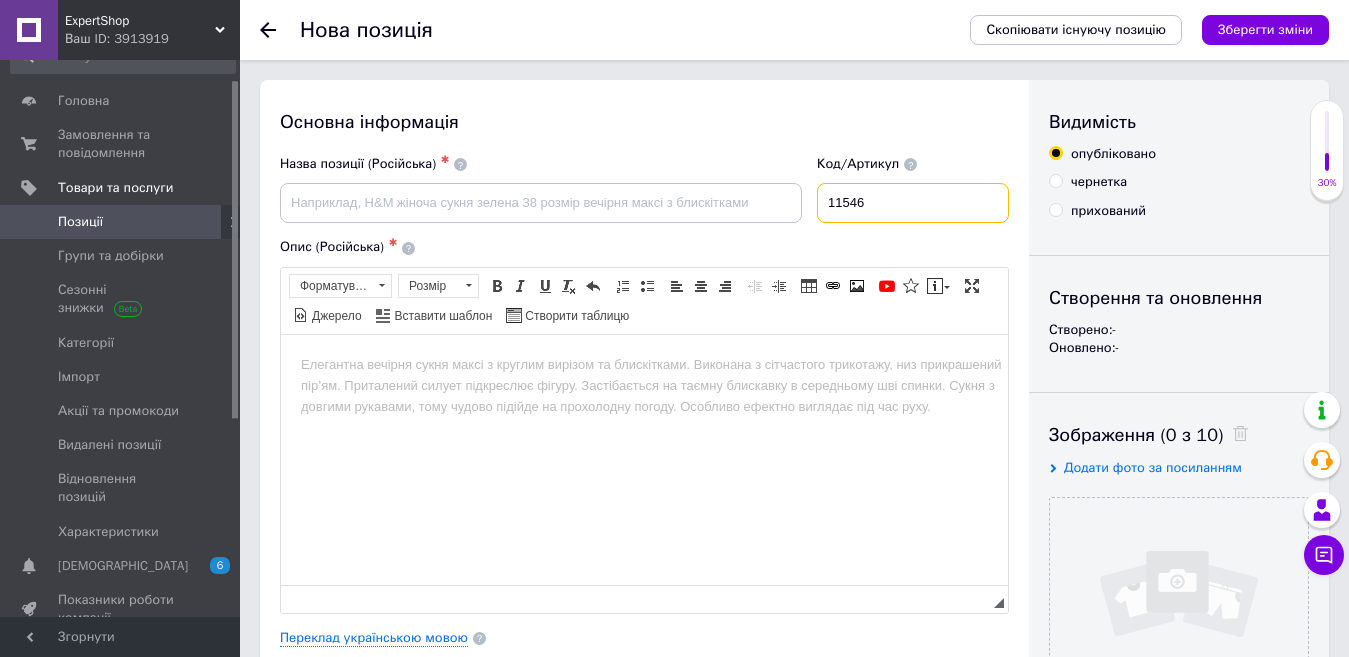 type on "11546" 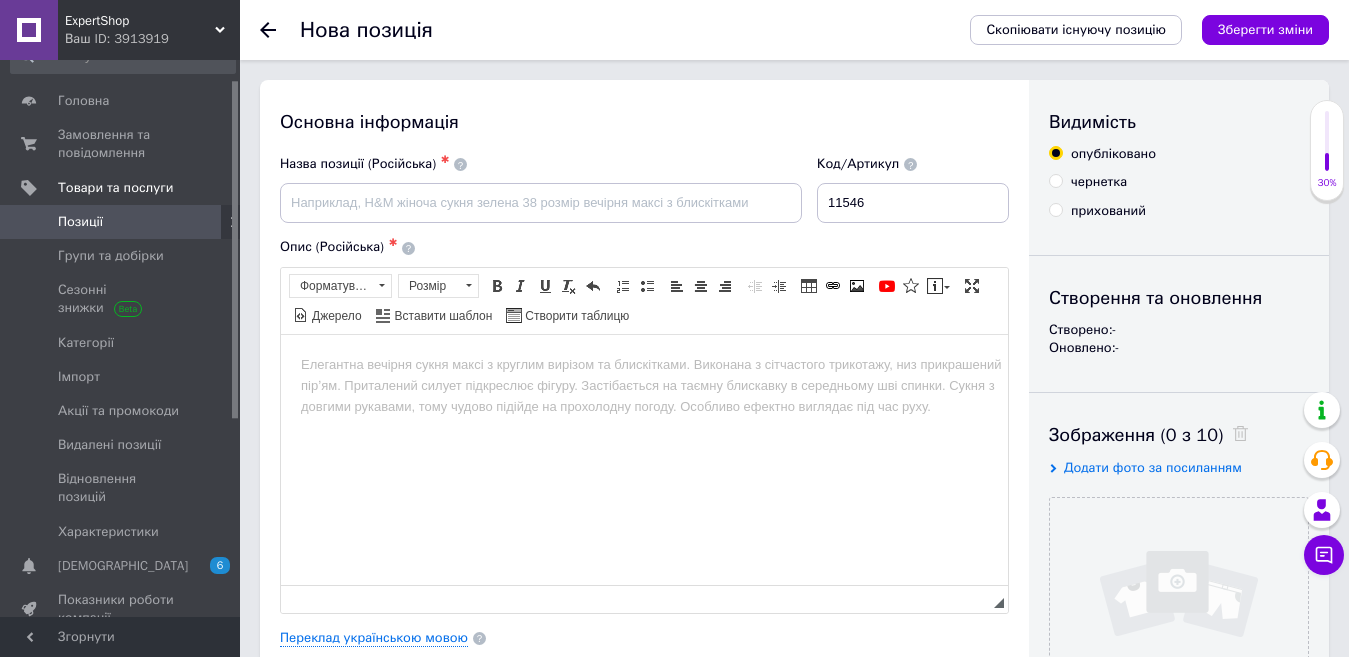click at bounding box center (644, 364) 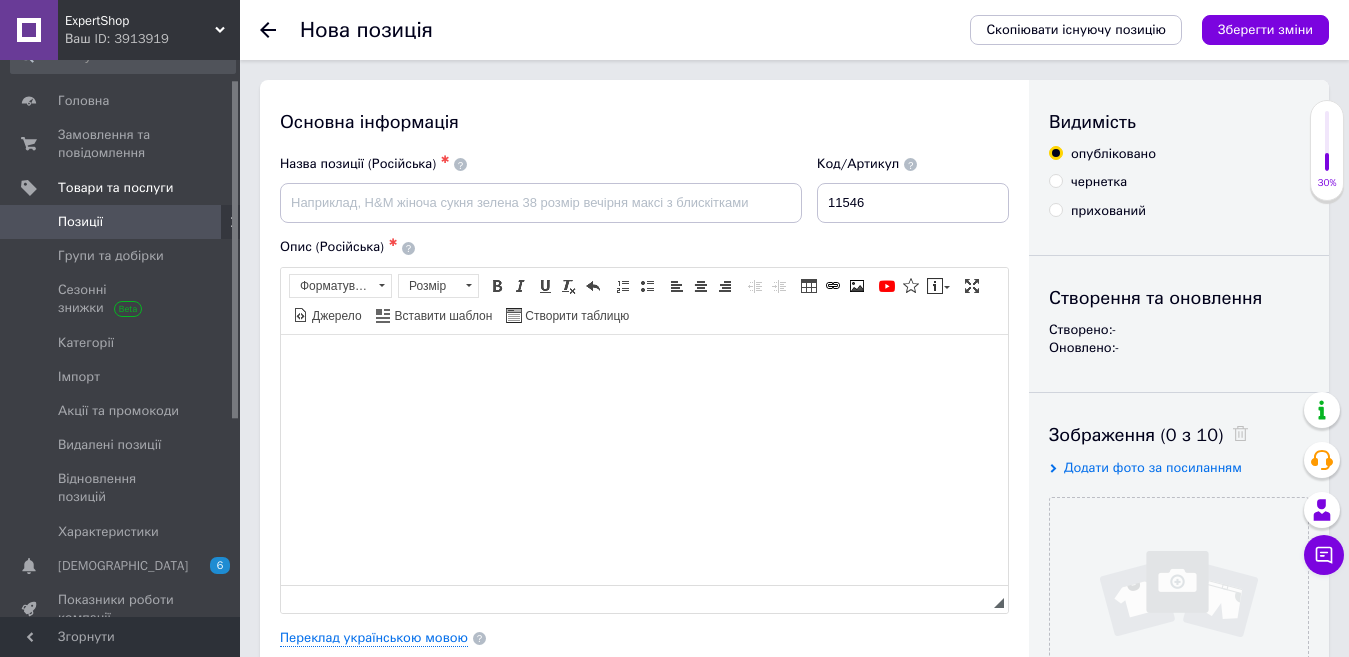 paste 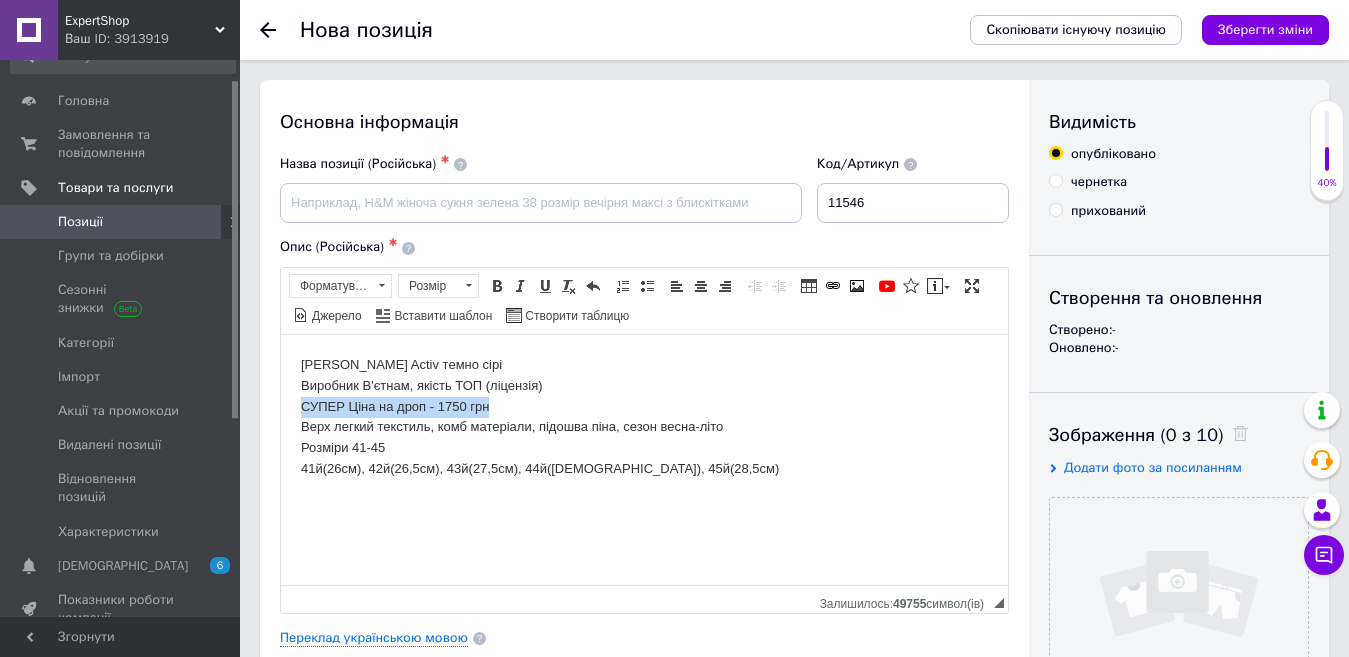 drag, startPoint x: 515, startPoint y: 402, endPoint x: 524, endPoint y: 735, distance: 333.1216 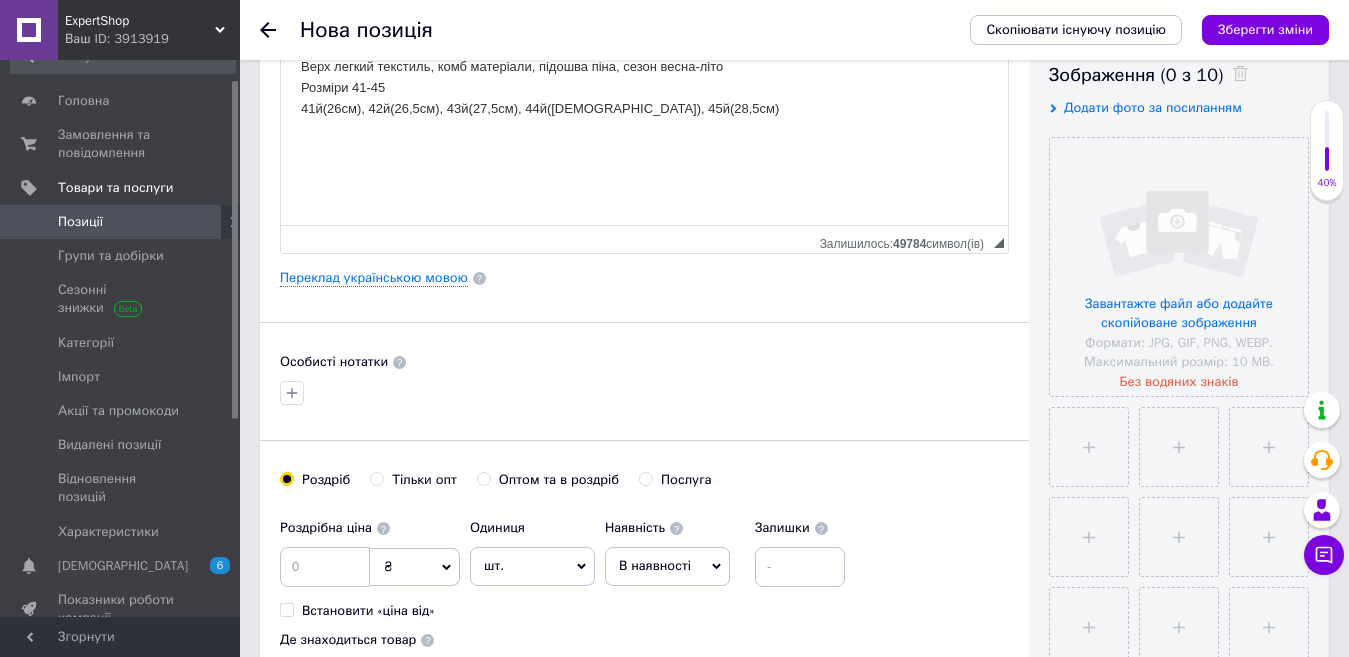 scroll, scrollTop: 400, scrollLeft: 0, axis: vertical 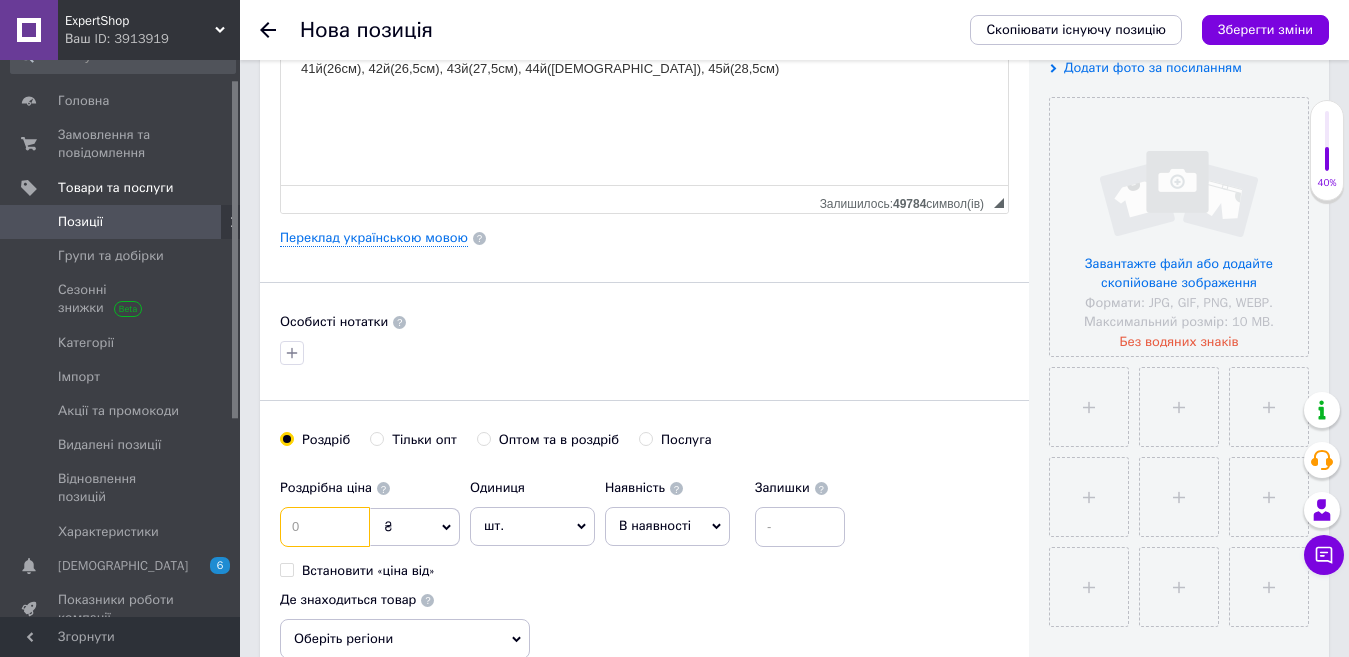 click at bounding box center [325, 527] 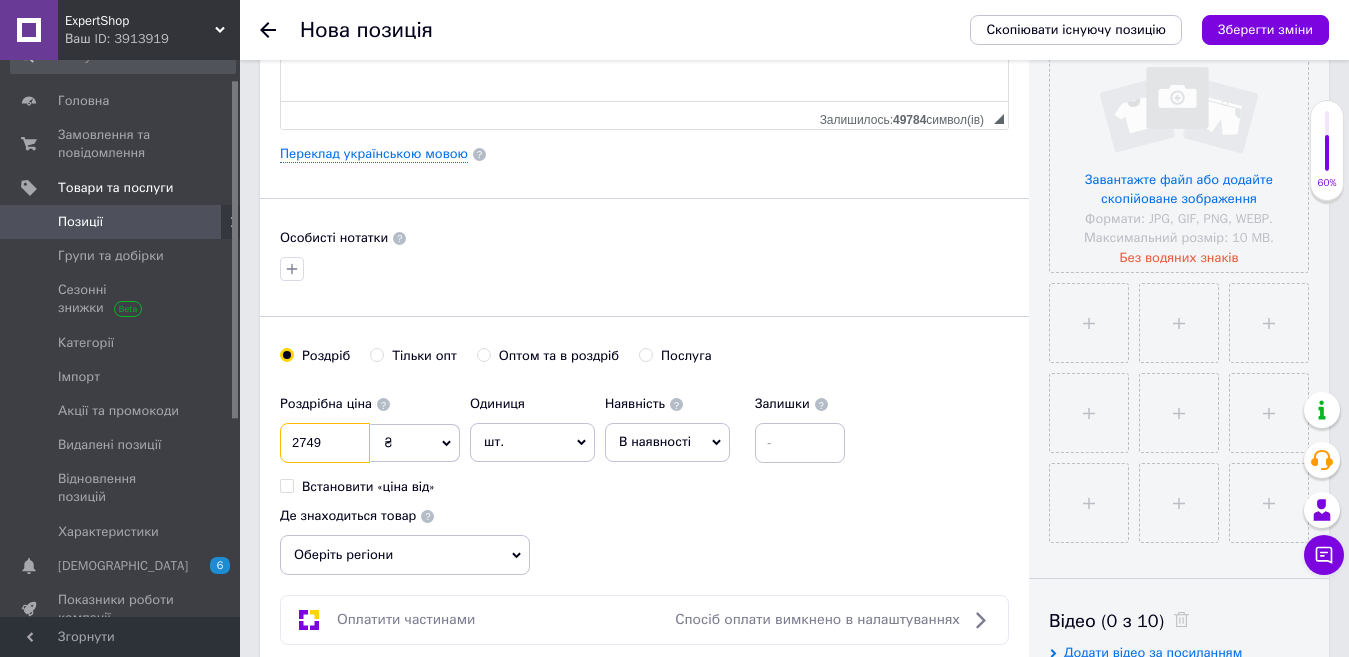 scroll, scrollTop: 600, scrollLeft: 0, axis: vertical 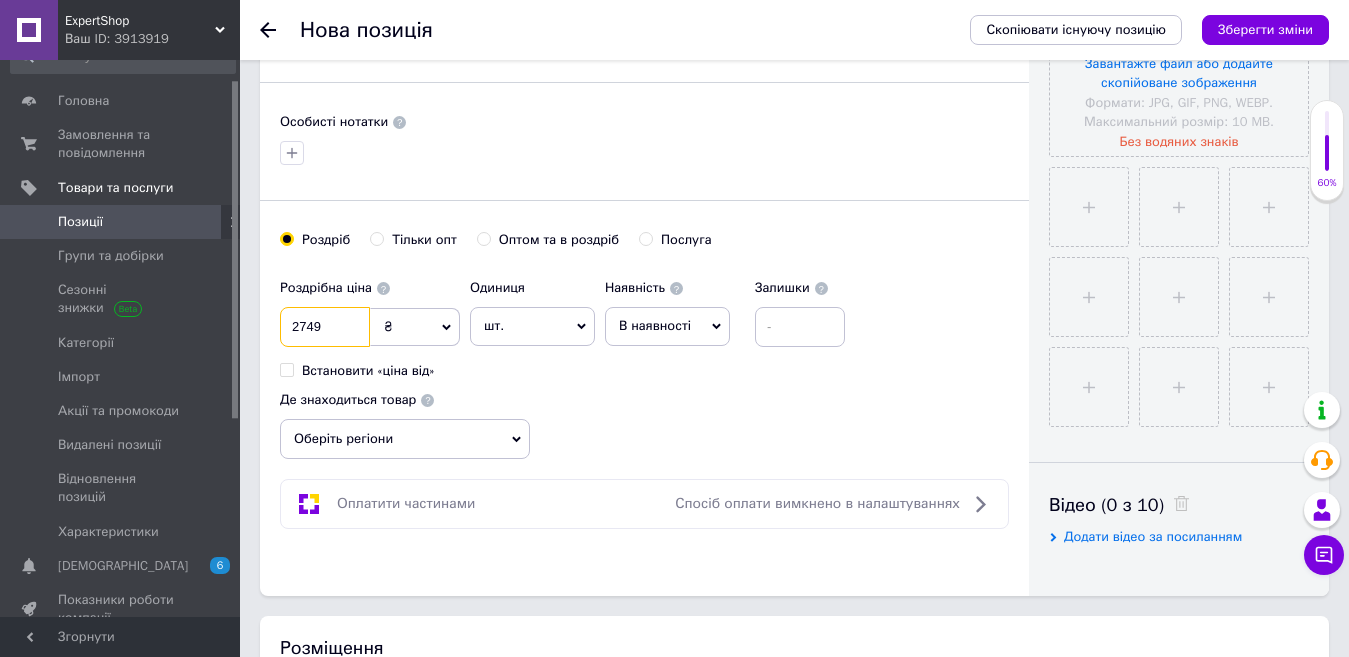 type on "2749" 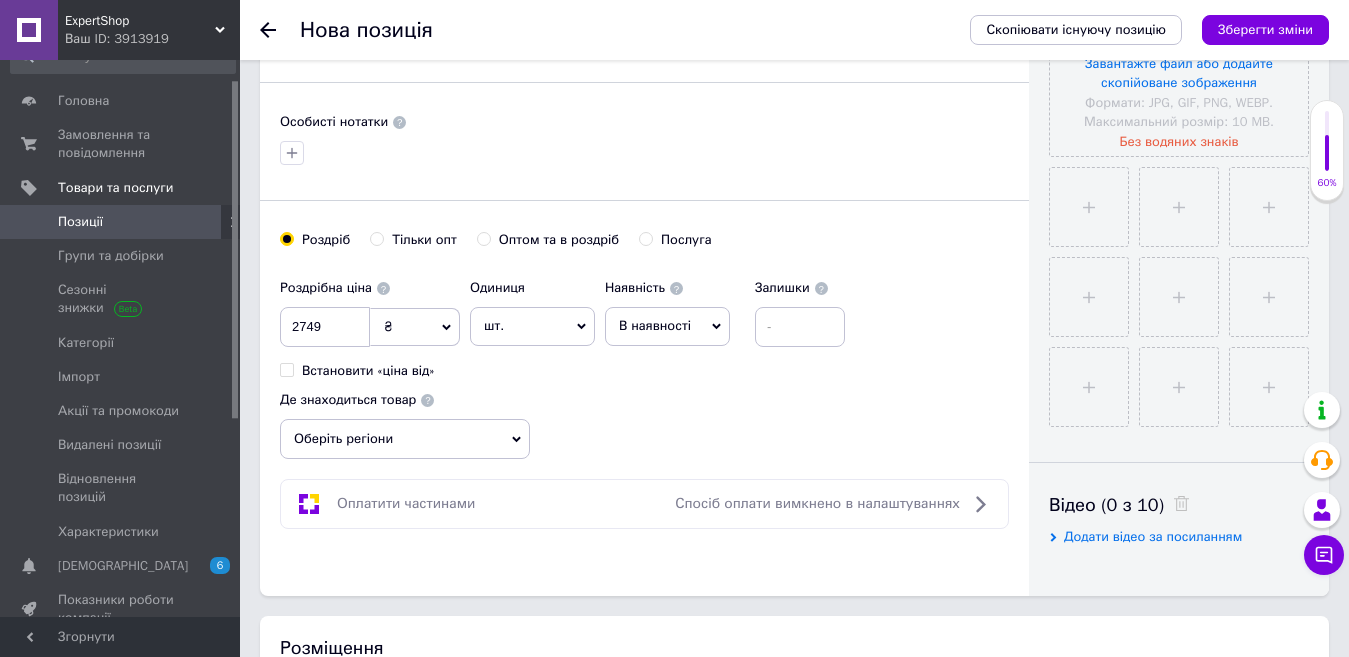 click on "Оберіть регіони" at bounding box center (405, 439) 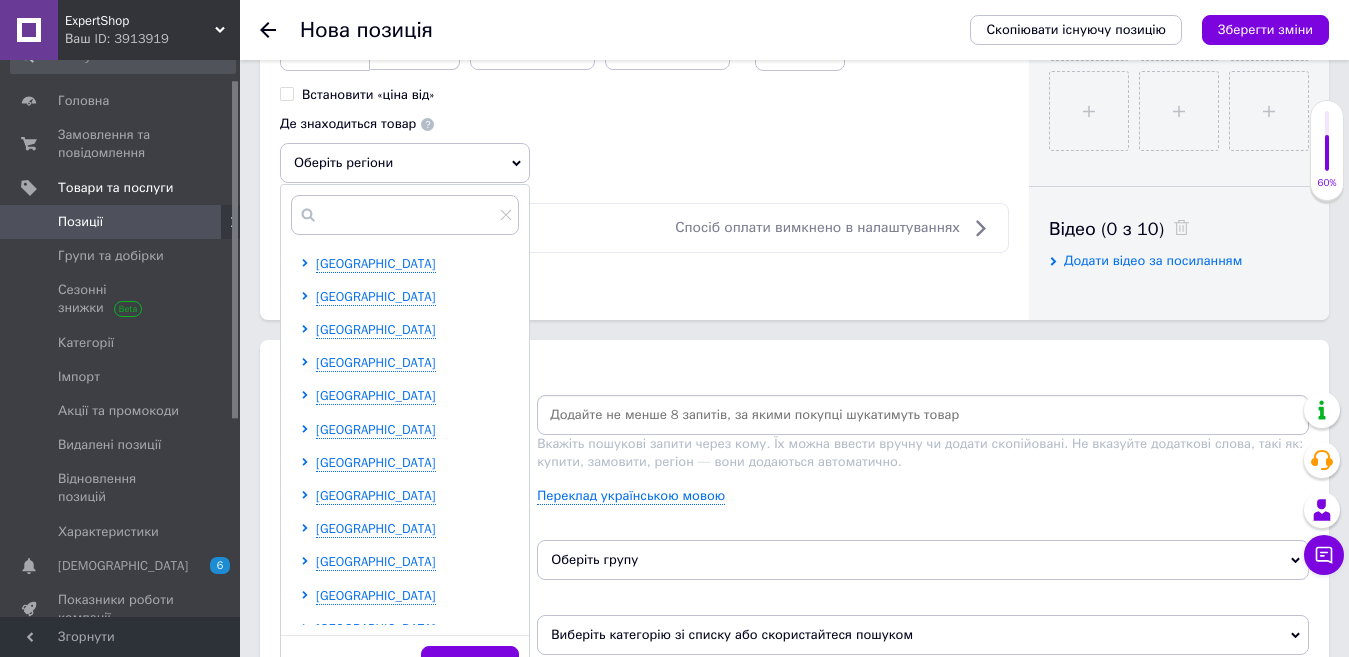 scroll, scrollTop: 900, scrollLeft: 0, axis: vertical 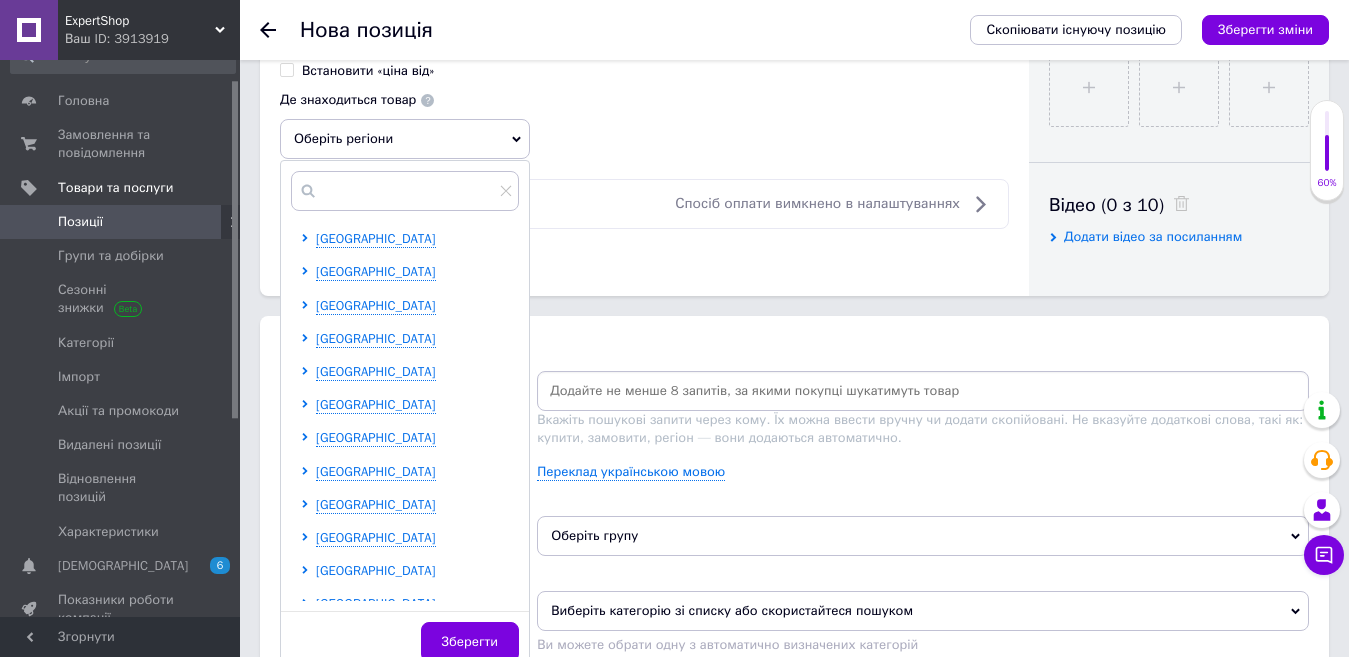 click on "[GEOGRAPHIC_DATA]" at bounding box center (376, 570) 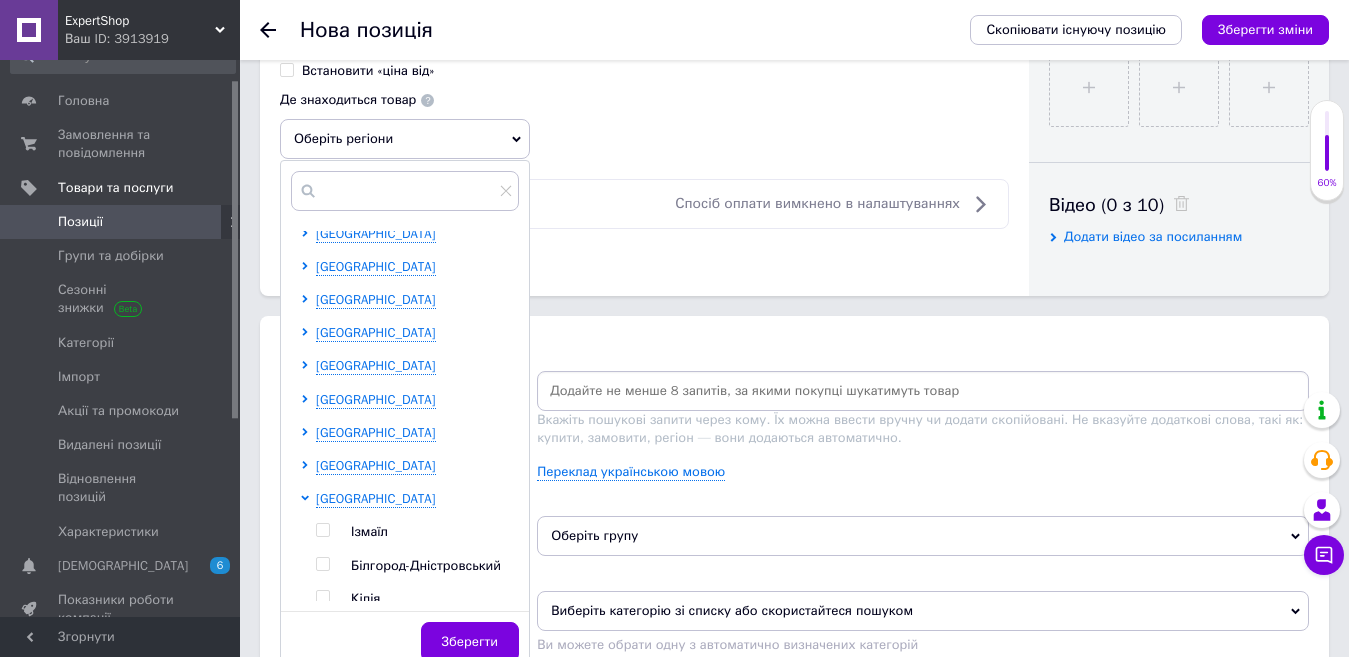 scroll, scrollTop: 300, scrollLeft: 0, axis: vertical 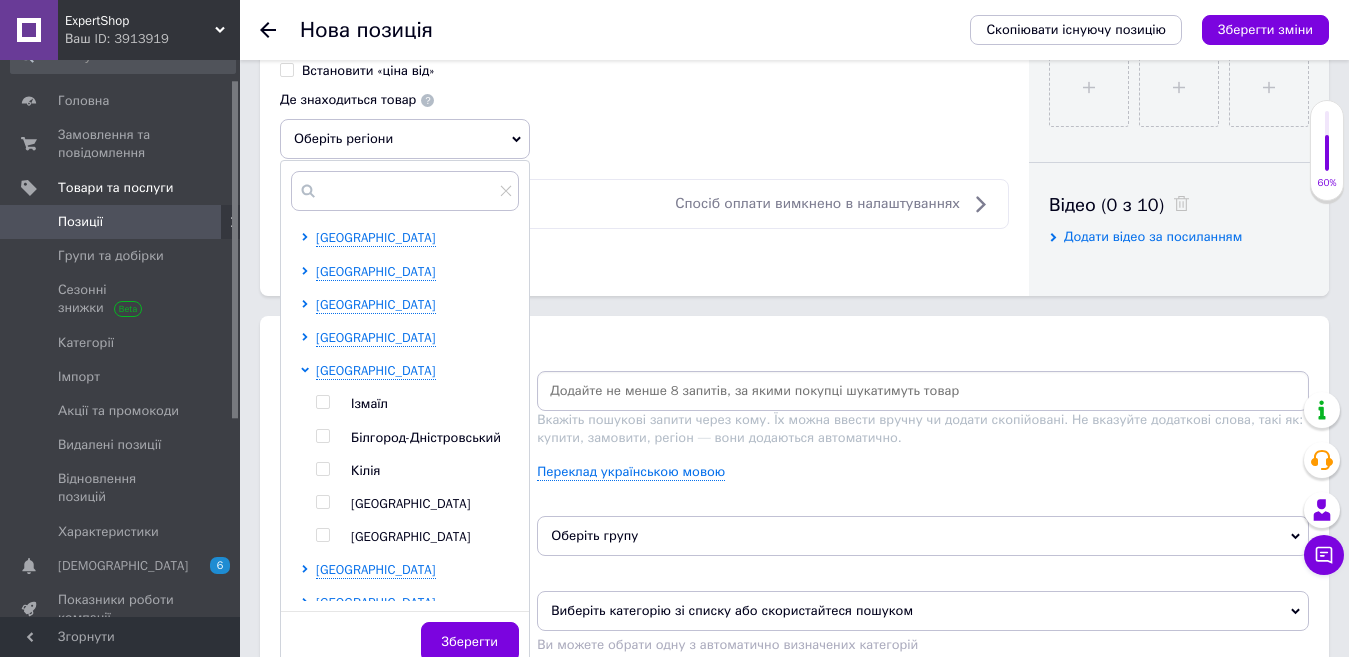 click on "[GEOGRAPHIC_DATA]" at bounding box center (411, 503) 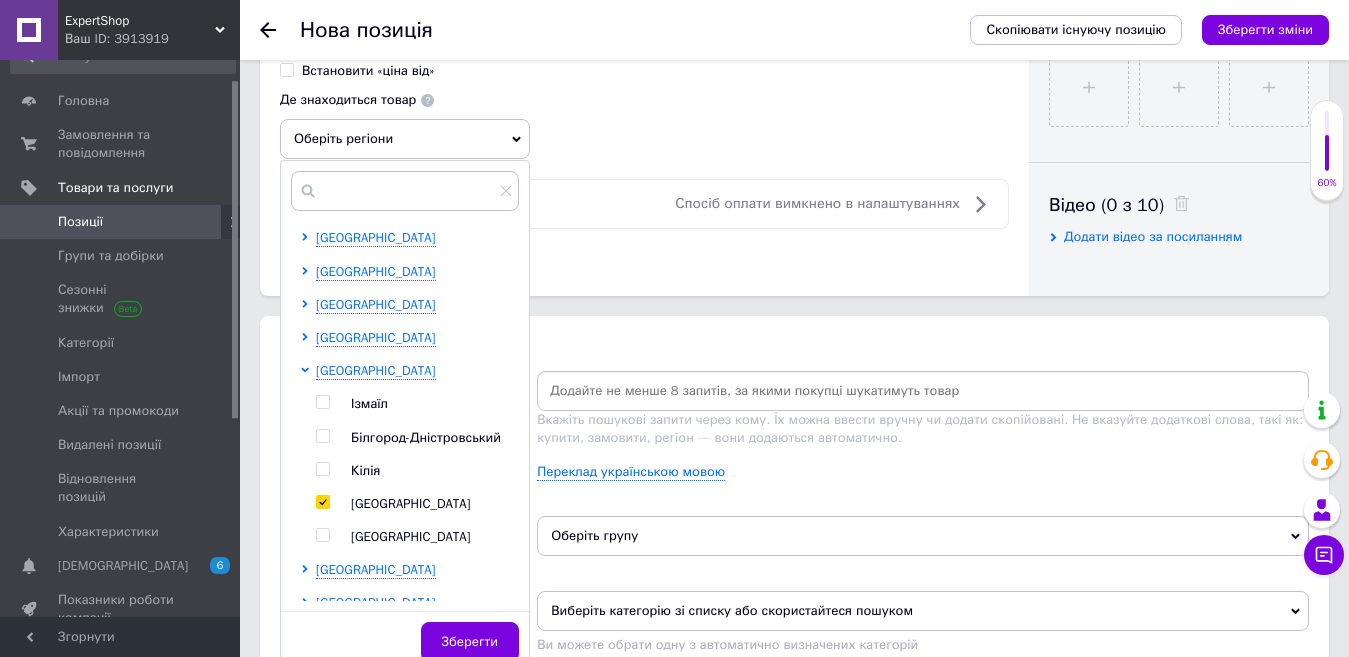 checkbox on "true" 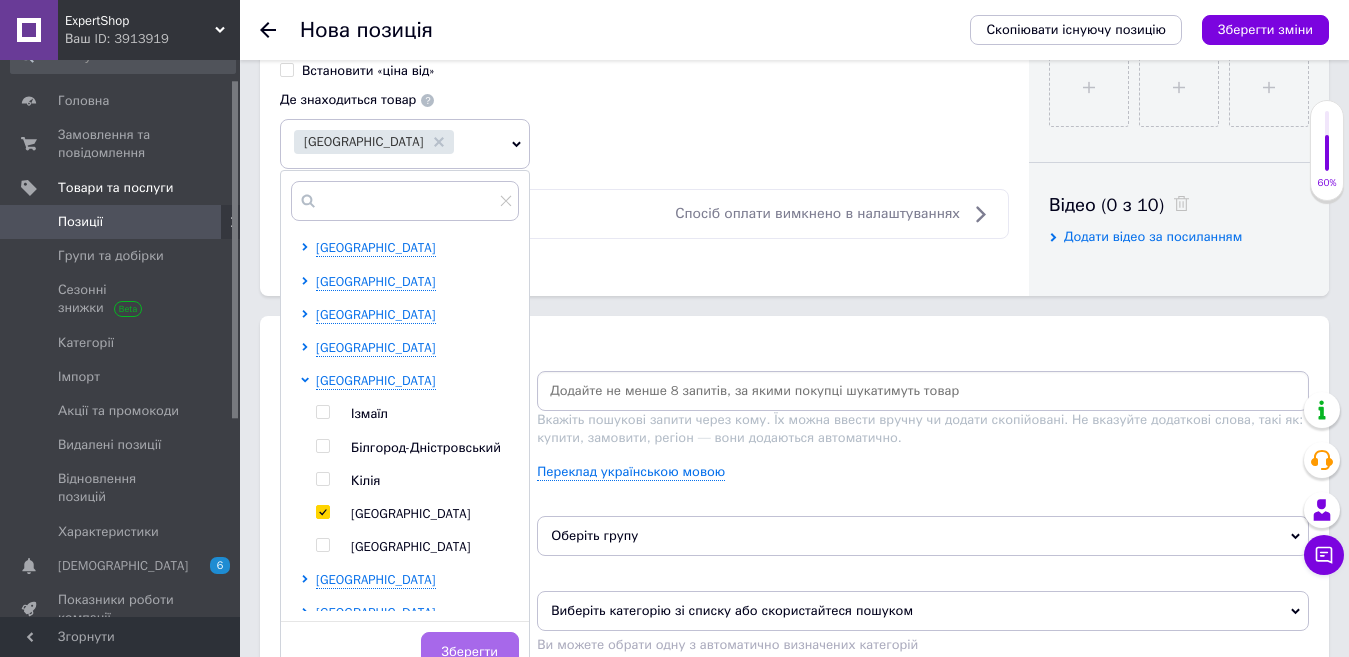 click on "Зберегти" at bounding box center (470, 652) 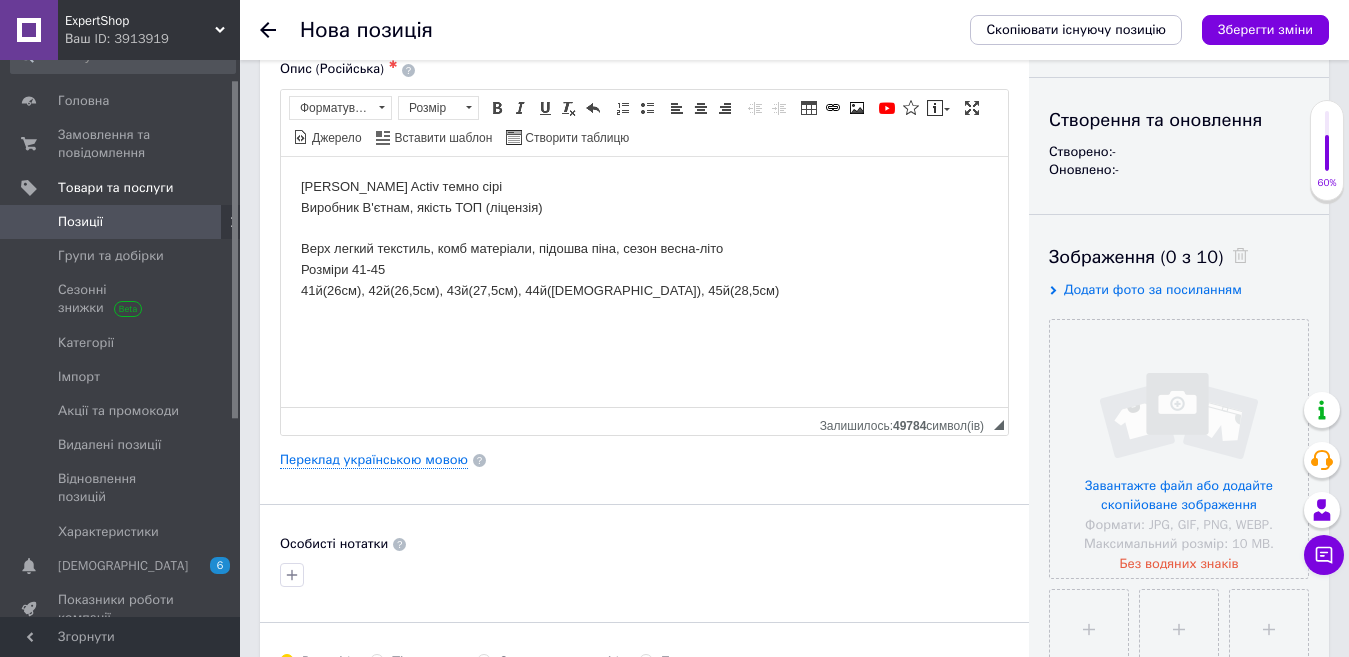 scroll, scrollTop: 0, scrollLeft: 0, axis: both 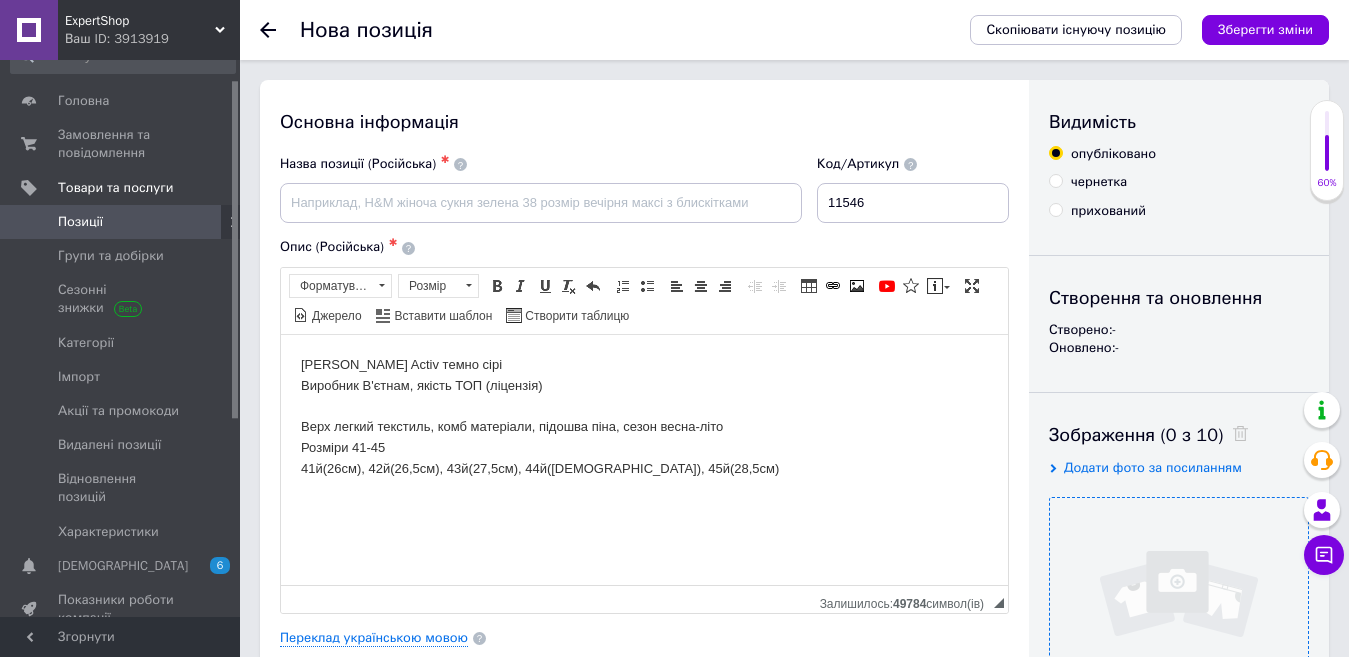 click at bounding box center [1179, 627] 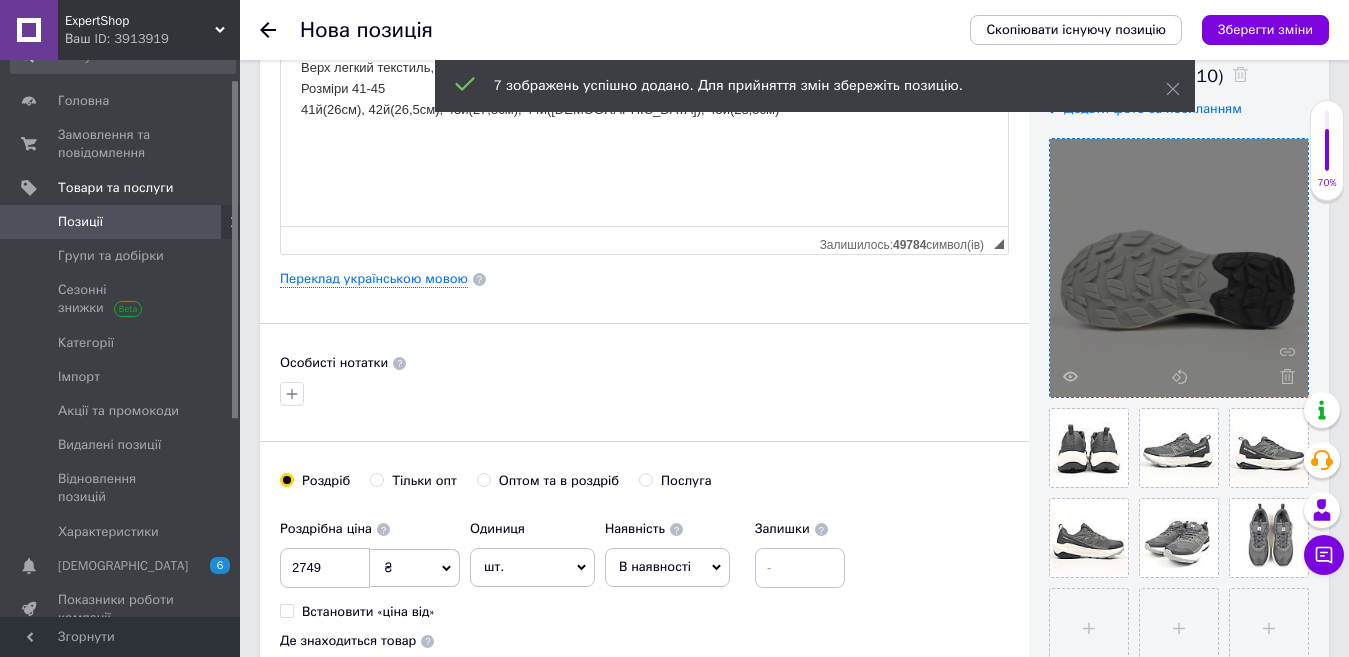 scroll, scrollTop: 400, scrollLeft: 0, axis: vertical 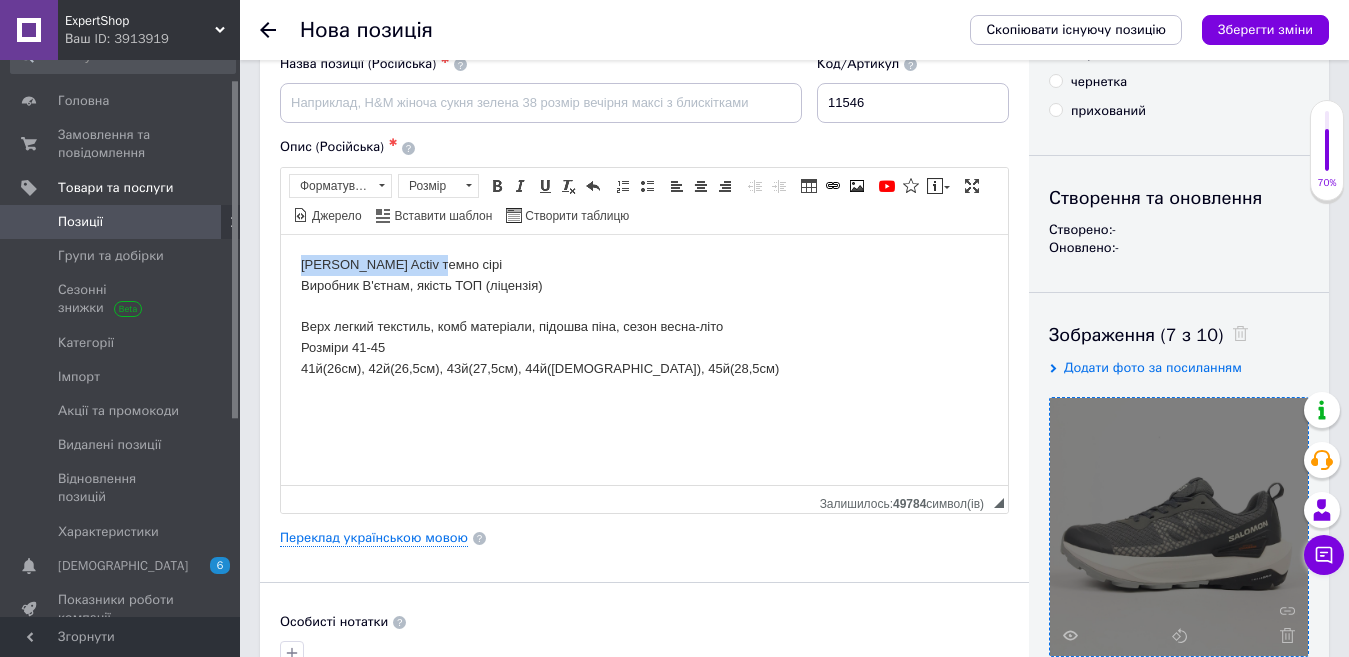 drag, startPoint x: 417, startPoint y: 263, endPoint x: 300, endPoint y: 258, distance: 117.10679 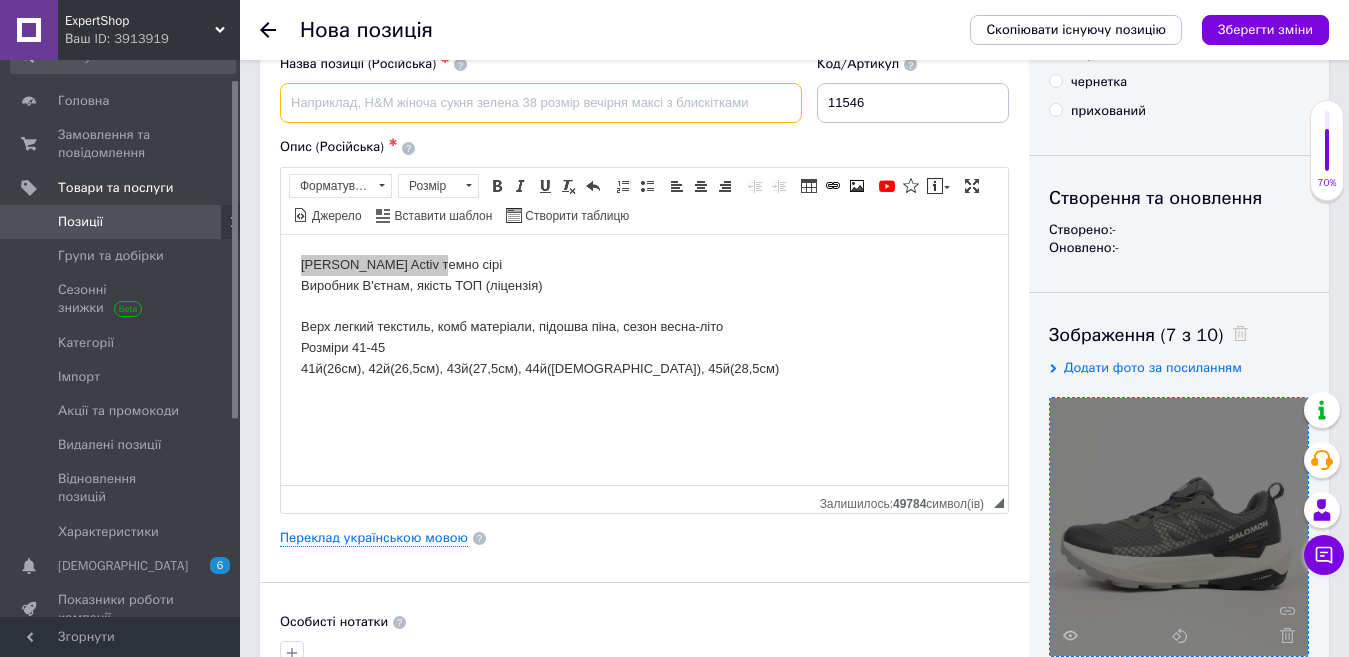 click at bounding box center (541, 103) 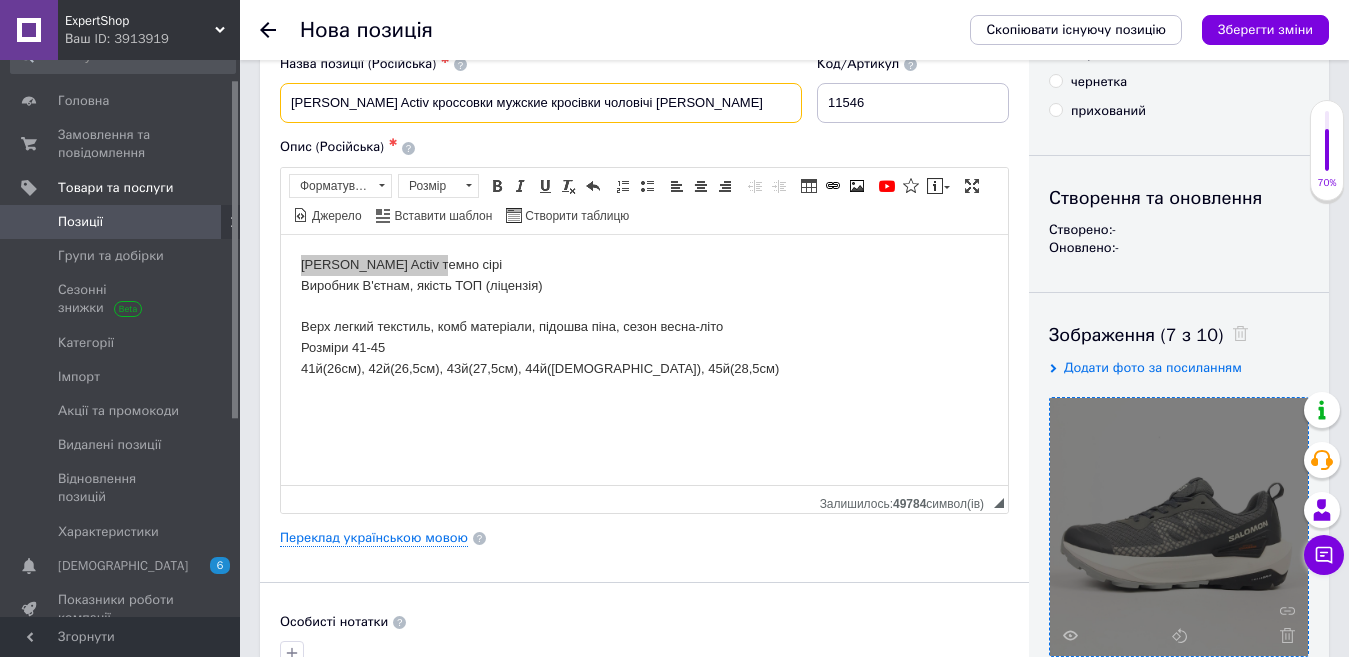 scroll, scrollTop: 0, scrollLeft: 8, axis: horizontal 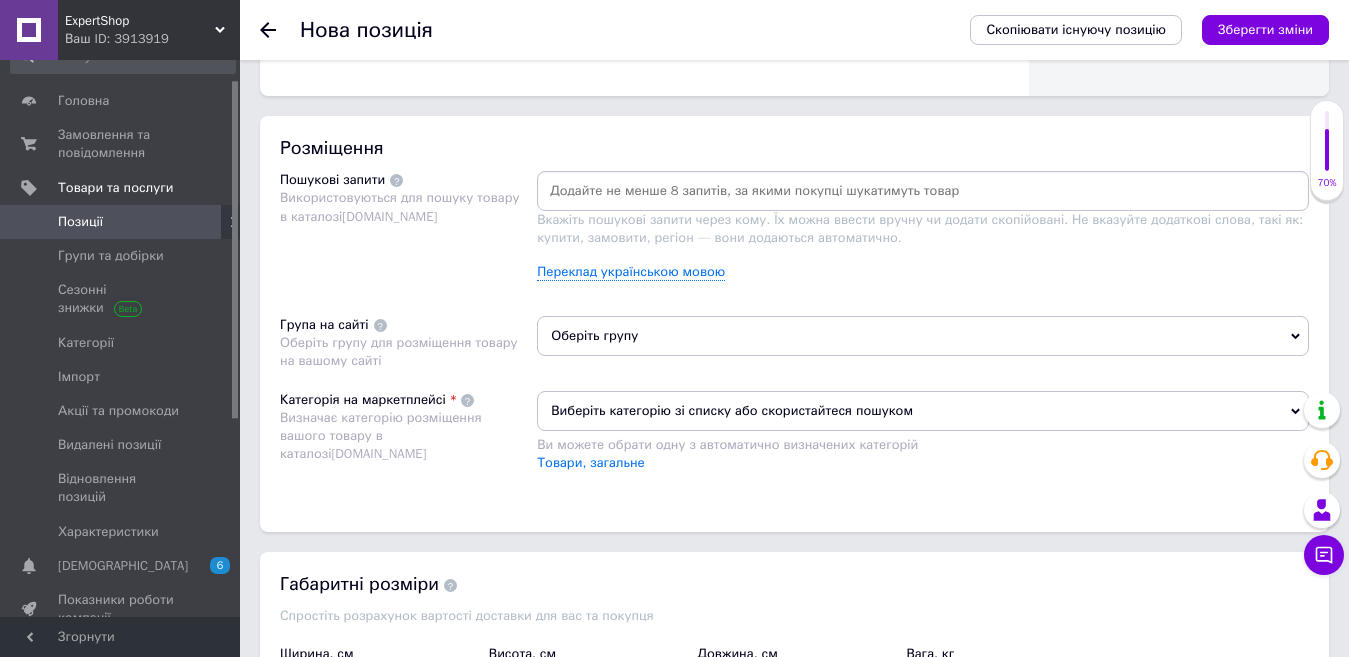 type on "[PERSON_NAME] Activ кроссовки мужские кросівки чоловічі [PERSON_NAME]" 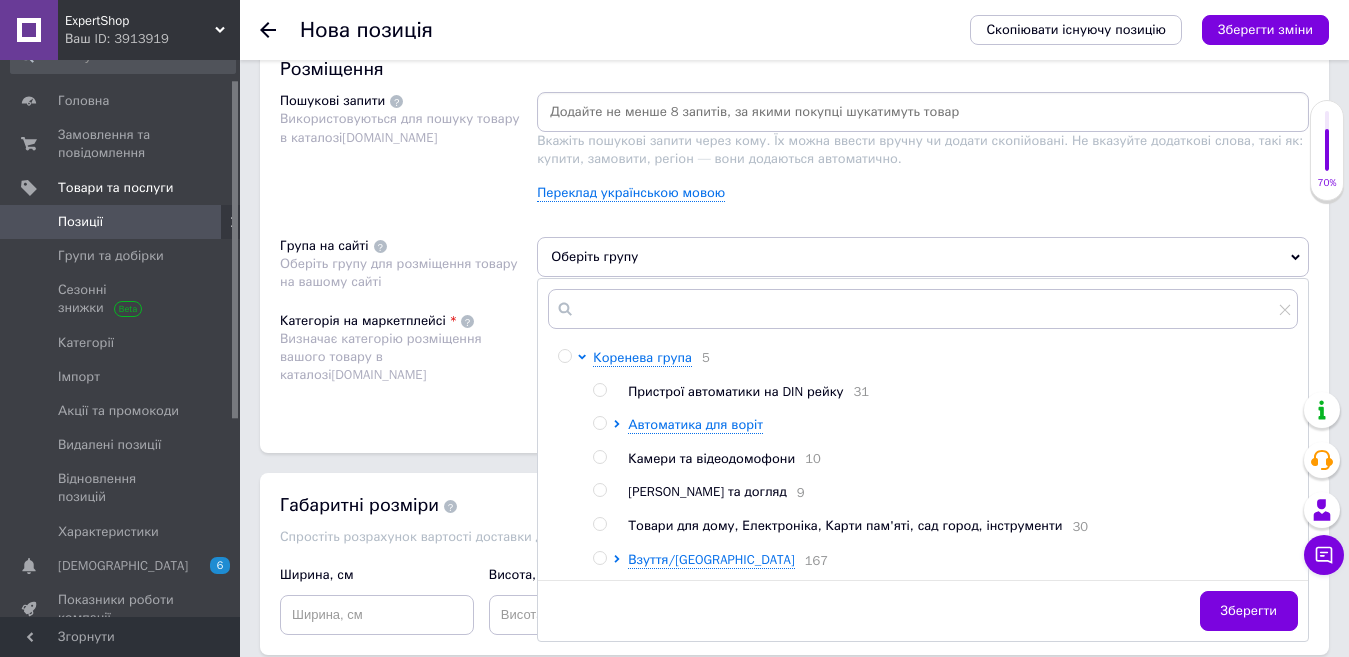 scroll, scrollTop: 1300, scrollLeft: 0, axis: vertical 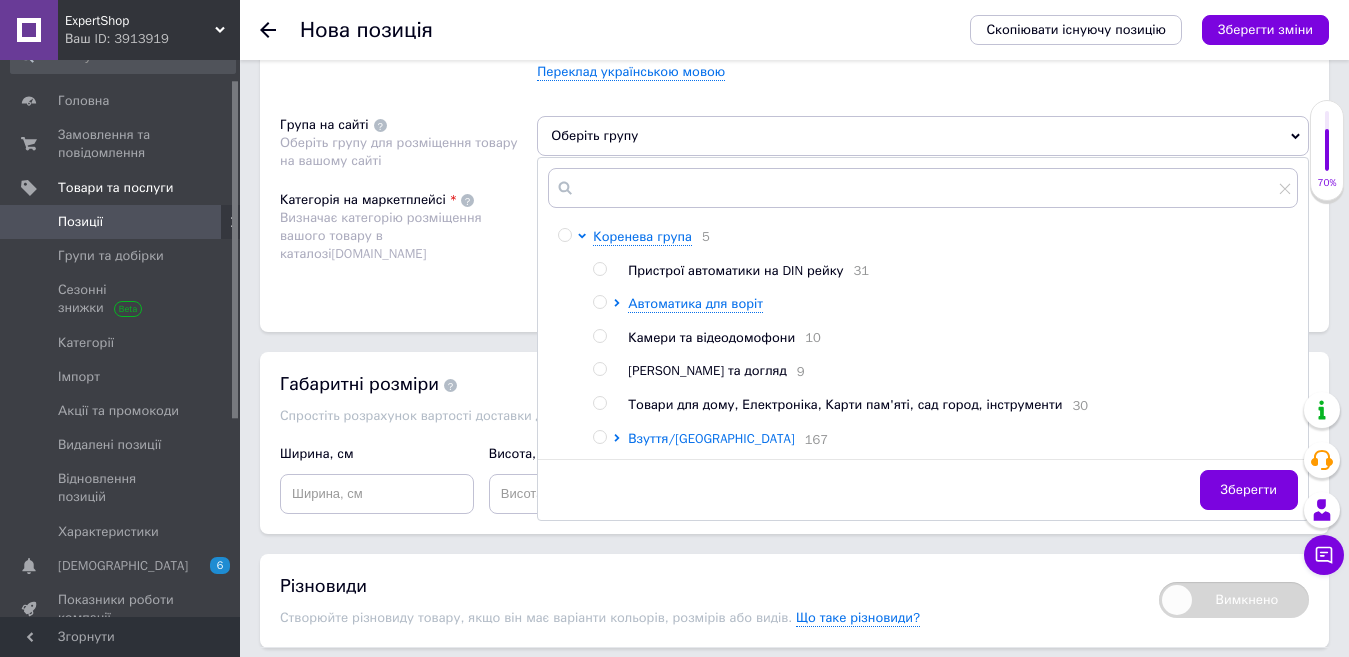 click on "Взуття/[GEOGRAPHIC_DATA]" at bounding box center (711, 438) 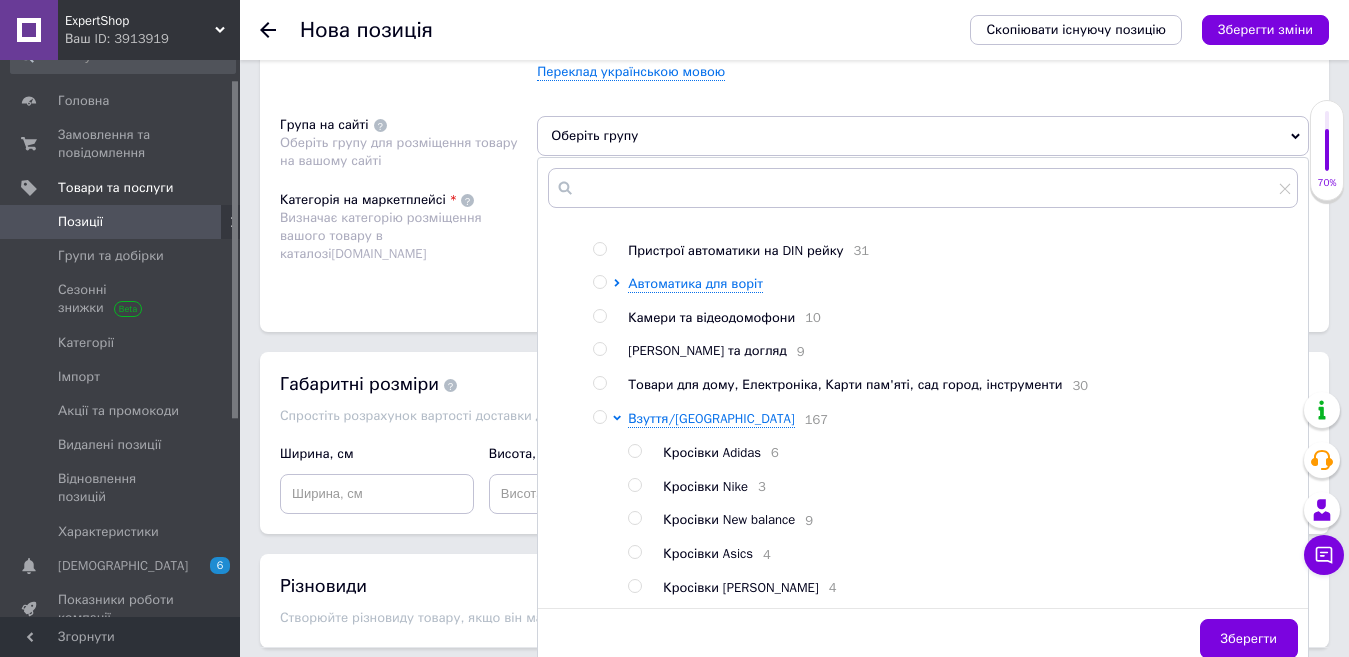 scroll, scrollTop: 31, scrollLeft: 0, axis: vertical 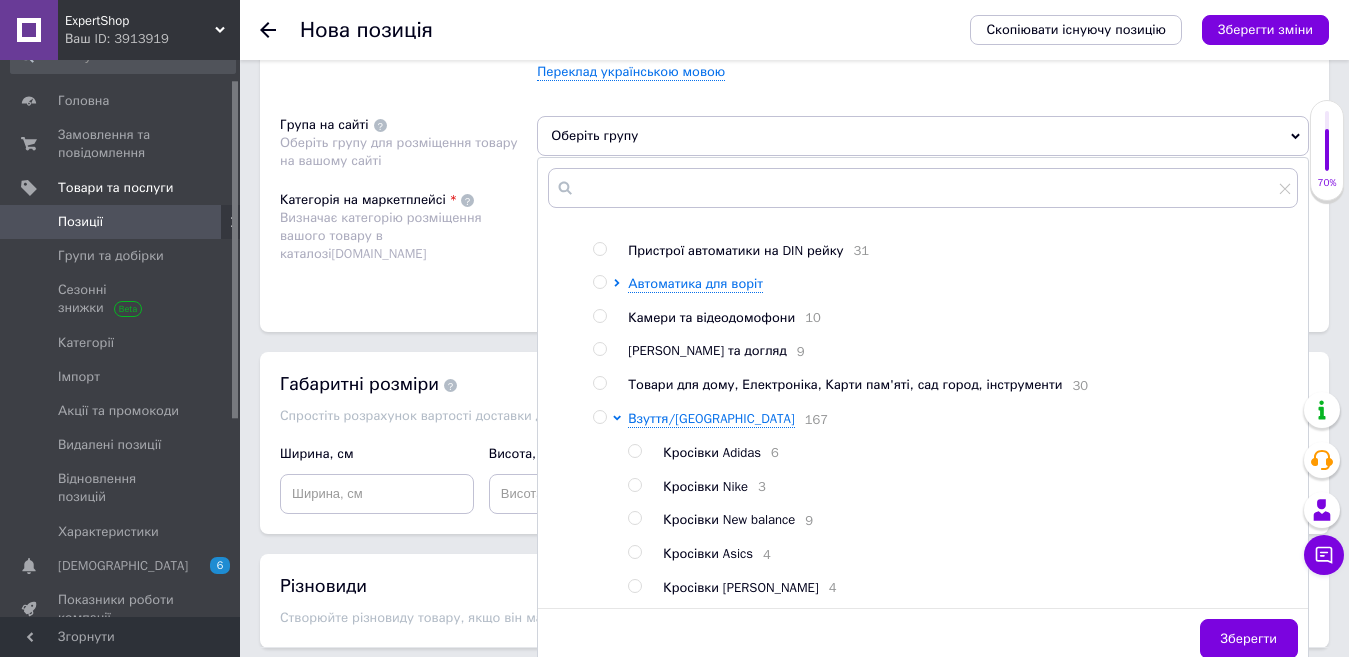 click on "Кросівки [PERSON_NAME]" at bounding box center [740, 587] 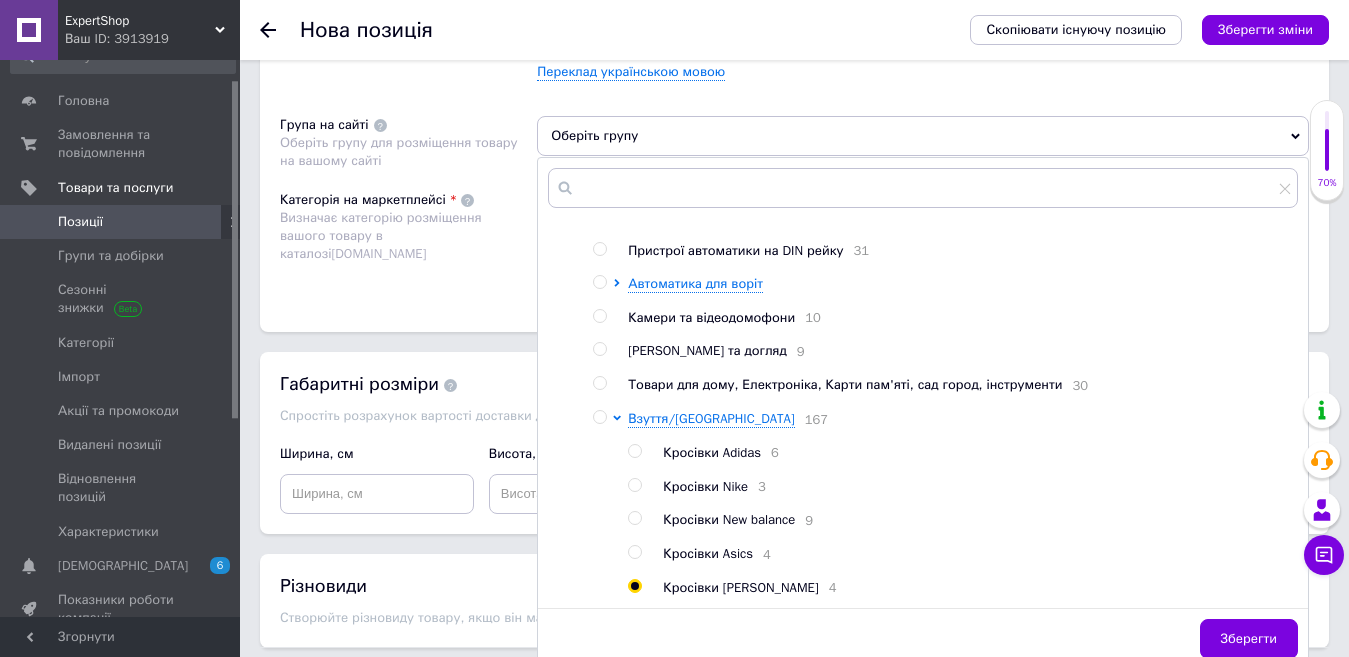 radio on "true" 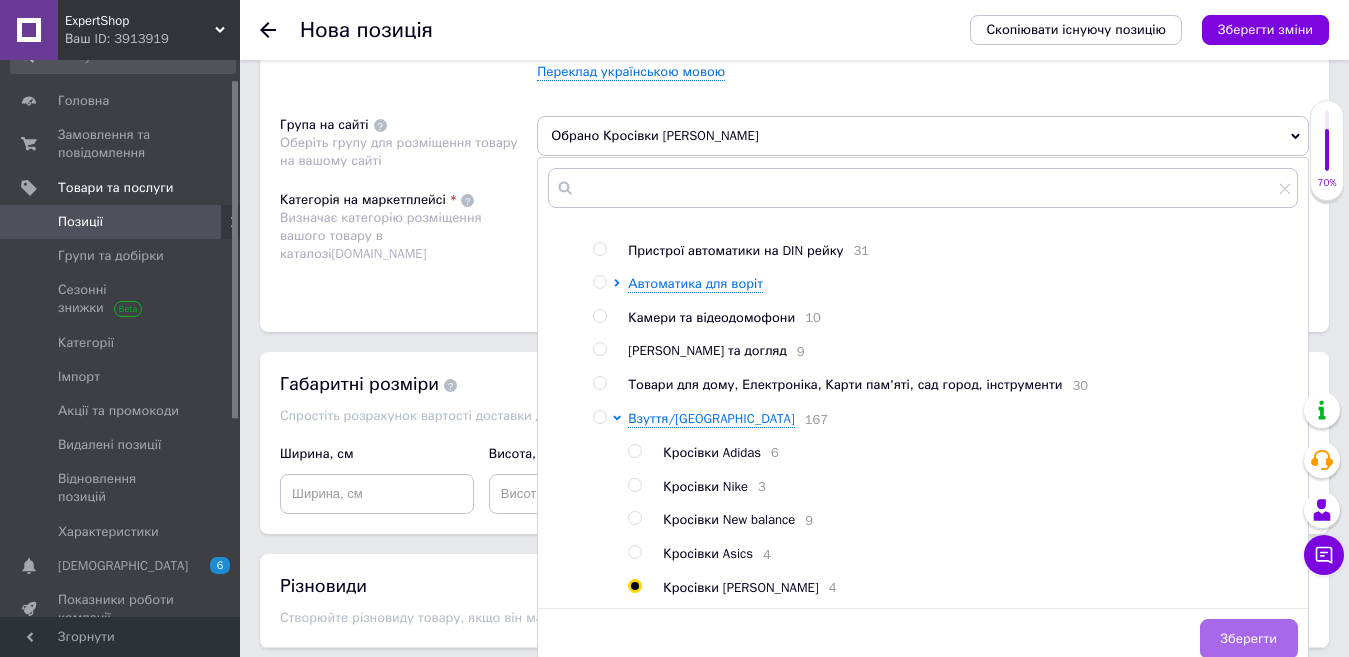 click on "Зберегти" at bounding box center [1249, 639] 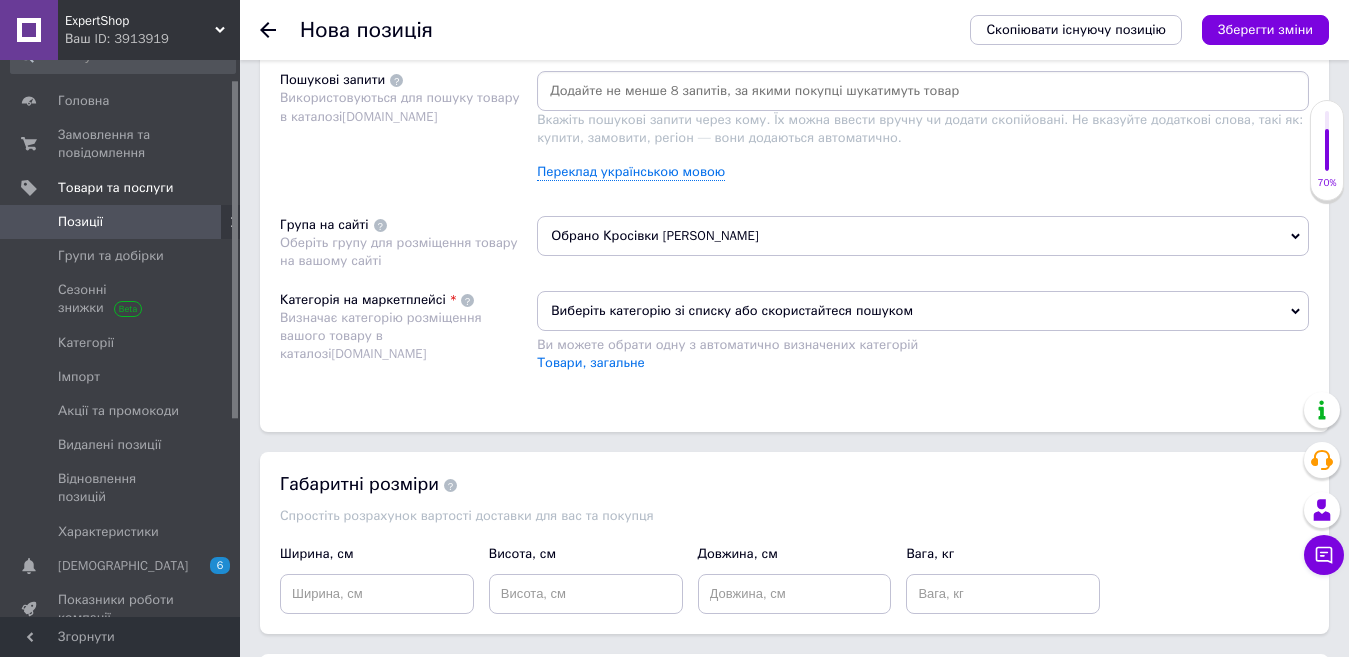 scroll, scrollTop: 1100, scrollLeft: 0, axis: vertical 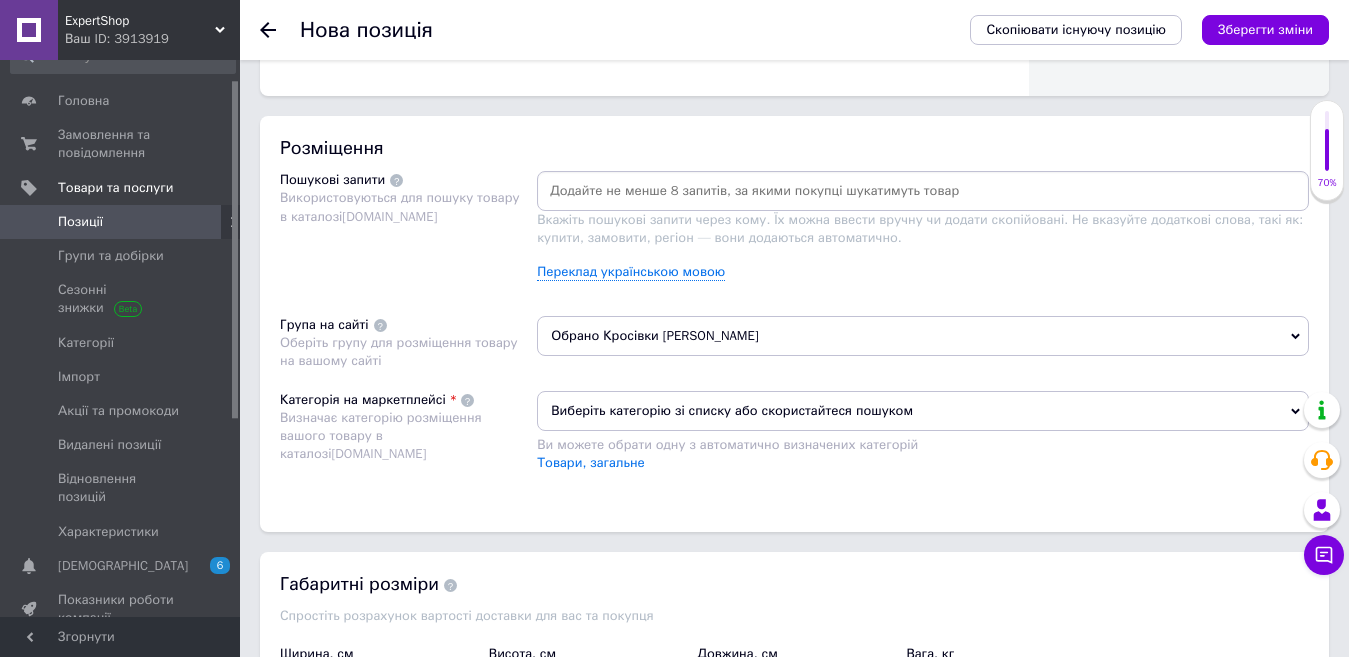 click at bounding box center [923, 191] 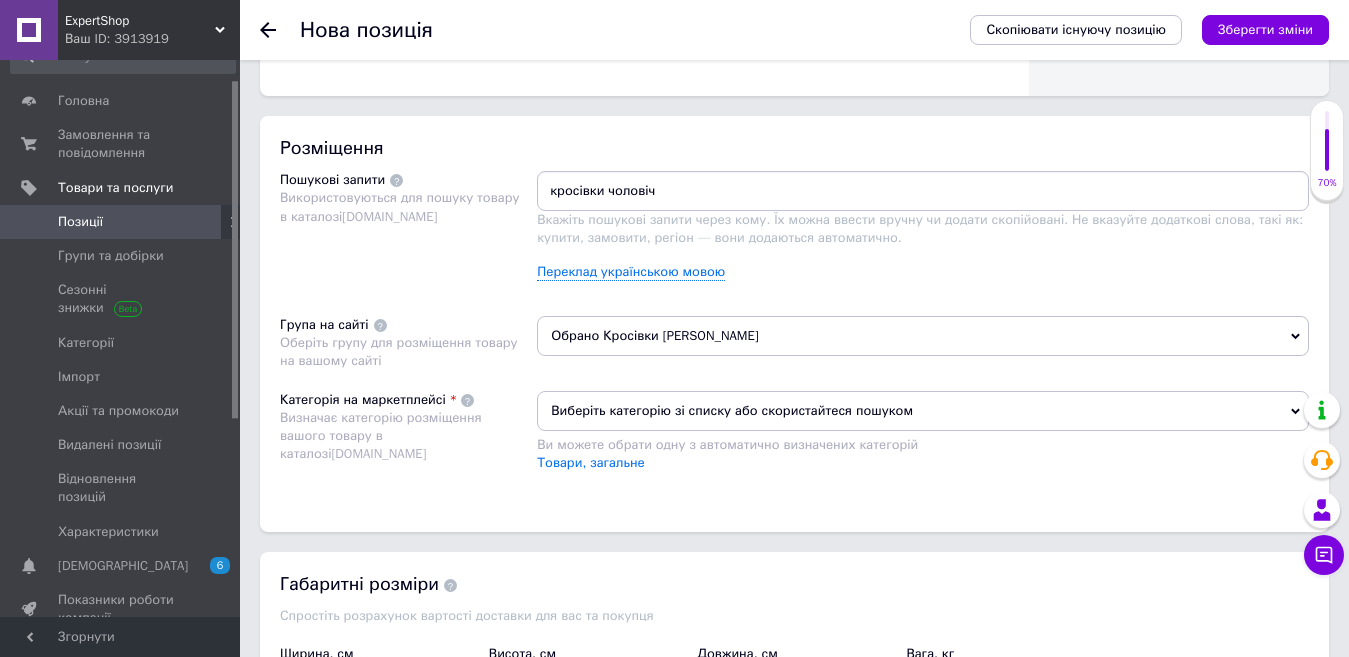 type on "кросівки чоловічі" 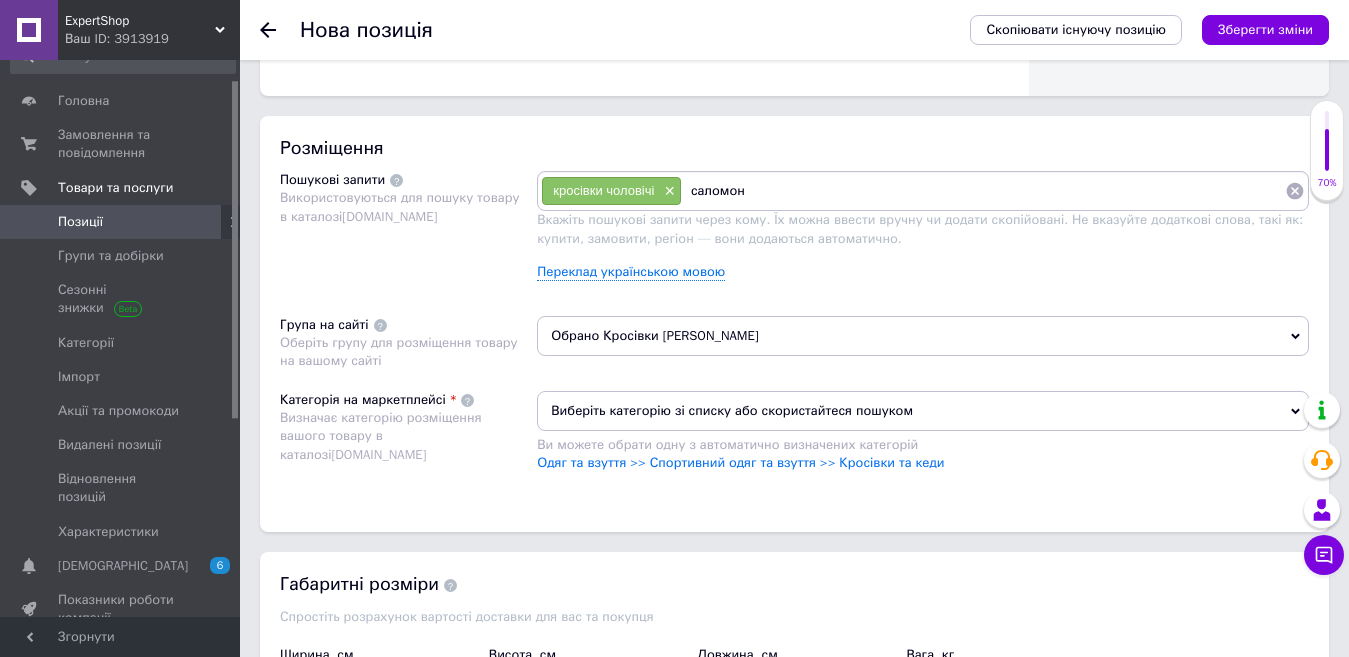 type on "саломони" 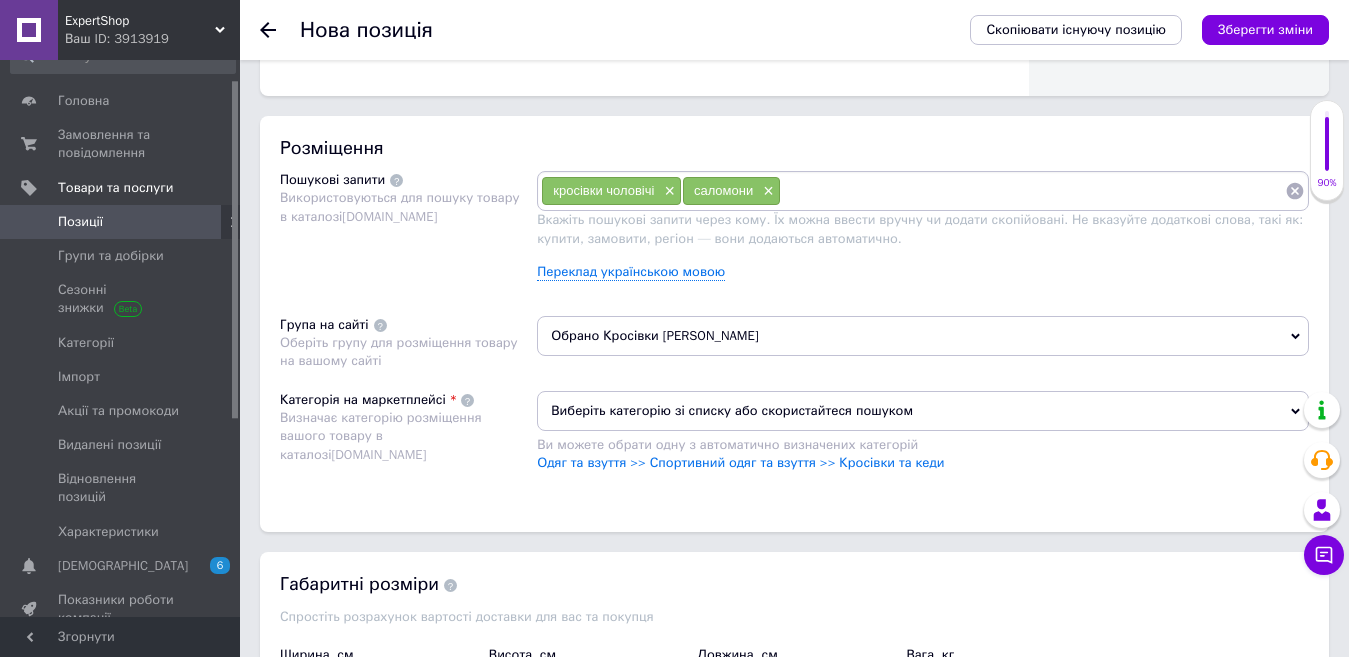 click at bounding box center (1033, 191) 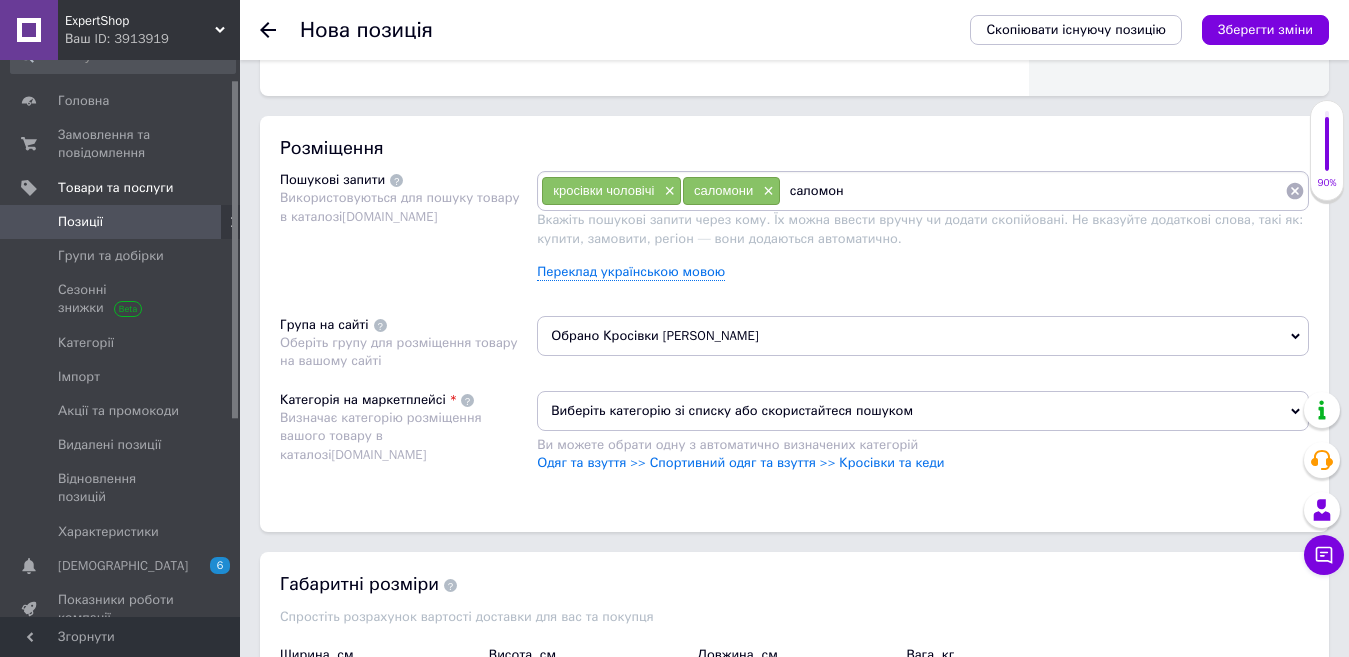 type on "саломоны" 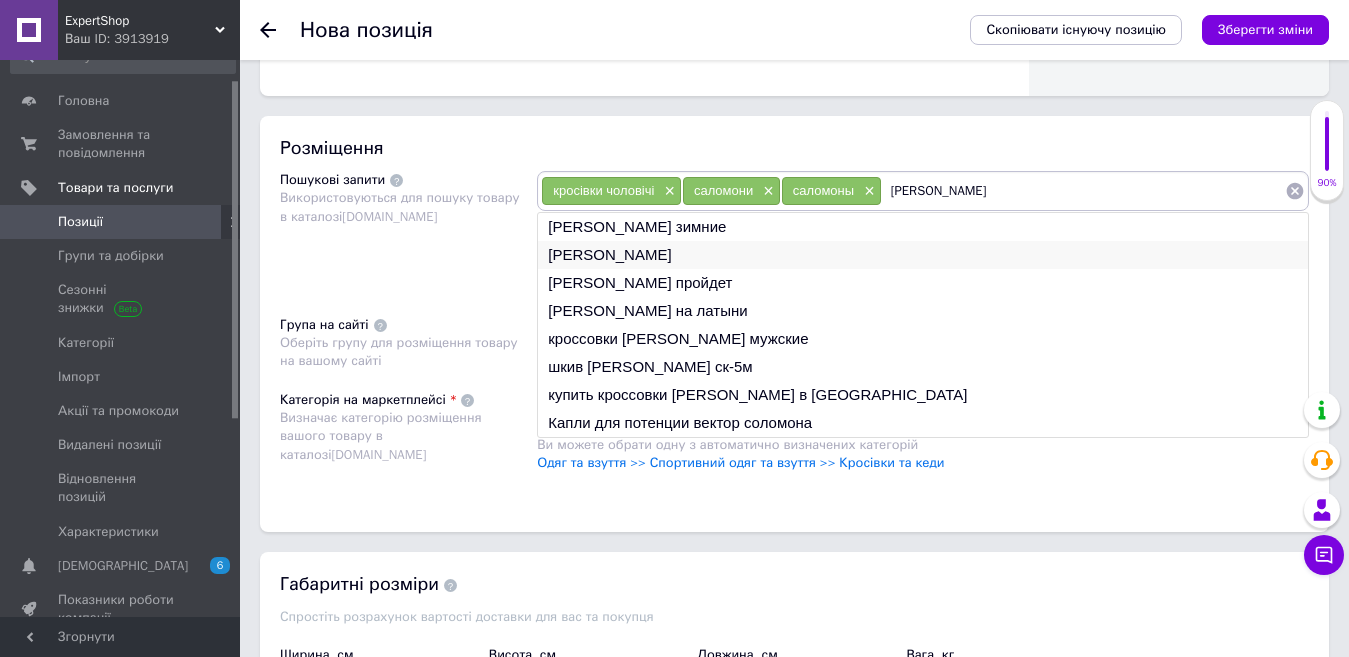 type on "[PERSON_NAME]" 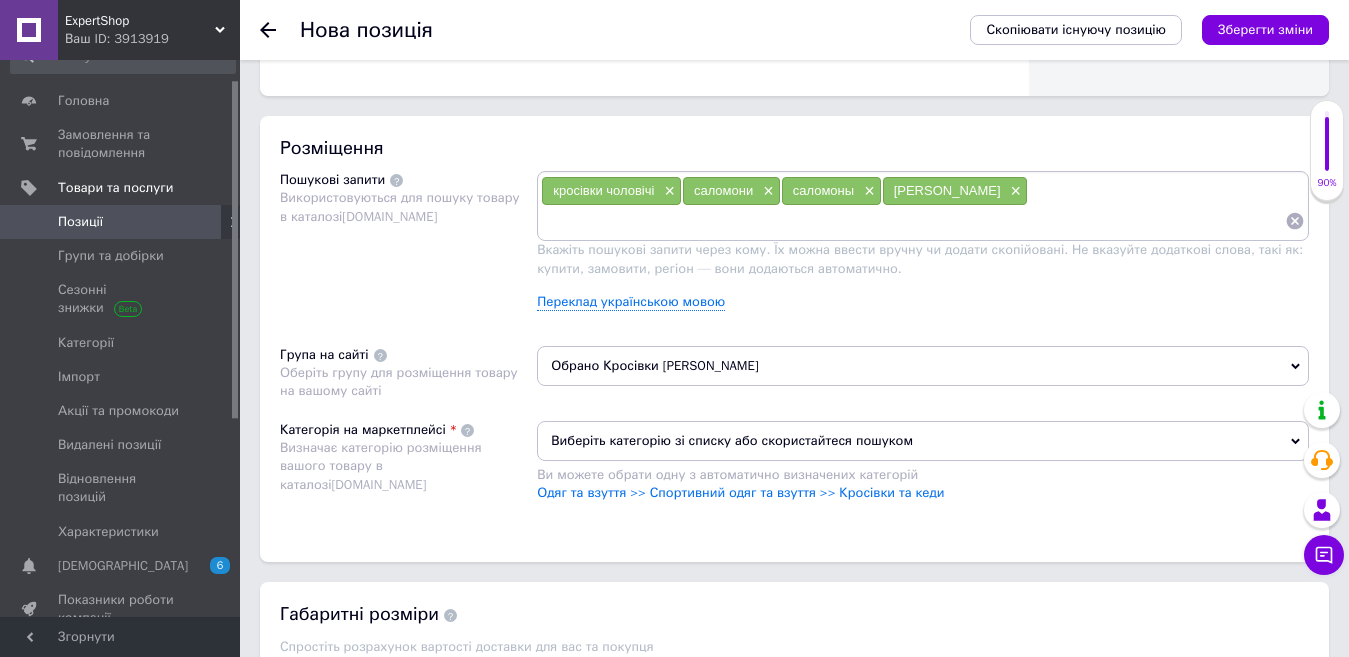 click at bounding box center (913, 221) 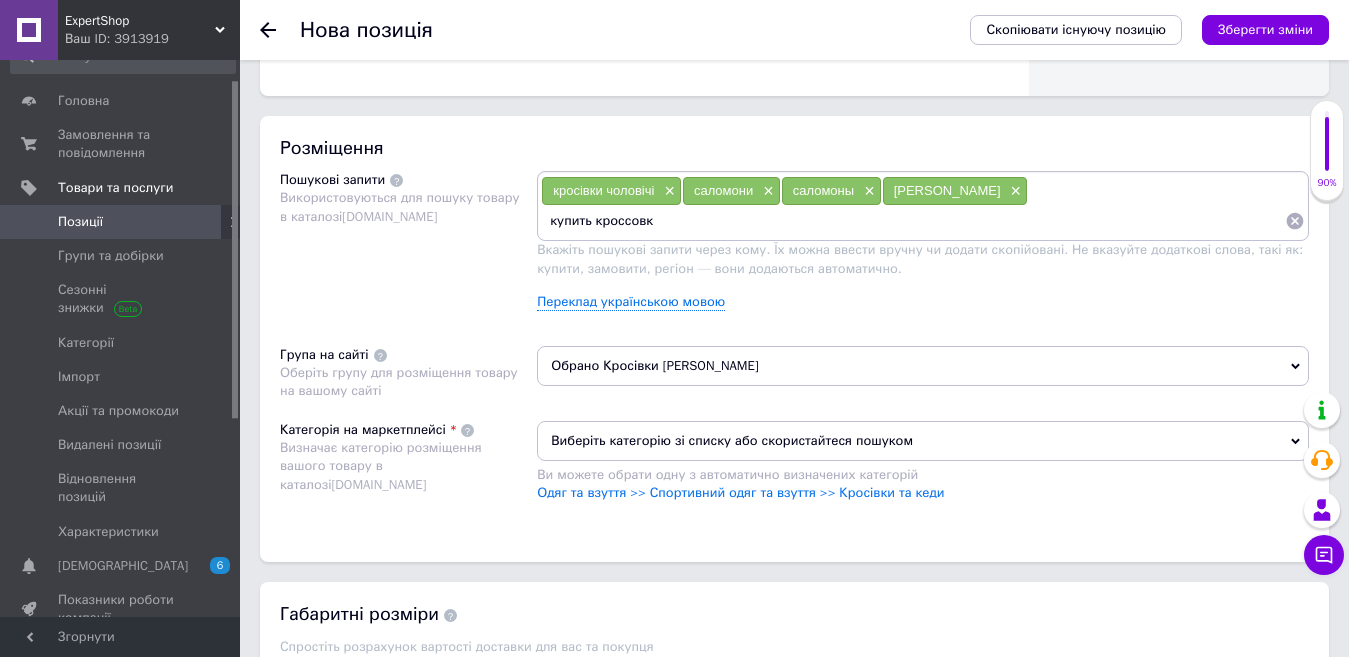 type on "купить кроссовки" 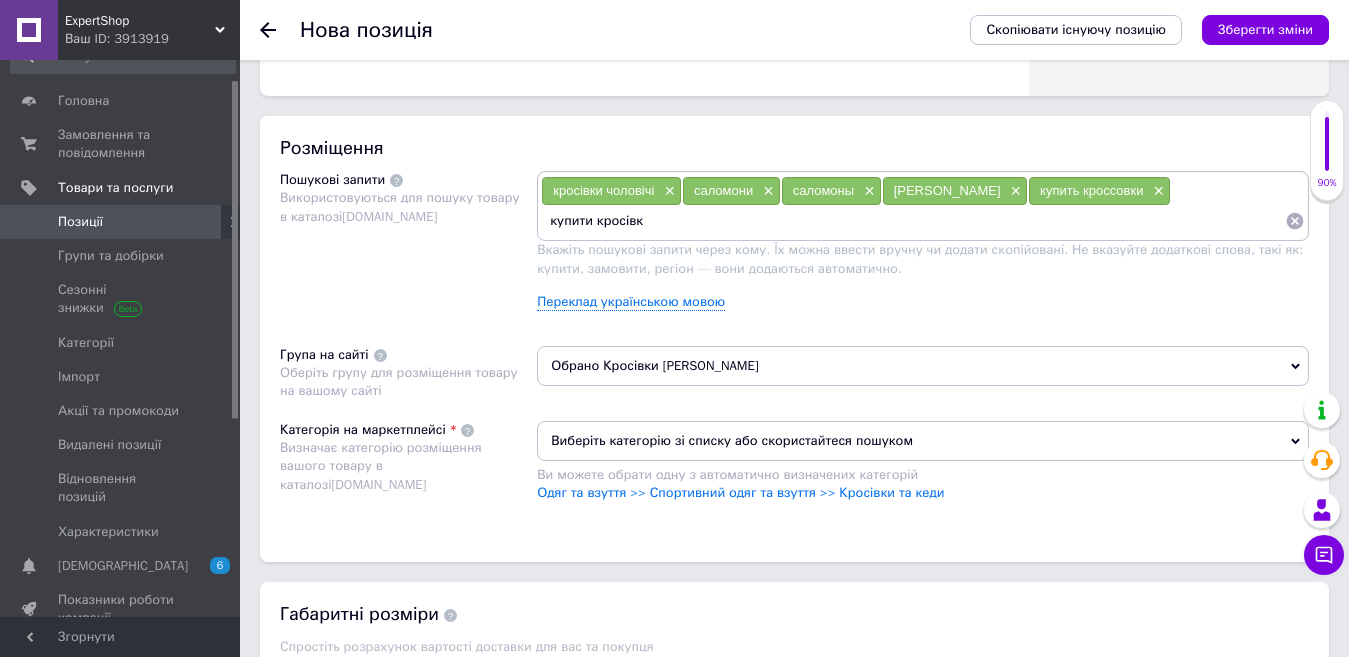 type on "купити кросівки" 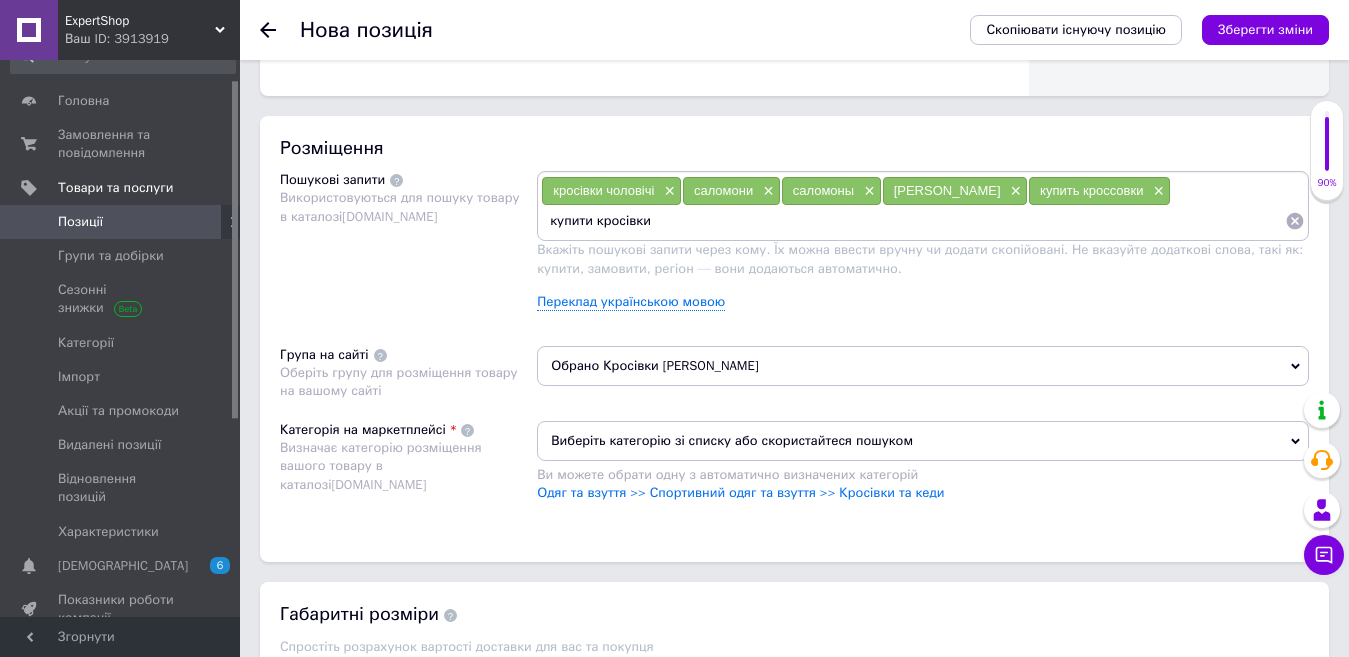 type 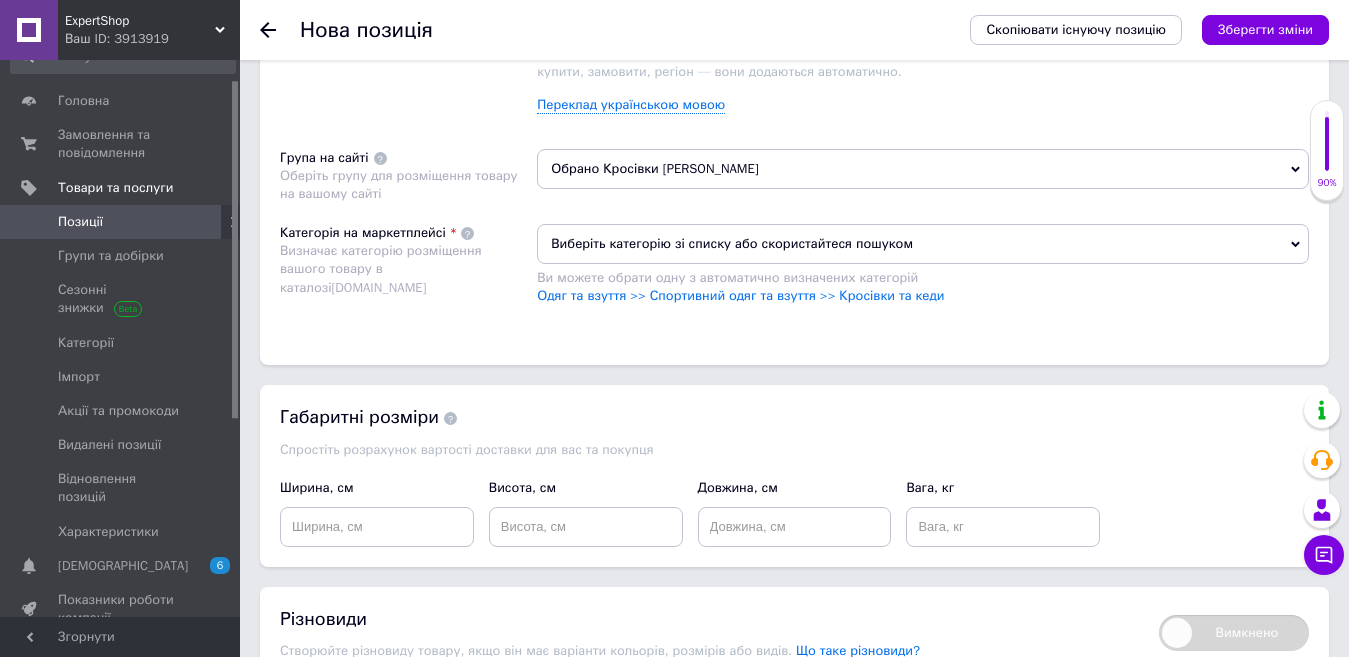 scroll, scrollTop: 1300, scrollLeft: 0, axis: vertical 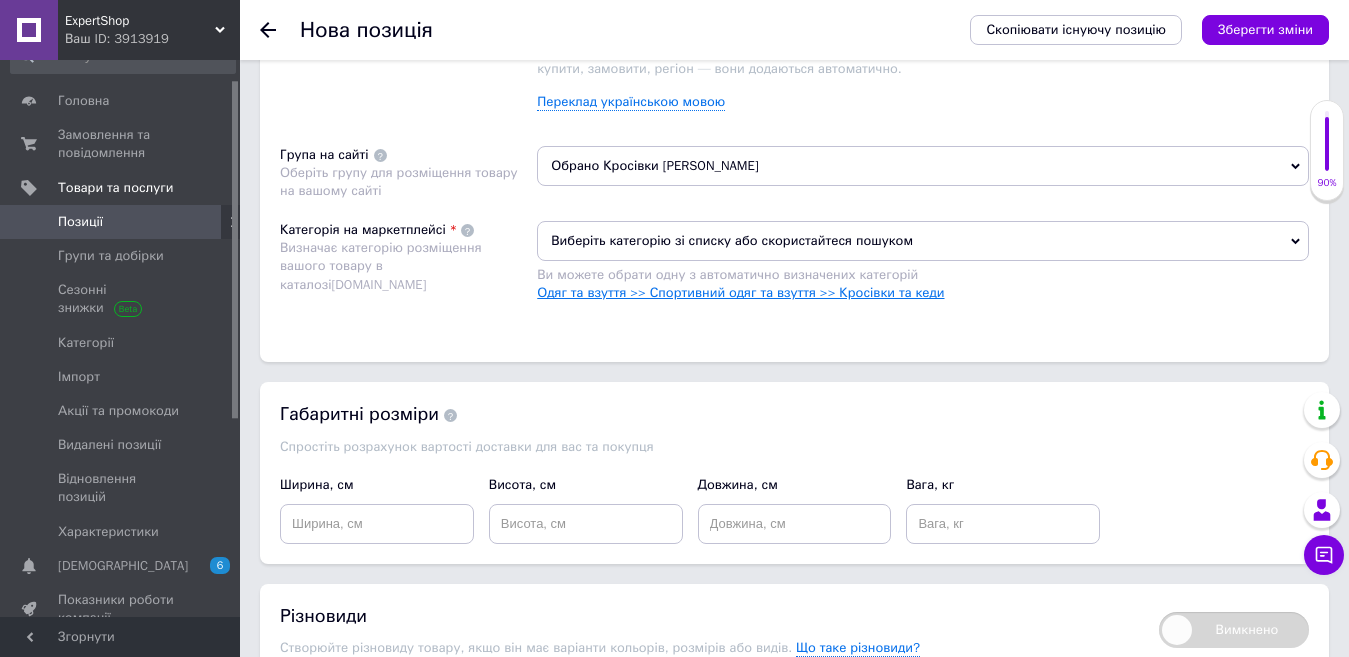 click on "Одяг та взуття >> Спортивний одяг та взуття >> Кросівки та кеди" at bounding box center (740, 292) 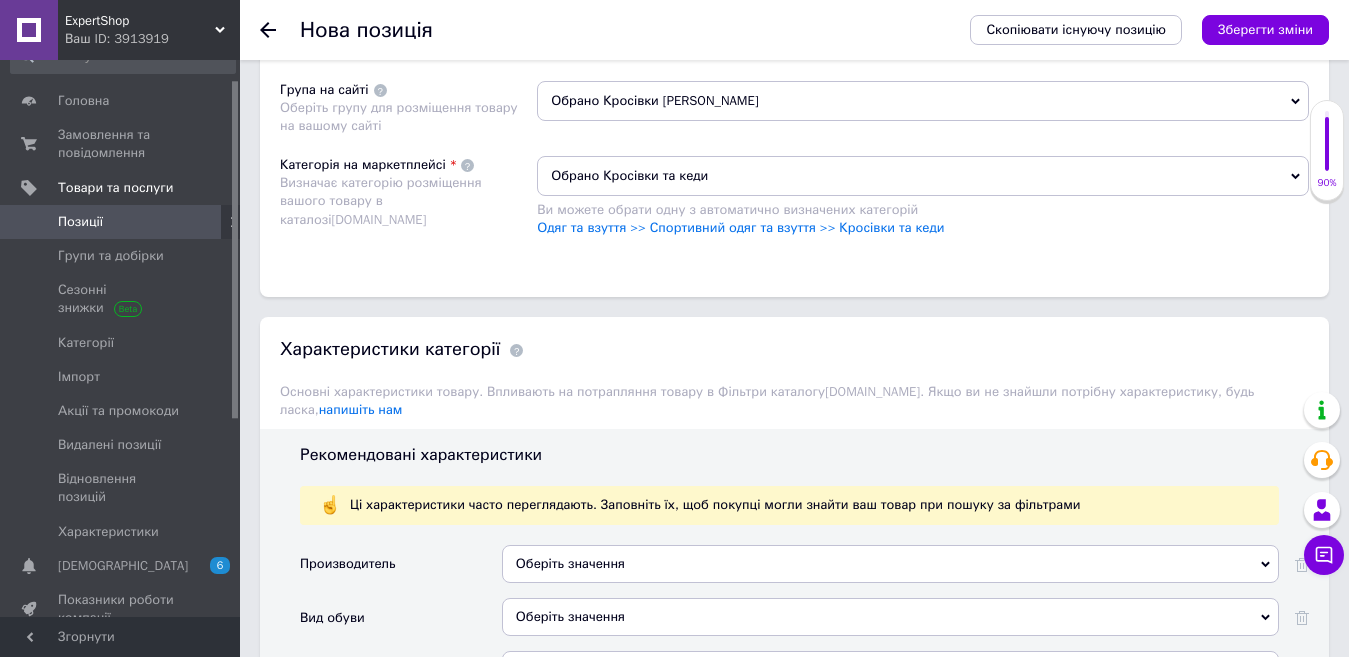 scroll, scrollTop: 1700, scrollLeft: 0, axis: vertical 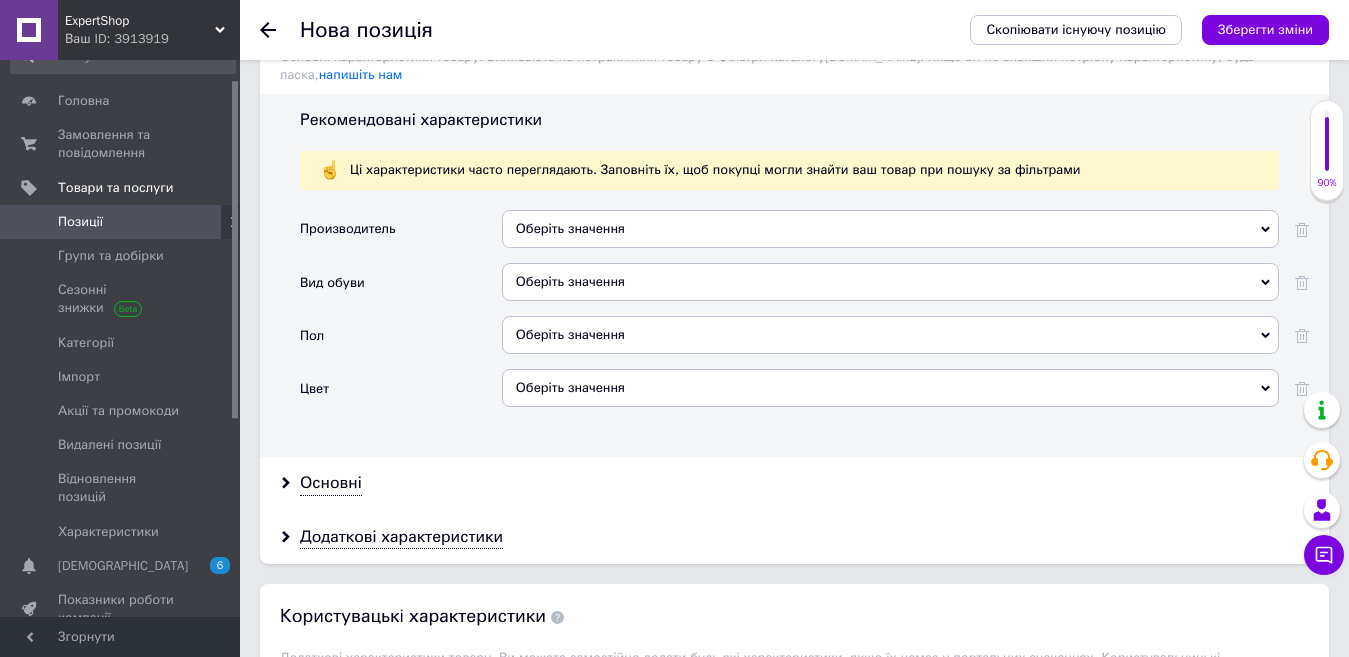 click on "Оберіть значення" at bounding box center (890, 229) 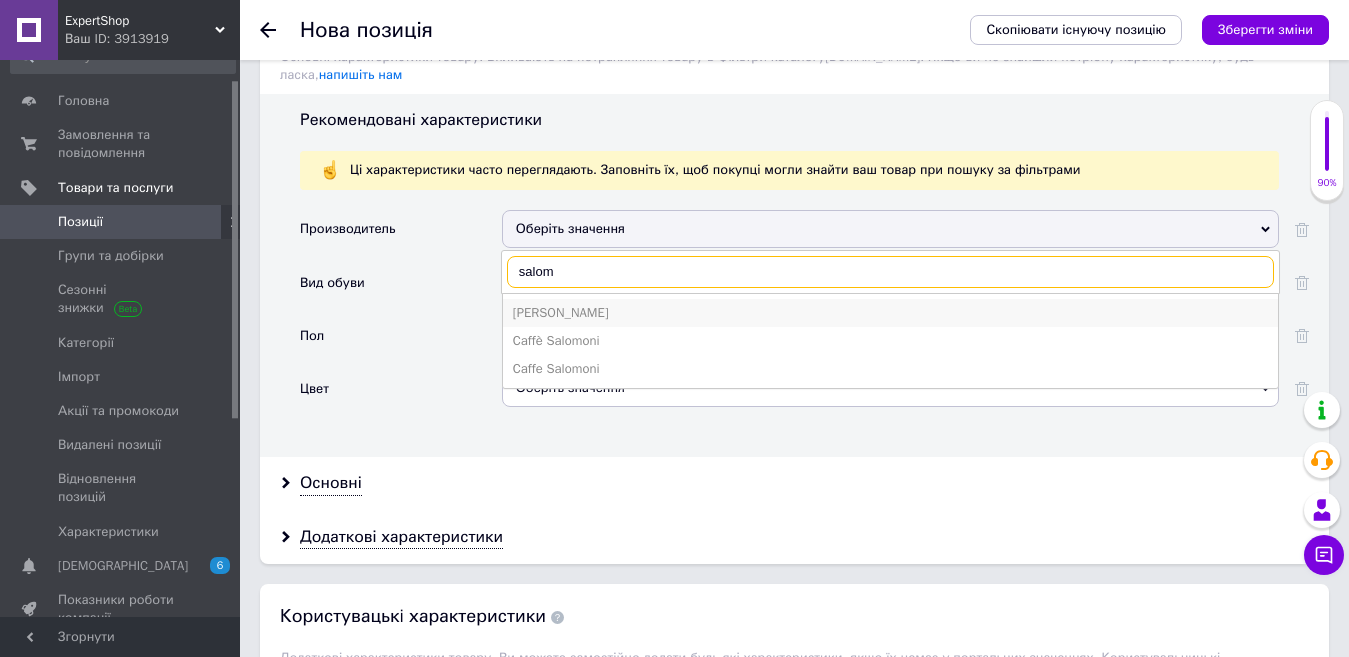 type on "salom" 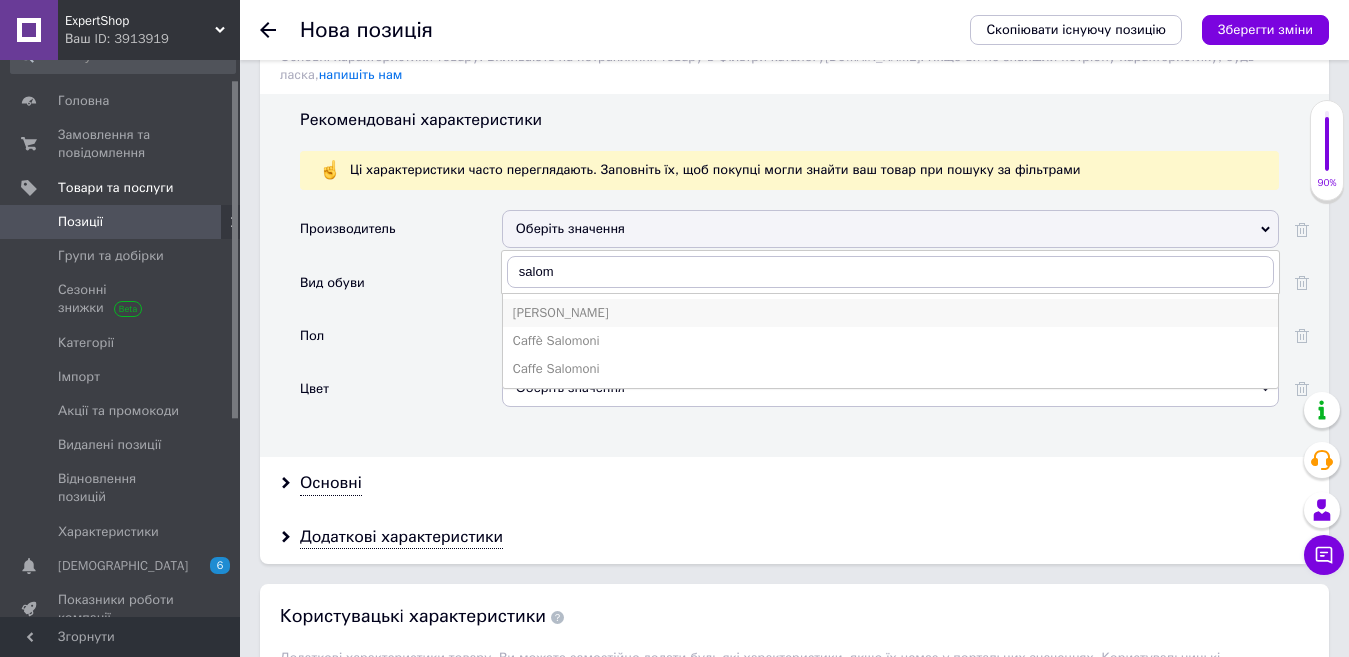 click on "[PERSON_NAME]" at bounding box center (890, 313) 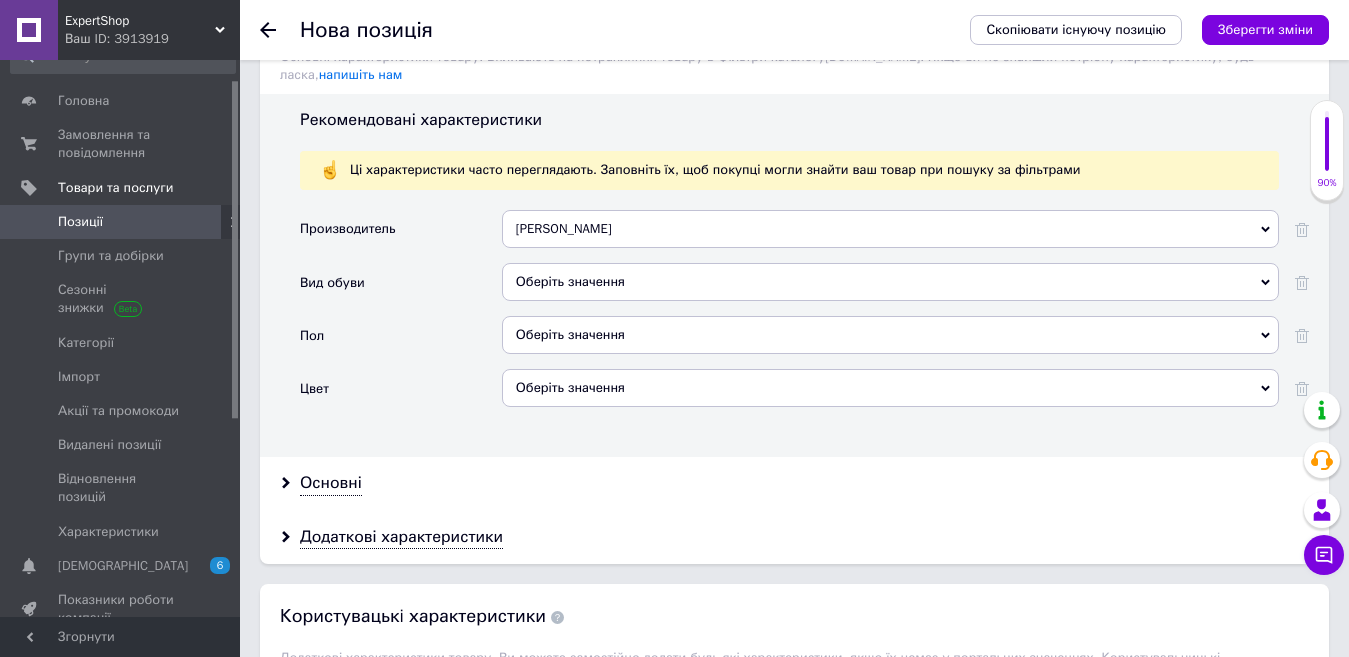click on "Оберіть значення" at bounding box center [890, 282] 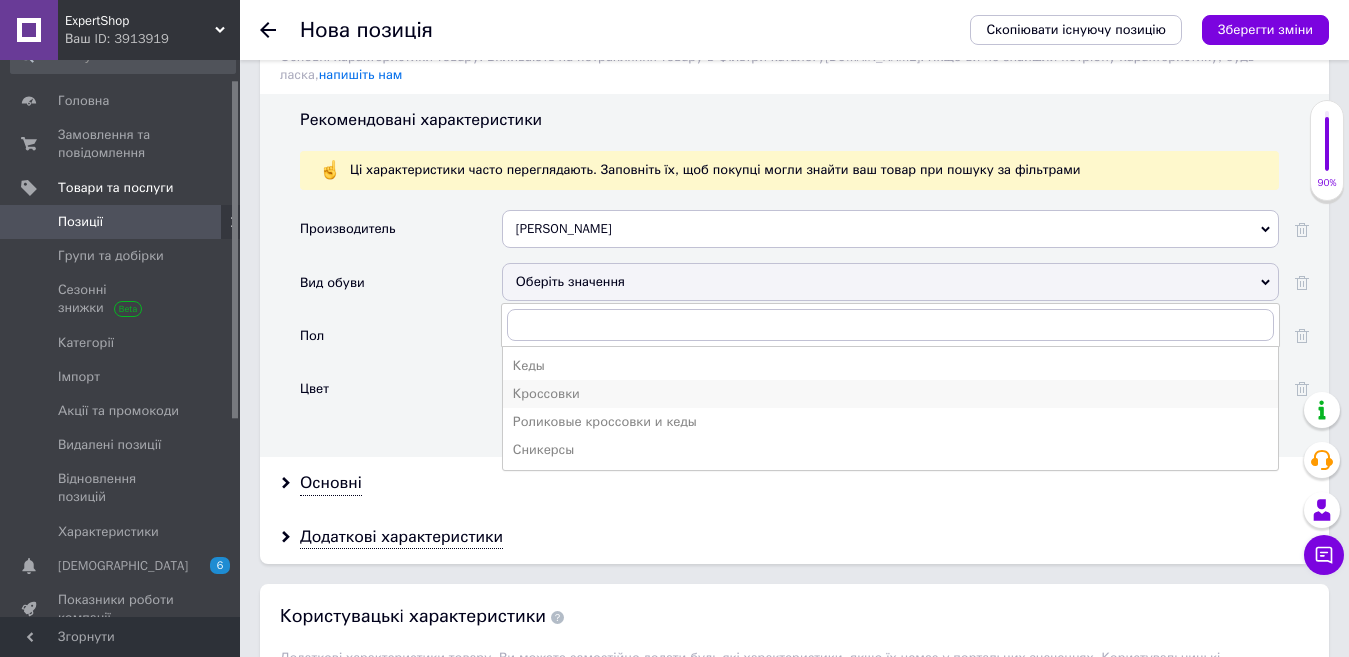 click on "Кроссовки" at bounding box center [890, 394] 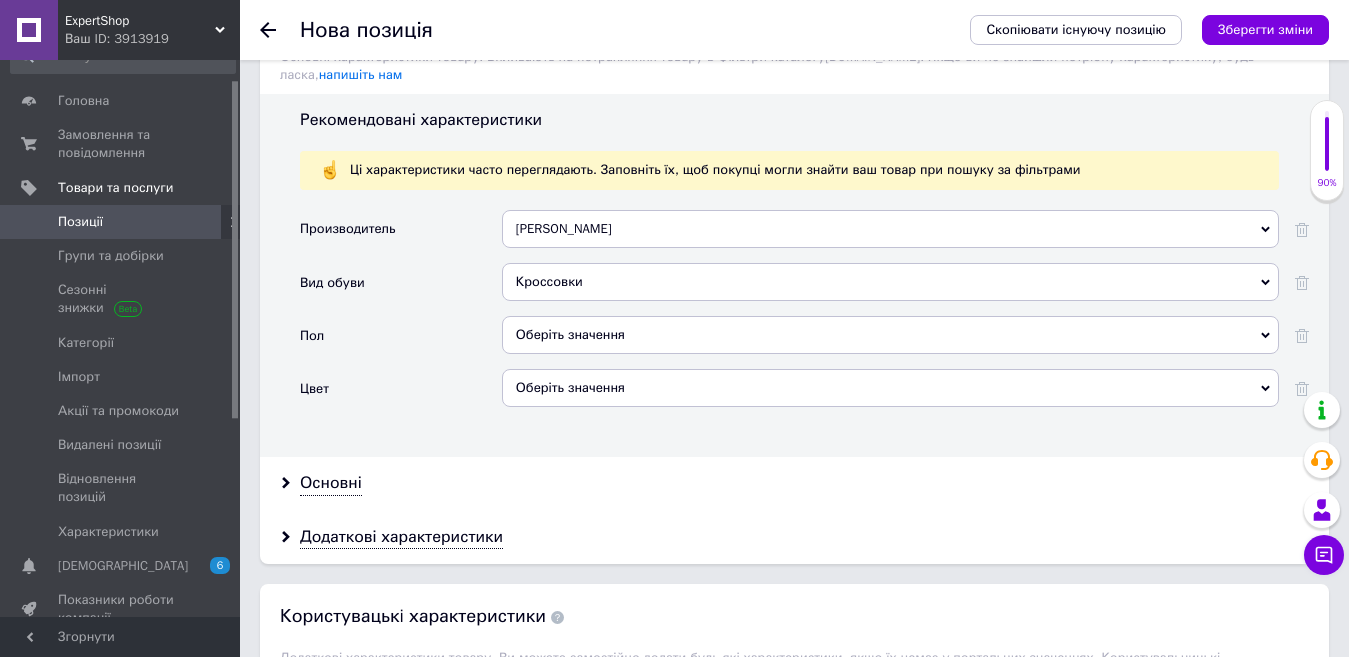 click on "Оберіть значення" at bounding box center [890, 335] 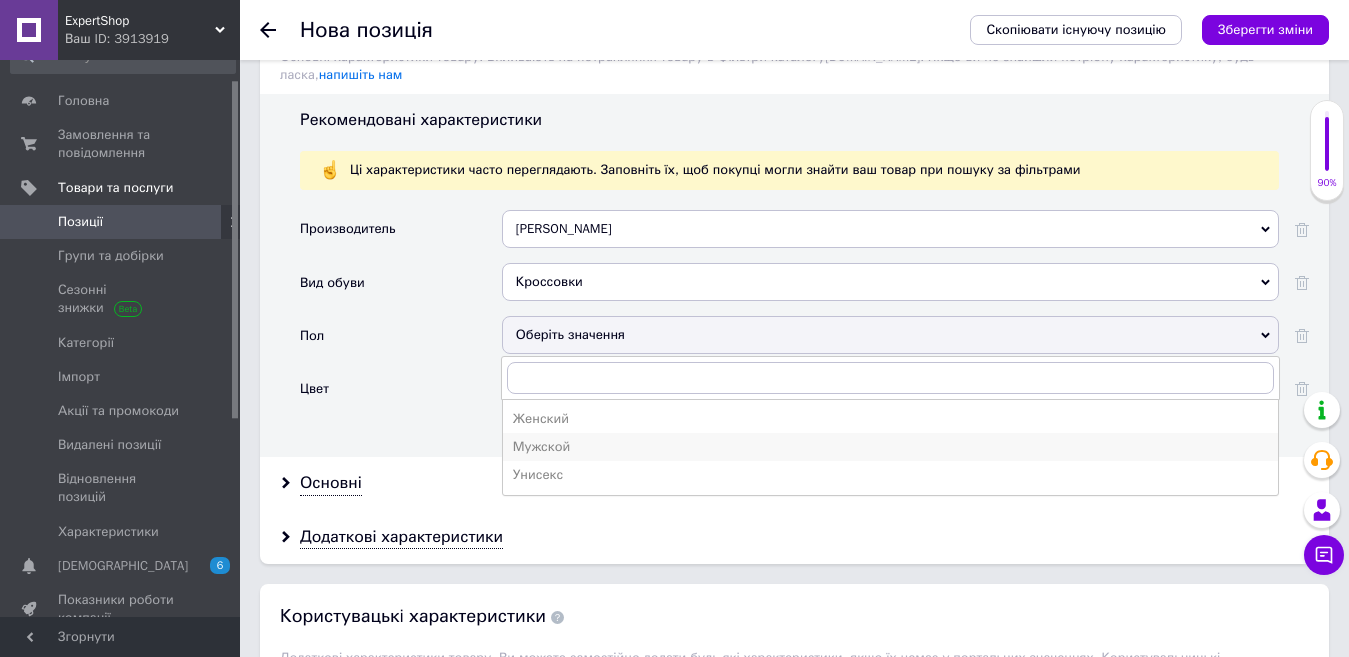 click on "Мужской" at bounding box center [890, 447] 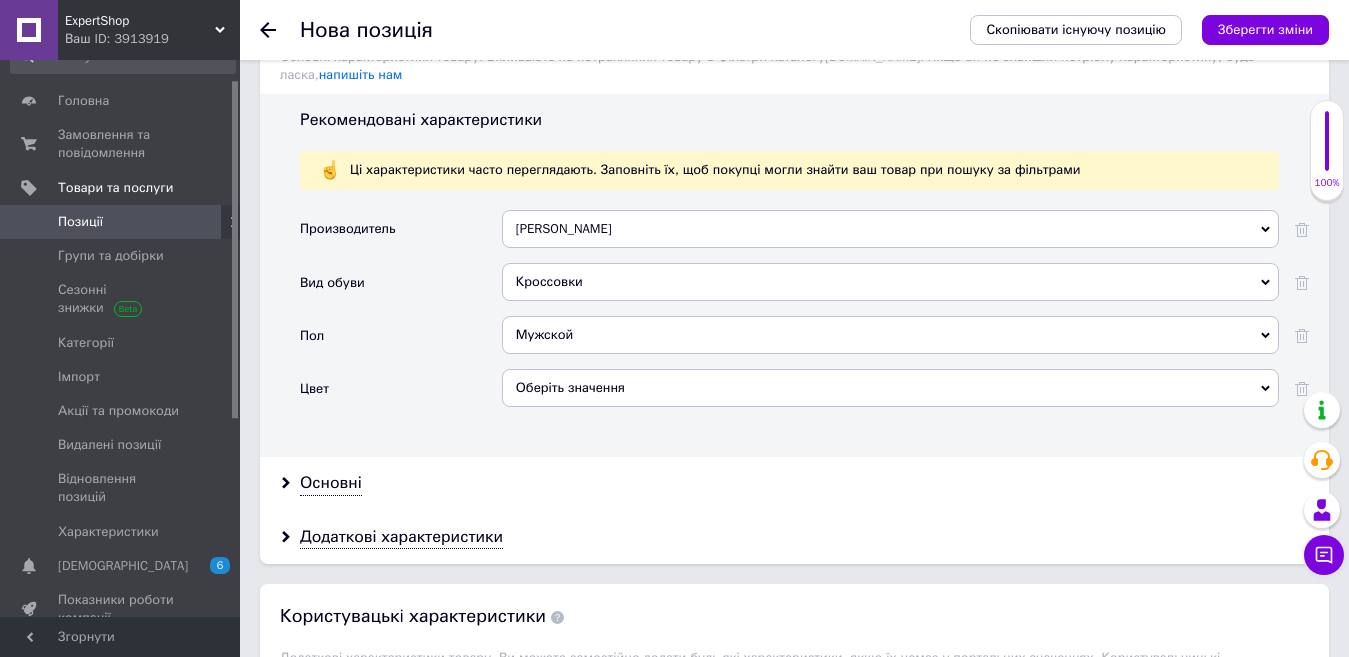 click on "Оберіть значення" at bounding box center [890, 388] 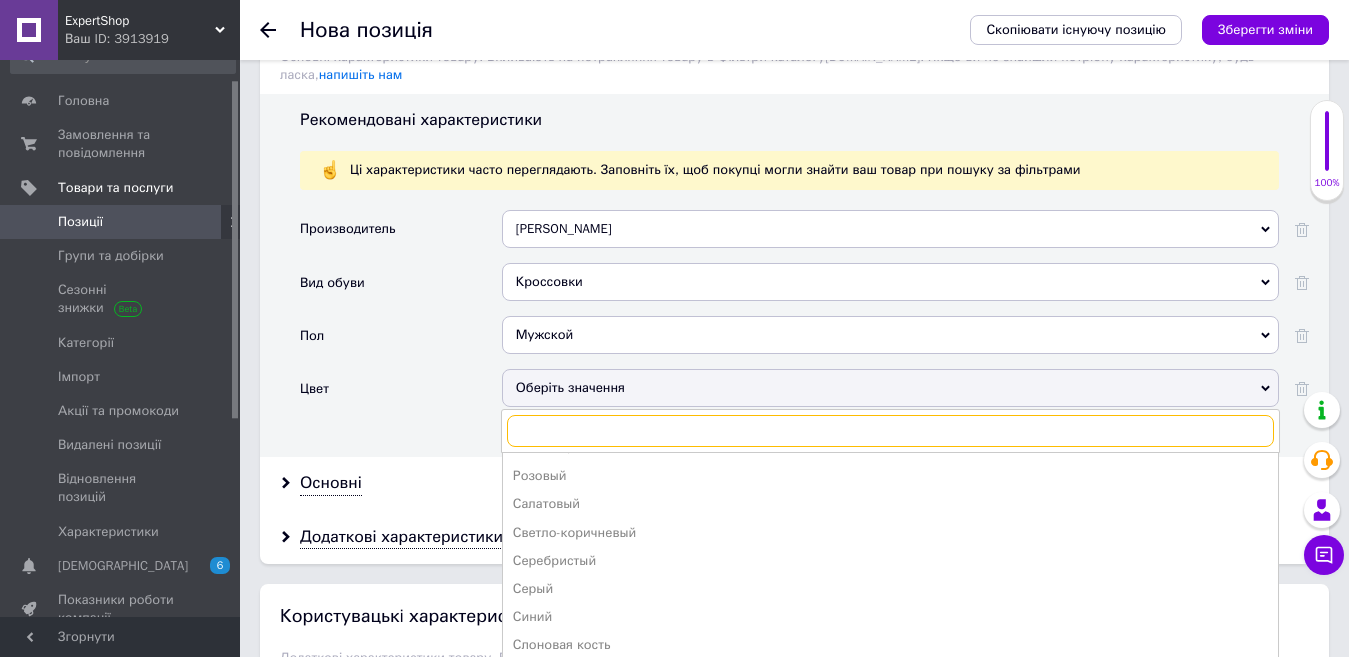 scroll, scrollTop: 600, scrollLeft: 0, axis: vertical 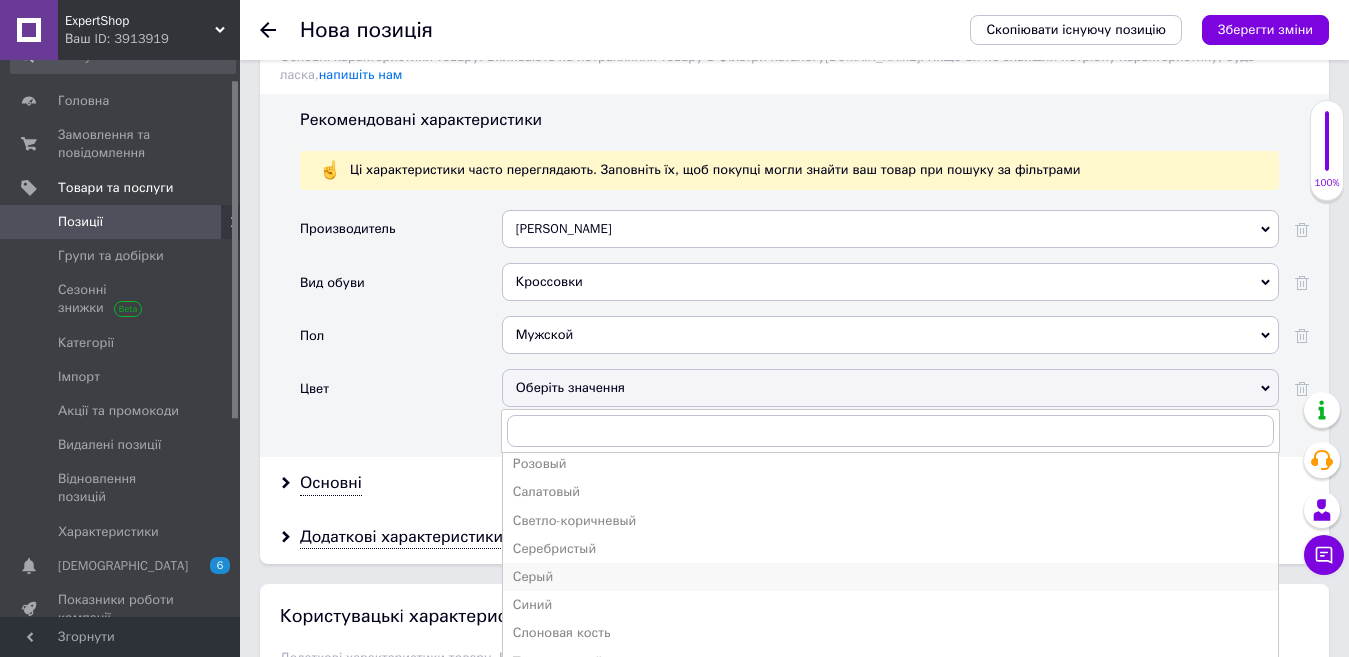 click on "Серый" at bounding box center [890, 577] 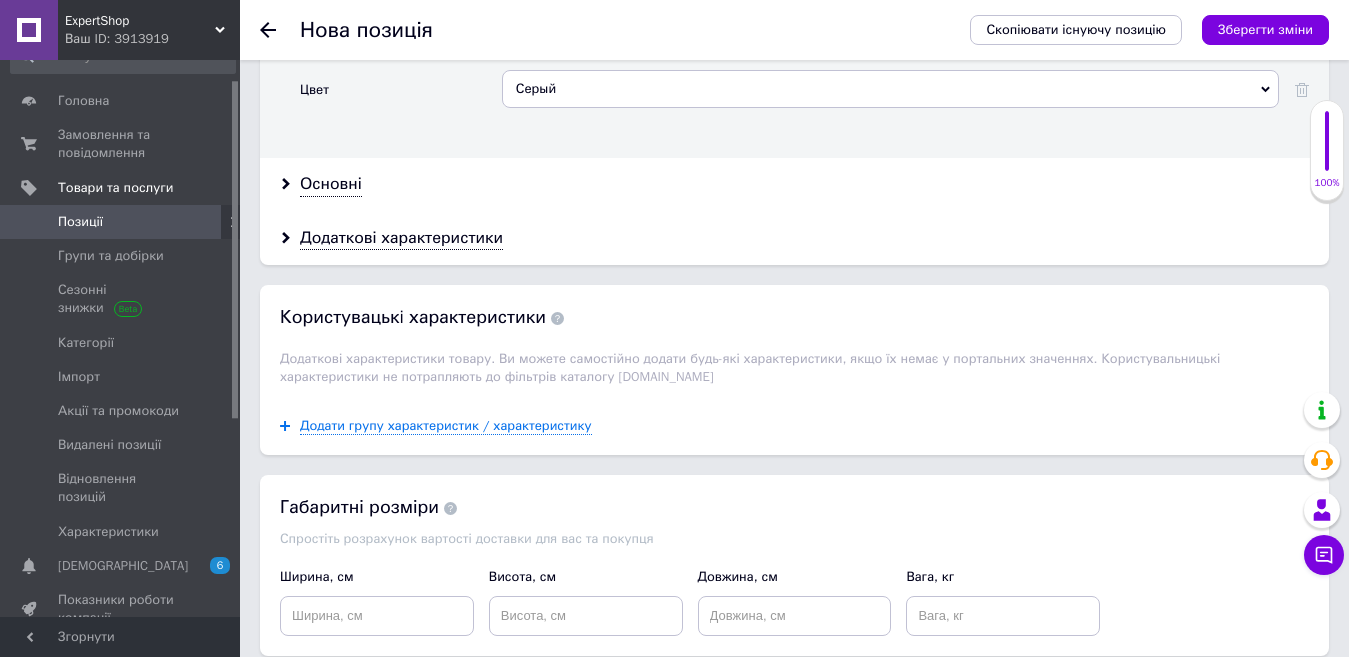 scroll, scrollTop: 2000, scrollLeft: 0, axis: vertical 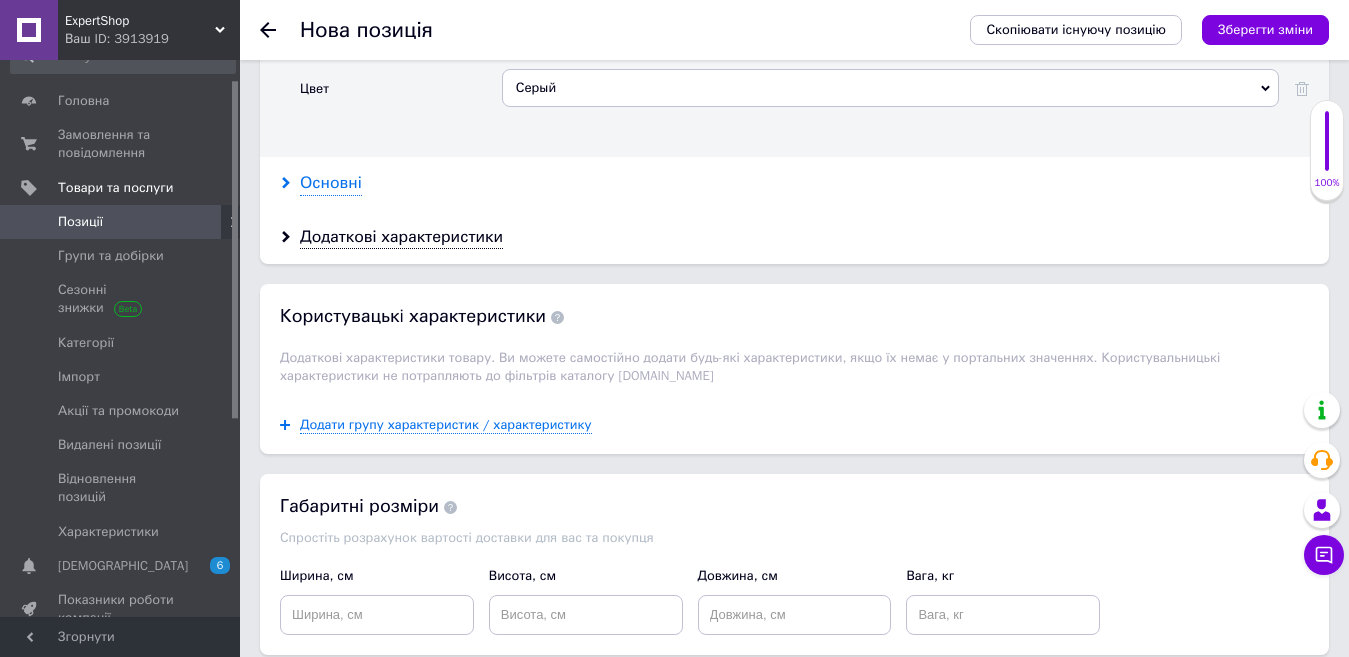 click on "Основні" at bounding box center [331, 183] 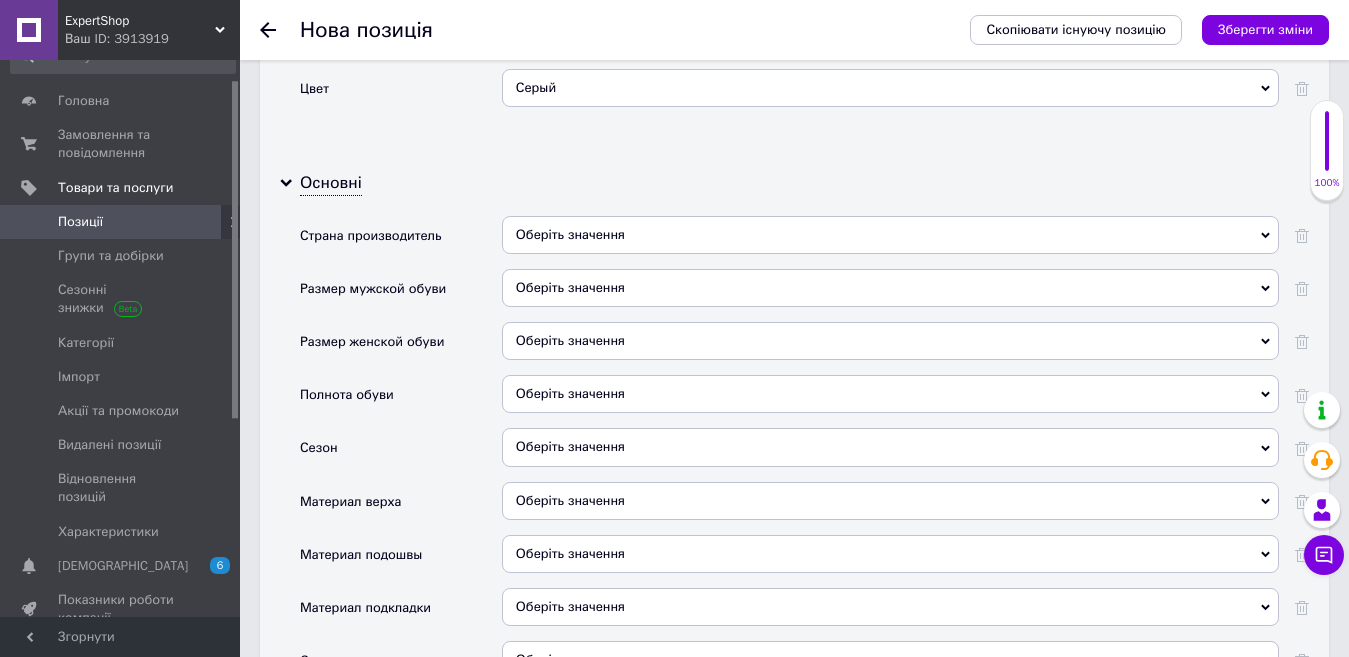 click on "Оберіть значення" at bounding box center [890, 235] 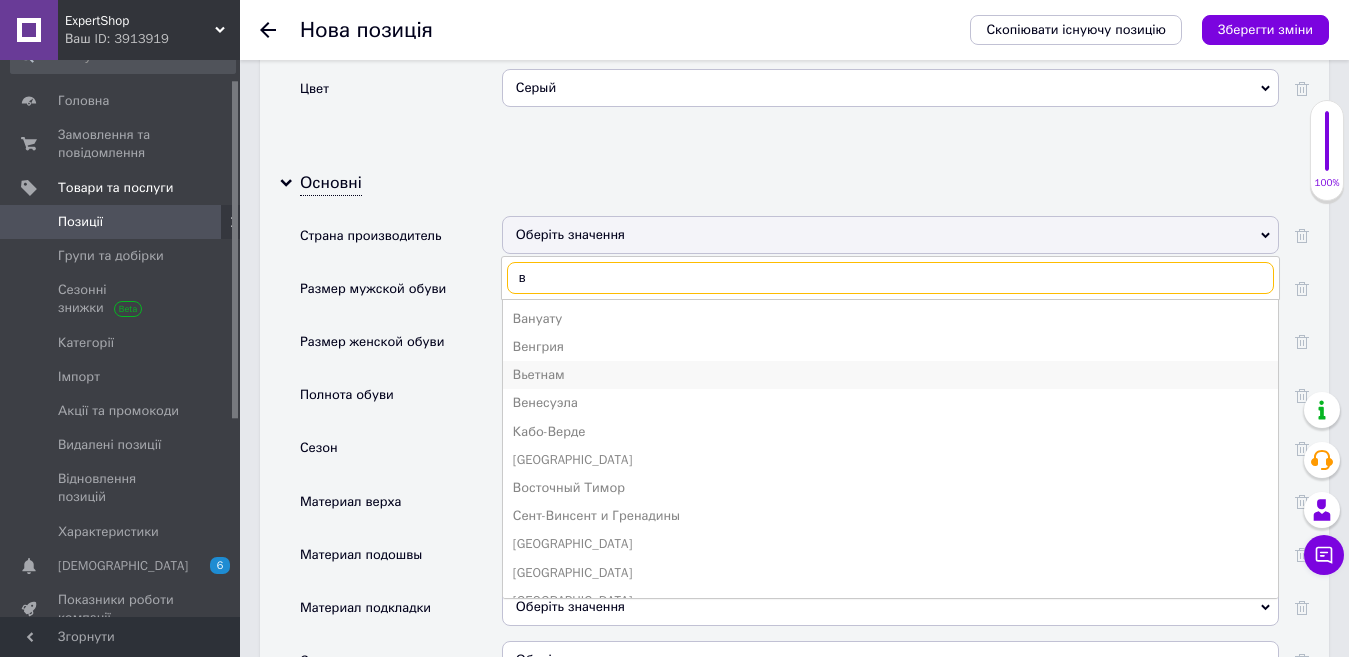 type on "в" 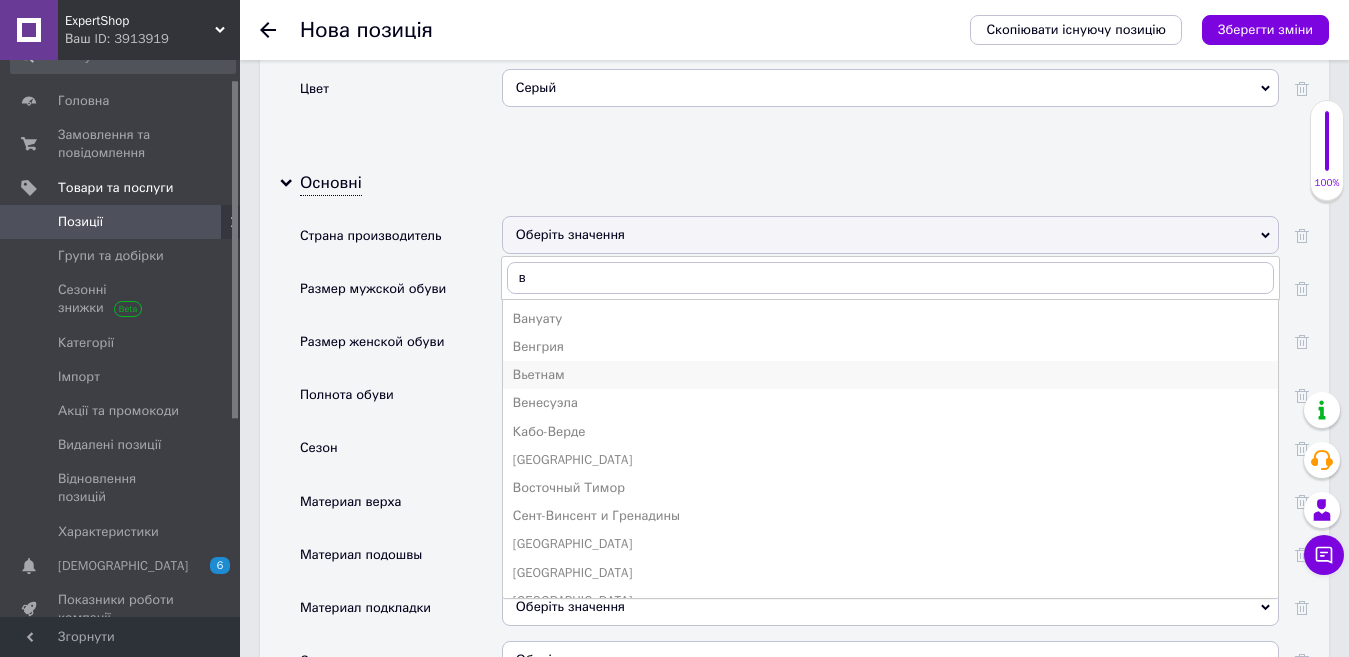 click on "Вьетнам" at bounding box center (890, 375) 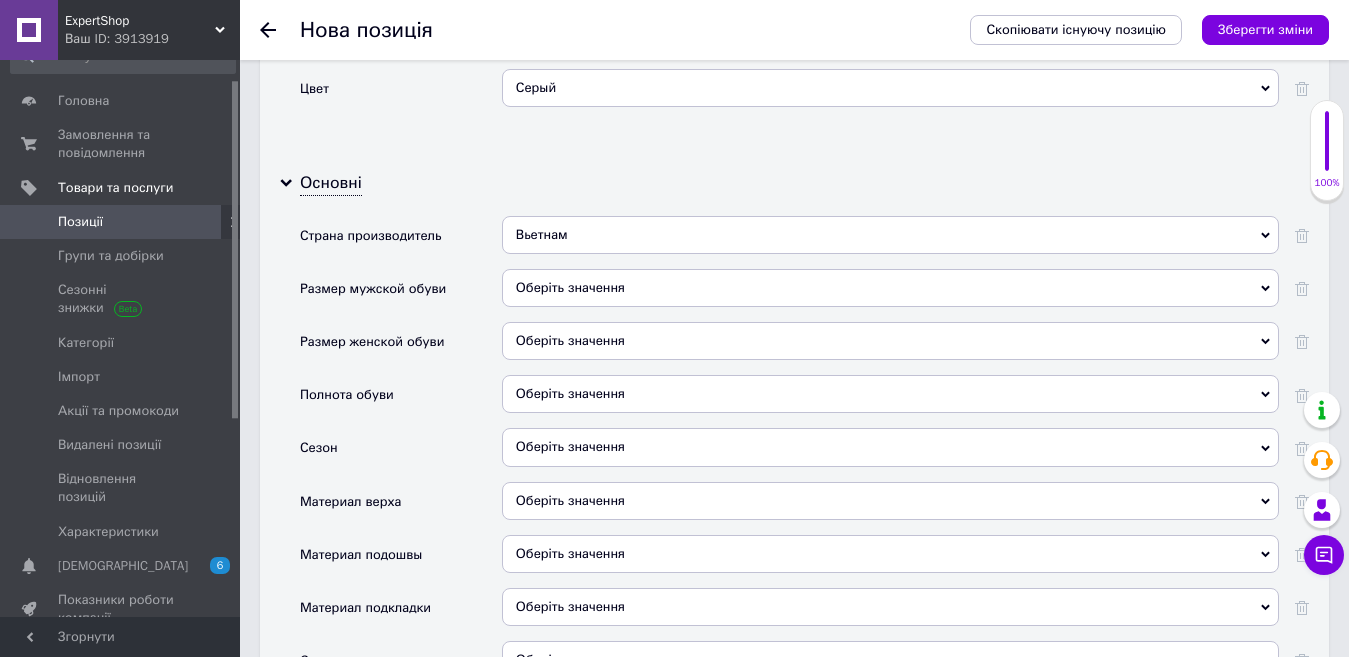 click on "Оберіть значення" at bounding box center [890, 288] 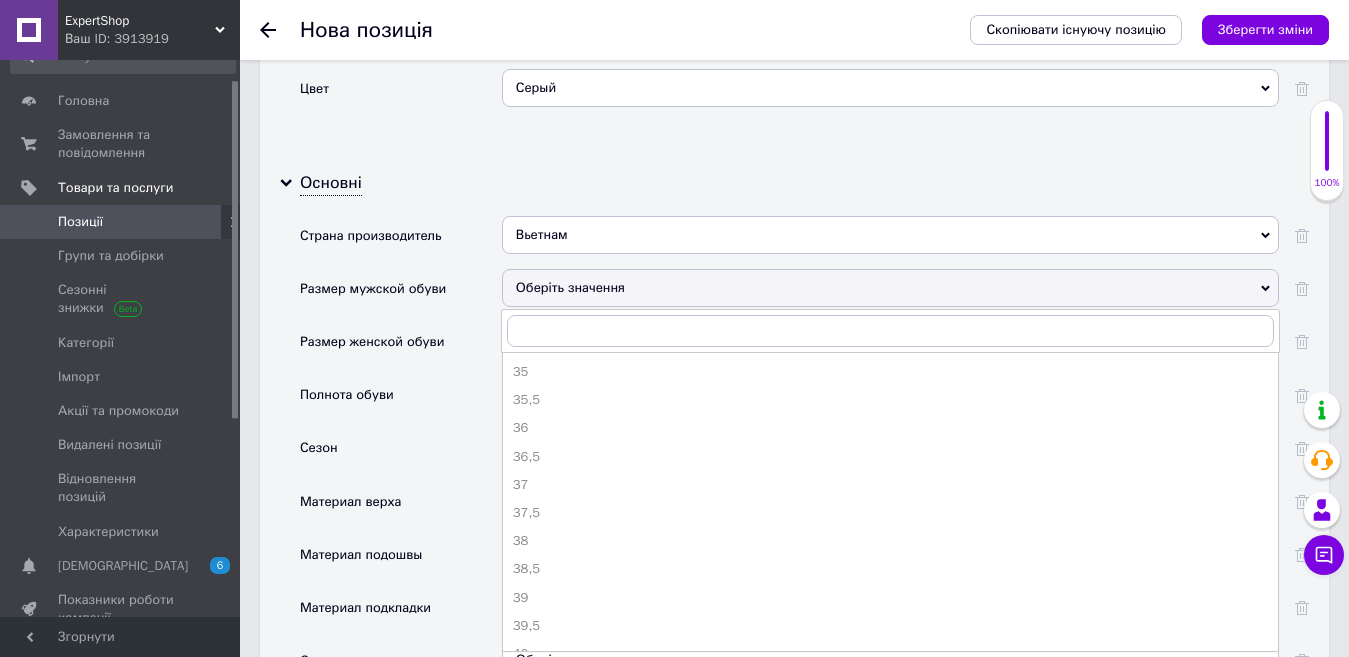 click on "Сезон" at bounding box center [401, 454] 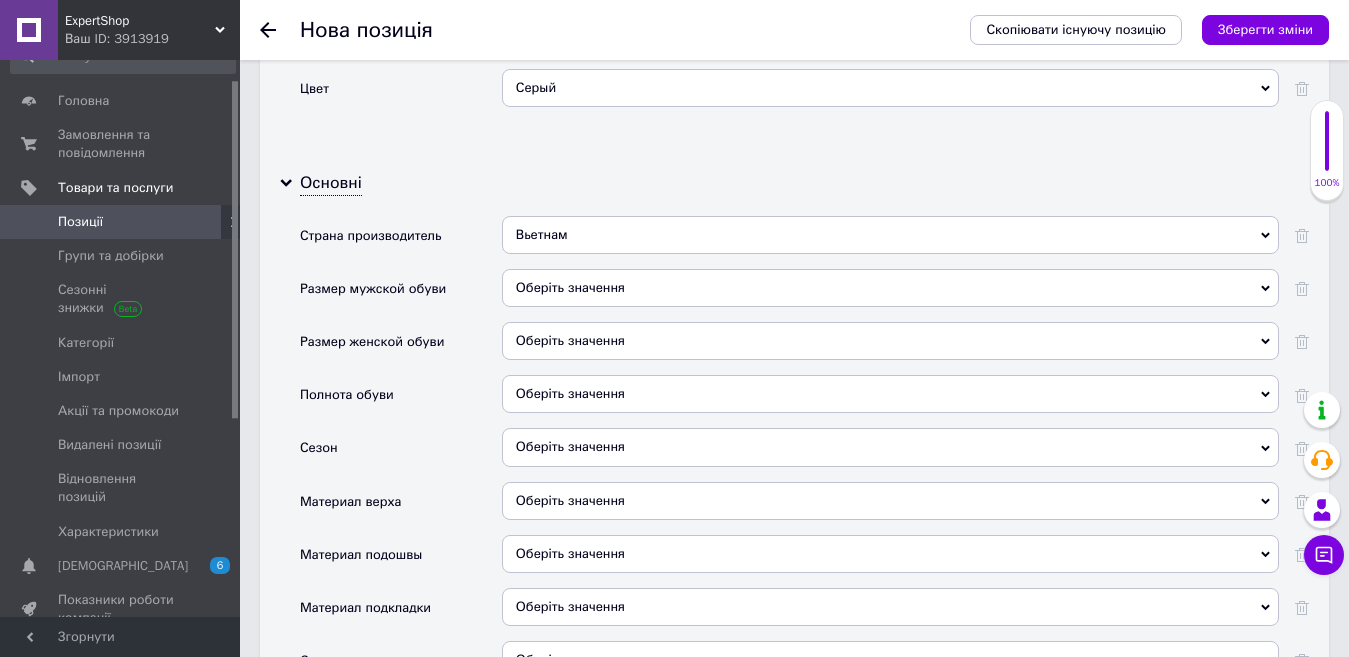 click on "Оберіть значення" at bounding box center [890, 447] 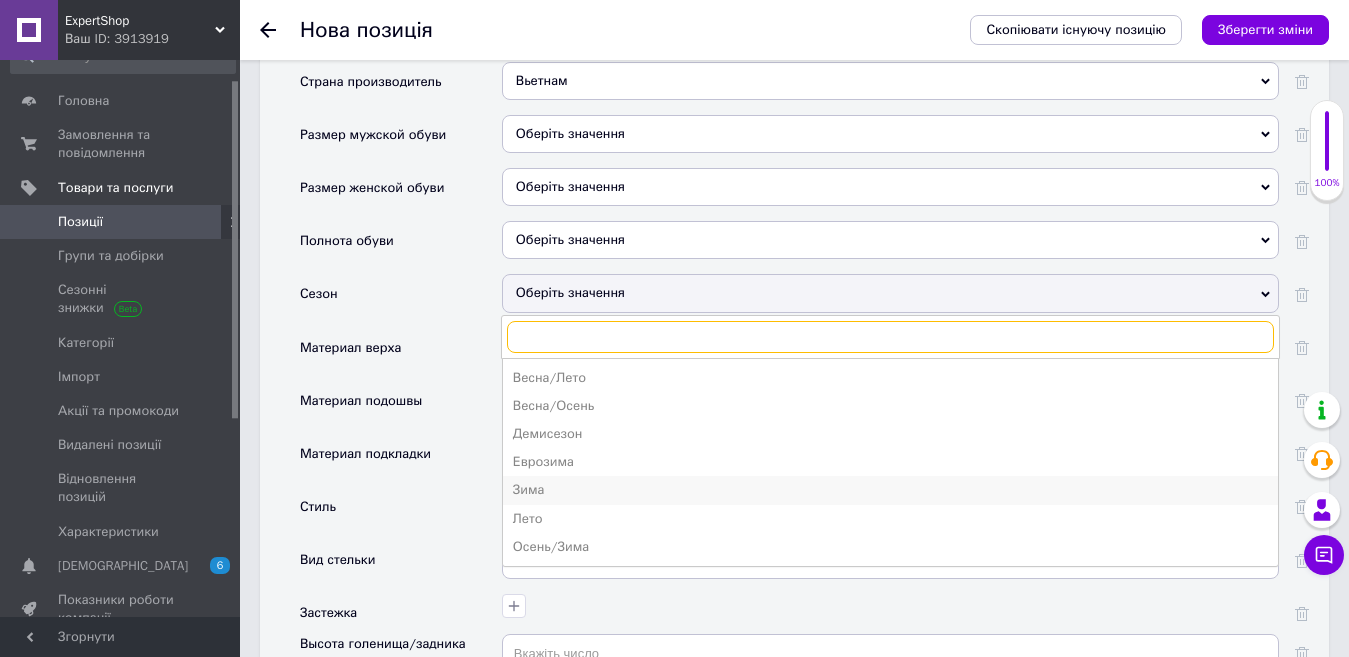scroll, scrollTop: 2200, scrollLeft: 0, axis: vertical 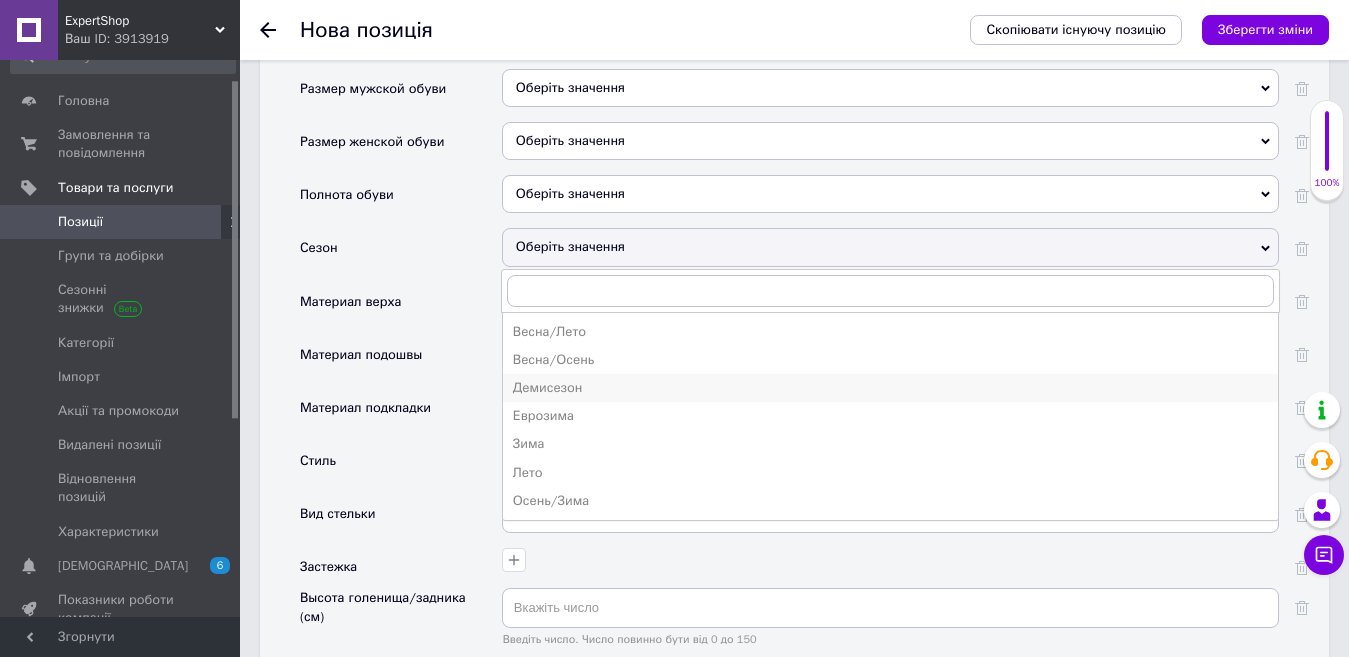click on "Демисезон" at bounding box center (890, 388) 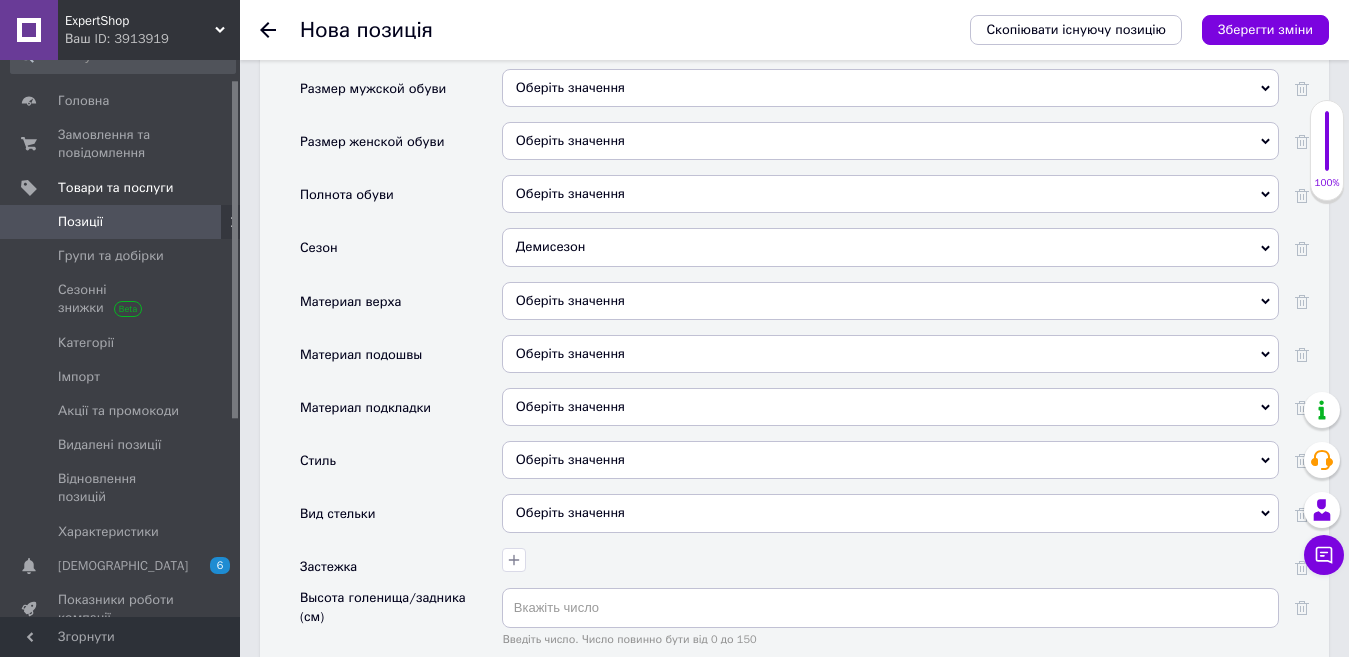 click on "Оберіть значення" at bounding box center (890, 460) 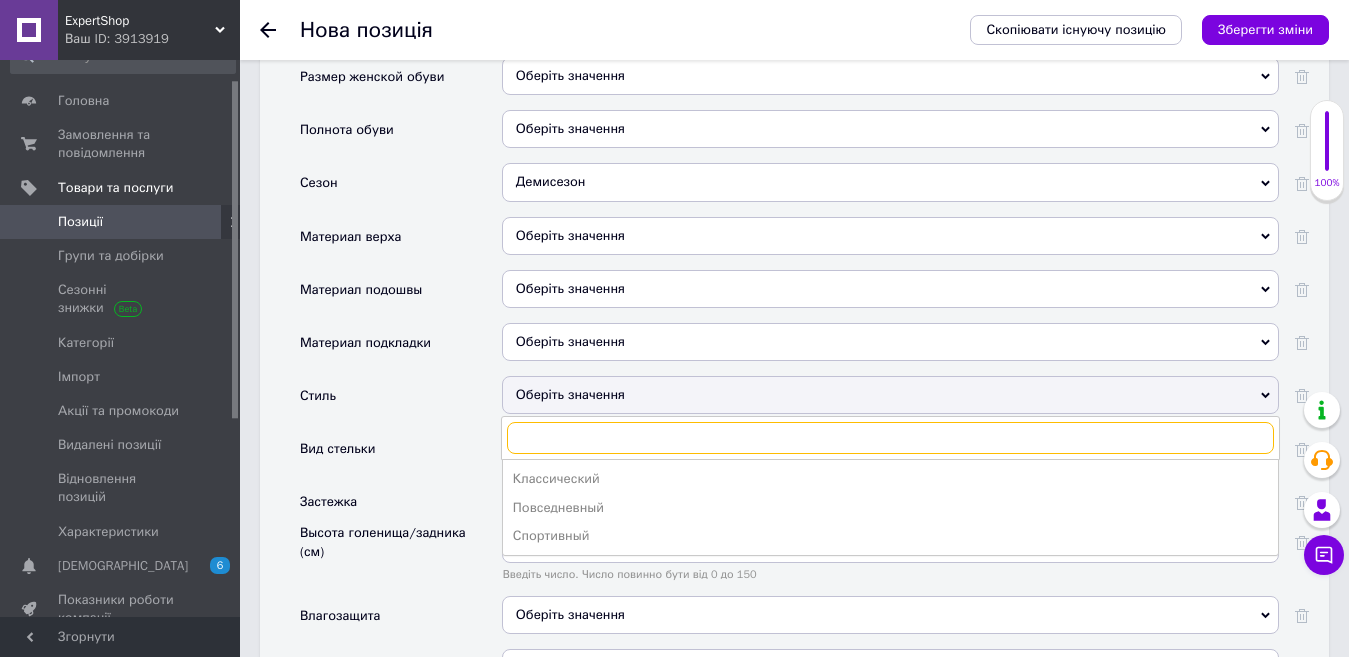 scroll, scrollTop: 2300, scrollLeft: 0, axis: vertical 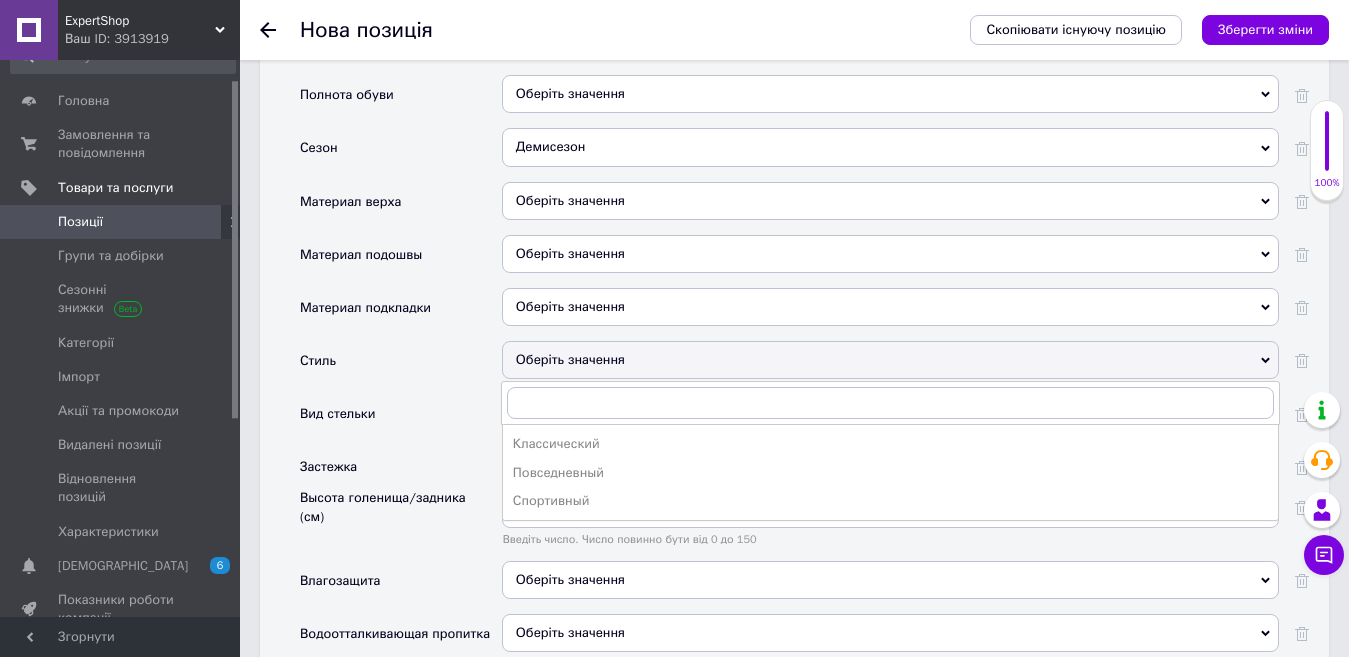 click on "Повседневный" at bounding box center [890, 473] 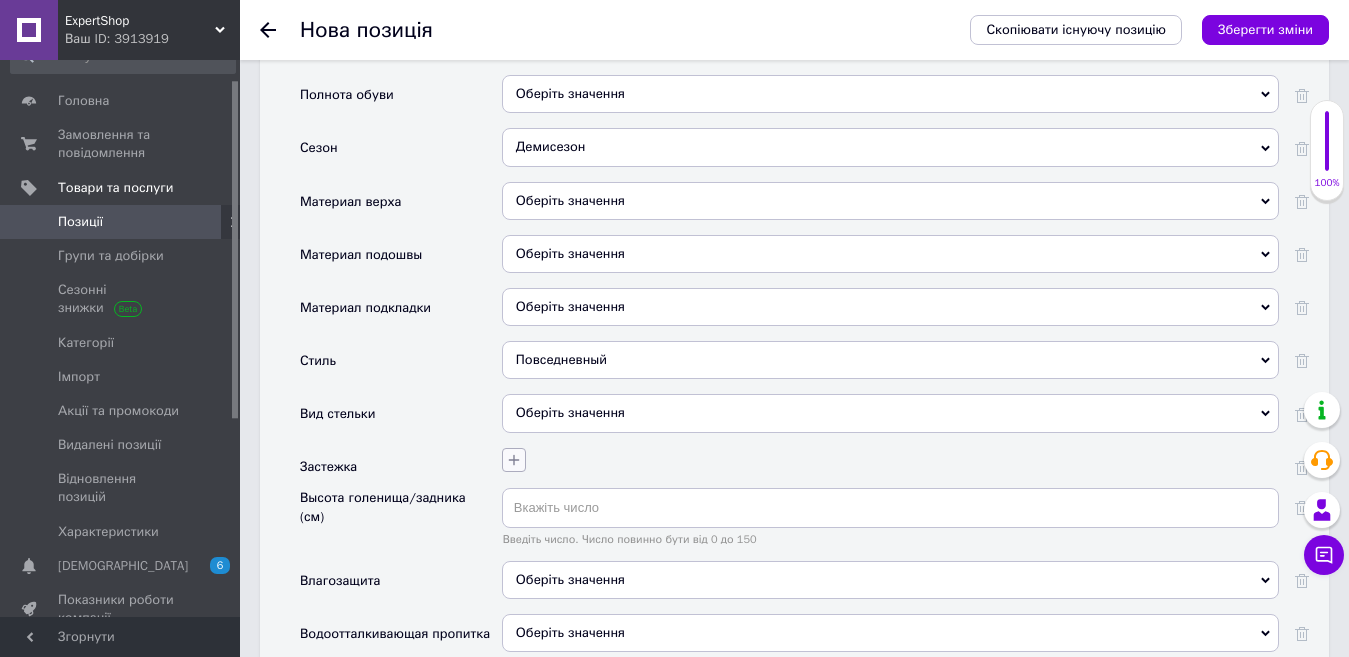 click 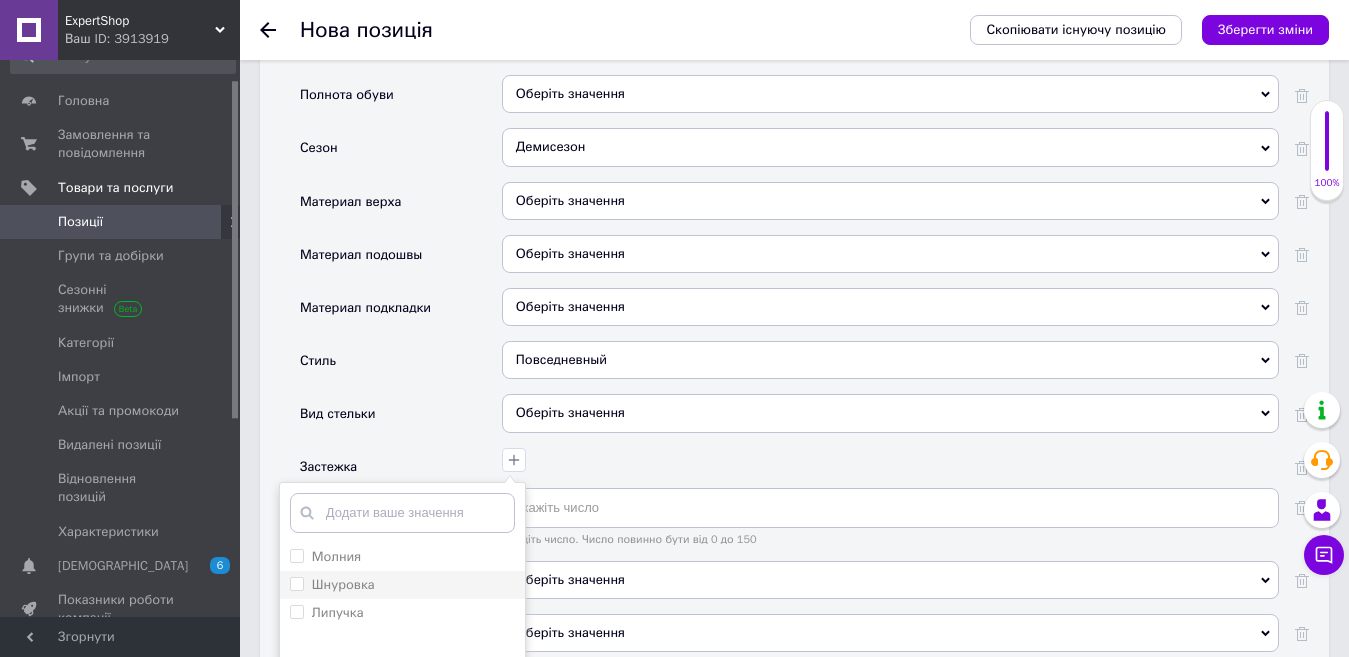 click on "Шнуровка" at bounding box center (343, 584) 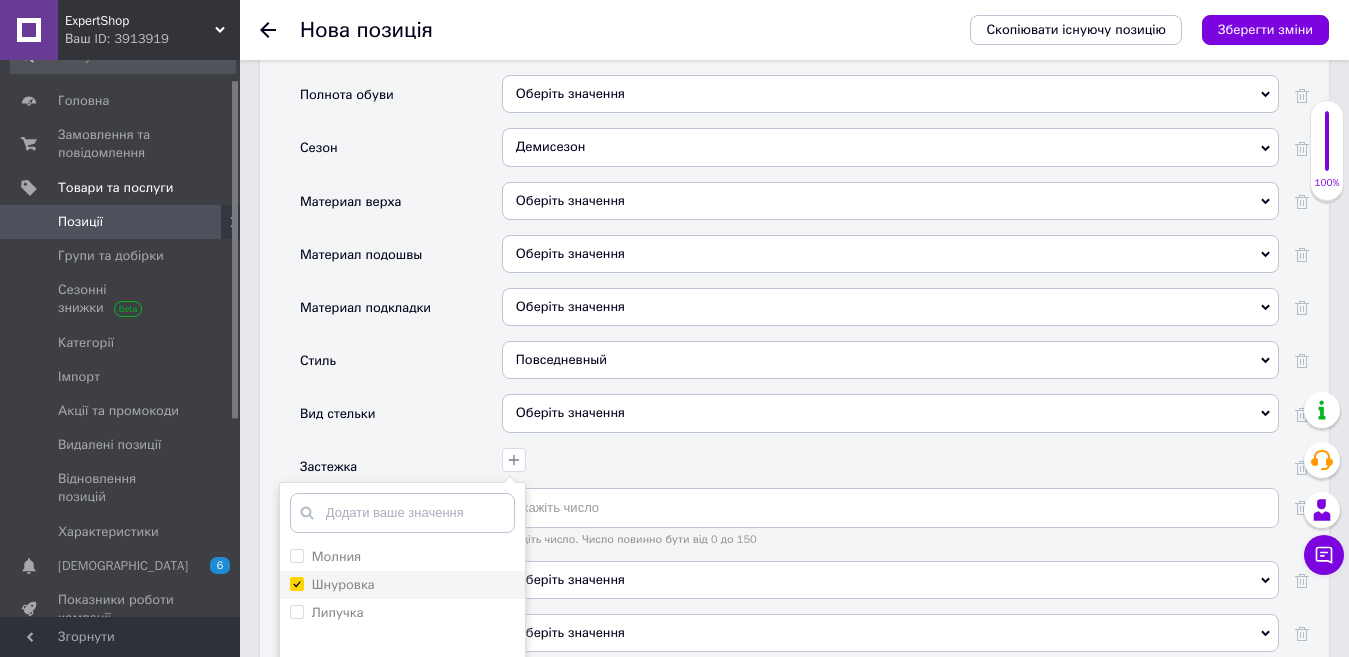checkbox on "true" 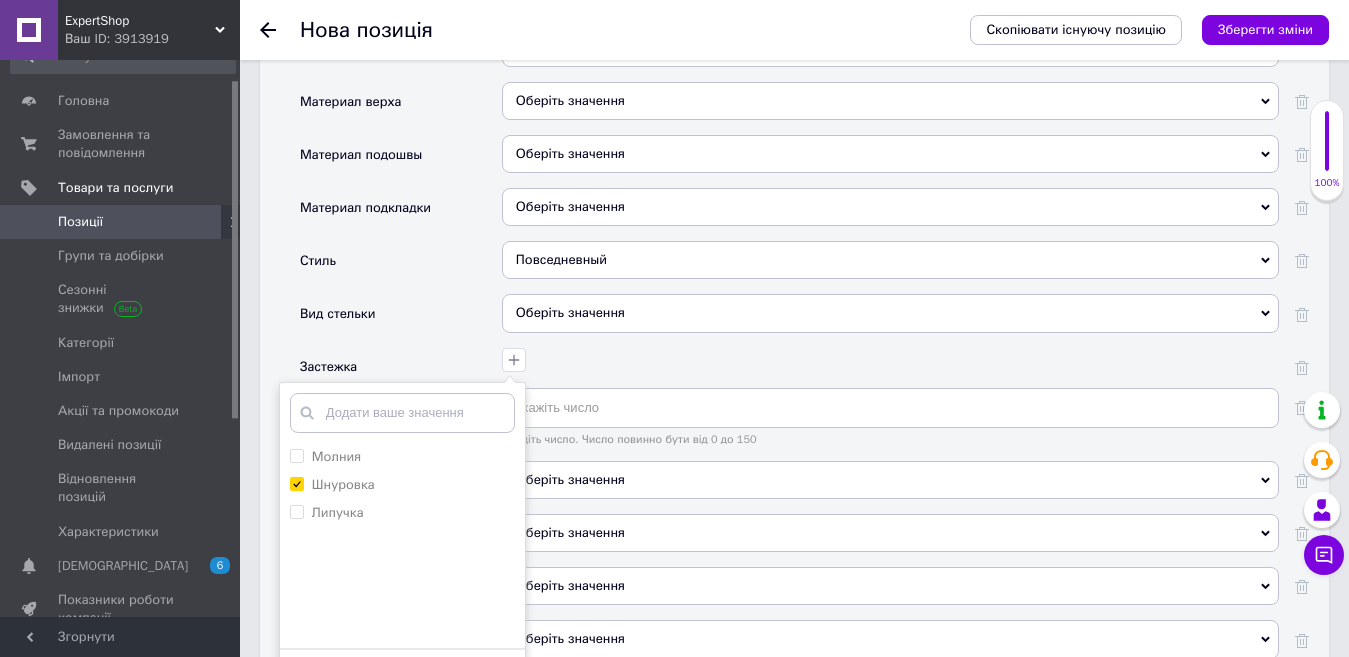 click on "Зберегти" at bounding box center (402, 678) 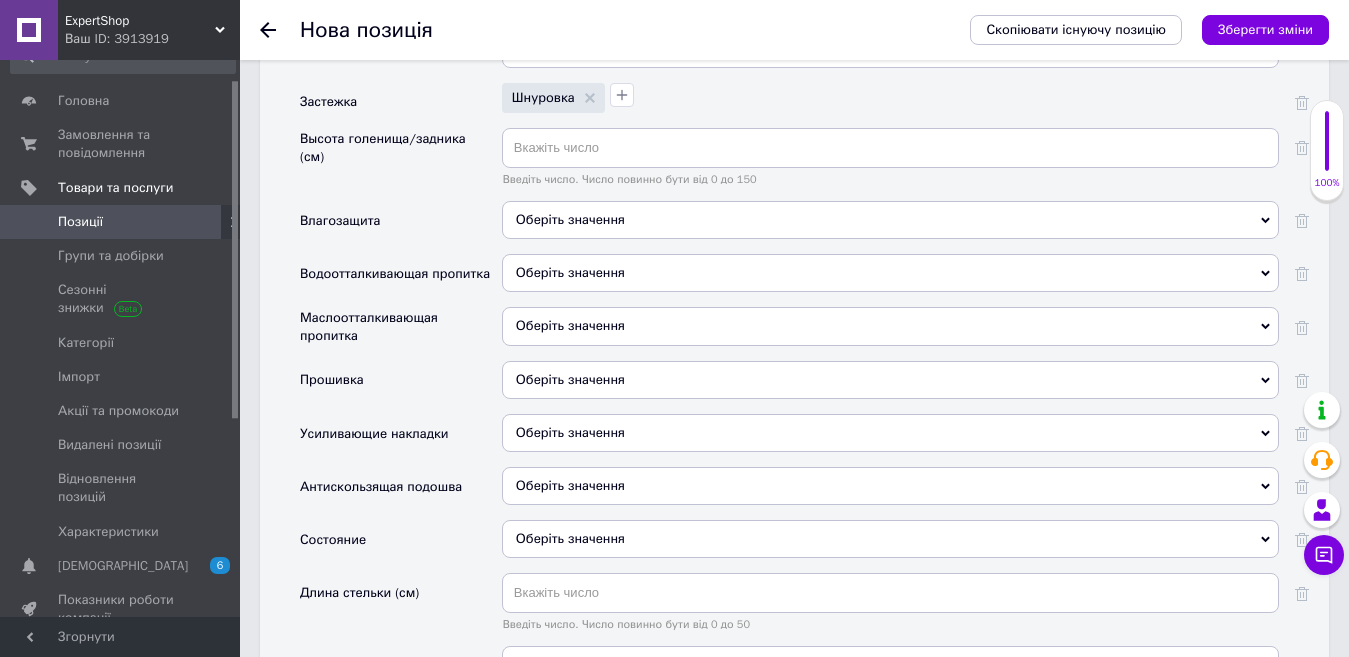 scroll, scrollTop: 2700, scrollLeft: 0, axis: vertical 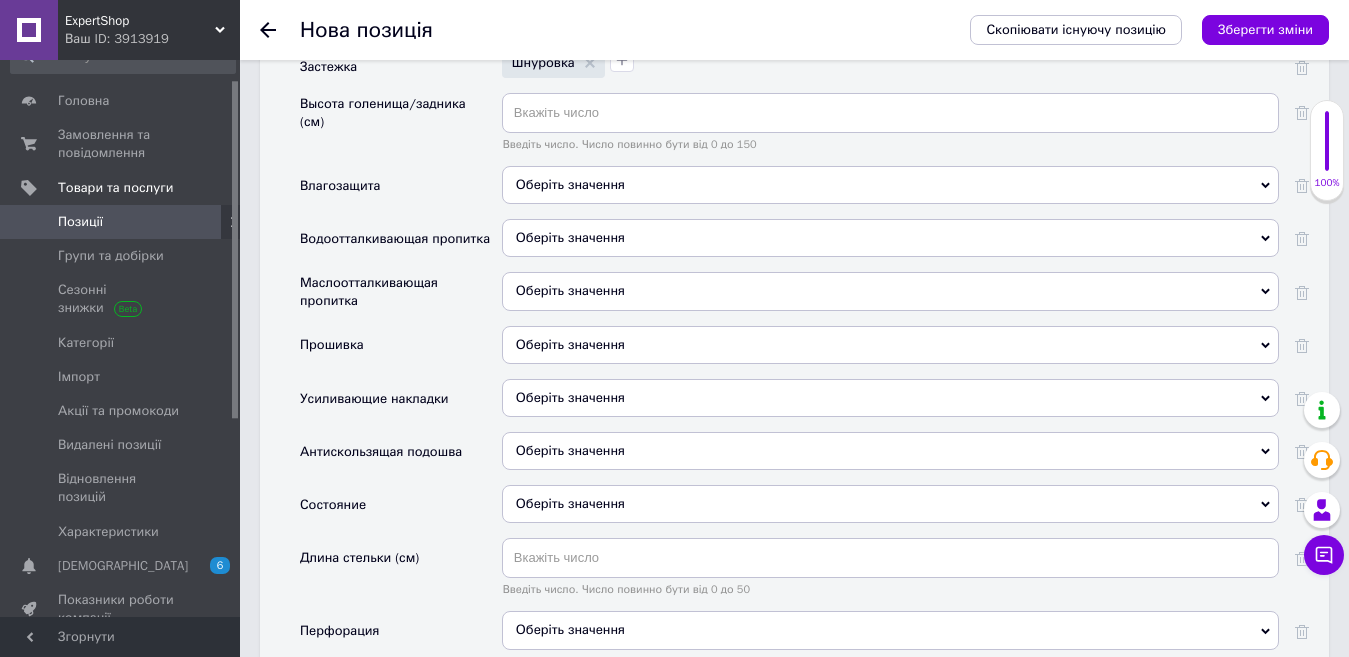 click on "Оберіть значення" at bounding box center (890, 504) 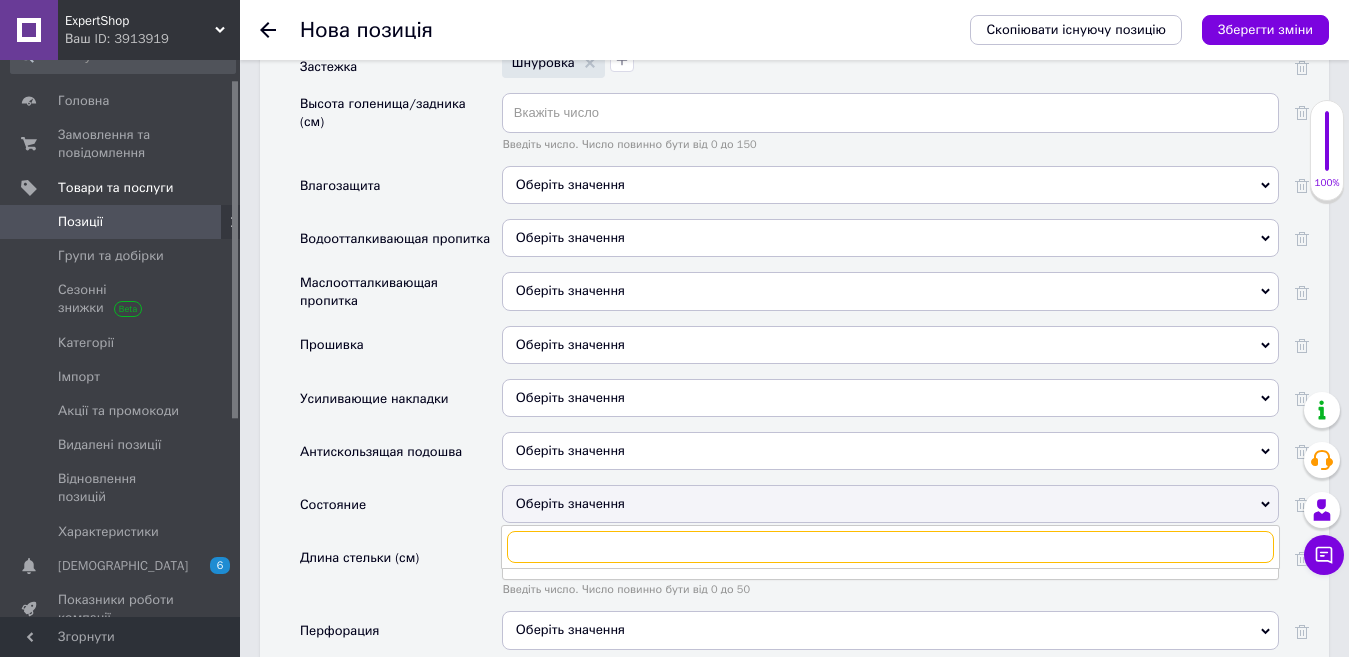 scroll, scrollTop: 2900, scrollLeft: 0, axis: vertical 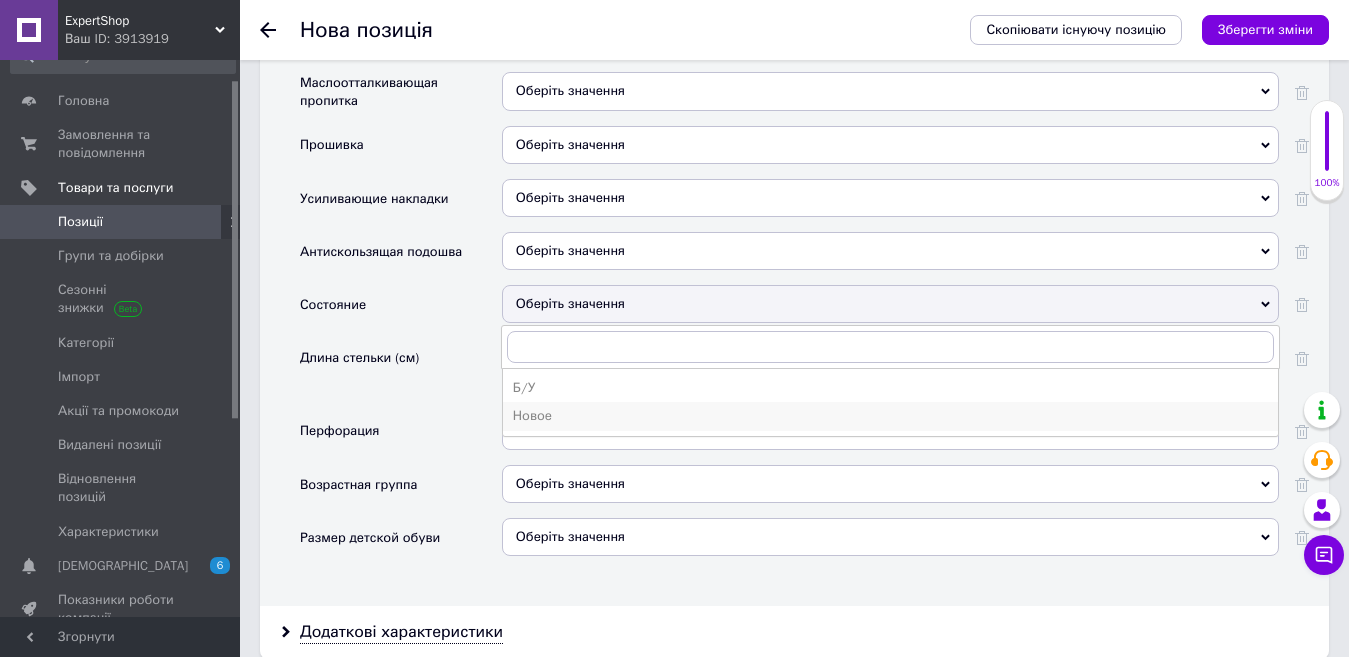 click on "Новое" at bounding box center (890, 416) 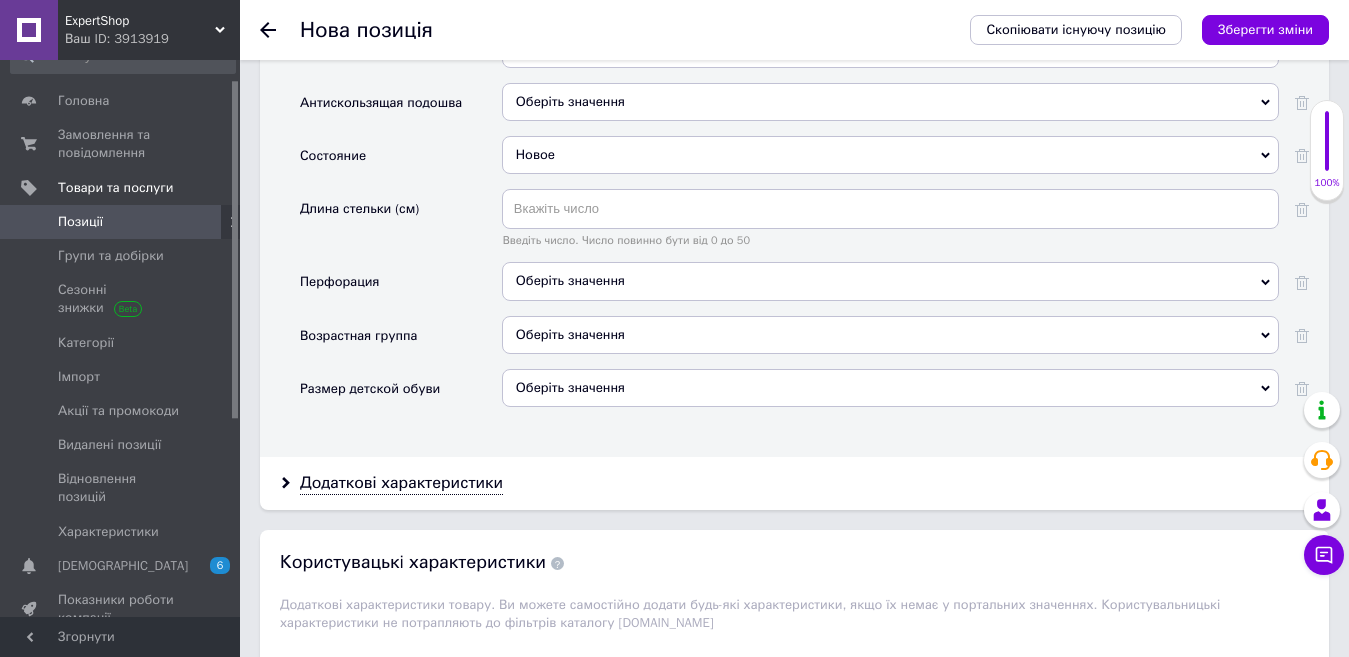 scroll, scrollTop: 3100, scrollLeft: 0, axis: vertical 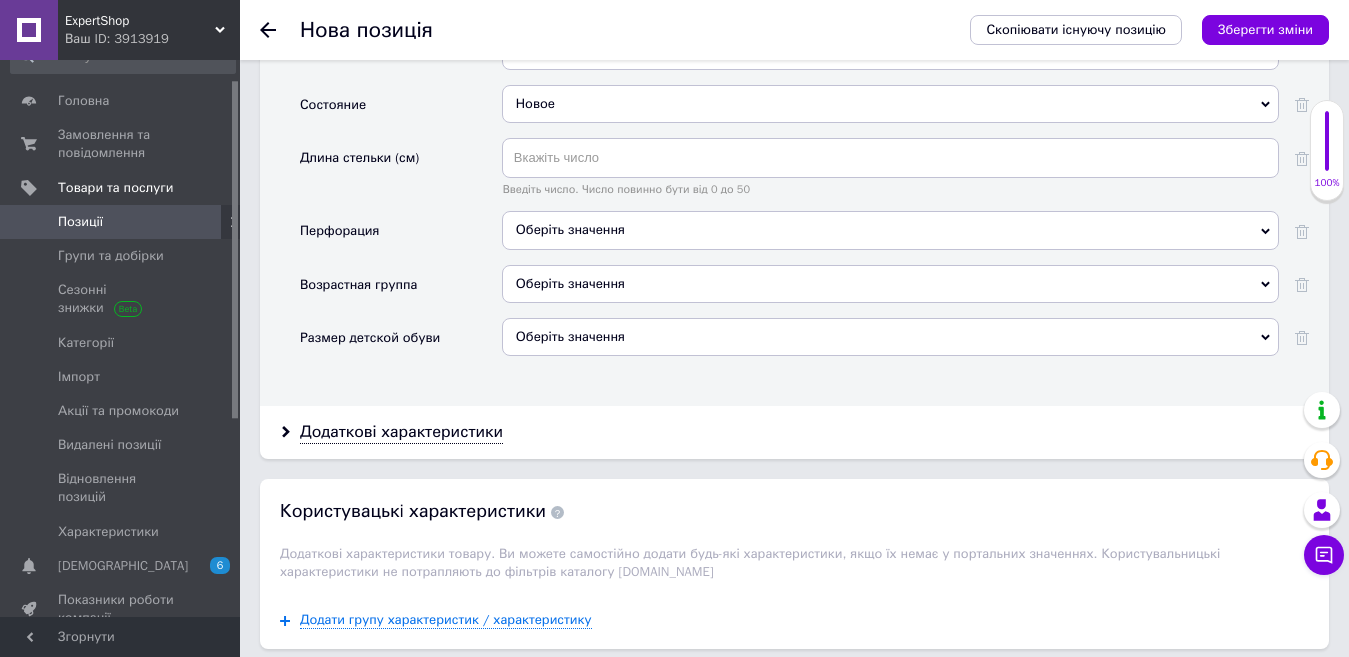click on "Оберіть значення" at bounding box center [890, 284] 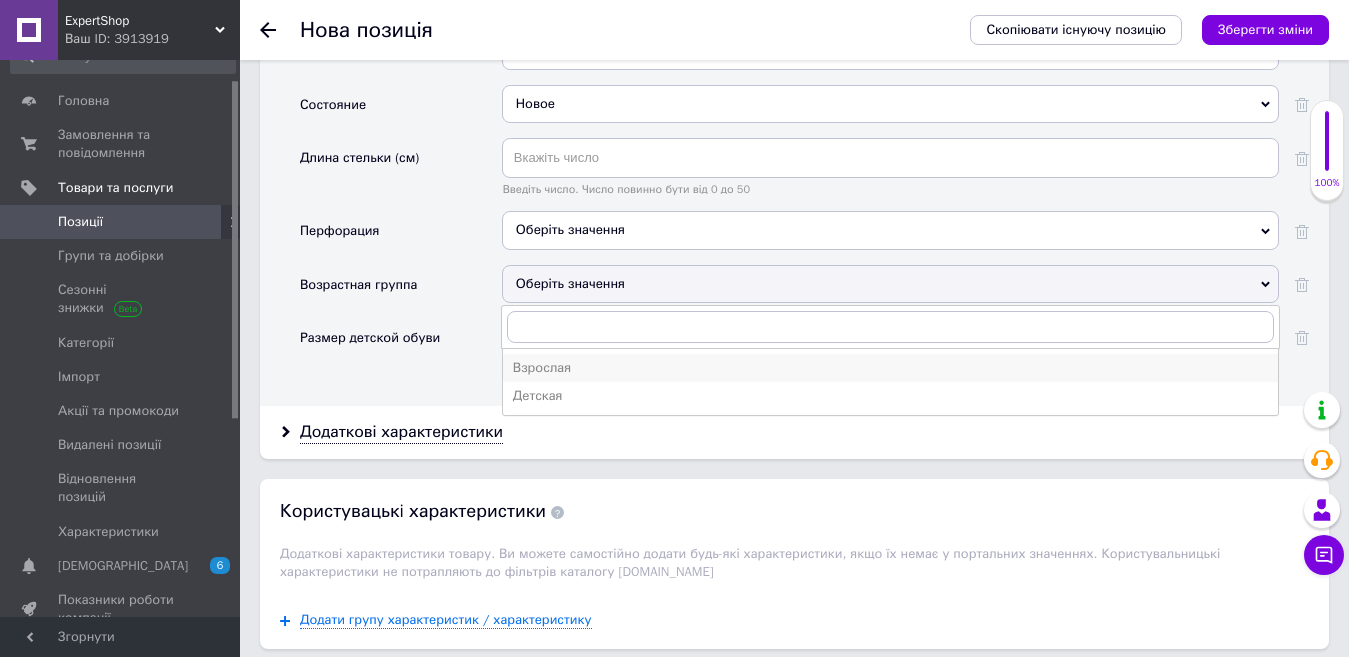 click on "Взрослая" at bounding box center [890, 368] 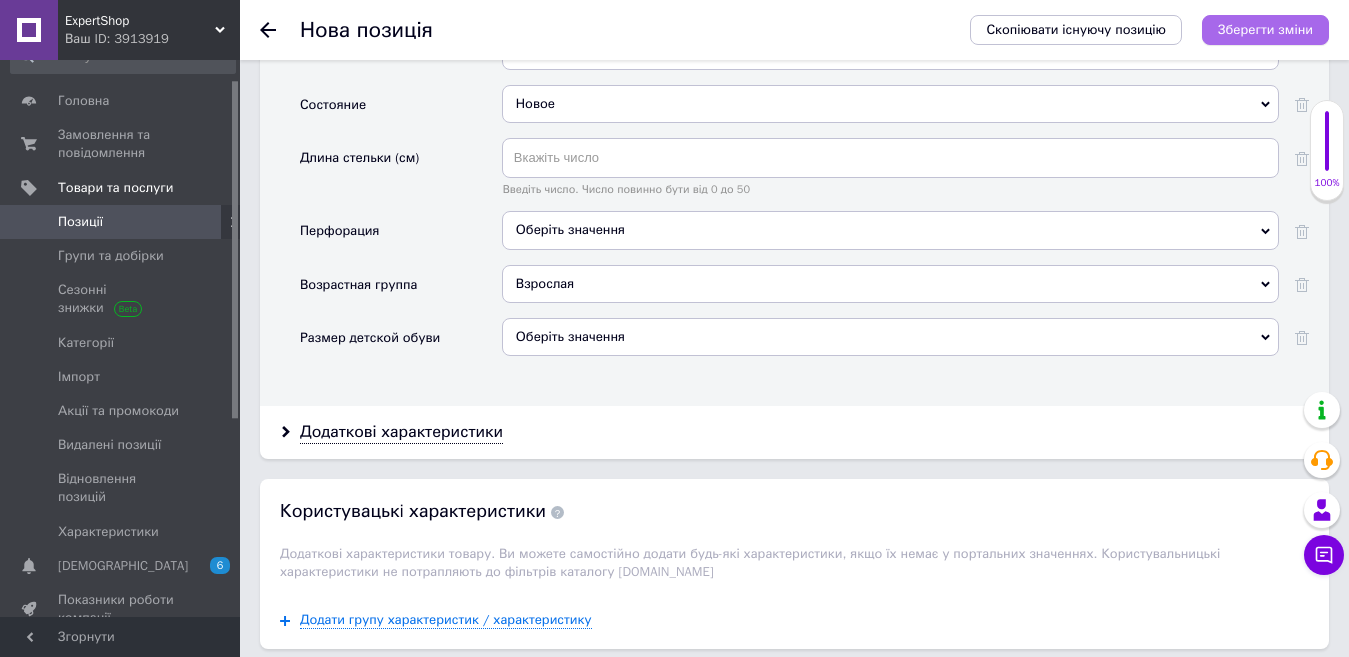 click on "Зберегти зміни" at bounding box center (1265, 29) 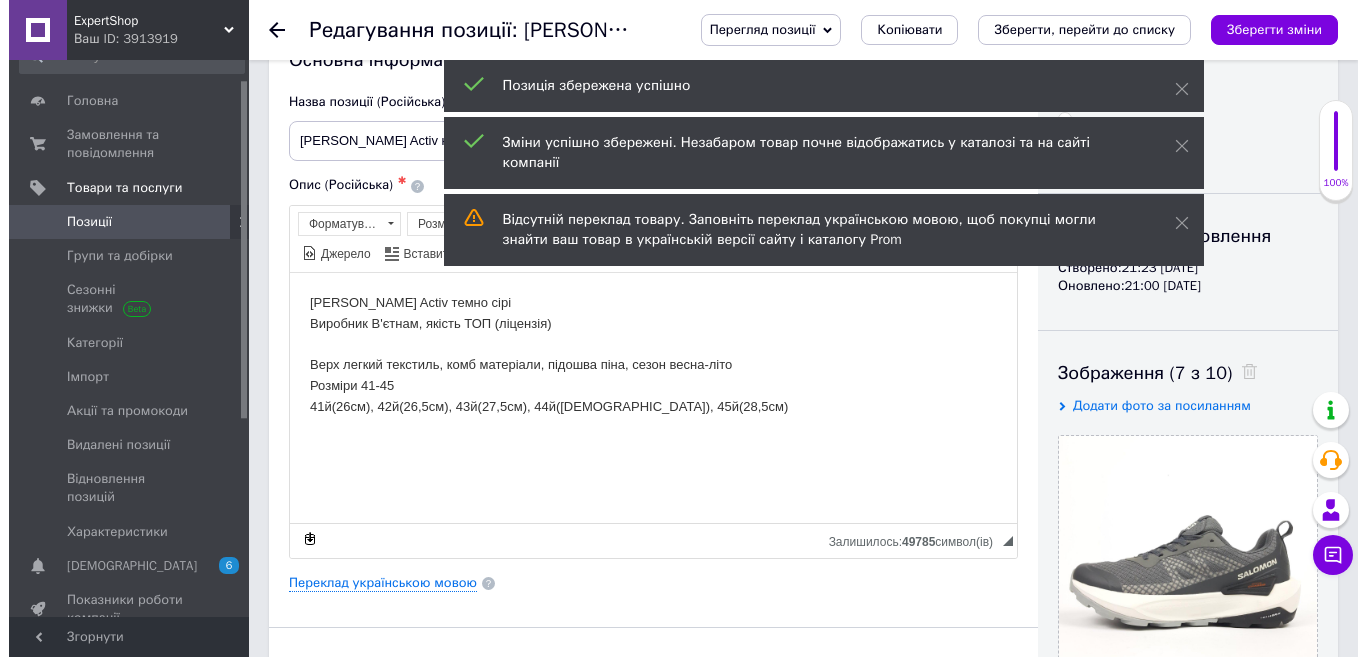 scroll, scrollTop: 100, scrollLeft: 0, axis: vertical 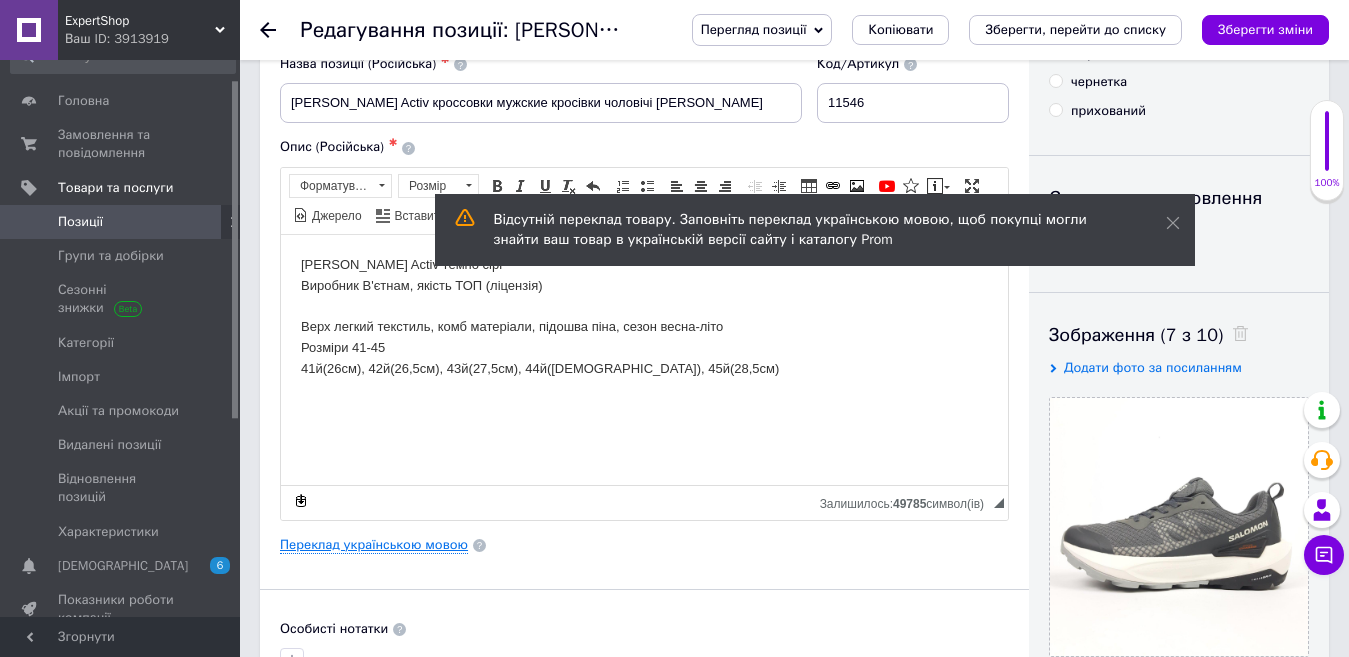 click on "Переклад українською мовою" at bounding box center [374, 545] 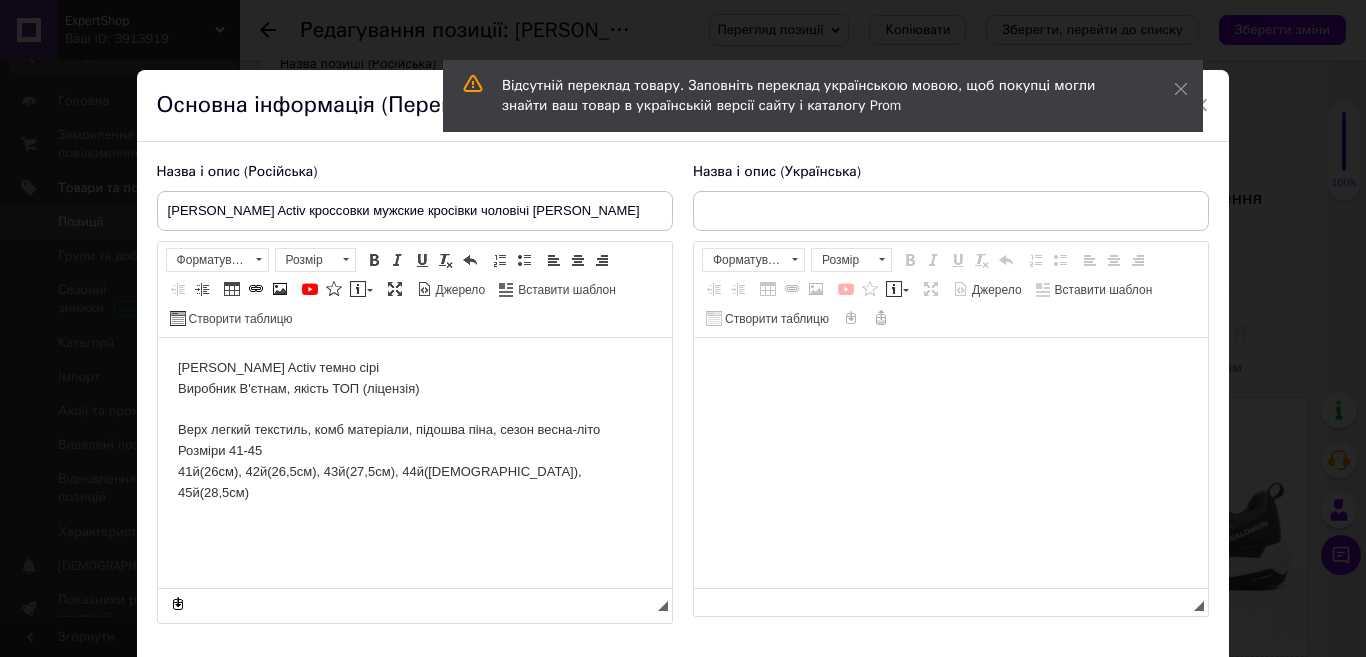 scroll, scrollTop: 0, scrollLeft: 0, axis: both 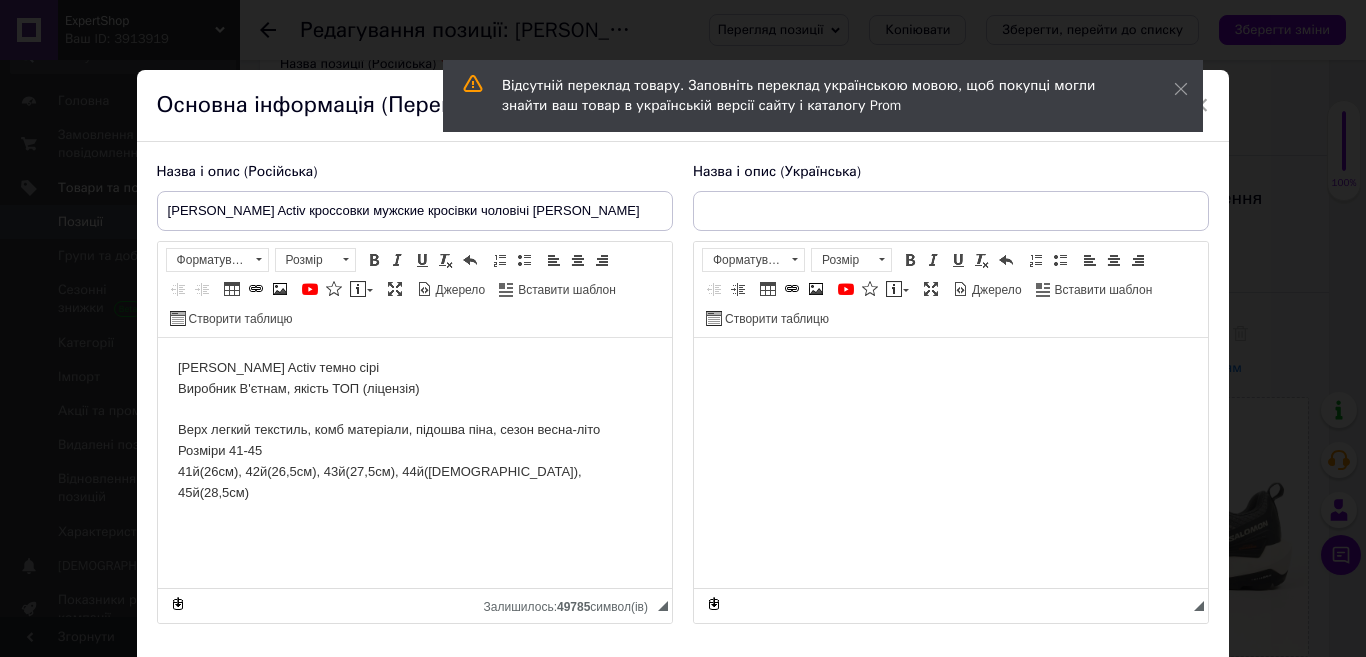 click on "[PERSON_NAME] Activ темно сірі Виробник В'єтнам, якість ТОП (ліцензія) Верх легкий текстиль, комб матеріали, підошва піна, сезон весна-літо Розміри 41-45 41й(26см), 42й(26,5см), 43й(27,5см), 44й(28см), 45й(28,5см)" at bounding box center (414, 431) 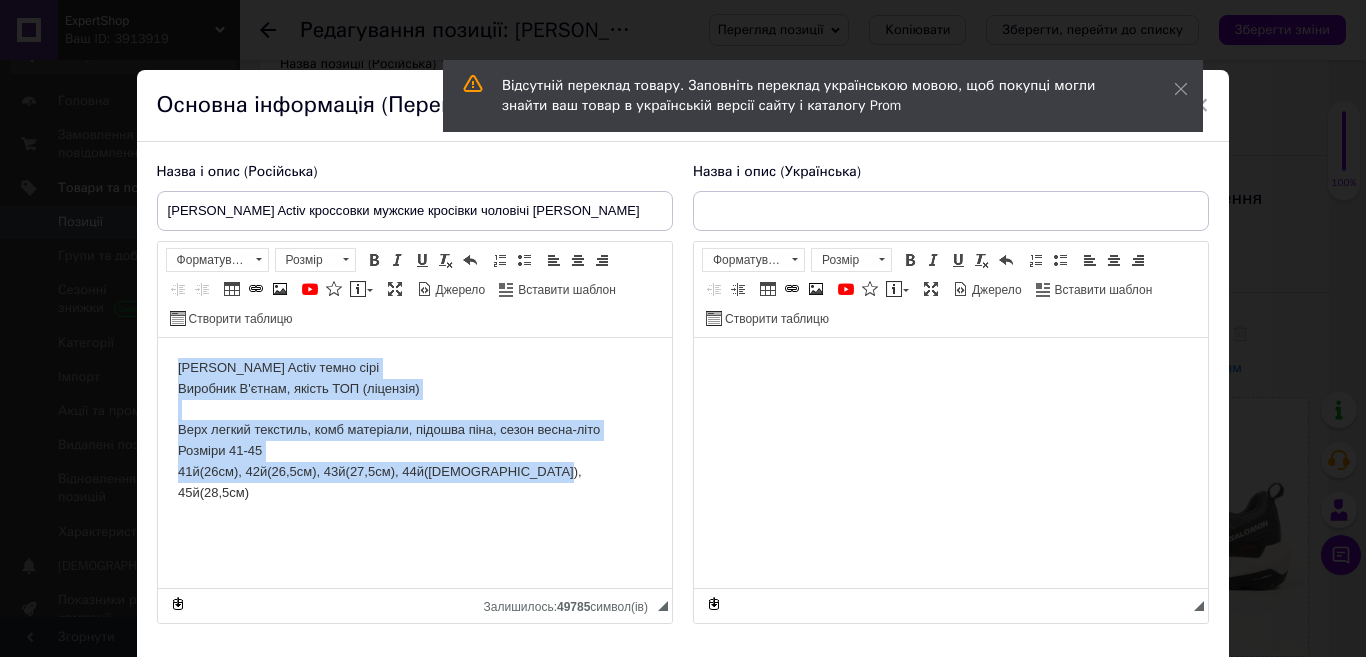copy on "[PERSON_NAME] Activ темно сірі Виробник В'єтнам, якість ТОП (ліцензія) Верх легкий текстиль, комб матеріали, підошва піна, сезон весна-літо Розміри 41-45 41й(26см), 42й(26,5см), 43й(27,5см), 44й(28см), 45й(28,5см)" 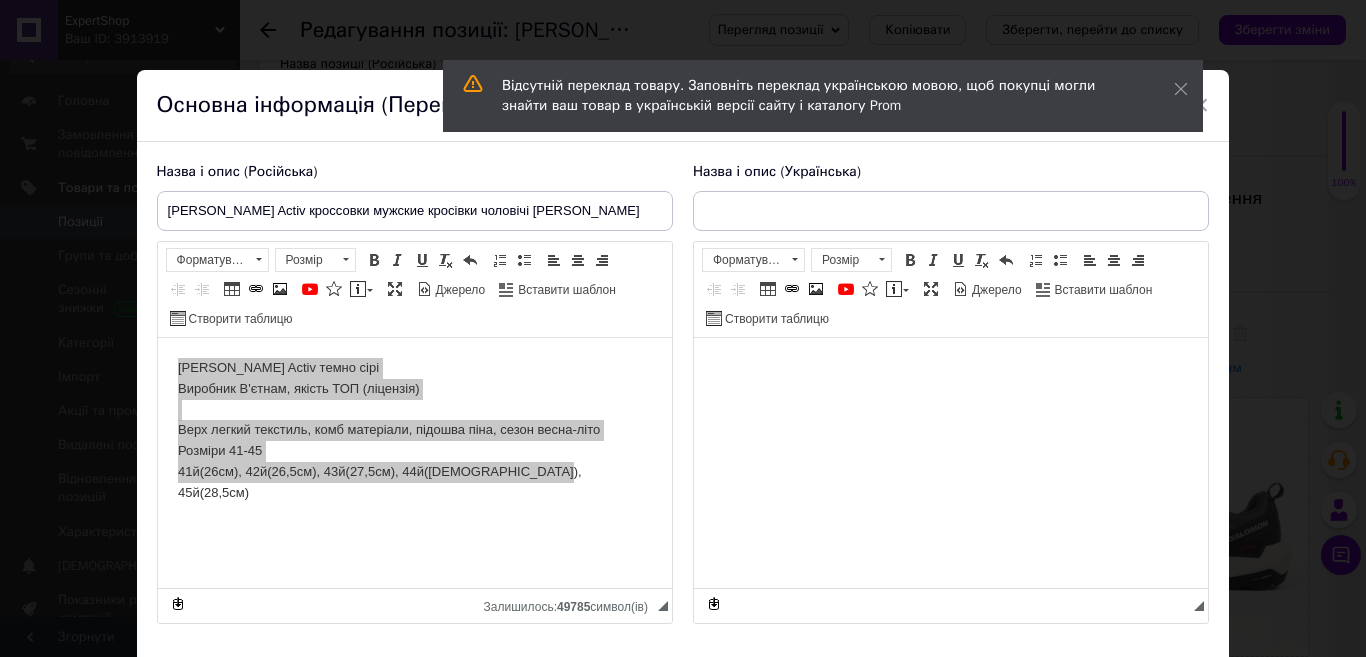click at bounding box center [950, 368] 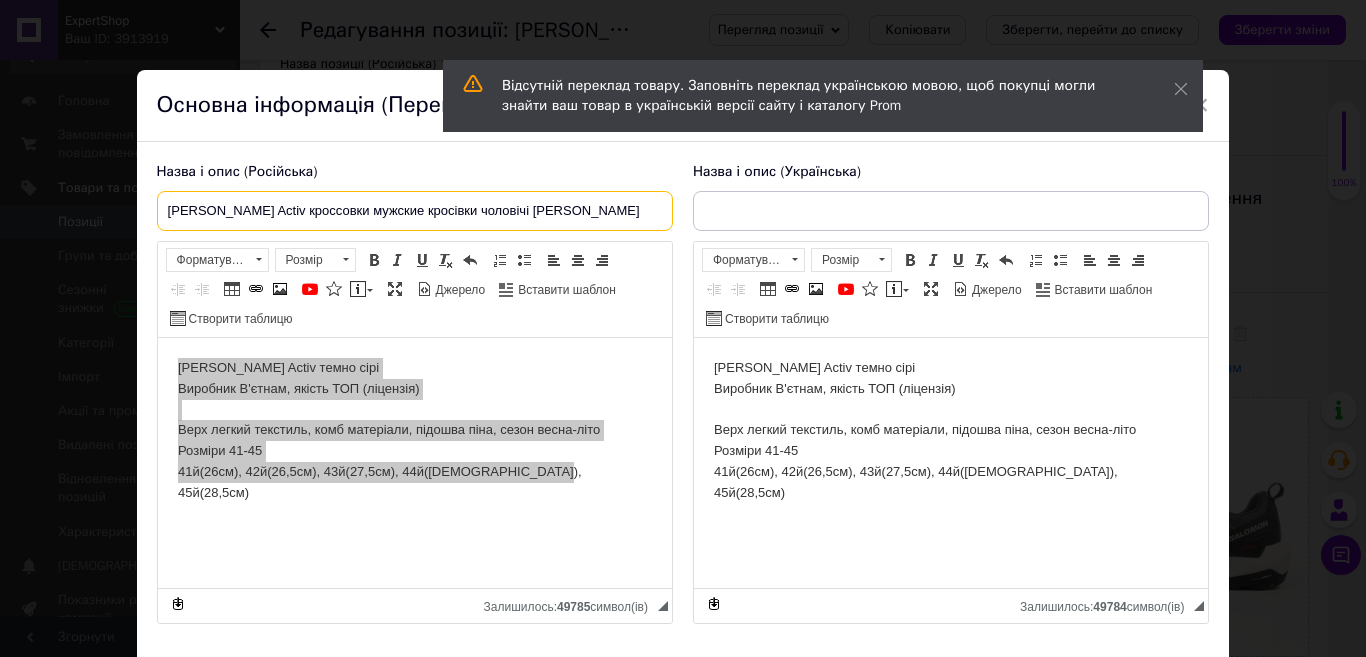 click on "[PERSON_NAME] Activ кроссовки мужские кросівки чоловічі [PERSON_NAME]" at bounding box center (415, 211) 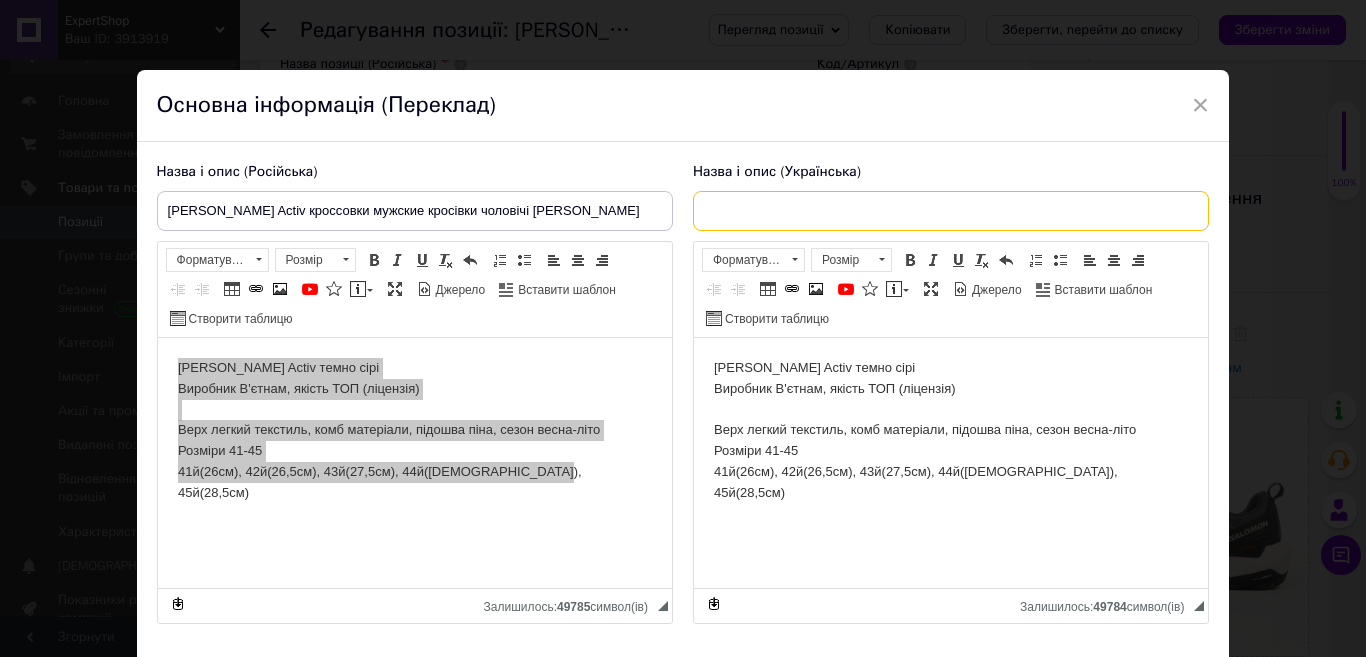 click at bounding box center [951, 211] 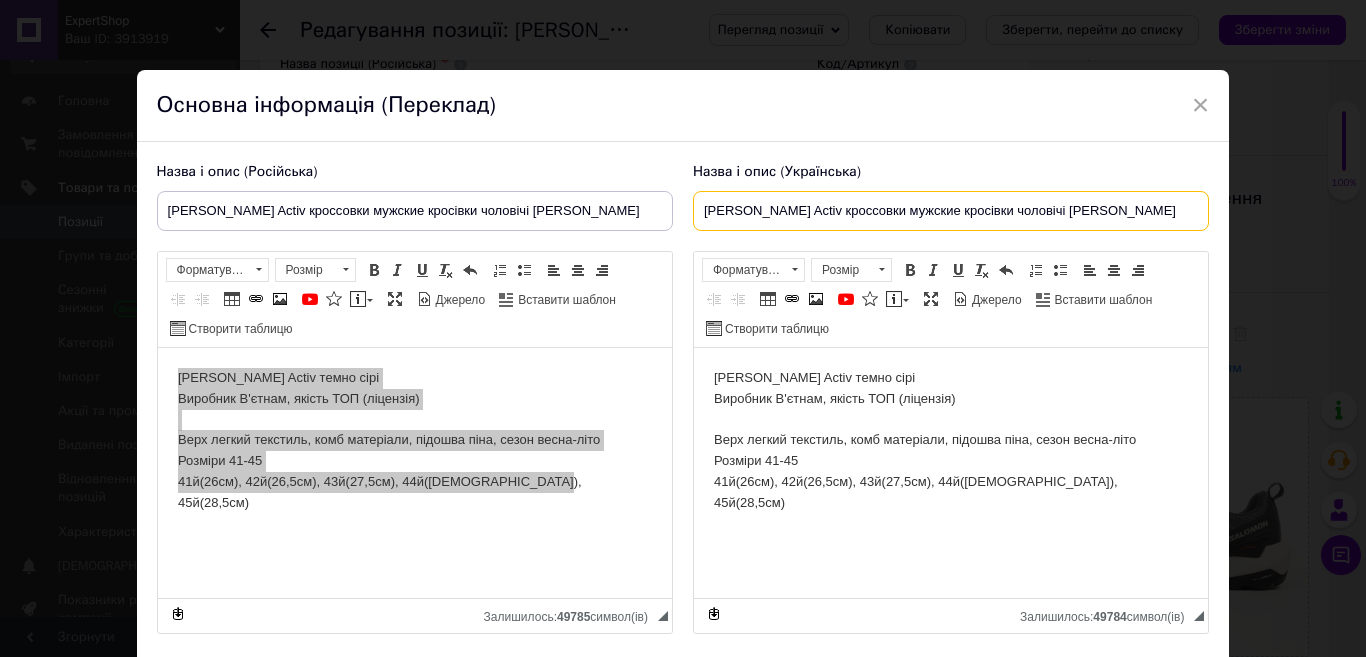 scroll, scrollTop: 0, scrollLeft: 16, axis: horizontal 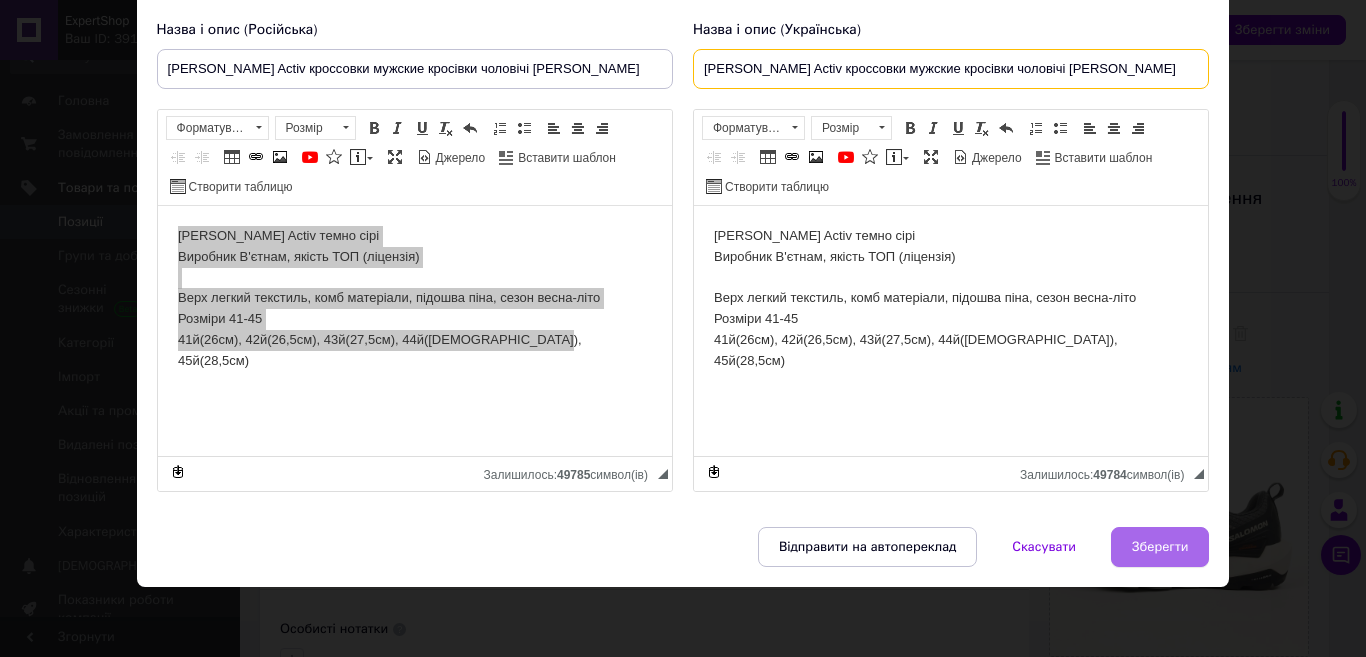 type on "[PERSON_NAME] Activ кроссовки мужские кросівки чоловічі [PERSON_NAME]" 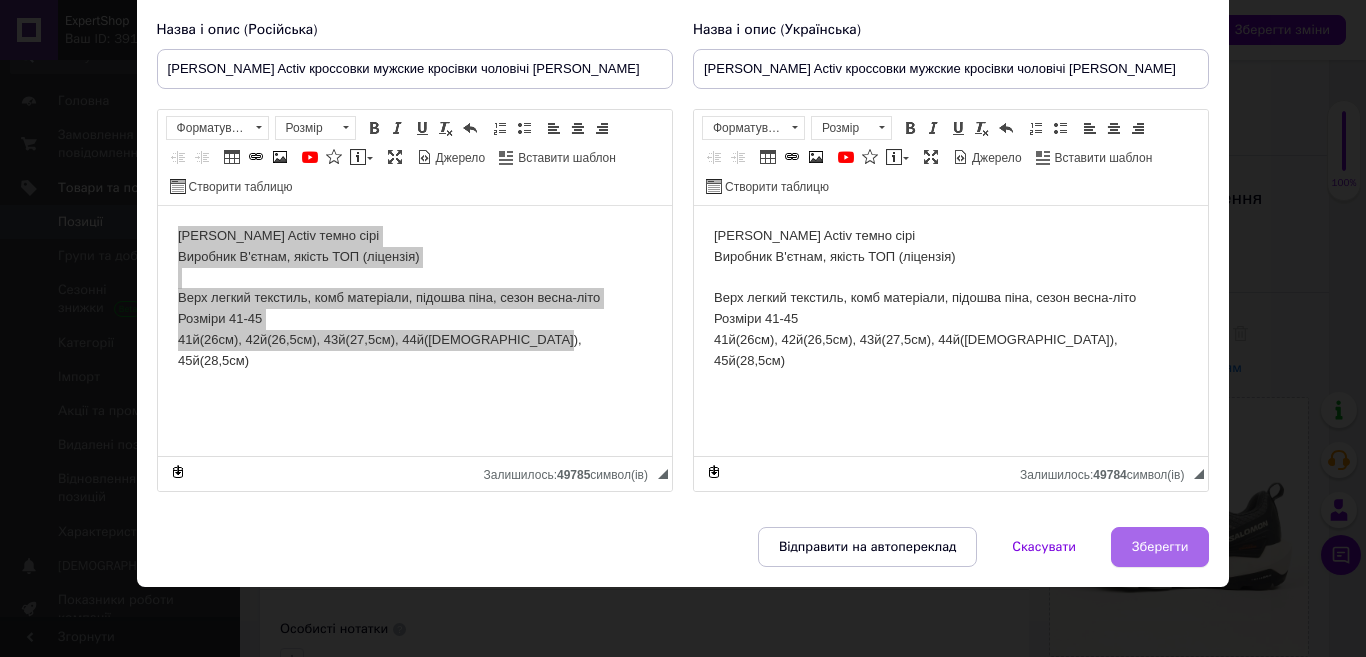 click on "Зберегти" at bounding box center (1160, 547) 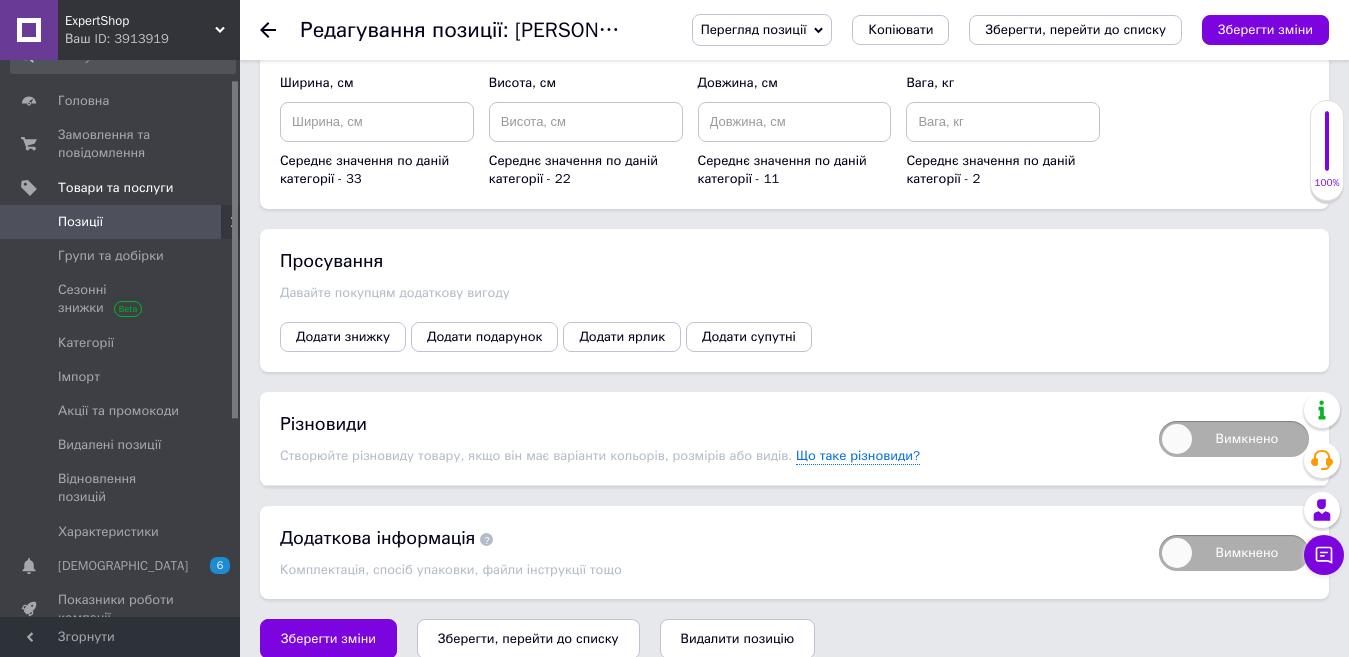 scroll, scrollTop: 2494, scrollLeft: 0, axis: vertical 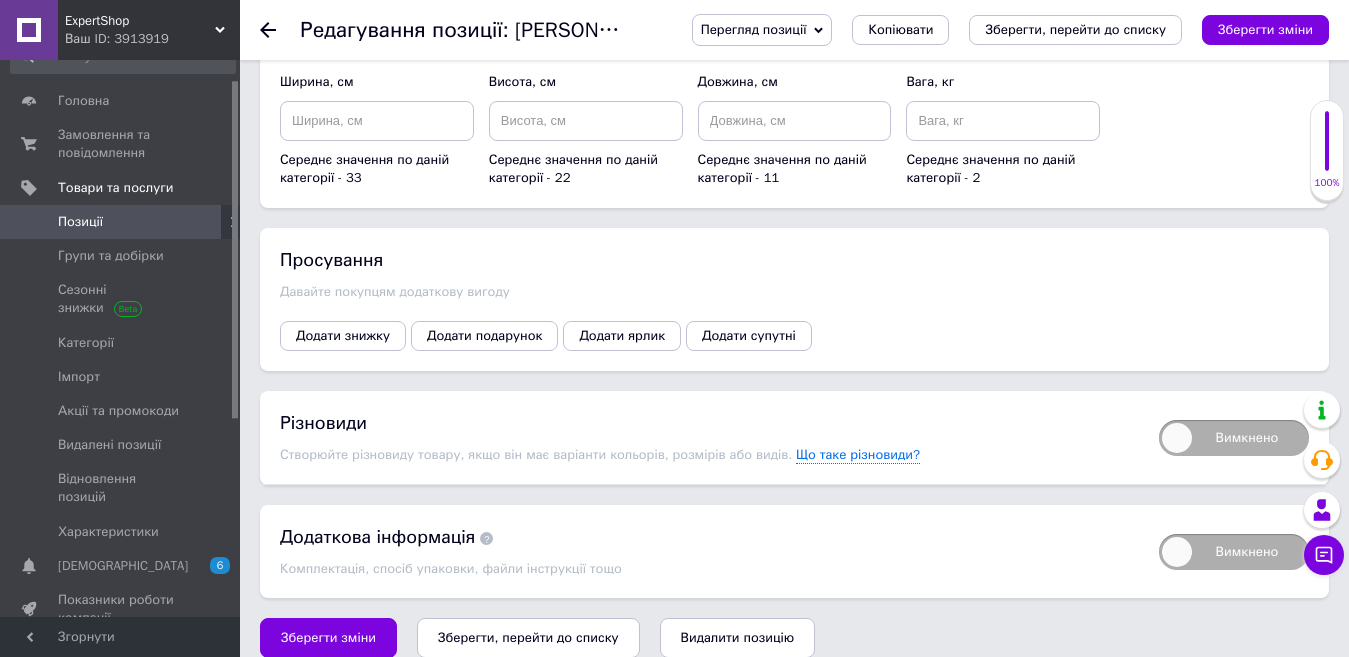 click on "Вимкнено" at bounding box center [1234, 438] 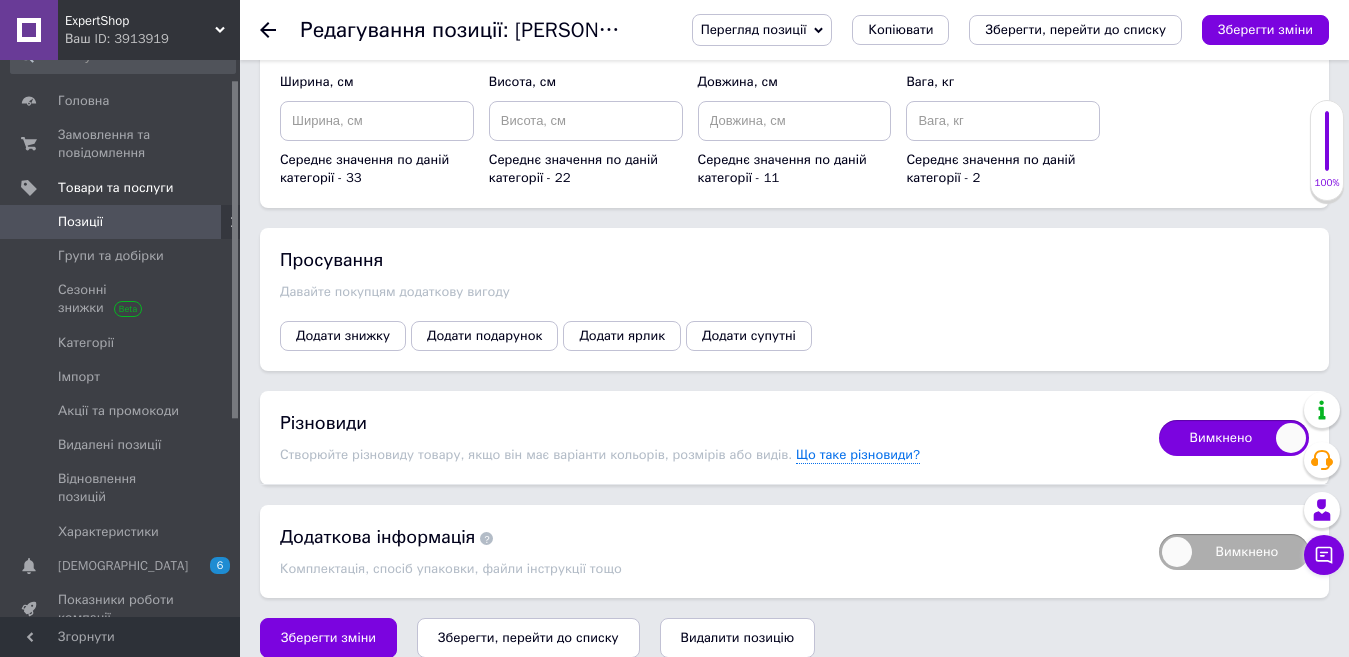 checkbox on "true" 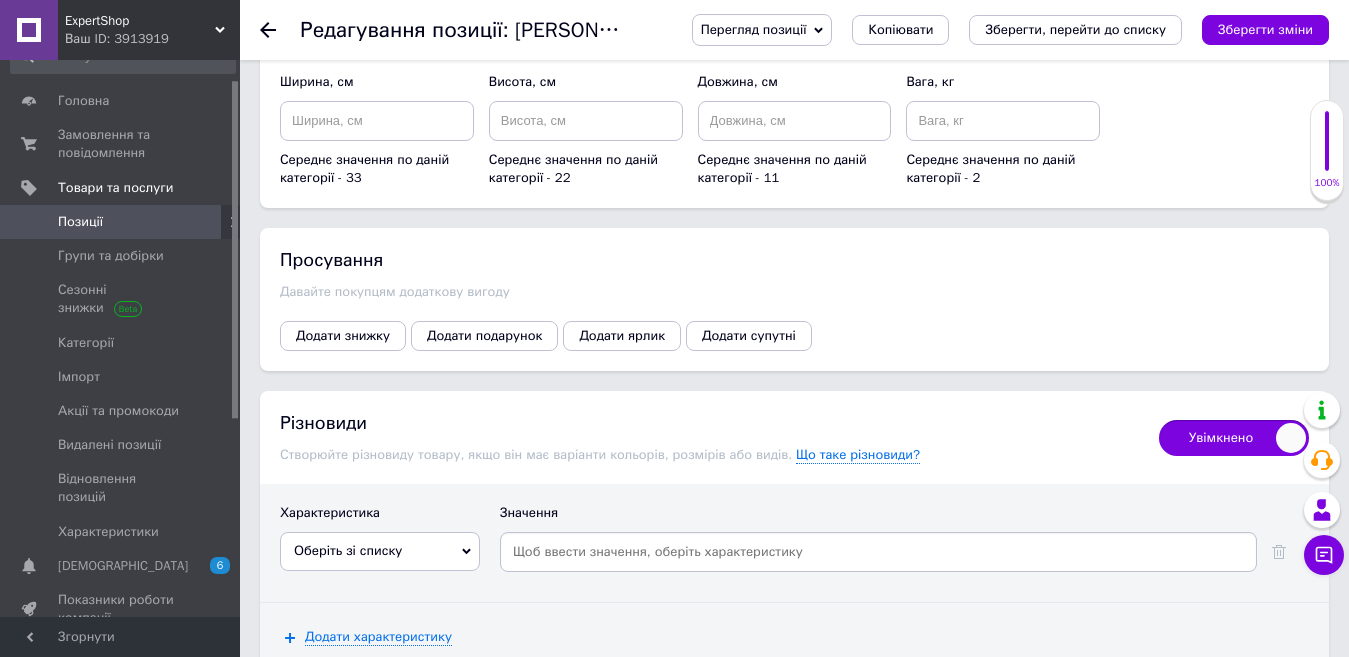 click on "Оберіть зі списку" at bounding box center (380, 551) 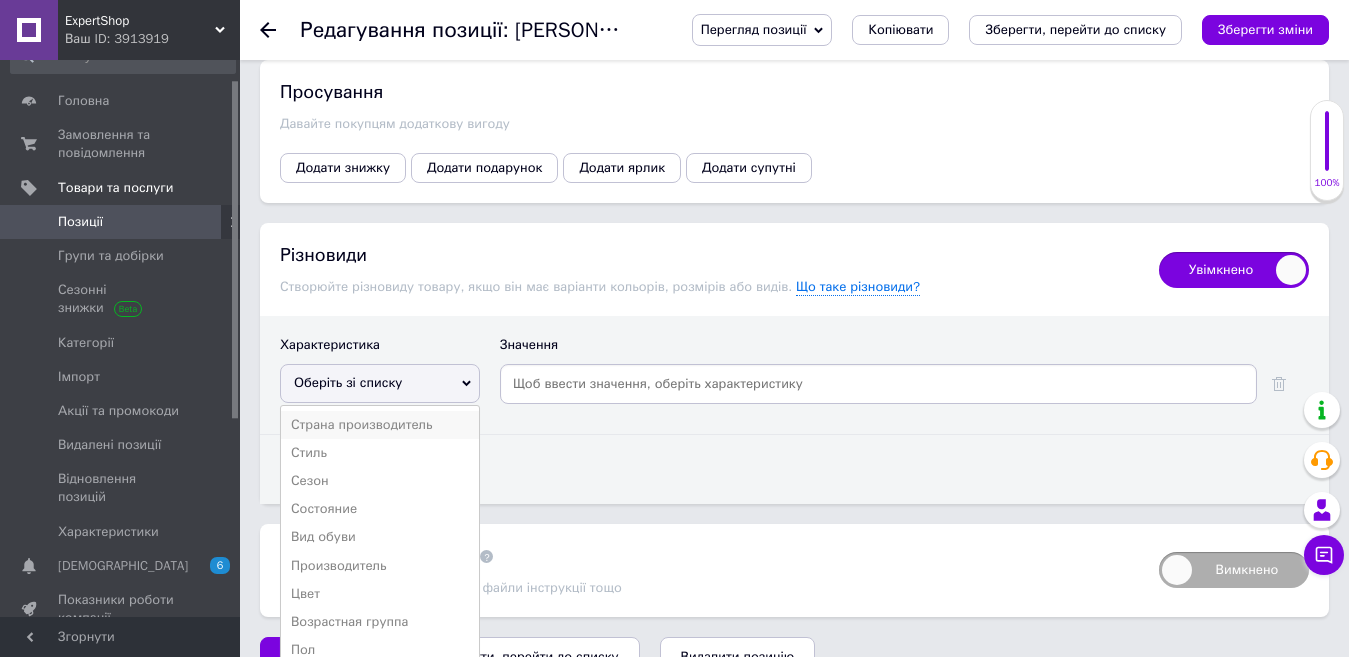 scroll, scrollTop: 2680, scrollLeft: 0, axis: vertical 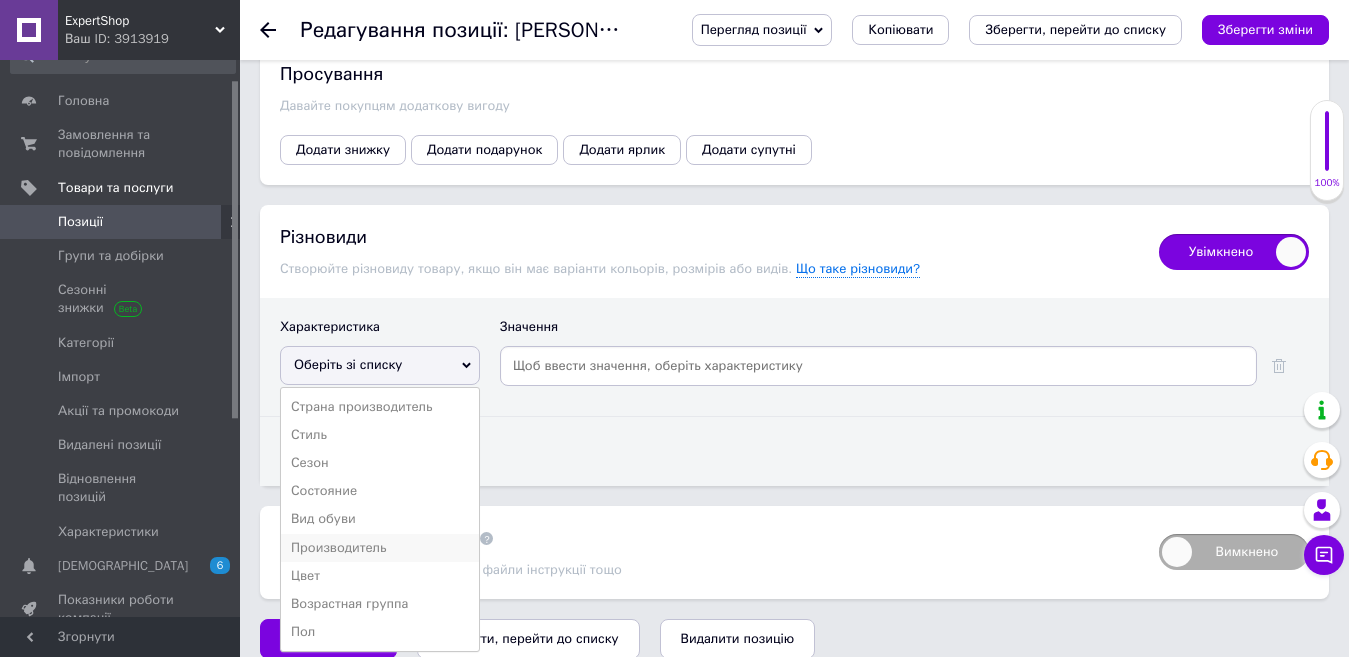 click on "Производитель" at bounding box center (380, 548) 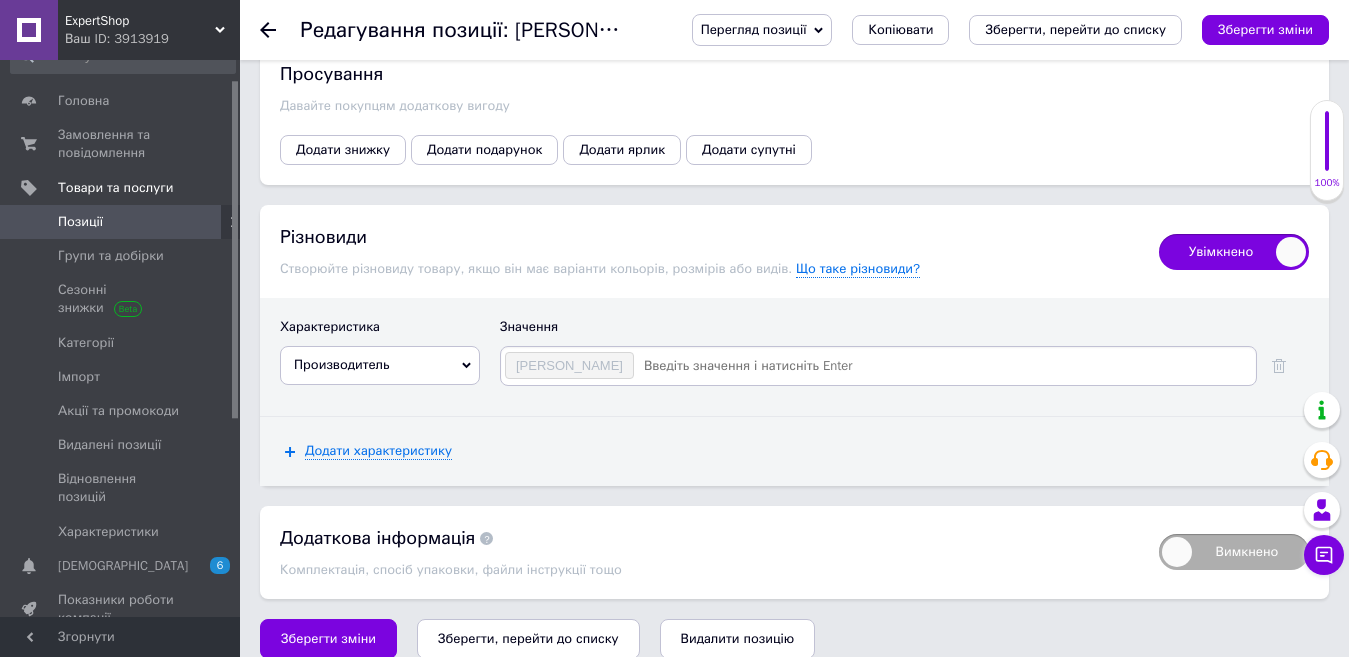 click at bounding box center [944, 366] 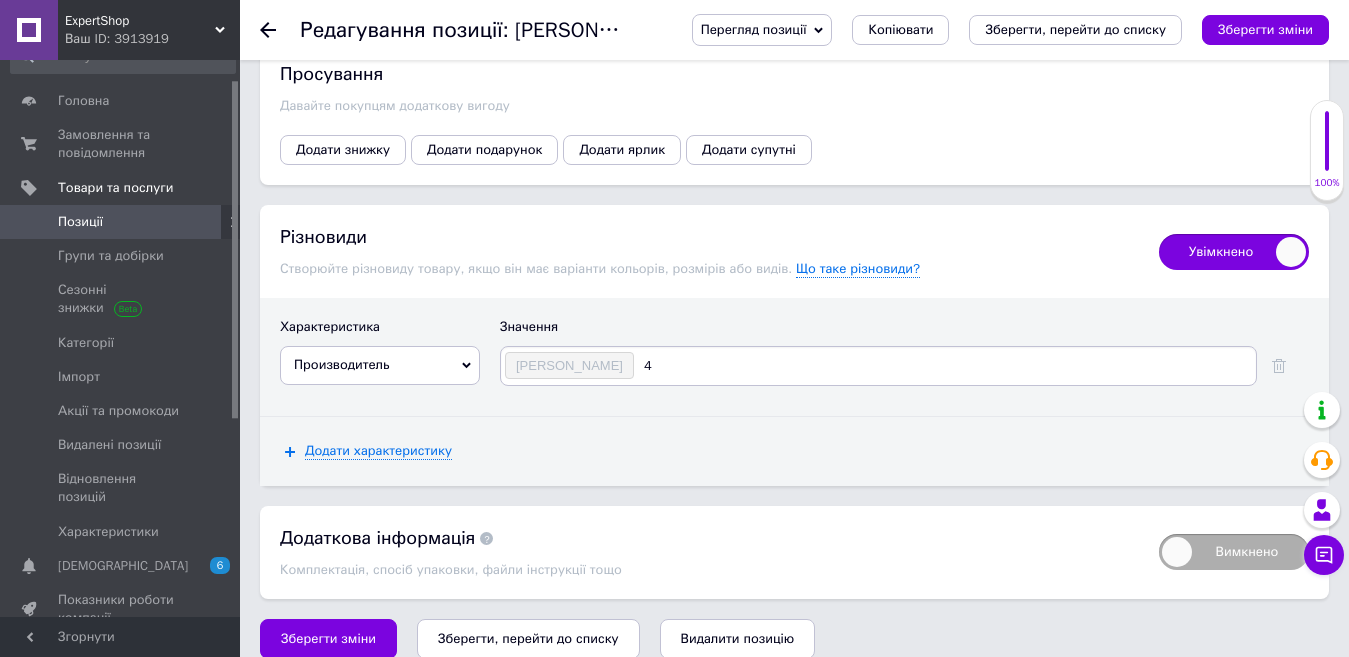 type on "41" 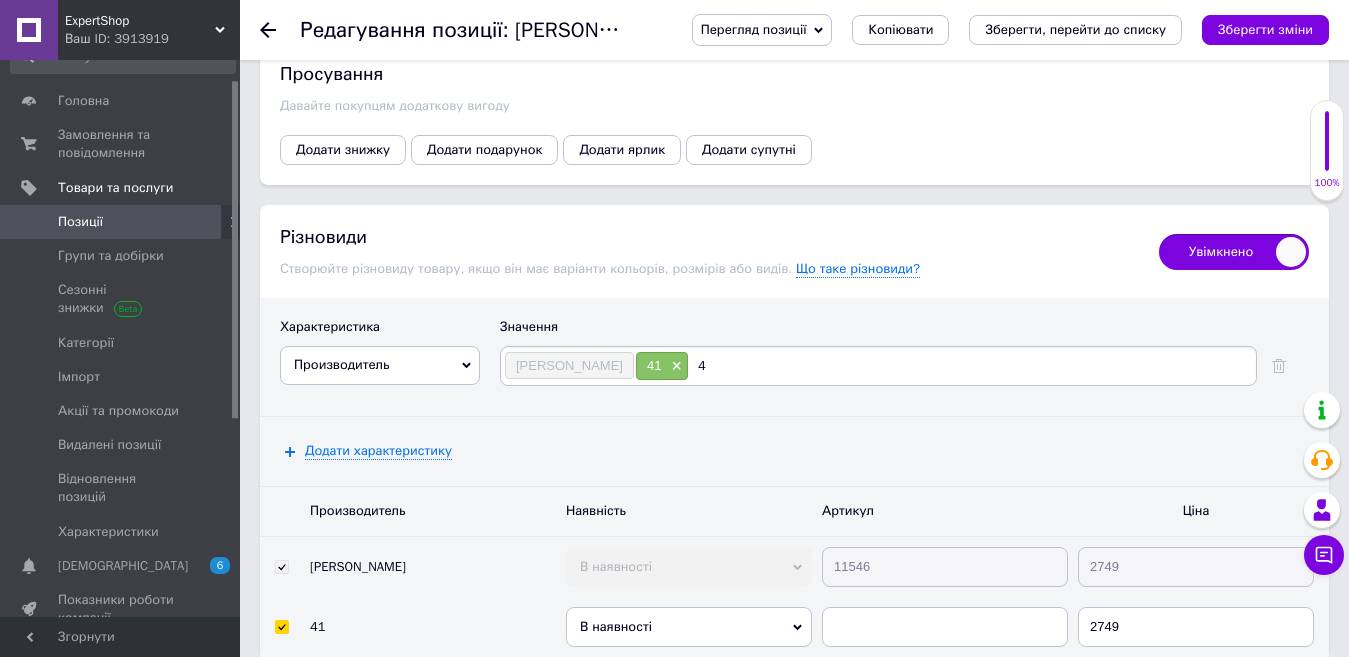 type on "42" 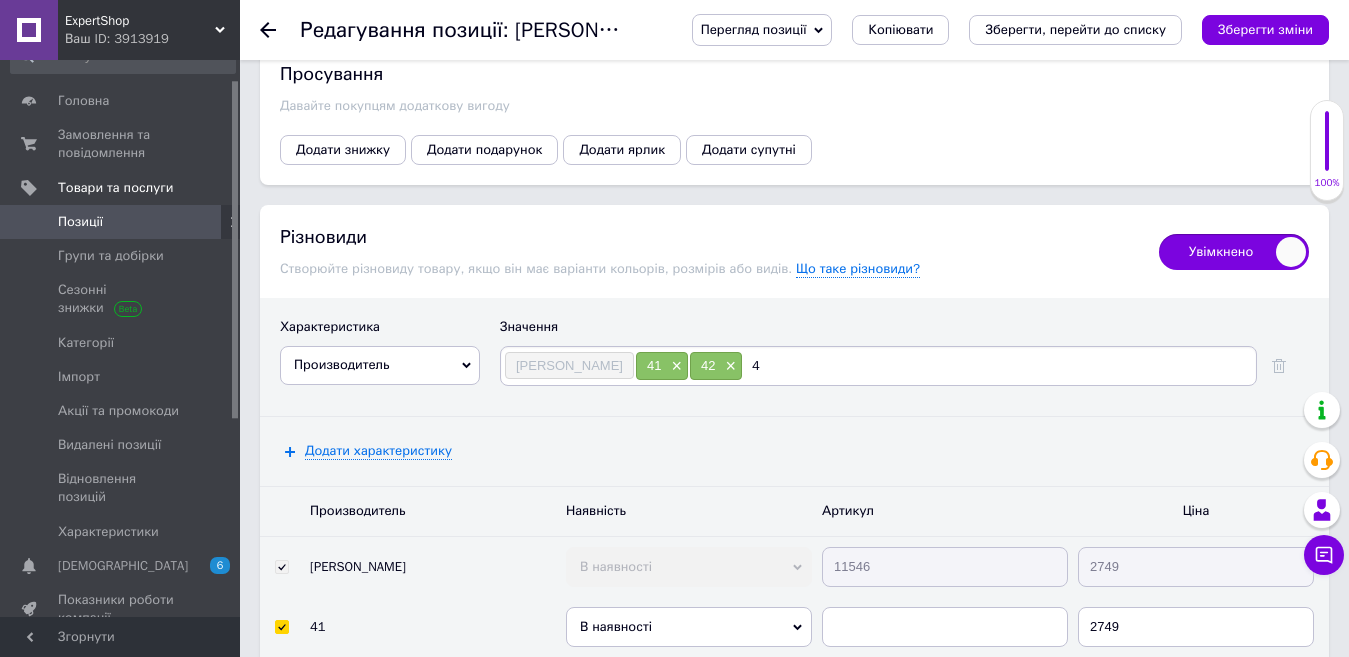 type on "43" 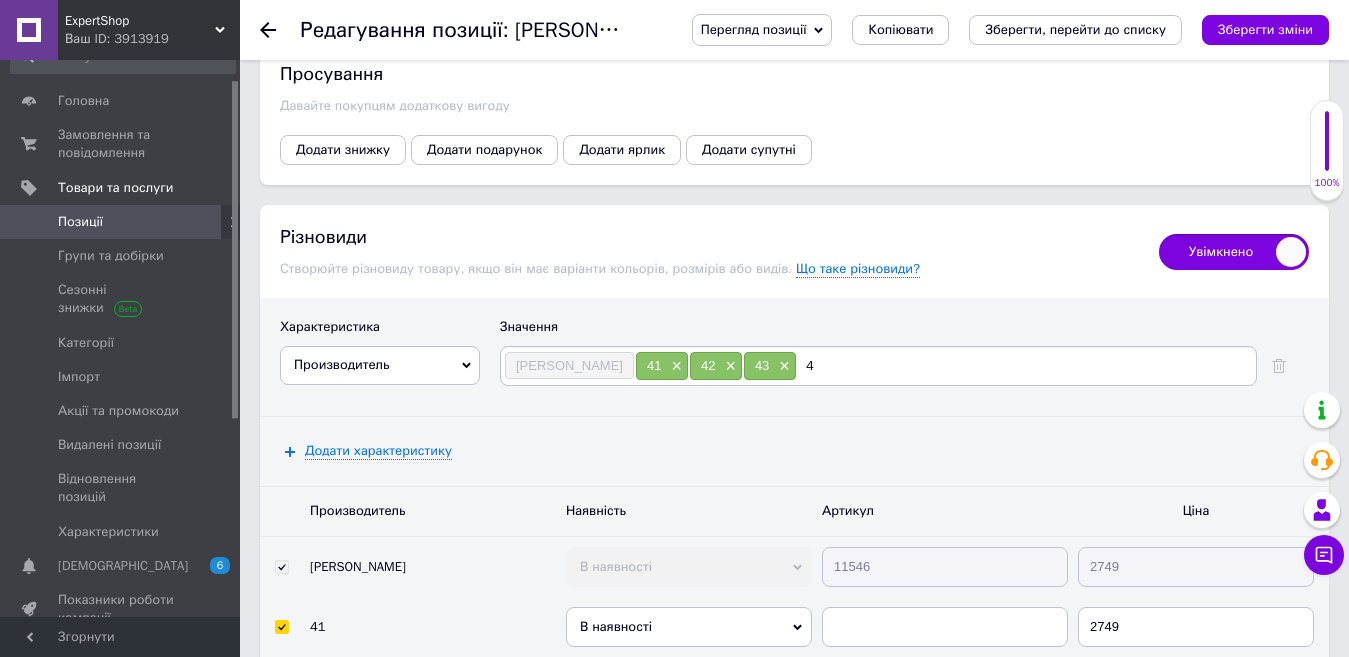 type on "44" 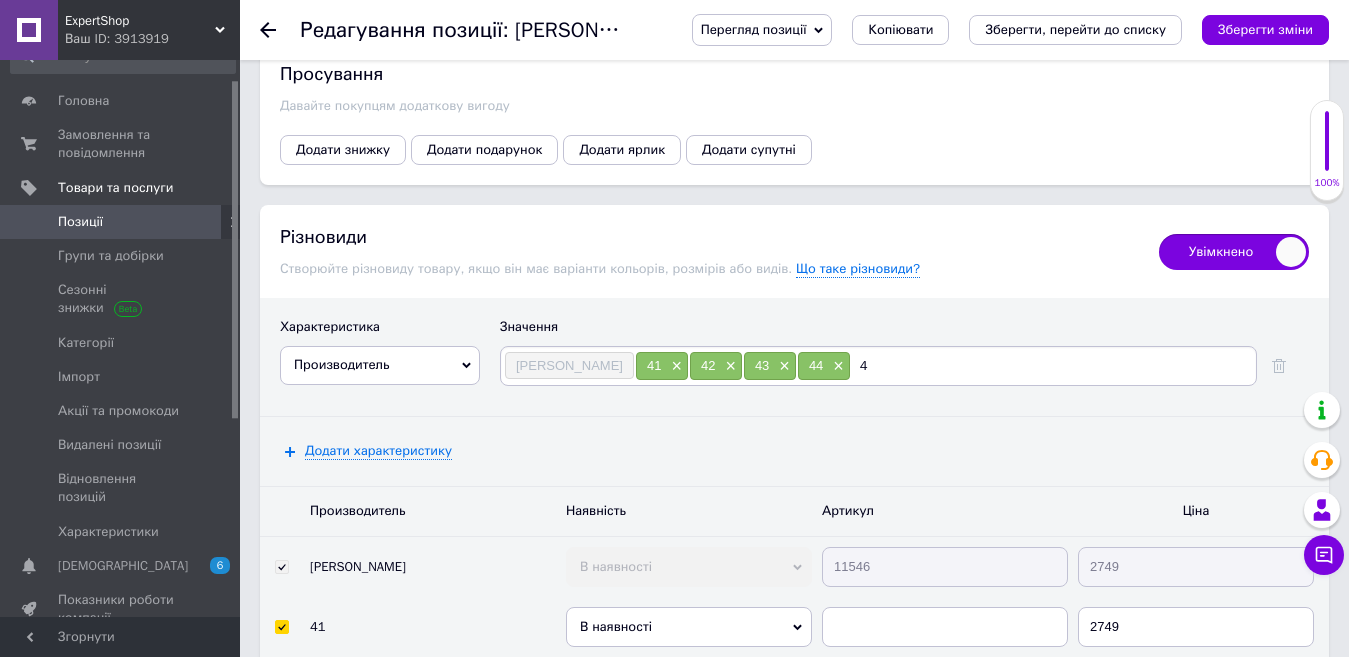 type on "45" 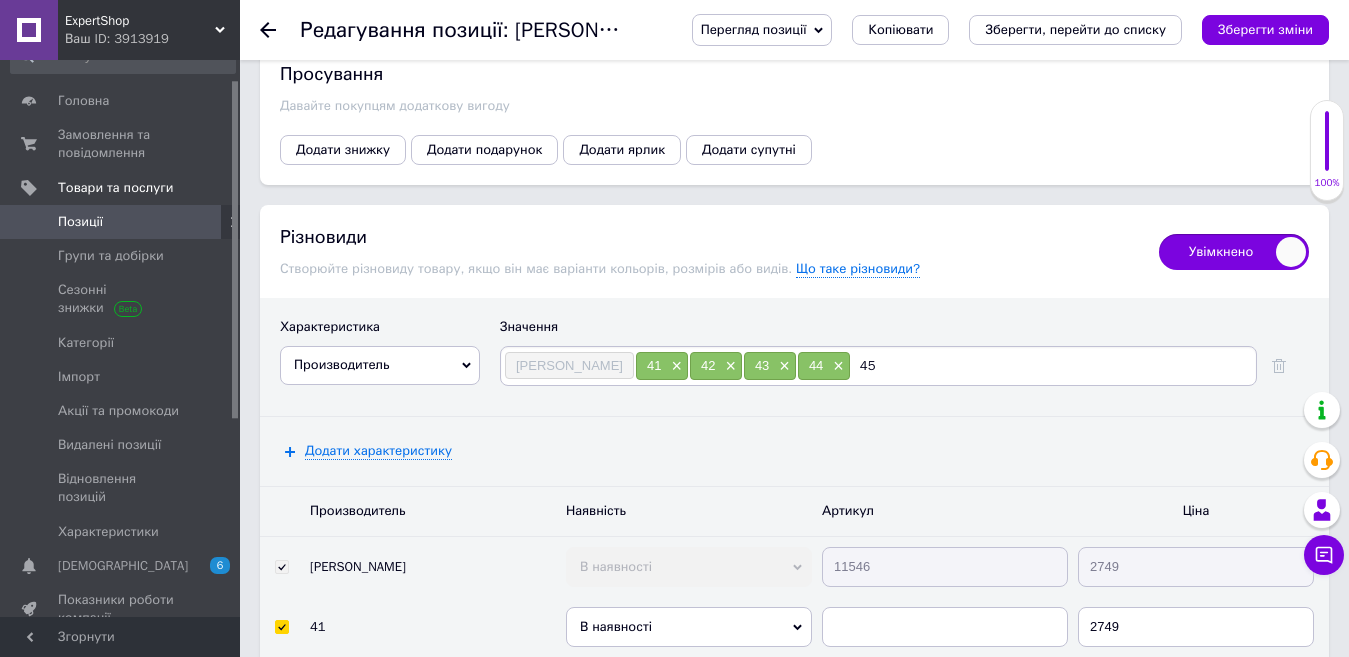 type 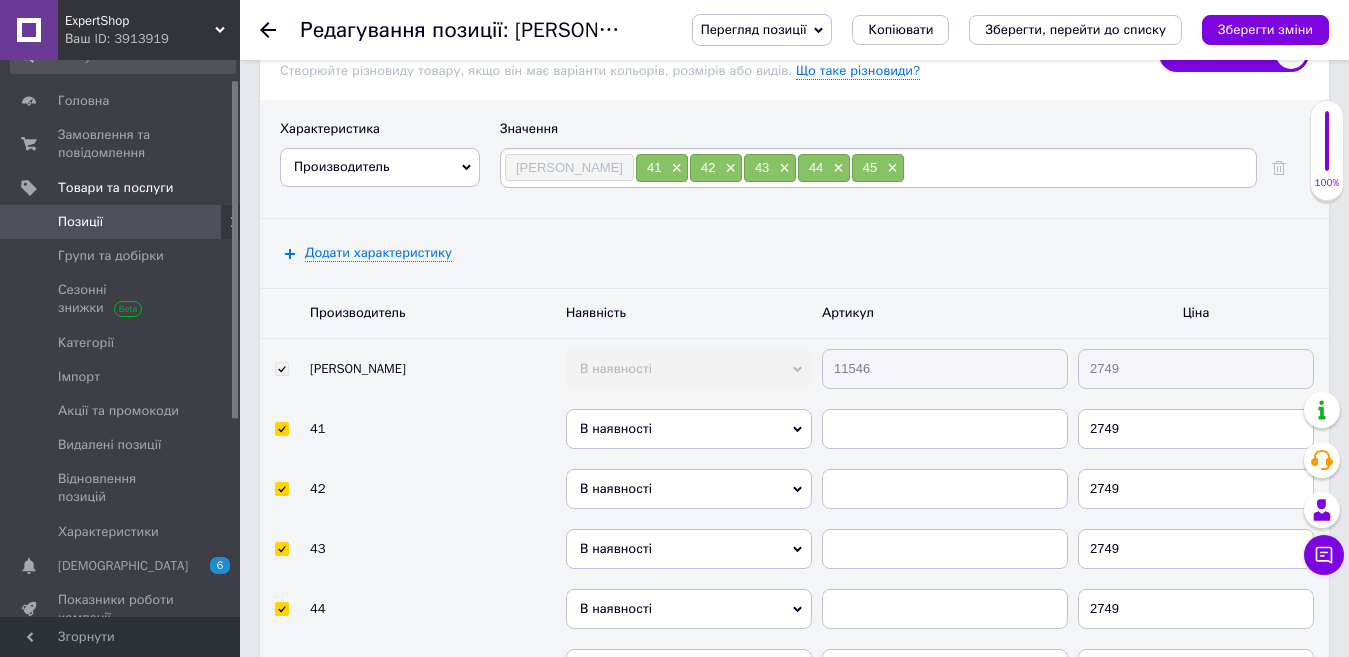 scroll, scrollTop: 2880, scrollLeft: 0, axis: vertical 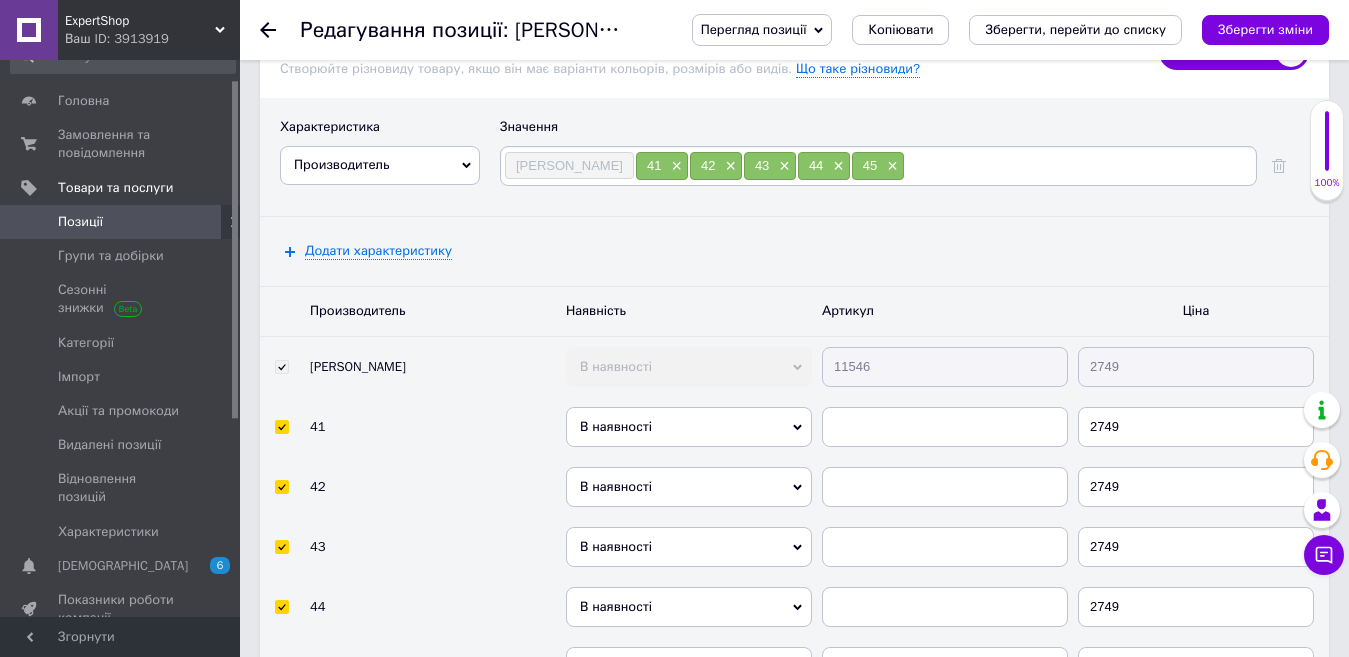 click on "11546" at bounding box center (945, 367) 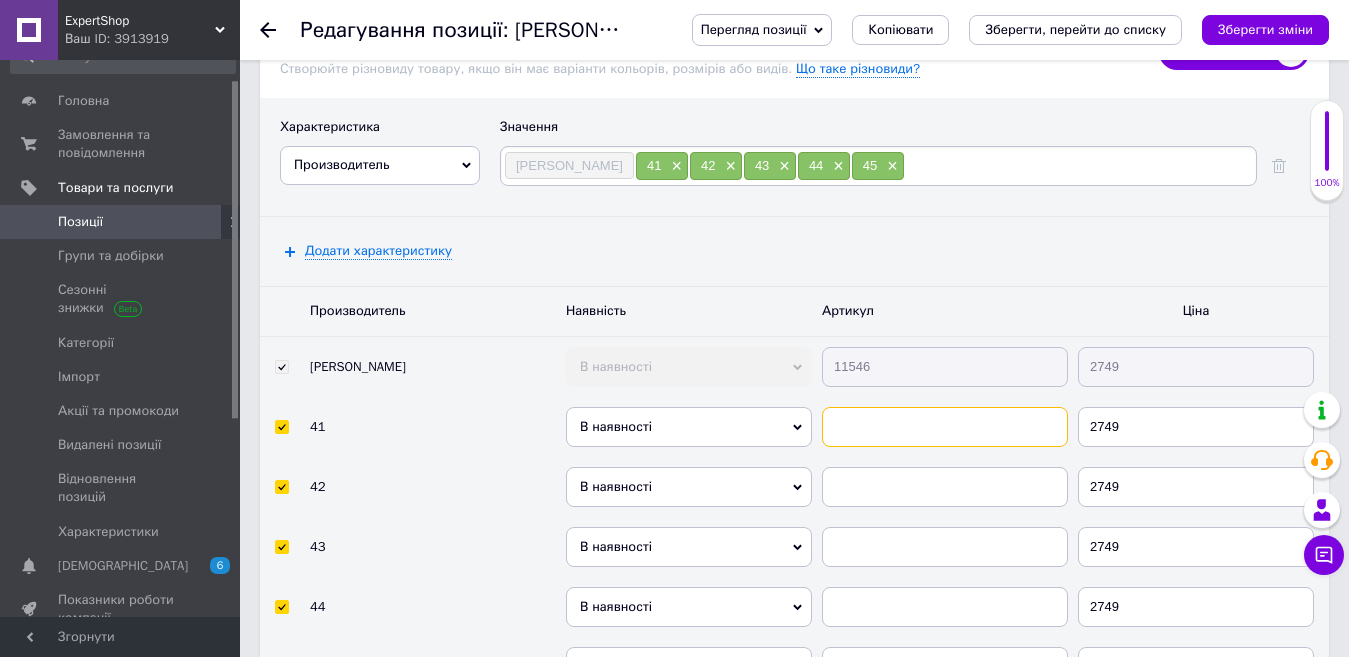 click at bounding box center [945, 427] 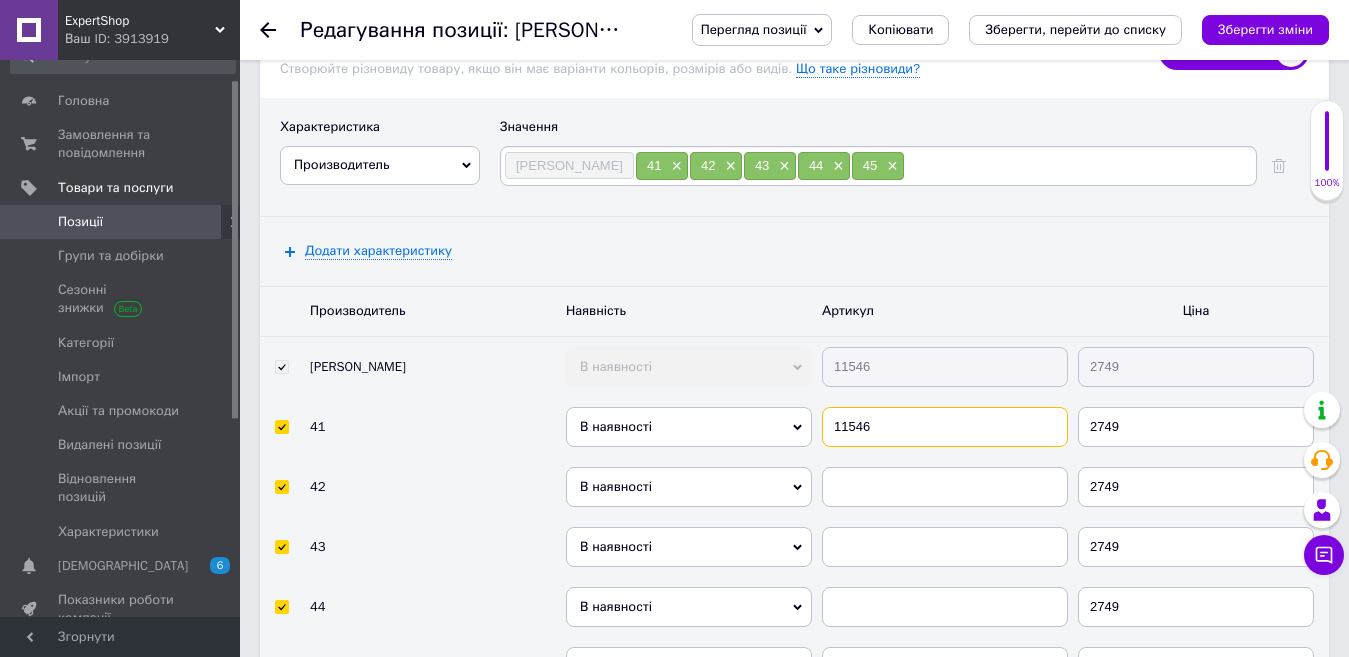 type on "11546" 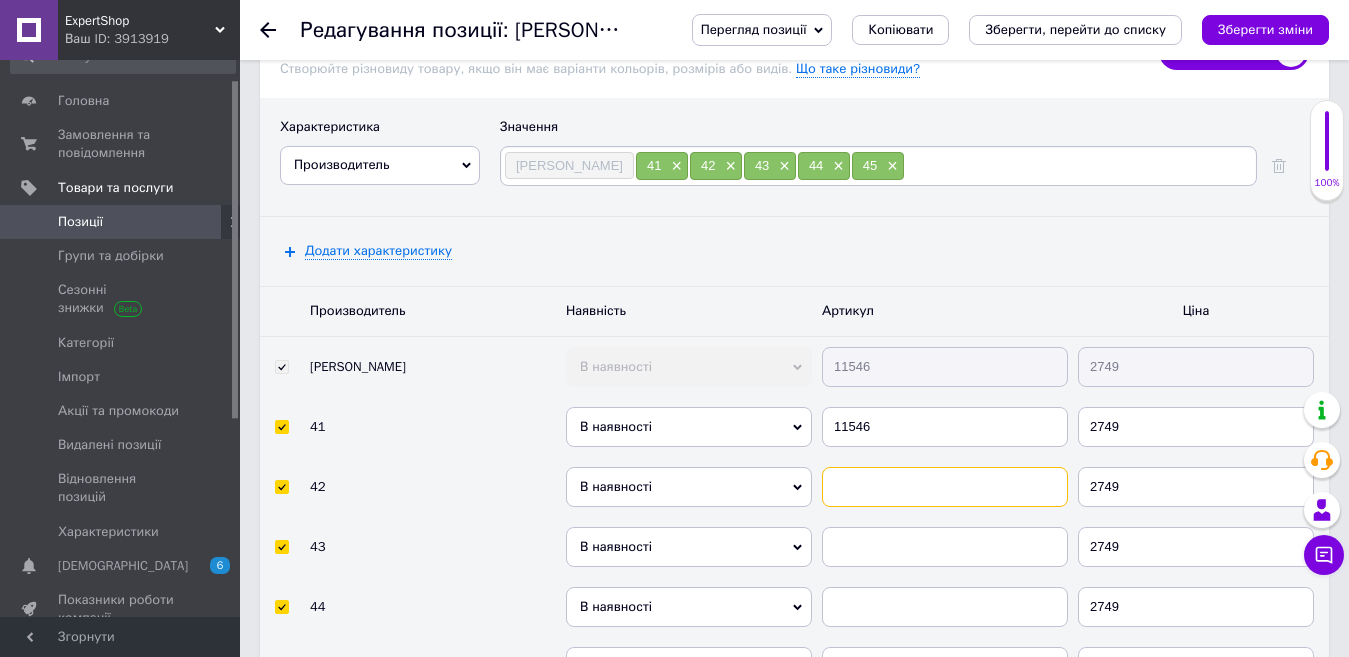 click at bounding box center [945, 487] 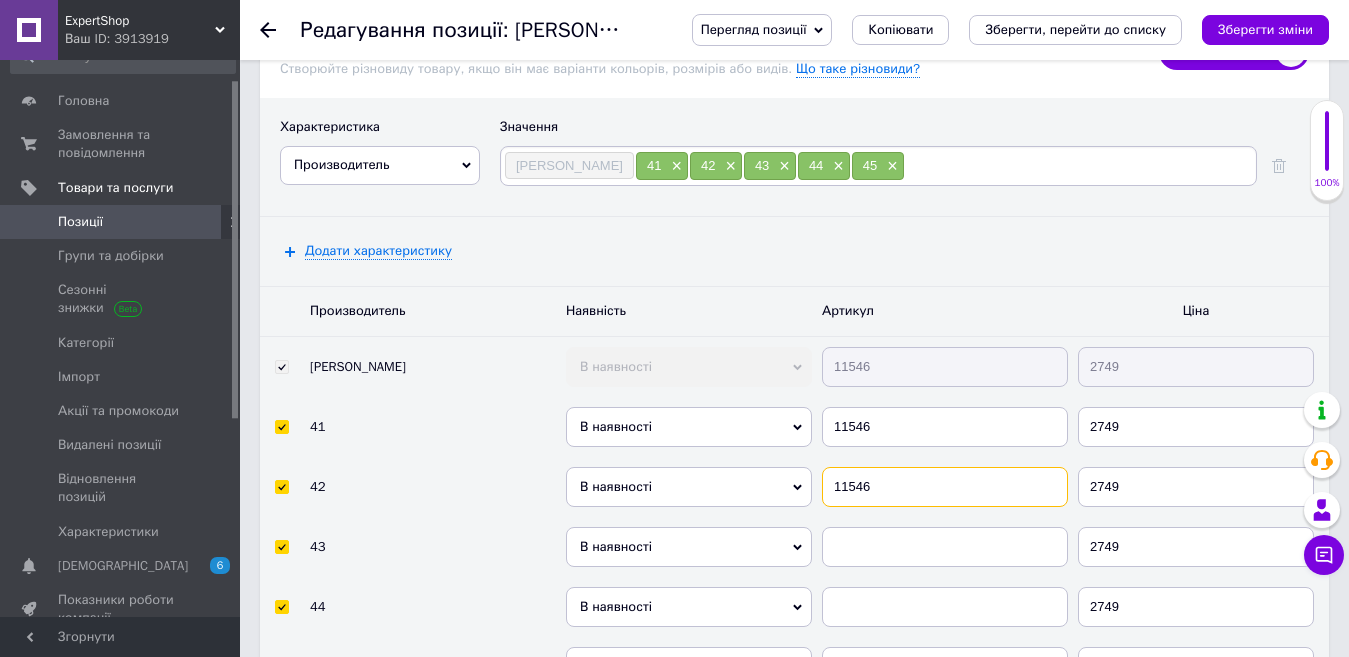 type on "11546" 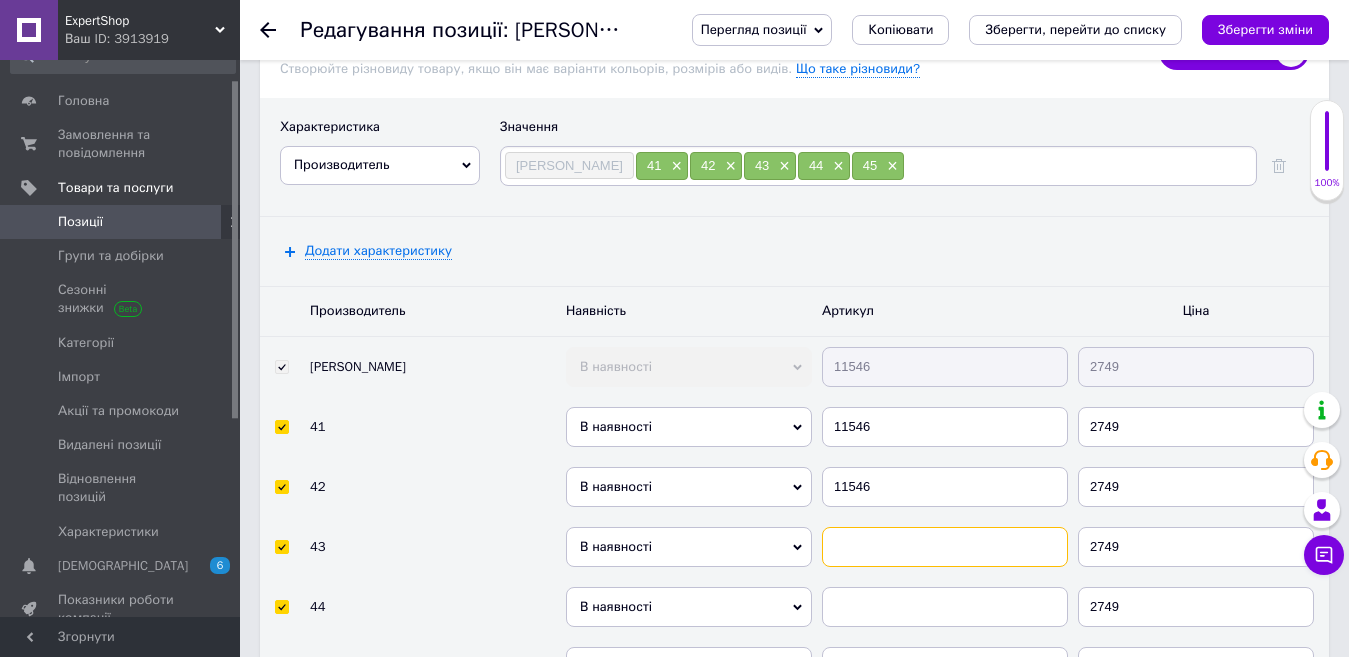 click at bounding box center (945, 547) 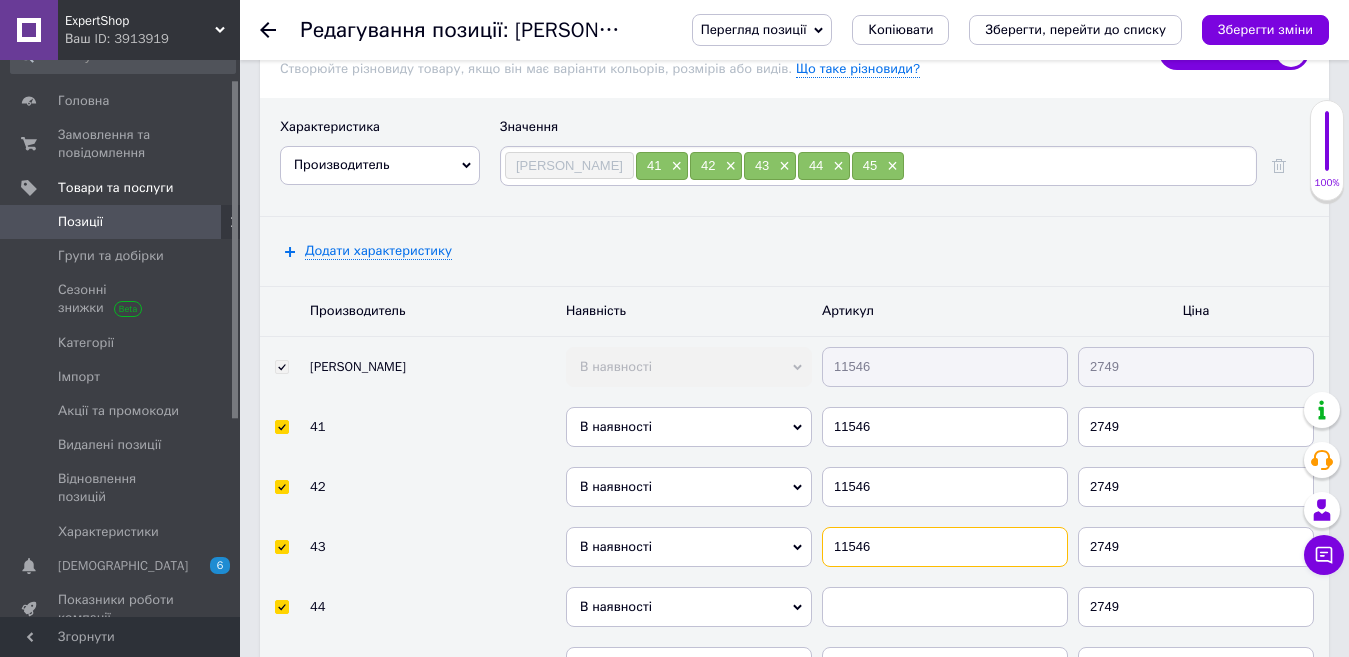 type on "11546" 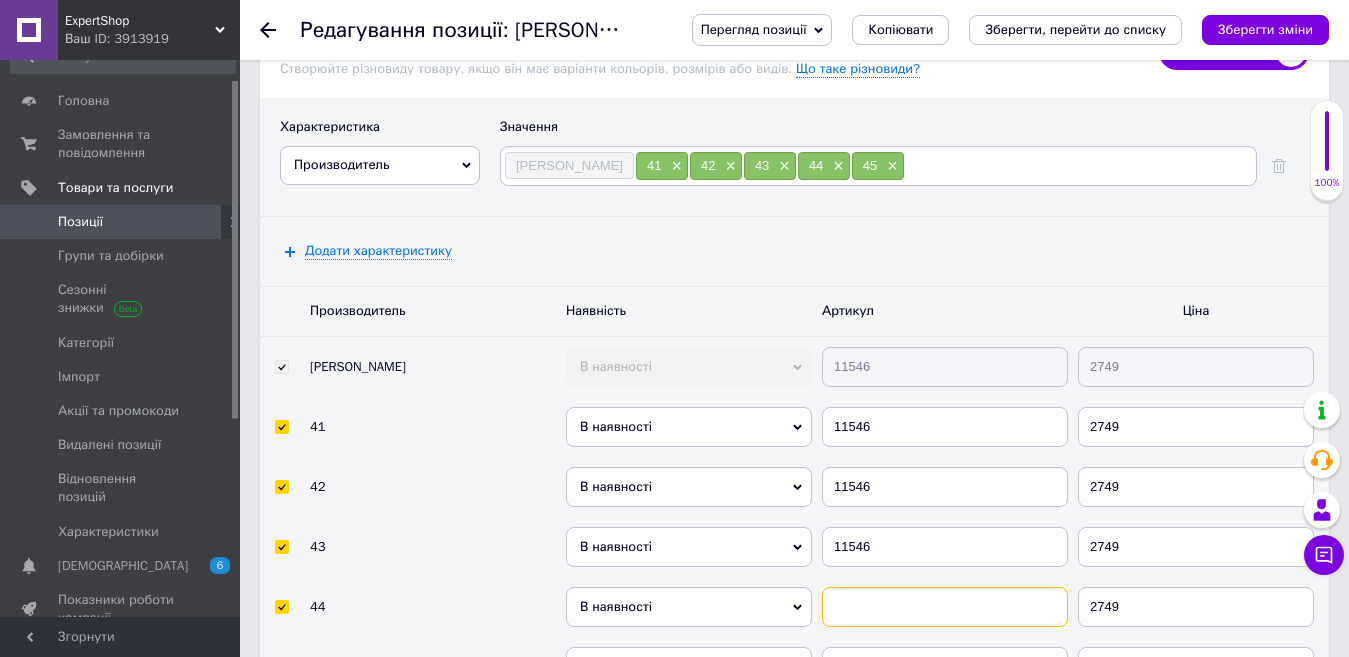 click at bounding box center [945, 607] 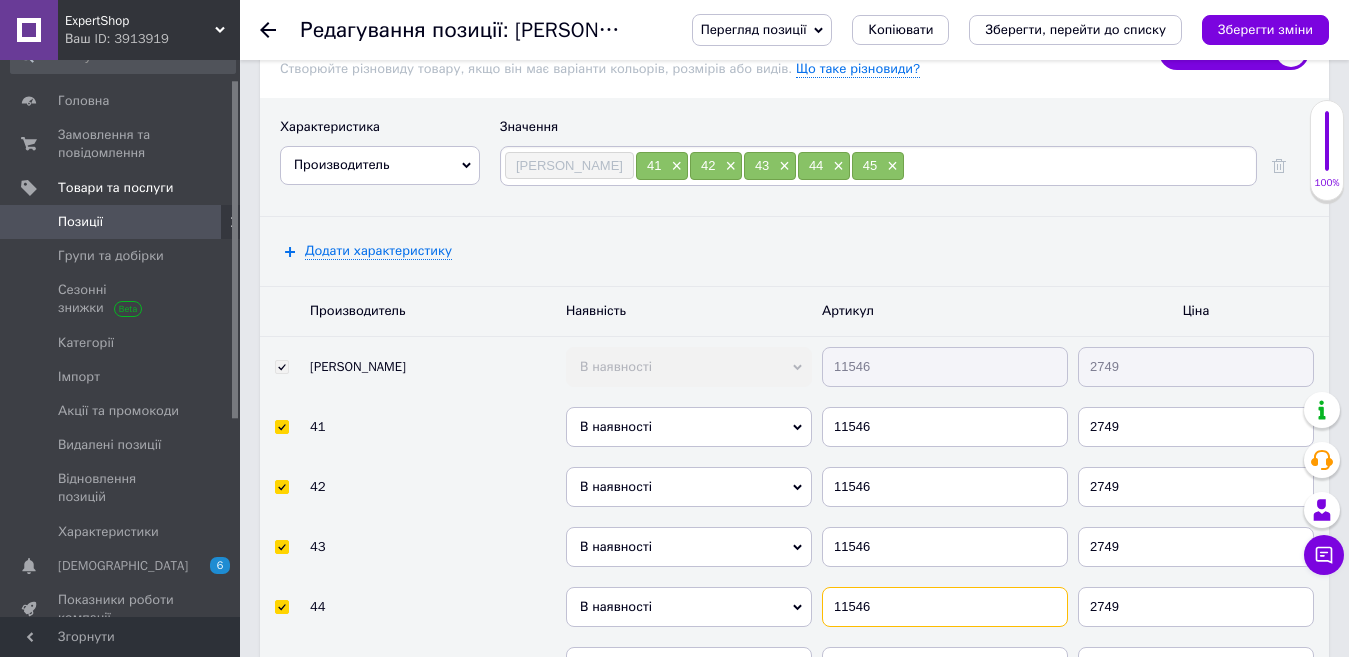 type on "11546" 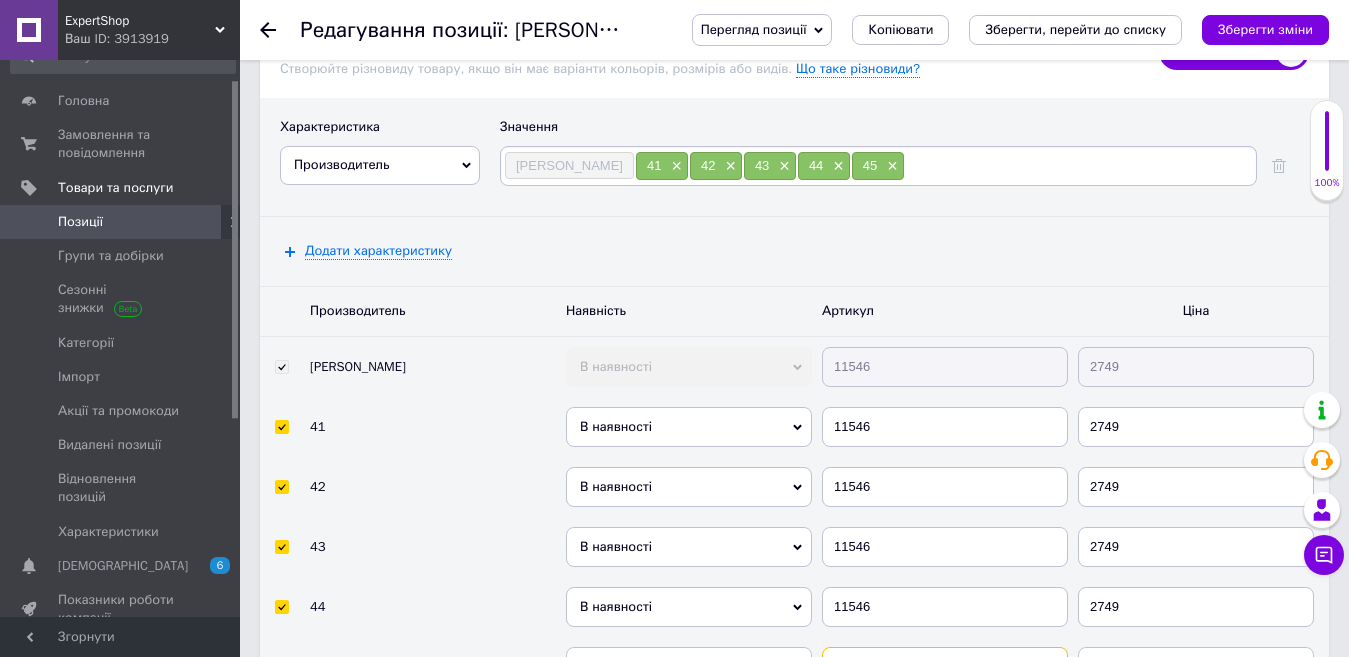 click at bounding box center [945, 667] 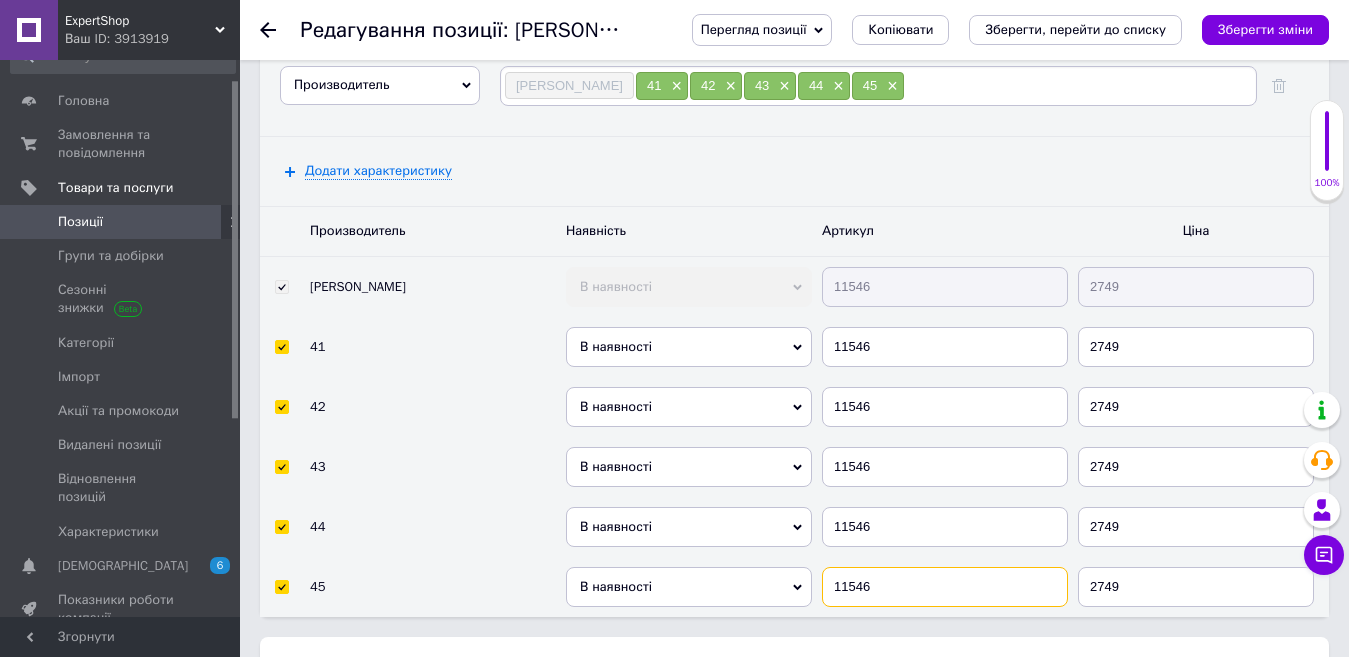 scroll, scrollTop: 3080, scrollLeft: 0, axis: vertical 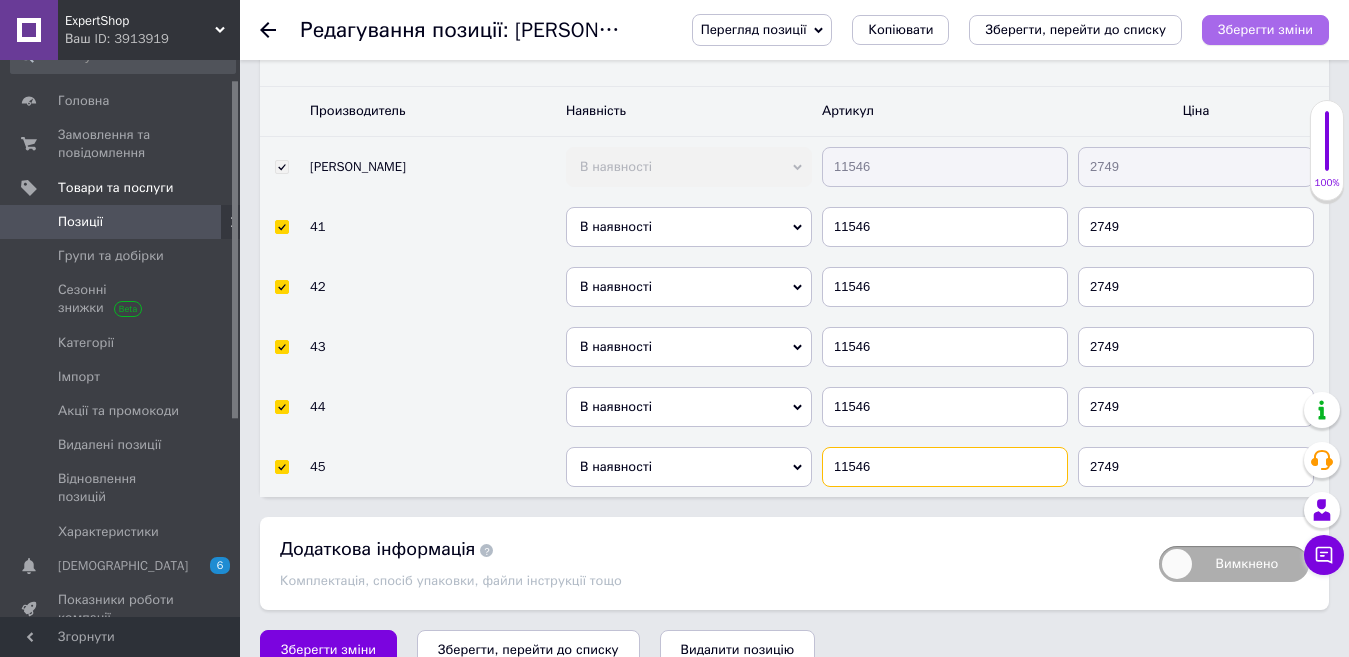 type on "11546" 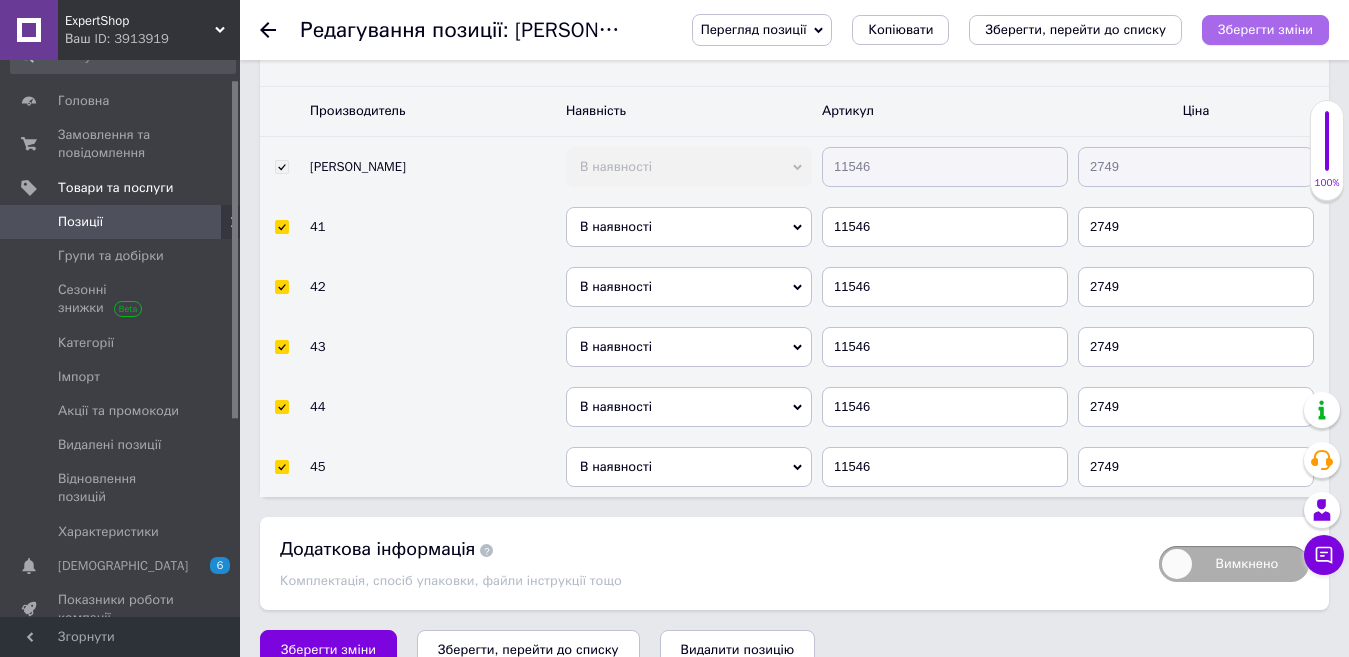 click on "Зберегти зміни" at bounding box center (1265, 29) 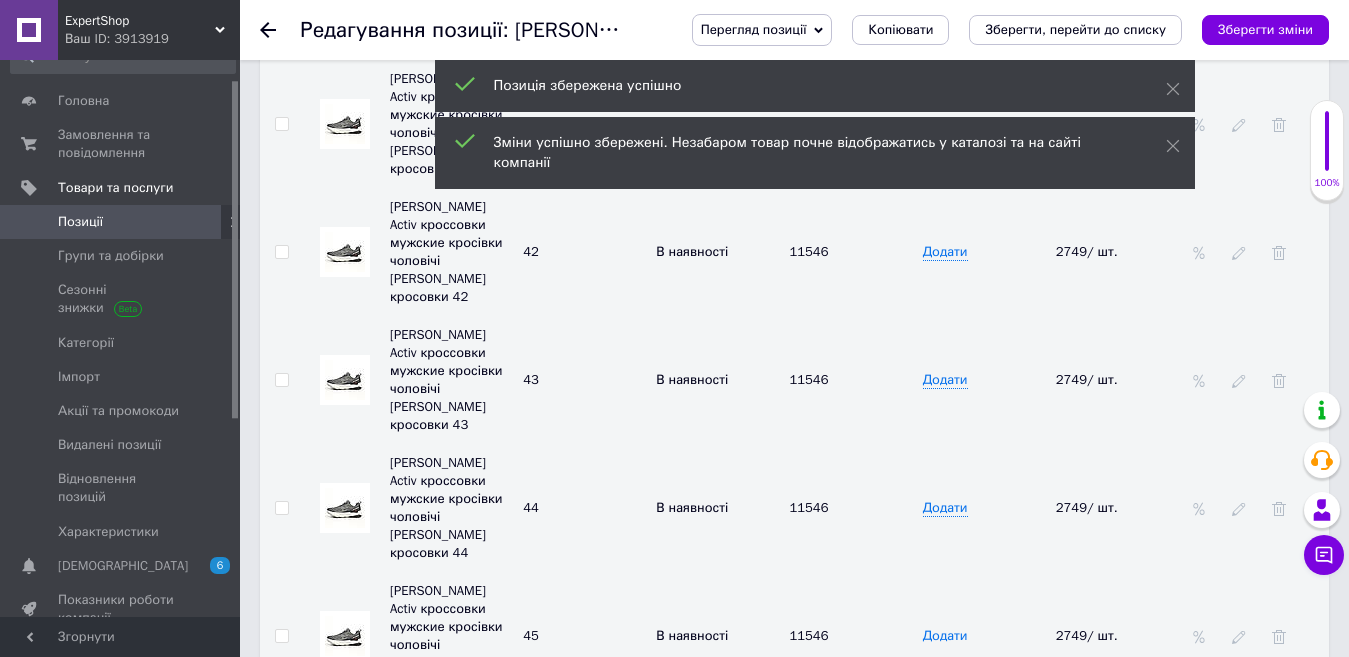 click on "Додати" at bounding box center [945, 636] 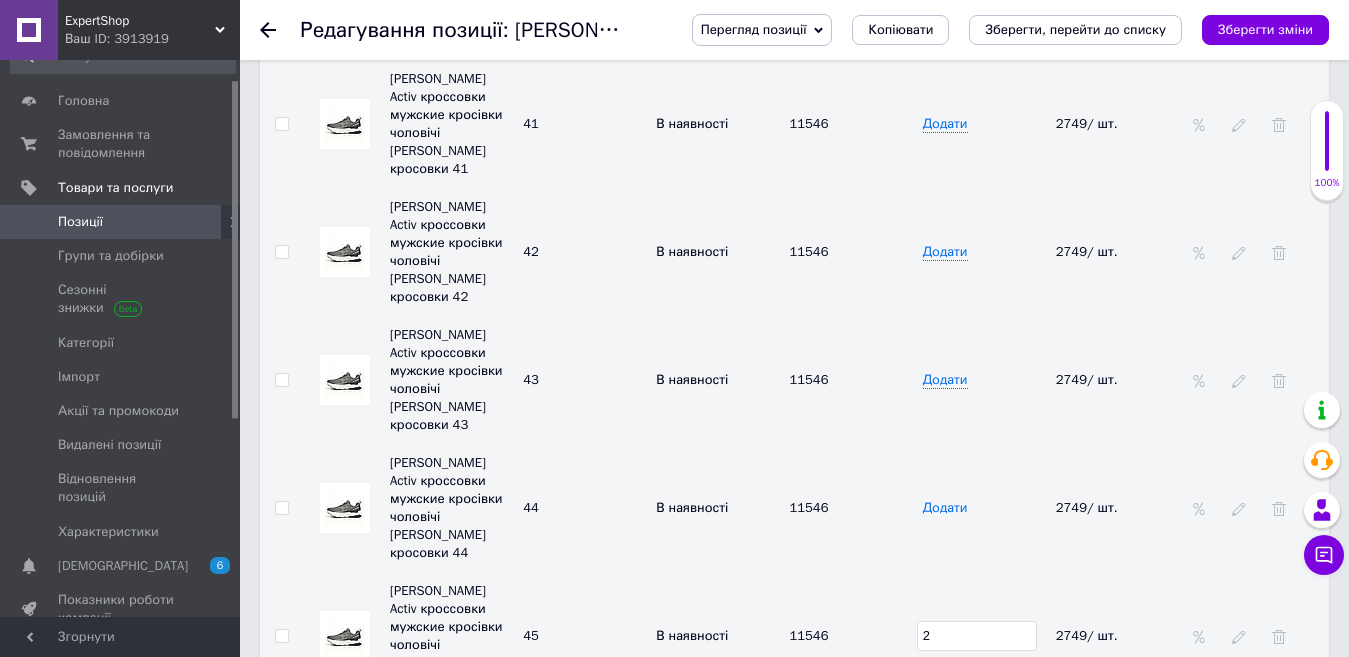 type on "2" 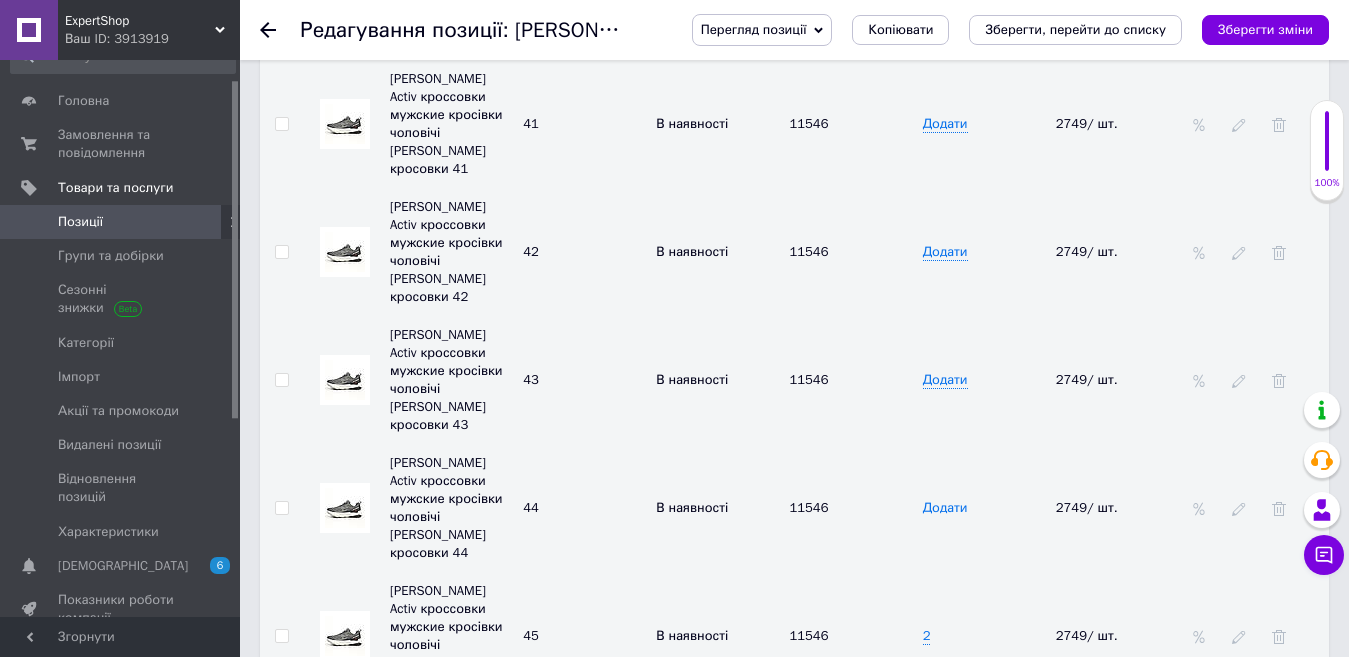click on "Додати" at bounding box center [945, 508] 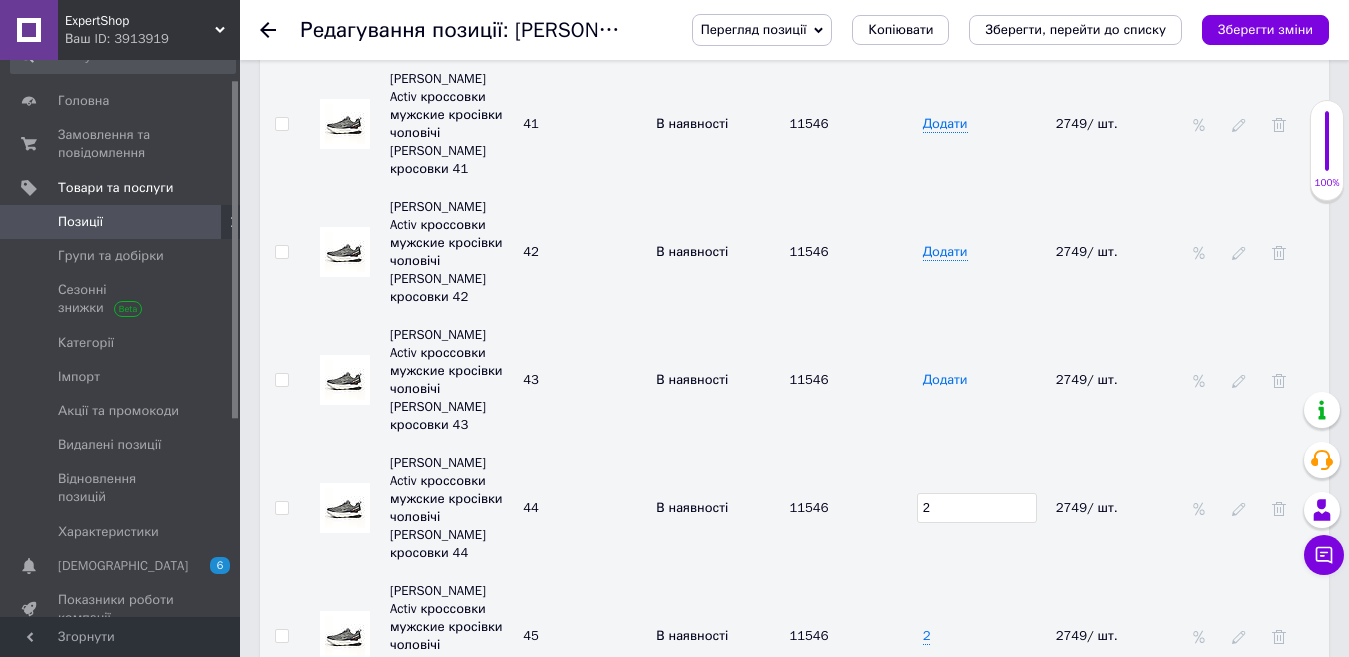 type on "2" 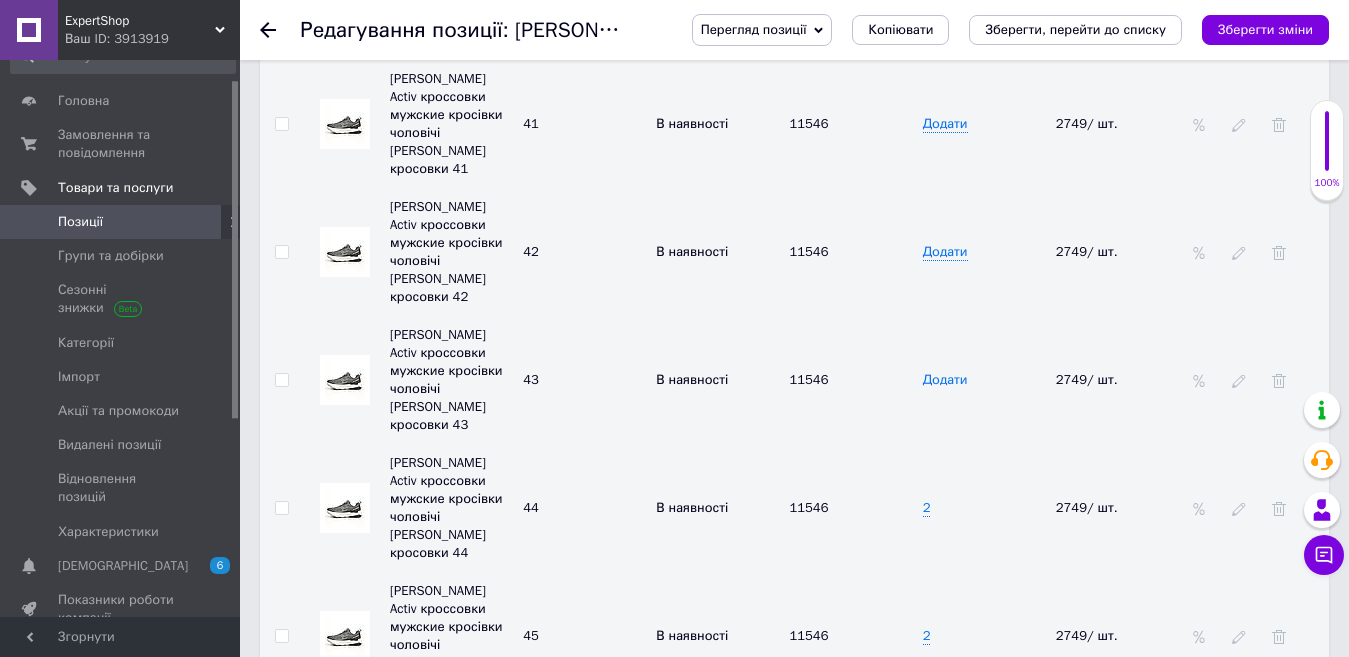 click on "Додати" at bounding box center (945, 380) 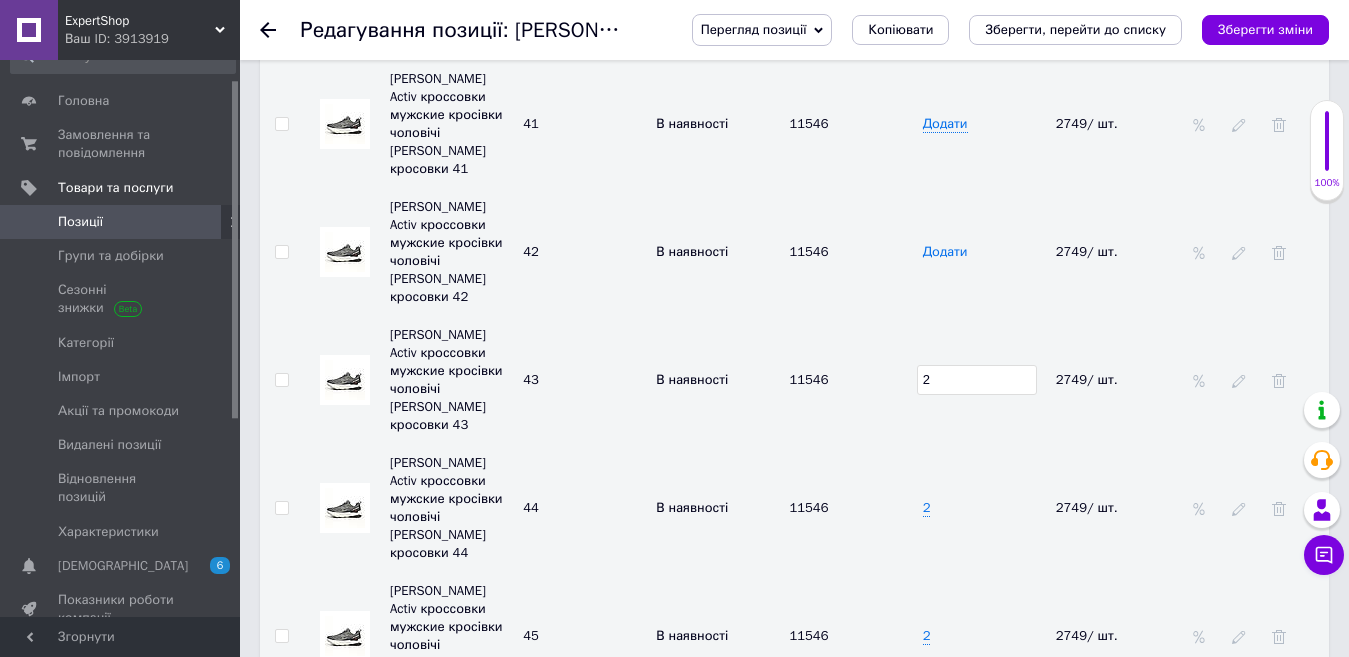 type on "2" 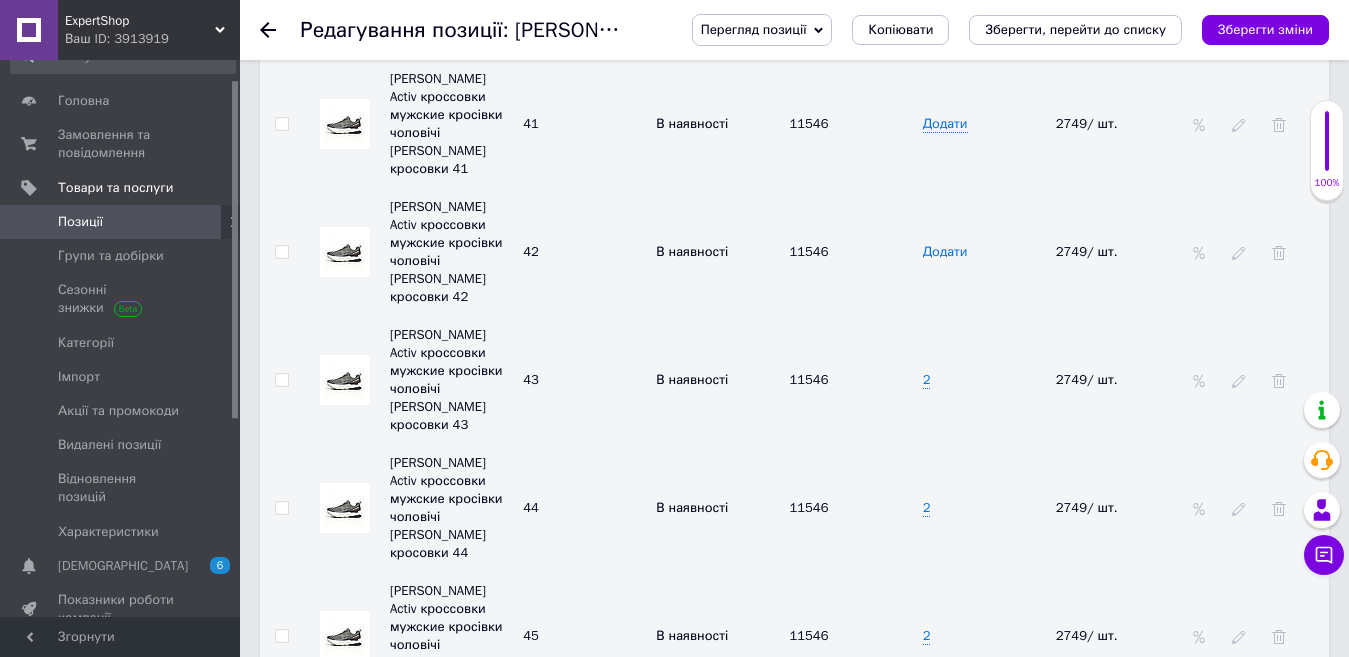 click on "Додати" at bounding box center [945, 252] 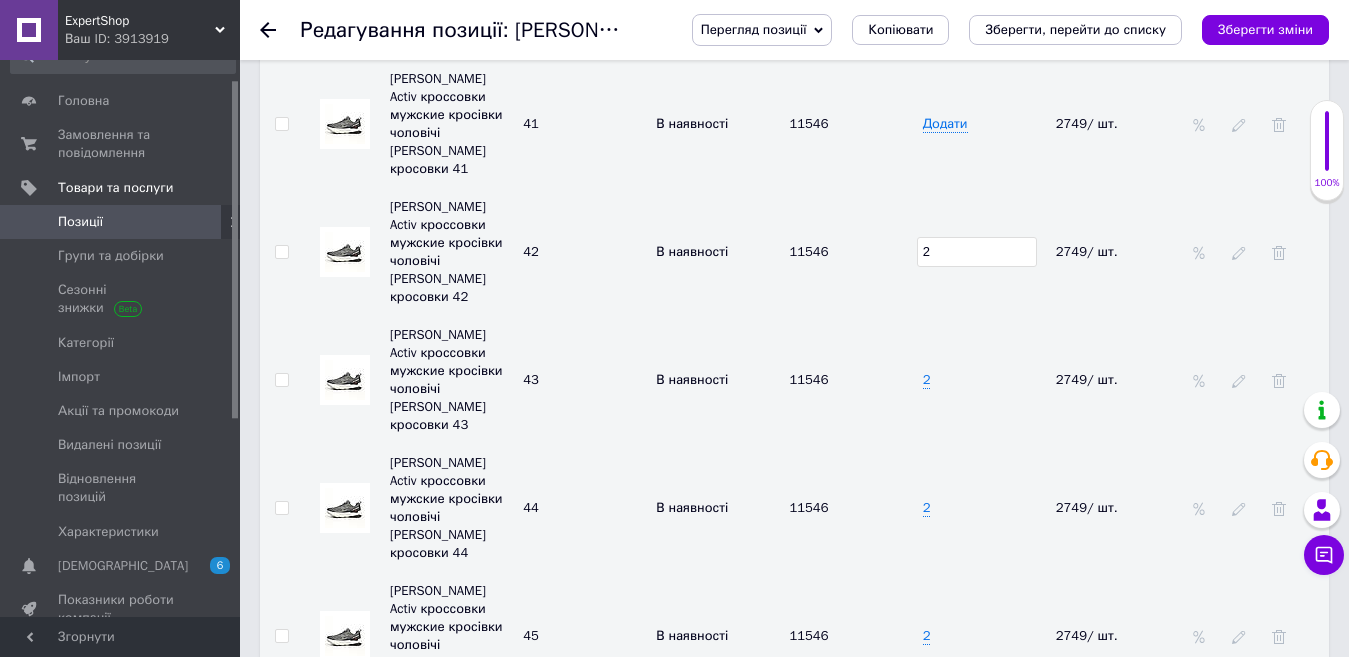 type on "2" 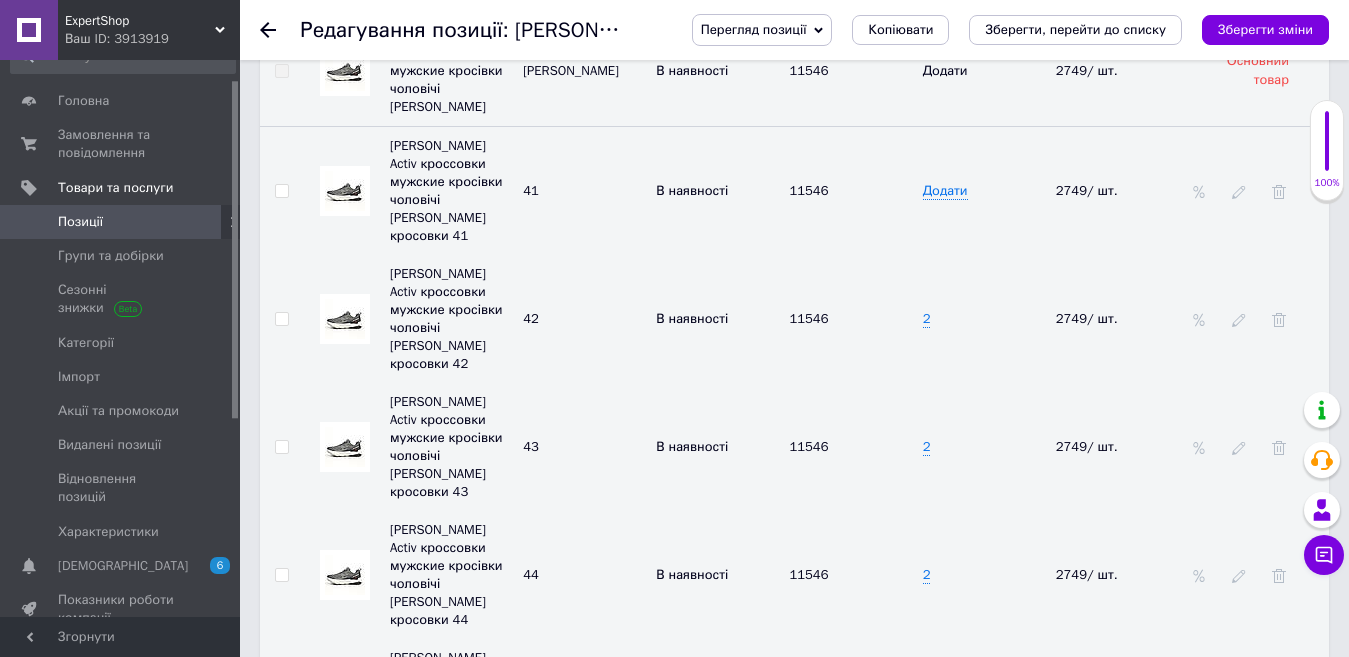 scroll, scrollTop: 2980, scrollLeft: 0, axis: vertical 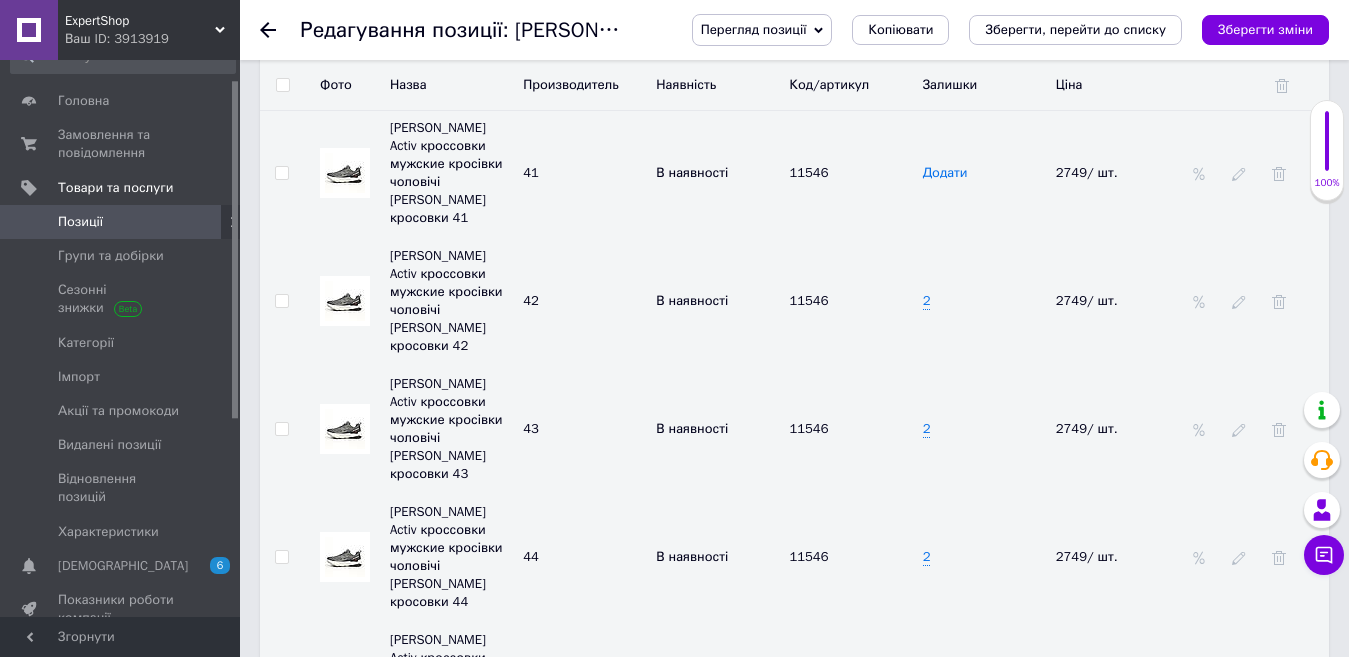 click on "Додати" at bounding box center (945, 173) 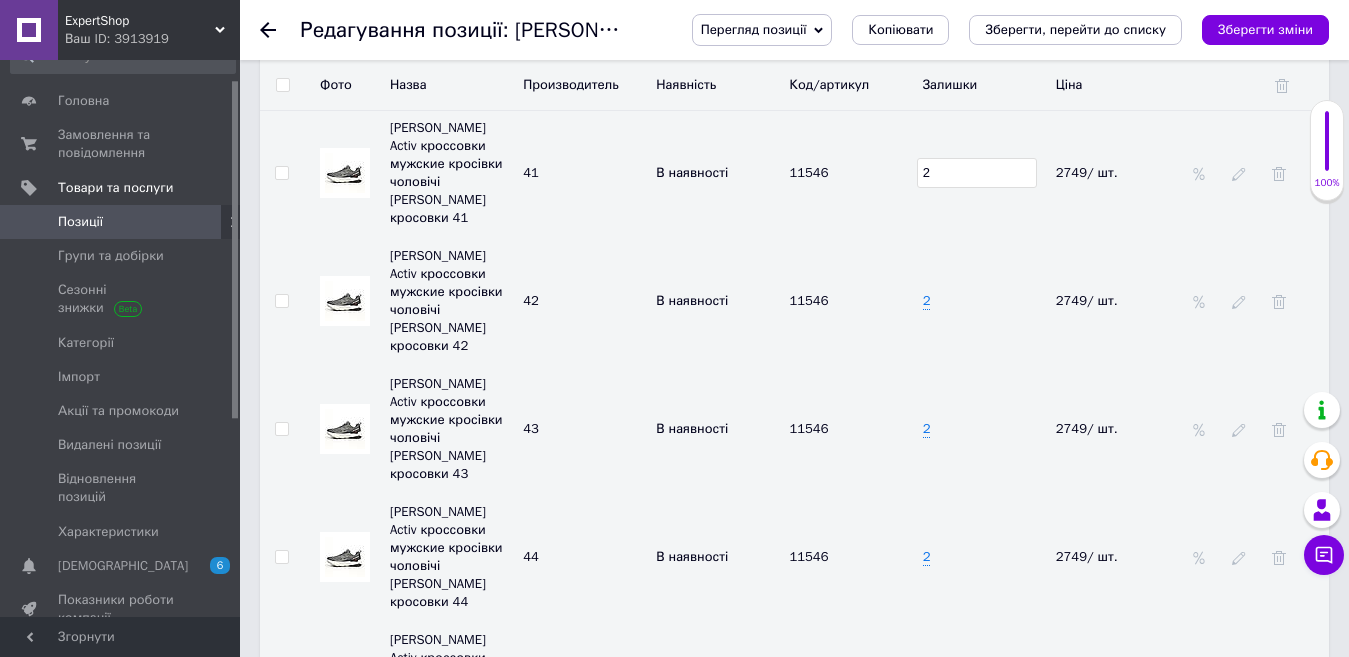 type on "2" 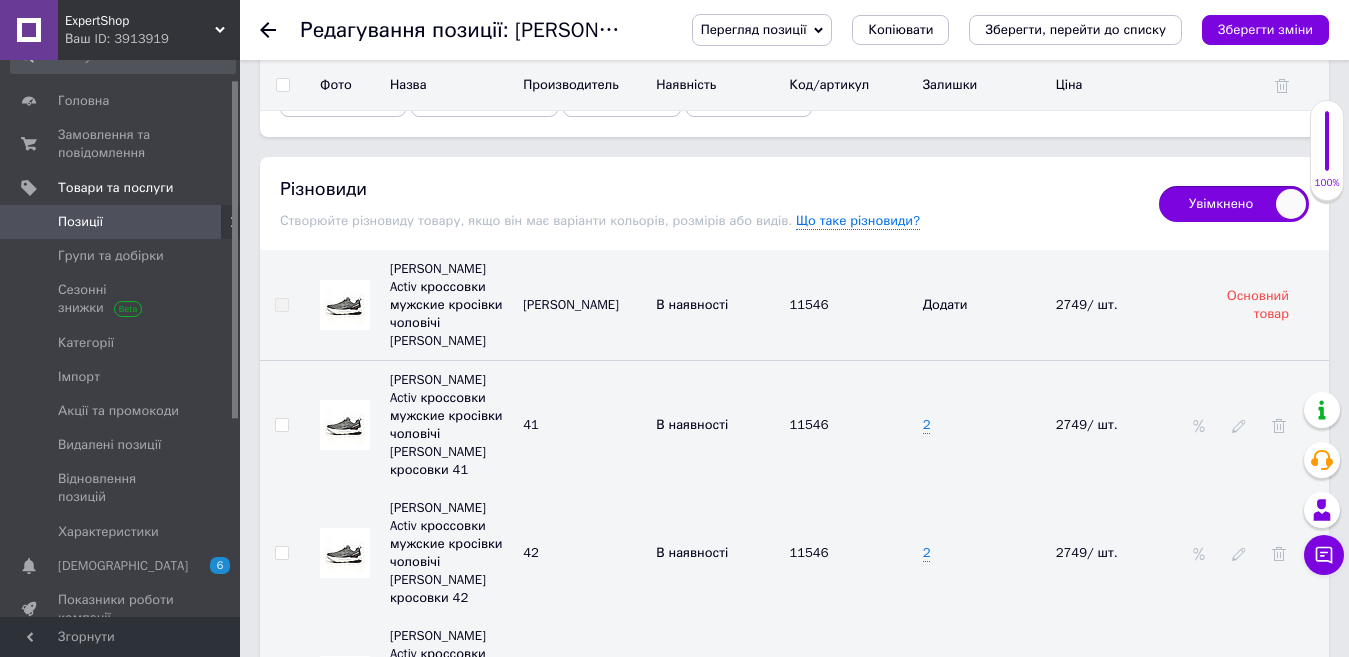 scroll, scrollTop: 2680, scrollLeft: 0, axis: vertical 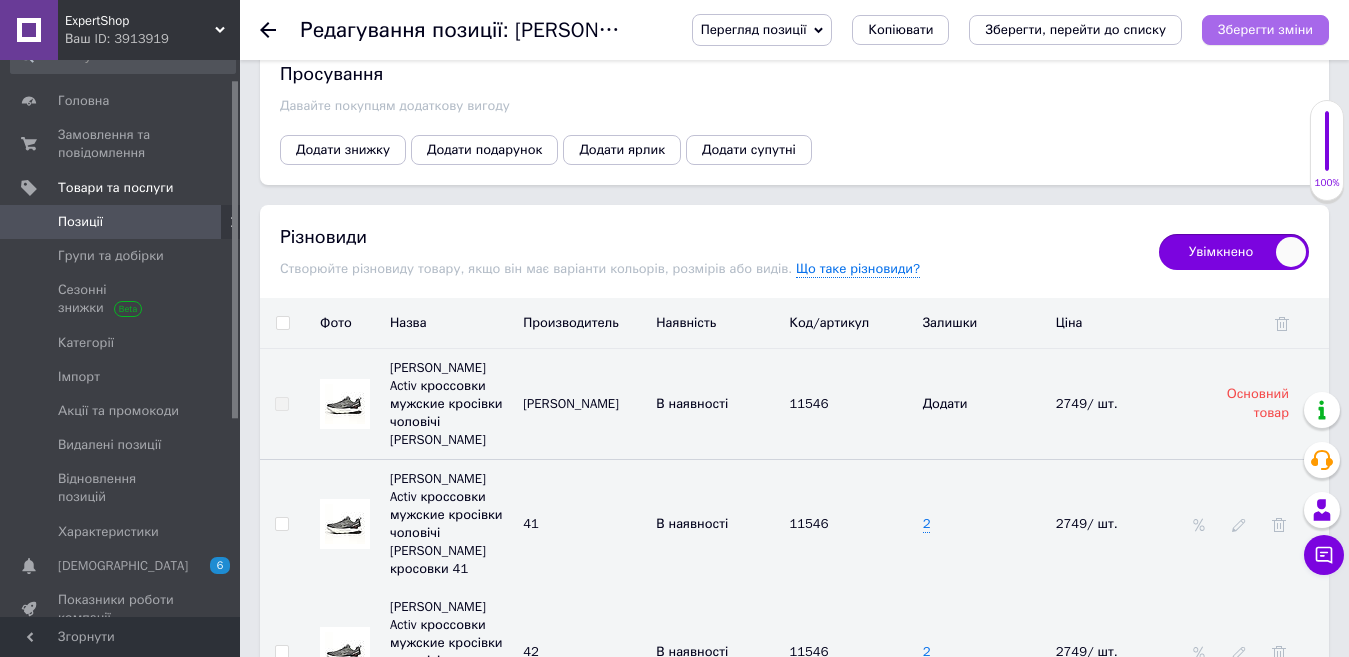 click on "Зберегти зміни" at bounding box center [1265, 29] 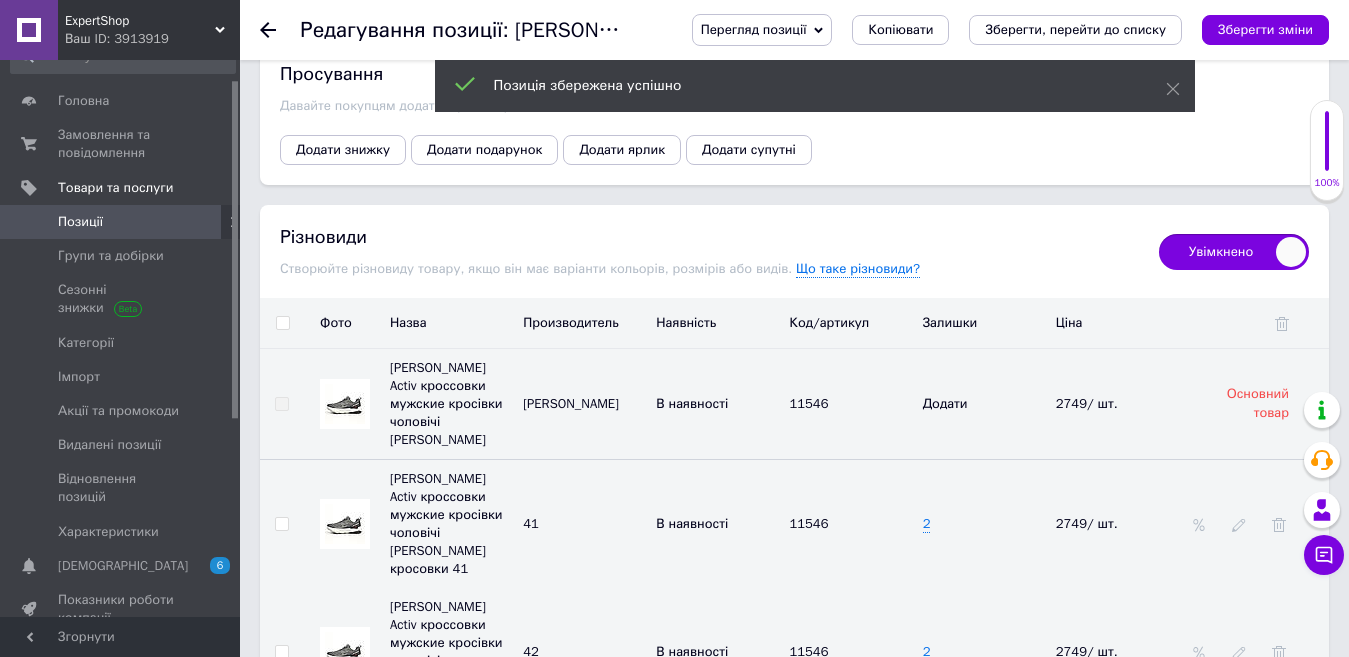 click on "Позиції" at bounding box center [121, 222] 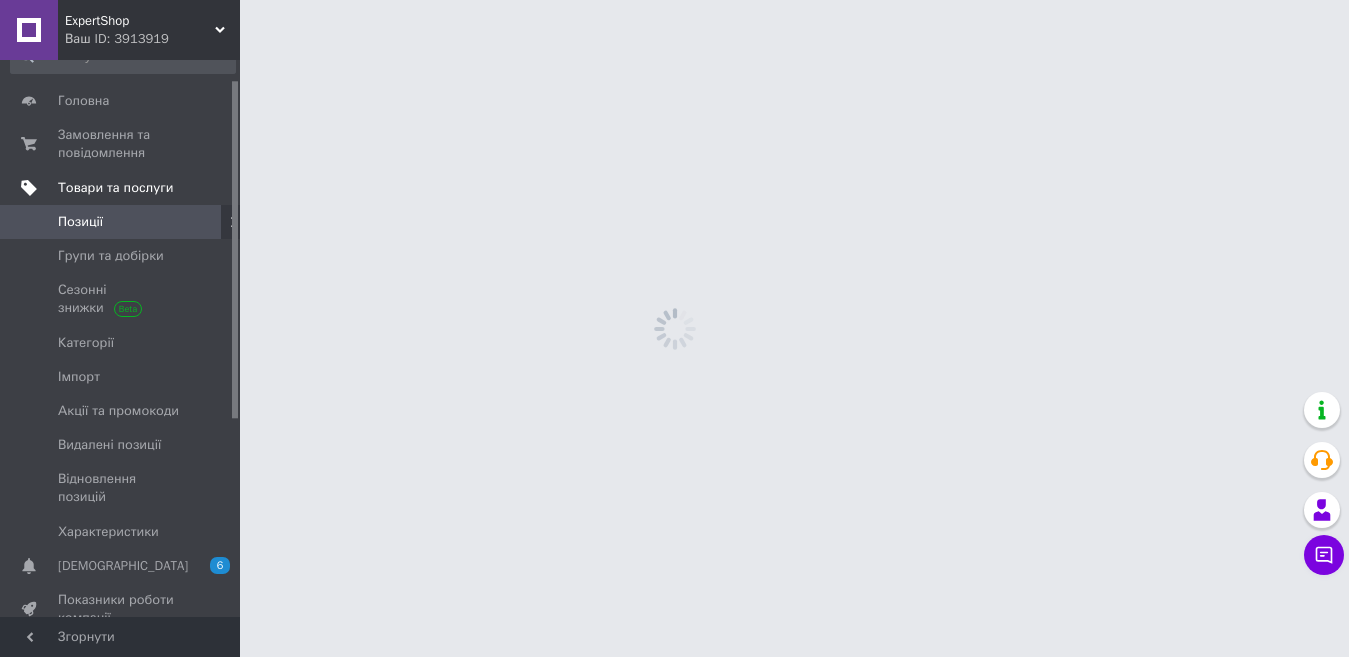 scroll, scrollTop: 0, scrollLeft: 0, axis: both 